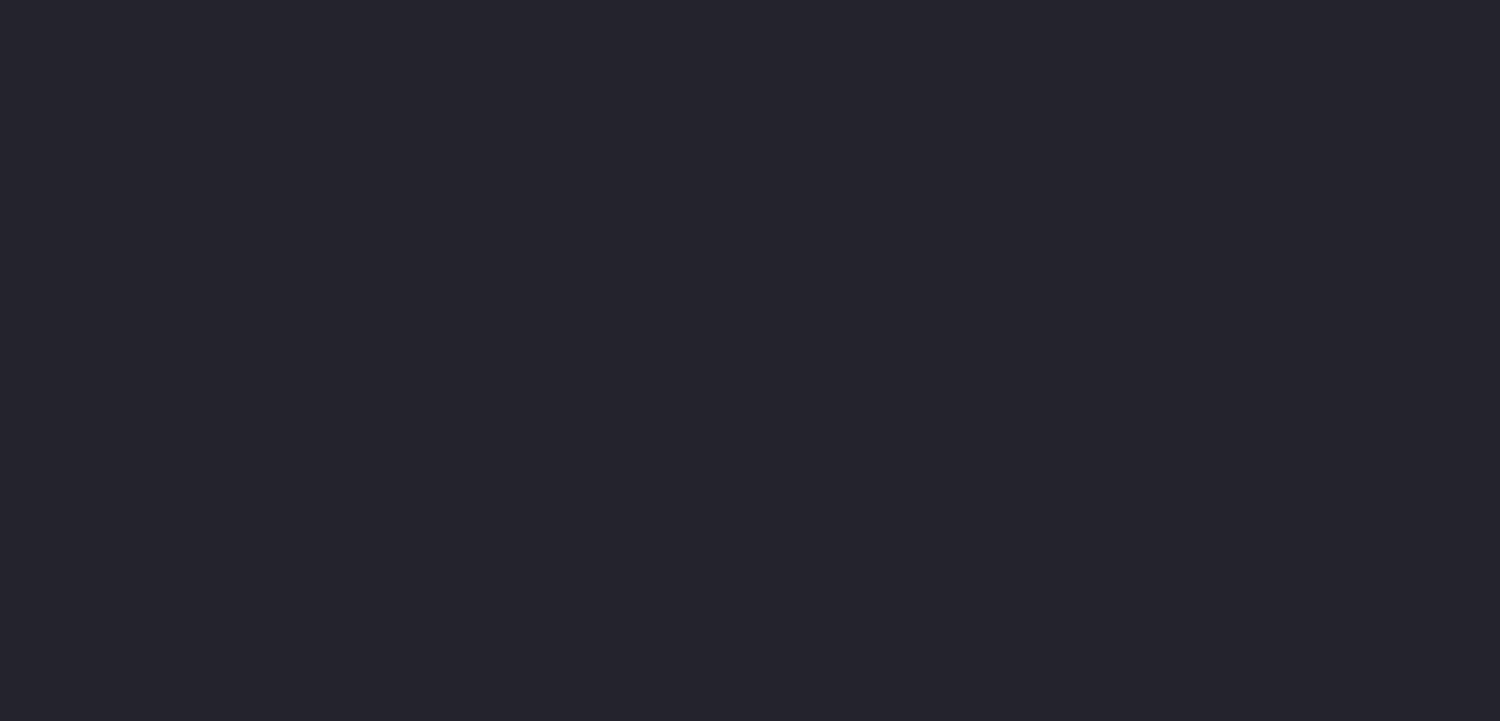 scroll, scrollTop: 0, scrollLeft: 0, axis: both 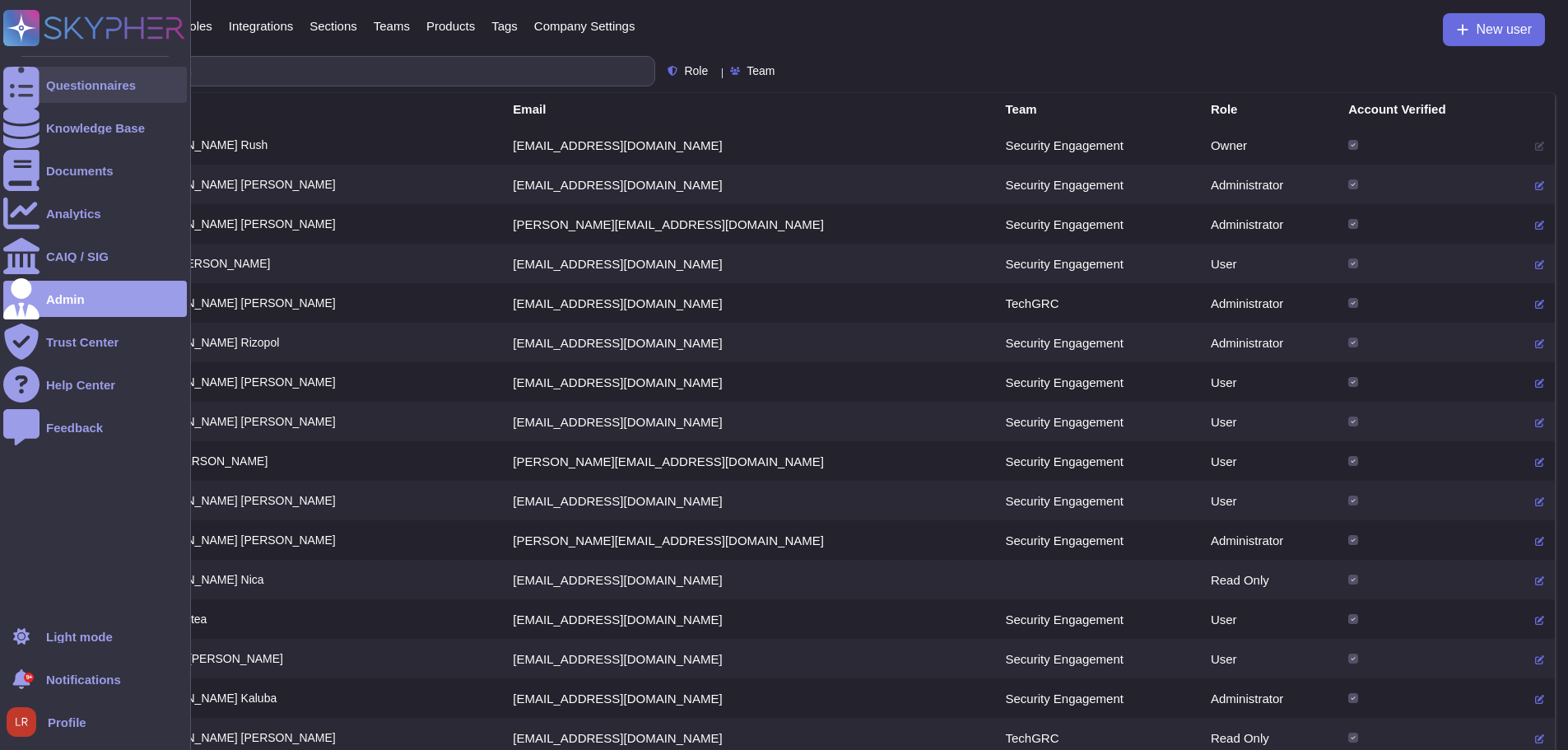 drag, startPoint x: 15, startPoint y: 86, endPoint x: 105, endPoint y: 79, distance: 90.27181 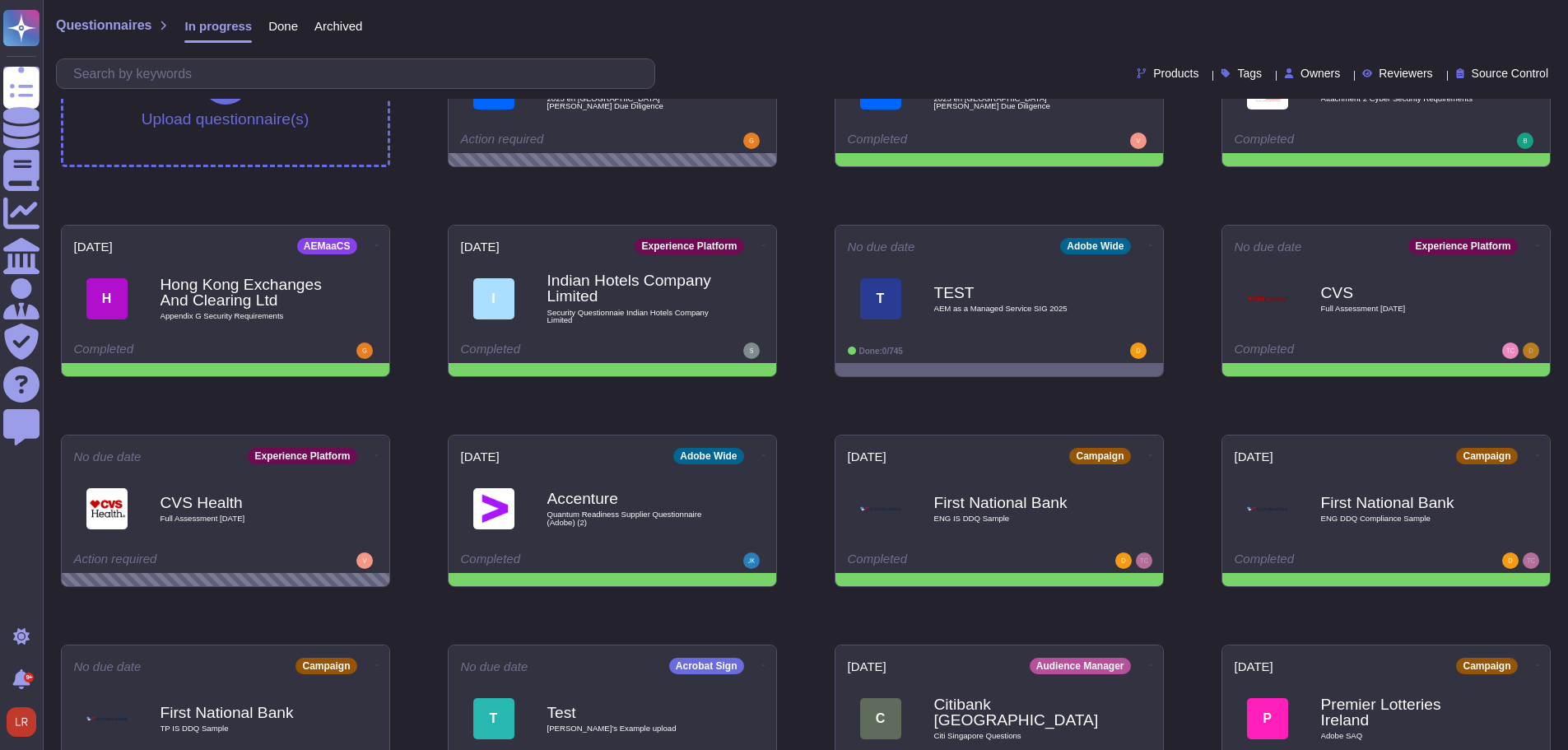 scroll, scrollTop: 137, scrollLeft: 0, axis: vertical 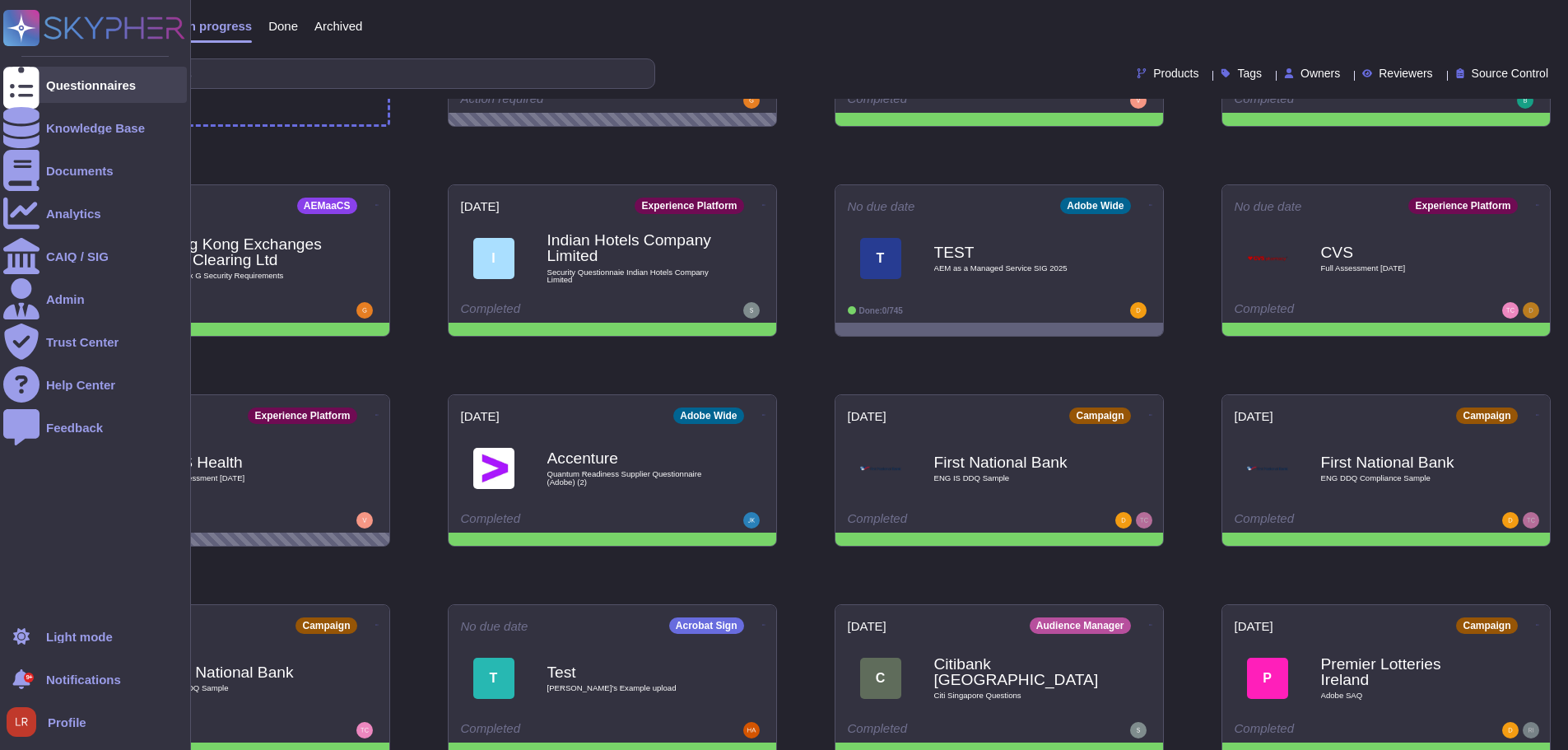 click at bounding box center (21, 85) 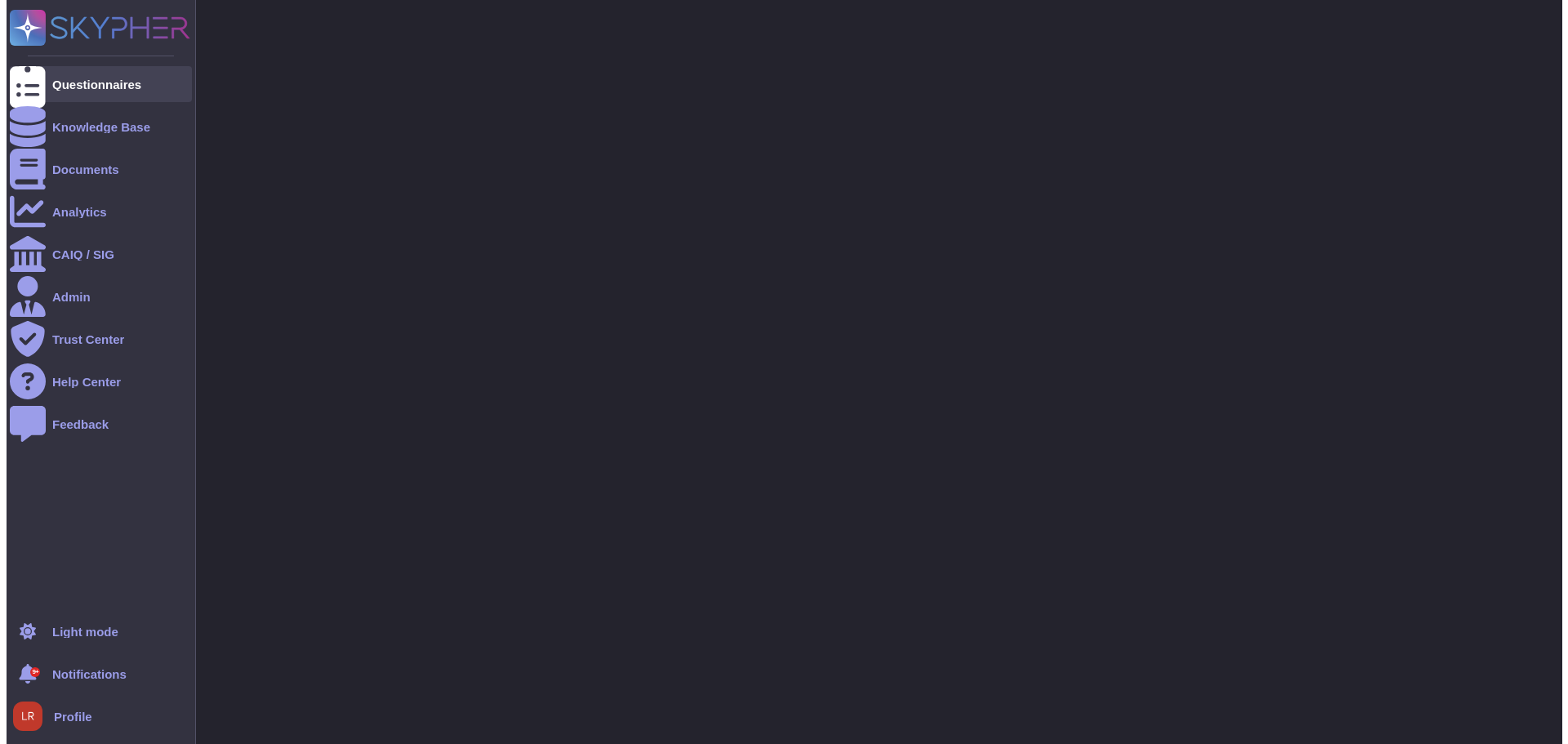 scroll, scrollTop: 0, scrollLeft: 0, axis: both 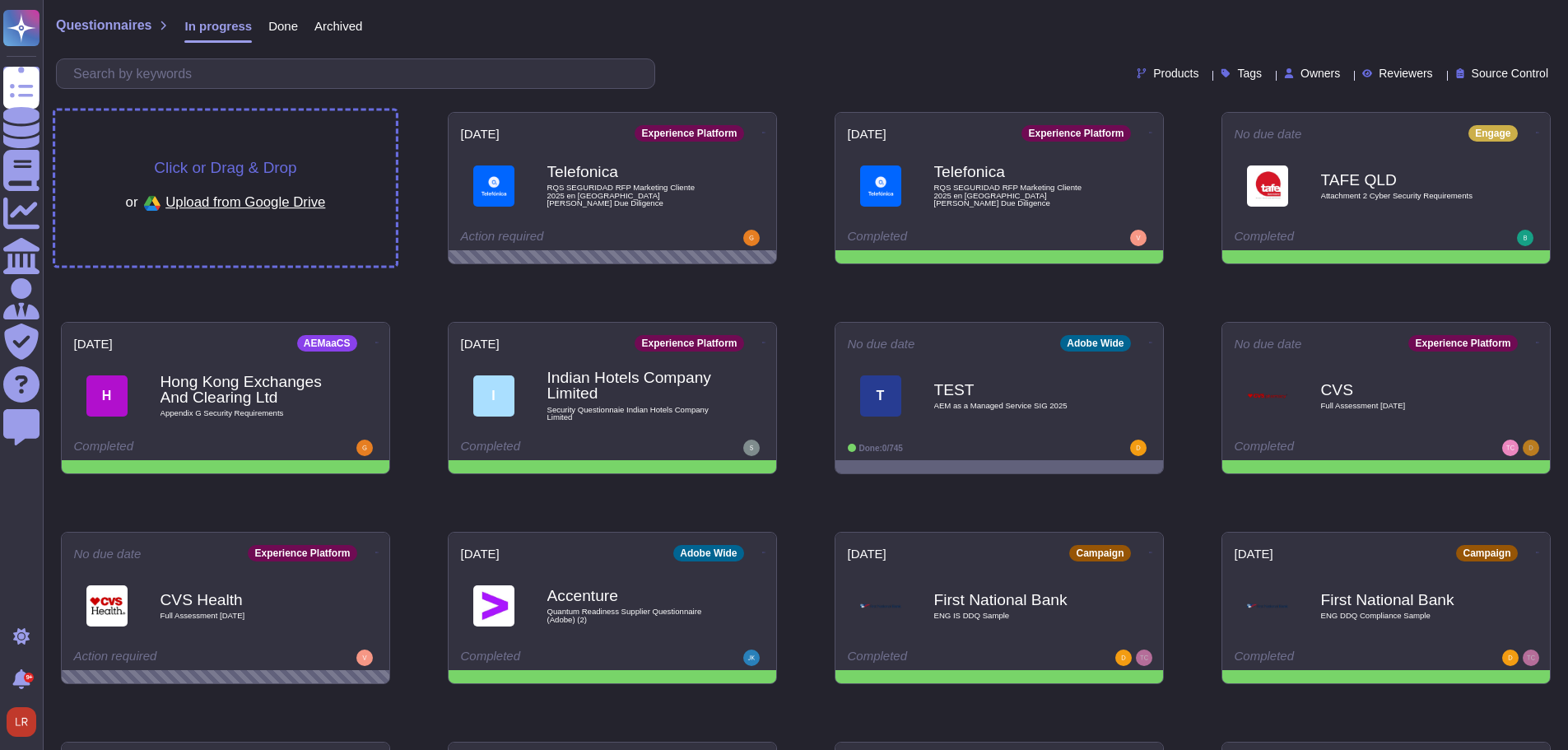 click on "Click or Drag & Drop" at bounding box center [225, 167] 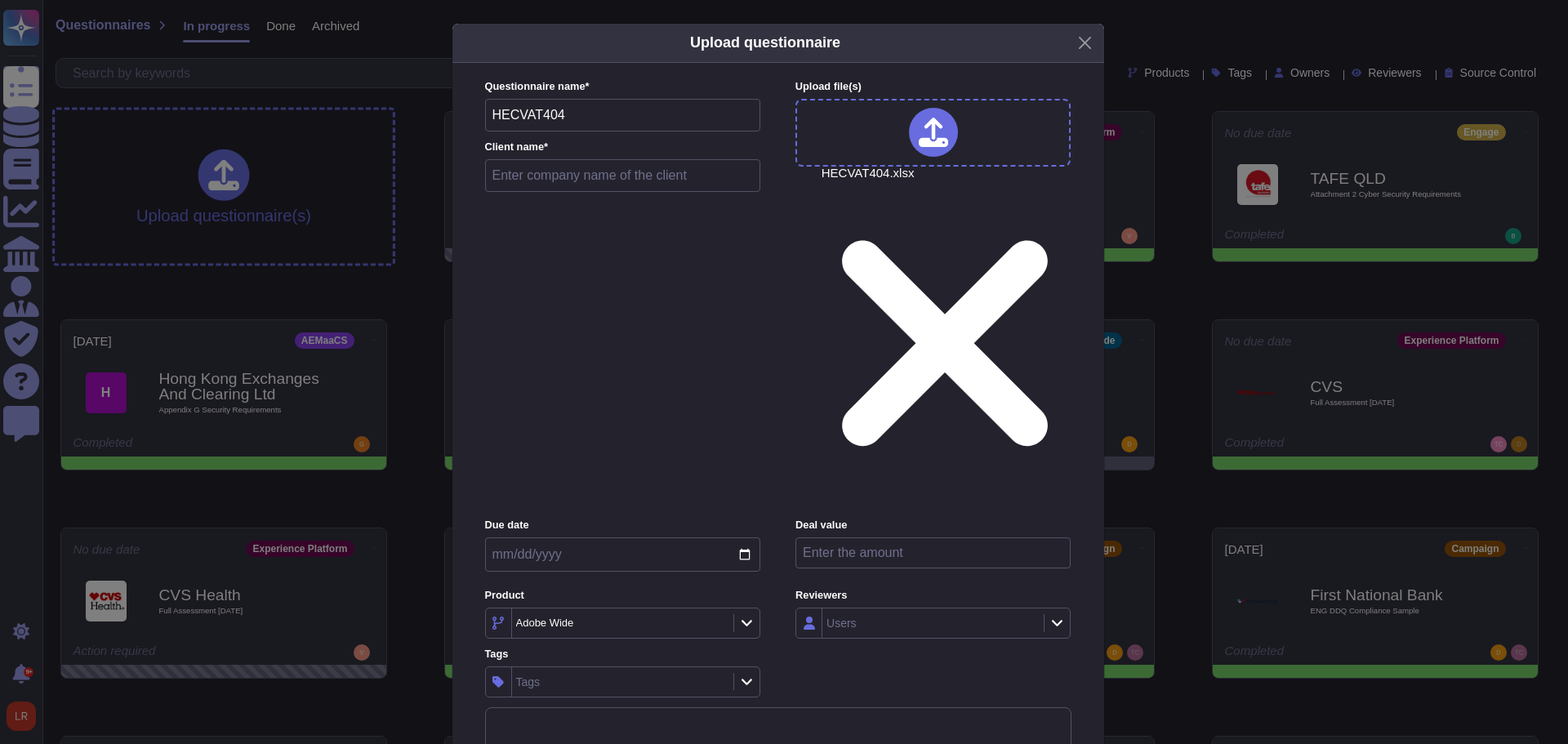 click at bounding box center [623, 176] 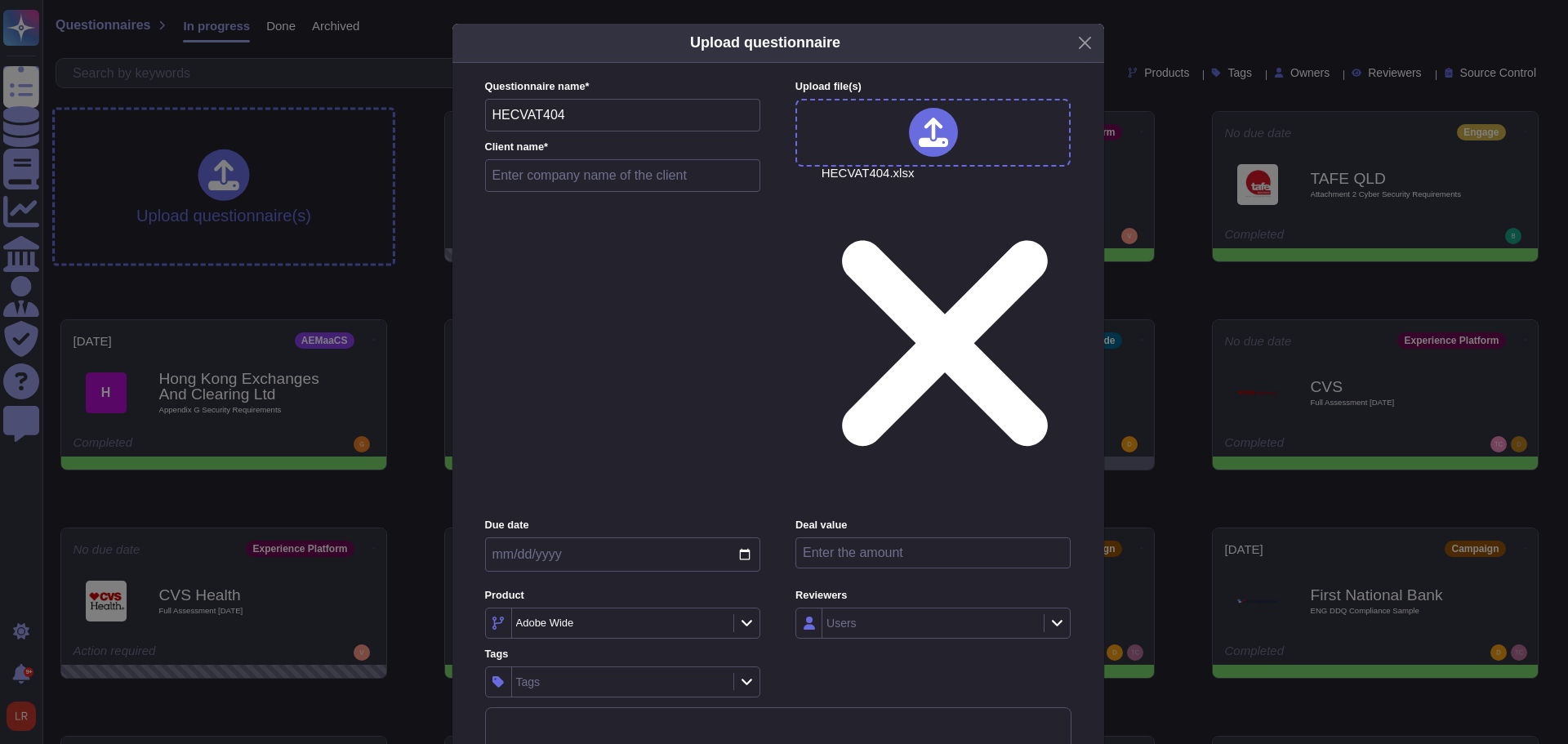 click at bounding box center [623, 176] 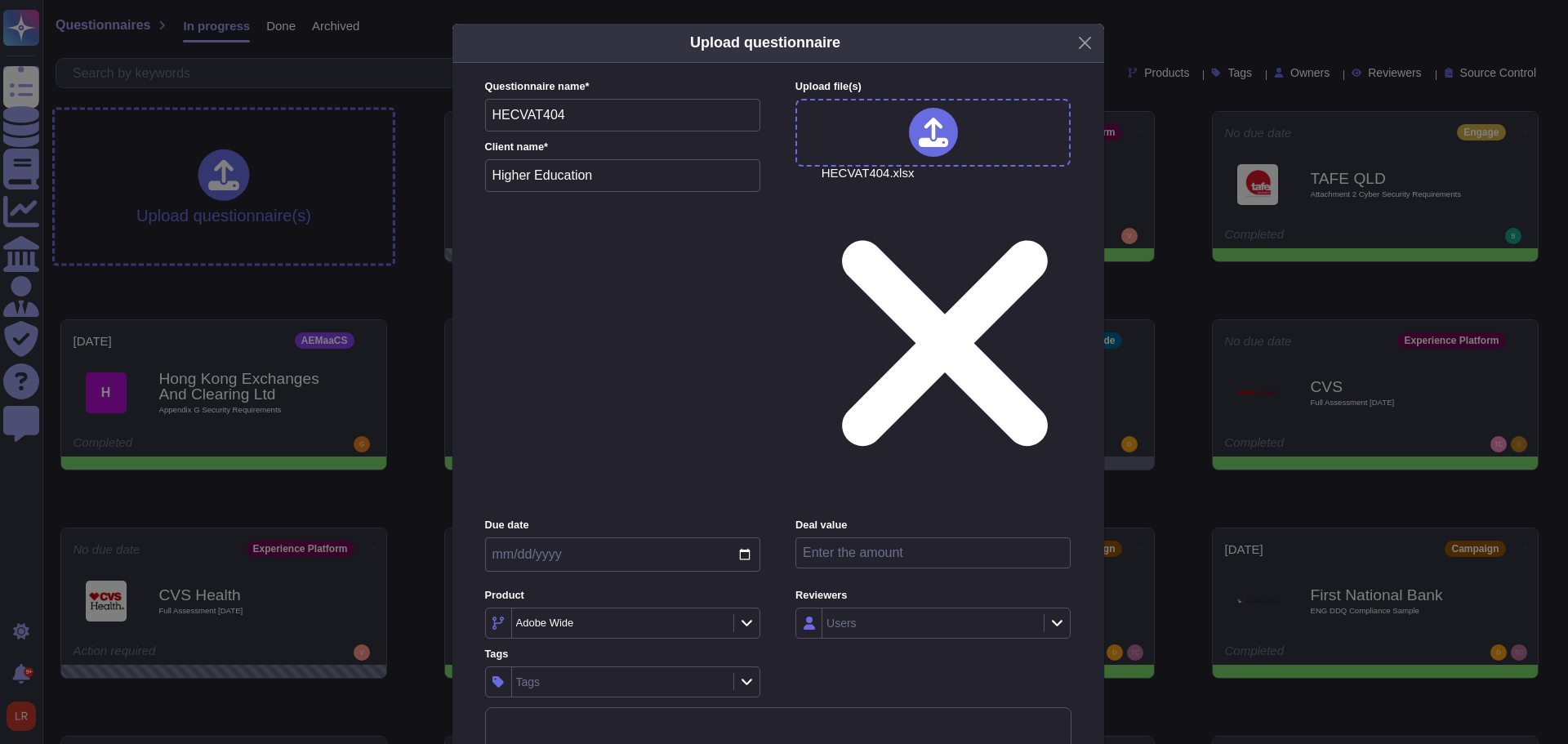 type on "Higher Education" 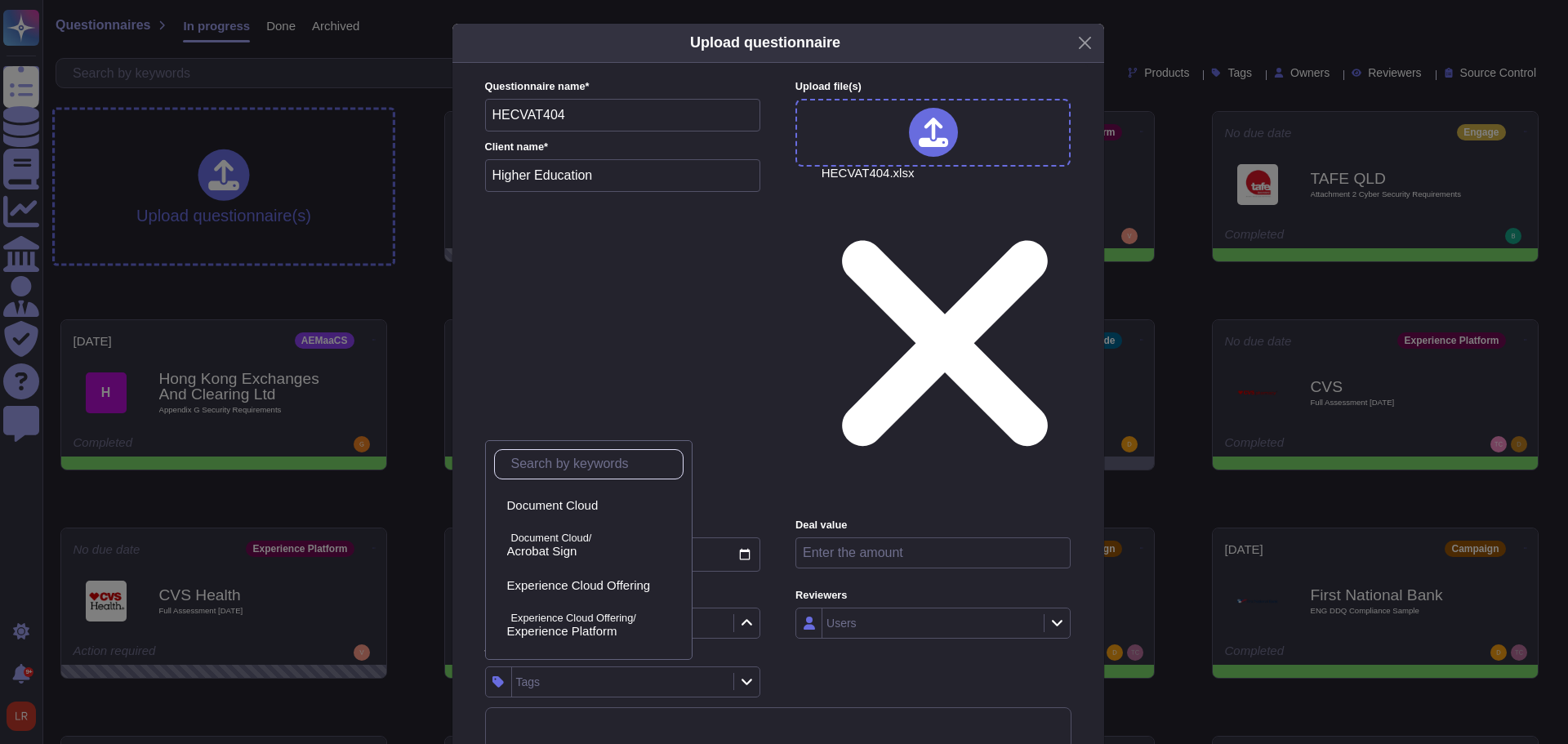 click at bounding box center [593, 464] 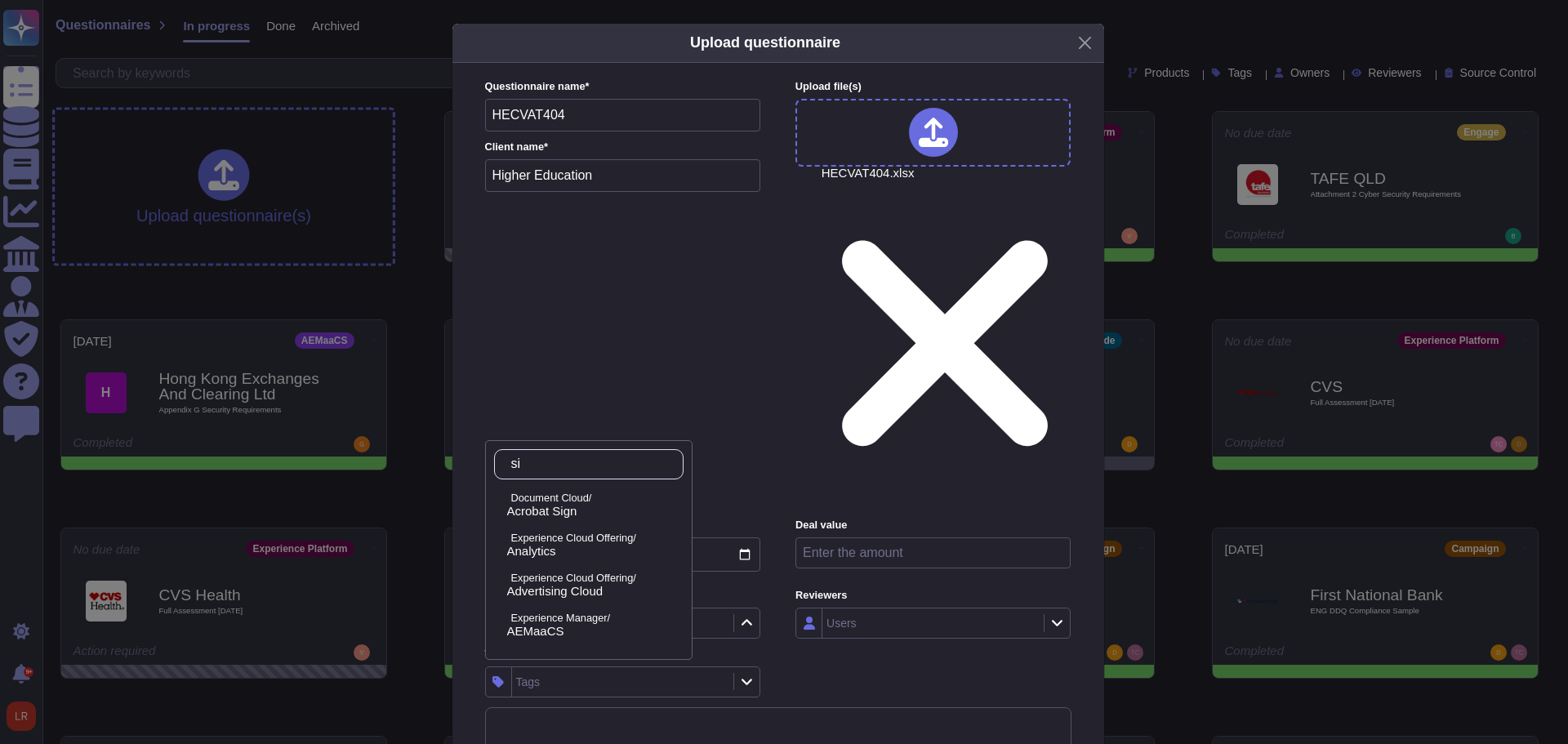 type on "s" 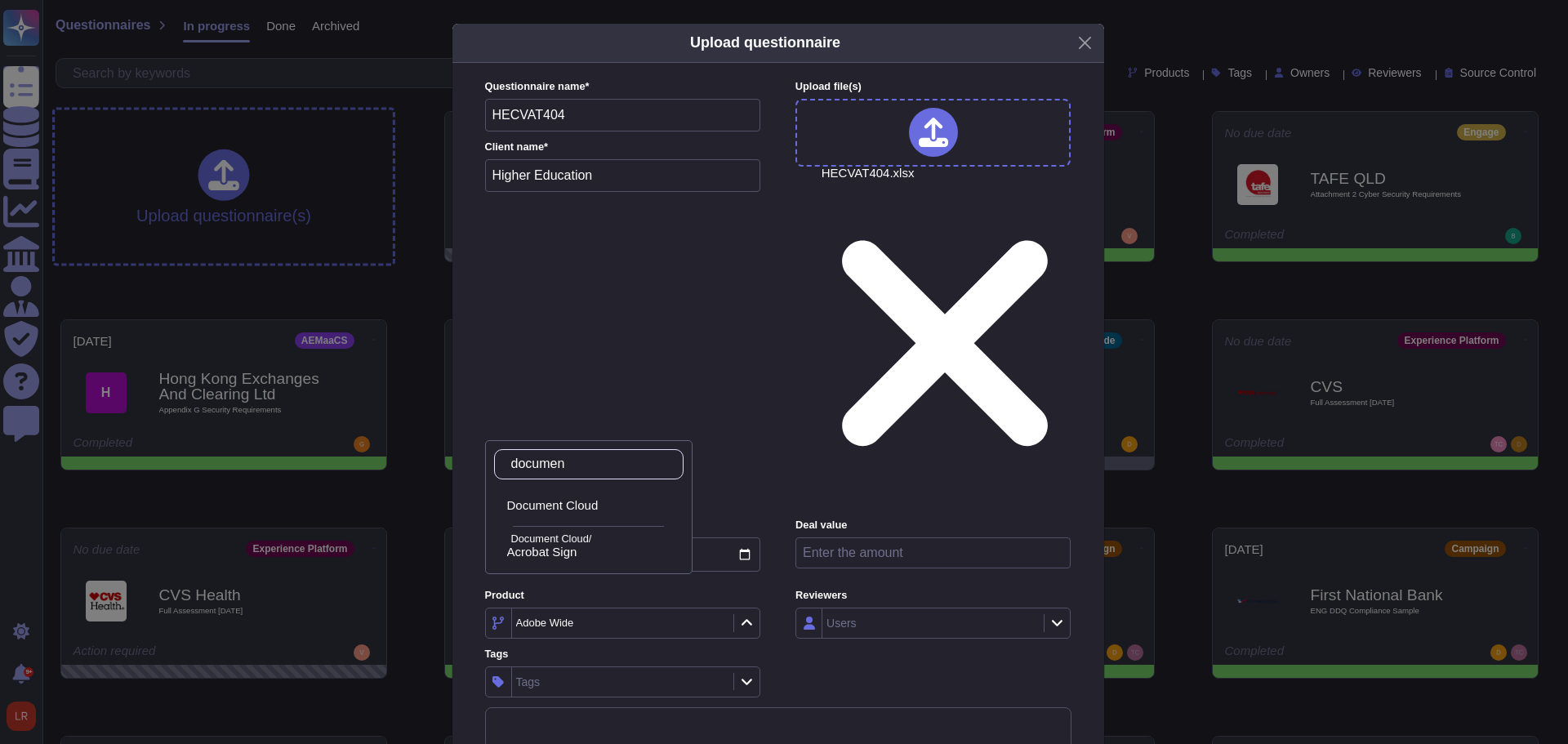 type on "document" 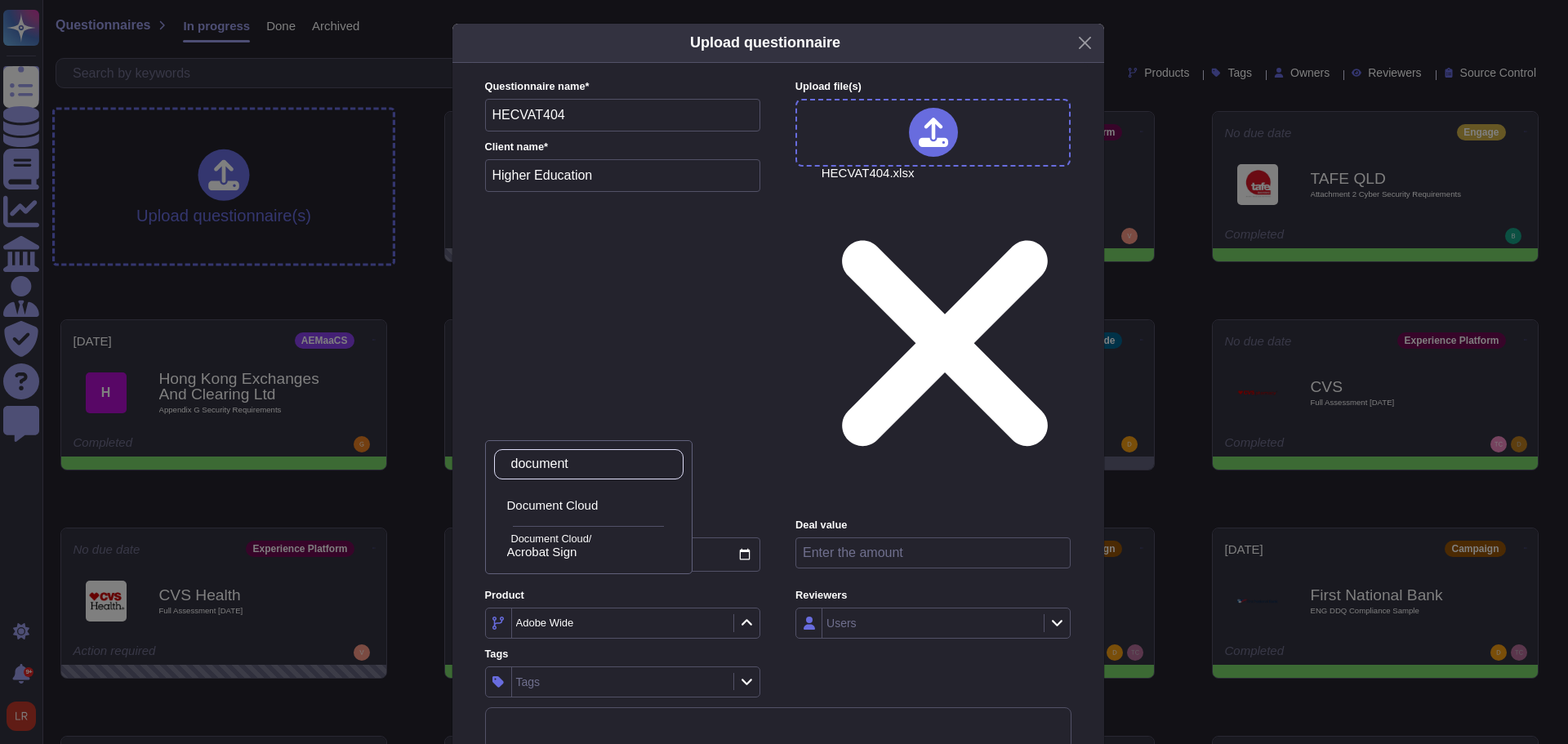 click on "Document Cloud" at bounding box center (553, 506) 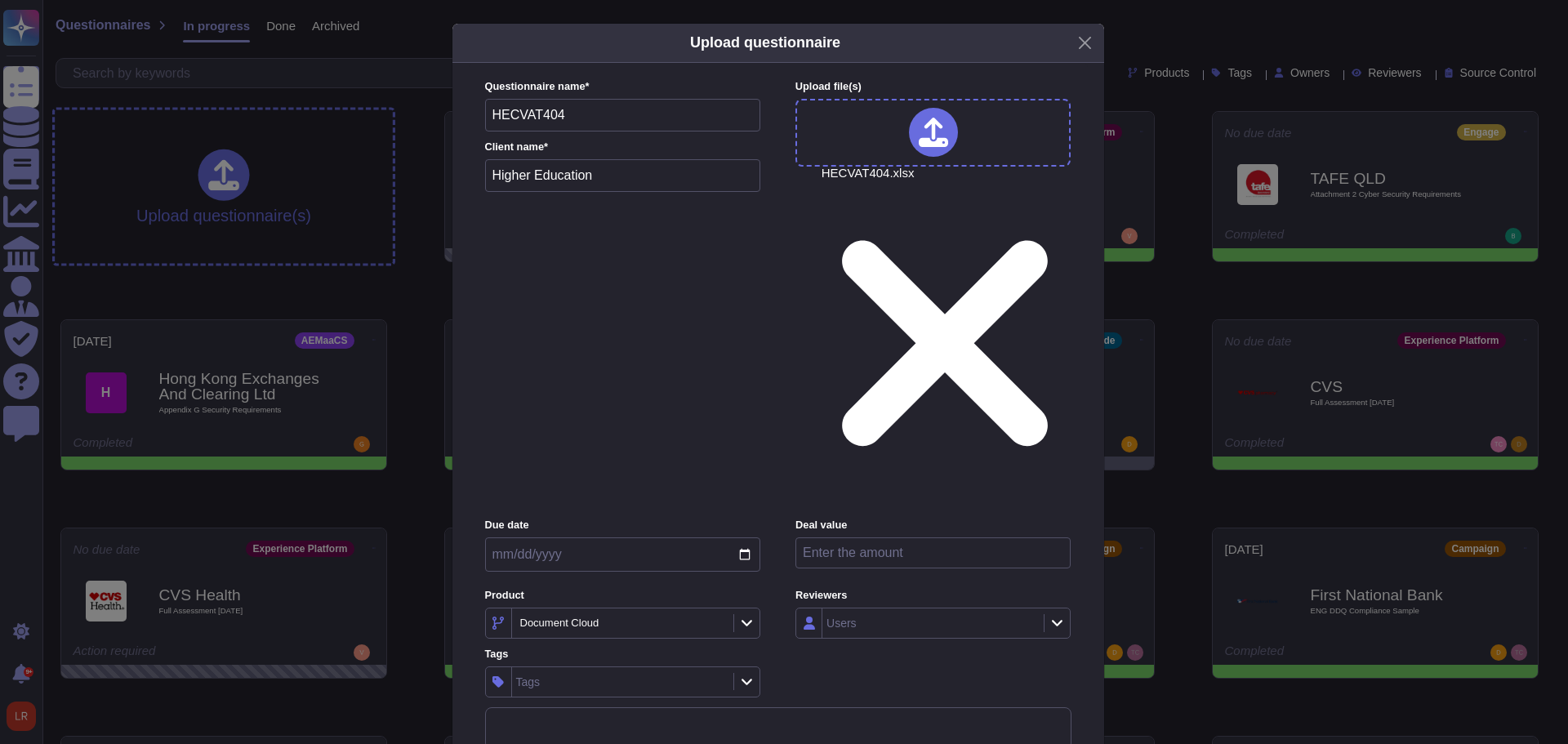 click on "Due date Deal value Product Document Cloud Reviewers Users Tags Tags" at bounding box center (778, 607) 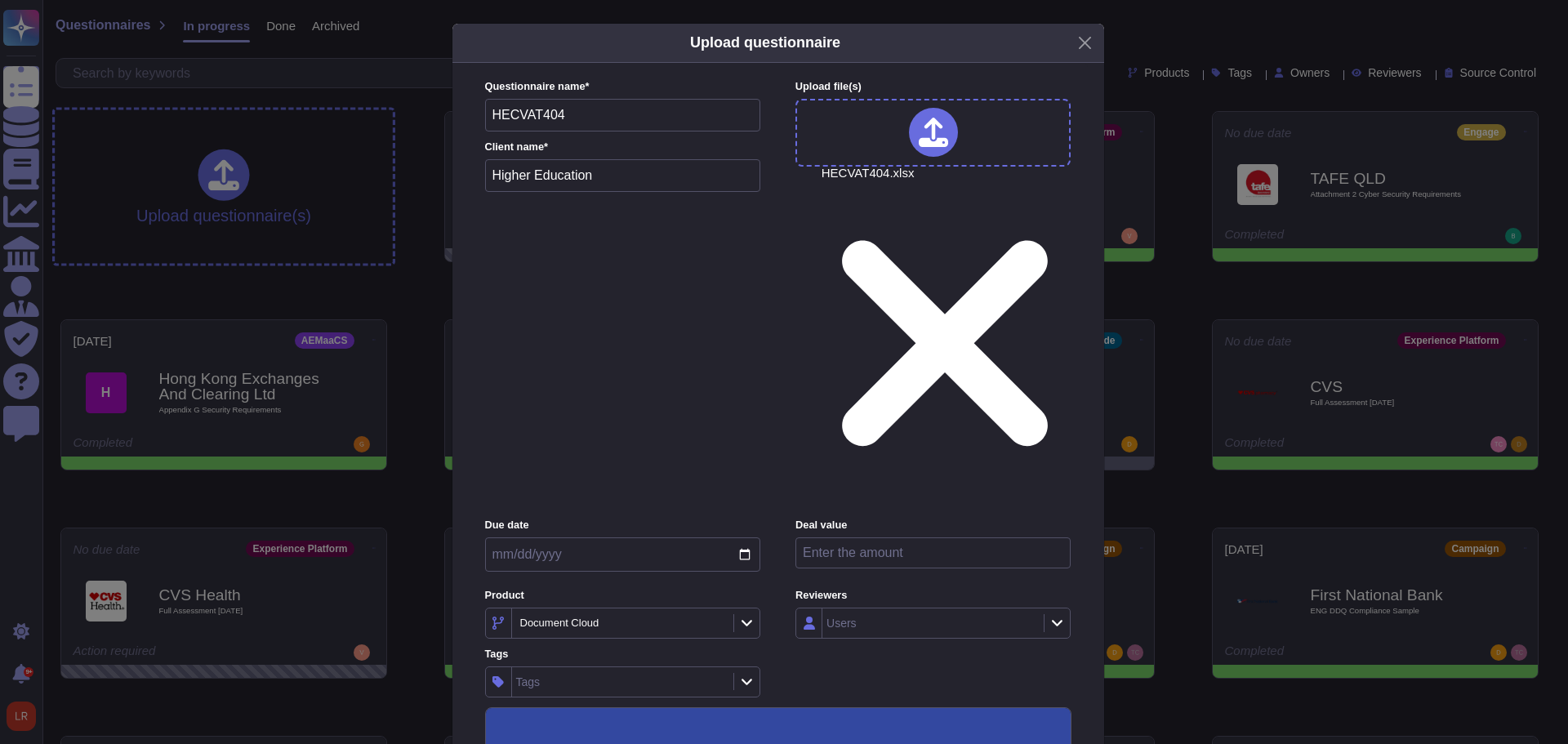 click on "Use this questionnaire as a source of suggestions" at bounding box center (657, 1367) 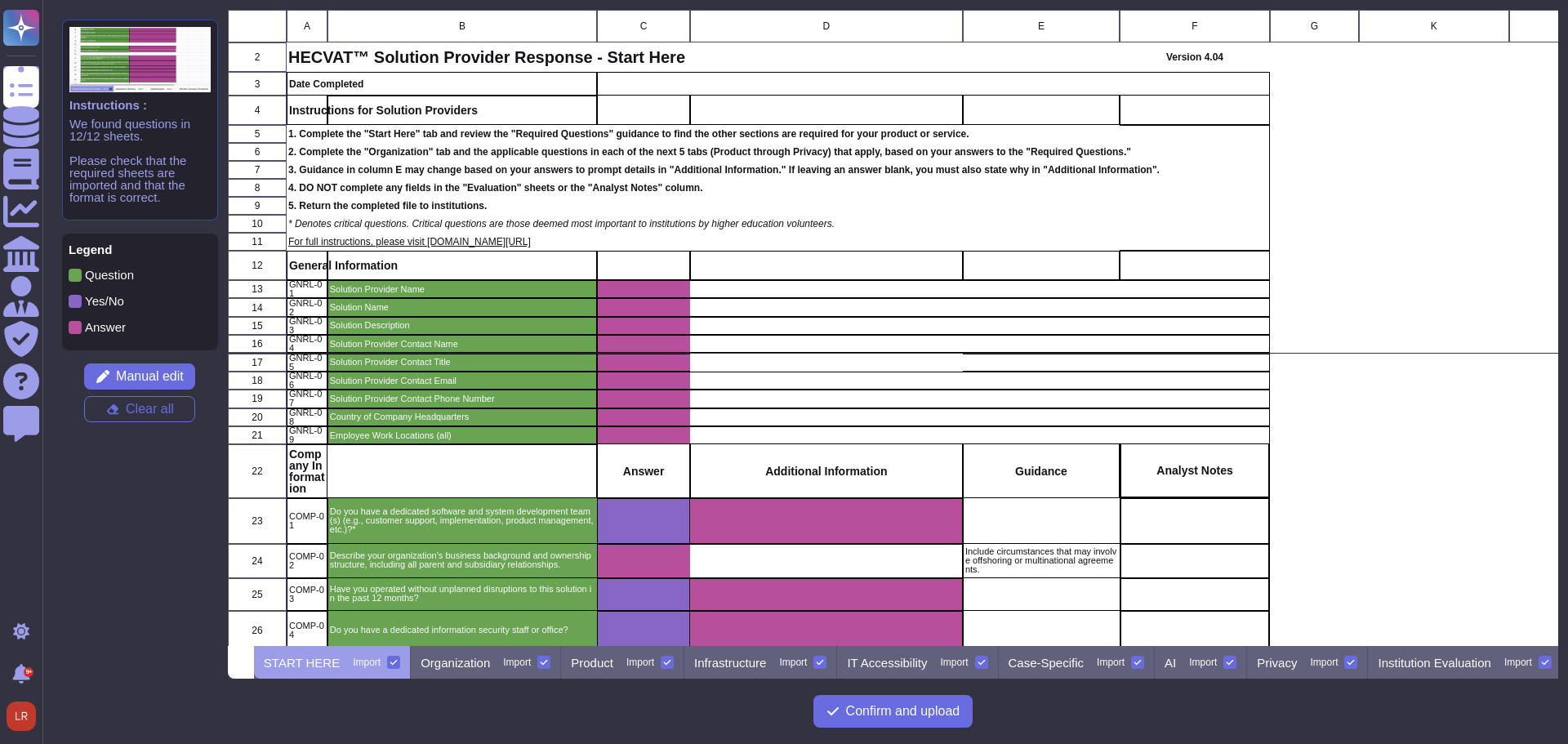 scroll, scrollTop: 13, scrollLeft: 13, axis: both 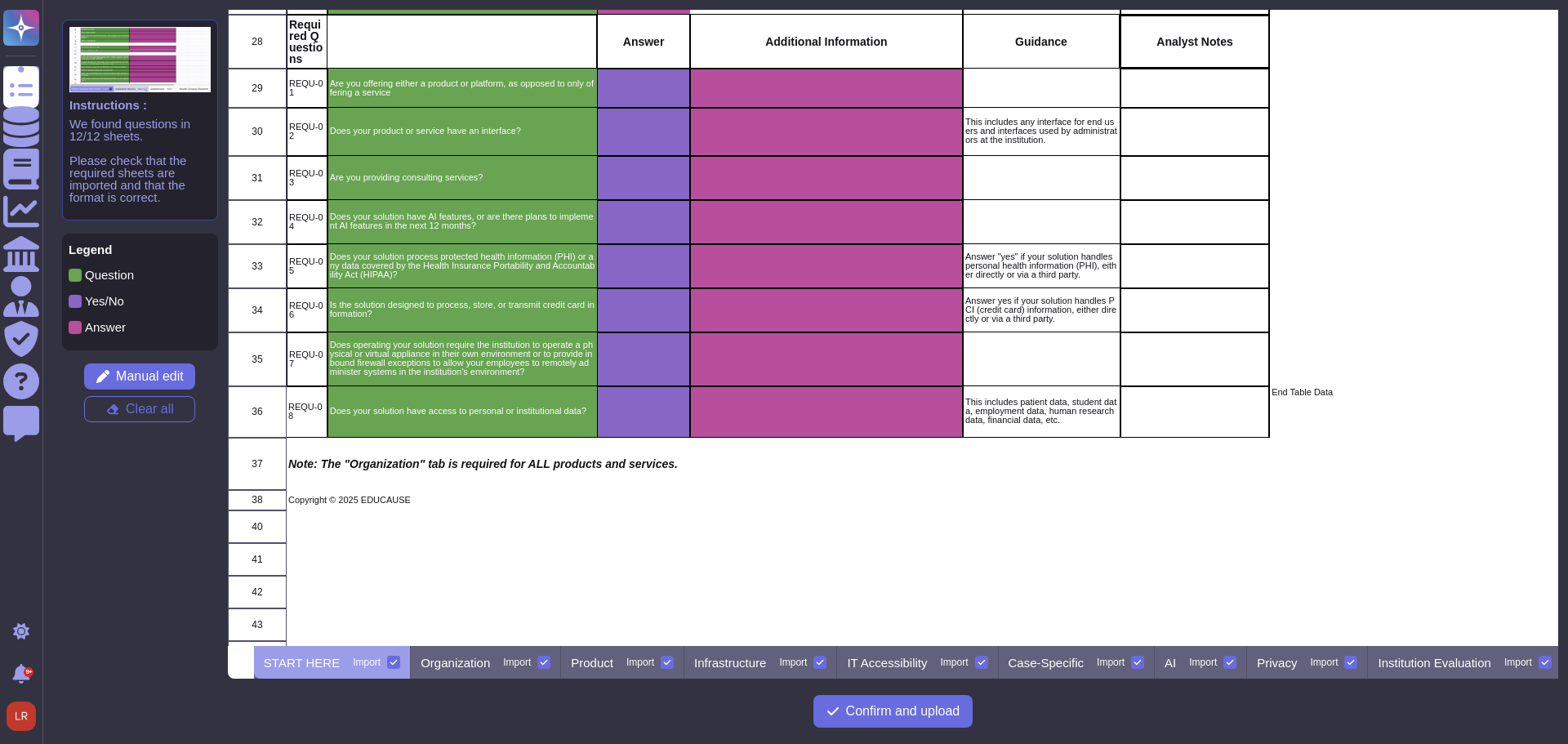 click on "Organization" at bounding box center [455, 662] 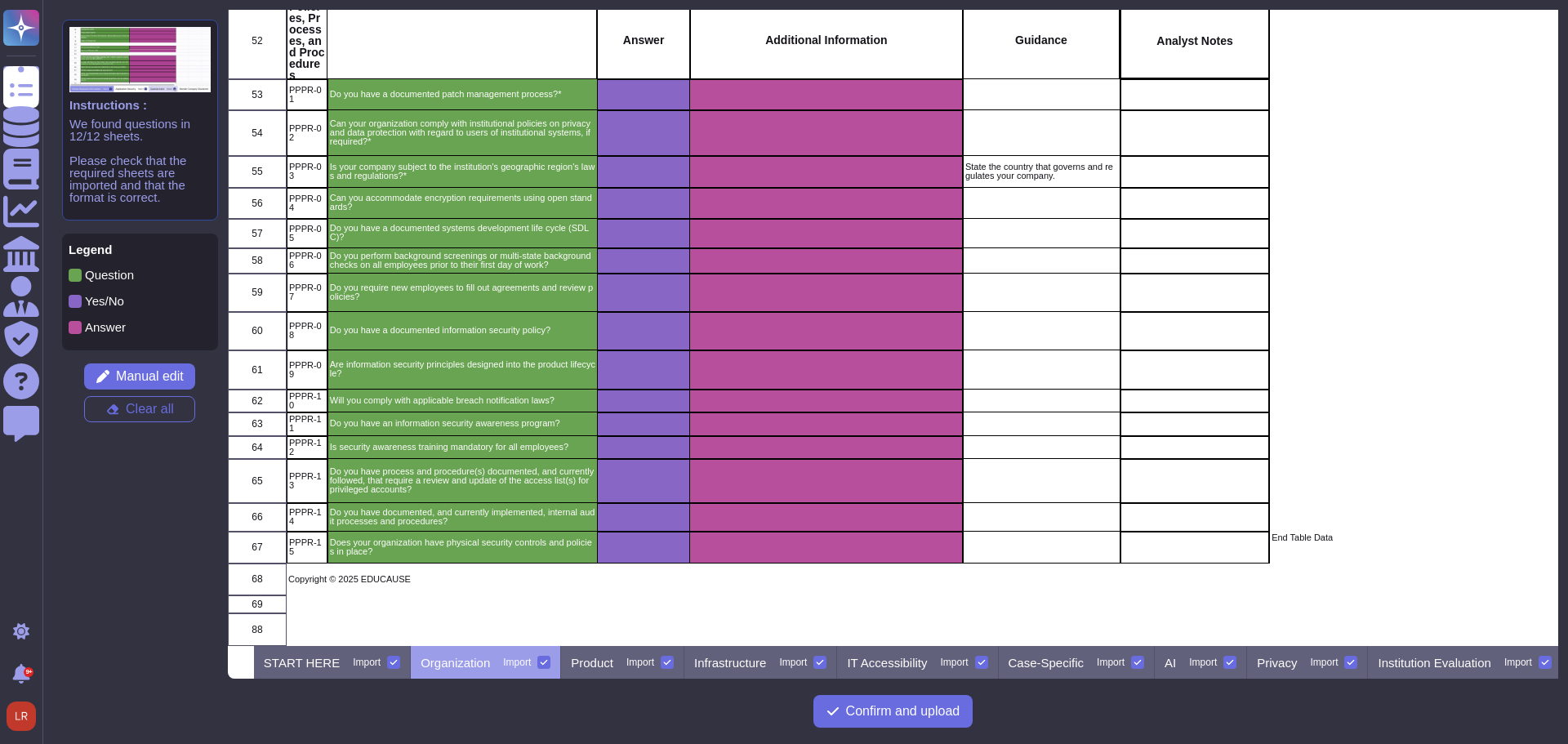 scroll, scrollTop: 1800, scrollLeft: 0, axis: vertical 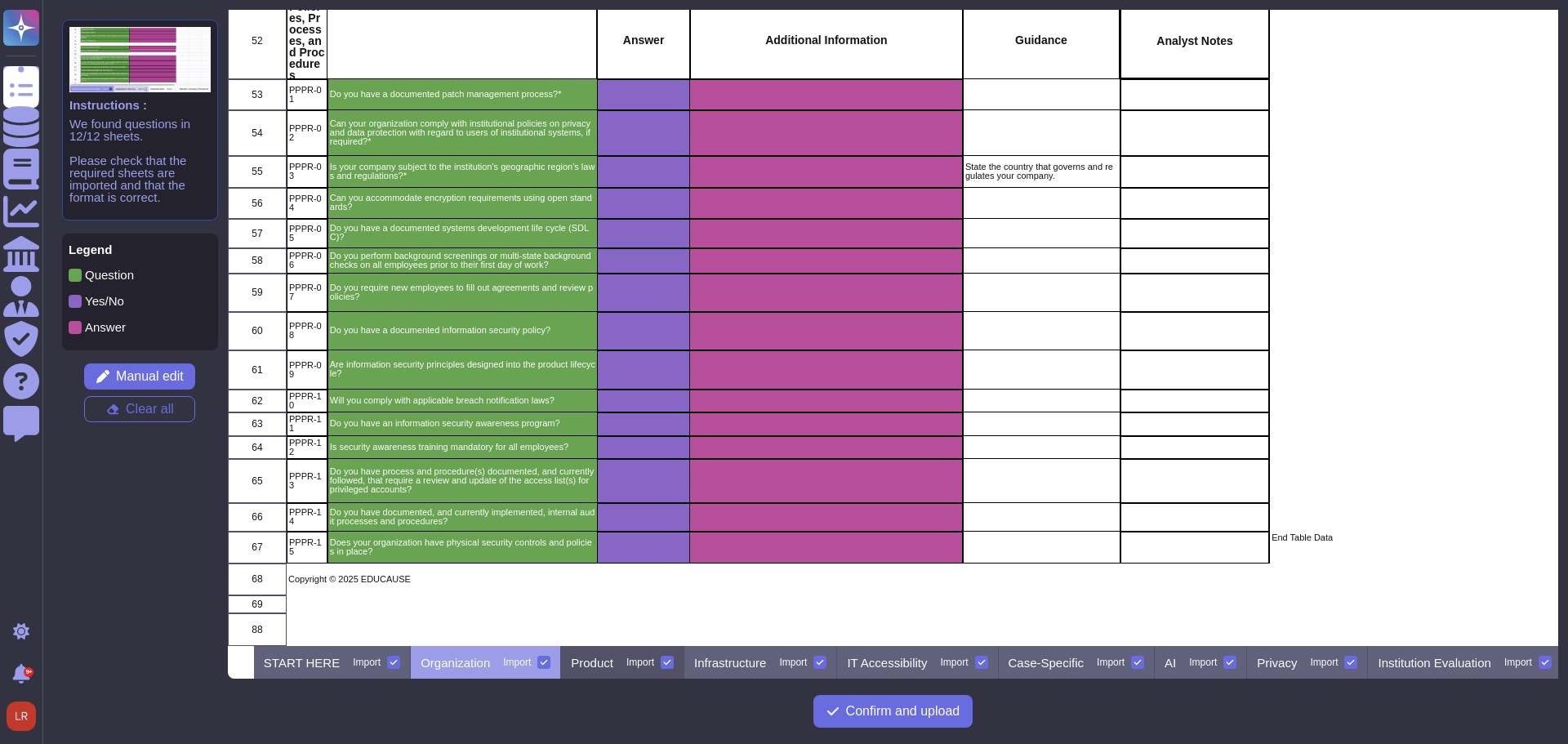 click on "Product" at bounding box center [592, 662] 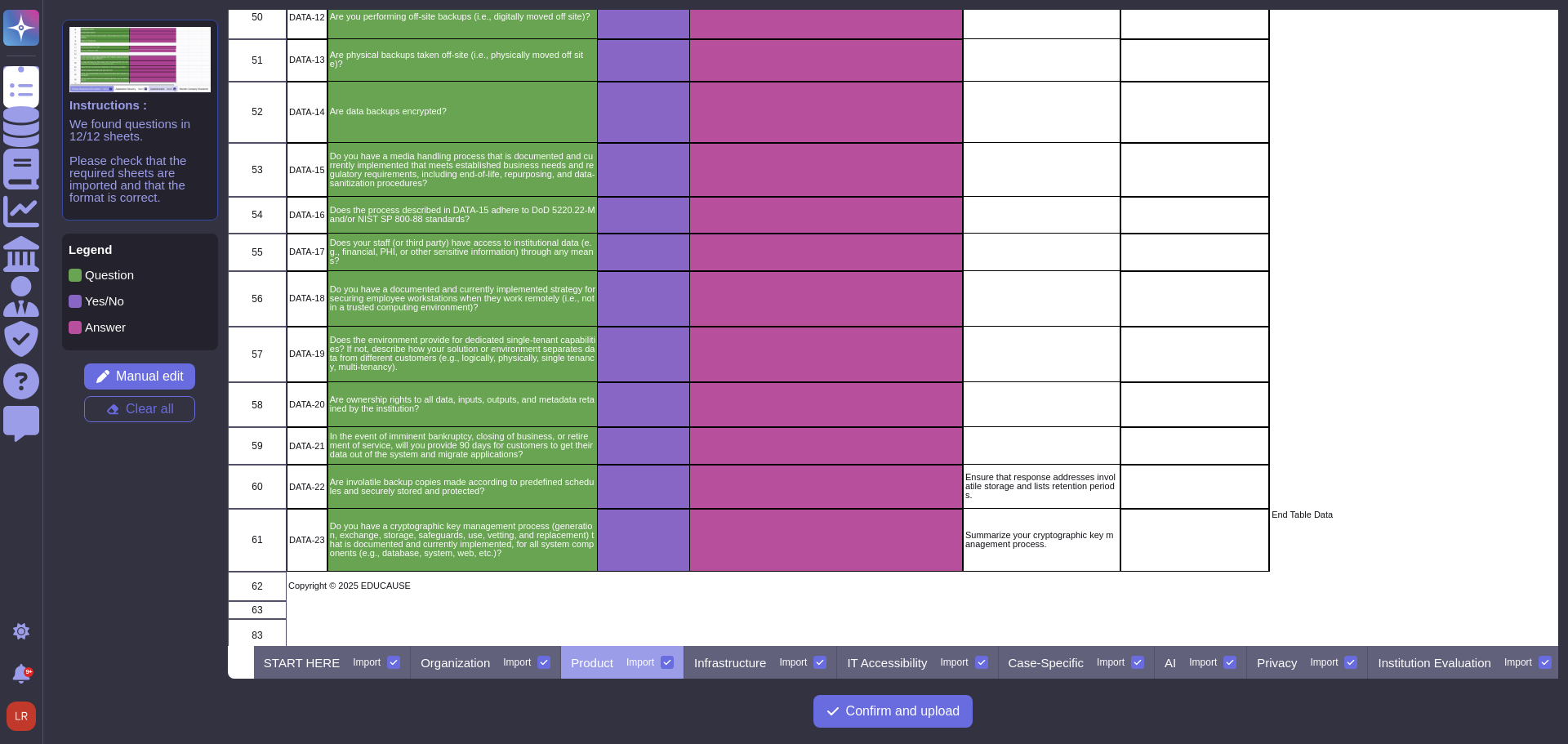 scroll, scrollTop: 2035, scrollLeft: 0, axis: vertical 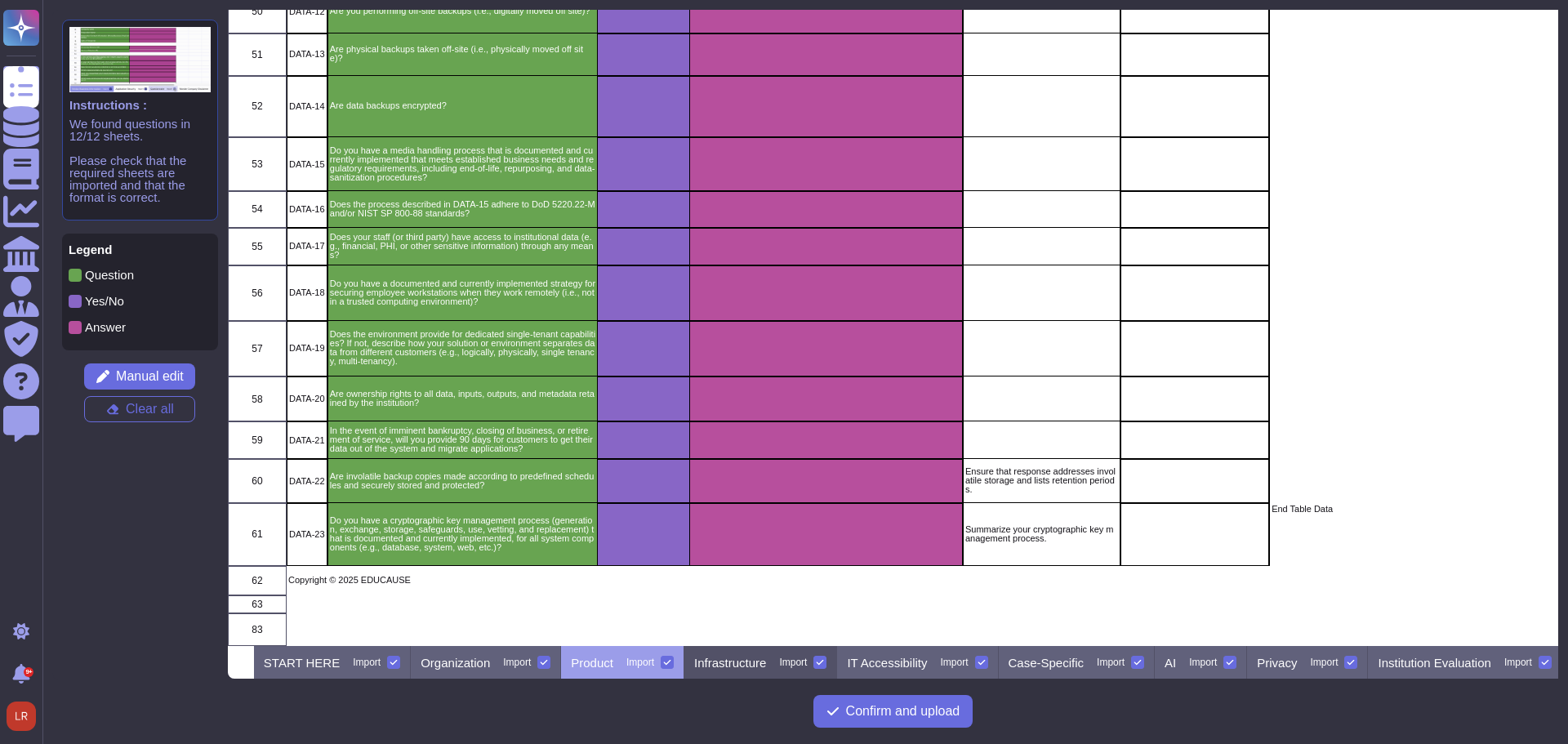 click on "Infrastructure" at bounding box center (730, 662) 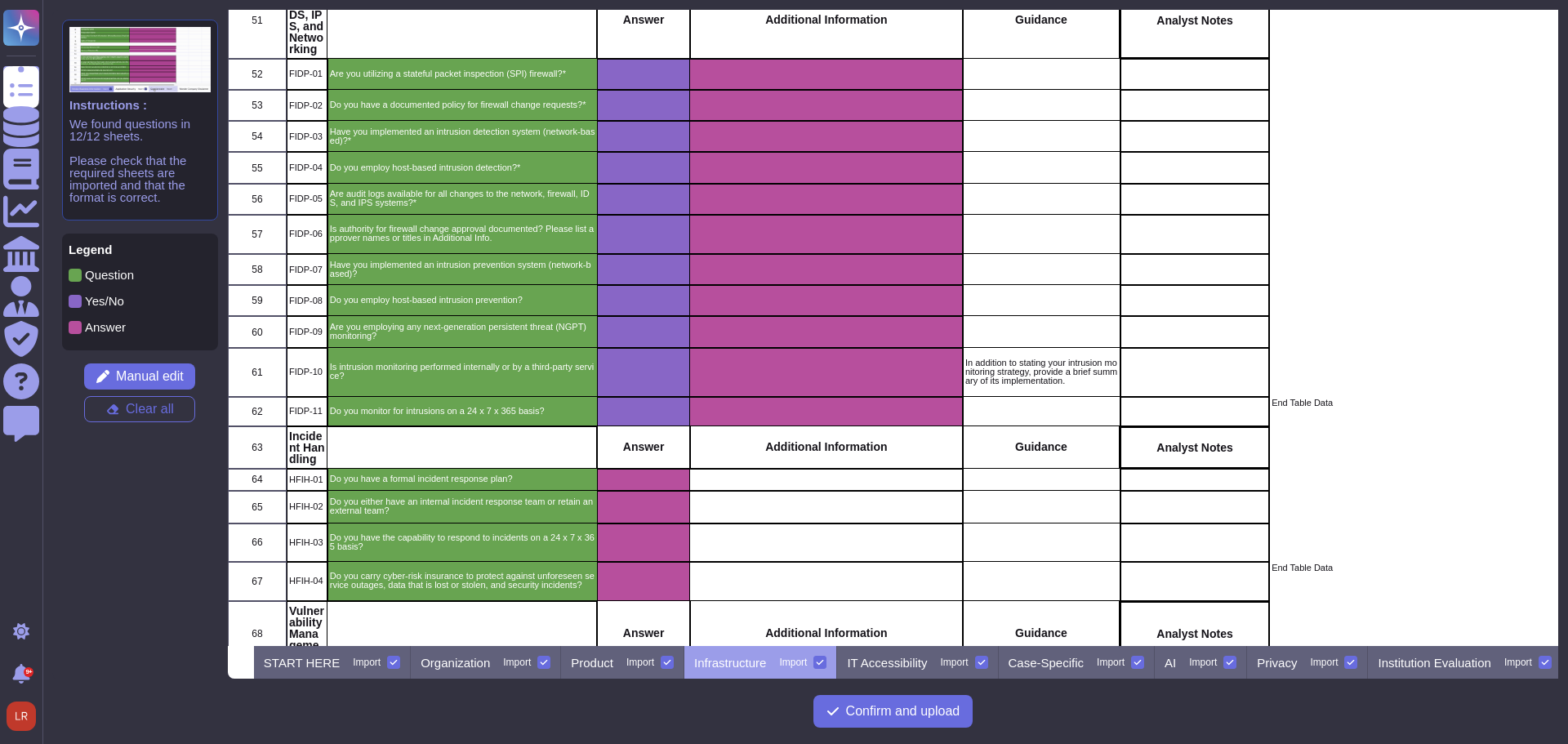 scroll, scrollTop: 2386, scrollLeft: 0, axis: vertical 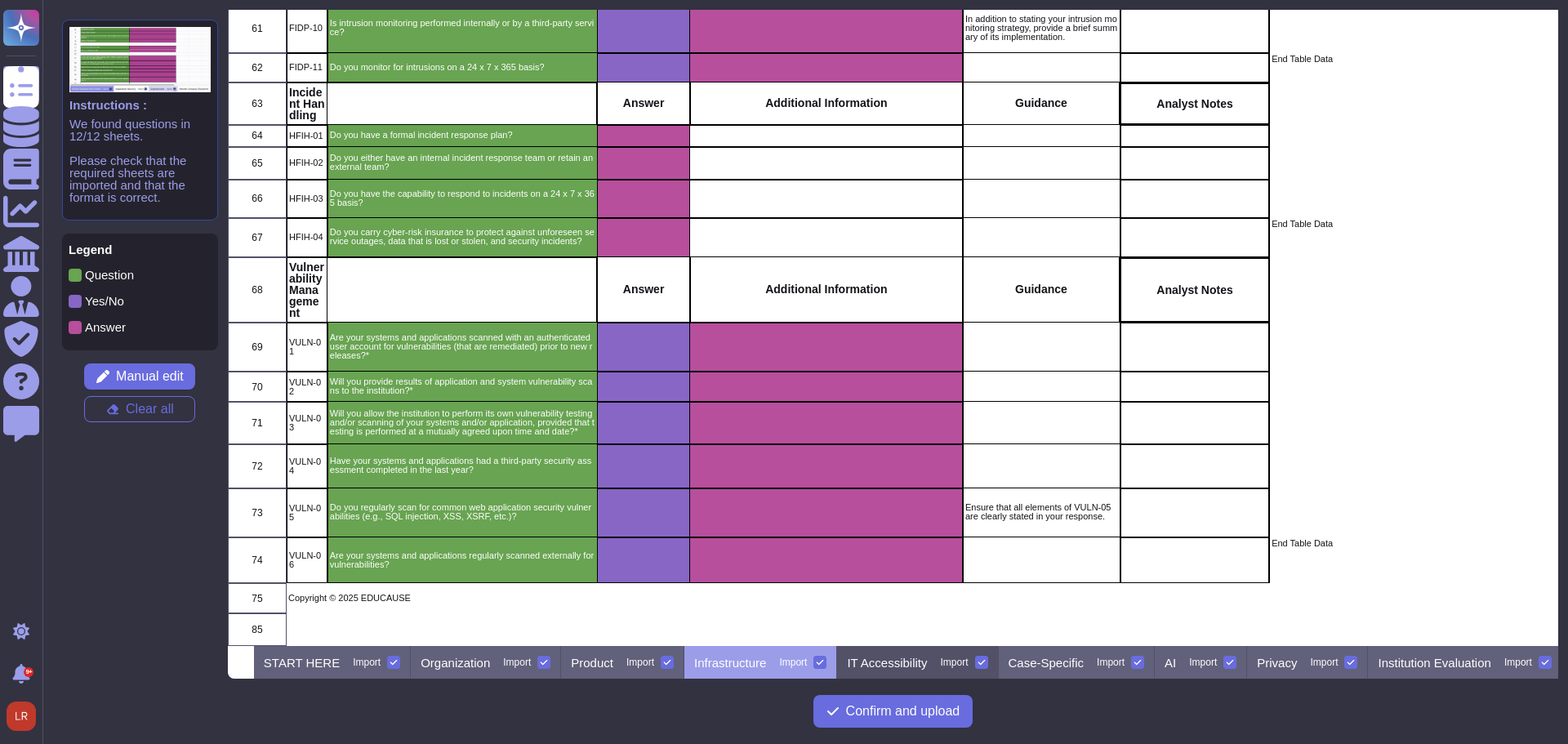 click on "IT Accessibility" at bounding box center [887, 662] 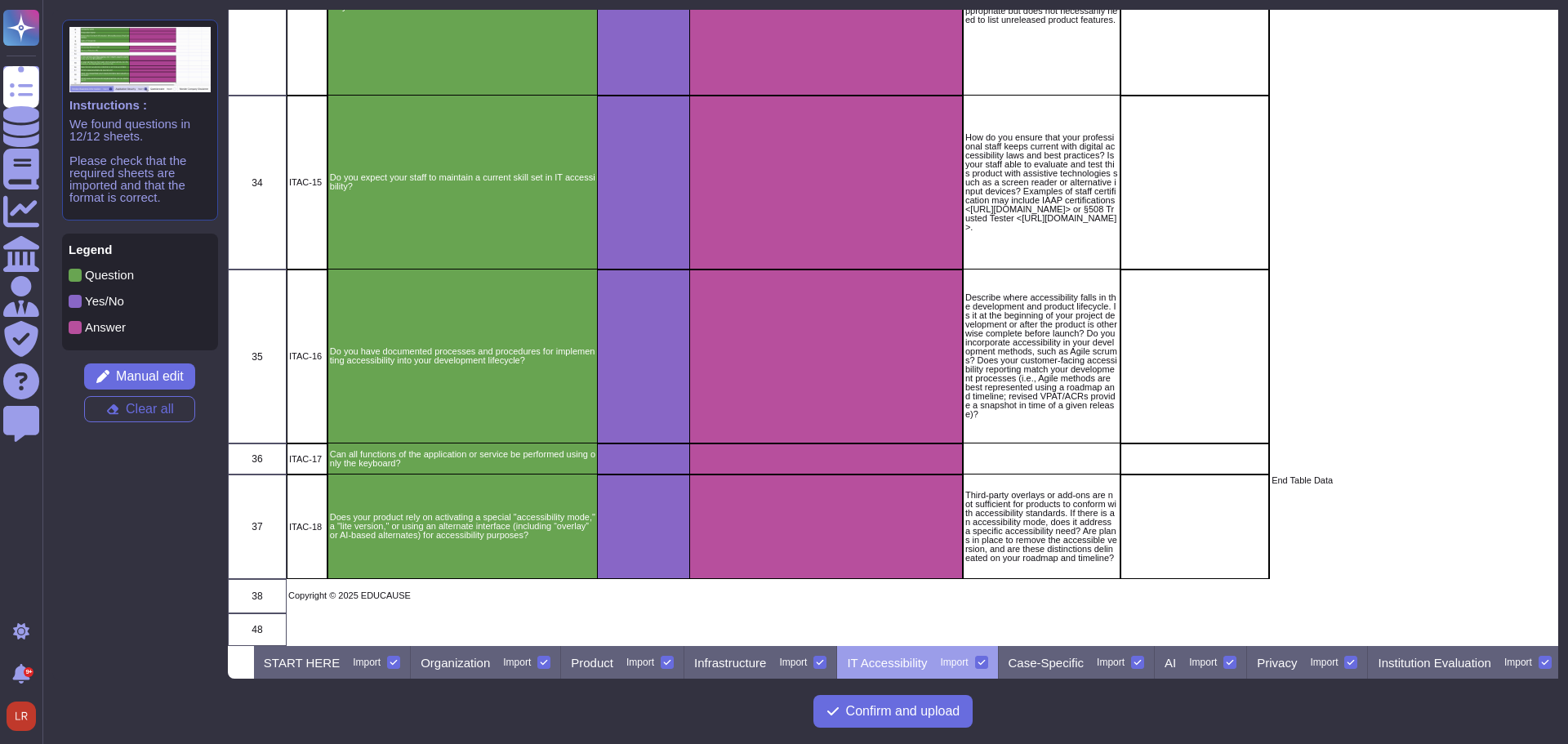 scroll, scrollTop: 1548, scrollLeft: 0, axis: vertical 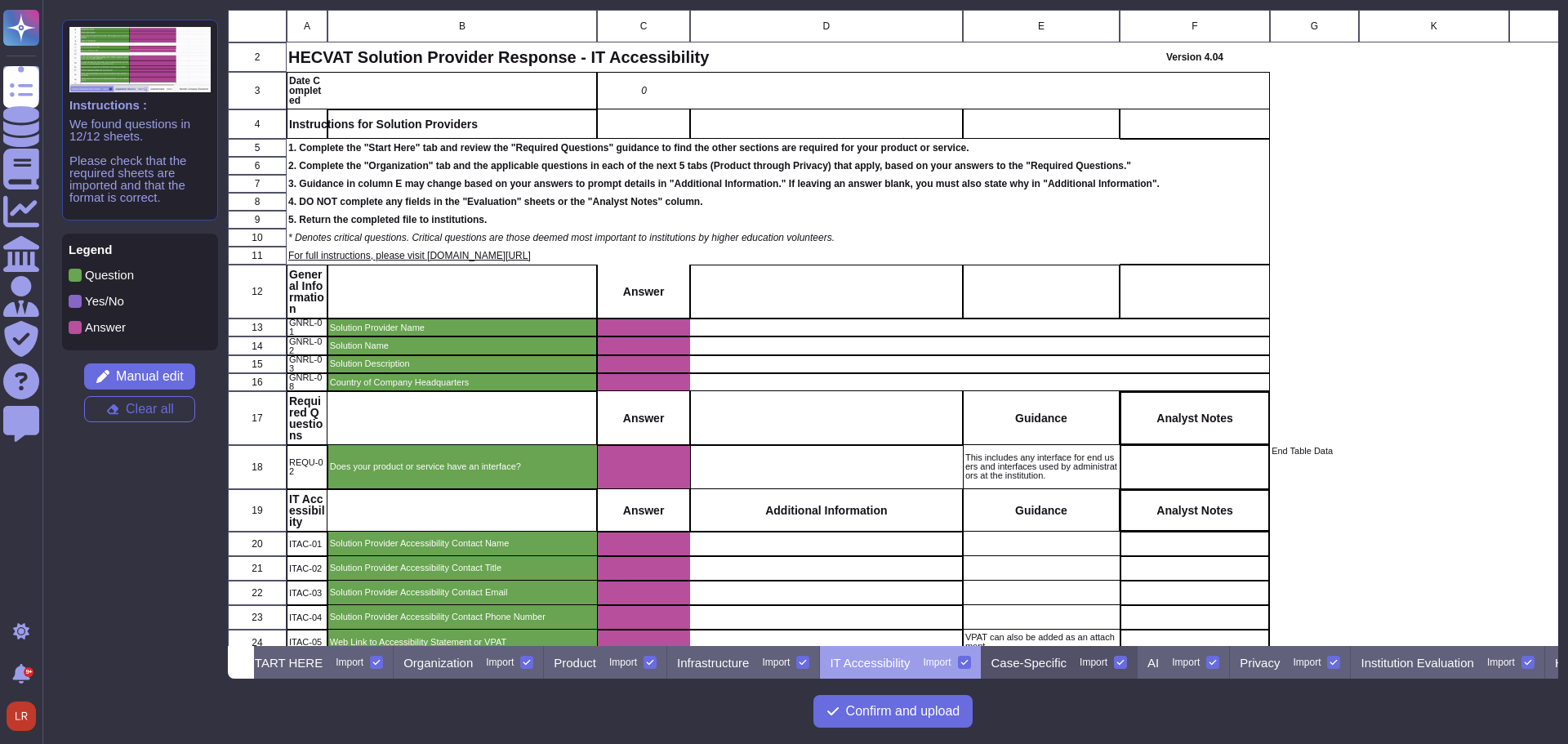 click on "Case-Specific" at bounding box center (1029, 662) 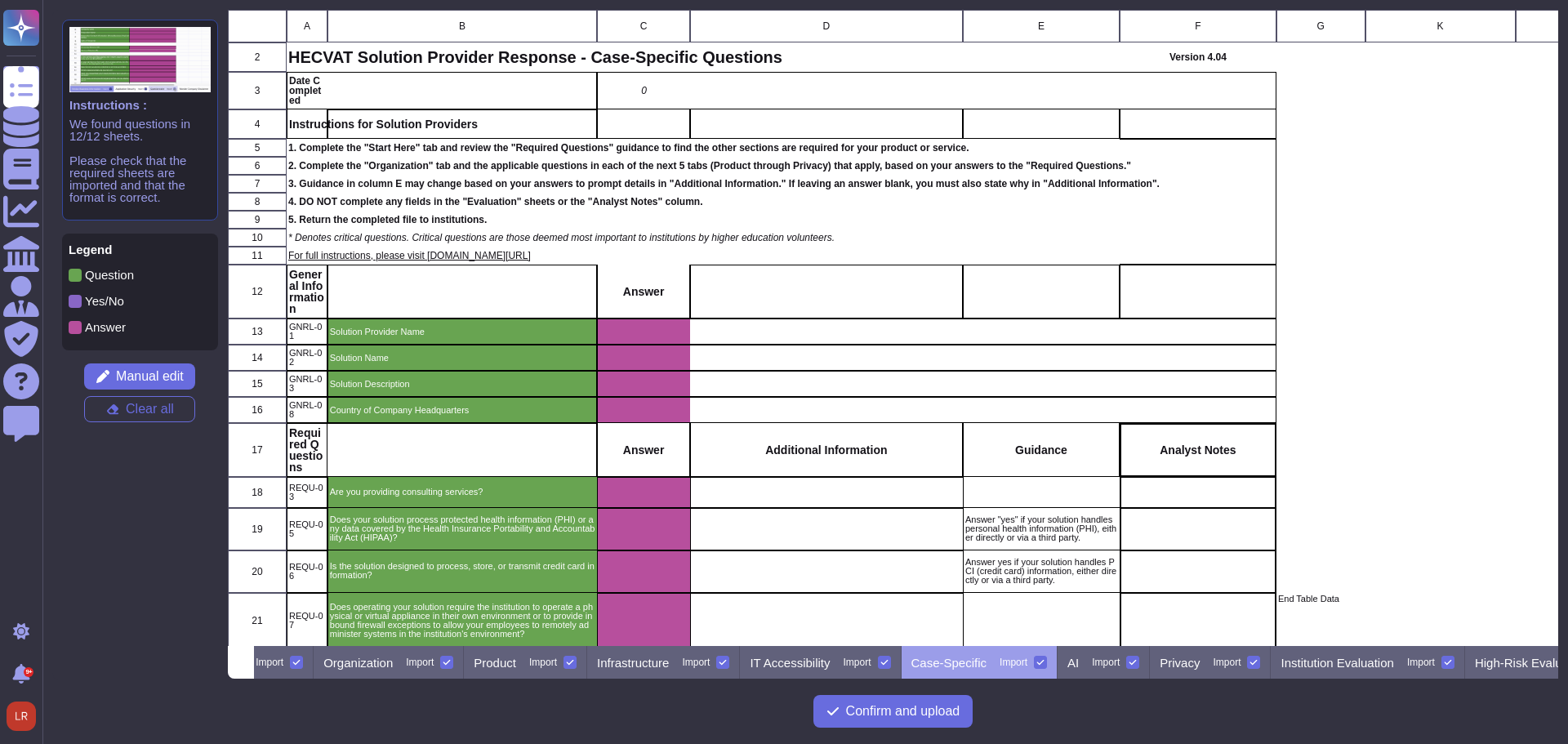 scroll, scrollTop: 0, scrollLeft: 175, axis: horizontal 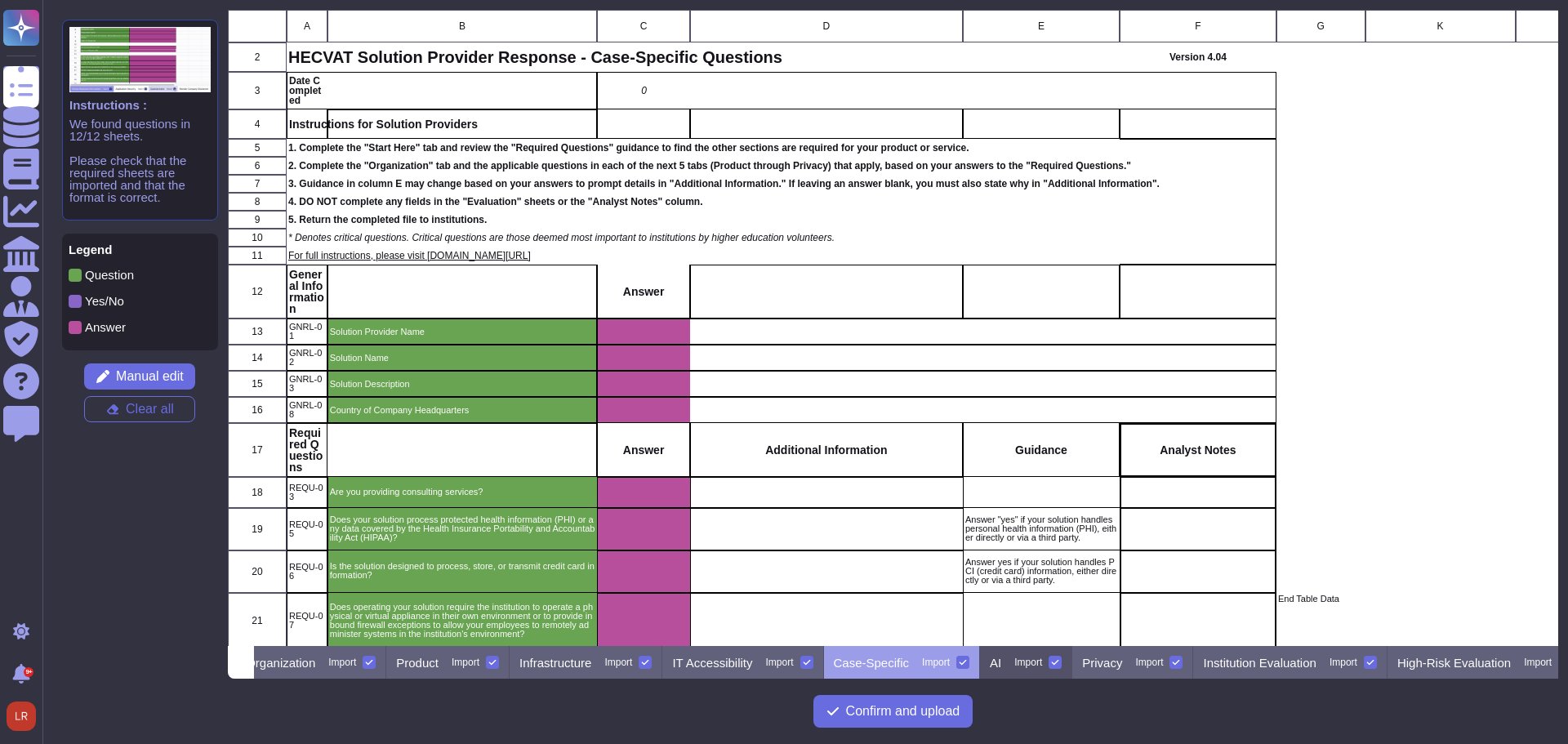 click on "AI Import" at bounding box center [1026, 662] 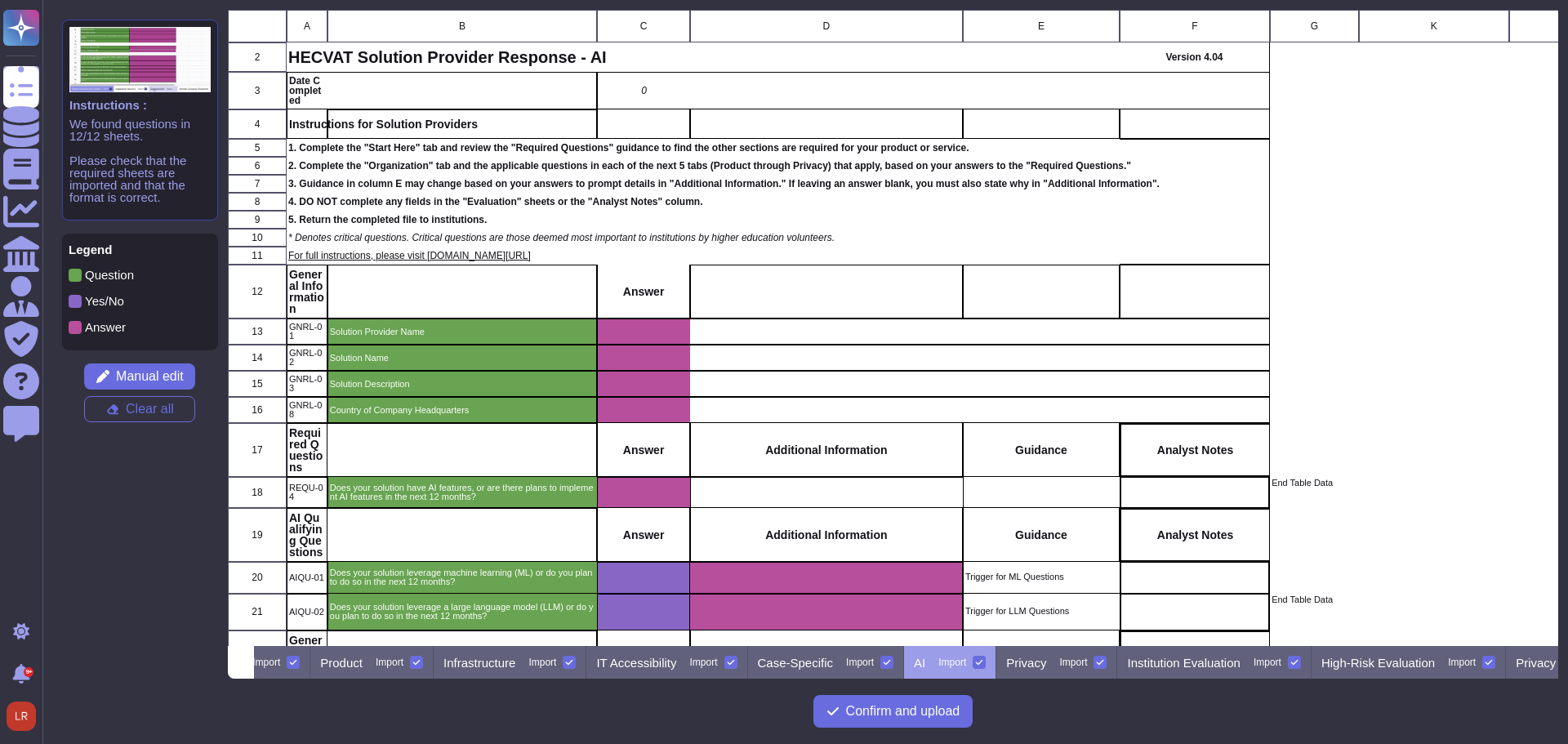 scroll, scrollTop: 0, scrollLeft: 298, axis: horizontal 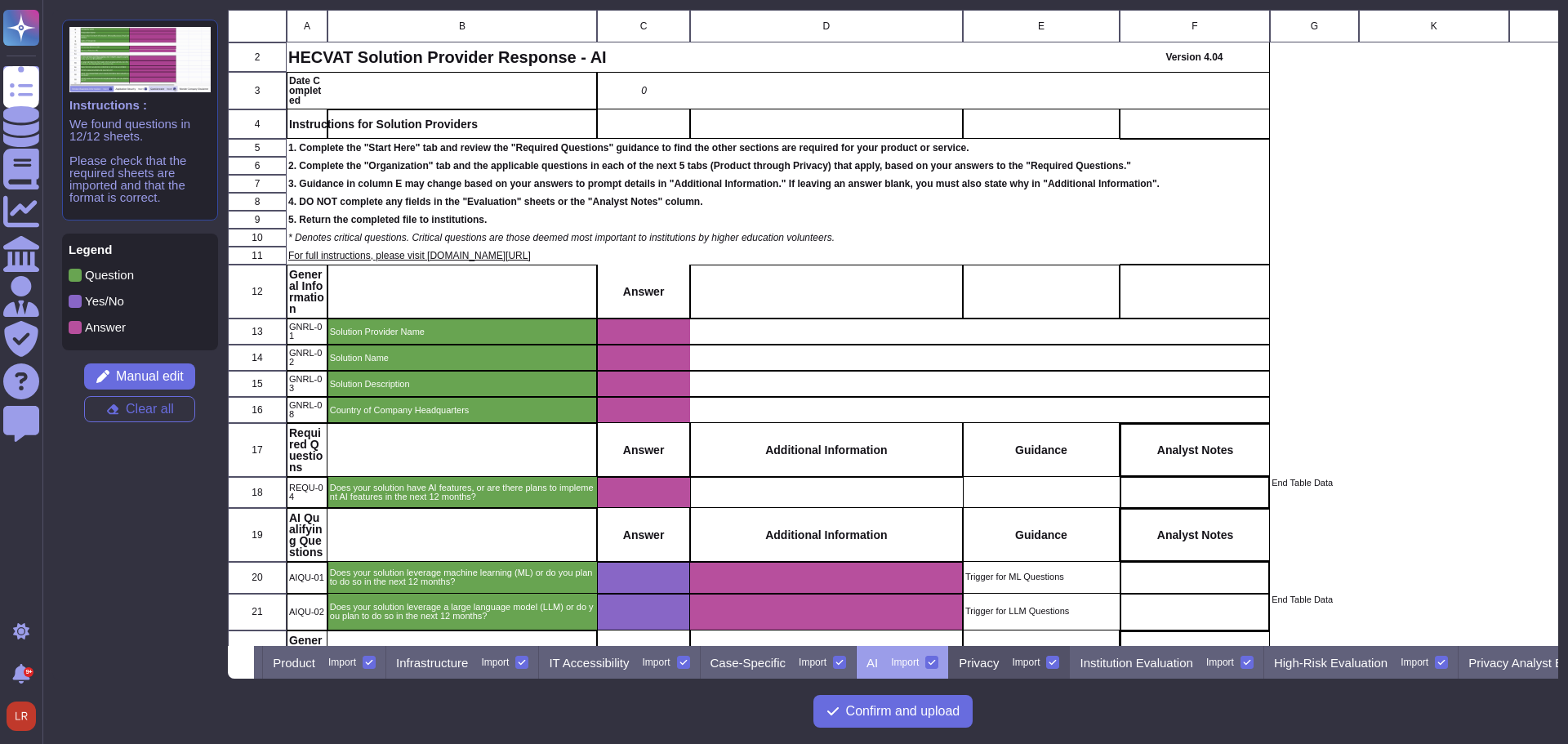 click on "Privacy" at bounding box center (978, 662) 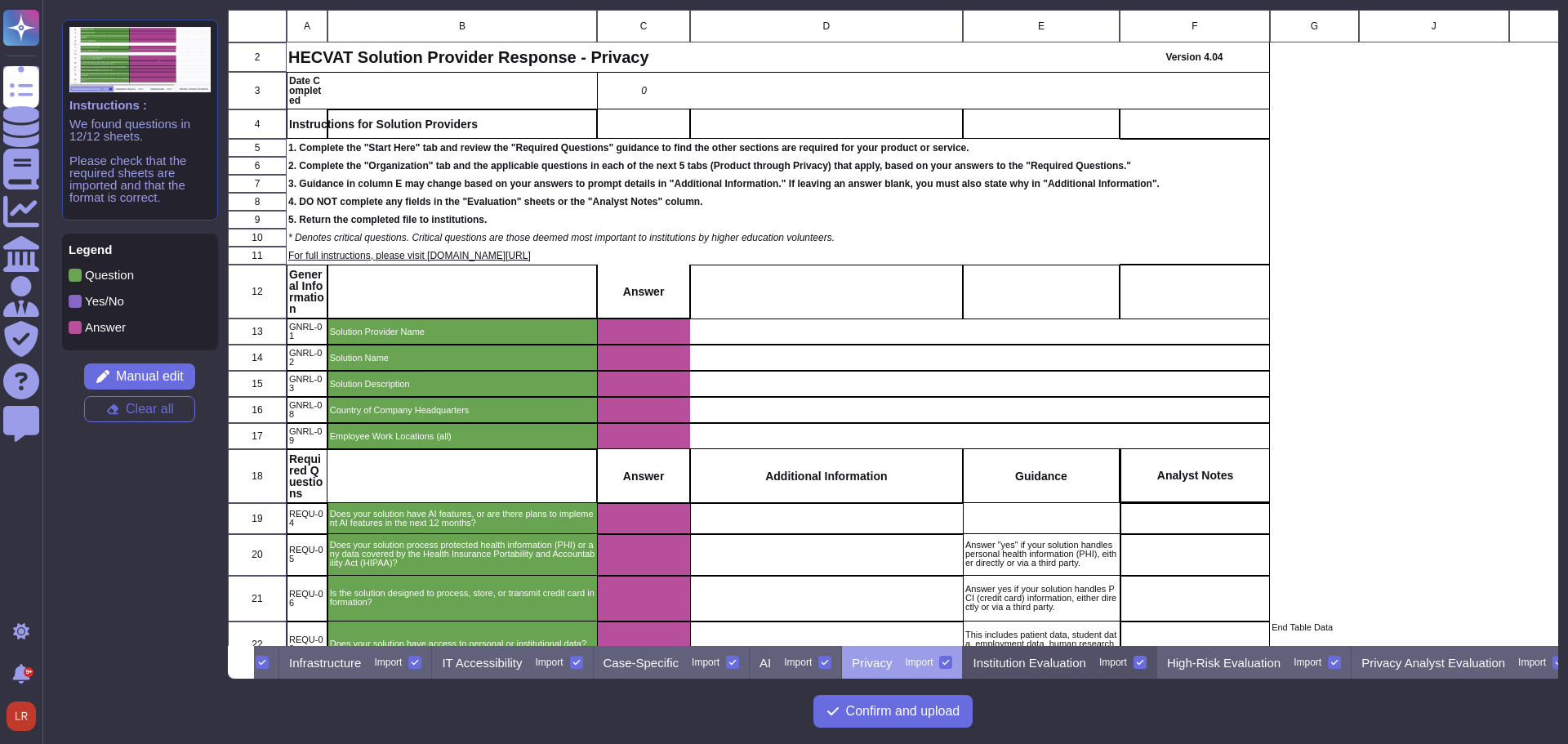 click on "Institution Evaluation" at bounding box center [1029, 662] 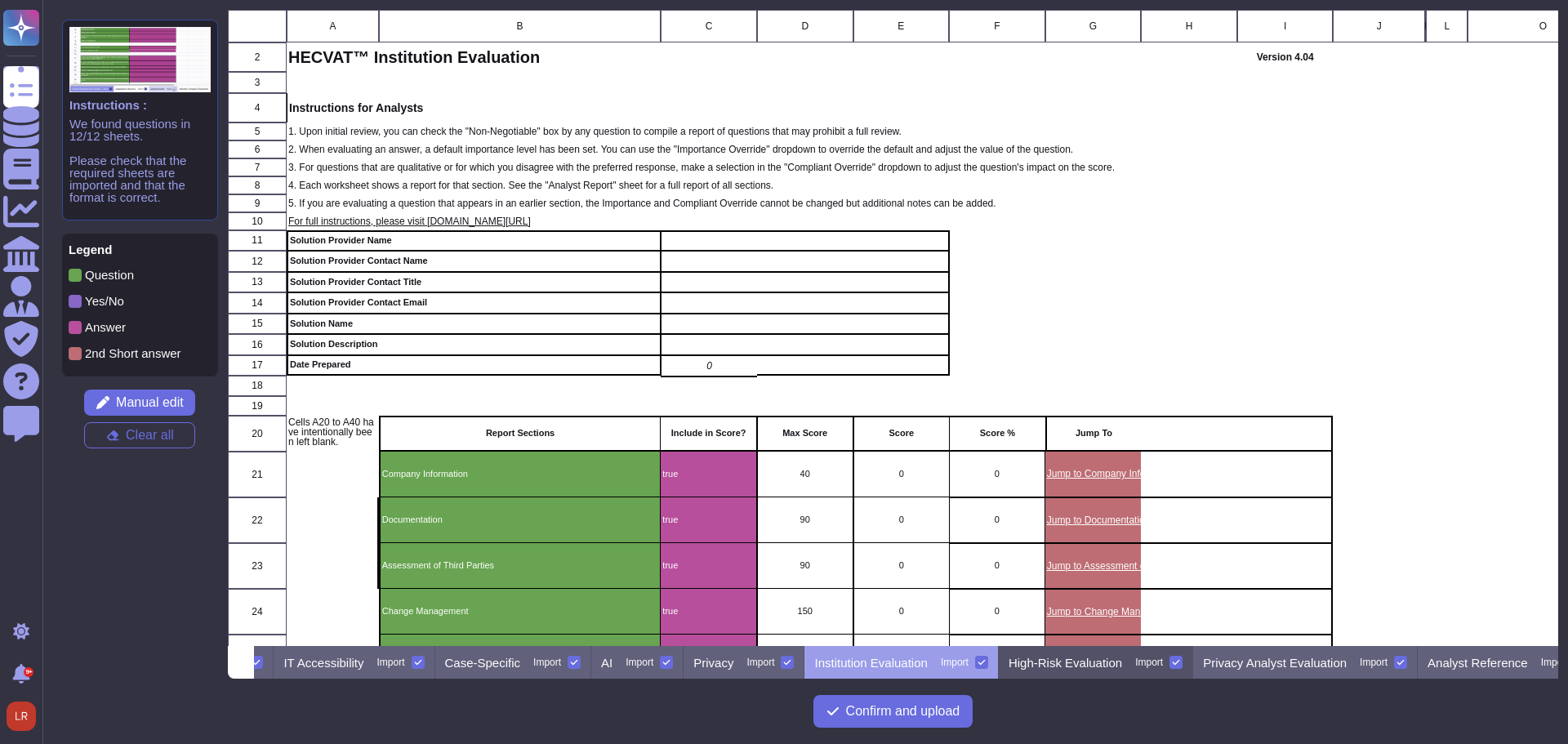 click on "High-Risk Evaluation" at bounding box center (1065, 662) 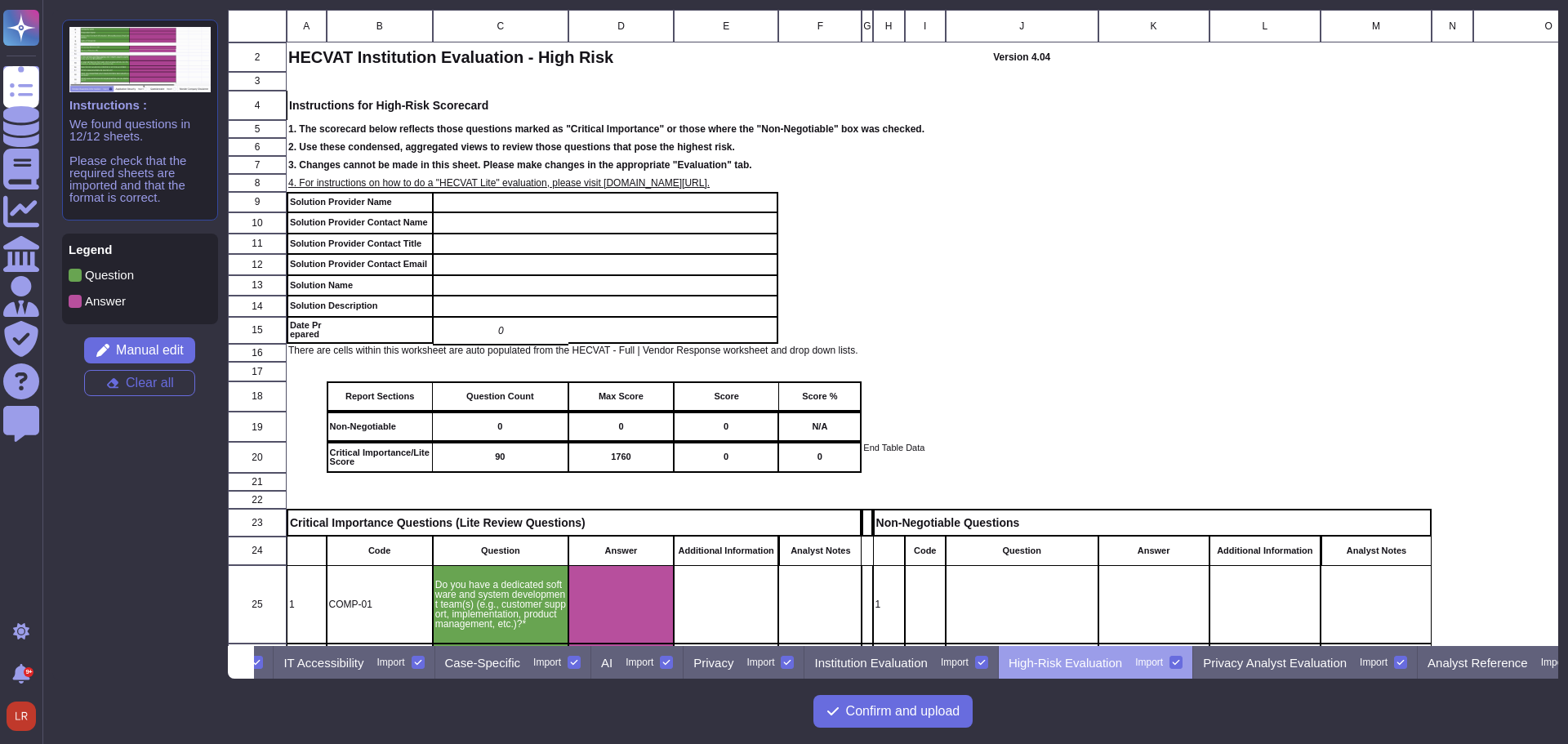 scroll, scrollTop: 0, scrollLeft: 613, axis: horizontal 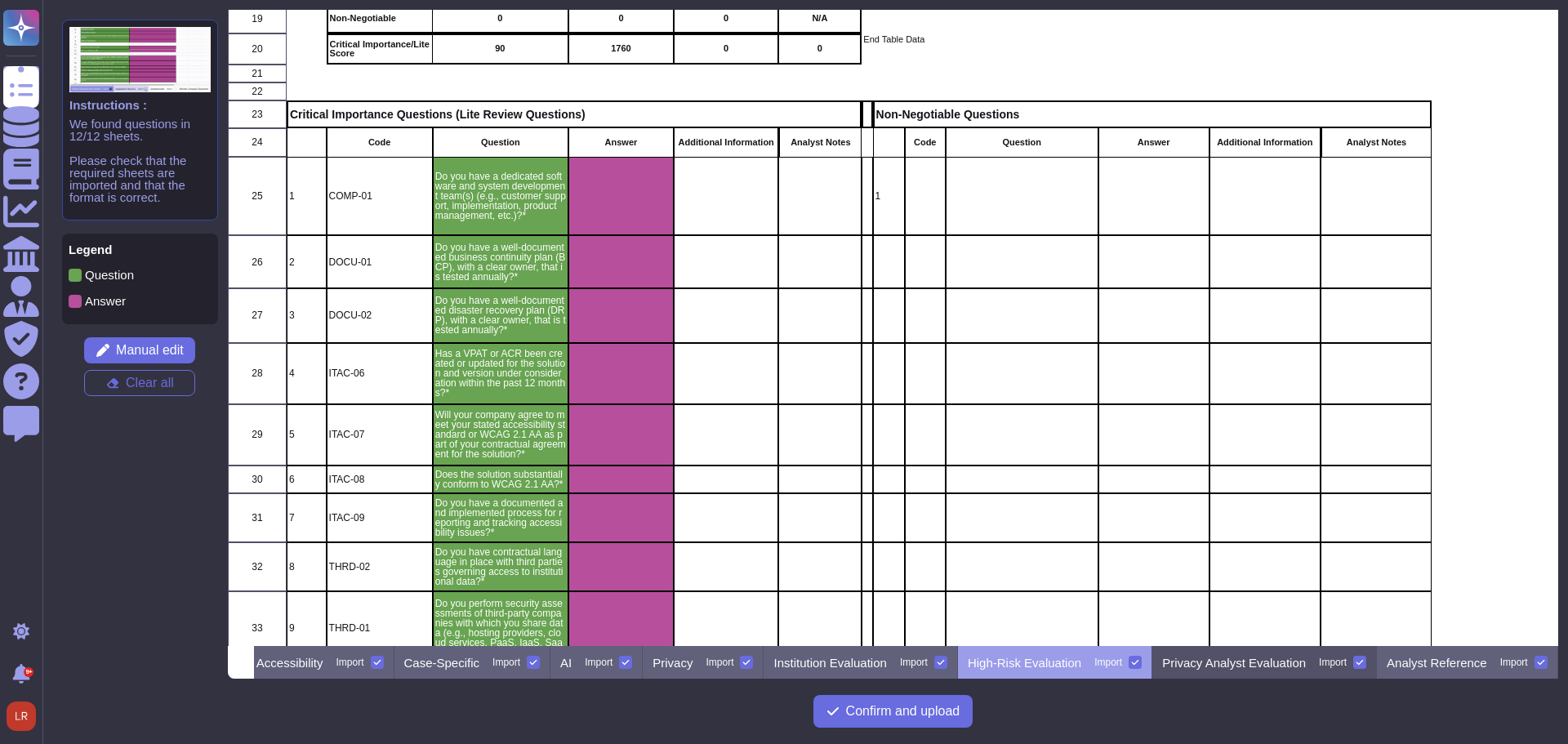 click on "Privacy Analyst Evaluation" at bounding box center [1234, 662] 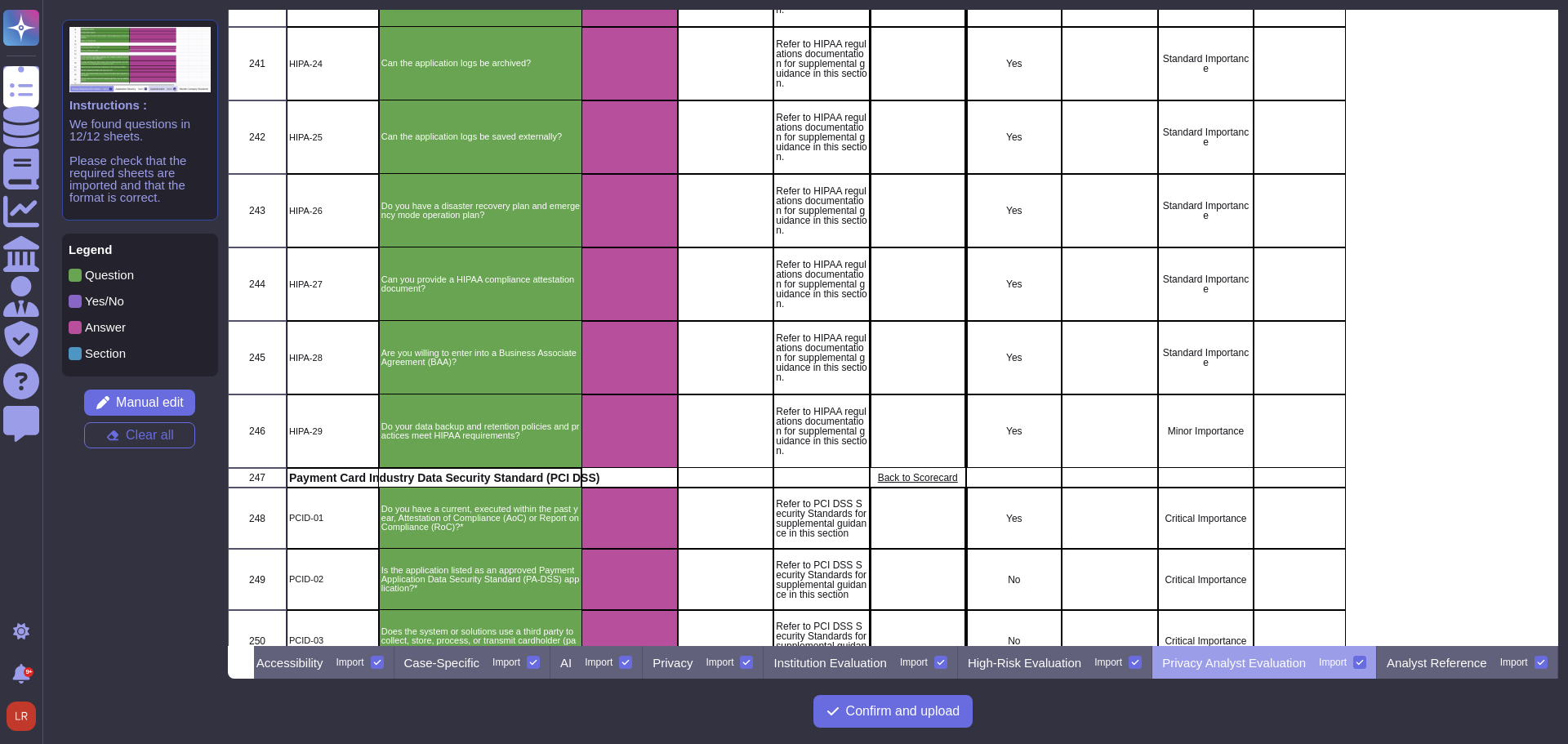 scroll, scrollTop: 10052, scrollLeft: 0, axis: vertical 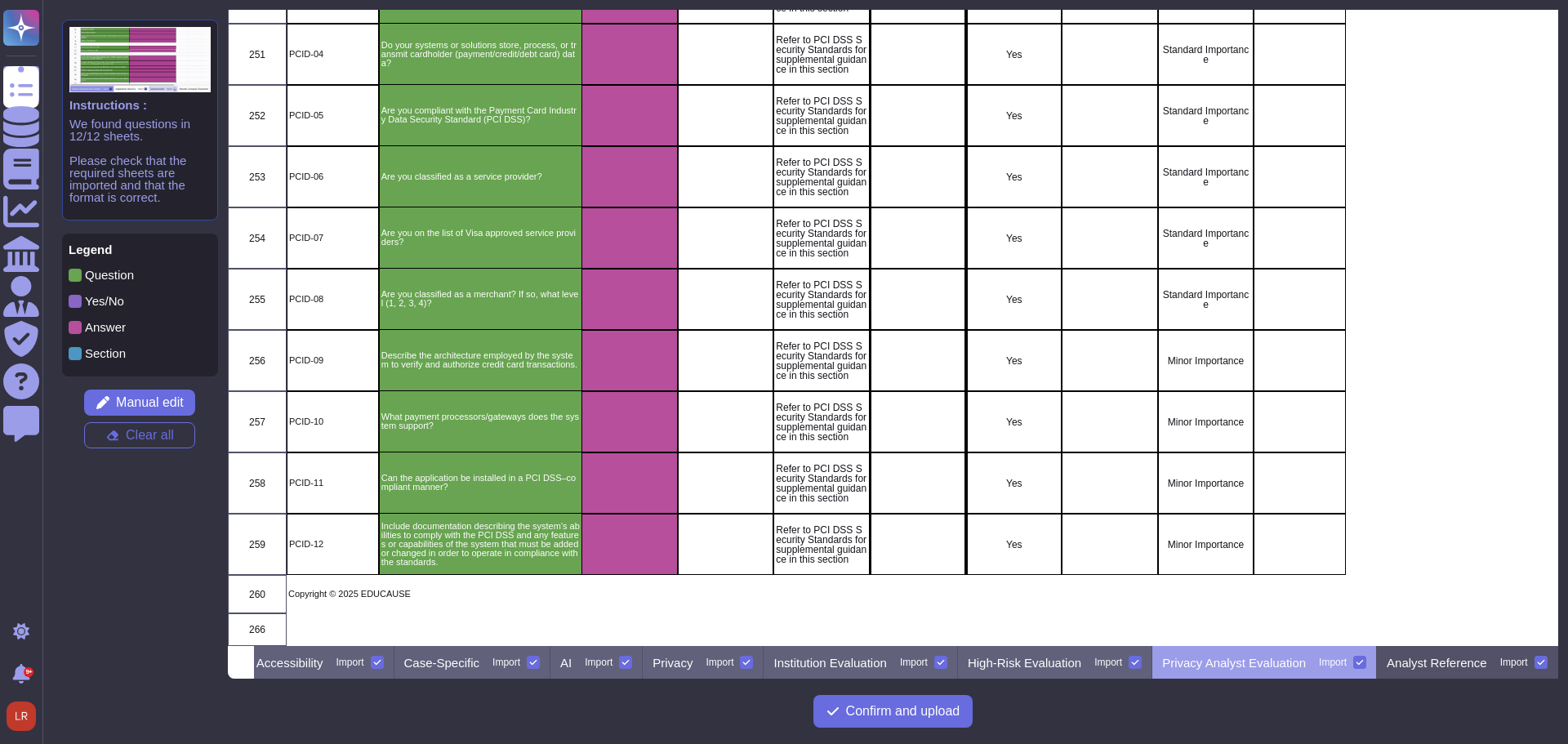 click on "Analyst Reference" at bounding box center (1437, 662) 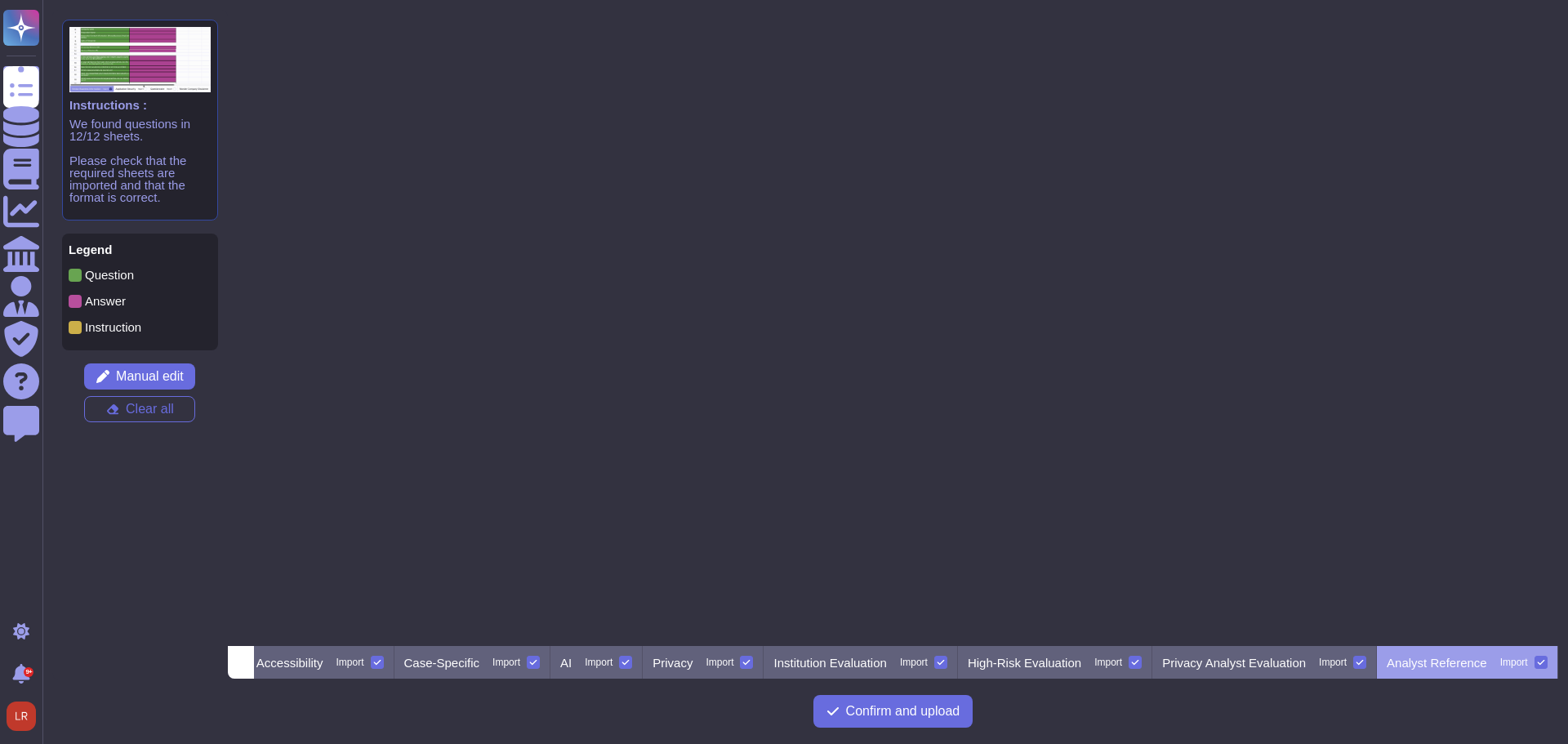 scroll, scrollTop: 13747, scrollLeft: 0, axis: vertical 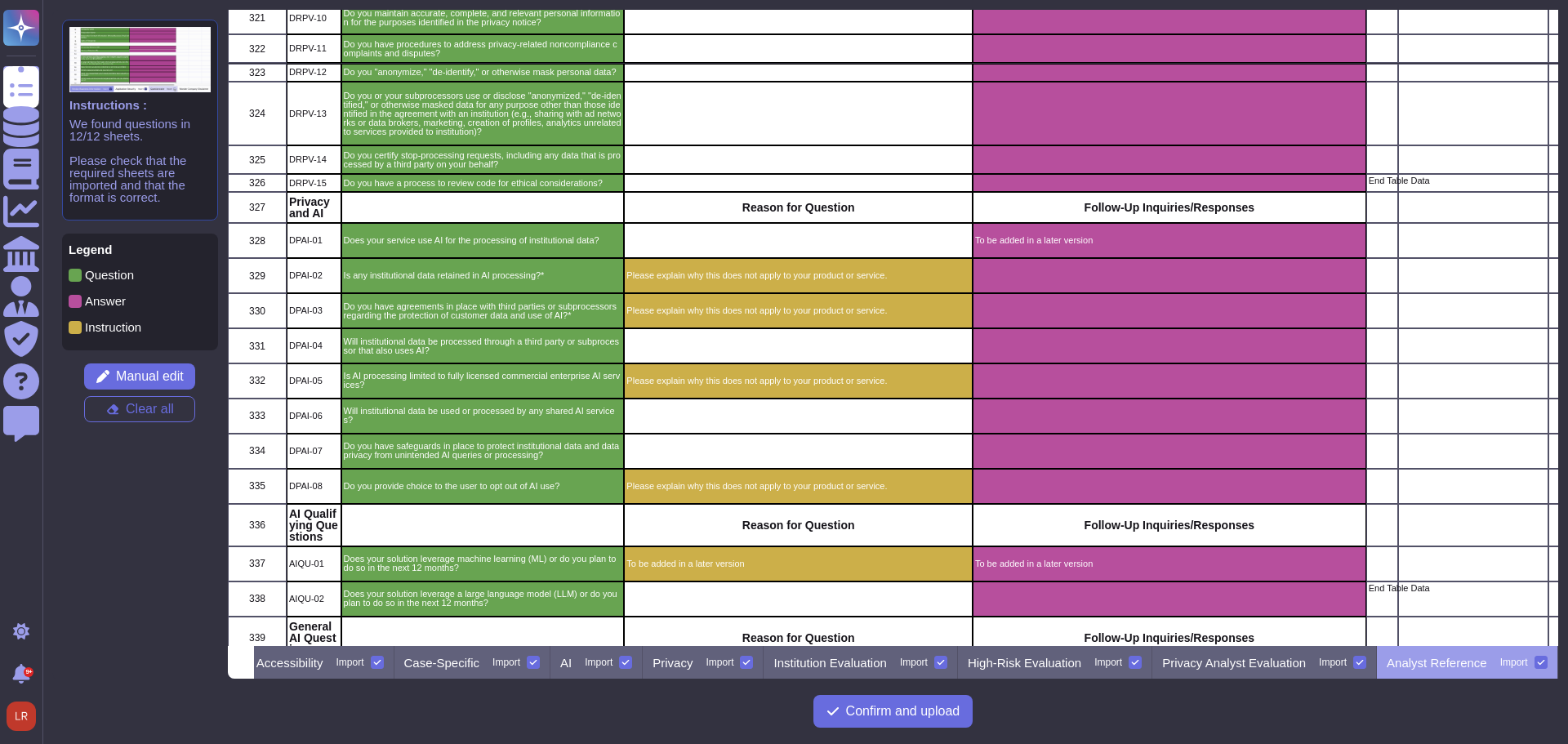 click 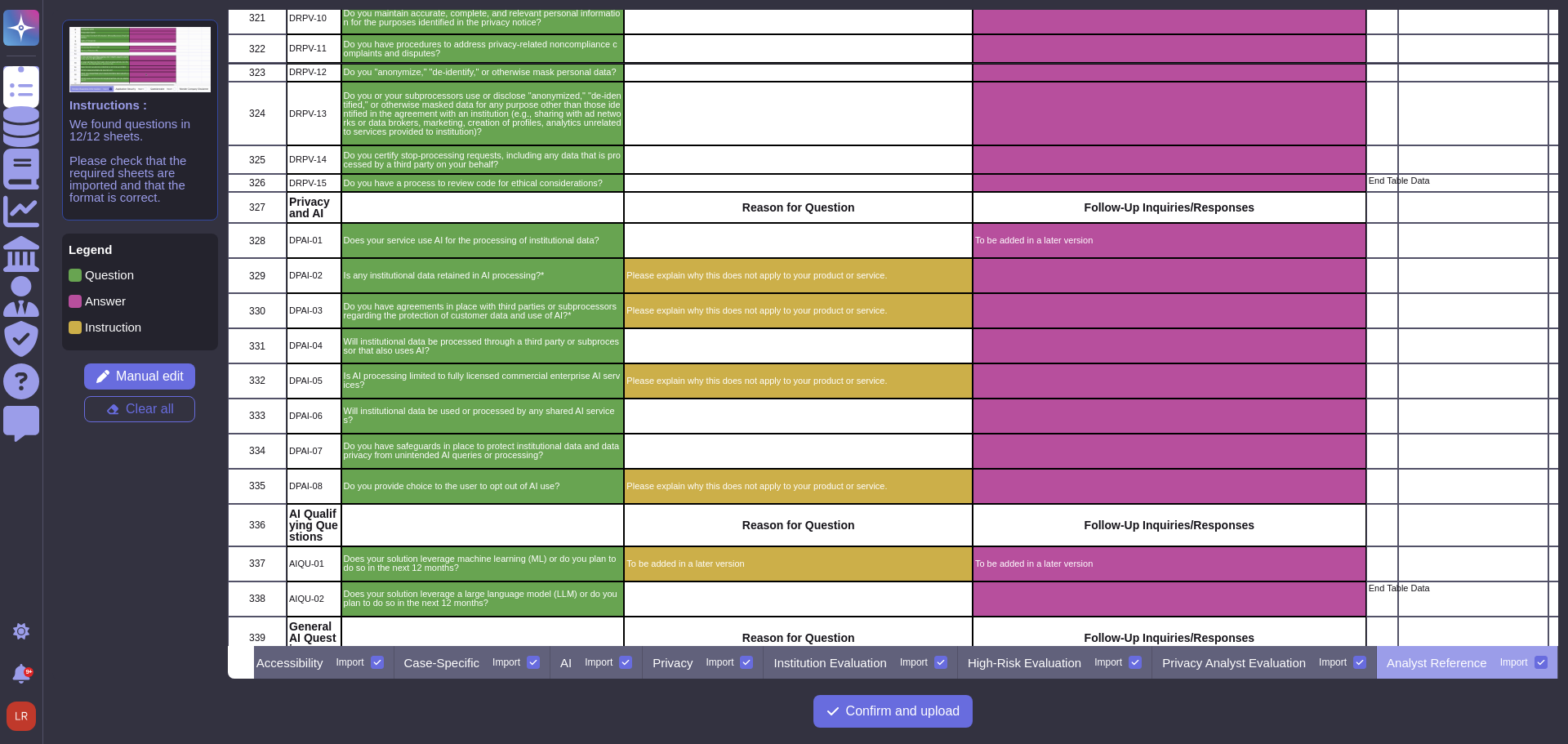 click on "Import" at bounding box center [0, 0] 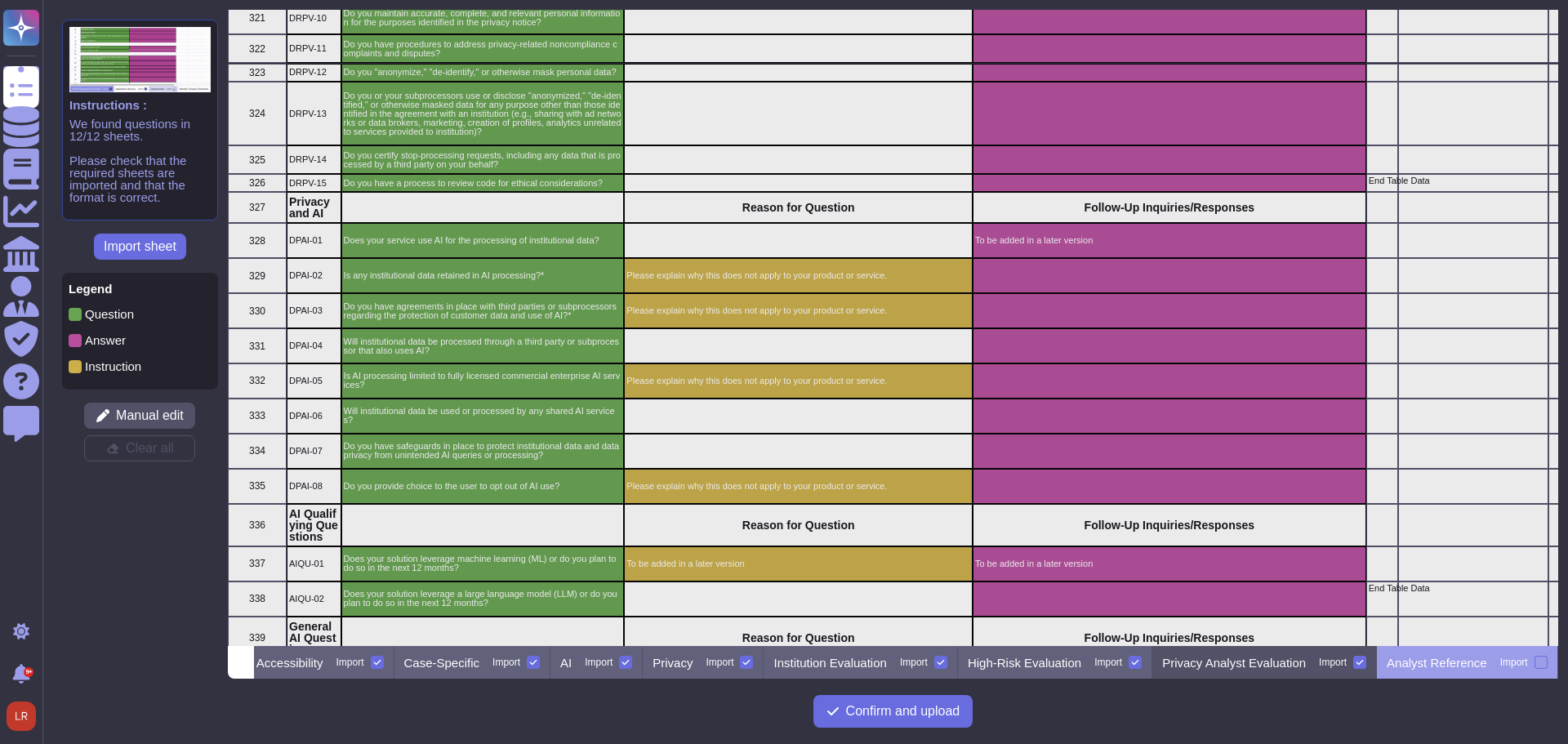 click 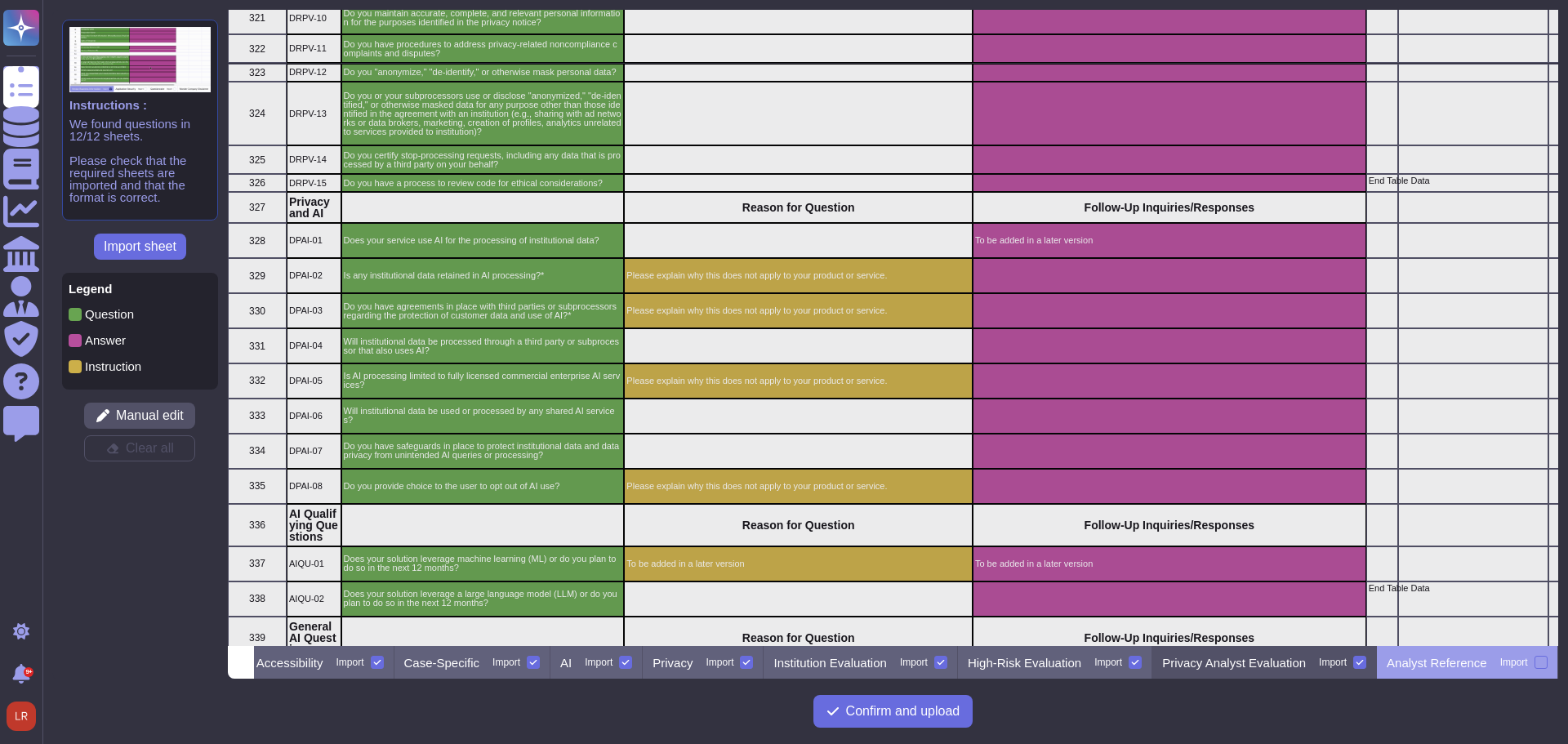 click on "Import" at bounding box center [0, 0] 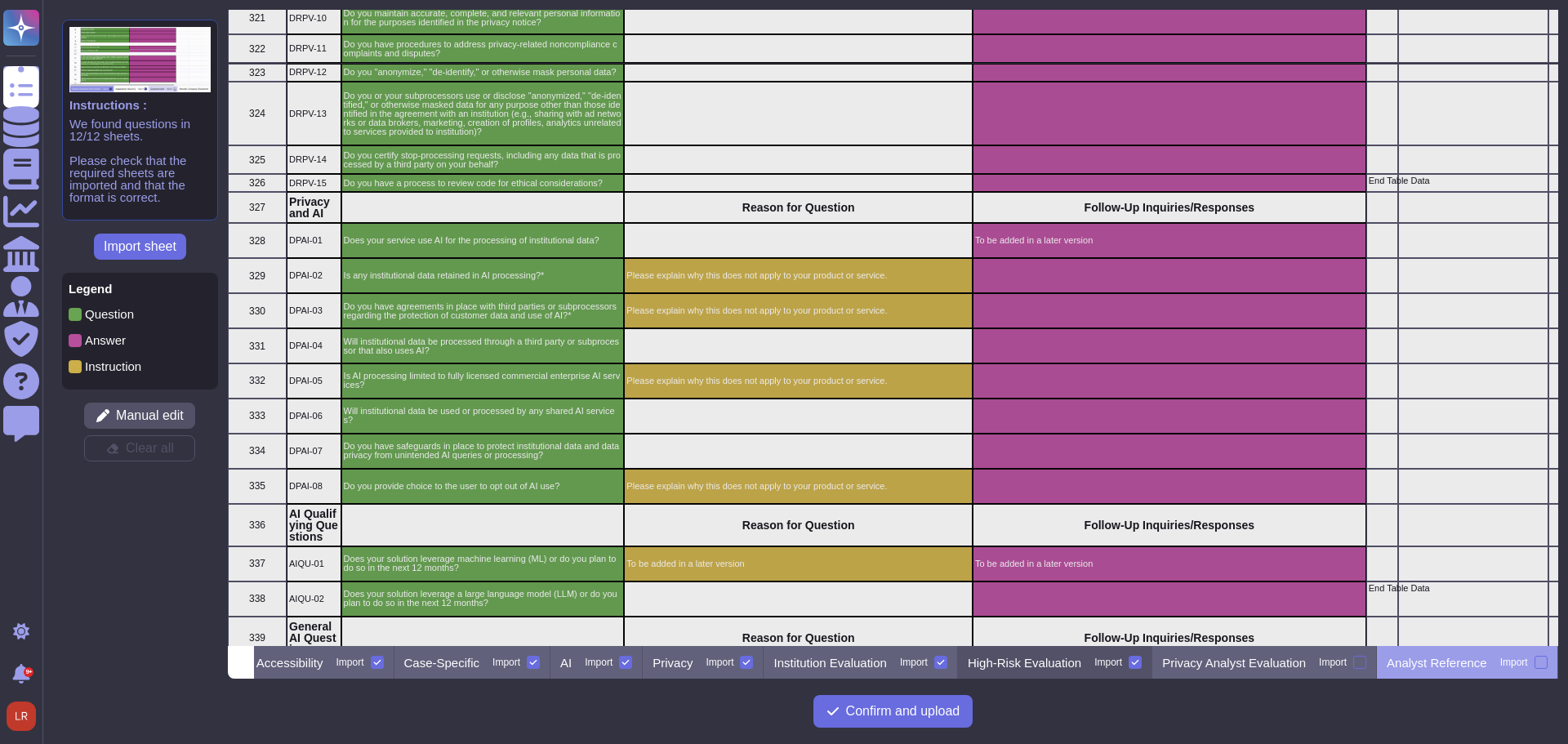 click on "High-Risk Evaluation" at bounding box center (1024, 662) 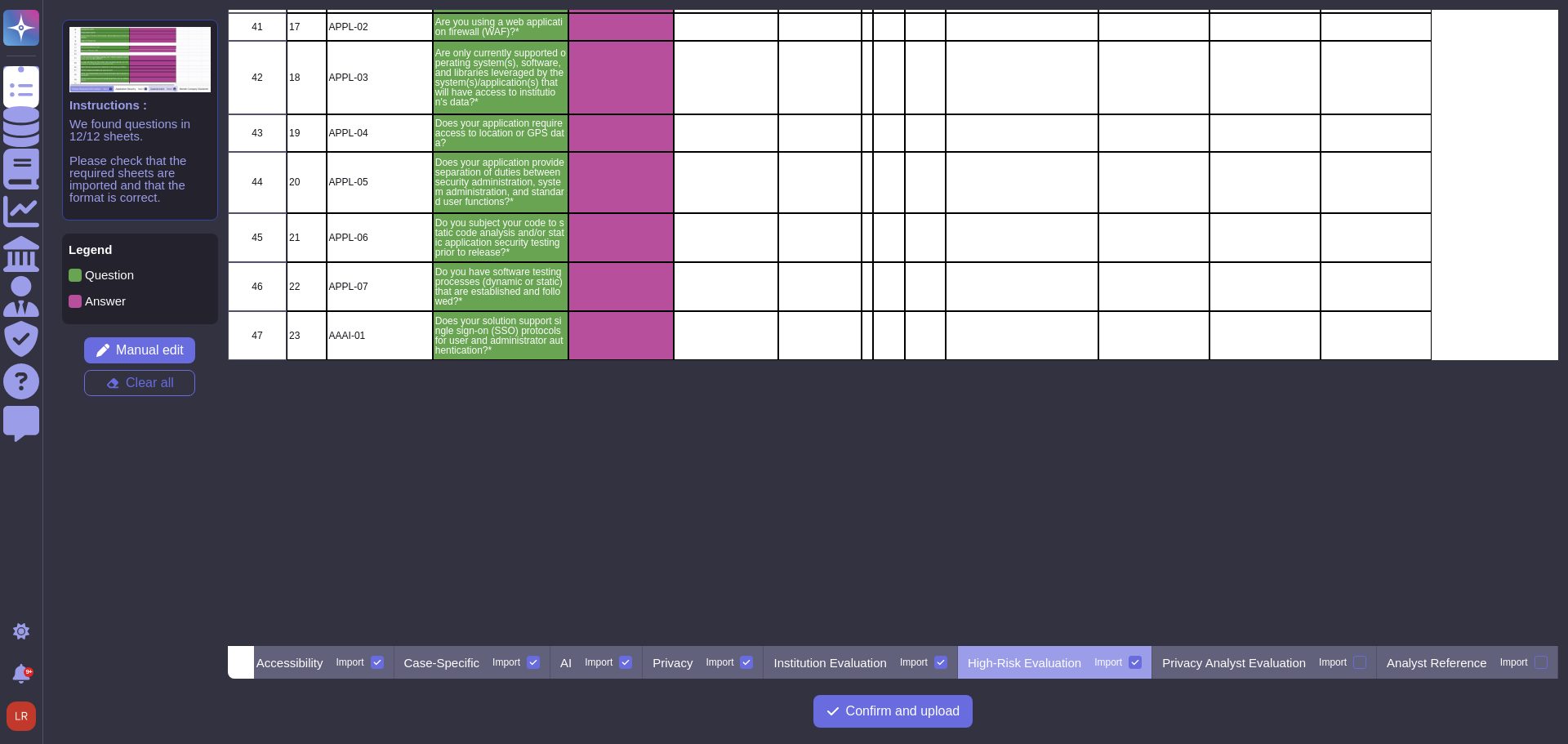 scroll, scrollTop: 645, scrollLeft: 0, axis: vertical 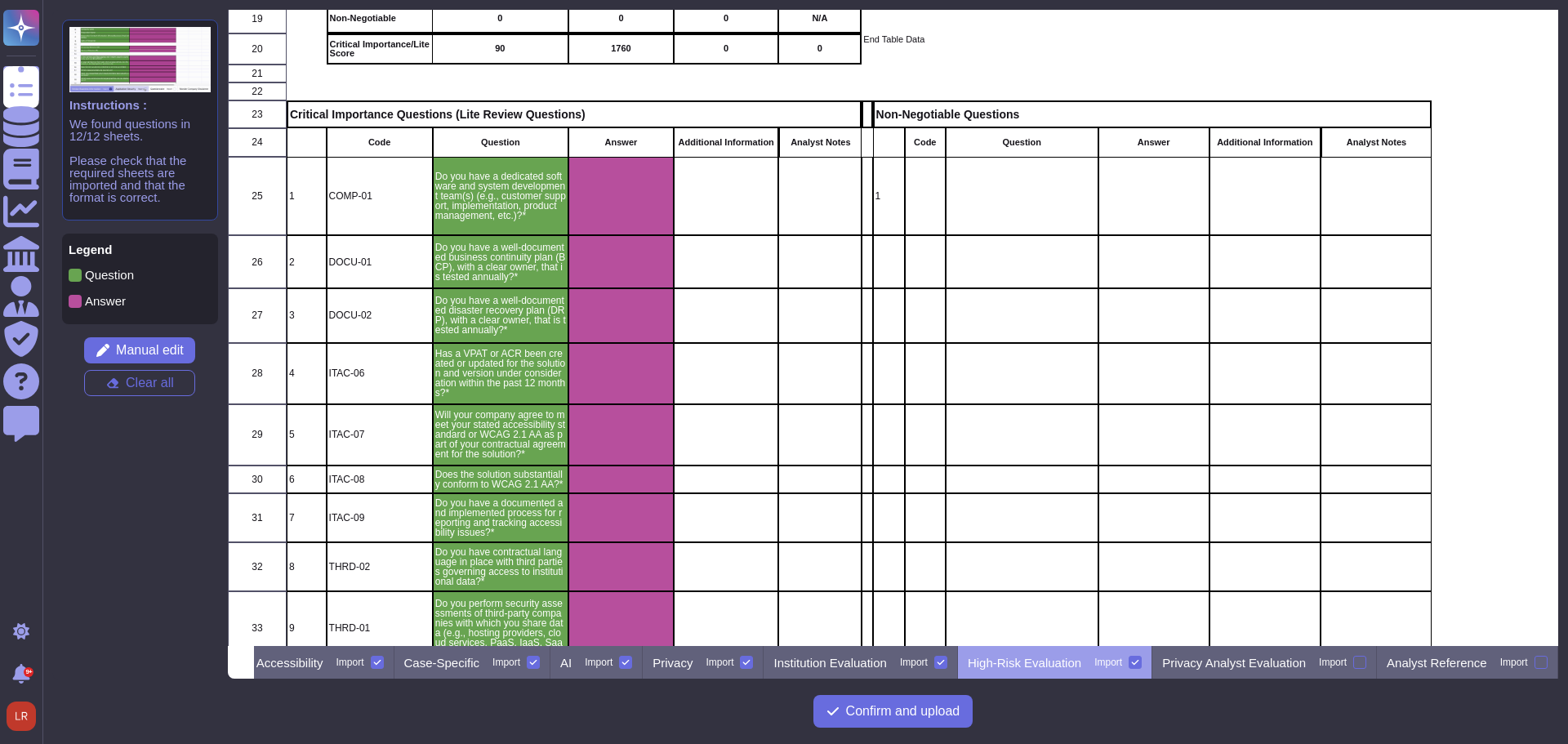 click 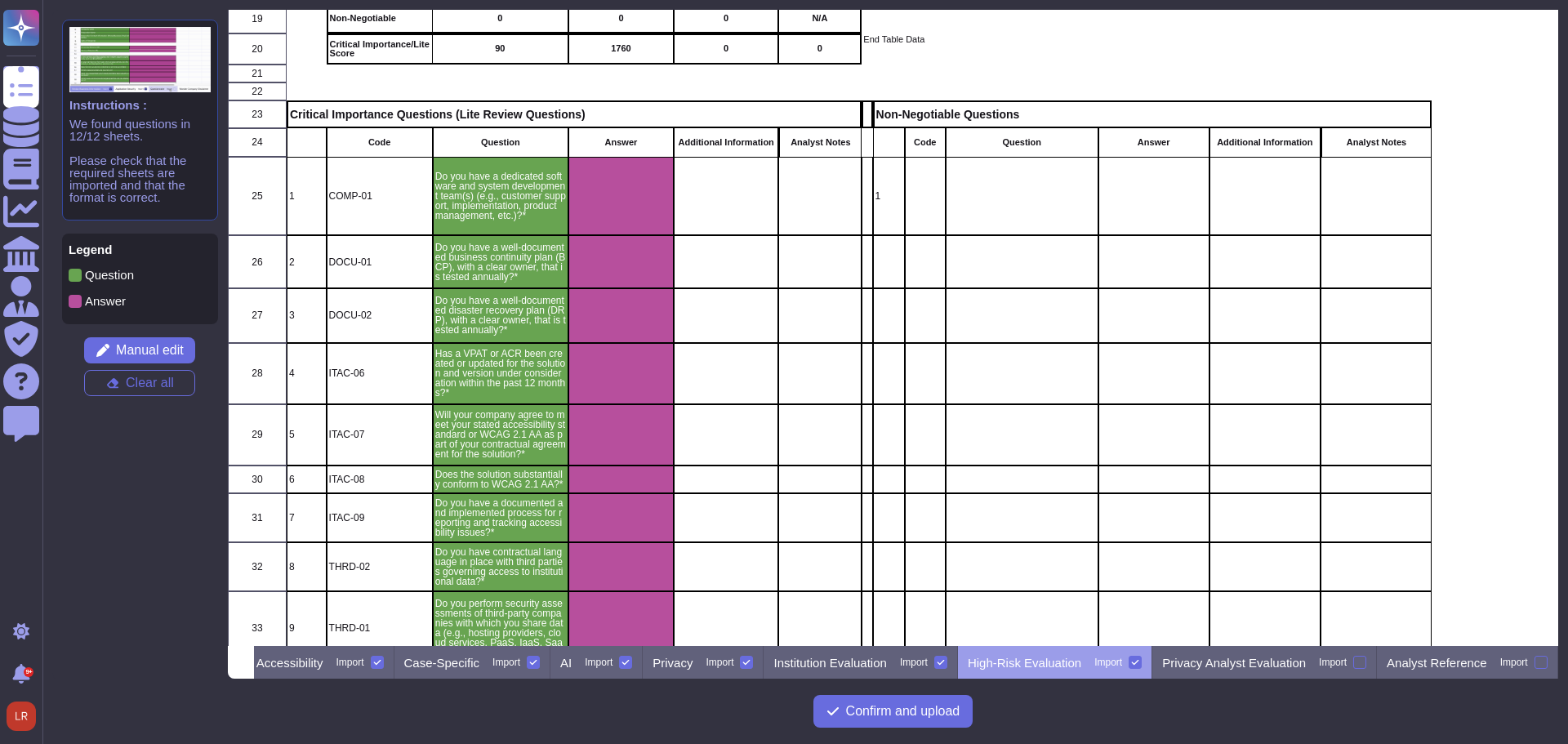 click on "Import" at bounding box center [0, 0] 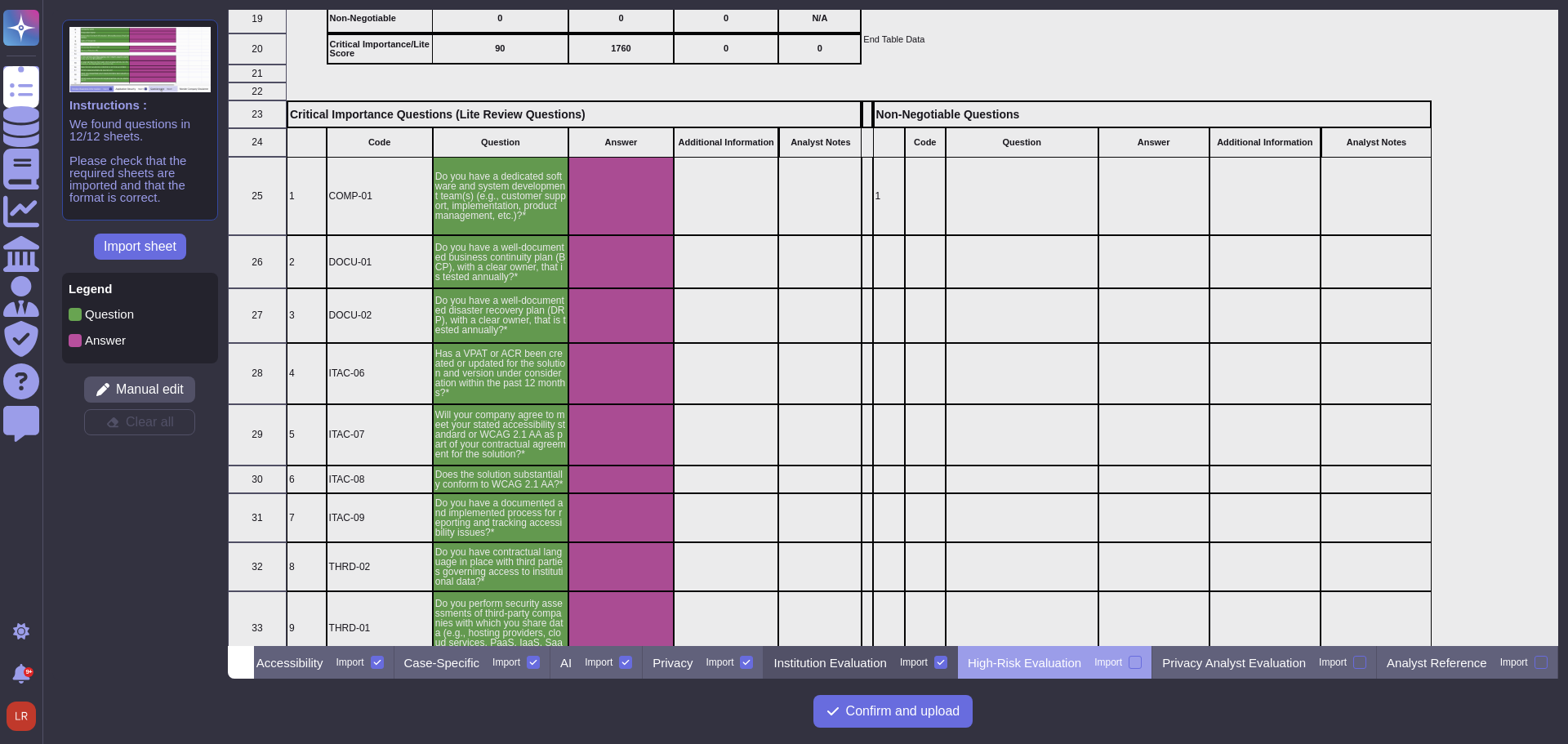 click on "Institution Evaluation" at bounding box center (830, 662) 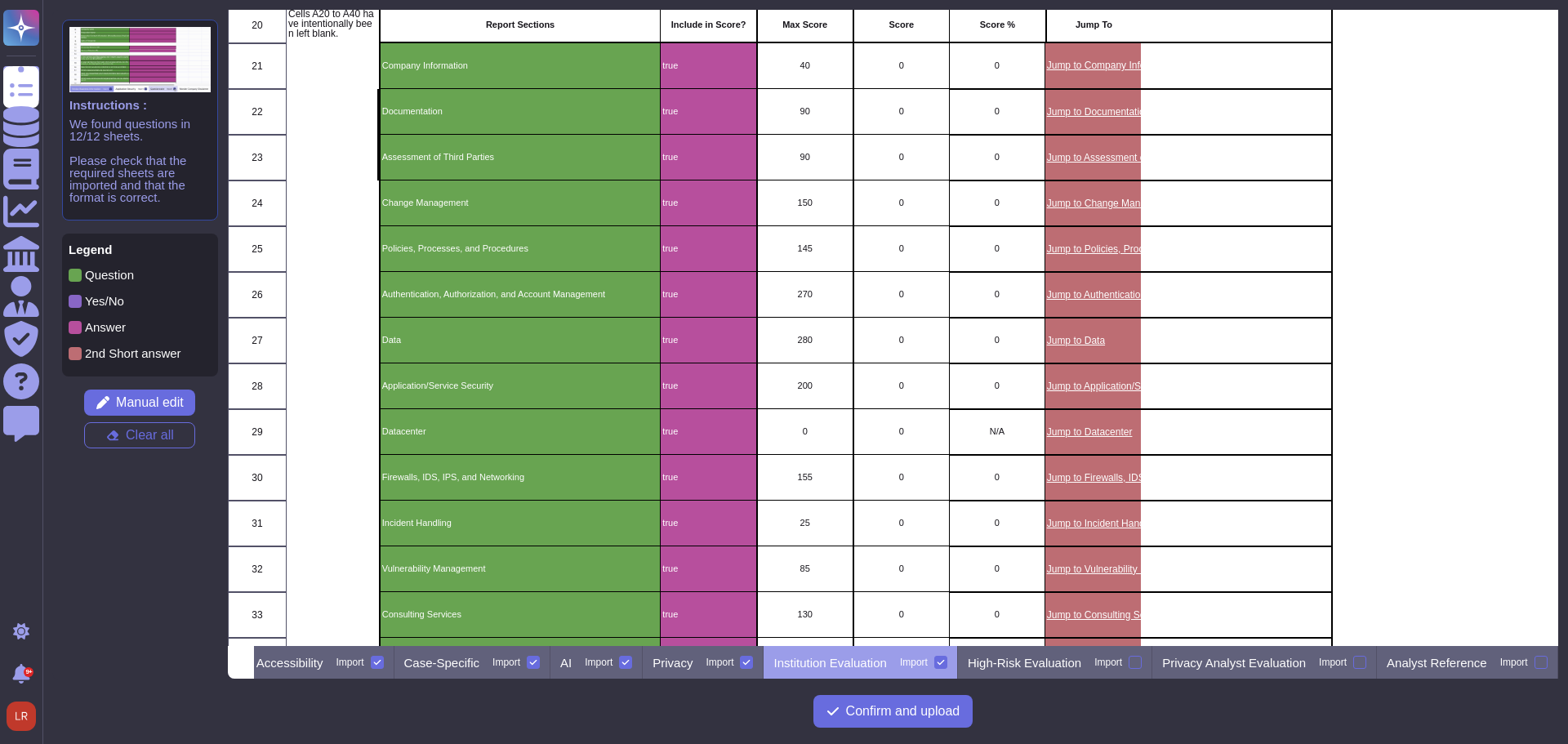 scroll, scrollTop: 0, scrollLeft: 0, axis: both 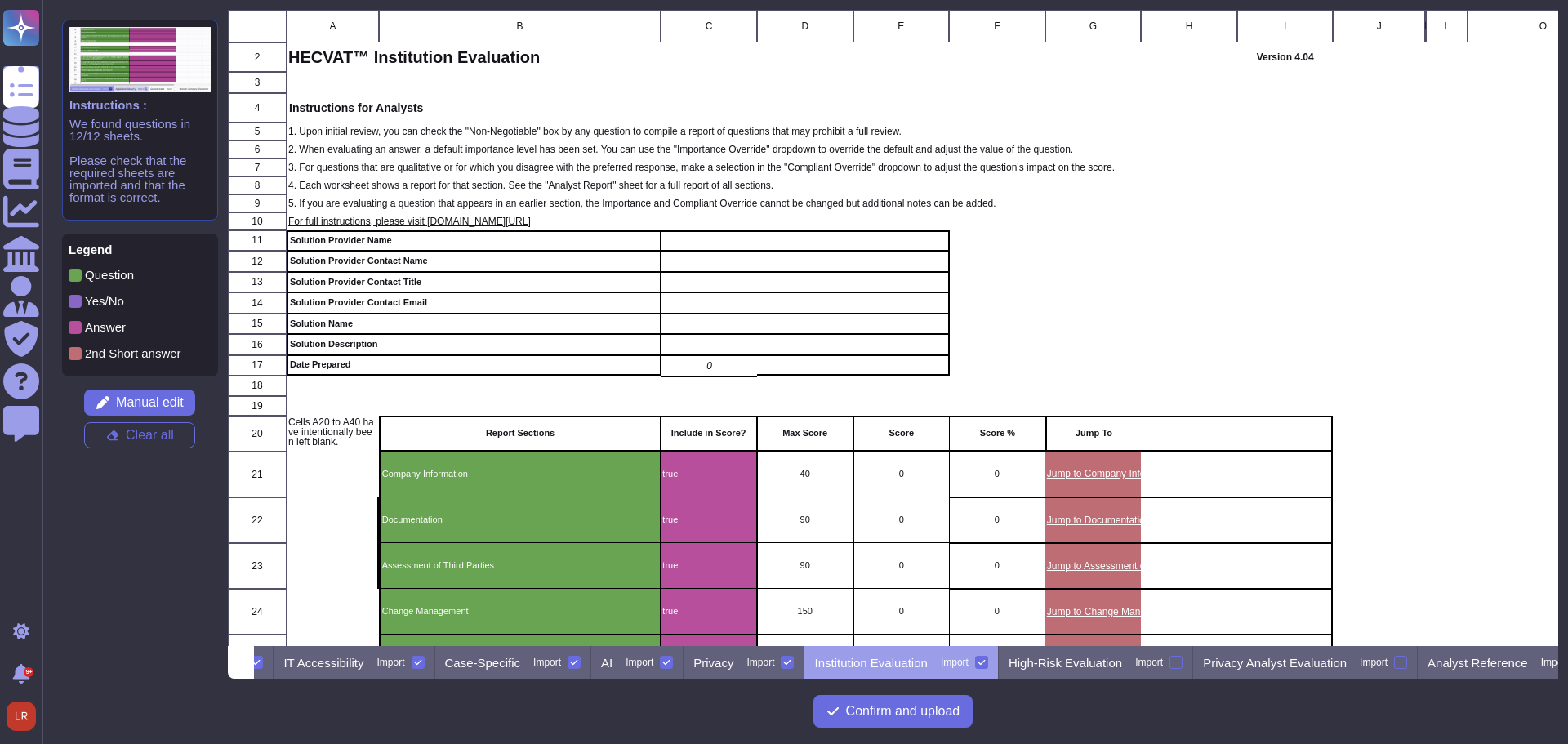 click 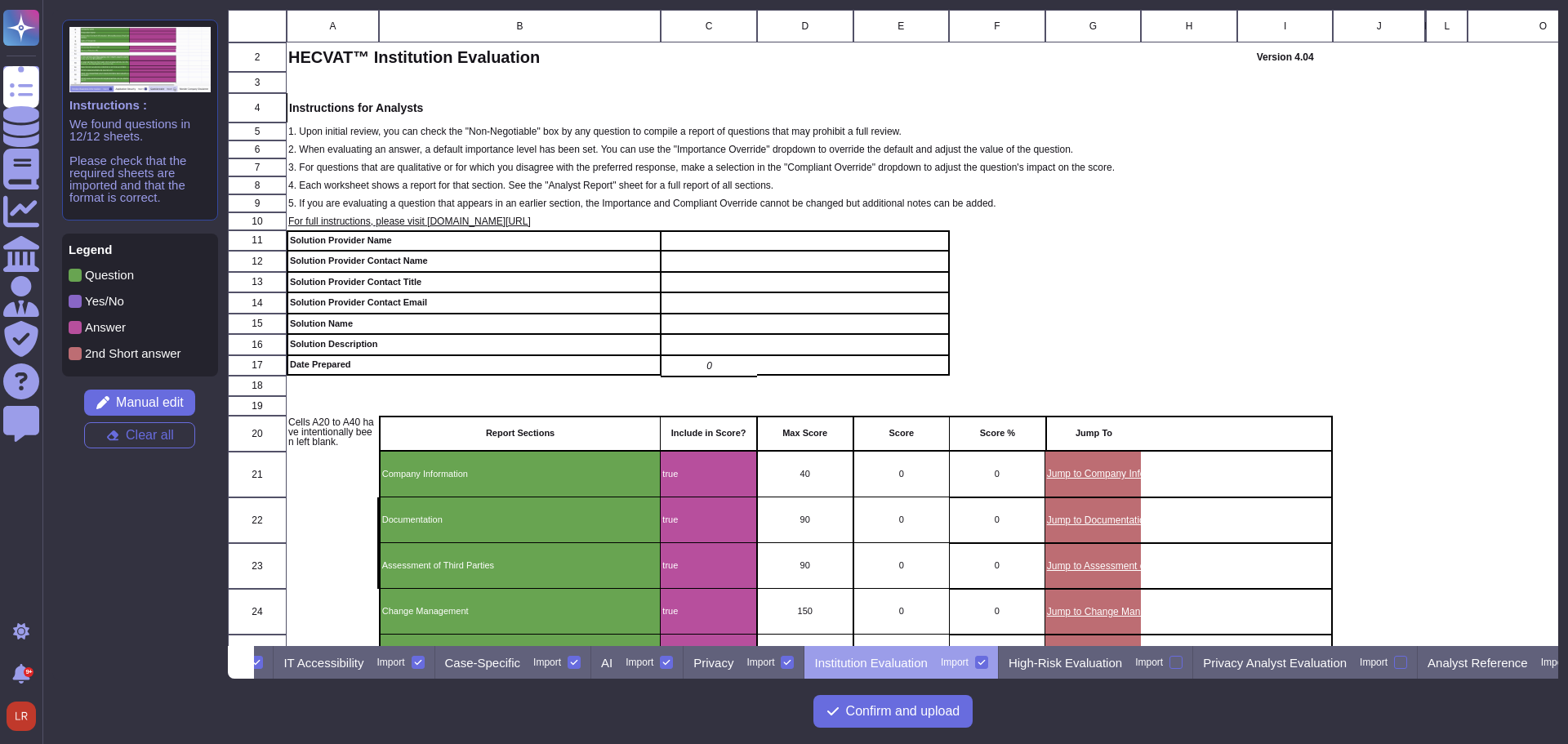 click on "Import" at bounding box center (0, 0) 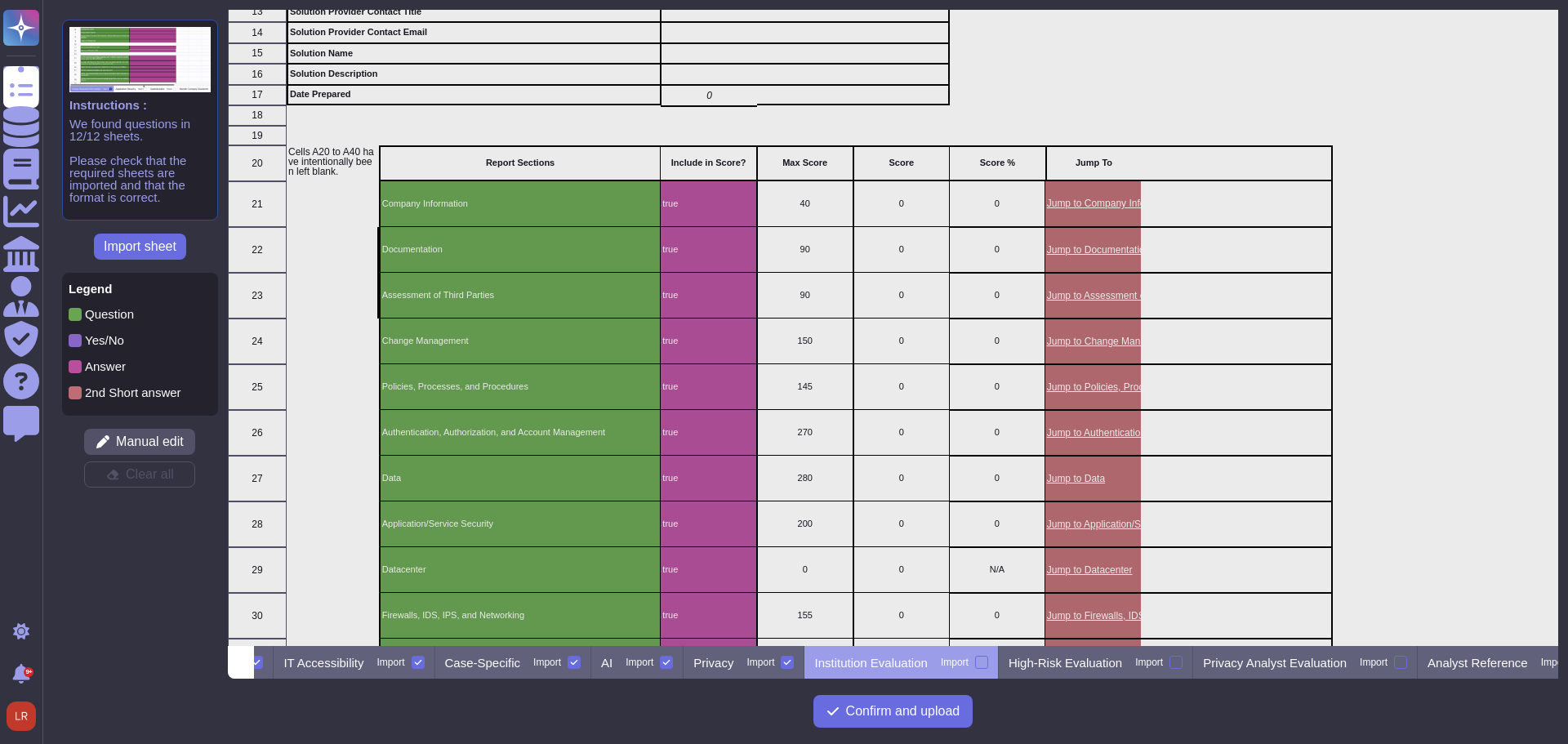 scroll, scrollTop: 272, scrollLeft: 0, axis: vertical 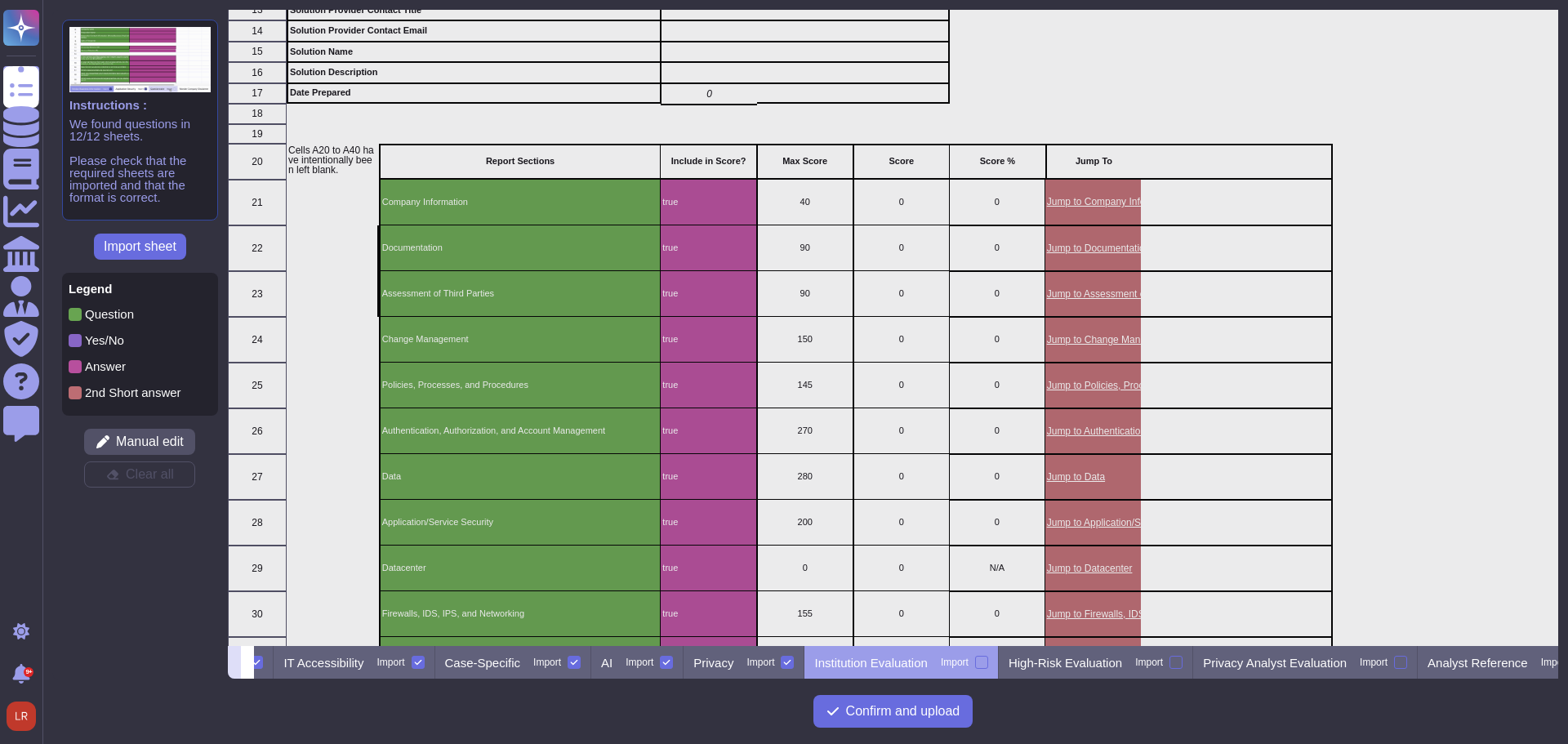 click 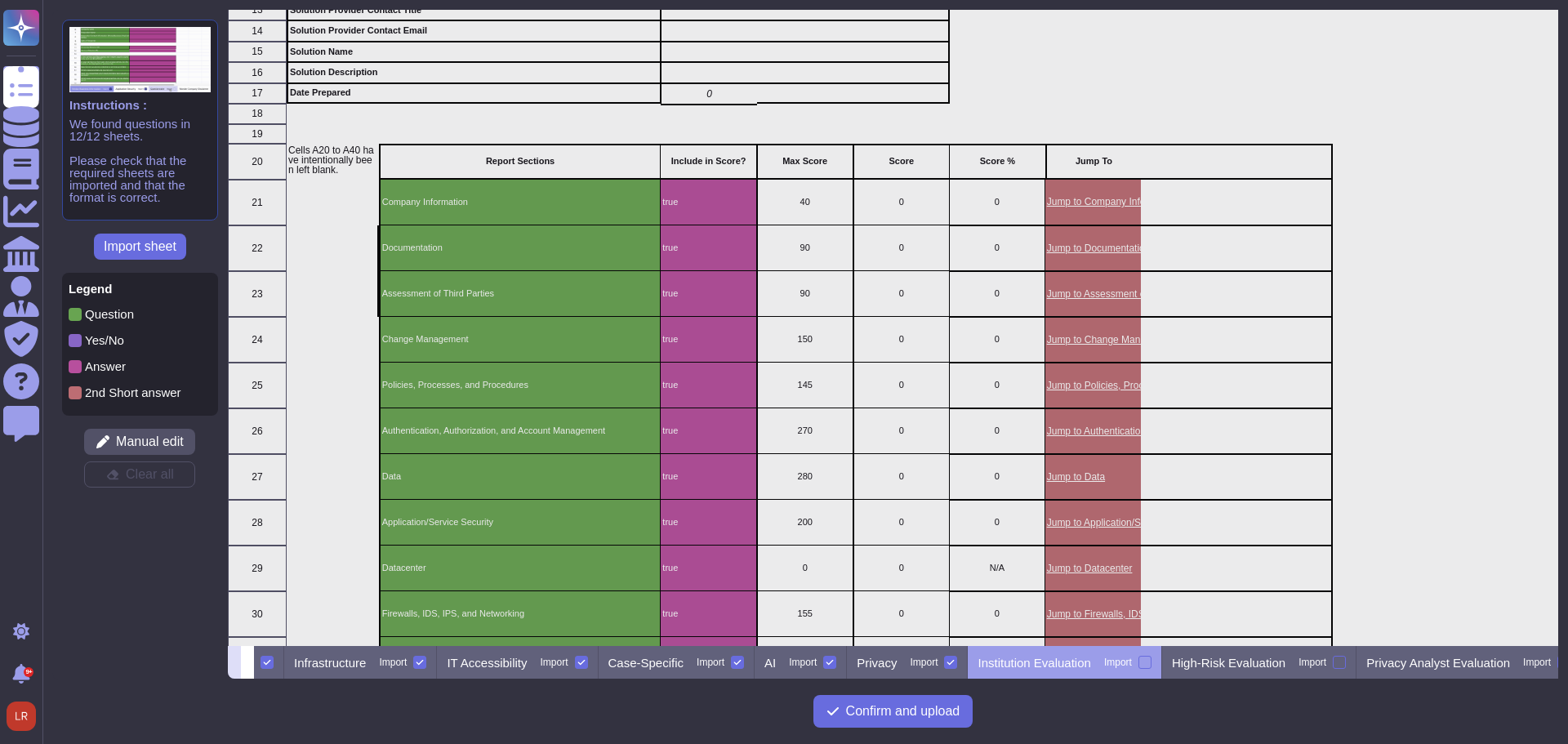 click 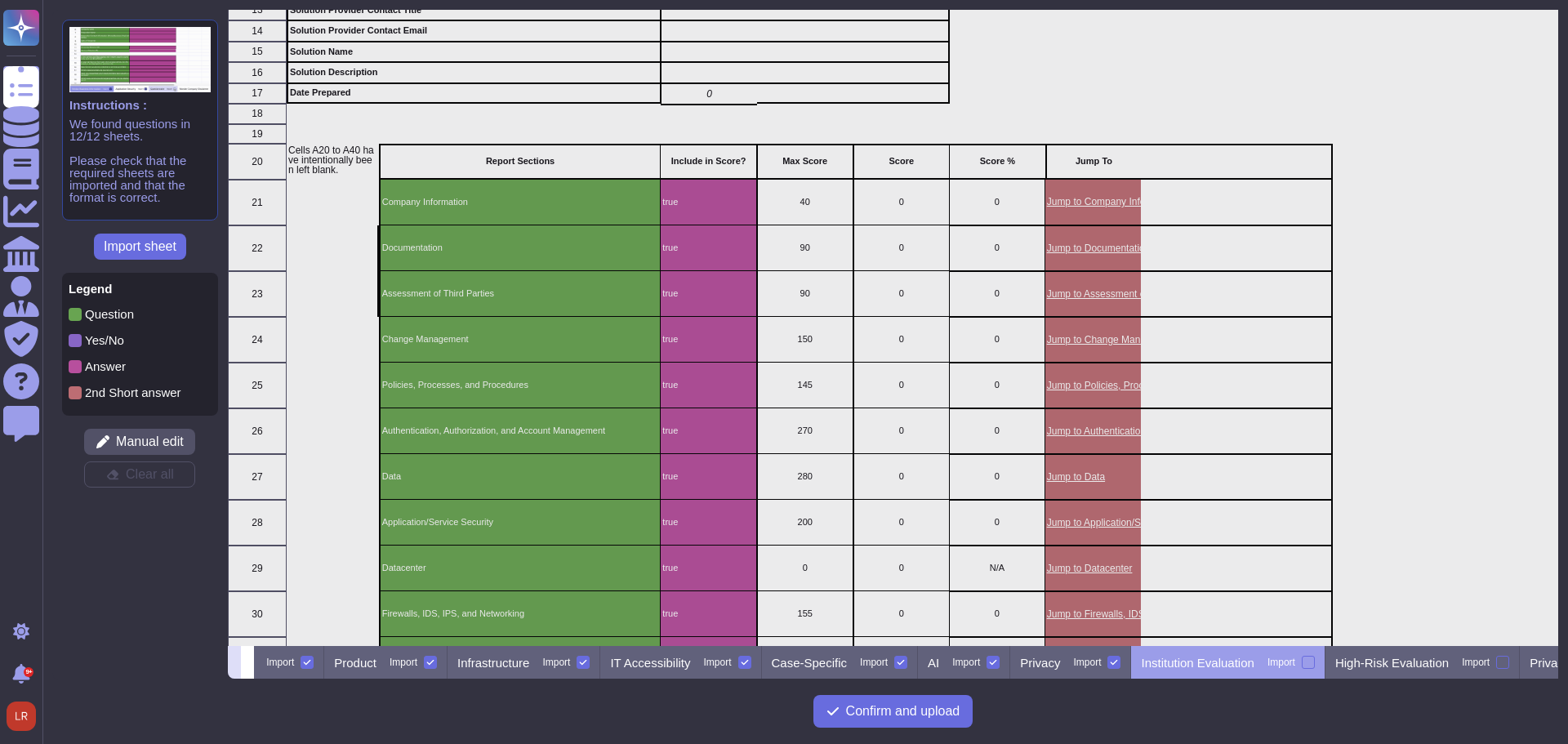 click 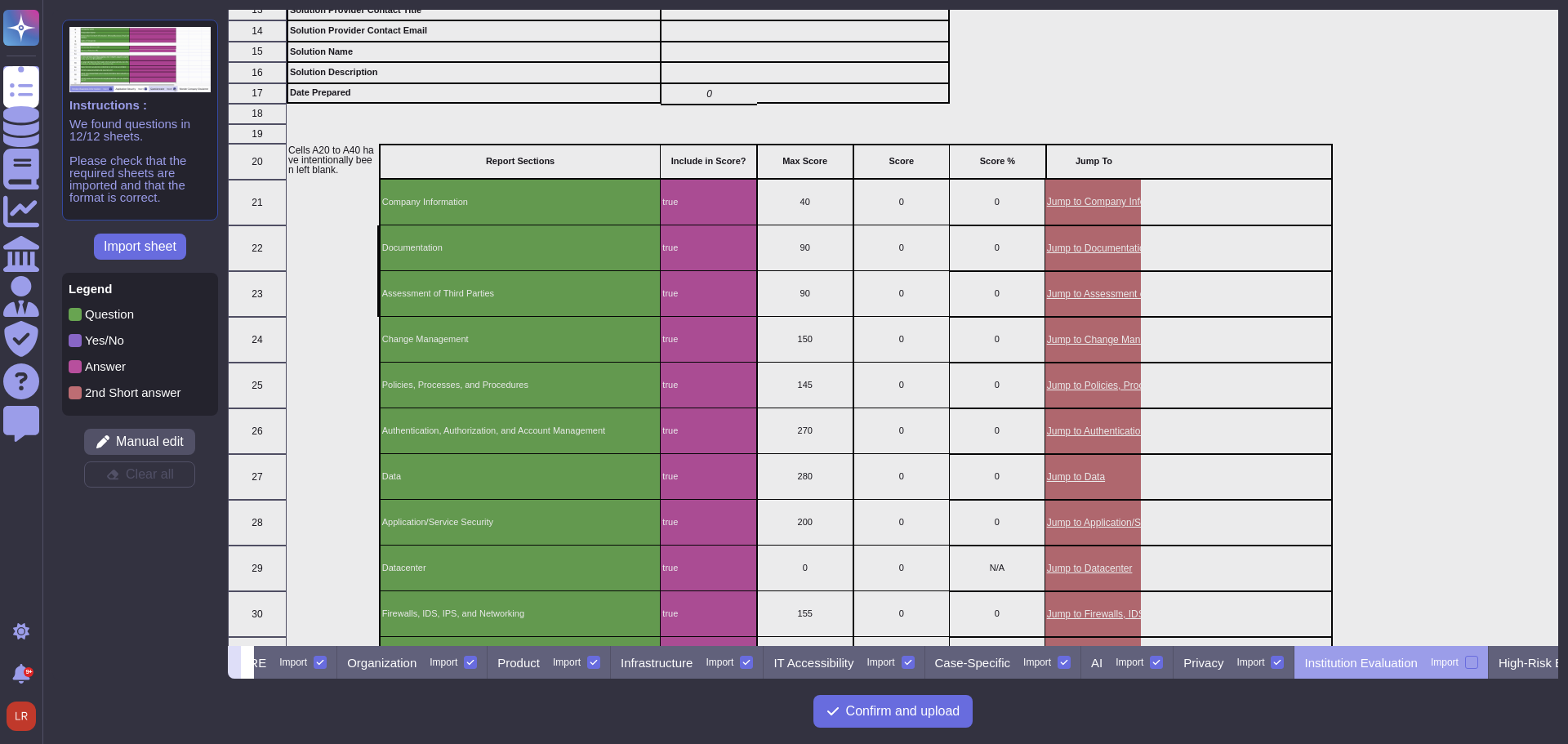 click 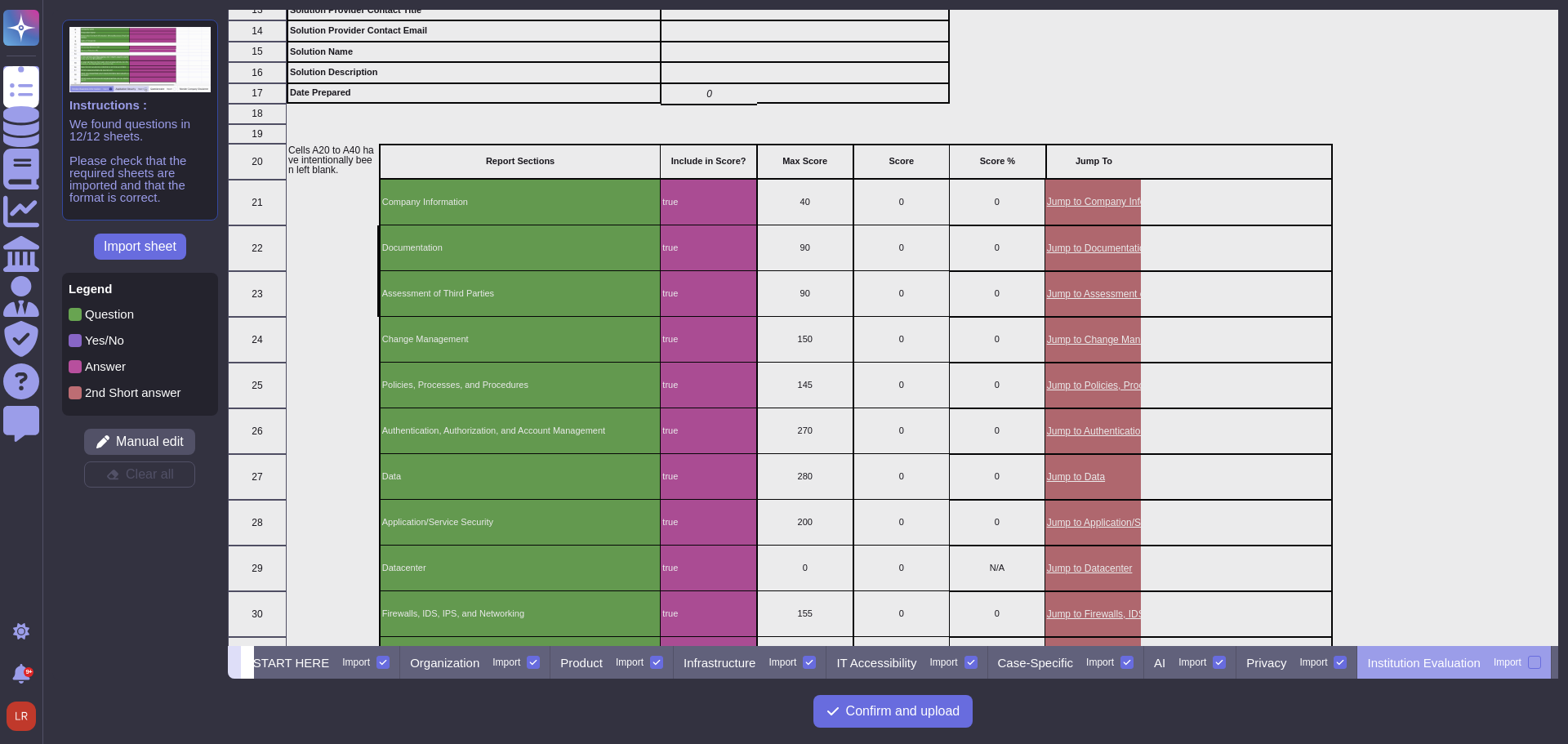 scroll, scrollTop: 0, scrollLeft: 0, axis: both 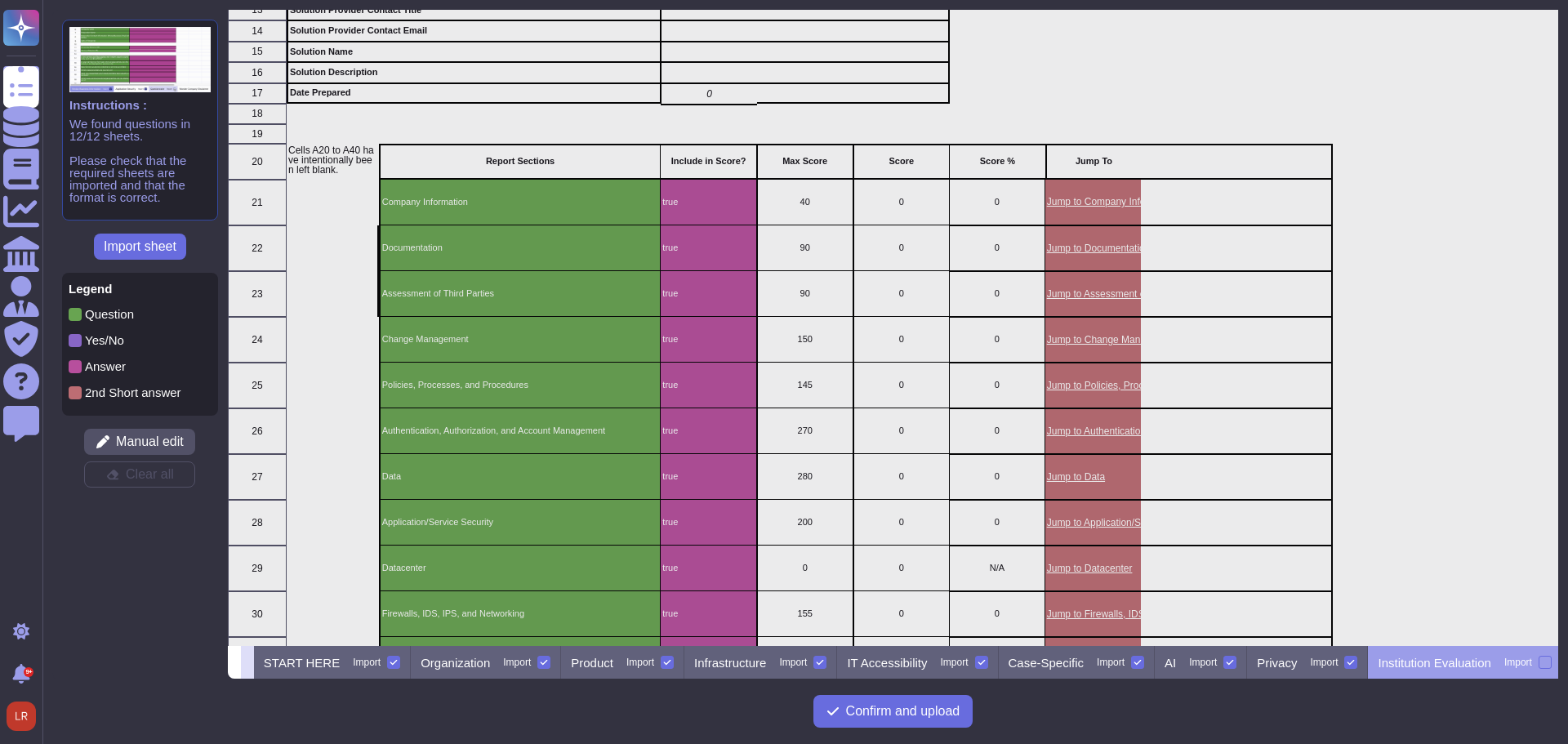 click 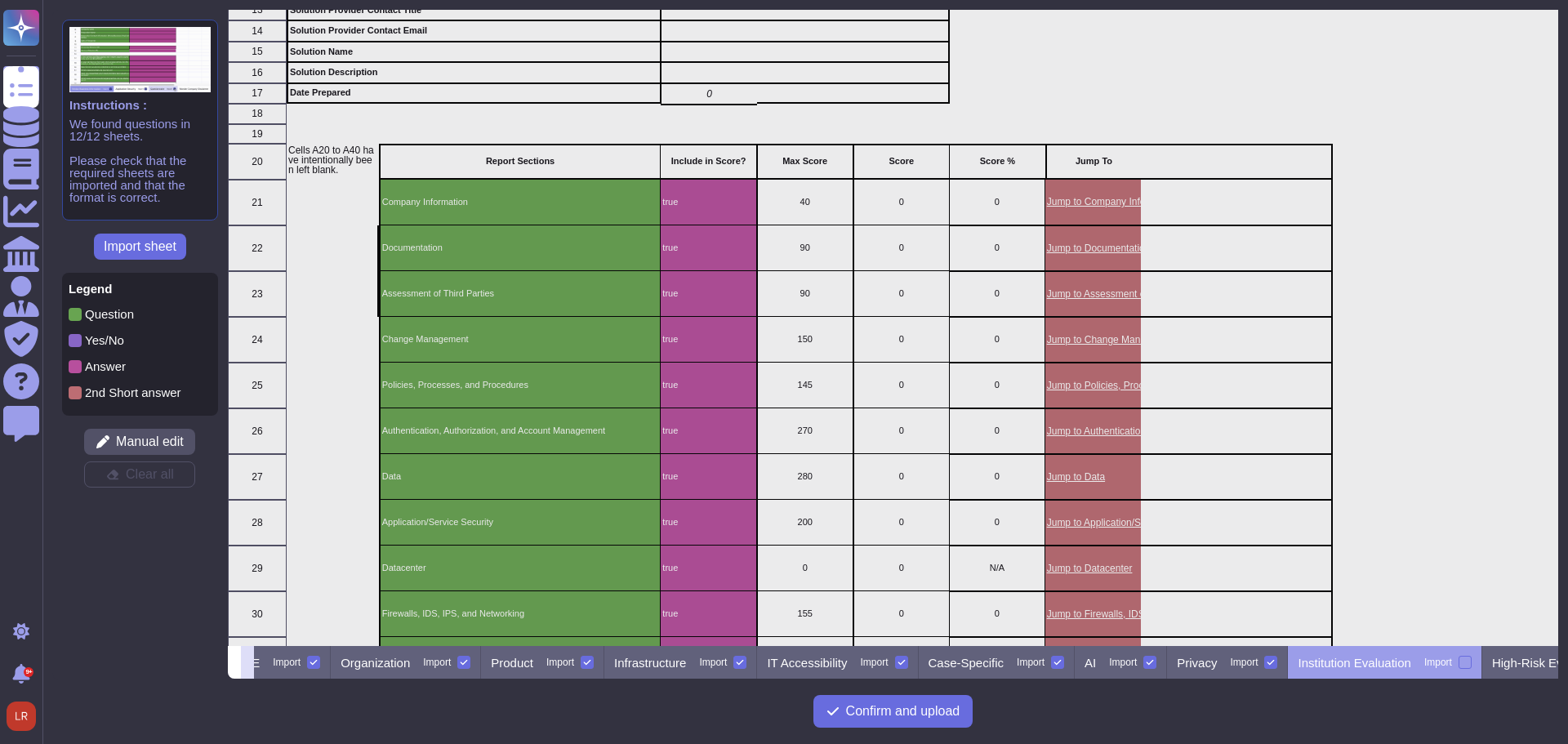 click 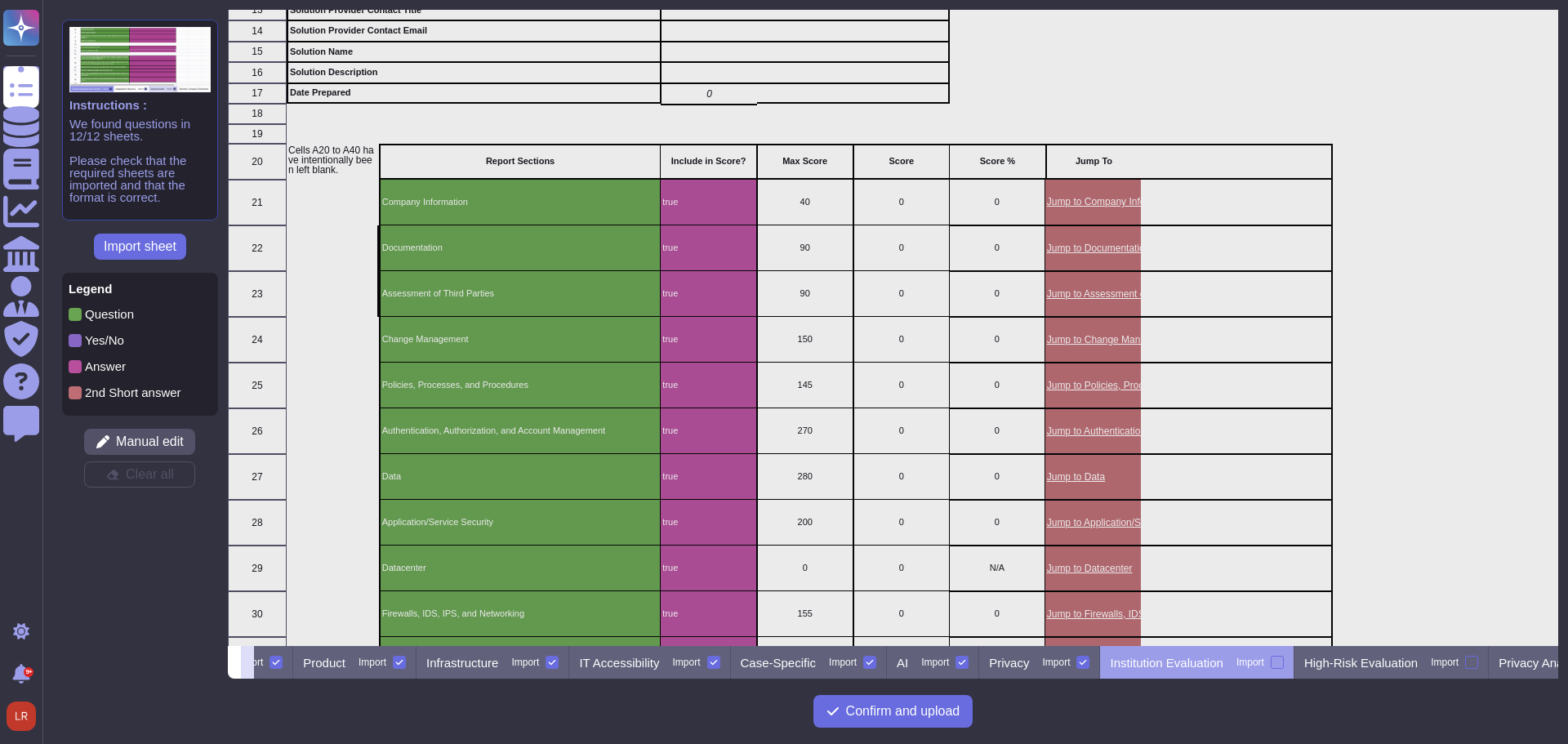 click 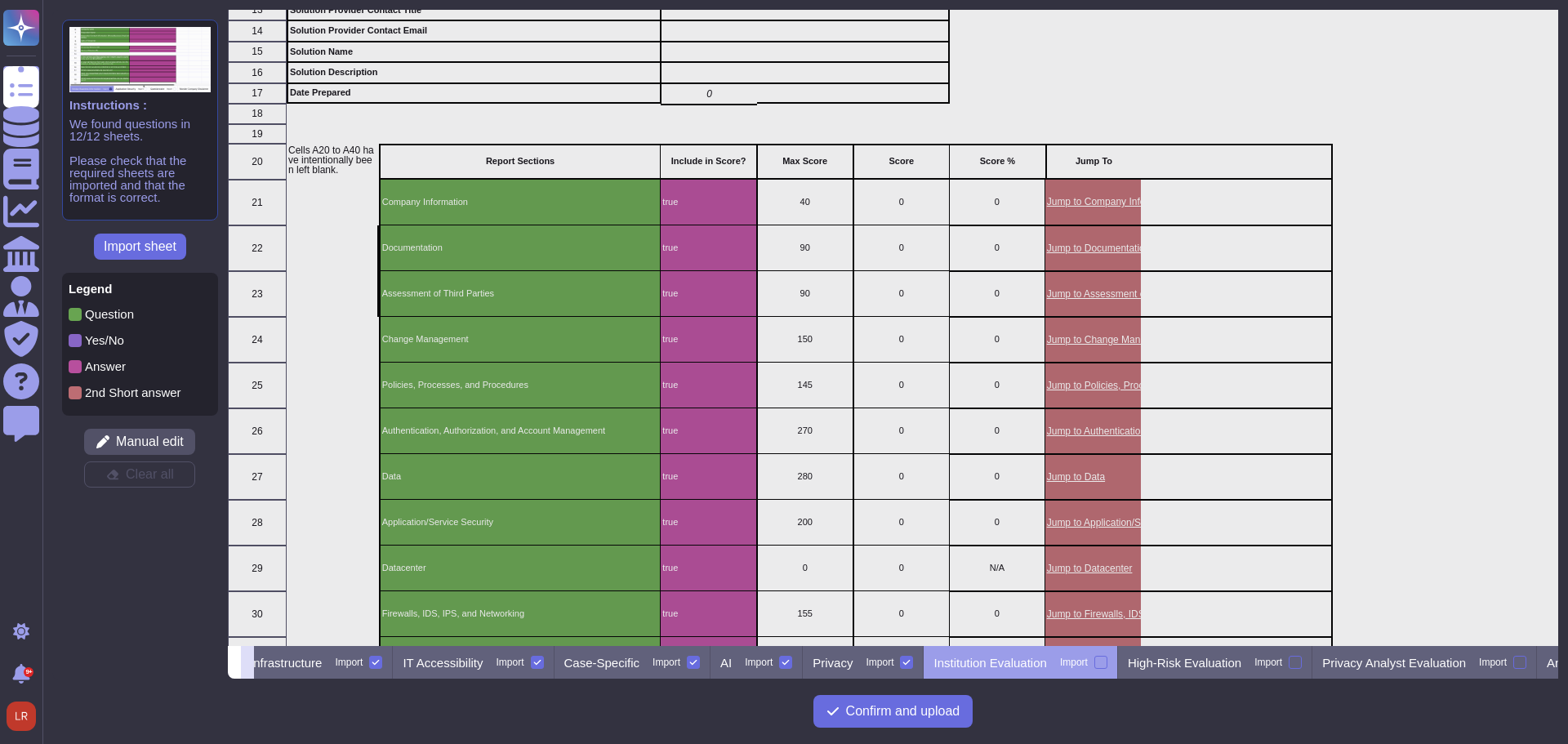 click 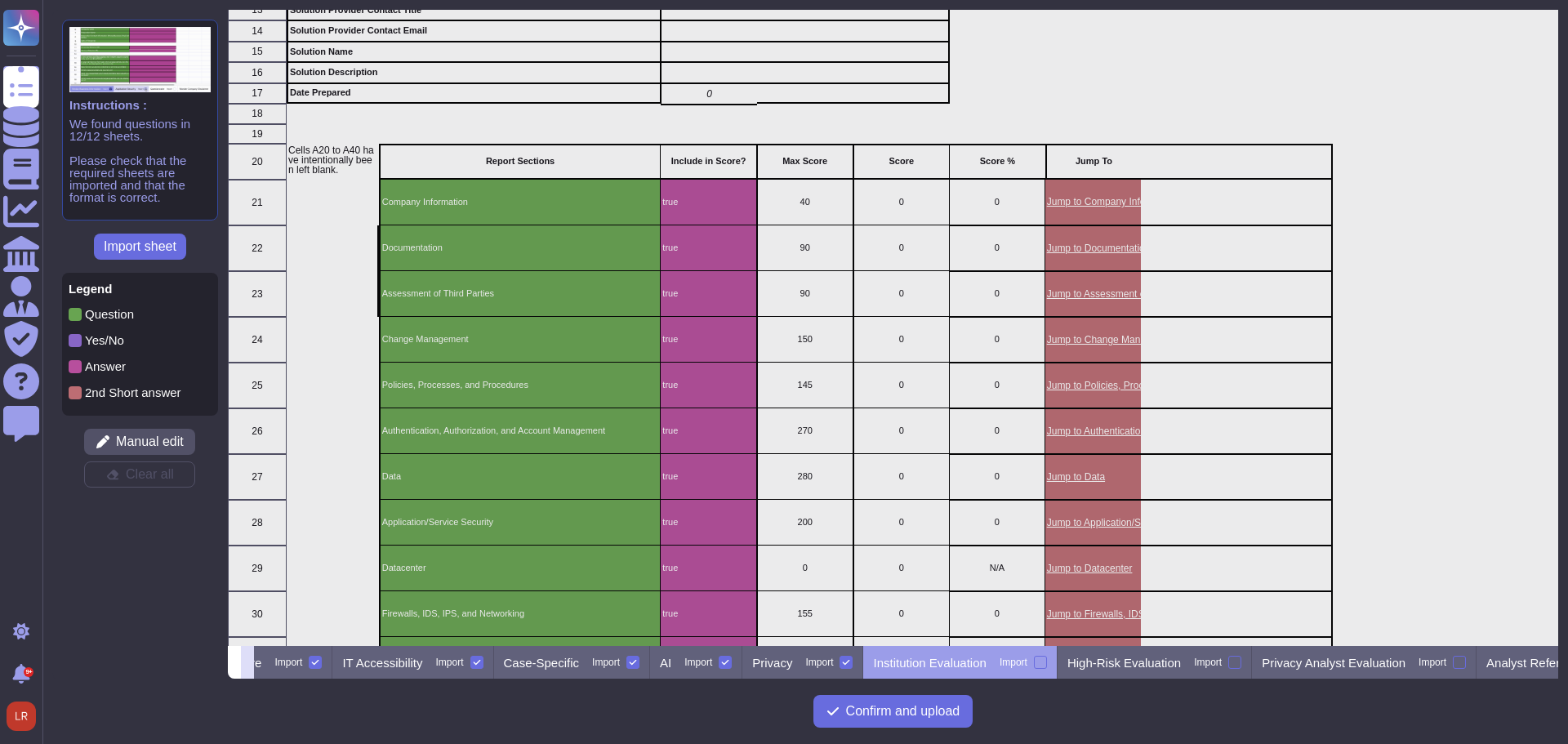 click 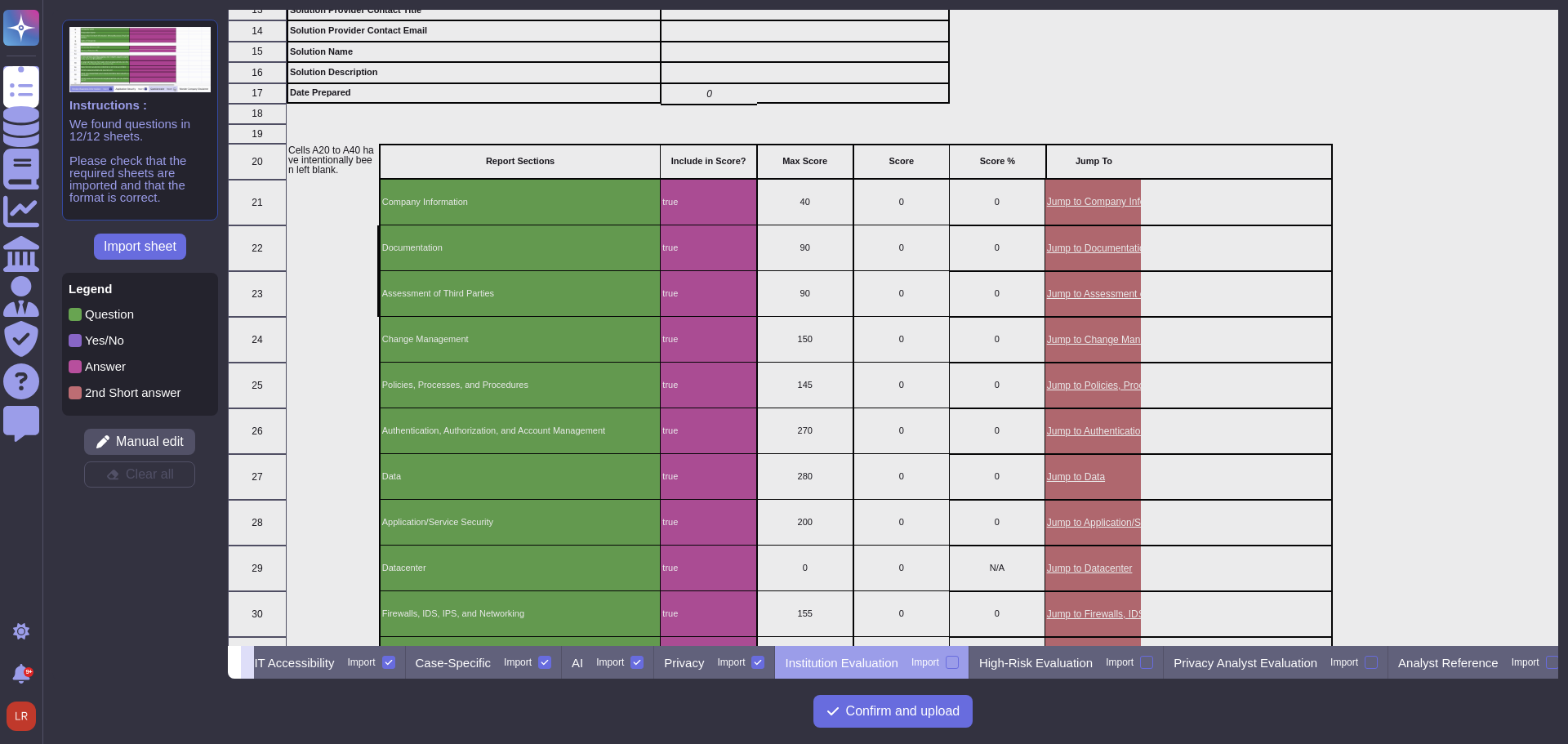 scroll, scrollTop: 0, scrollLeft: 613, axis: horizontal 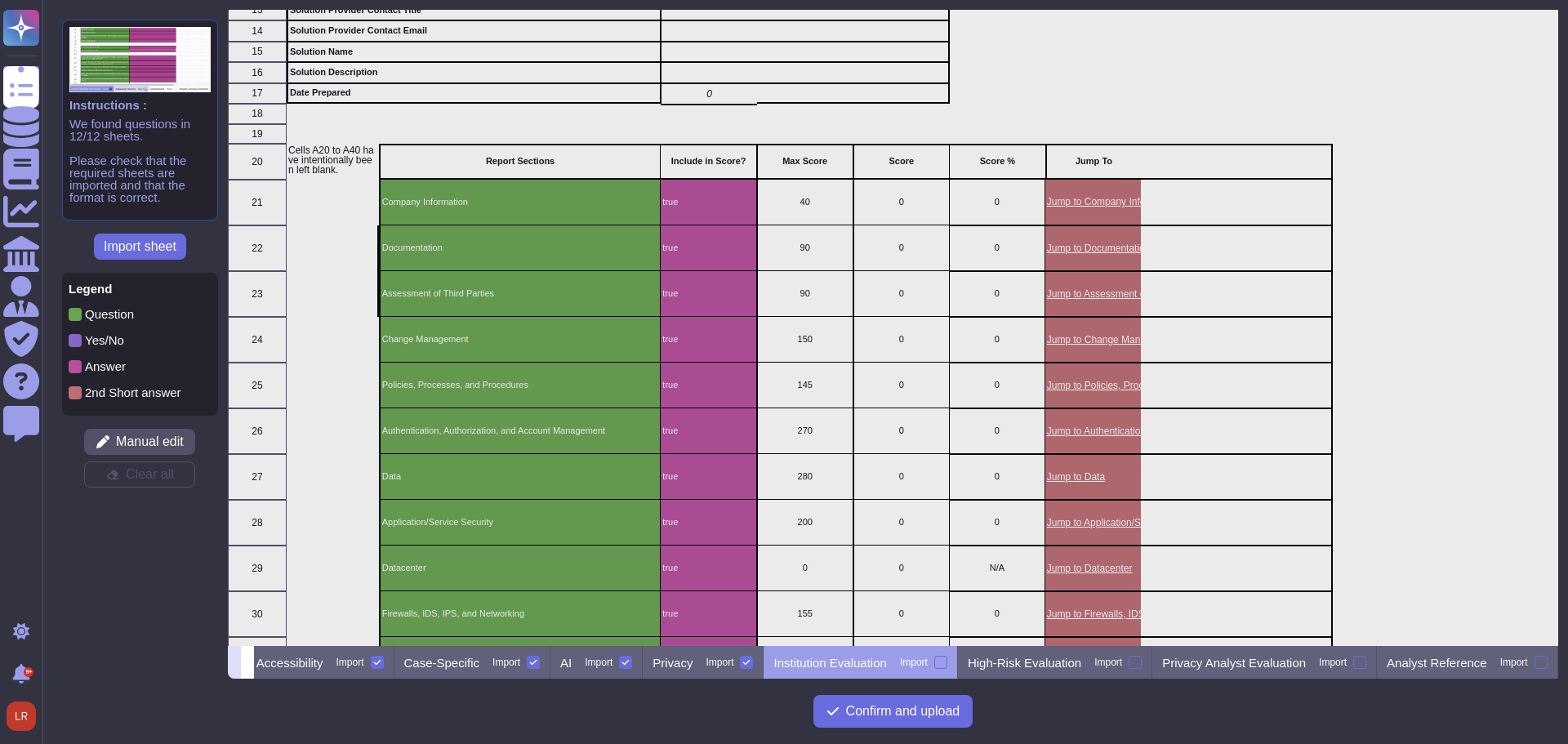 click 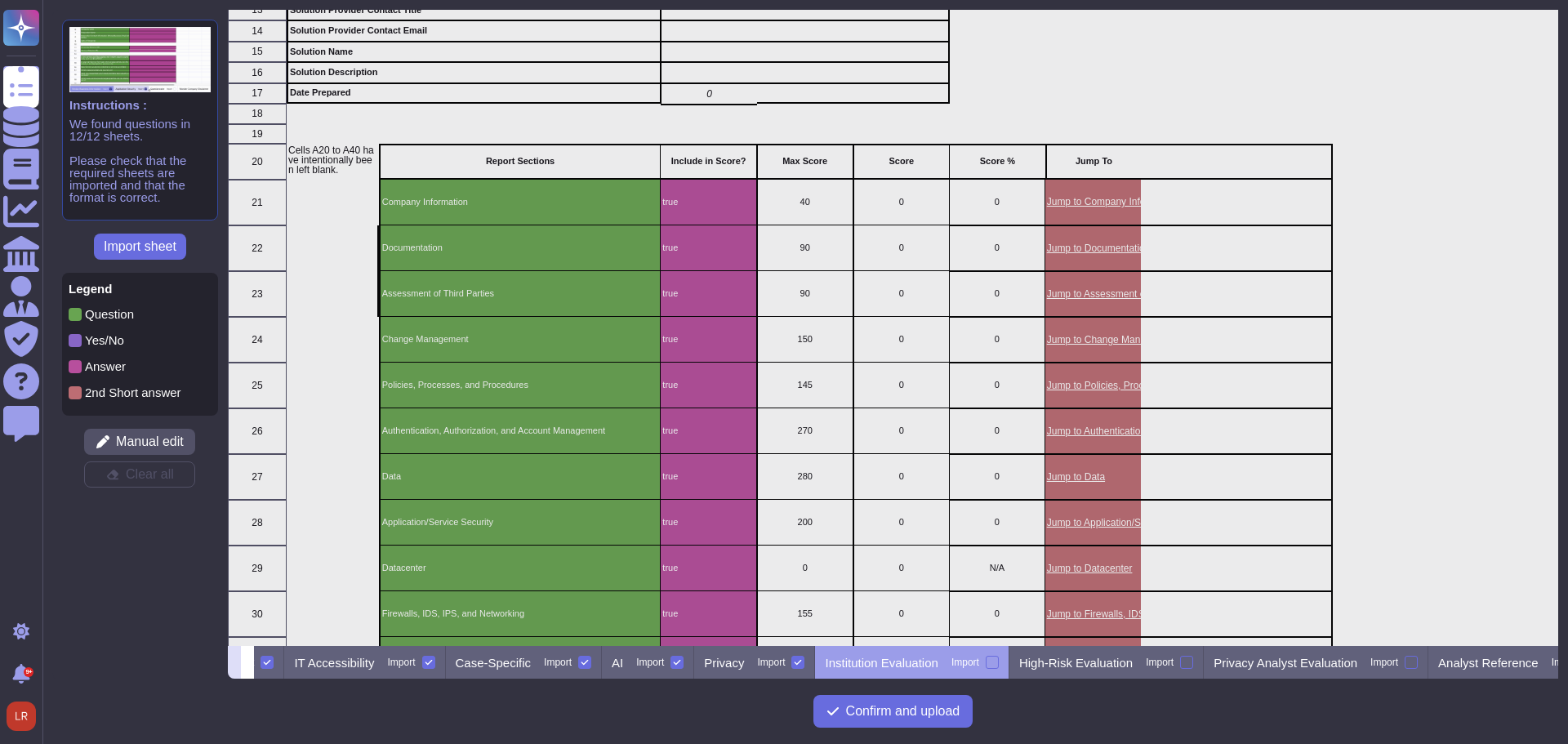 click 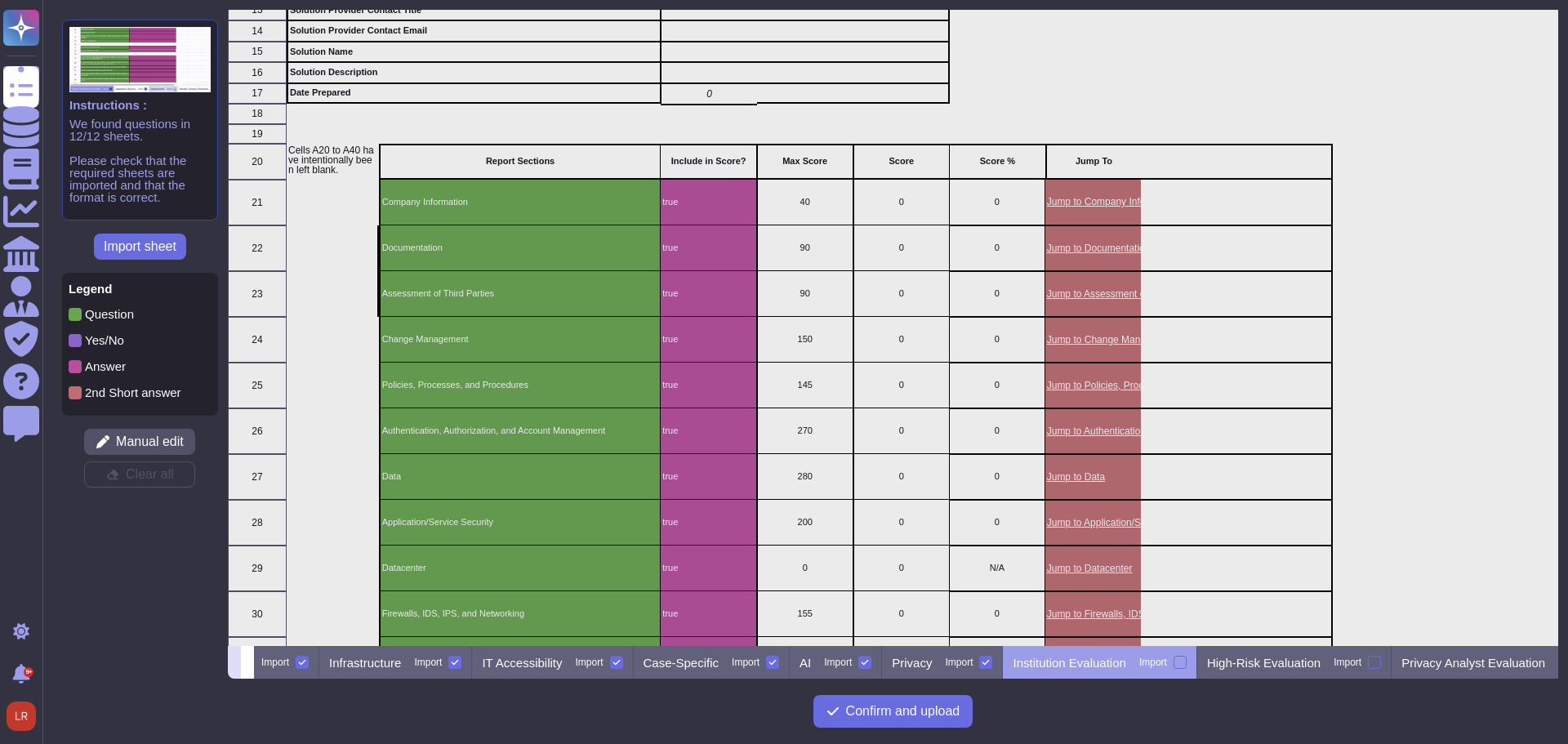 click 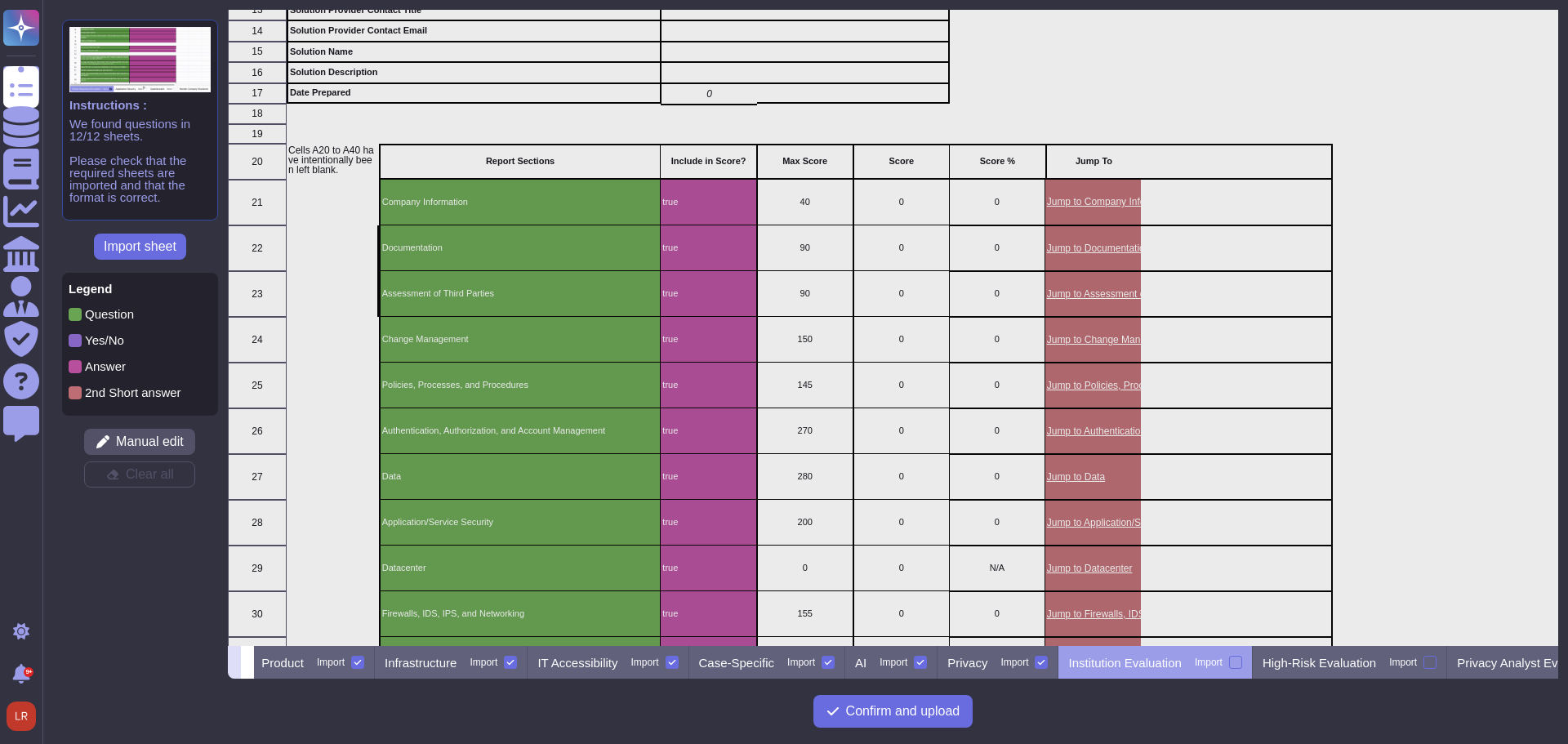 click 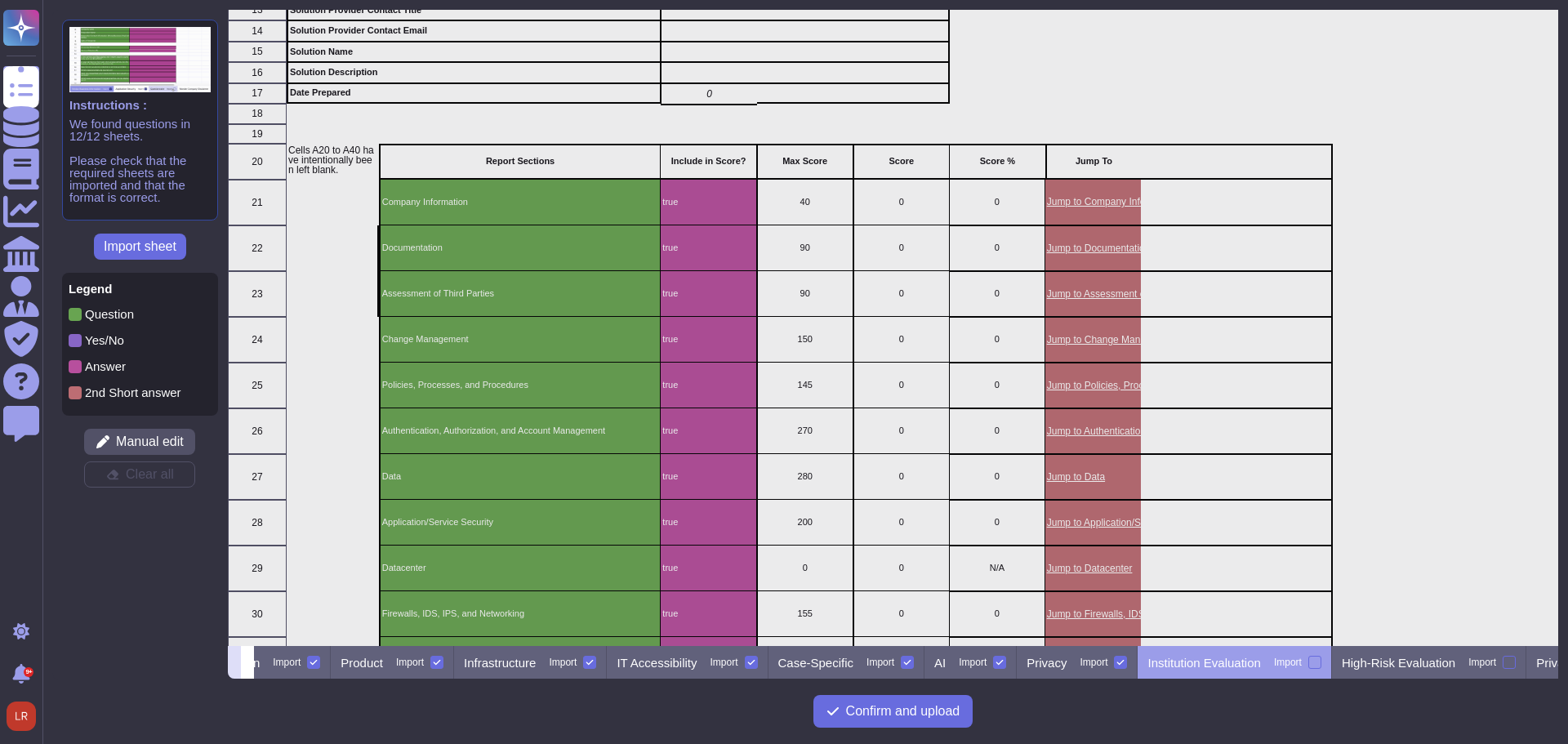 scroll, scrollTop: 0, scrollLeft: 69, axis: horizontal 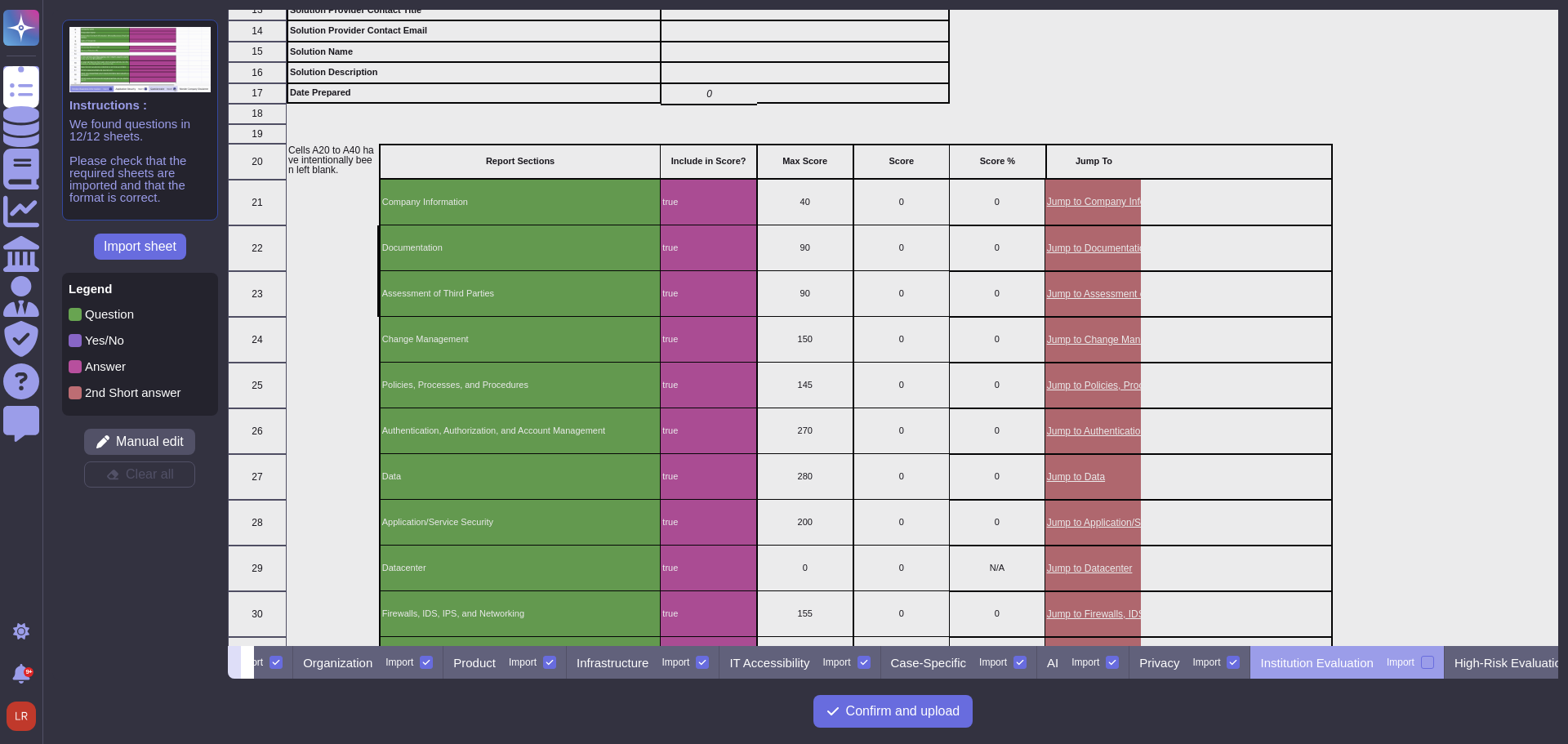 click 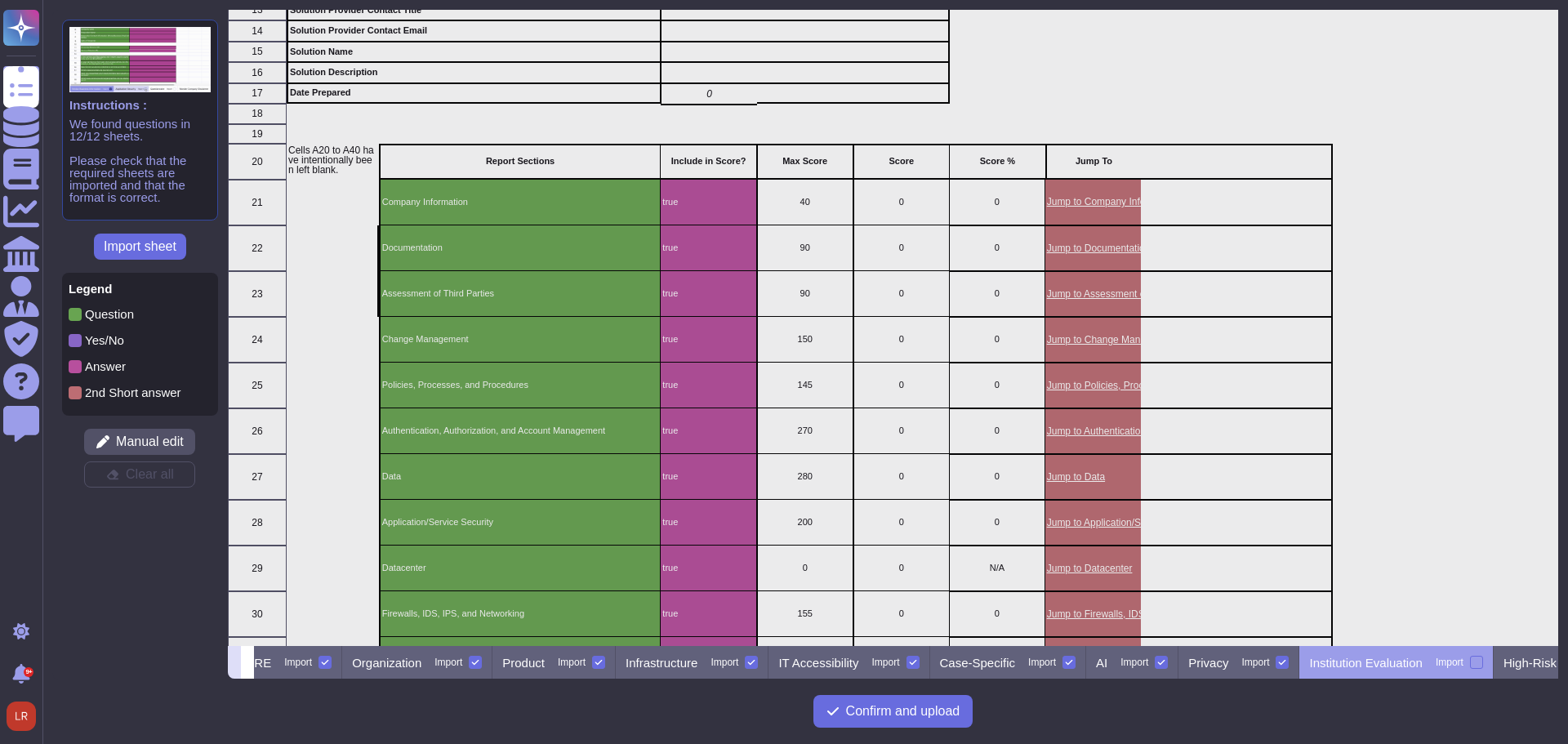 click 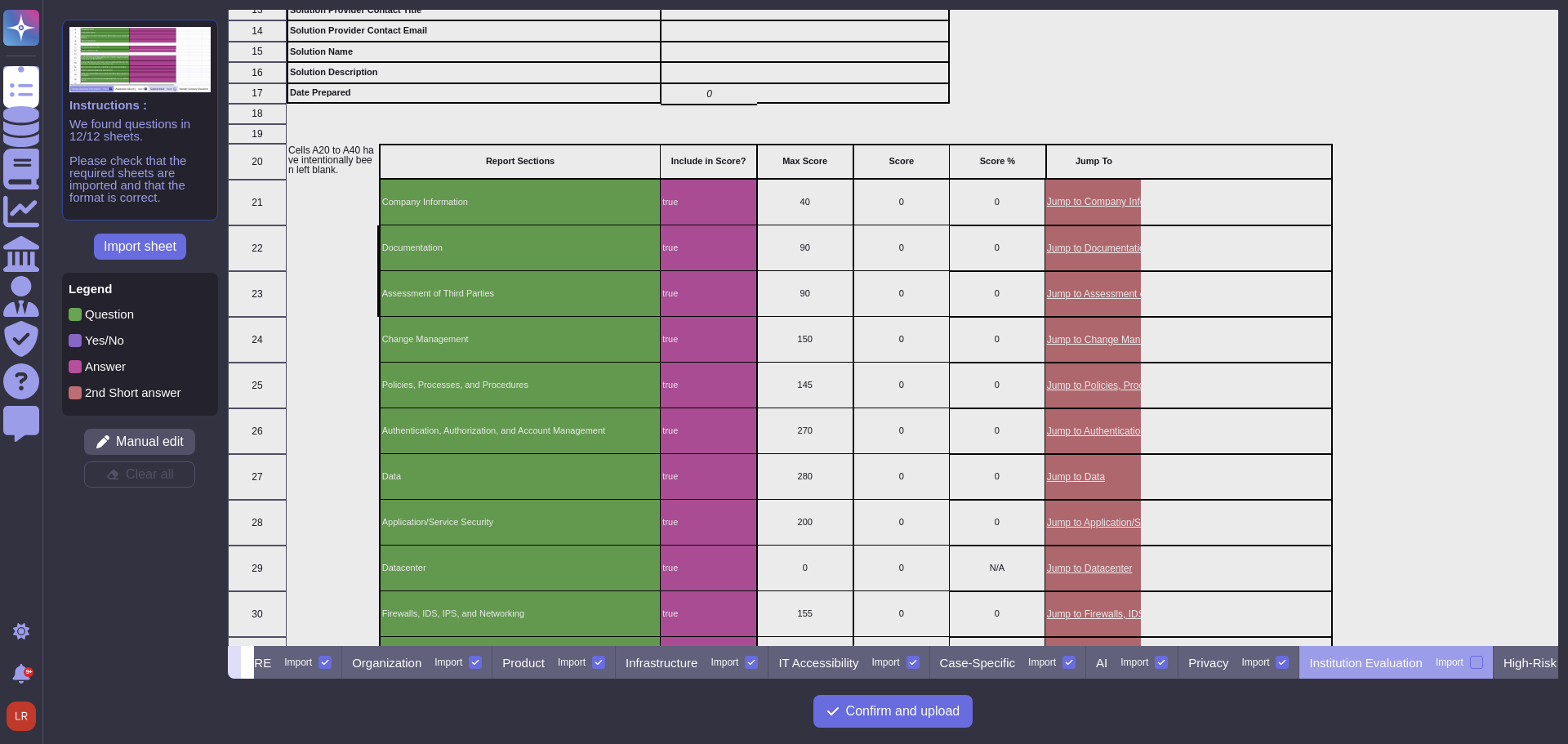 scroll, scrollTop: 0, scrollLeft: 0, axis: both 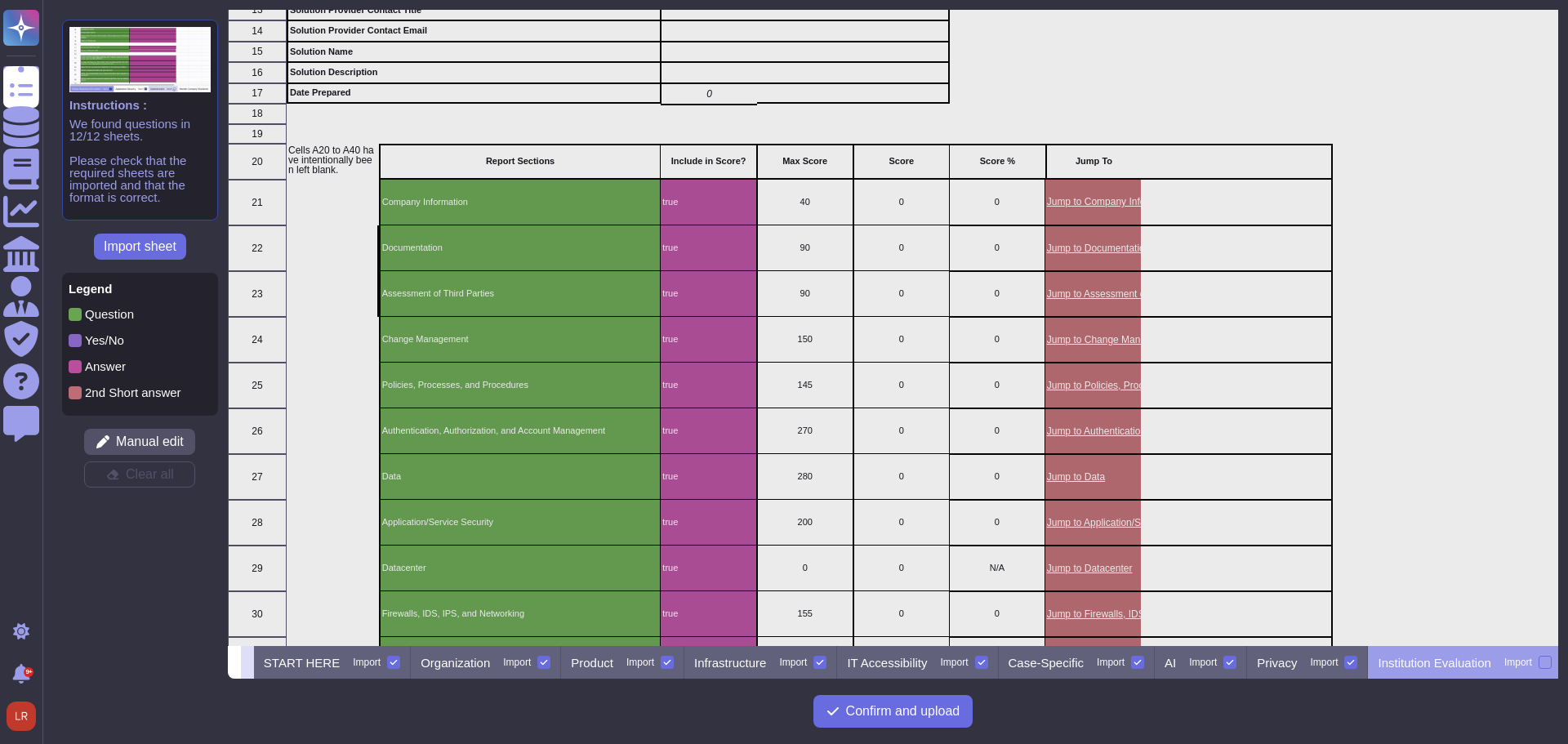 click 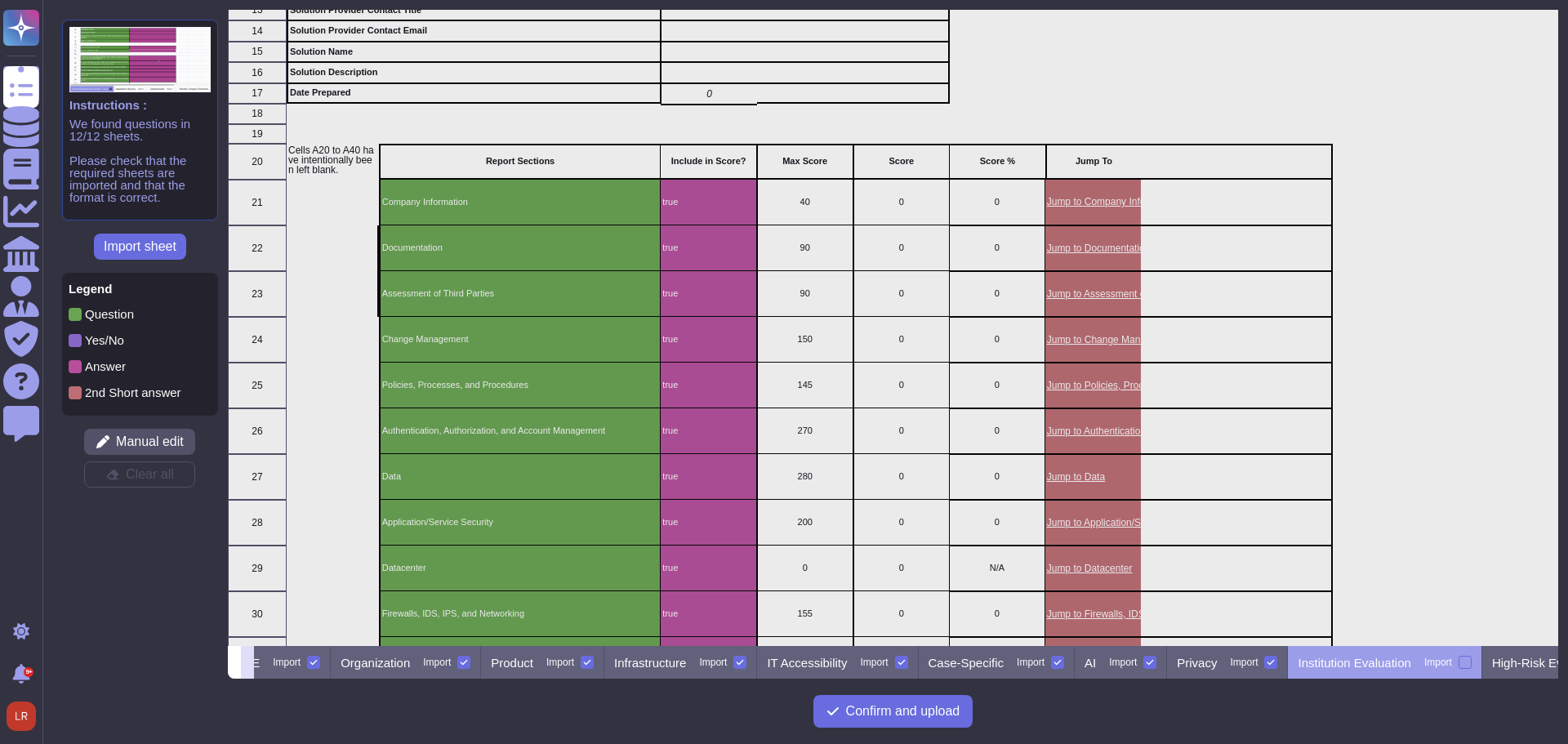 click 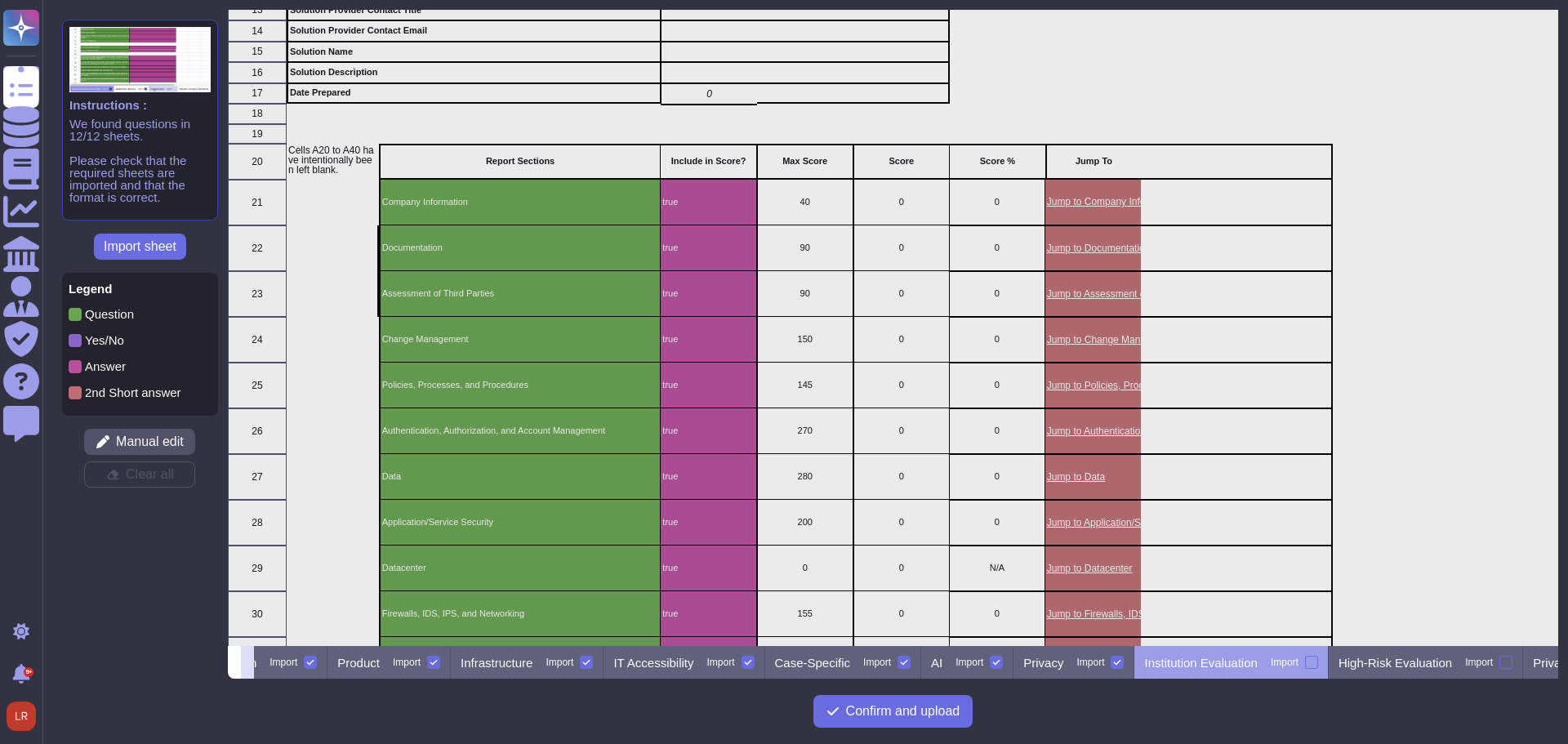 click 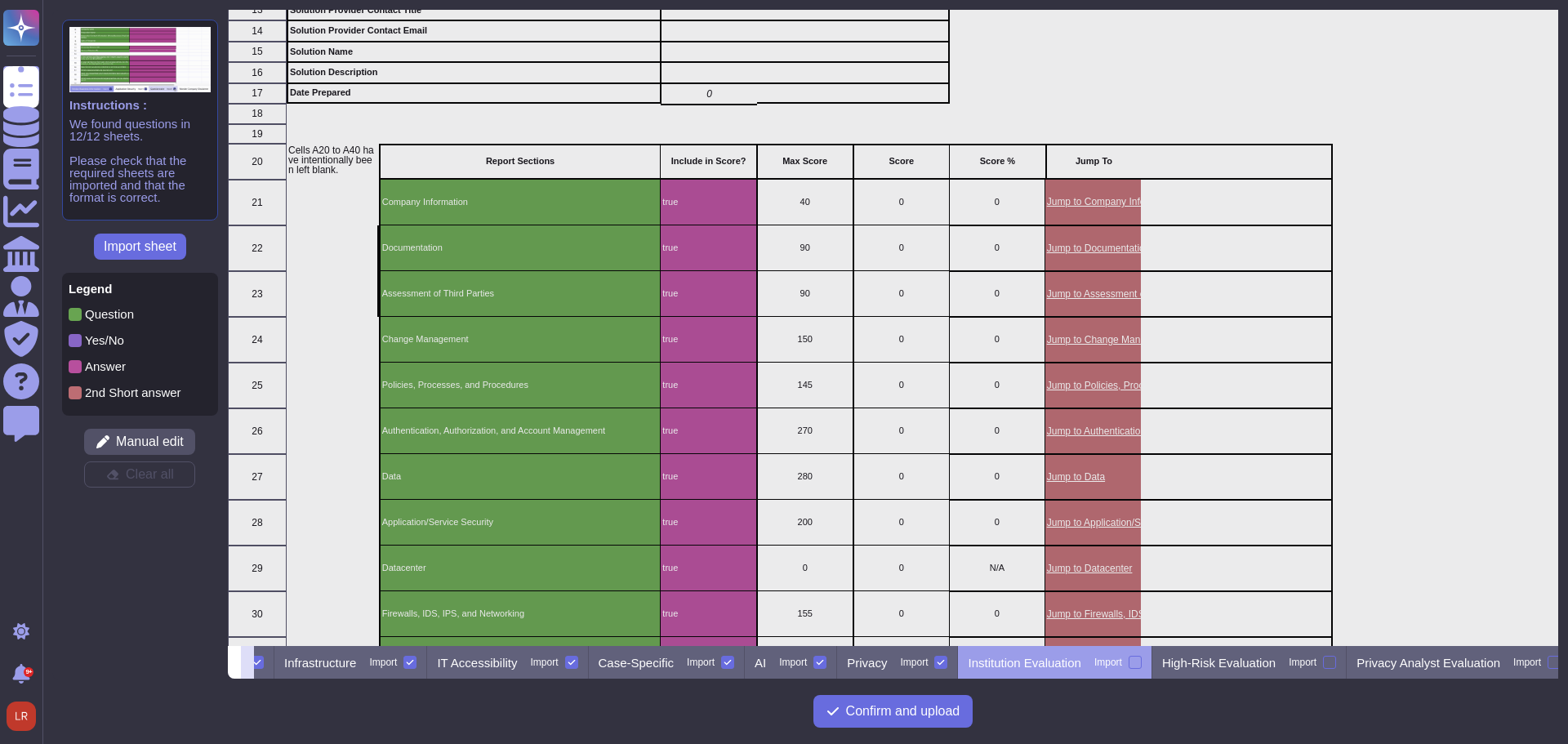 click 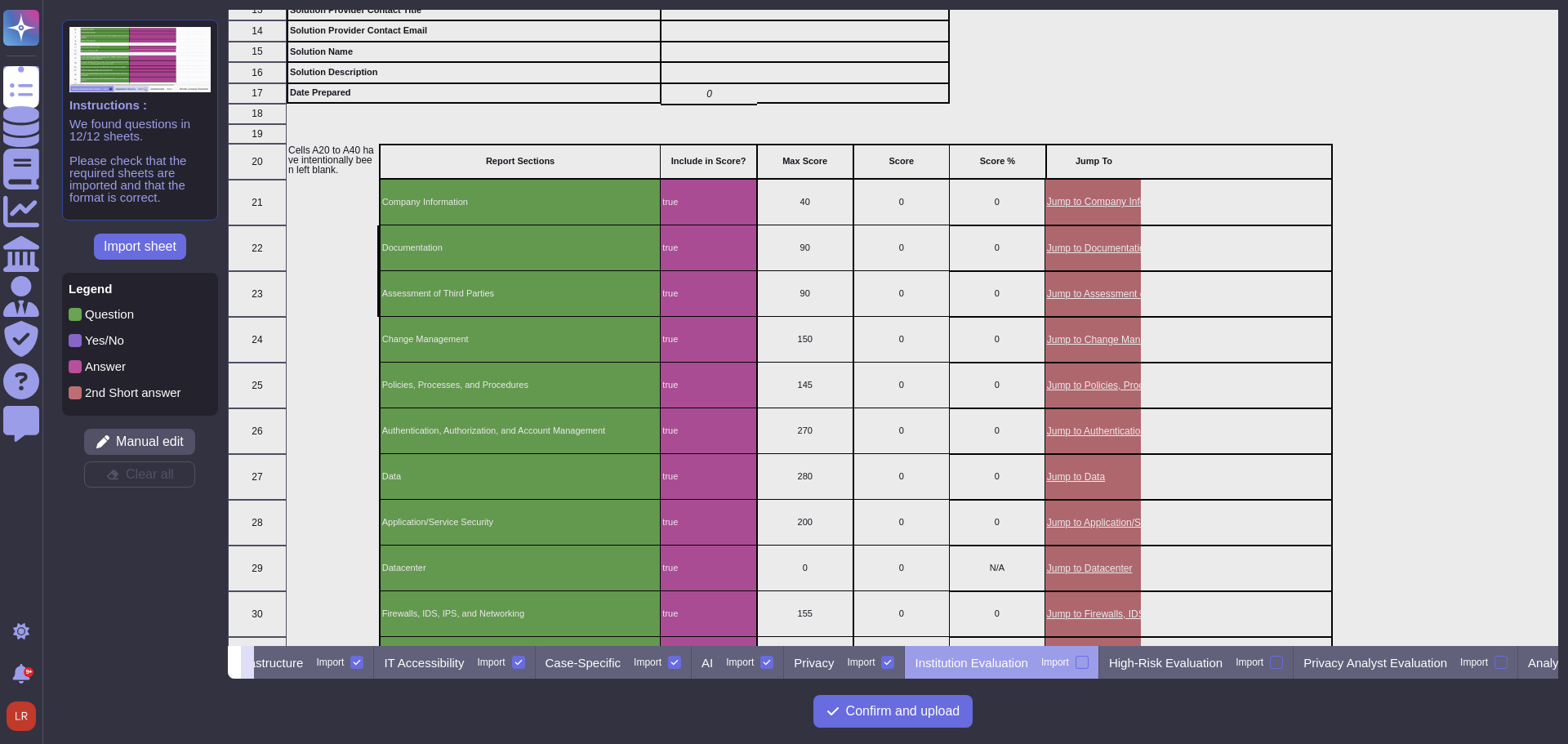 click 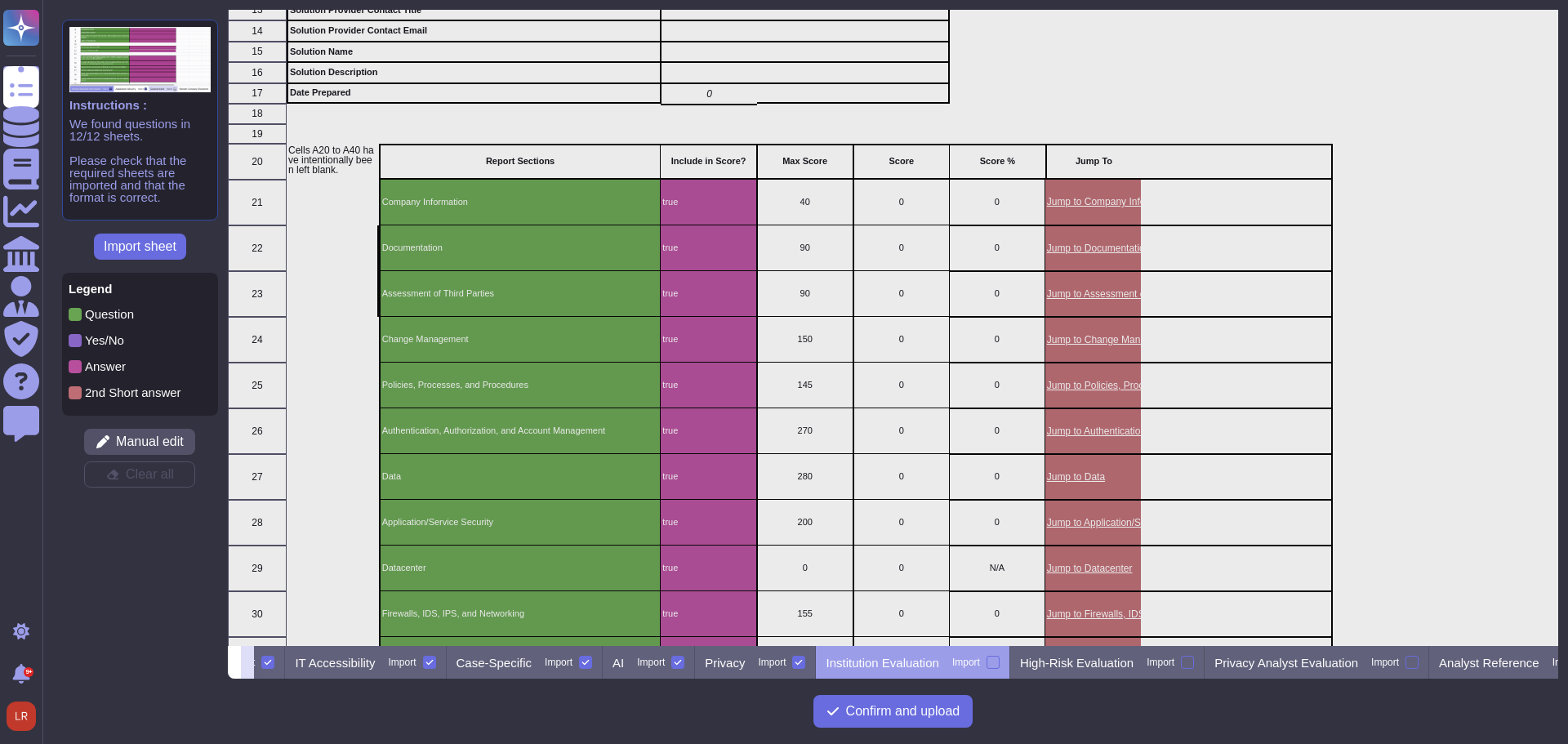 scroll, scrollTop: 0, scrollLeft: 613, axis: horizontal 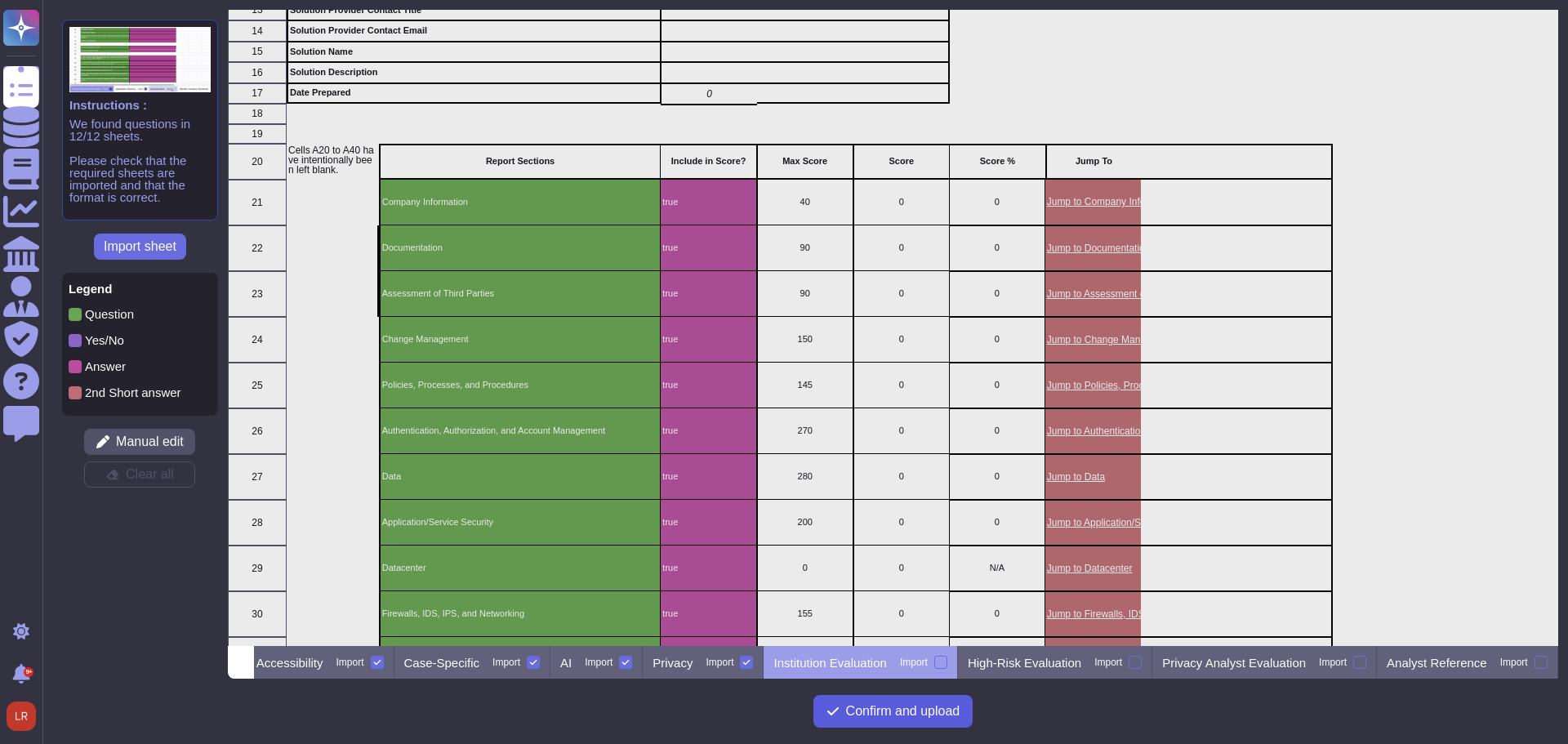 click on "Confirm and upload" at bounding box center (903, 711) 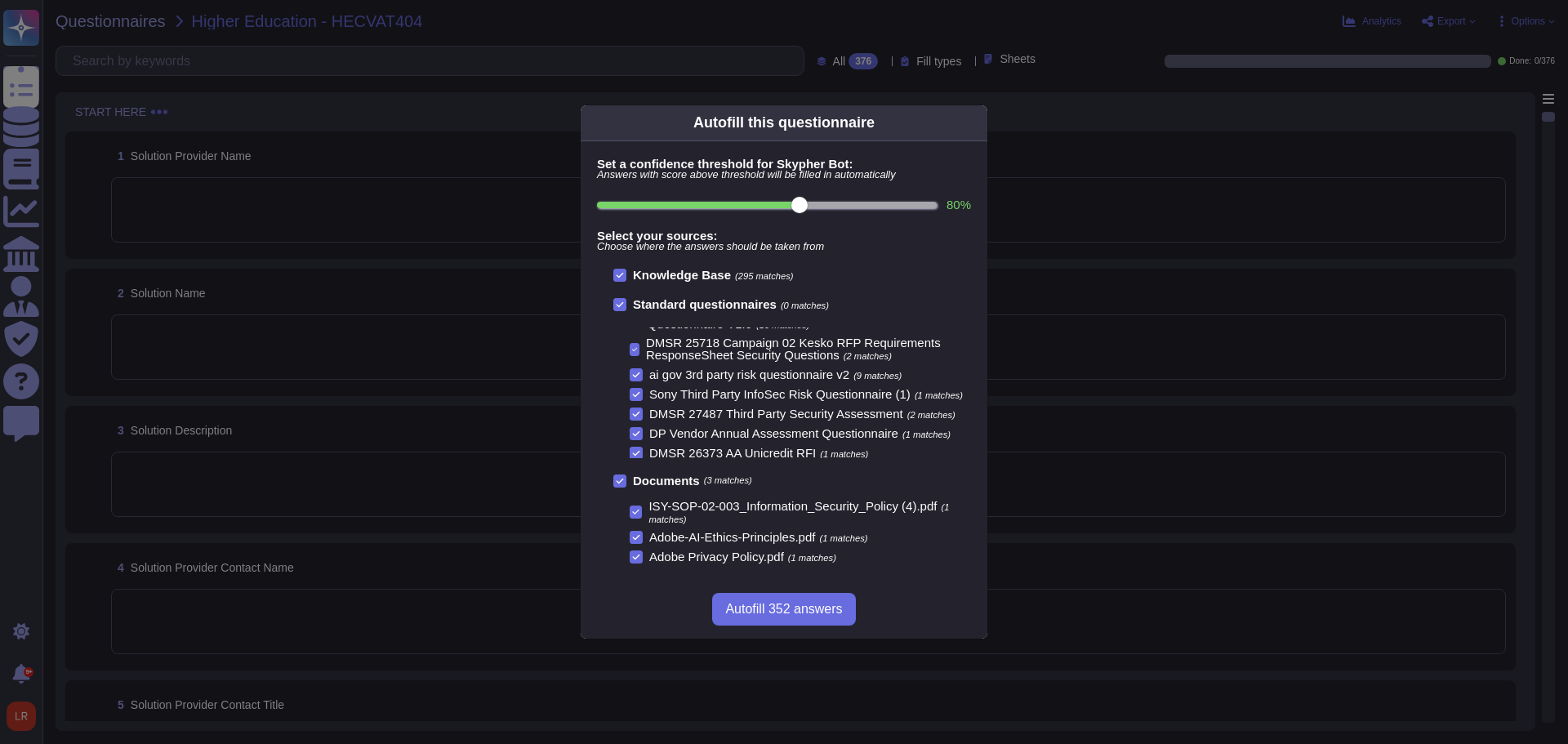 scroll, scrollTop: 279, scrollLeft: 0, axis: vertical 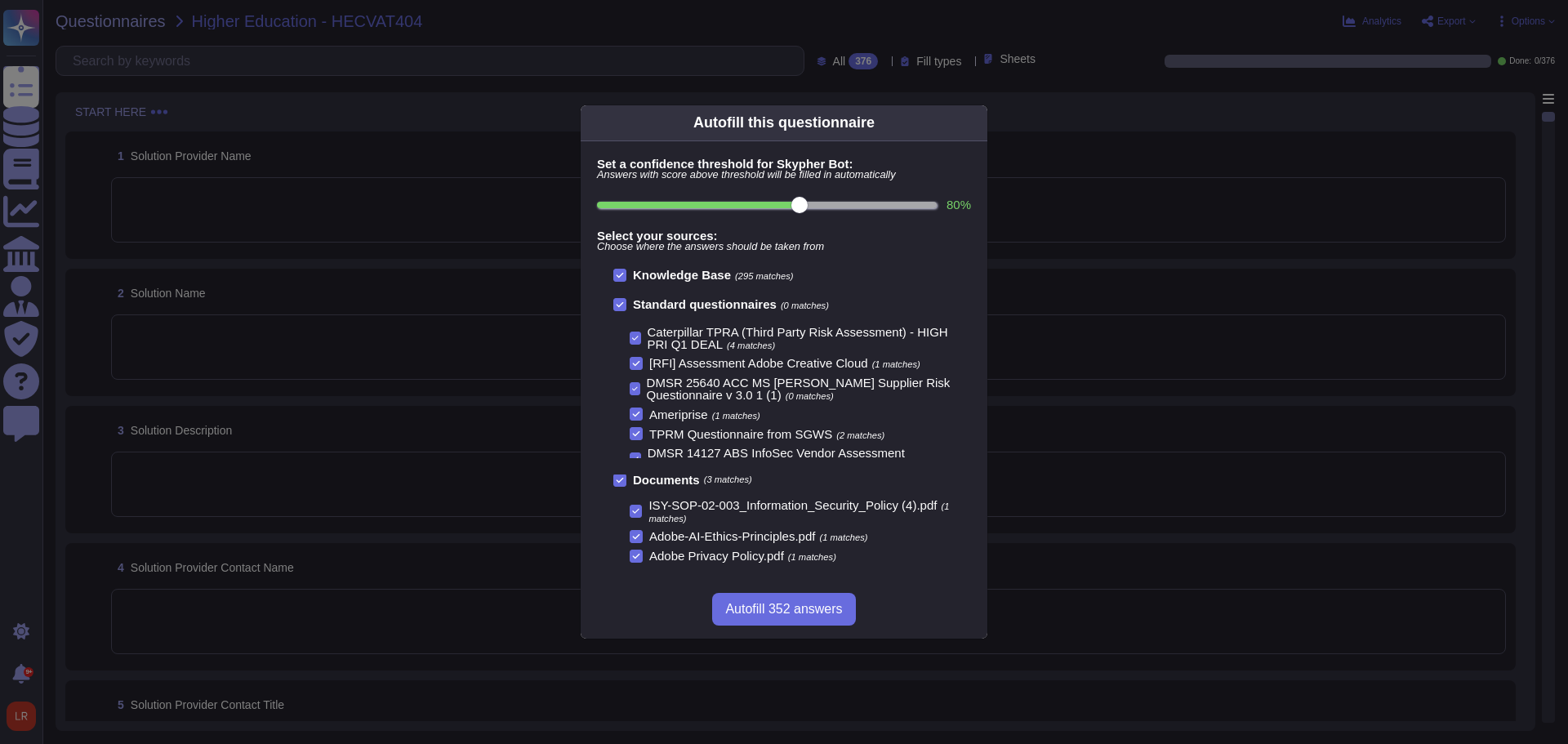 click 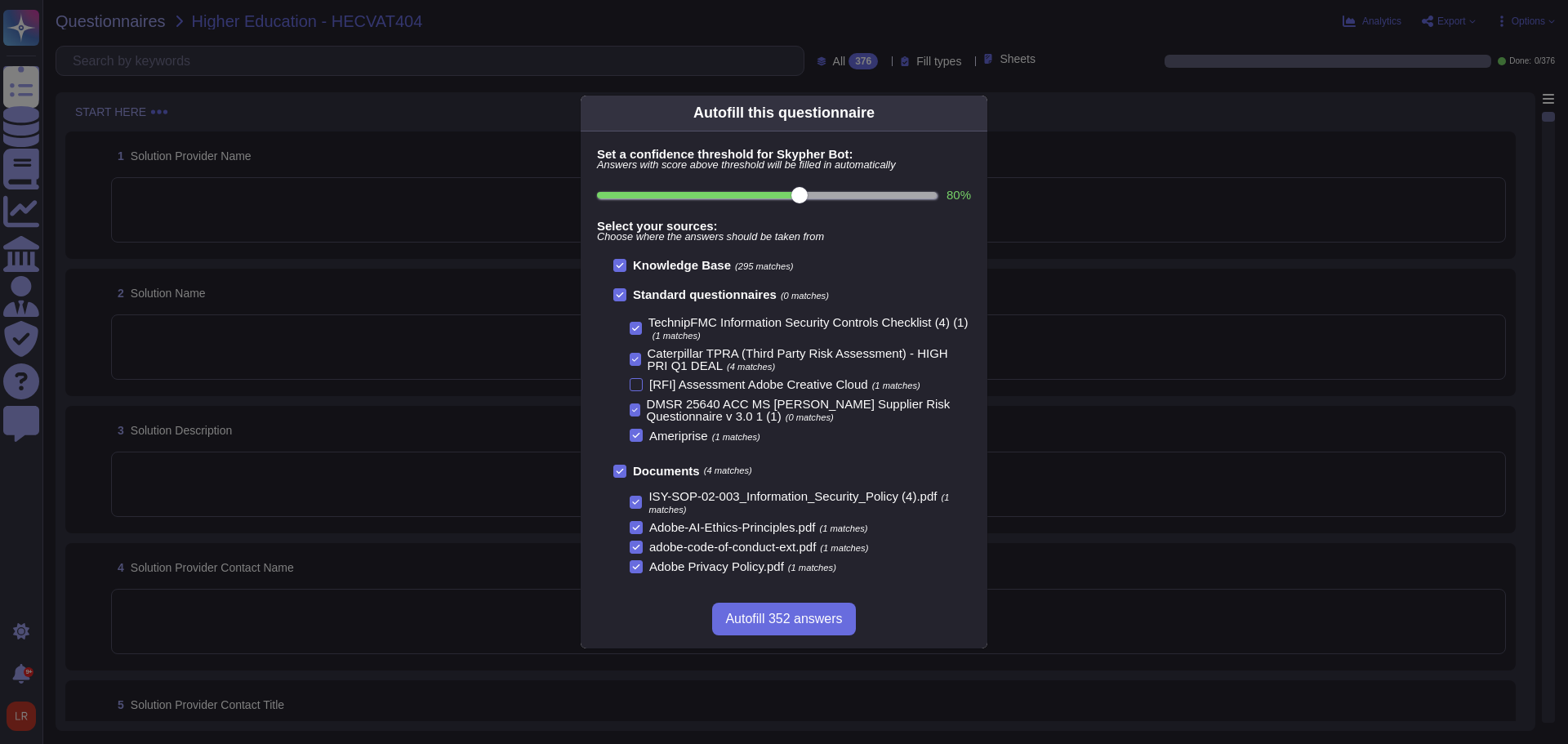 scroll, scrollTop: 109, scrollLeft: 0, axis: vertical 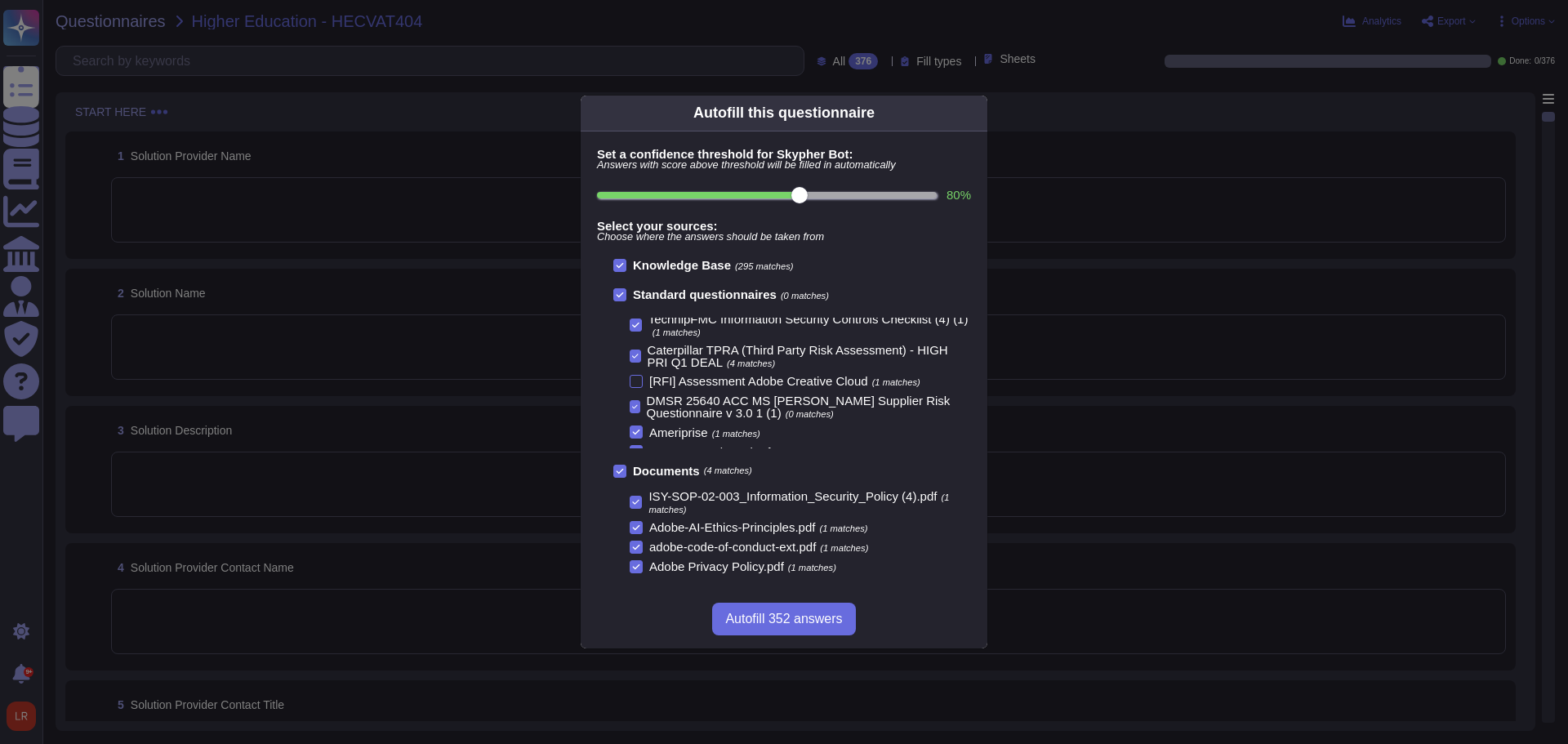click 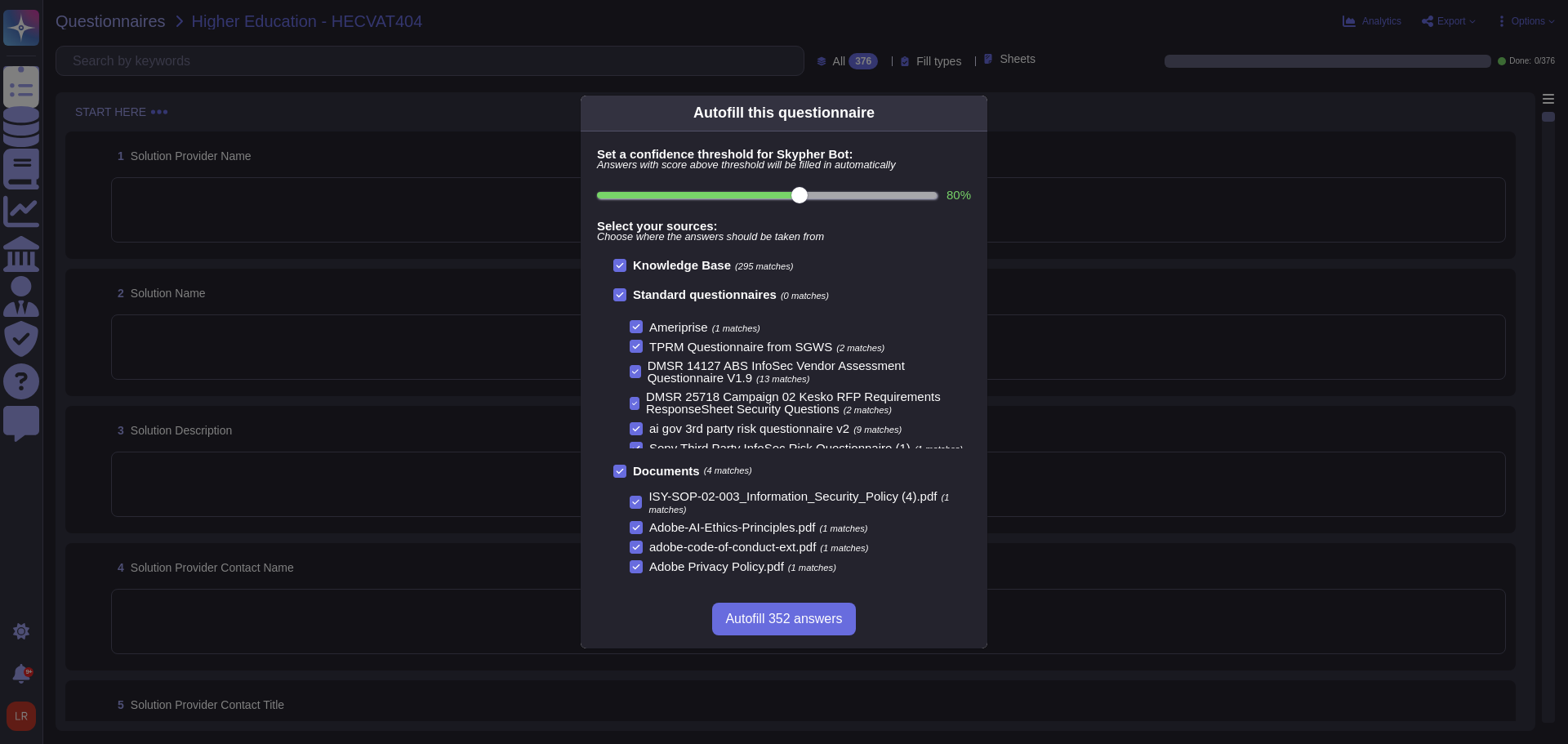scroll, scrollTop: 217, scrollLeft: 0, axis: vertical 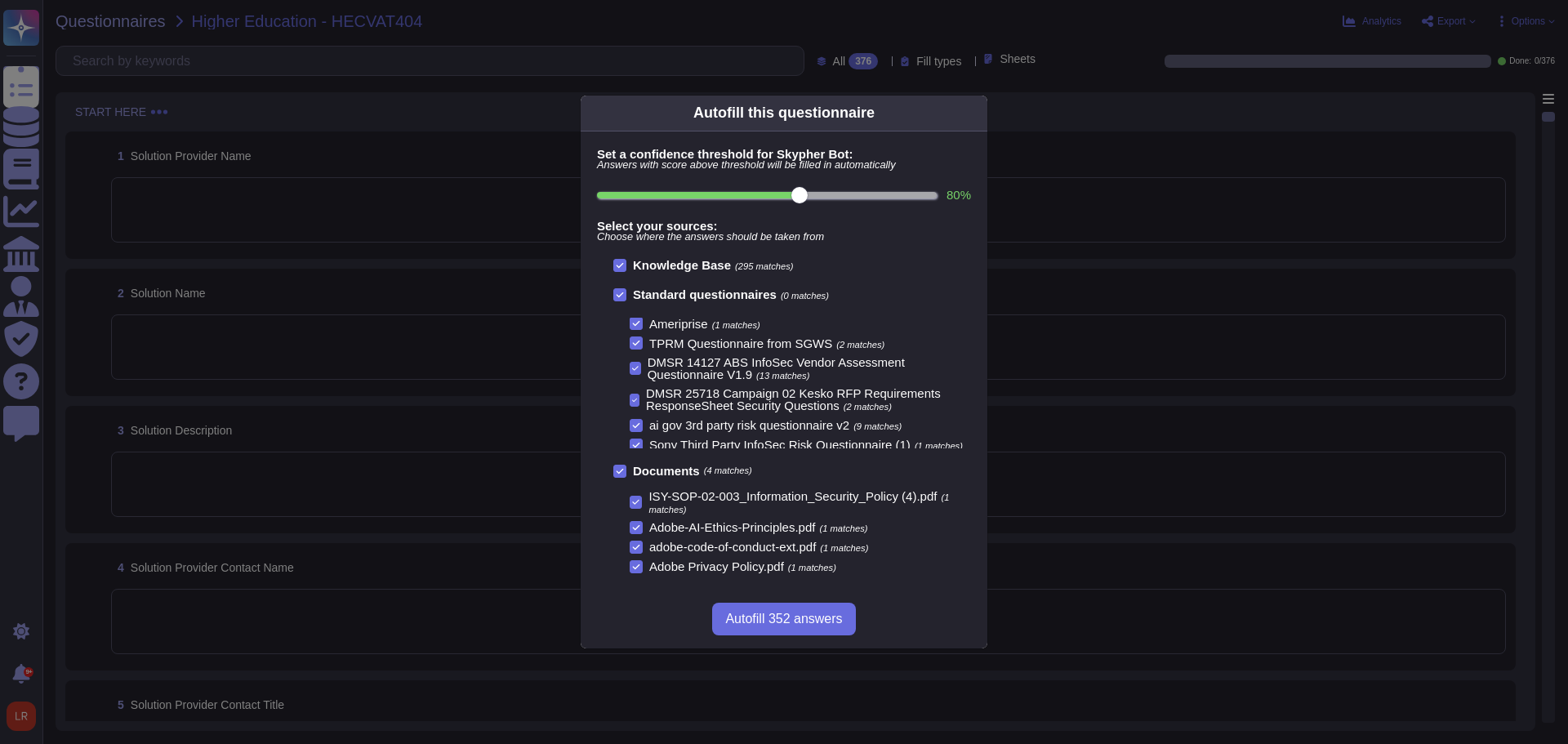 click 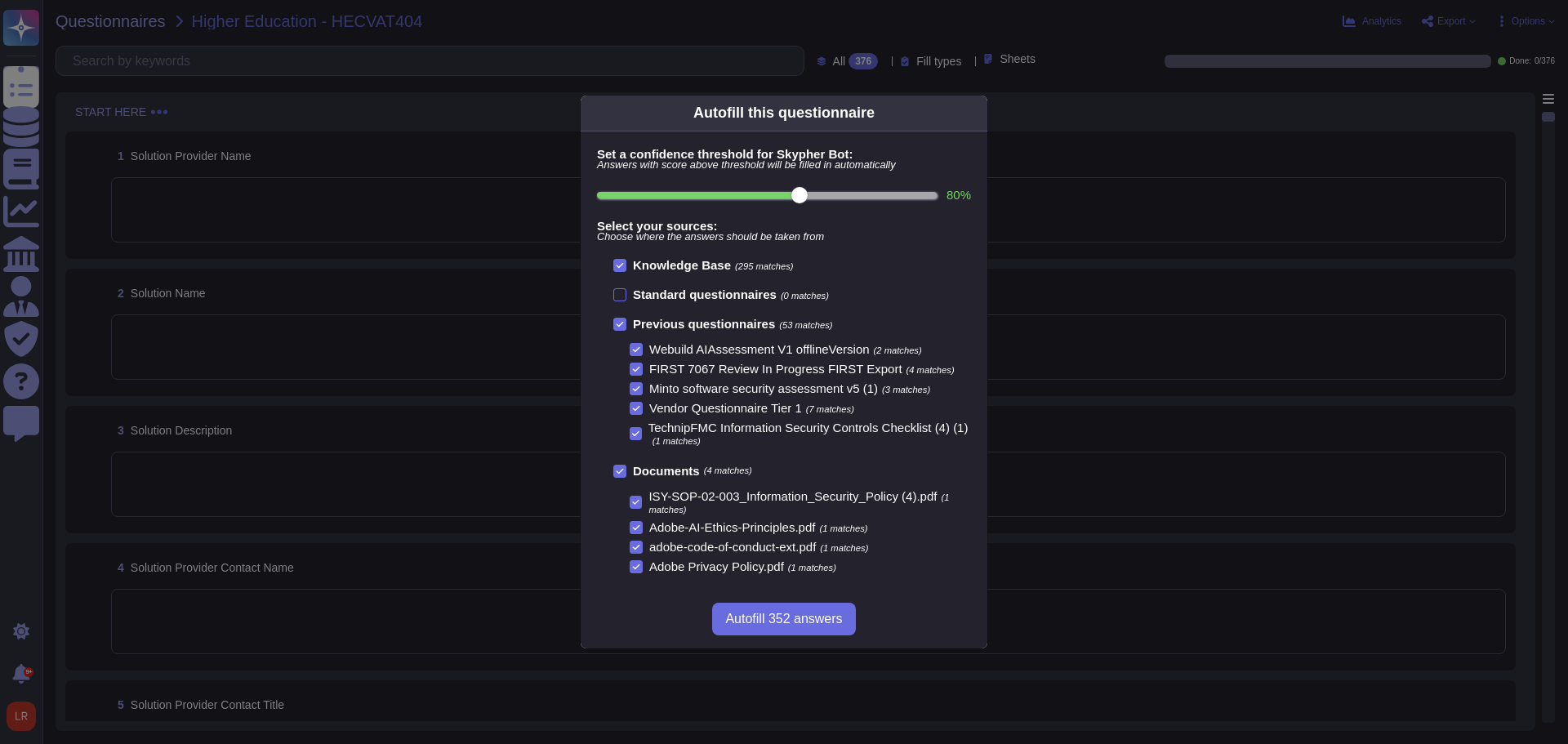 click 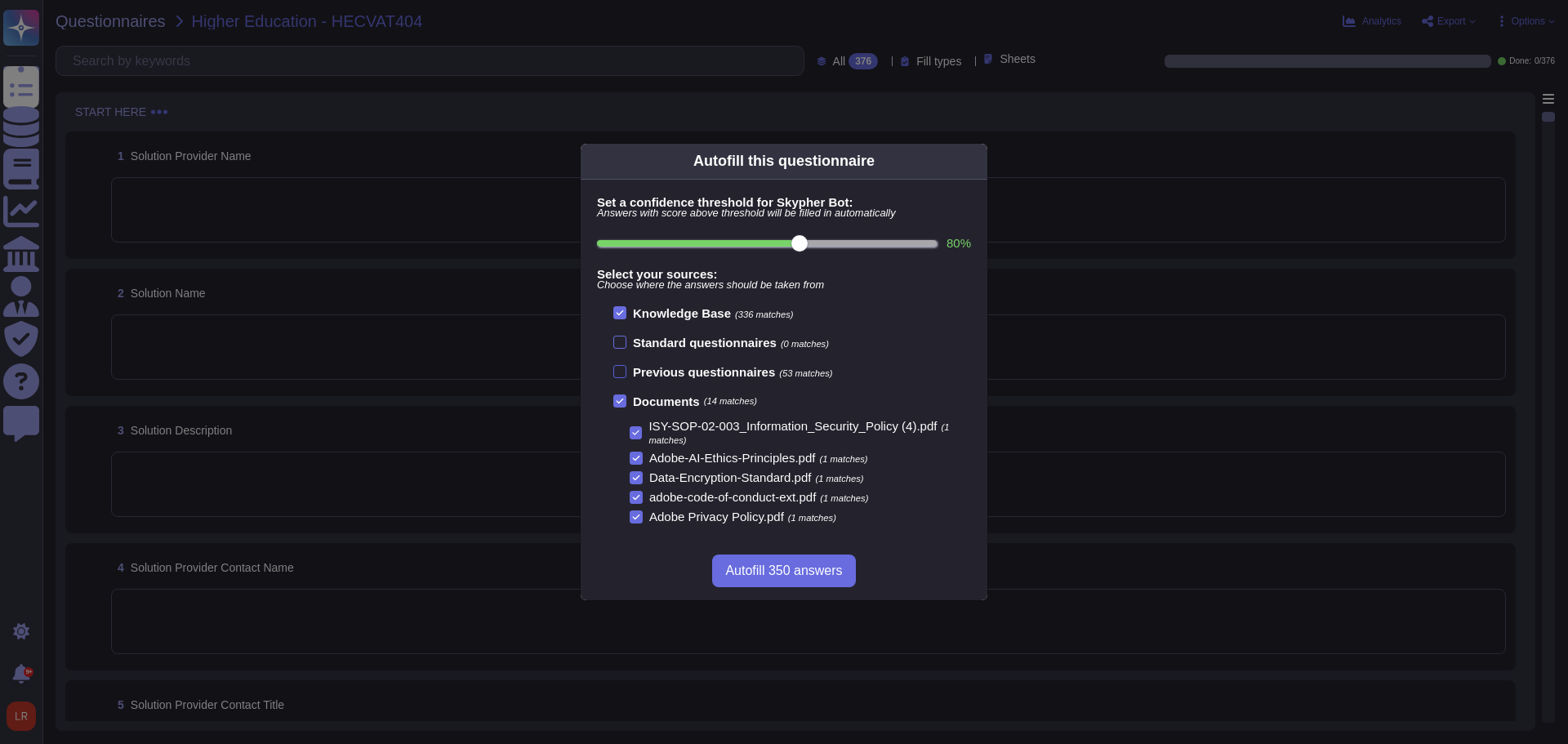 click on "Previous questionnaires" at bounding box center [704, 372] 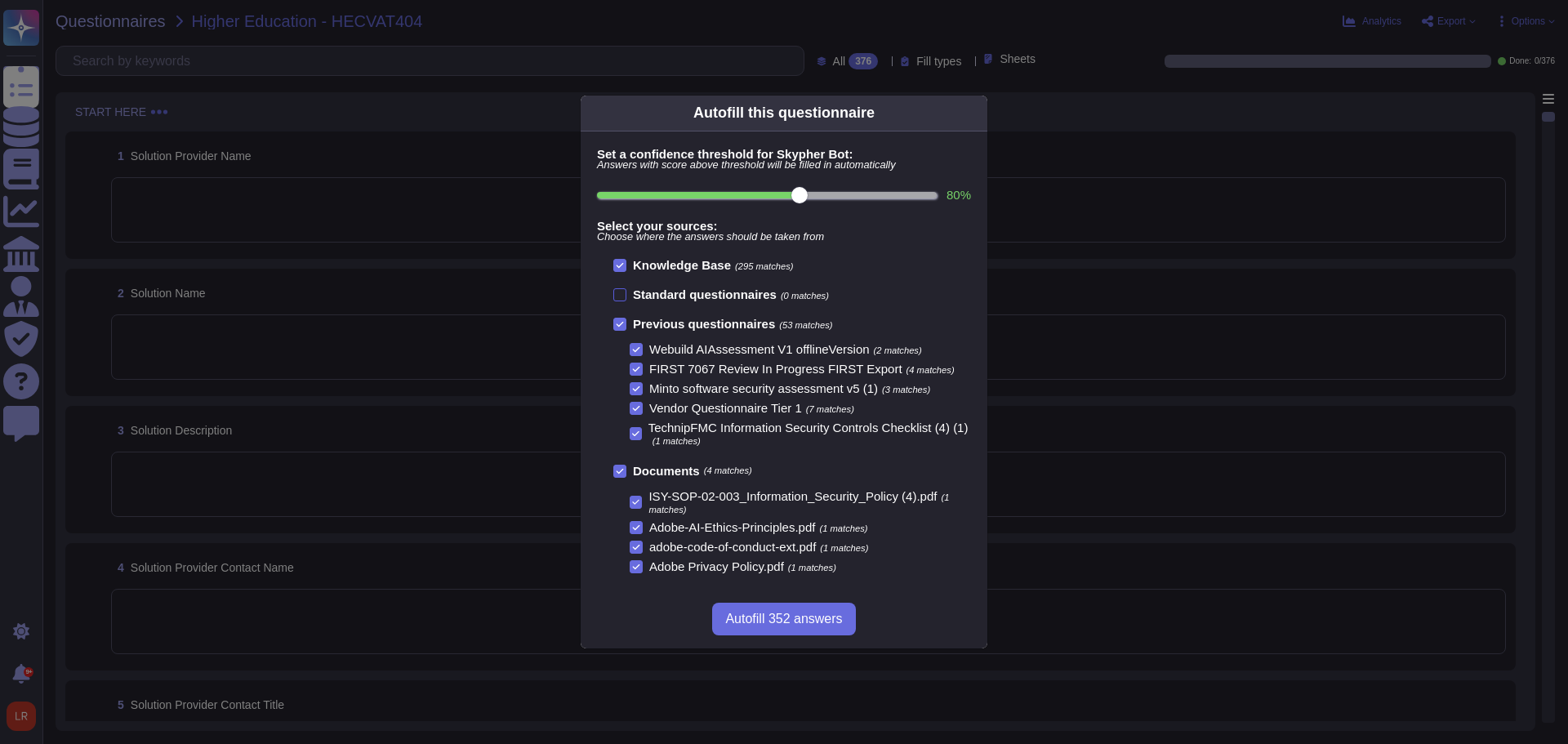 click on "Standard questionnaires" at bounding box center [705, 294] 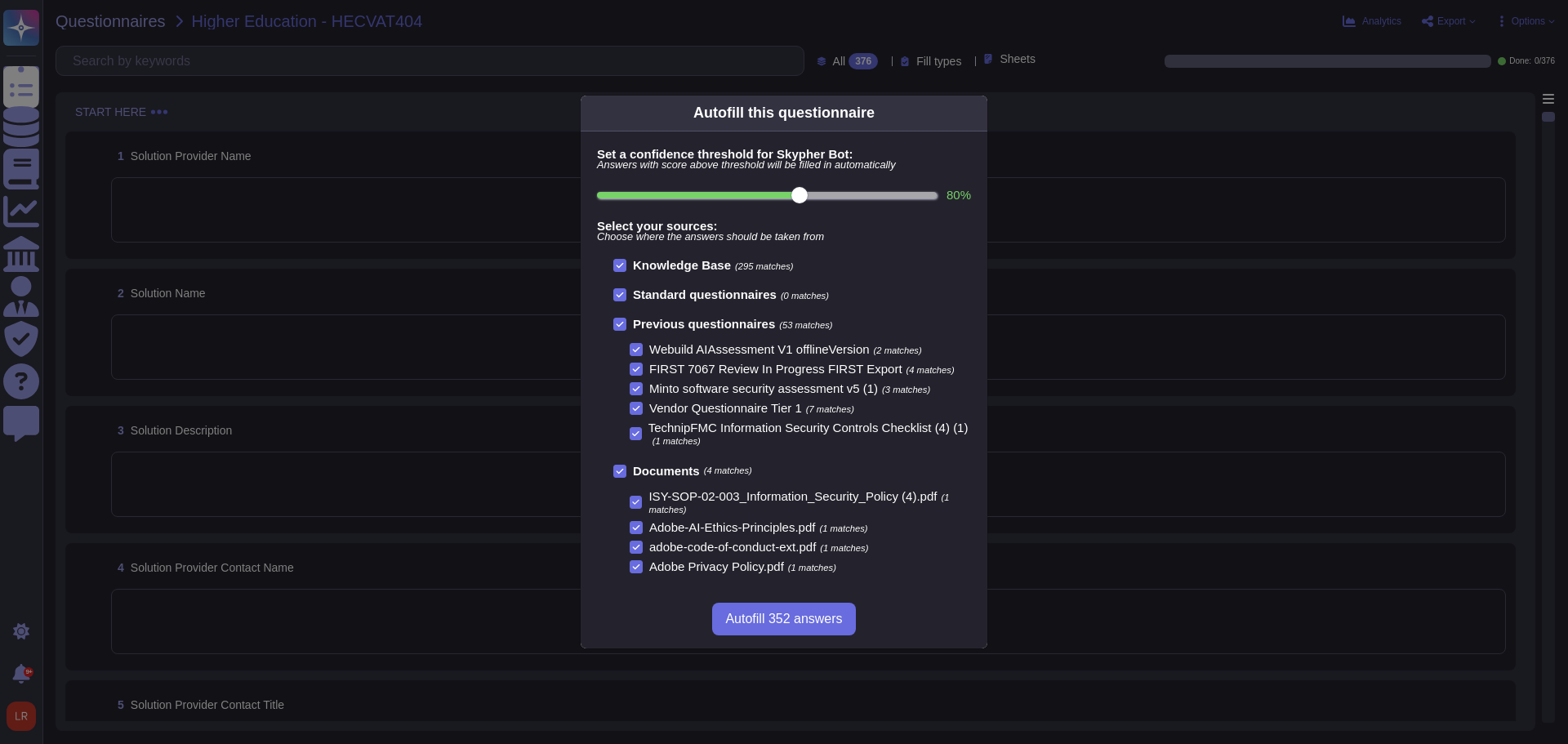 click 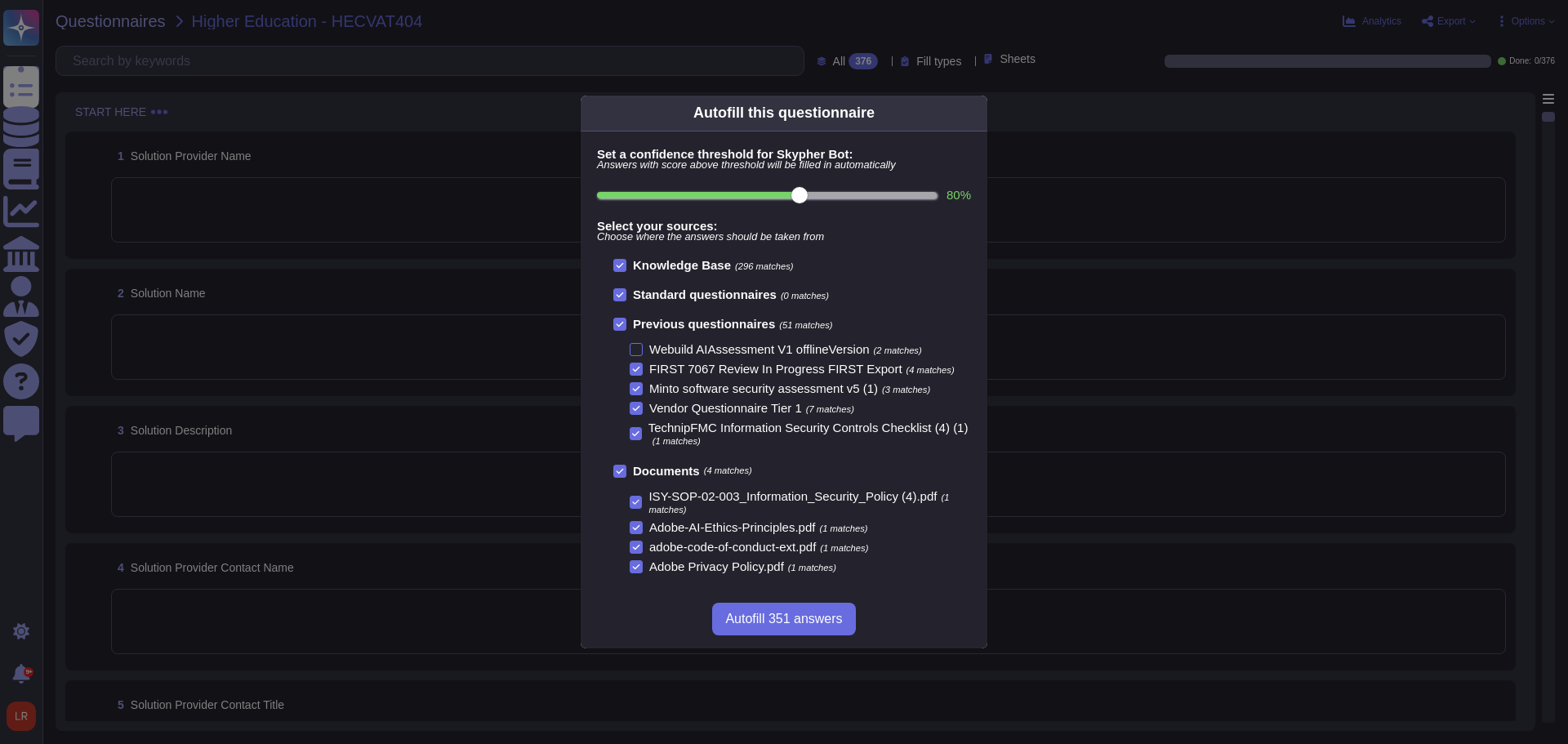 click 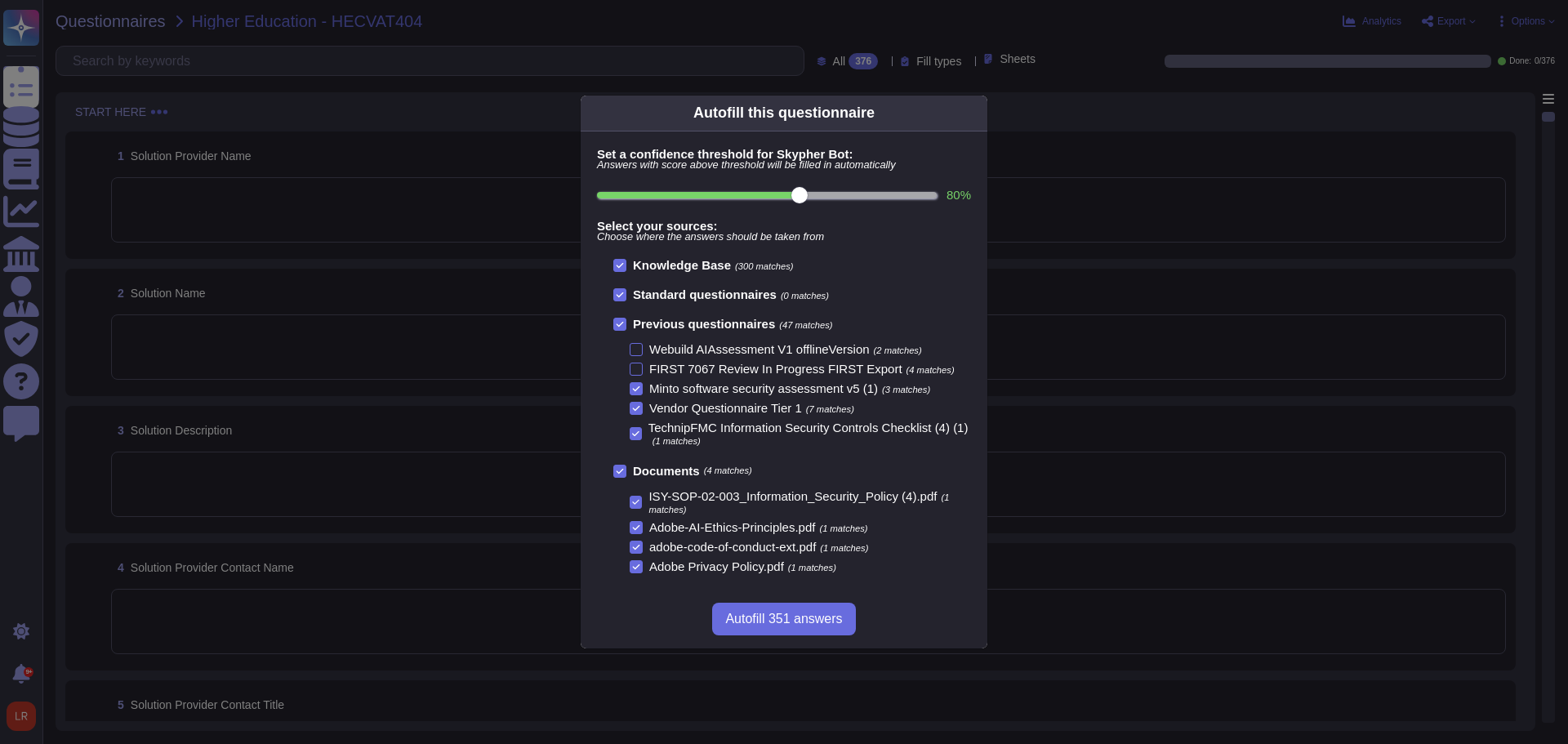 click 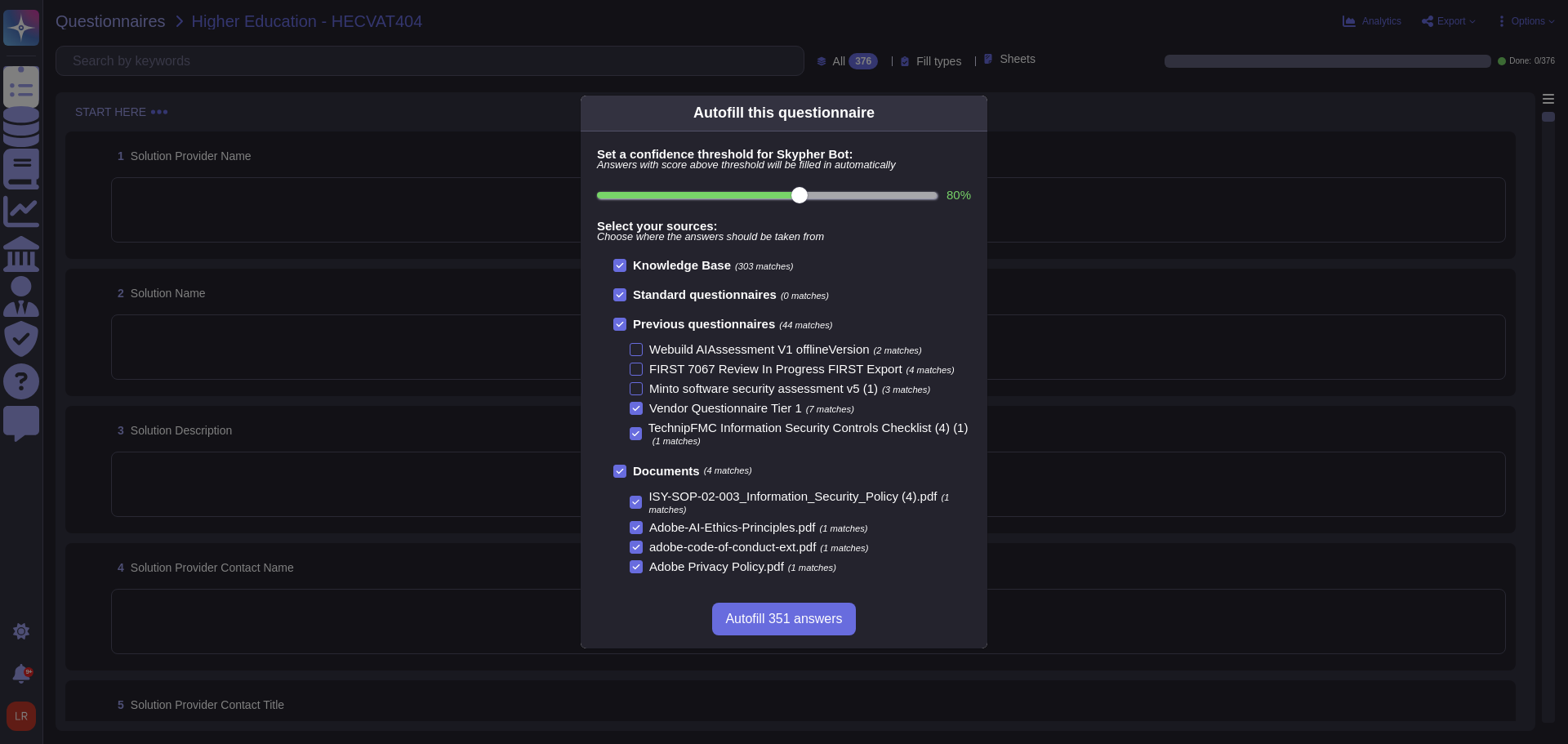click 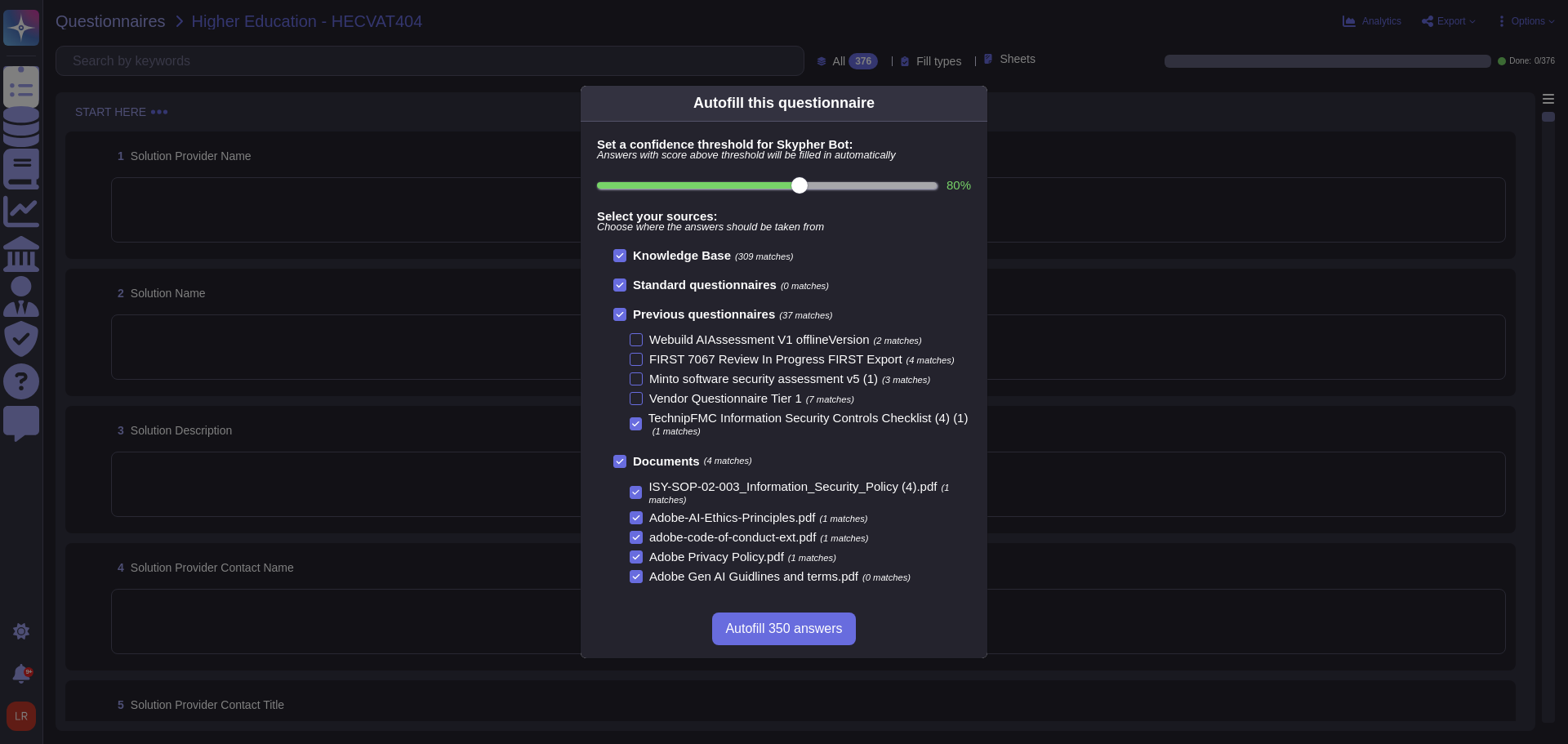 click 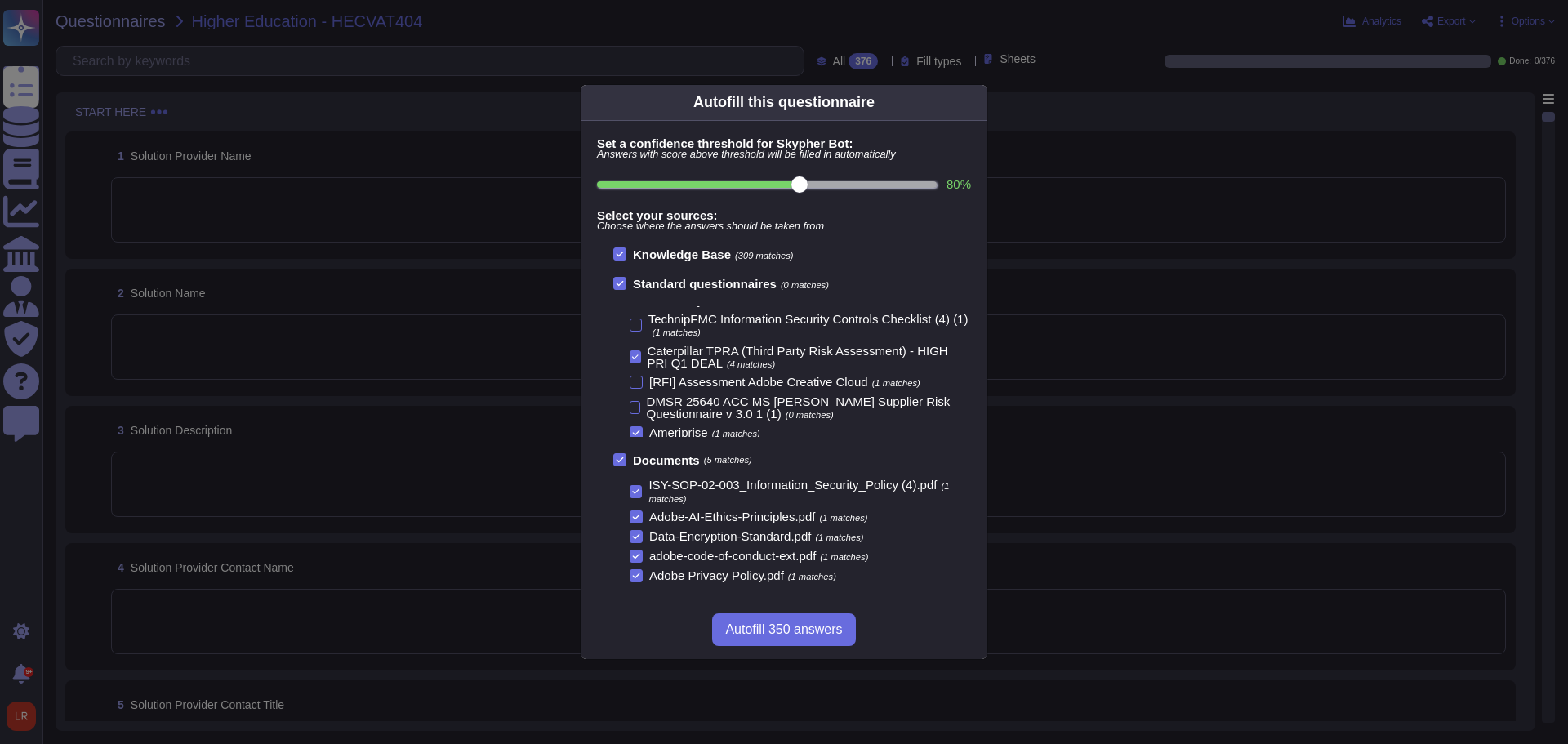 scroll, scrollTop: 136, scrollLeft: 0, axis: vertical 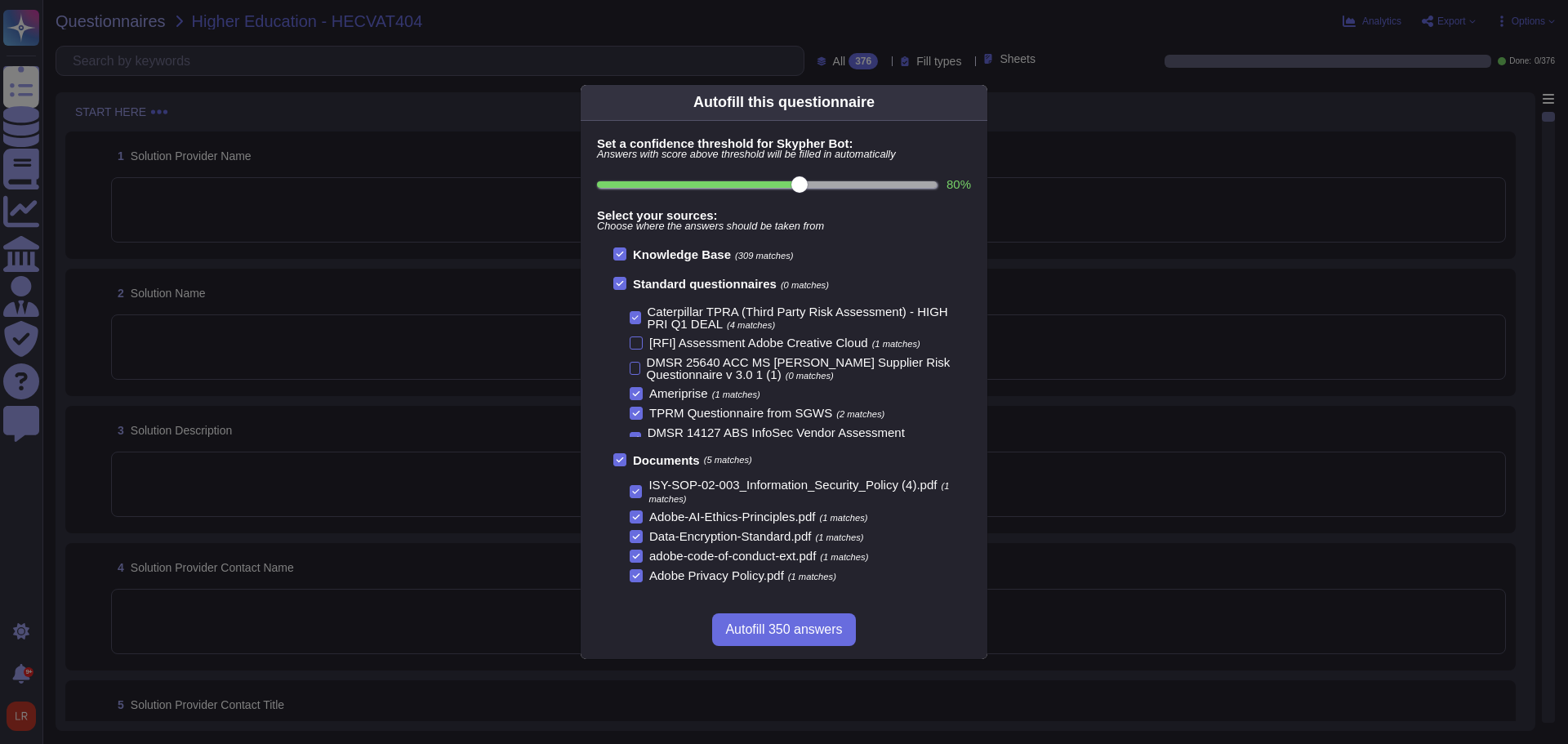 click 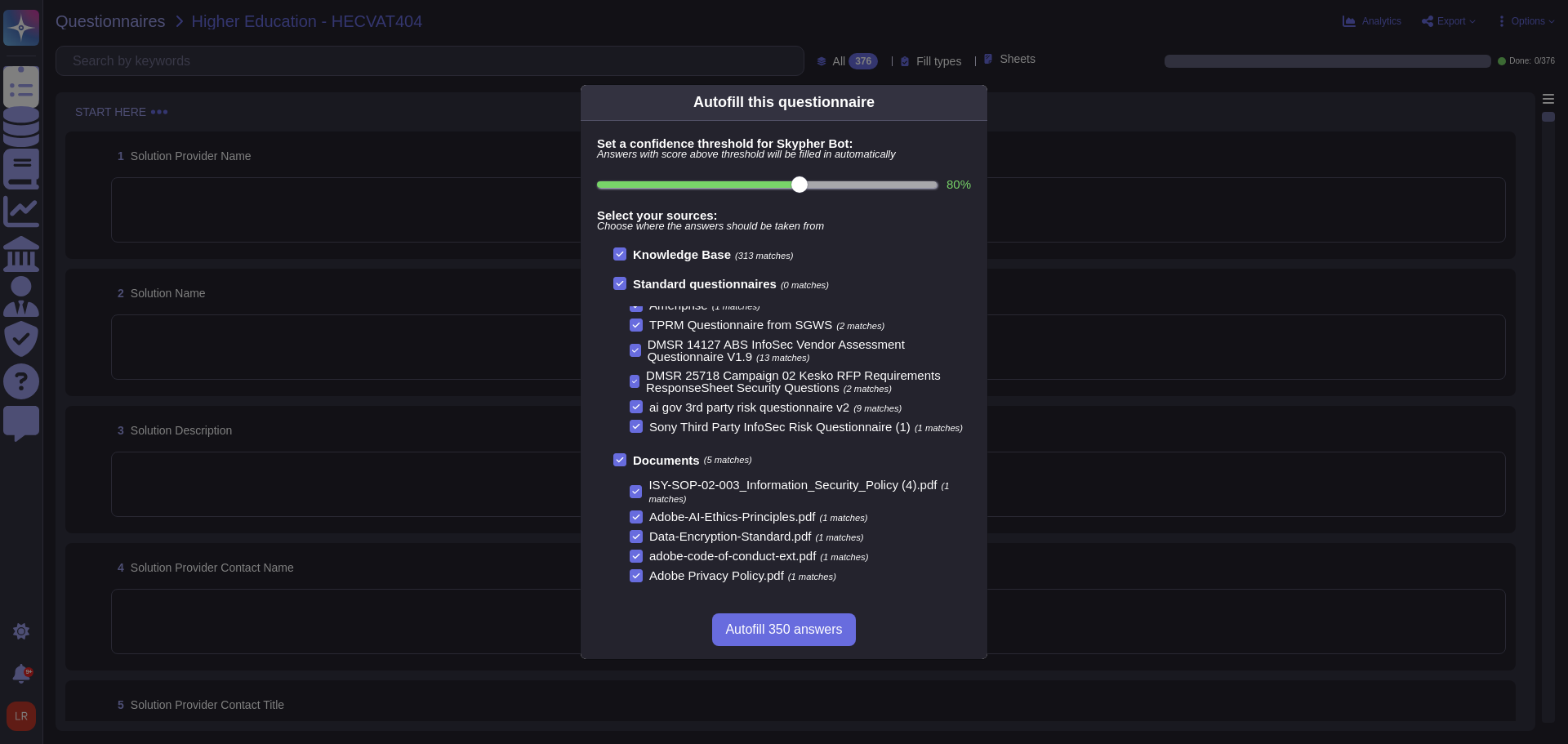 scroll, scrollTop: 280, scrollLeft: 0, axis: vertical 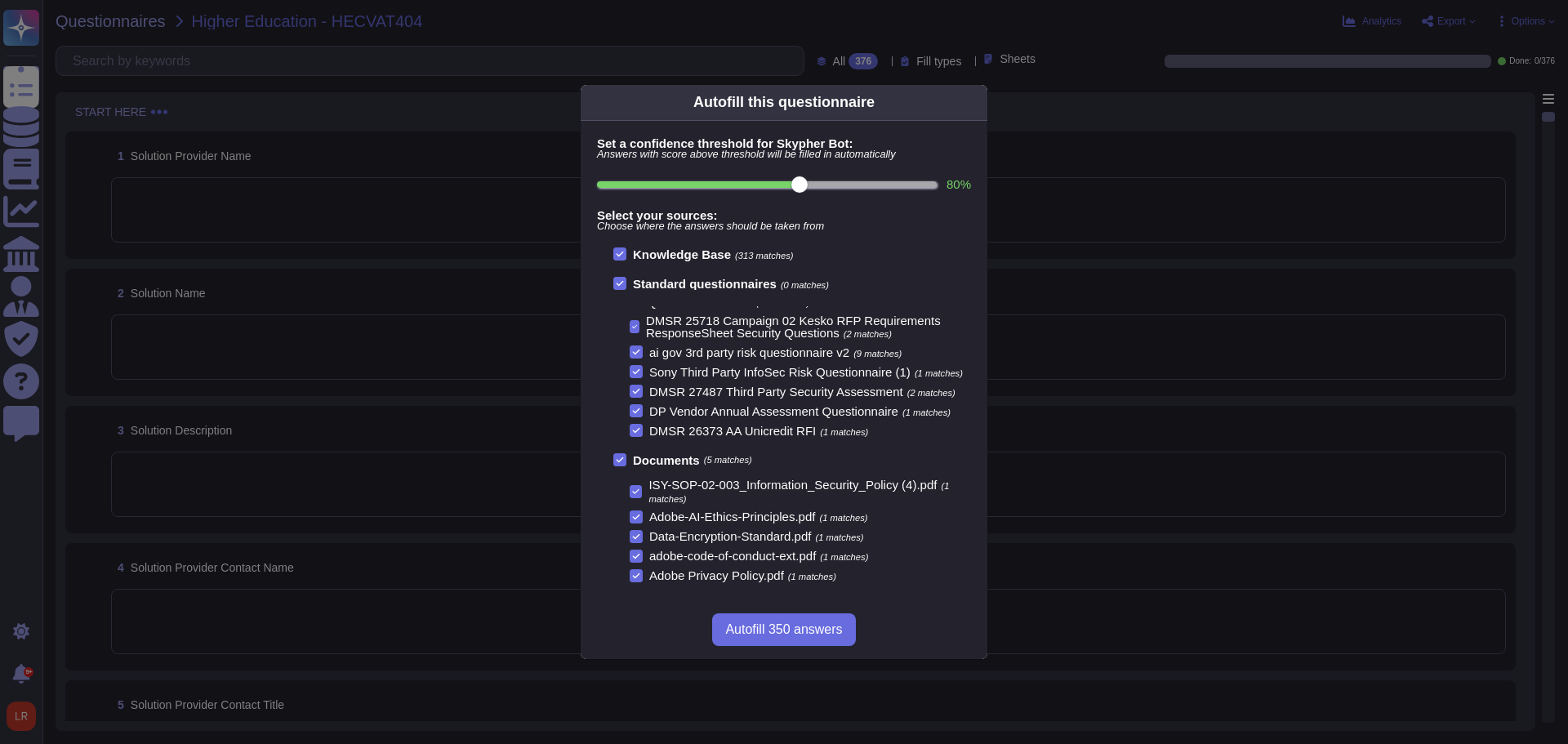click 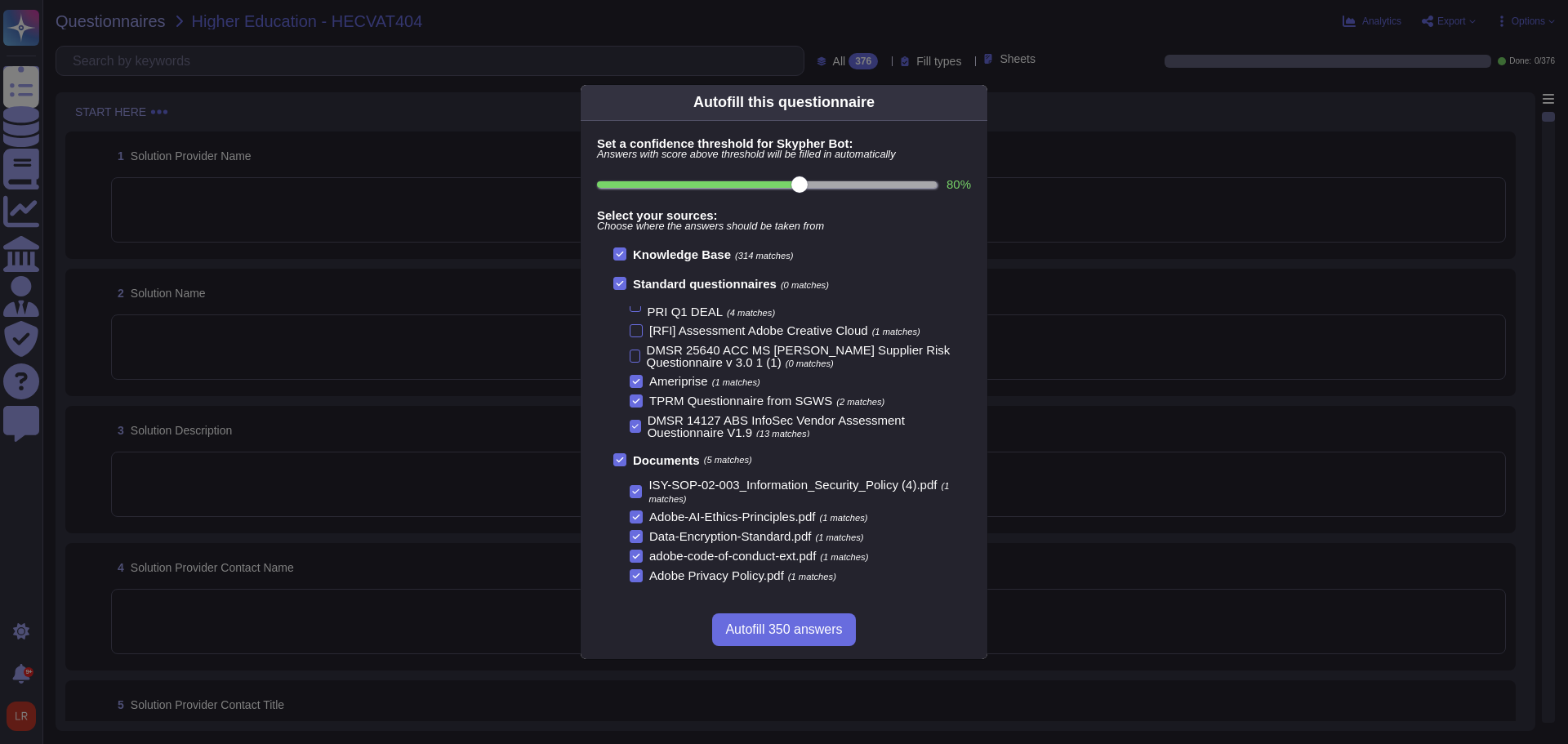scroll, scrollTop: 280, scrollLeft: 0, axis: vertical 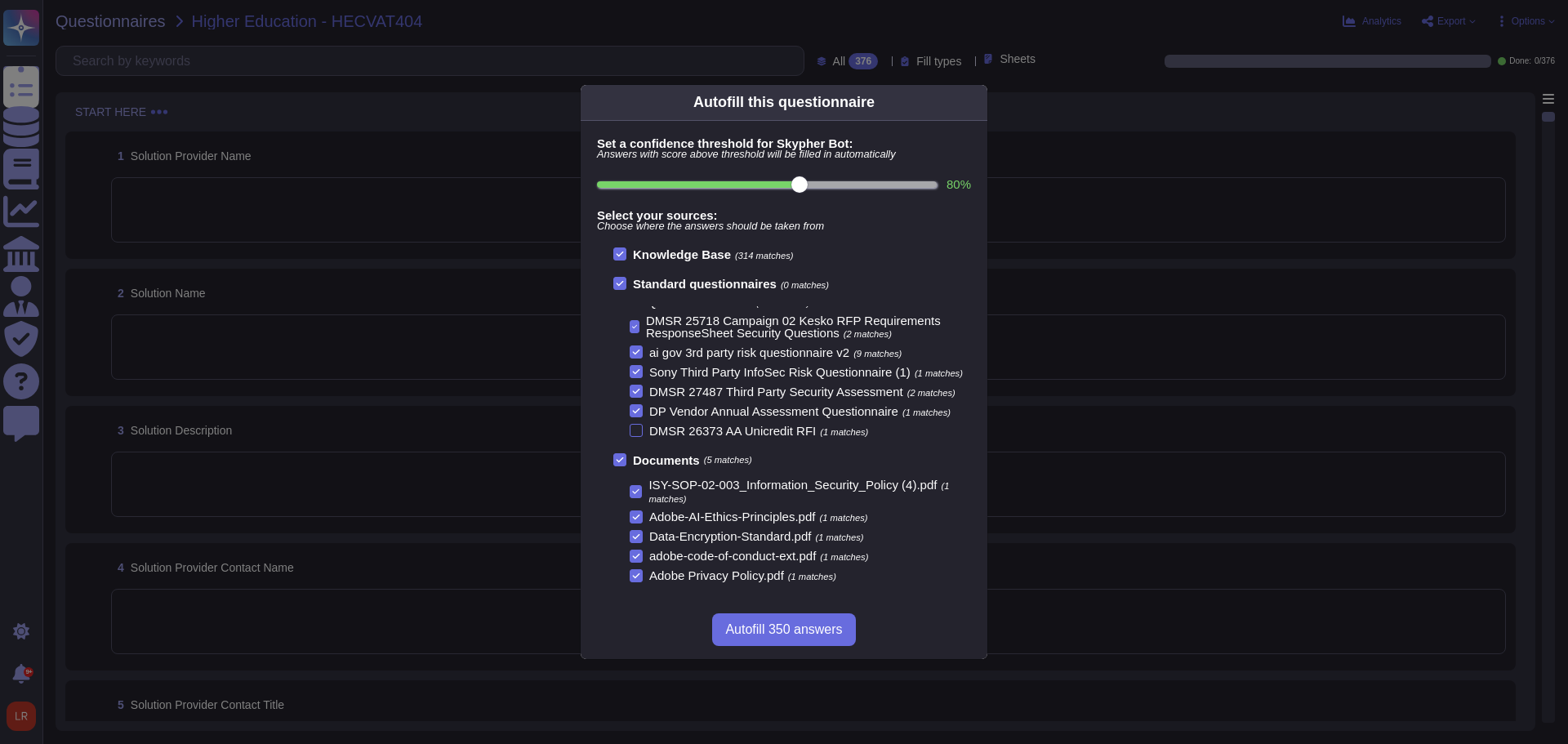 click 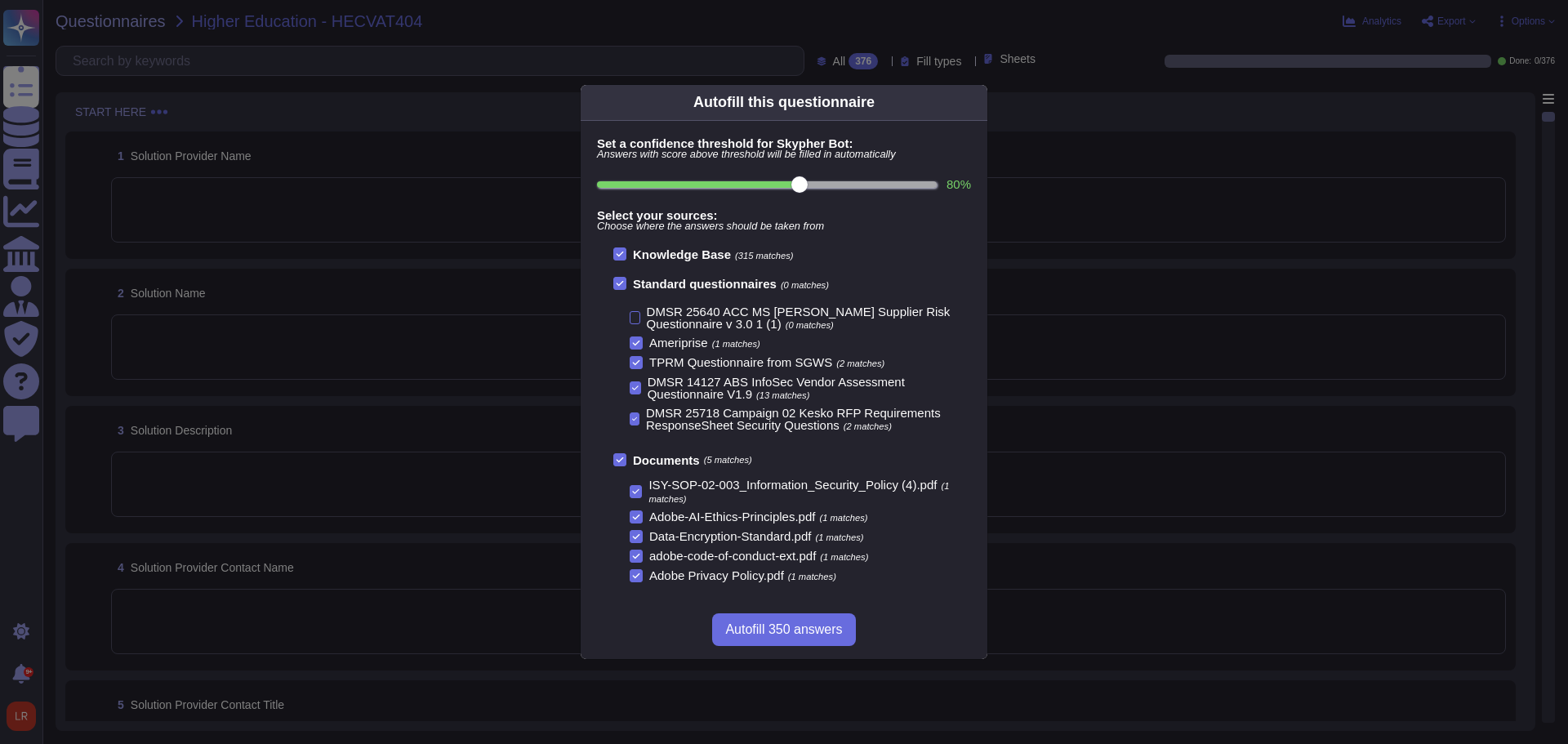 scroll, scrollTop: 280, scrollLeft: 0, axis: vertical 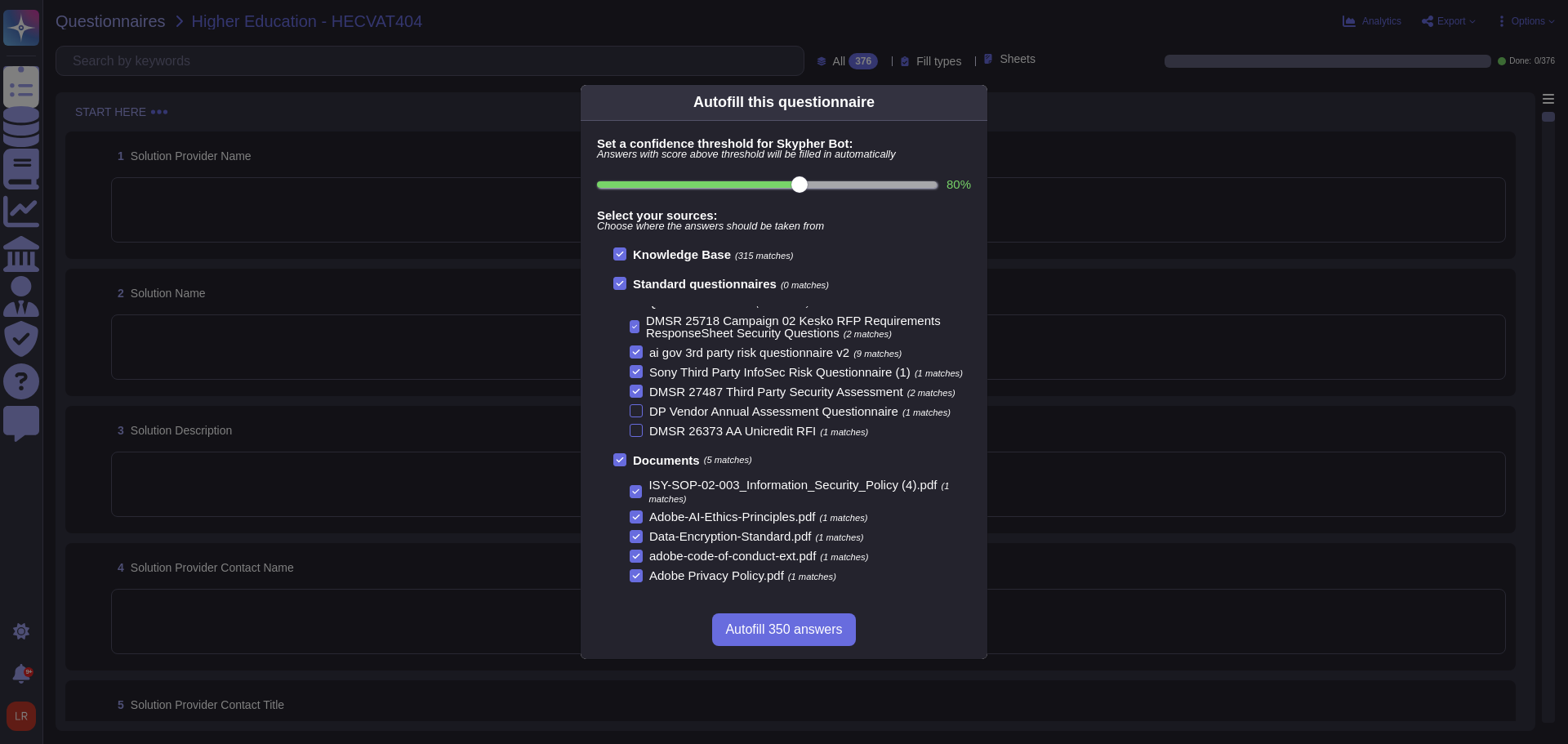 click 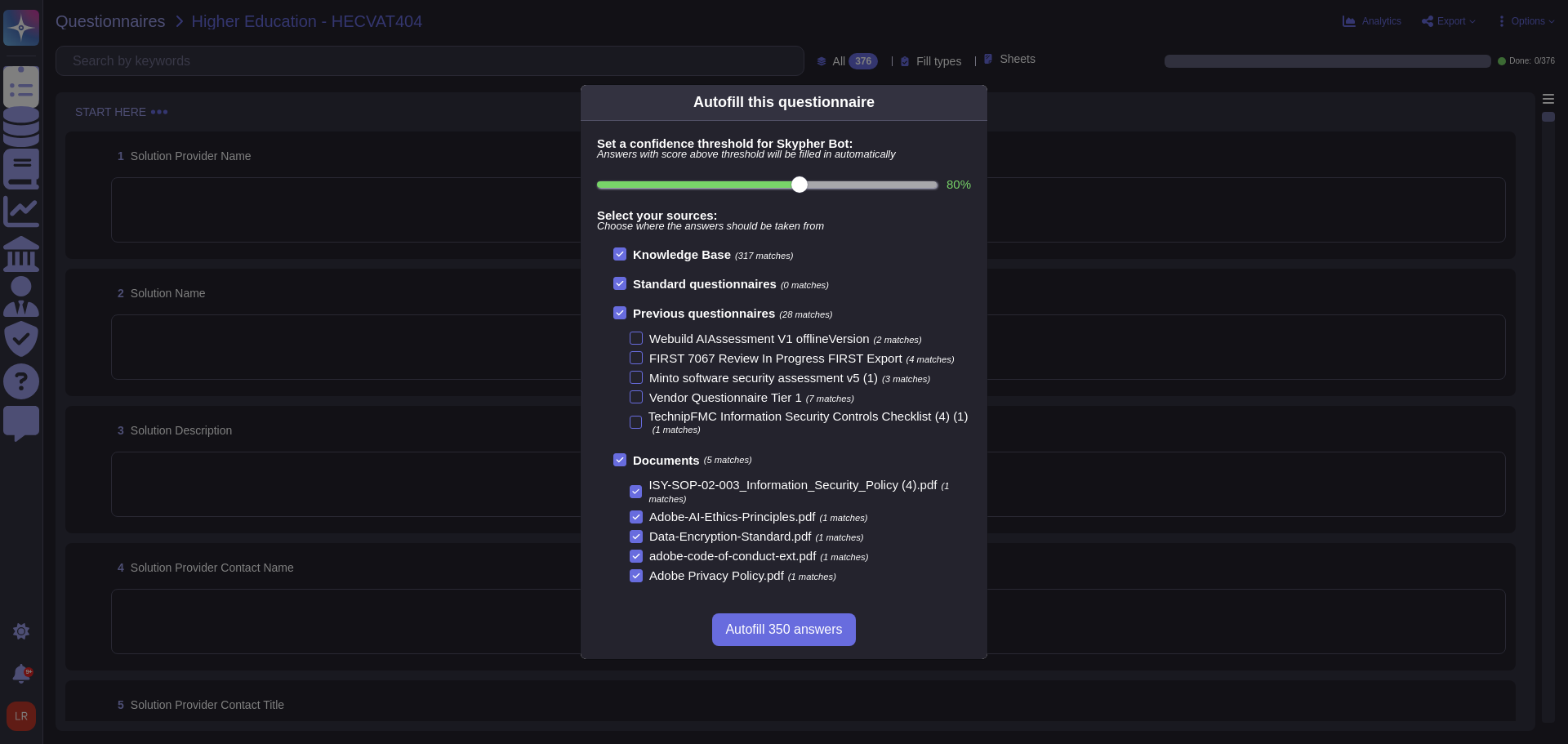 scroll, scrollTop: 280, scrollLeft: 0, axis: vertical 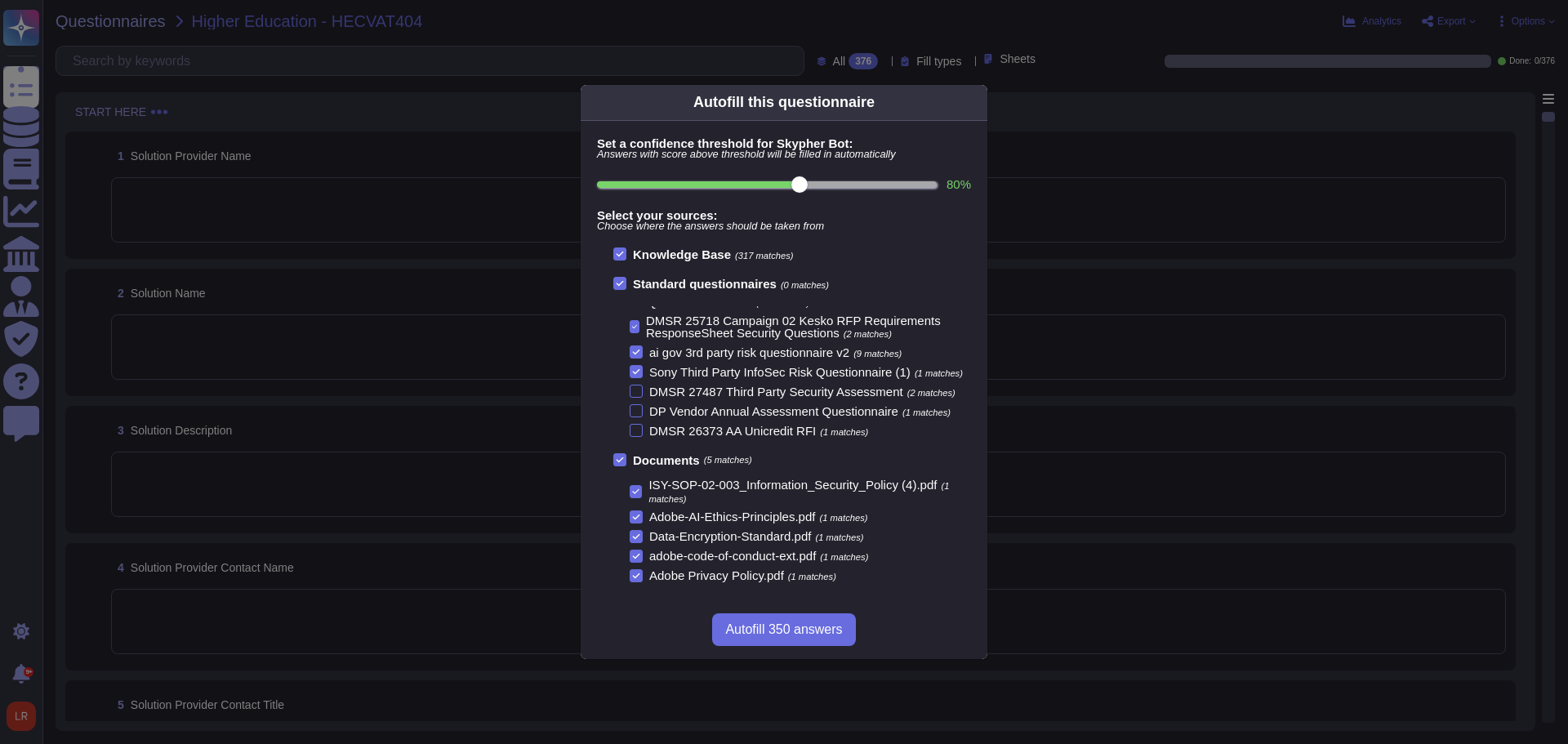 click 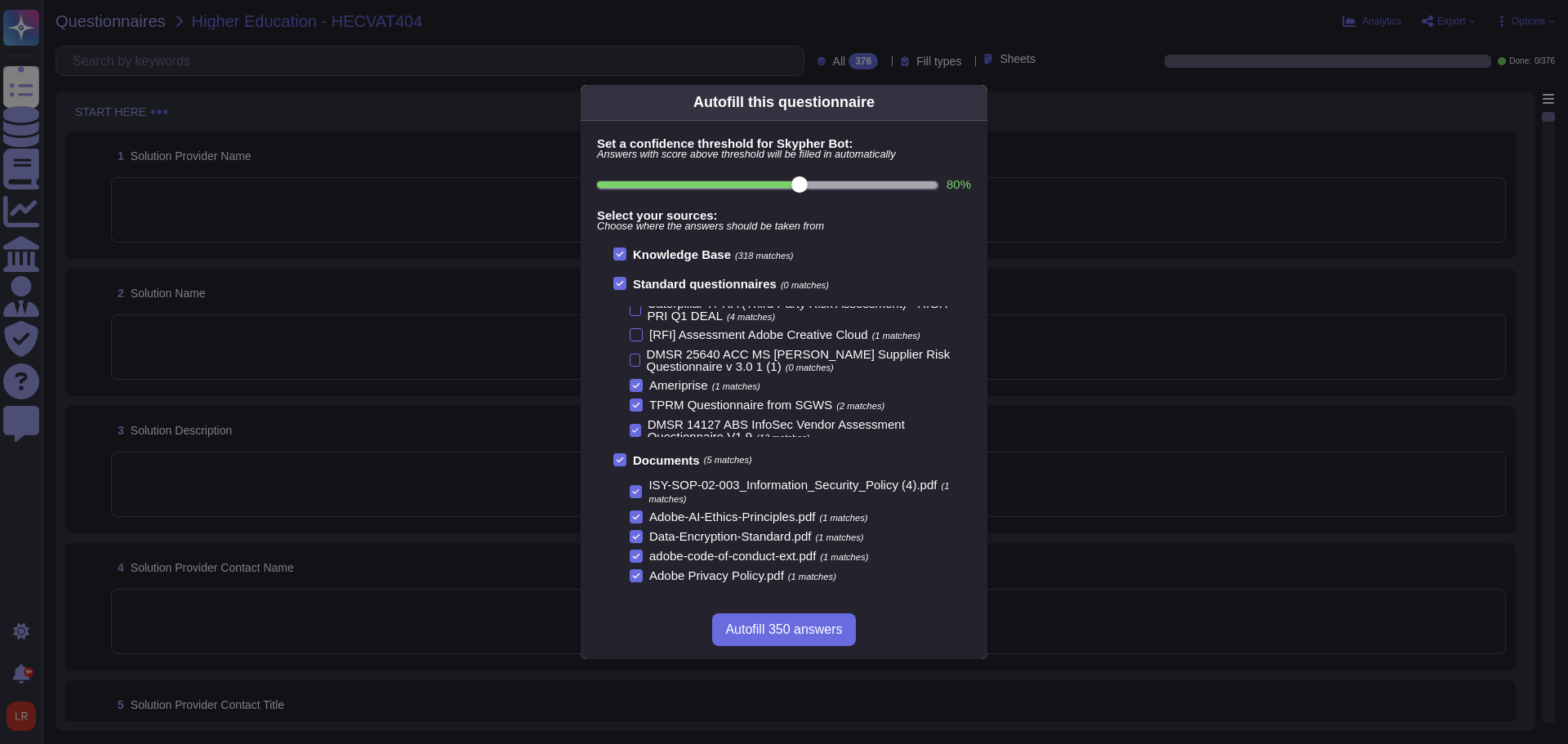 scroll, scrollTop: 280, scrollLeft: 0, axis: vertical 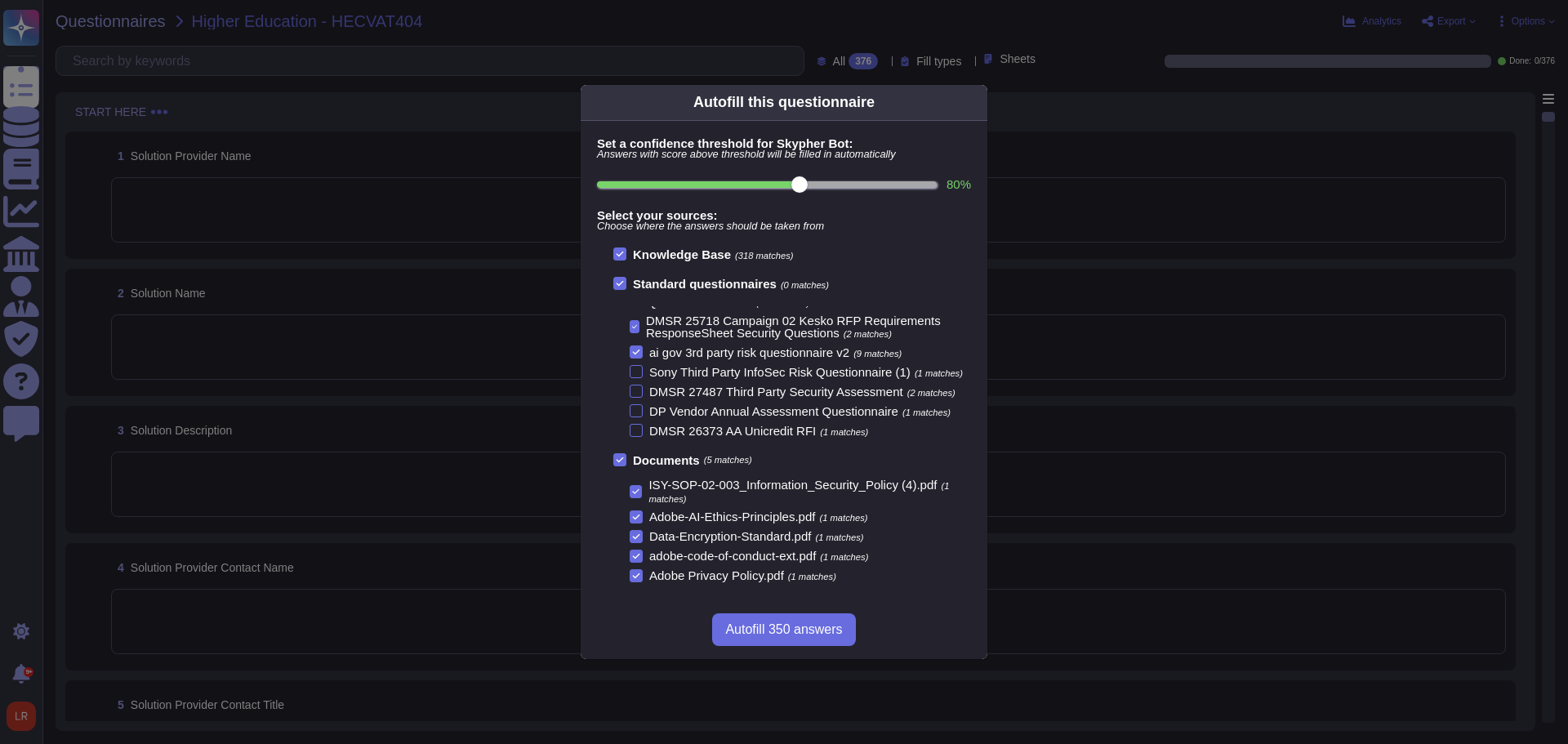click 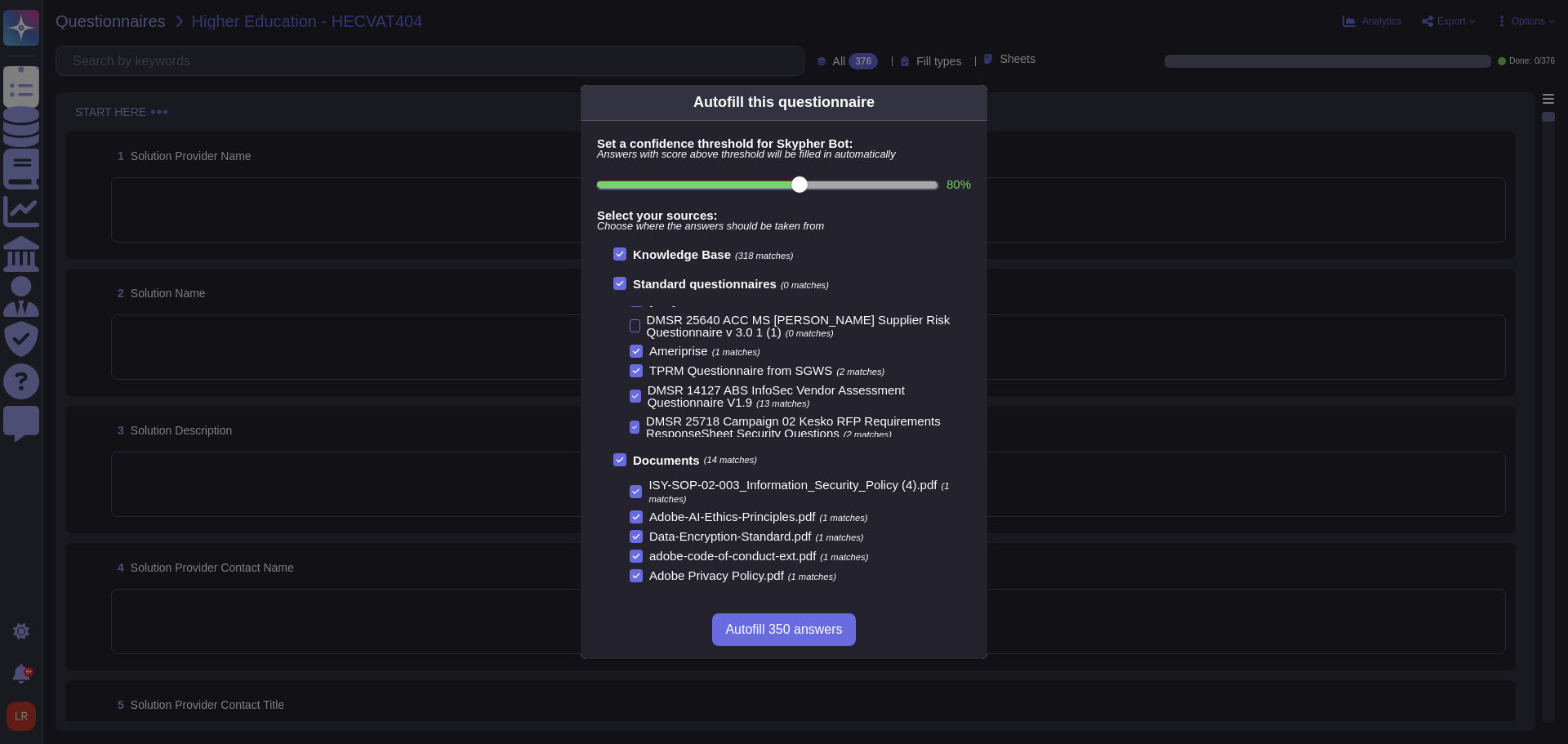 scroll, scrollTop: 280, scrollLeft: 0, axis: vertical 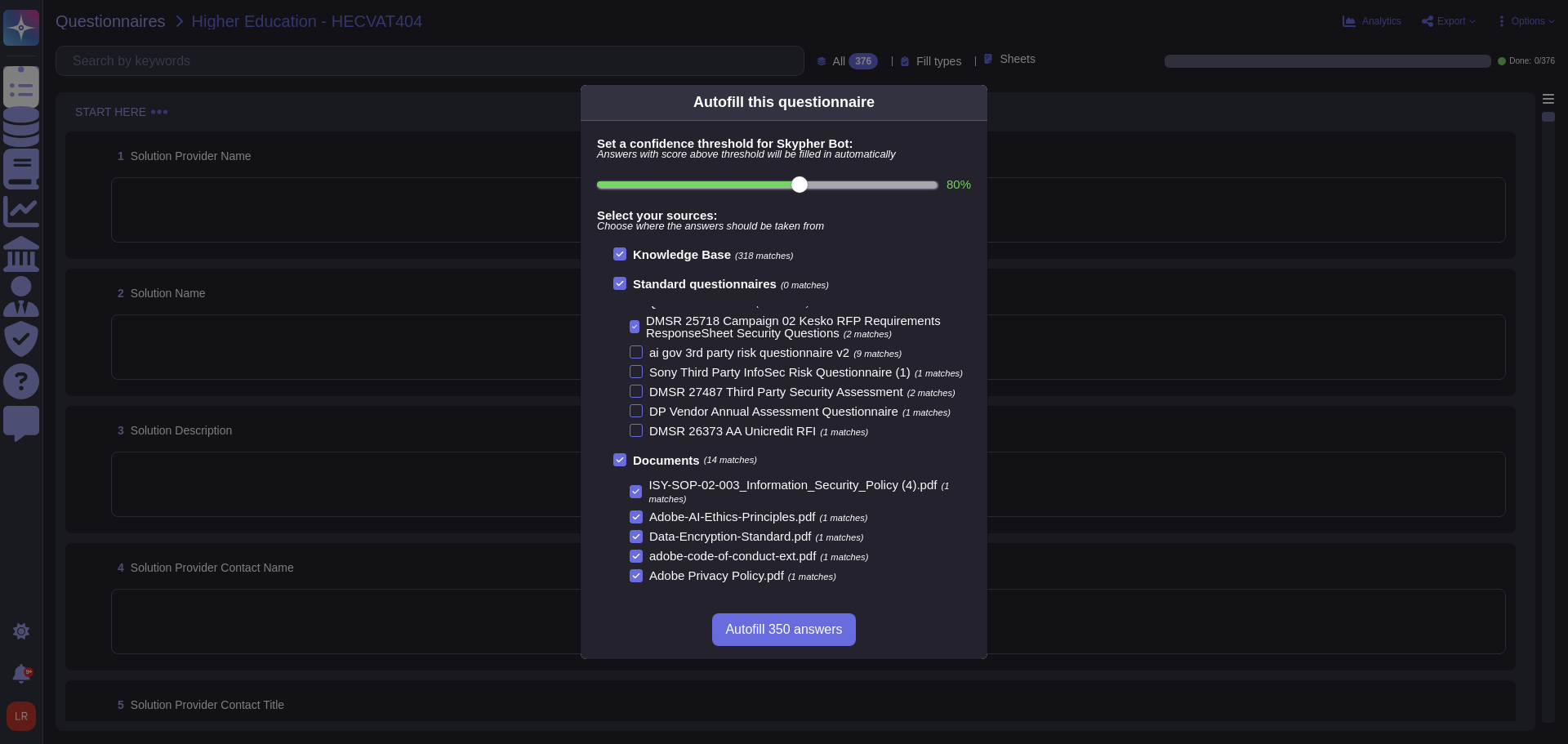 click at bounding box center [635, 327] 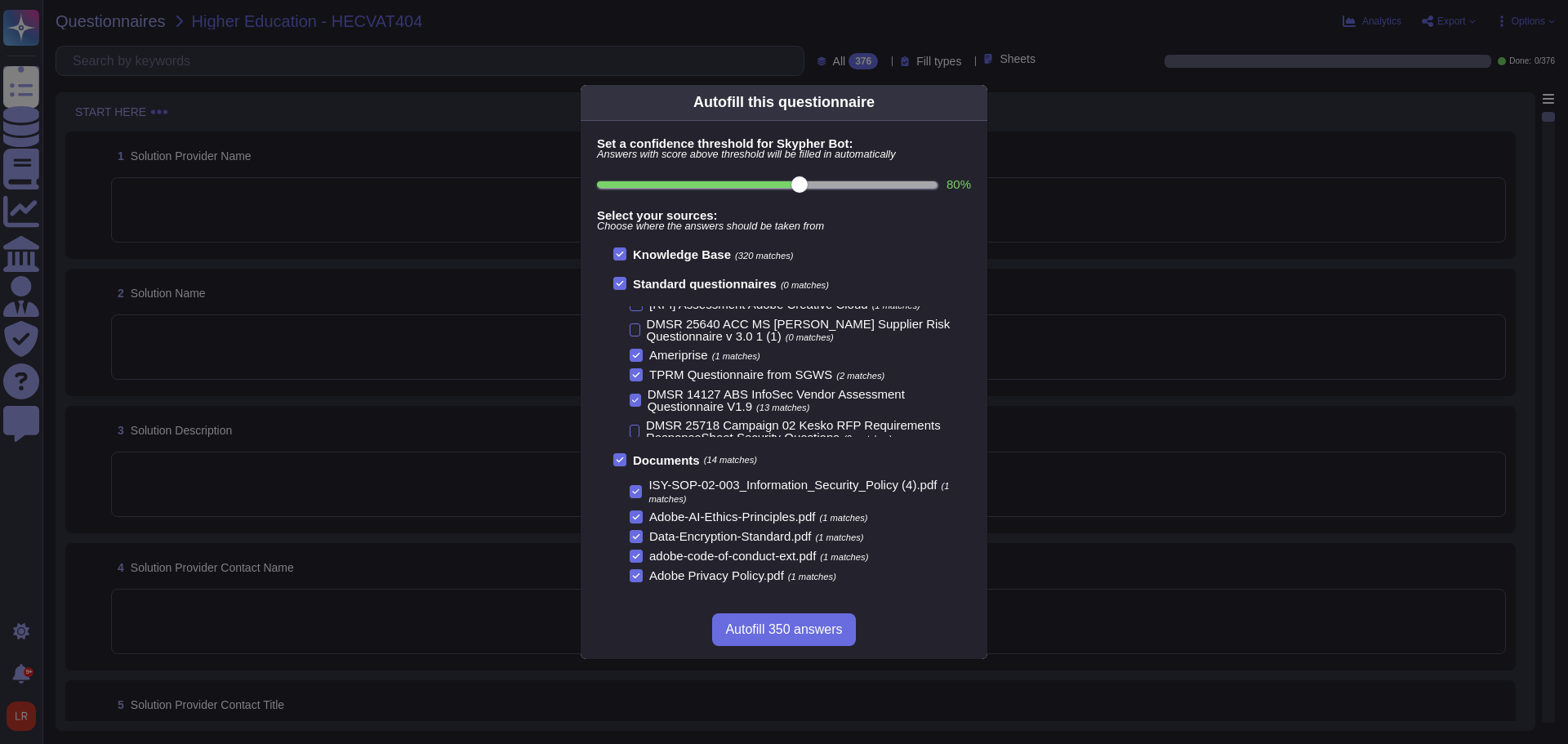 scroll, scrollTop: 136, scrollLeft: 0, axis: vertical 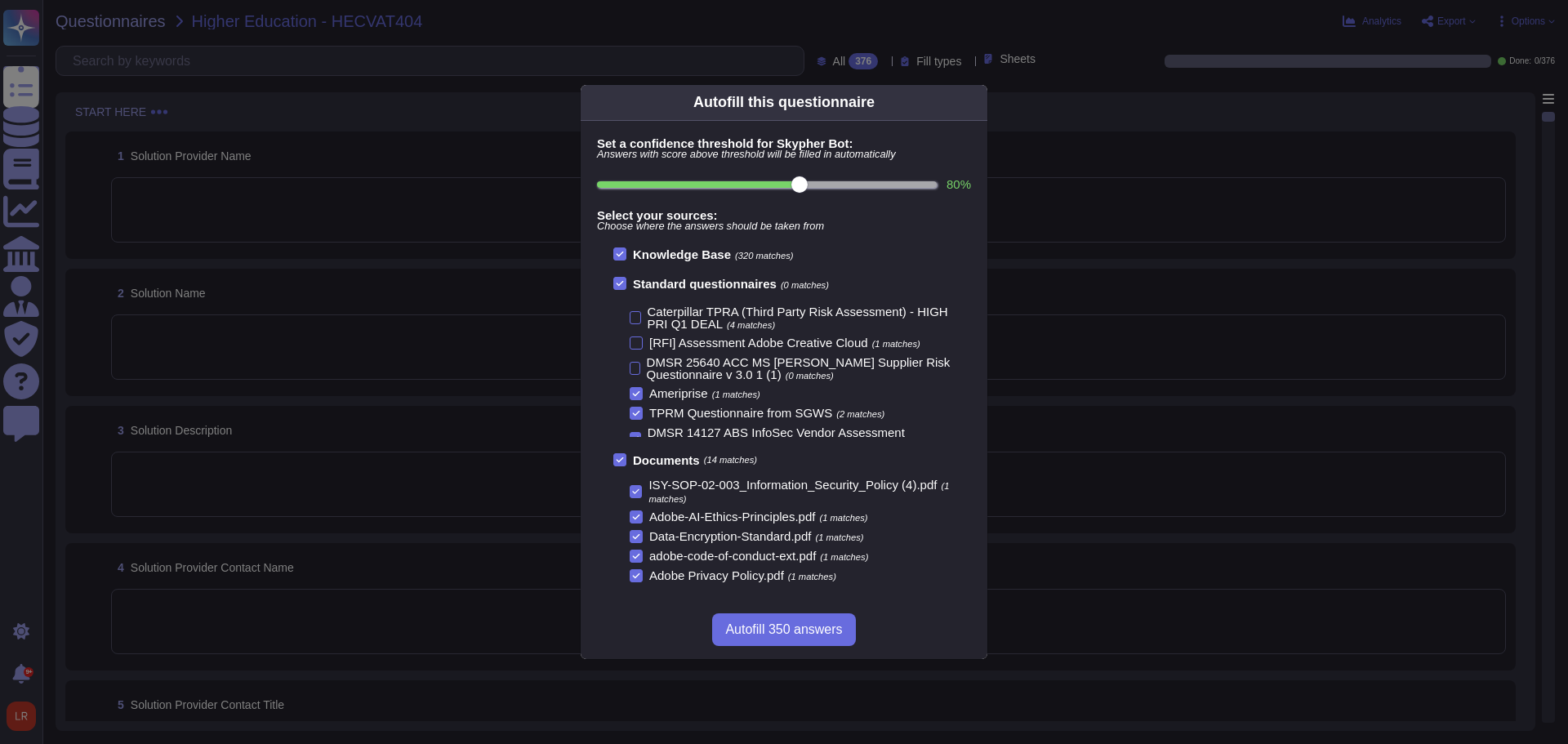 click on "Ameriprise" at bounding box center [679, 393] 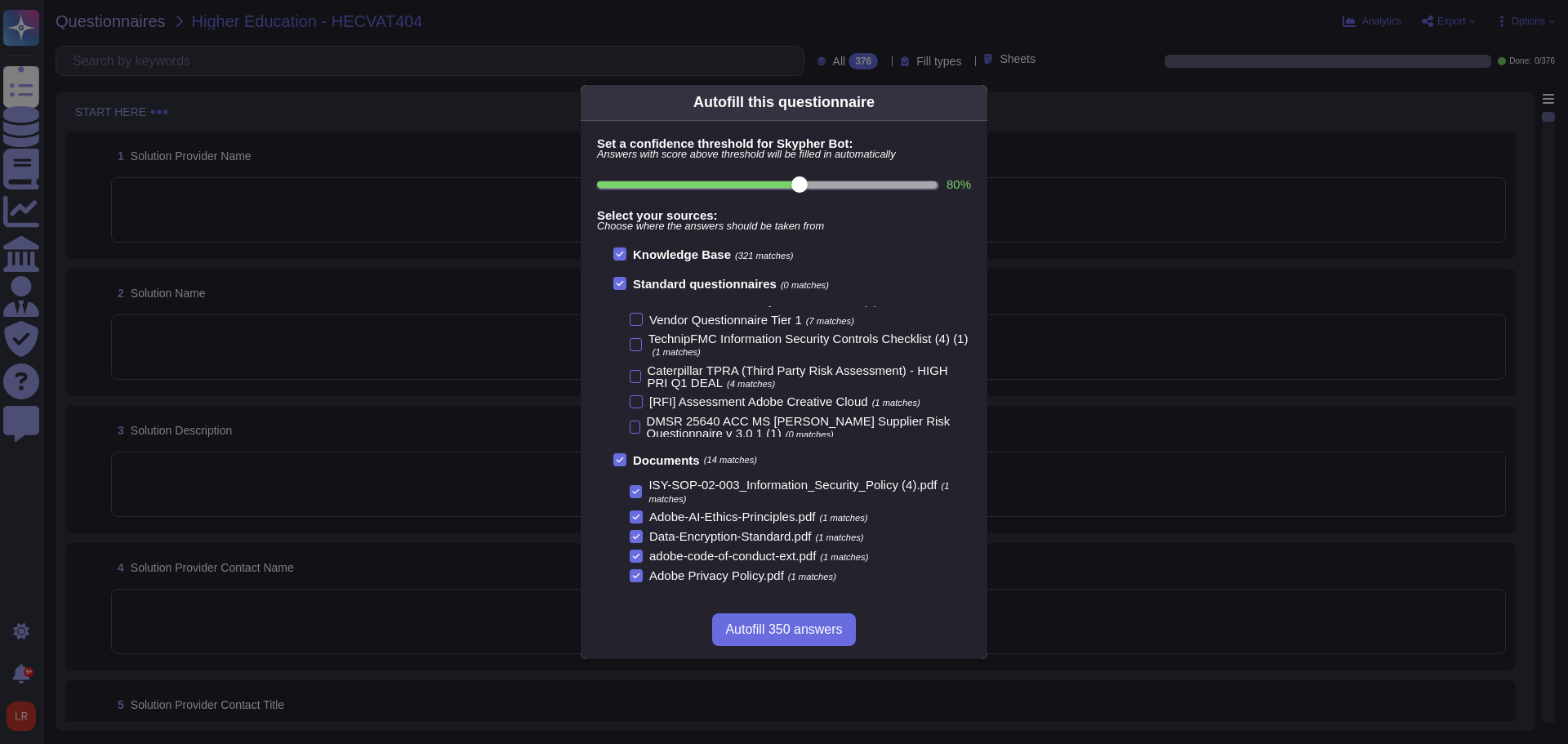 scroll, scrollTop: 136, scrollLeft: 0, axis: vertical 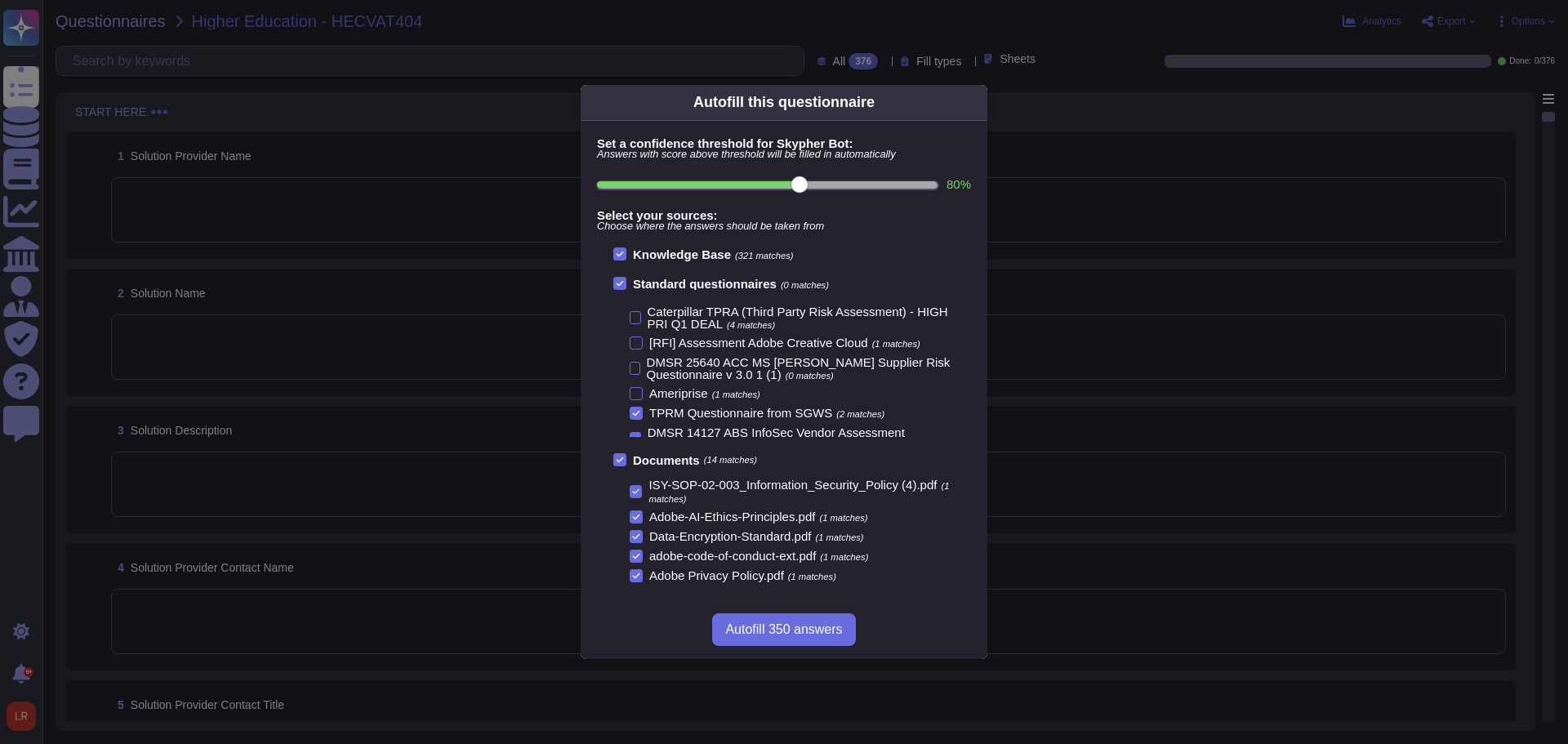 click on "TPRM Questionnaire from SGWS" at bounding box center (741, 412) 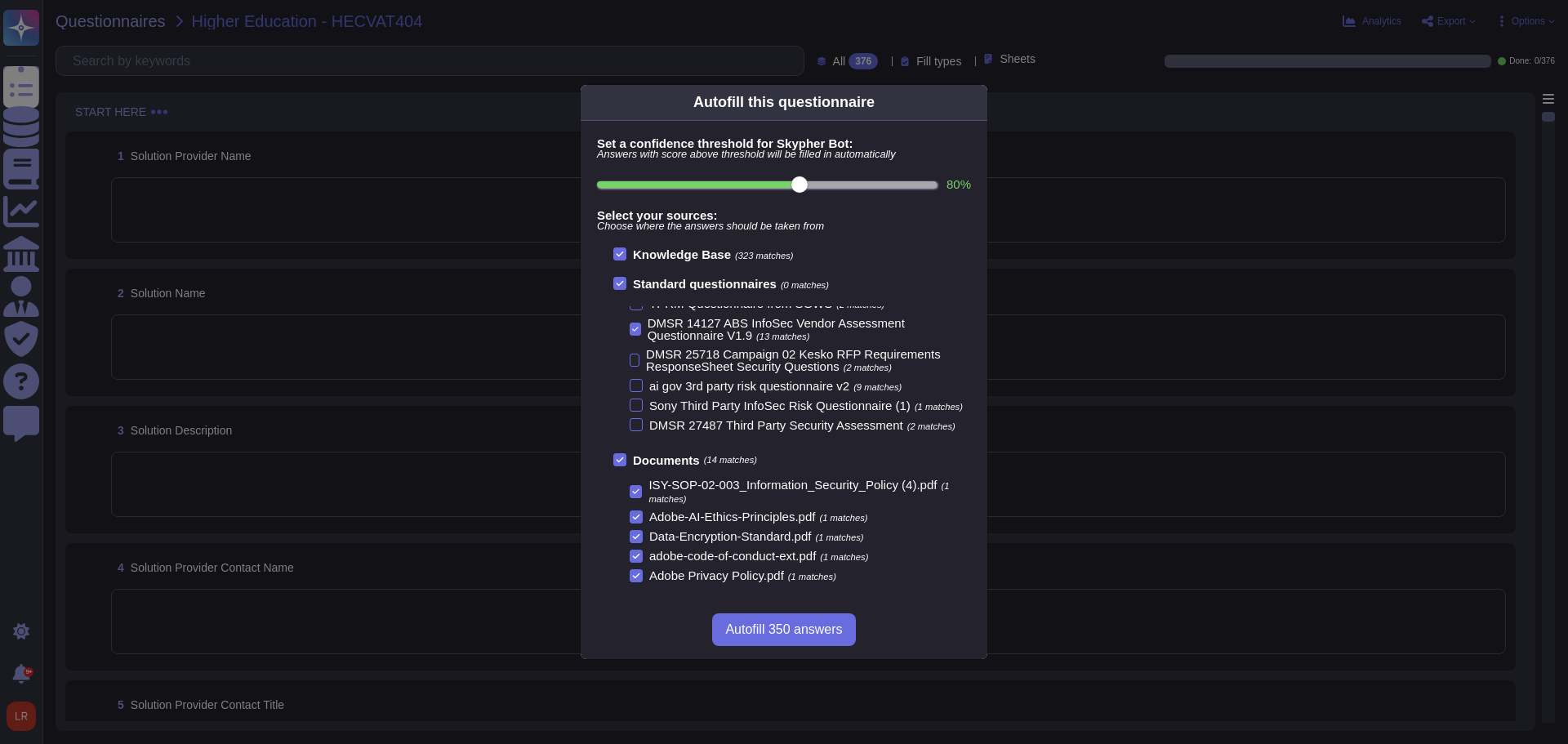 scroll, scrollTop: 239, scrollLeft: 0, axis: vertical 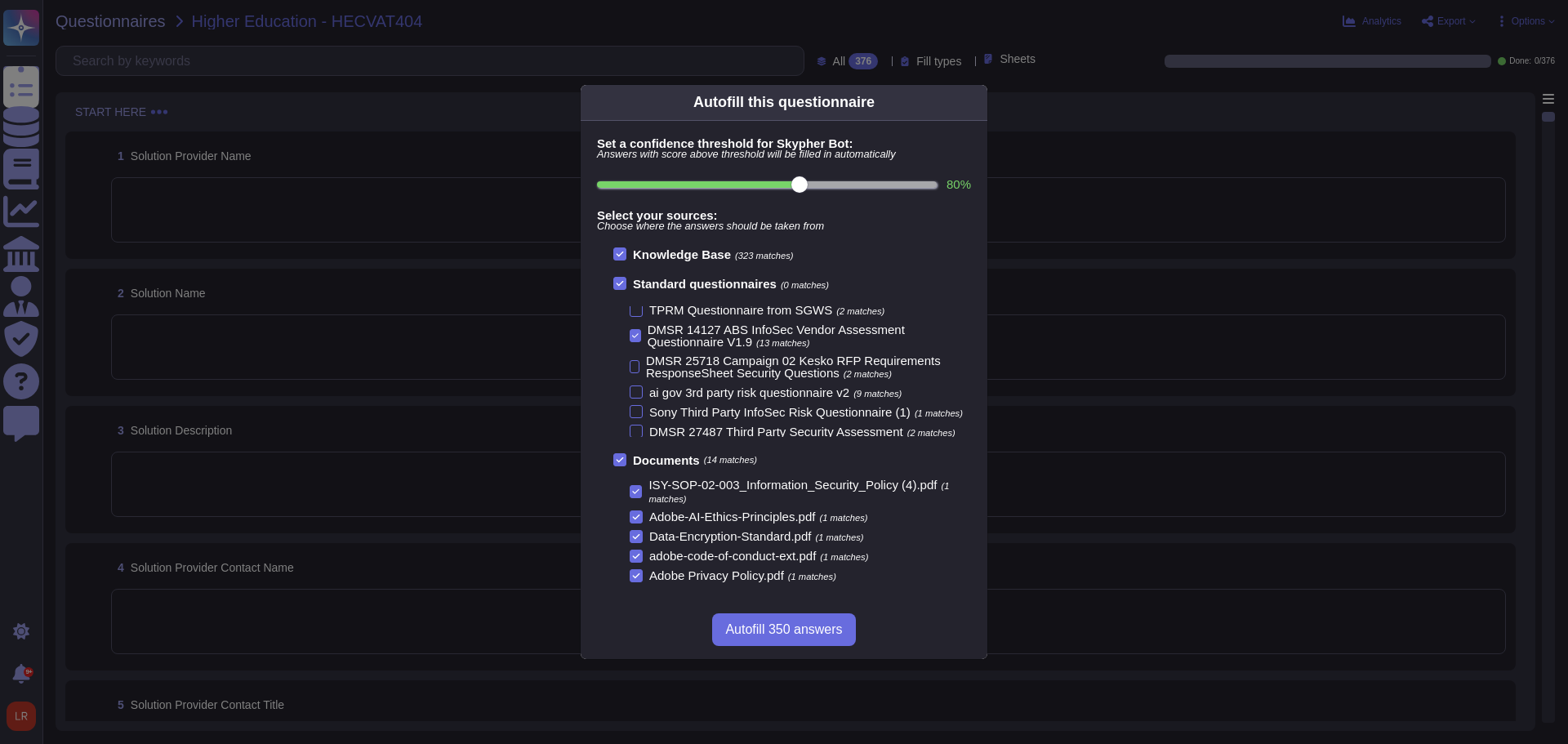 click 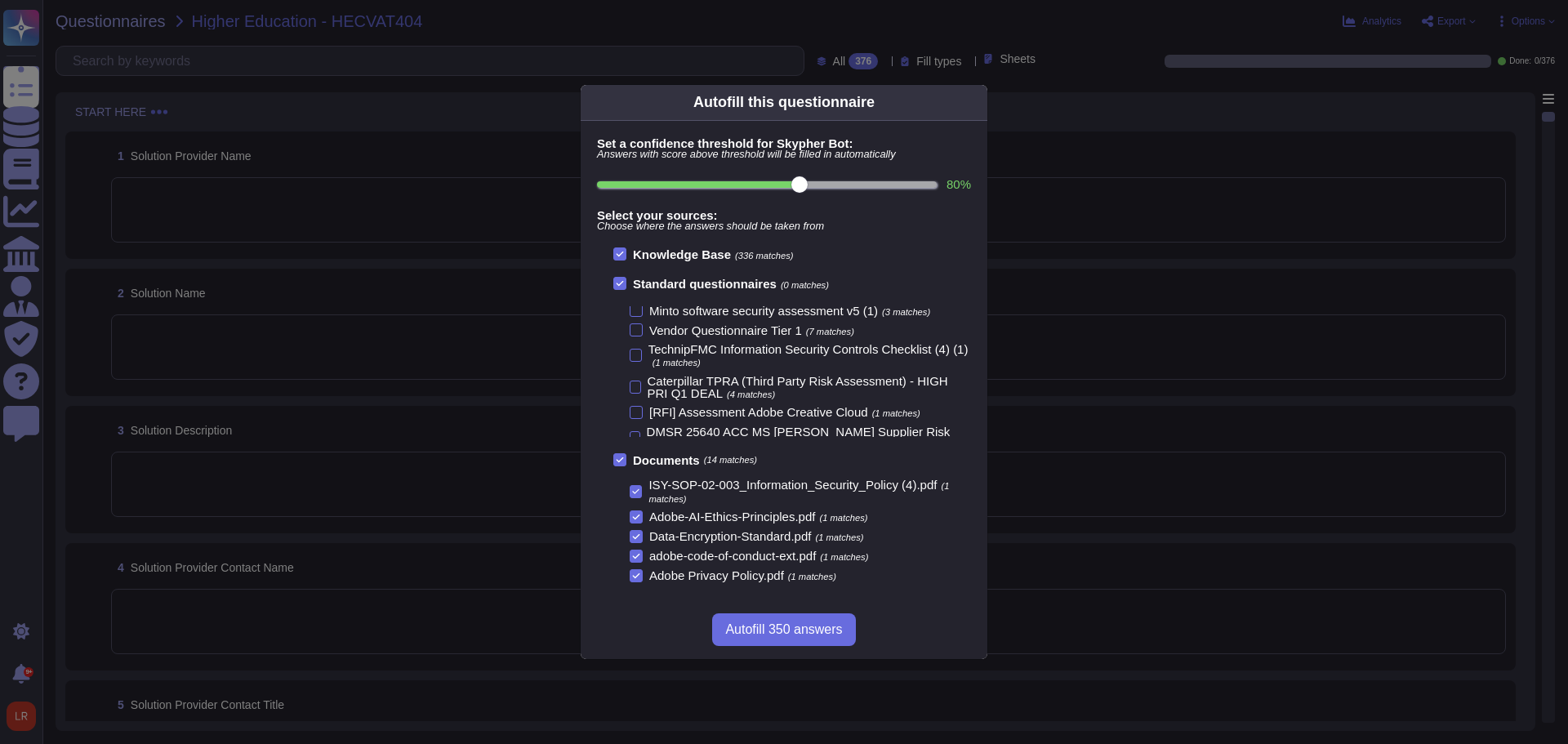 scroll, scrollTop: 0, scrollLeft: 0, axis: both 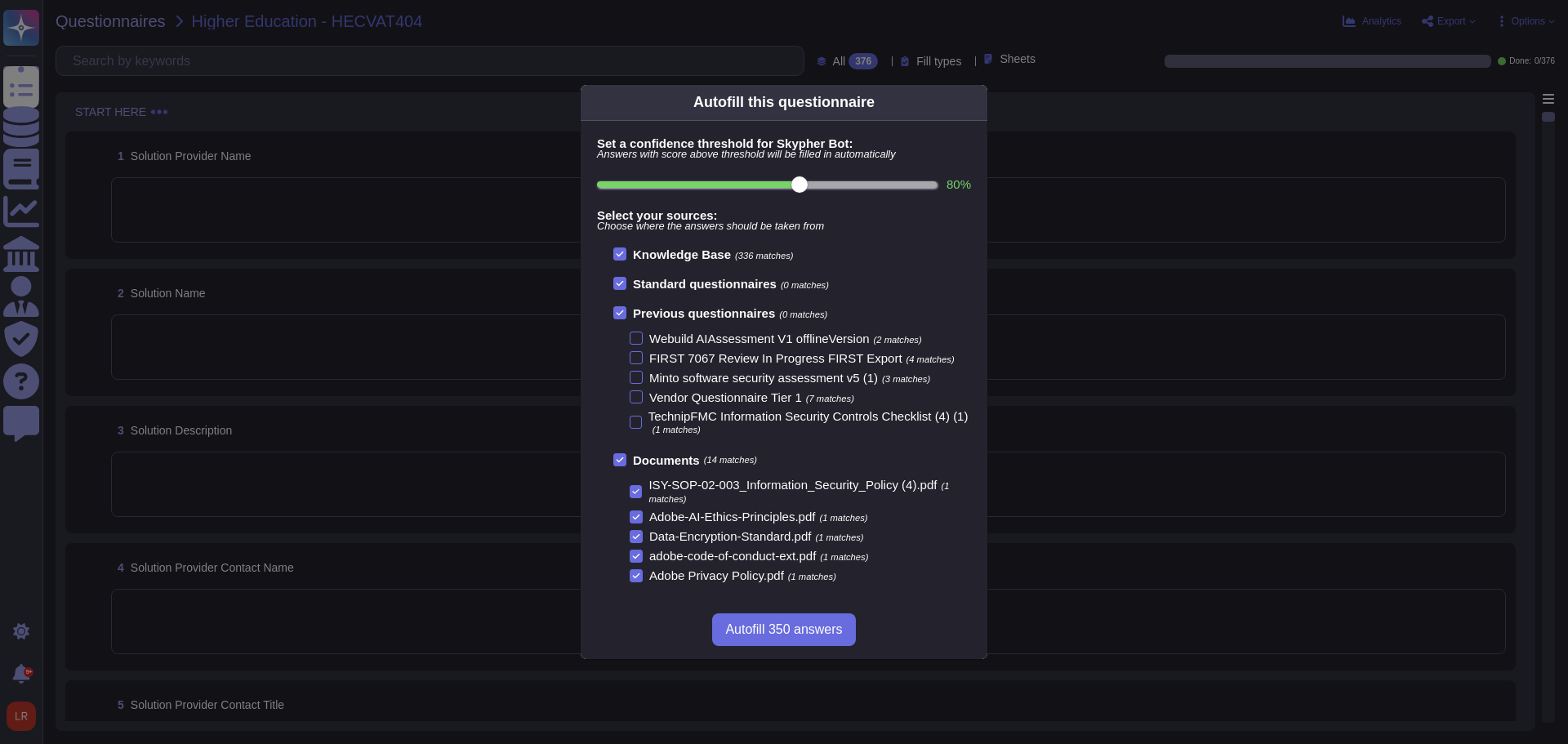 click 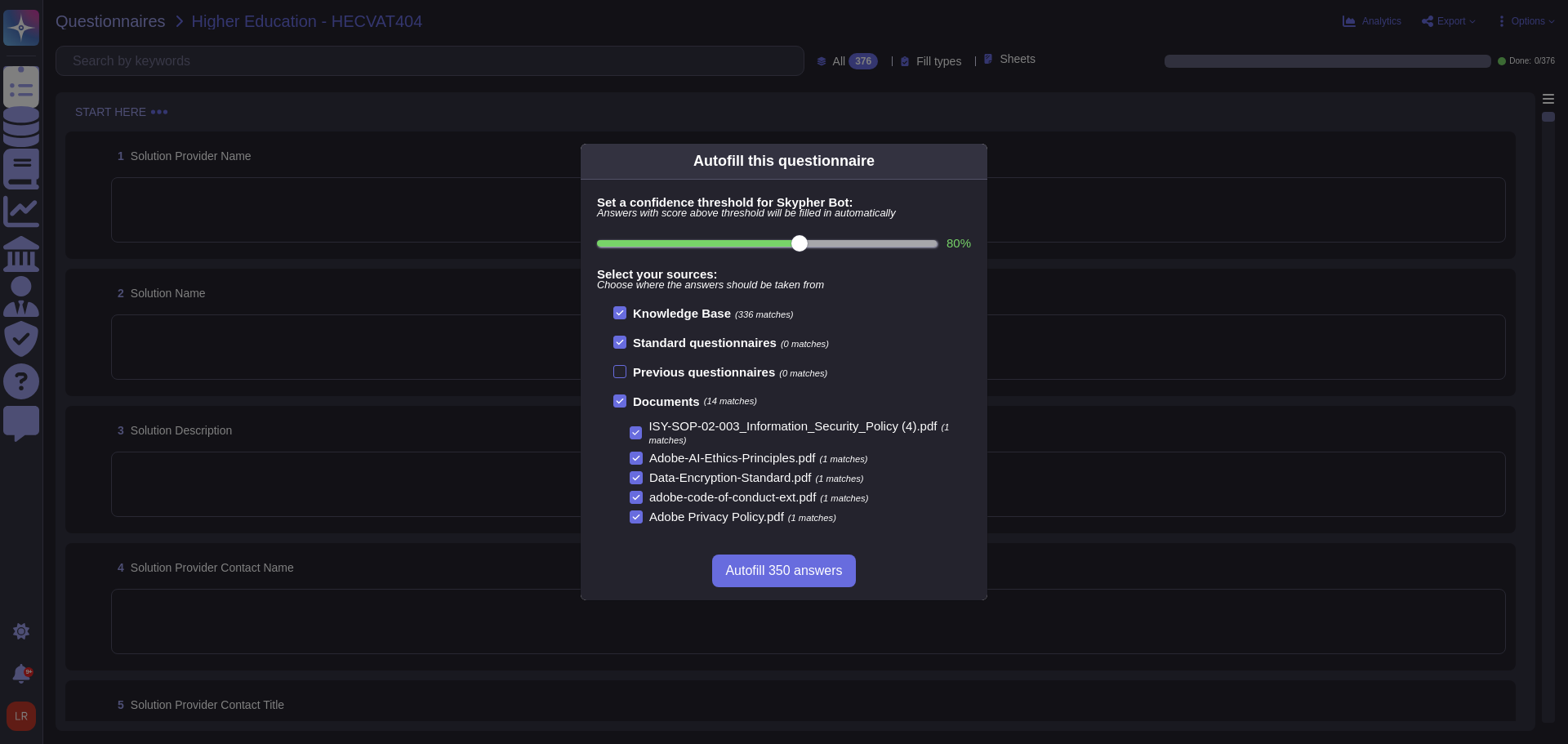 click 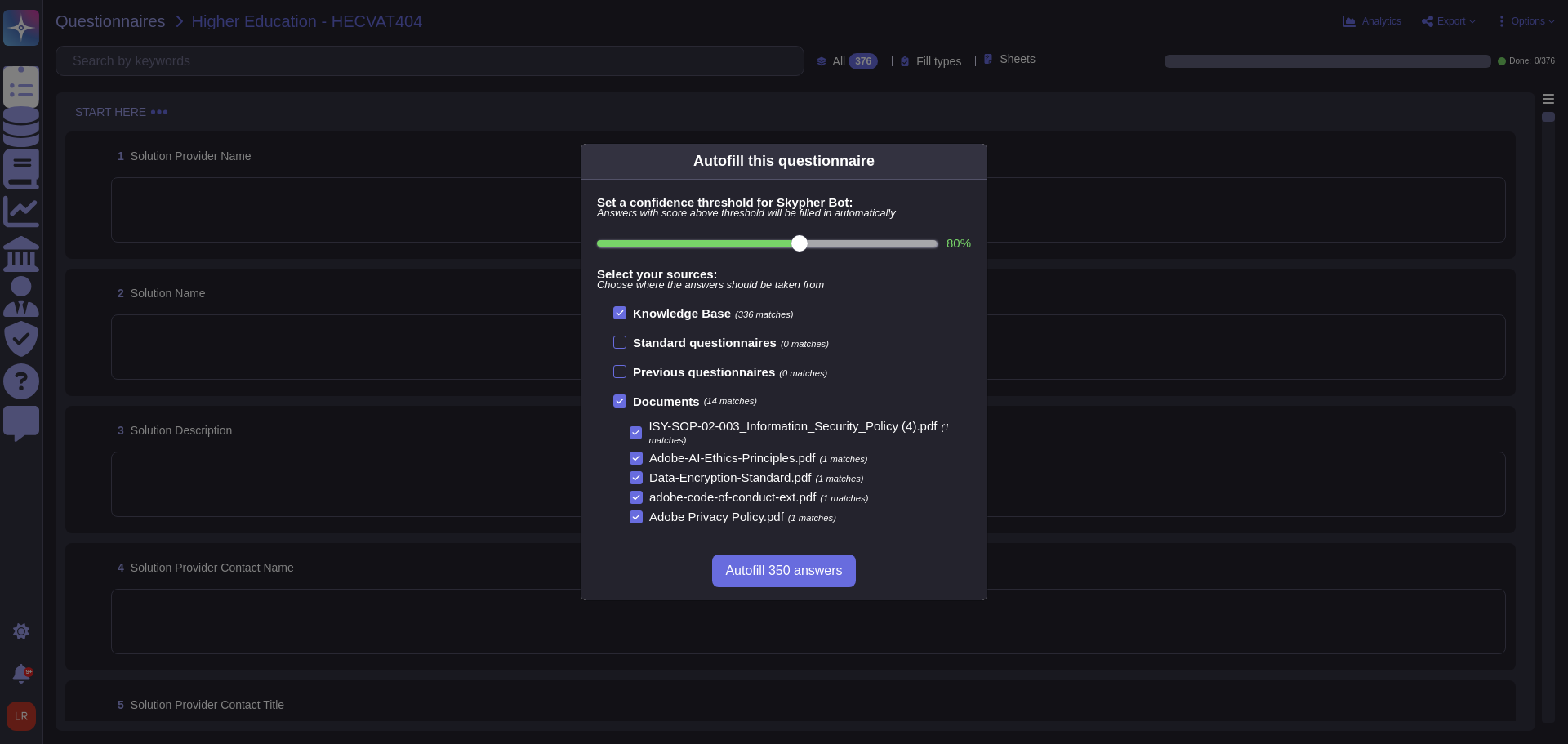 scroll, scrollTop: 69, scrollLeft: 0, axis: vertical 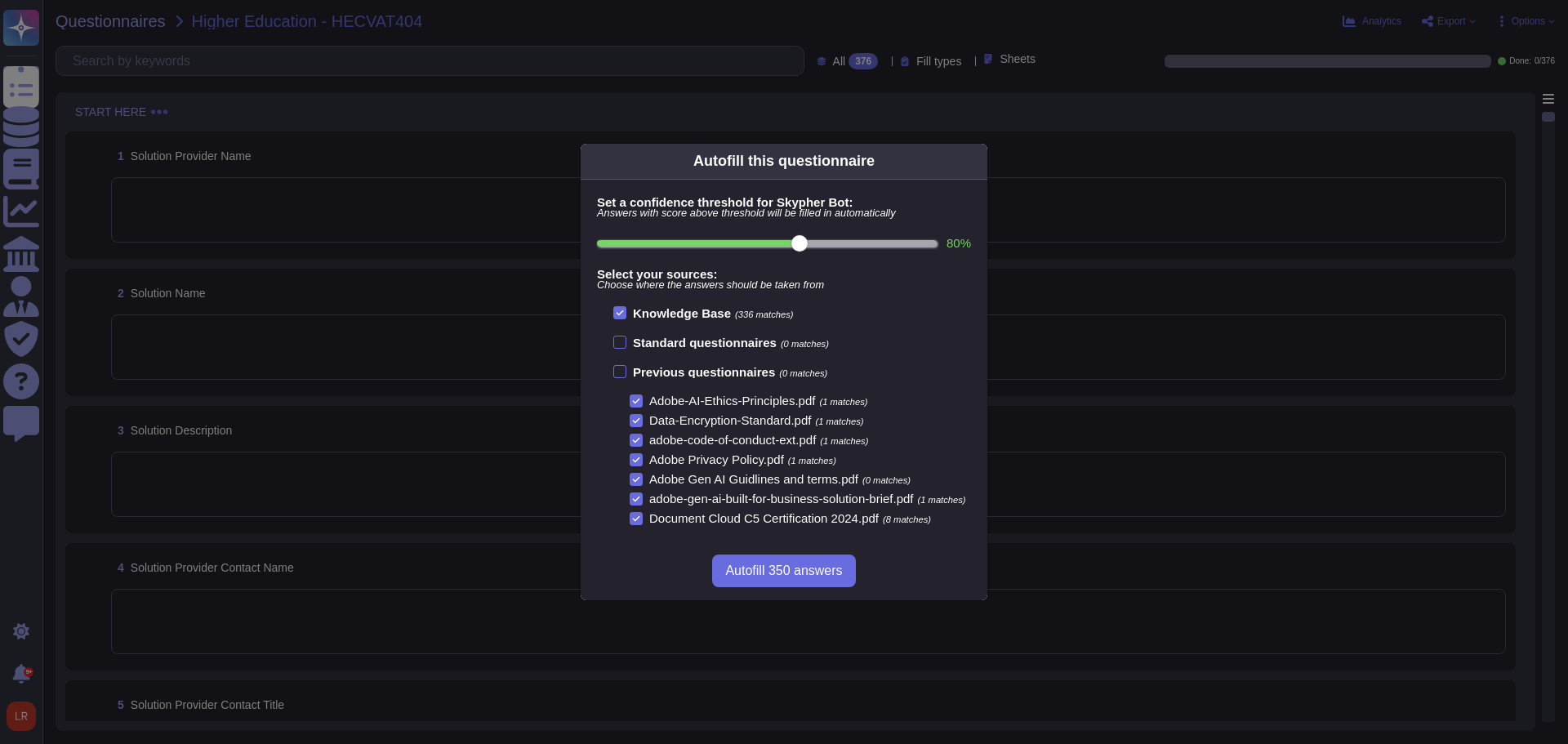 click on "80 %" at bounding box center (767, 243) 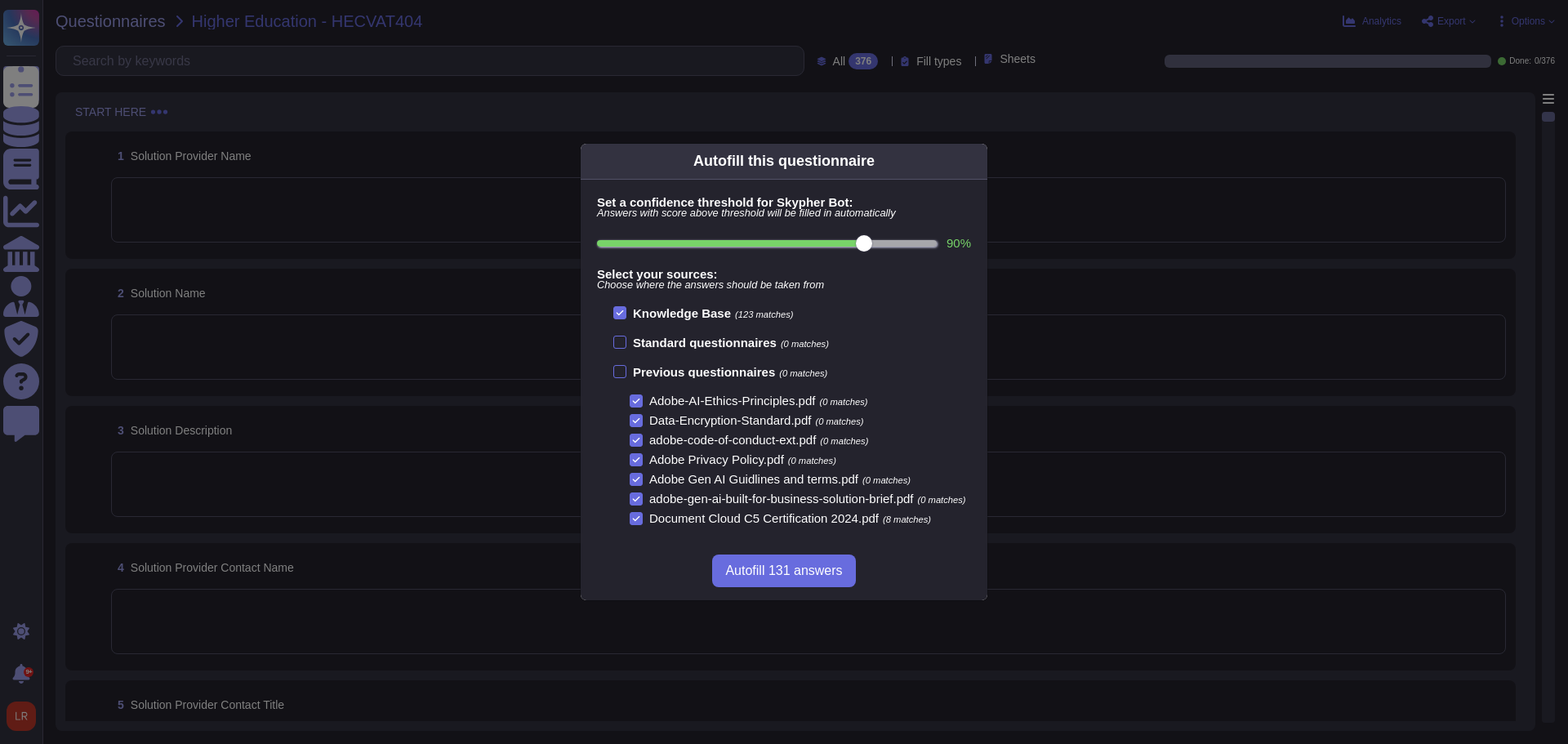 click on "90 %" at bounding box center (767, 243) 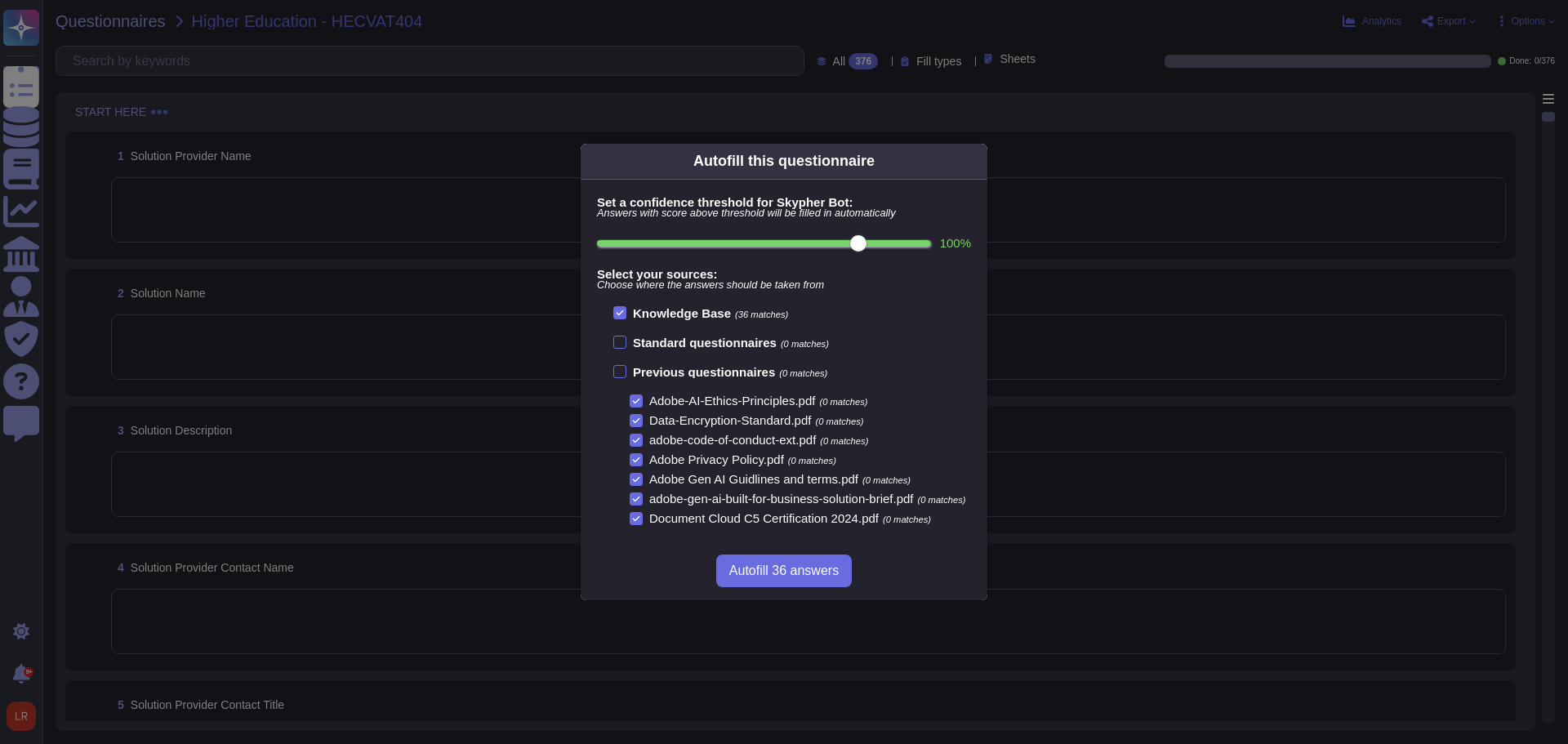 type on "100" 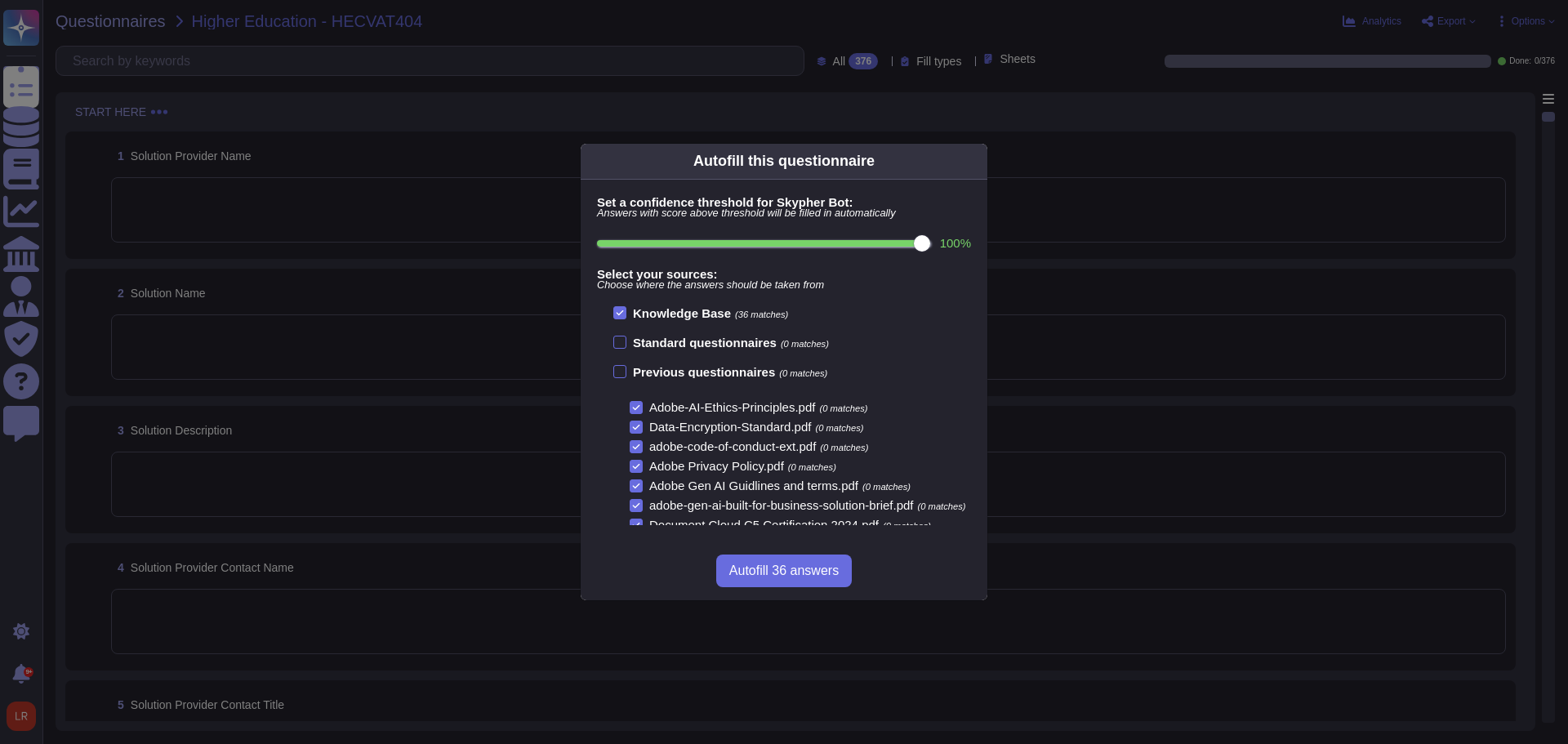 scroll, scrollTop: 0, scrollLeft: 0, axis: both 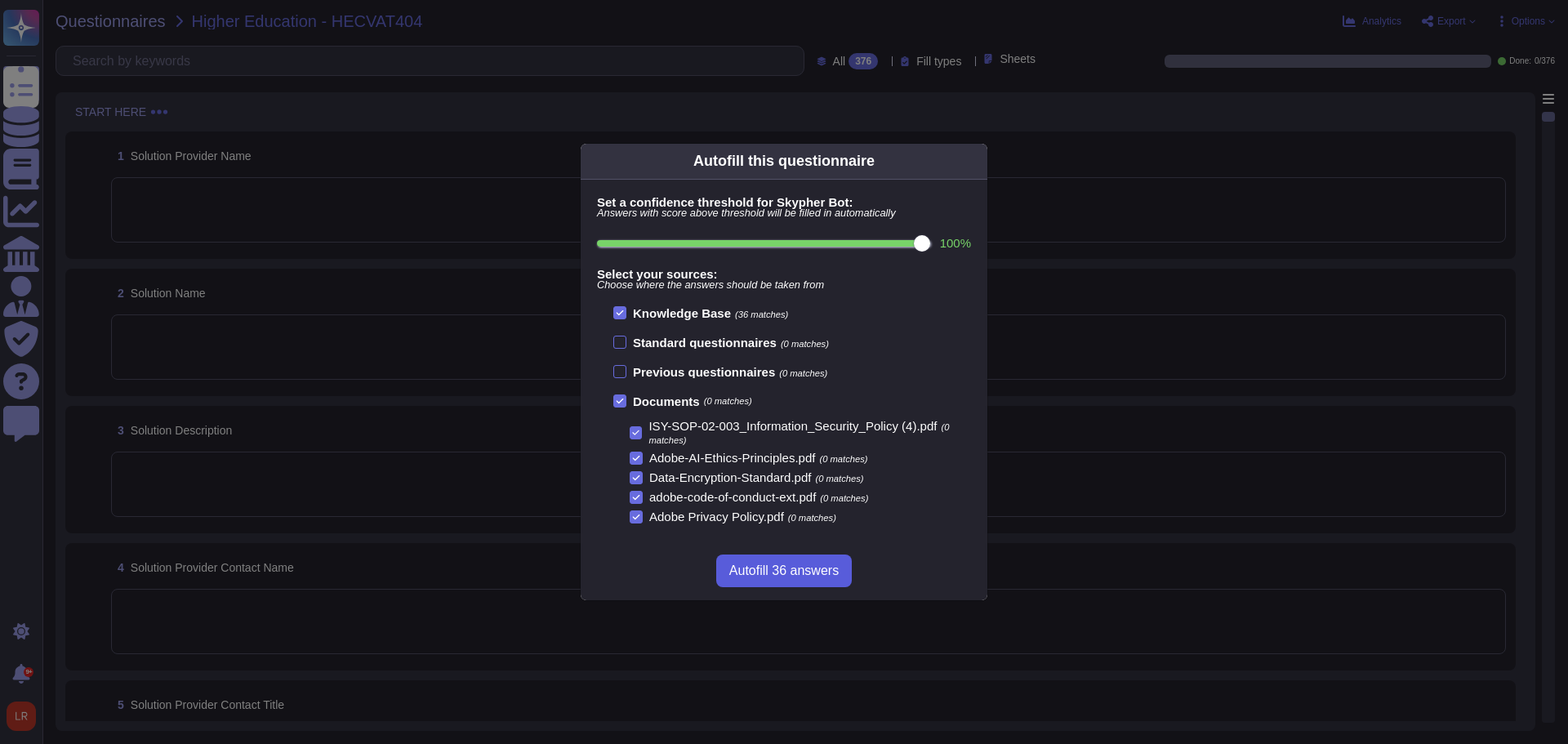 click on "Autofill 36 answers" at bounding box center (784, 571) 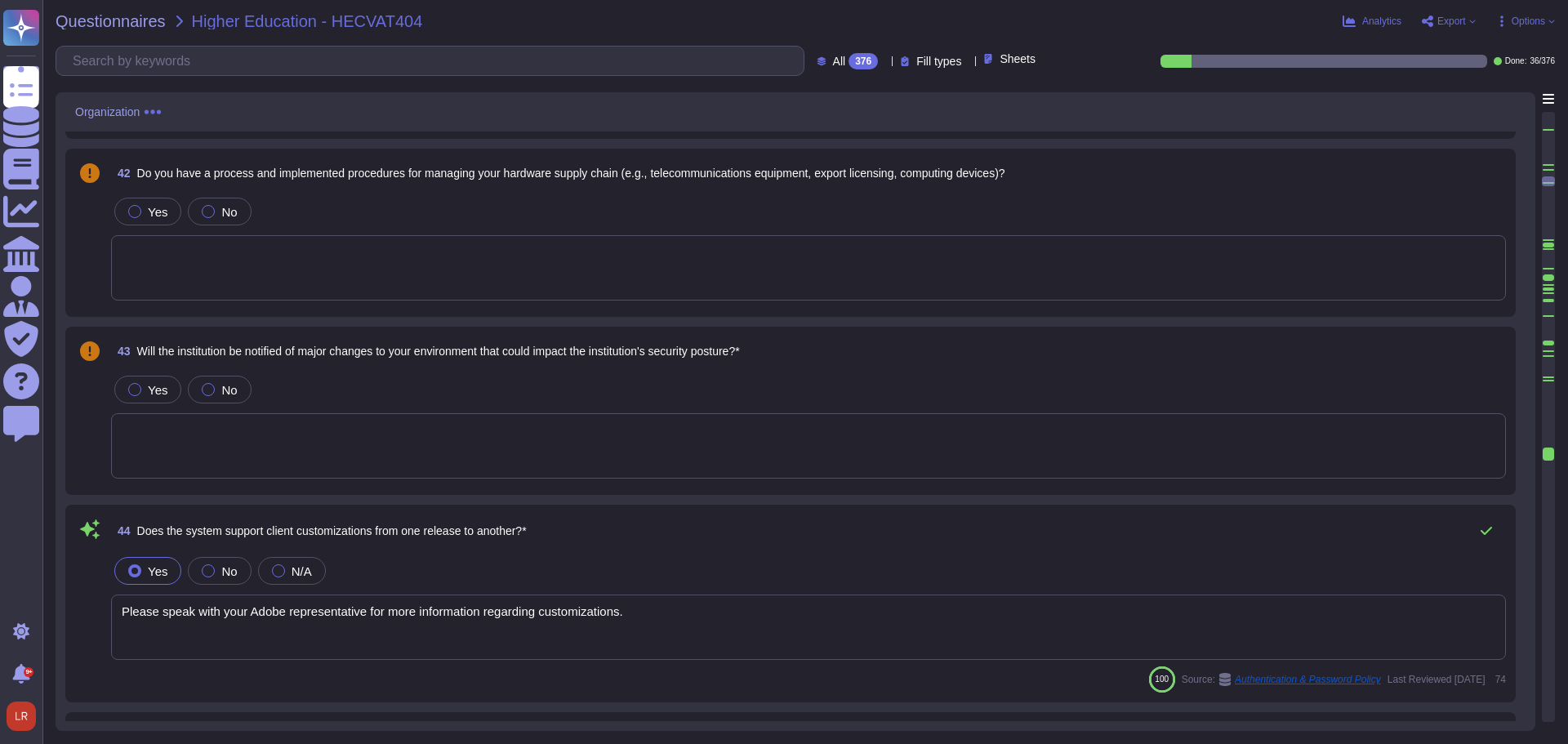 scroll, scrollTop: 6397, scrollLeft: 0, axis: vertical 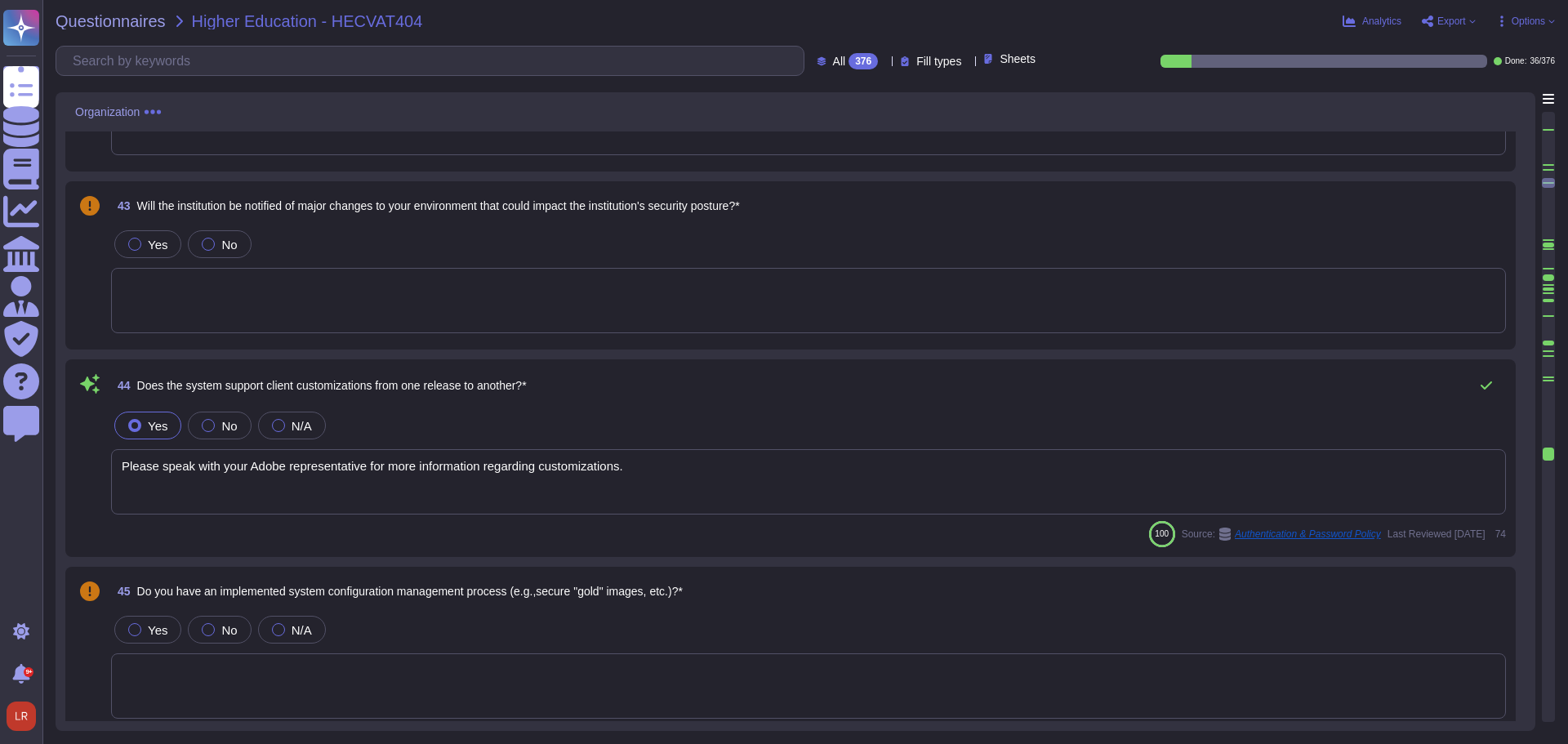 click at bounding box center [1548, 121] 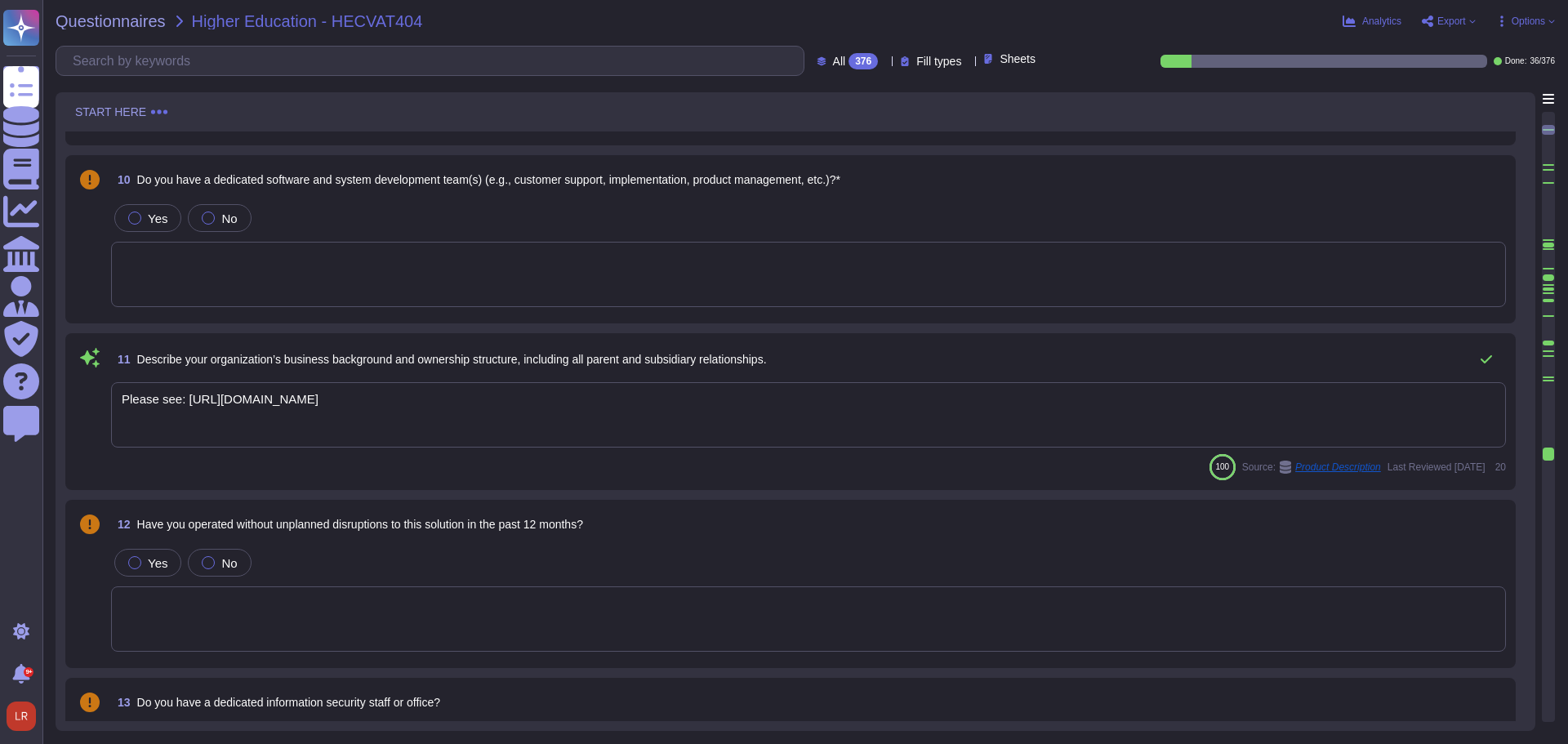 scroll, scrollTop: 1147, scrollLeft: 0, axis: vertical 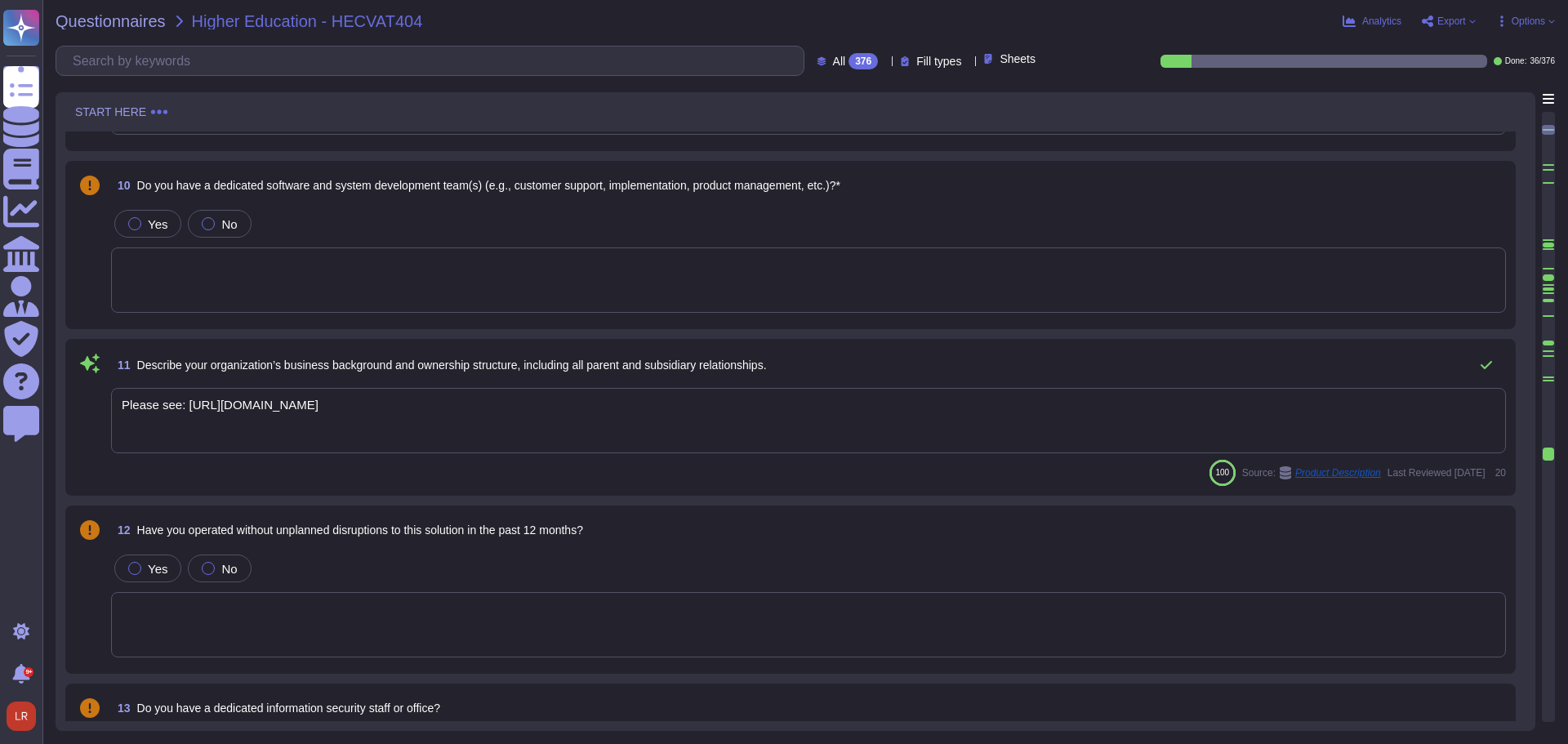 click at bounding box center [1548, 165] 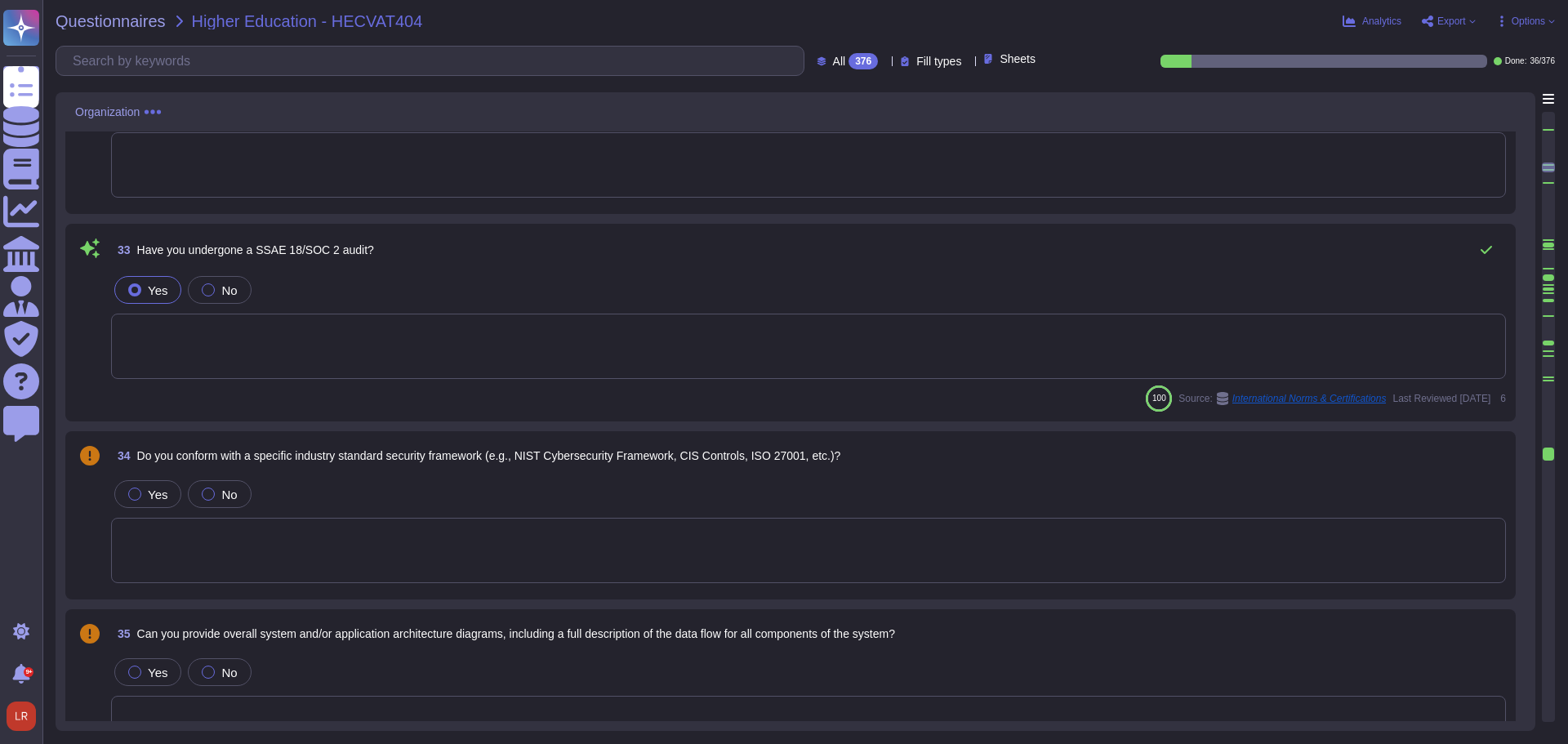 scroll, scrollTop: 4676, scrollLeft: 0, axis: vertical 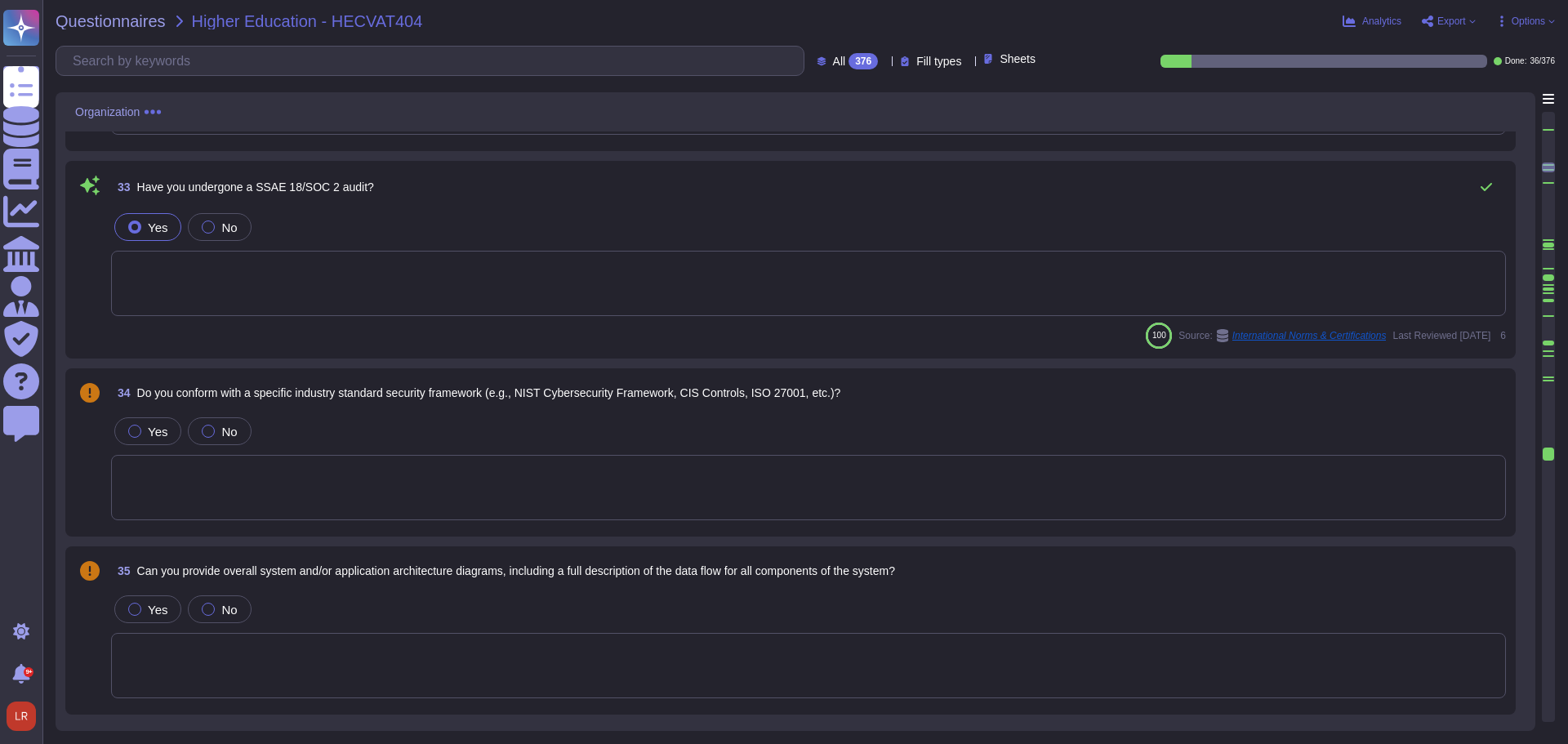 click at bounding box center [808, 283] 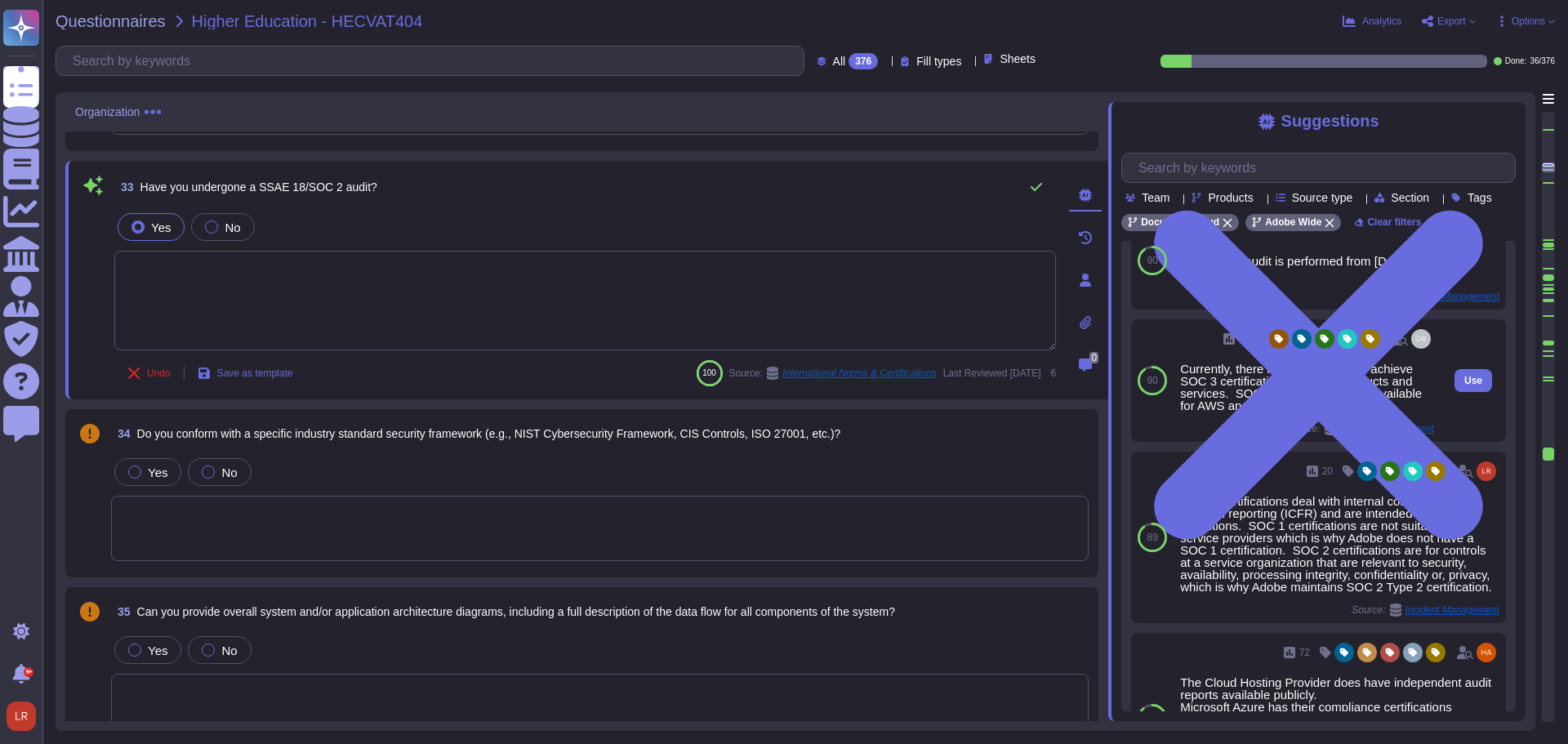scroll, scrollTop: 0, scrollLeft: 0, axis: both 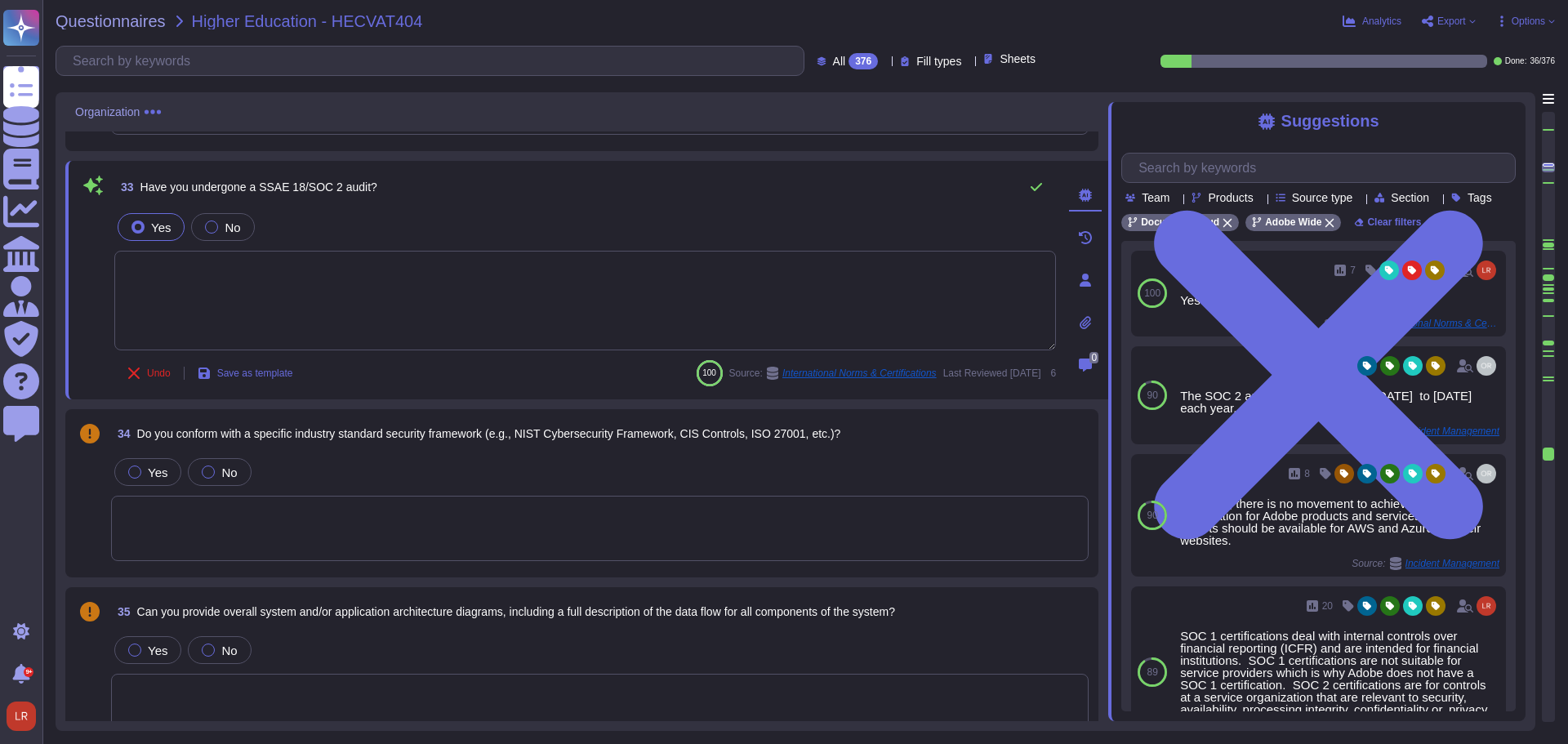 click at bounding box center (585, 301) 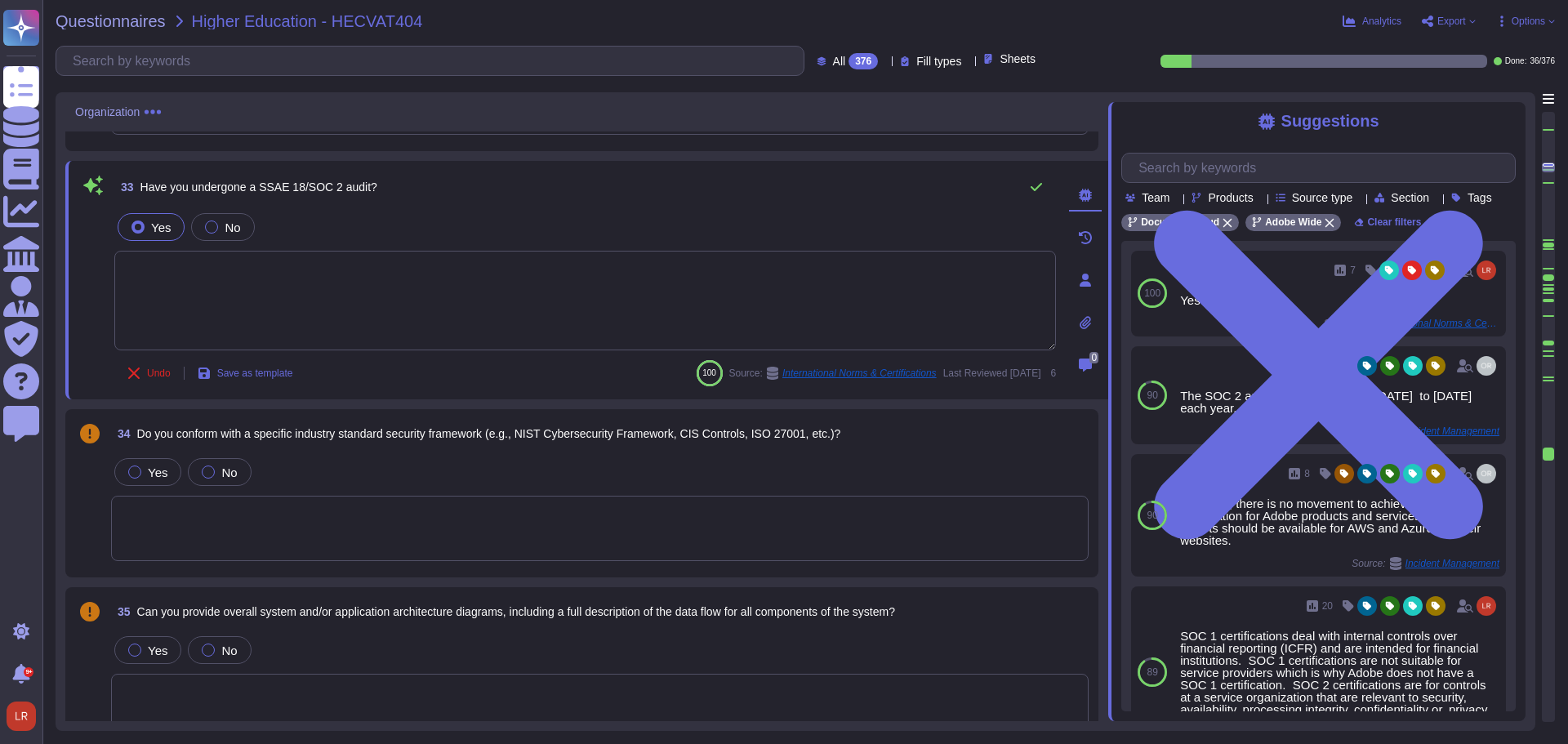 drag, startPoint x: 208, startPoint y: 288, endPoint x: 186, endPoint y: 267, distance: 30.41381 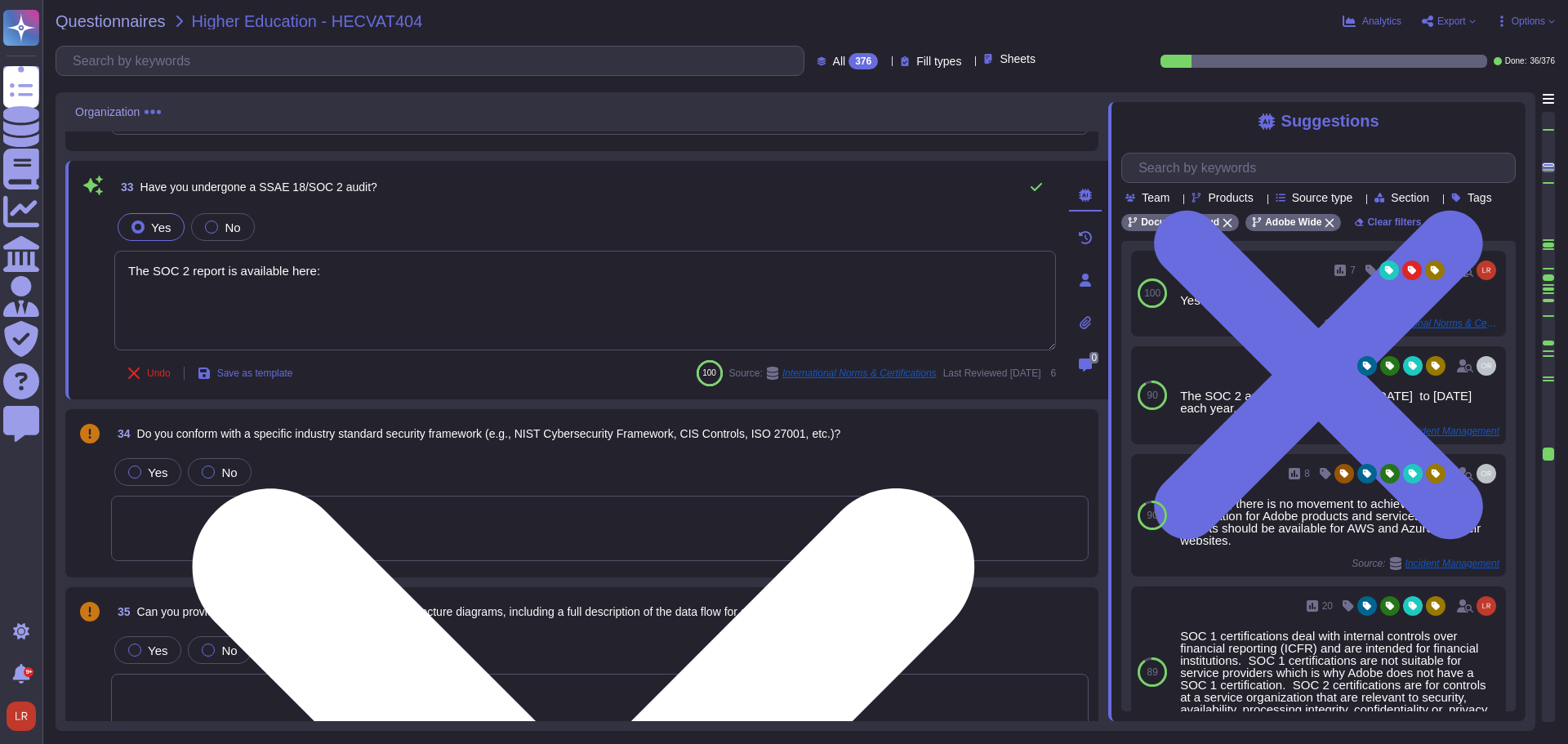 paste on "[URL][DOMAIN_NAME]" 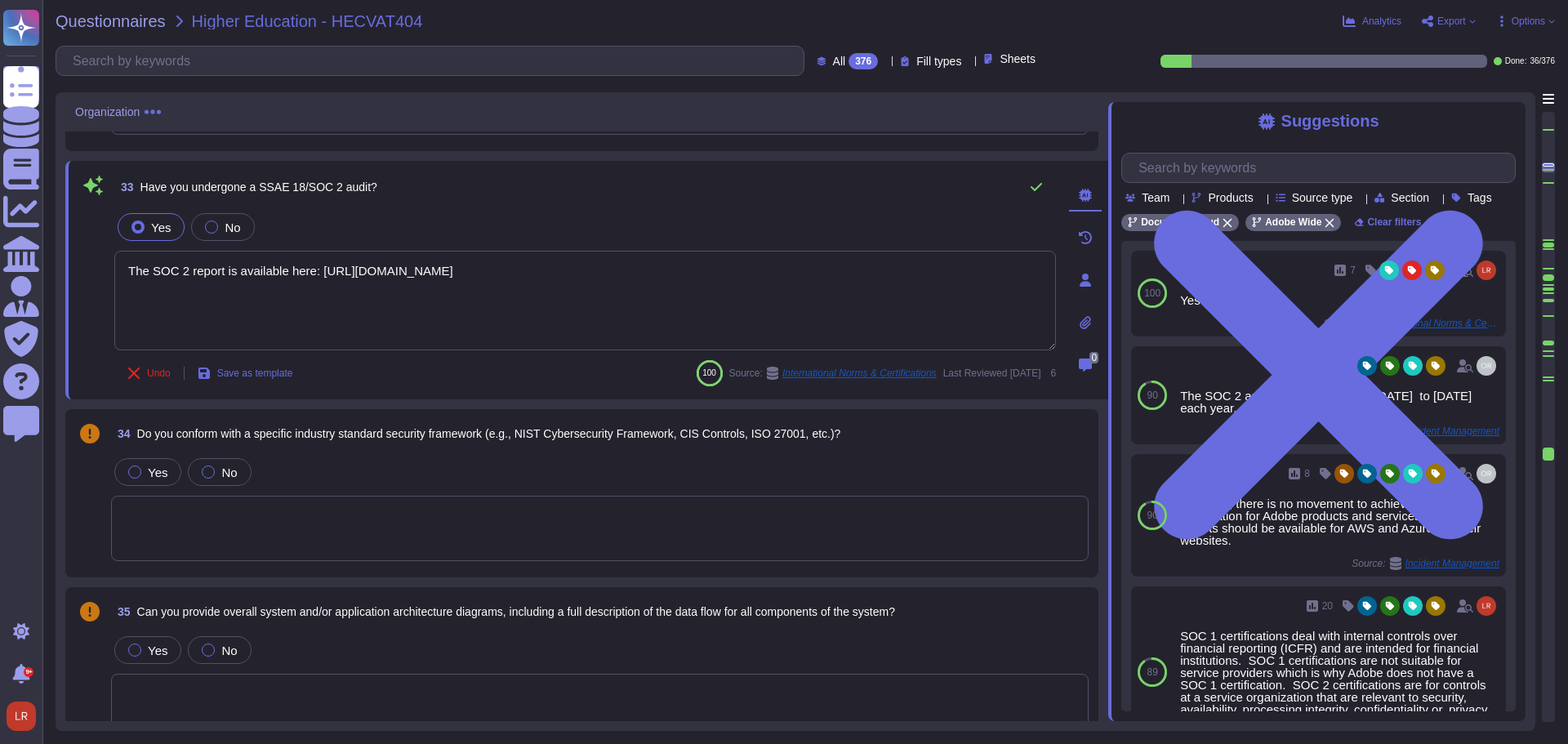 click on "Undo Save as template 100 Source: International Norms & Certifications Last Reviewed   [DATE] 6" at bounding box center (585, 373) 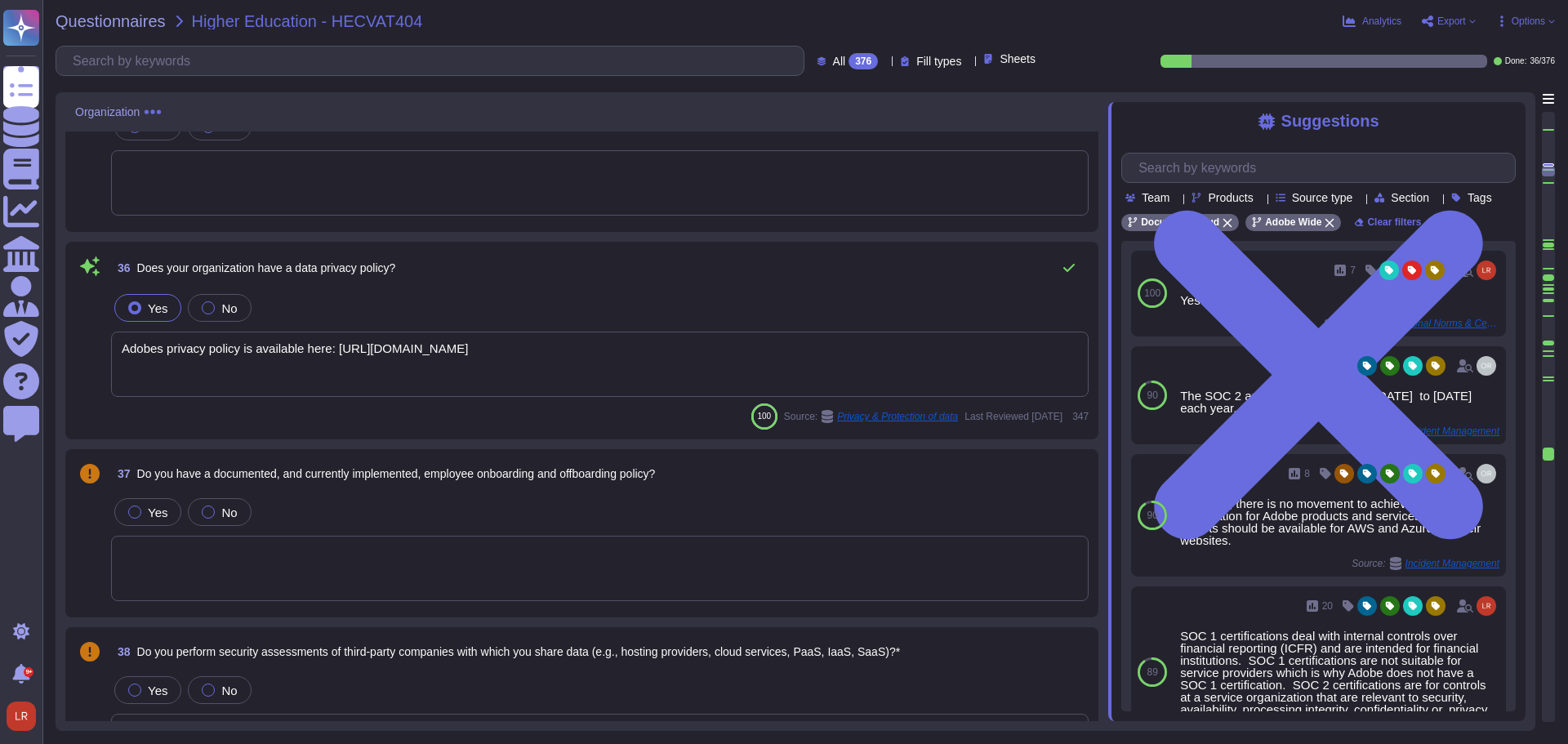 scroll, scrollTop: 5221, scrollLeft: 0, axis: vertical 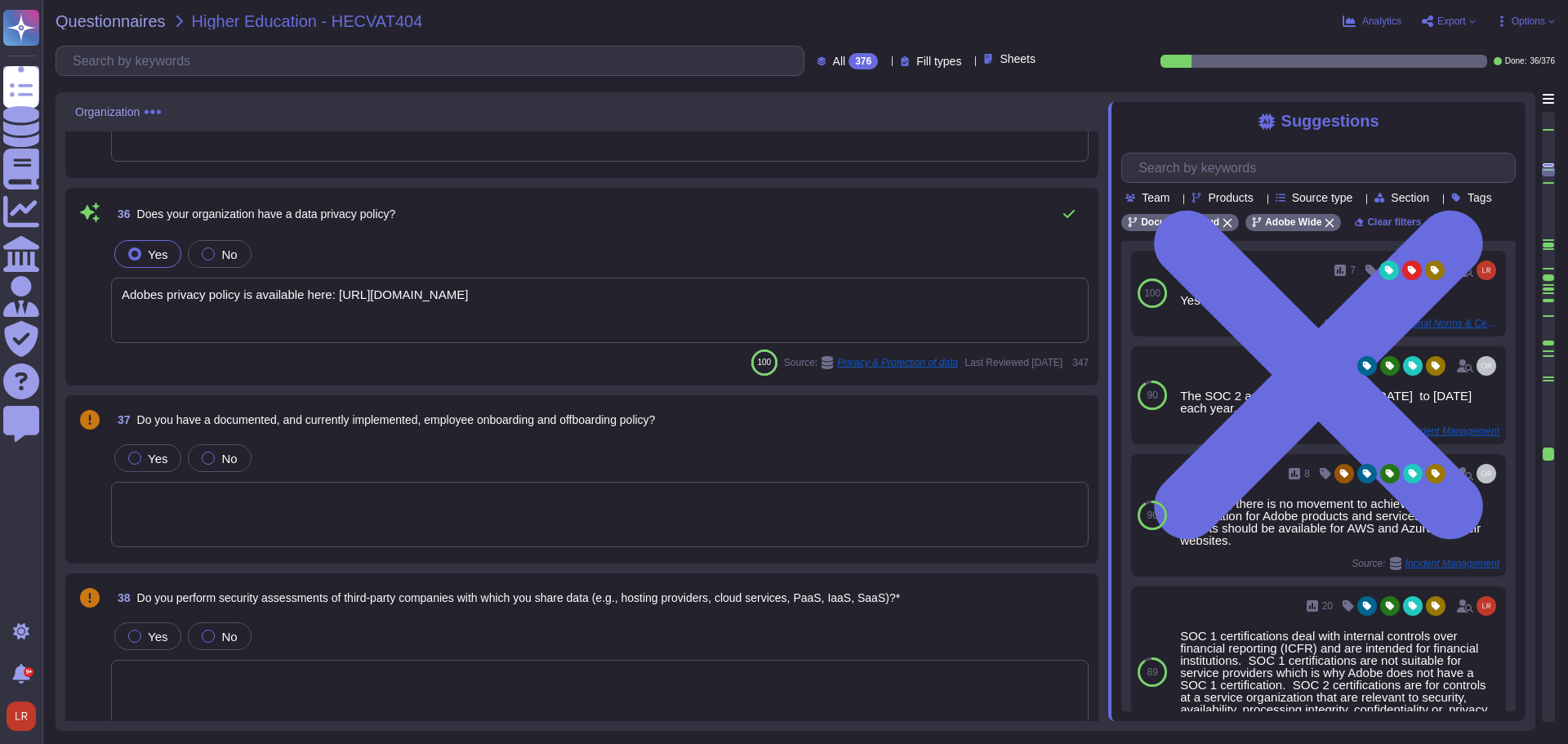 click at bounding box center [1548, 176] 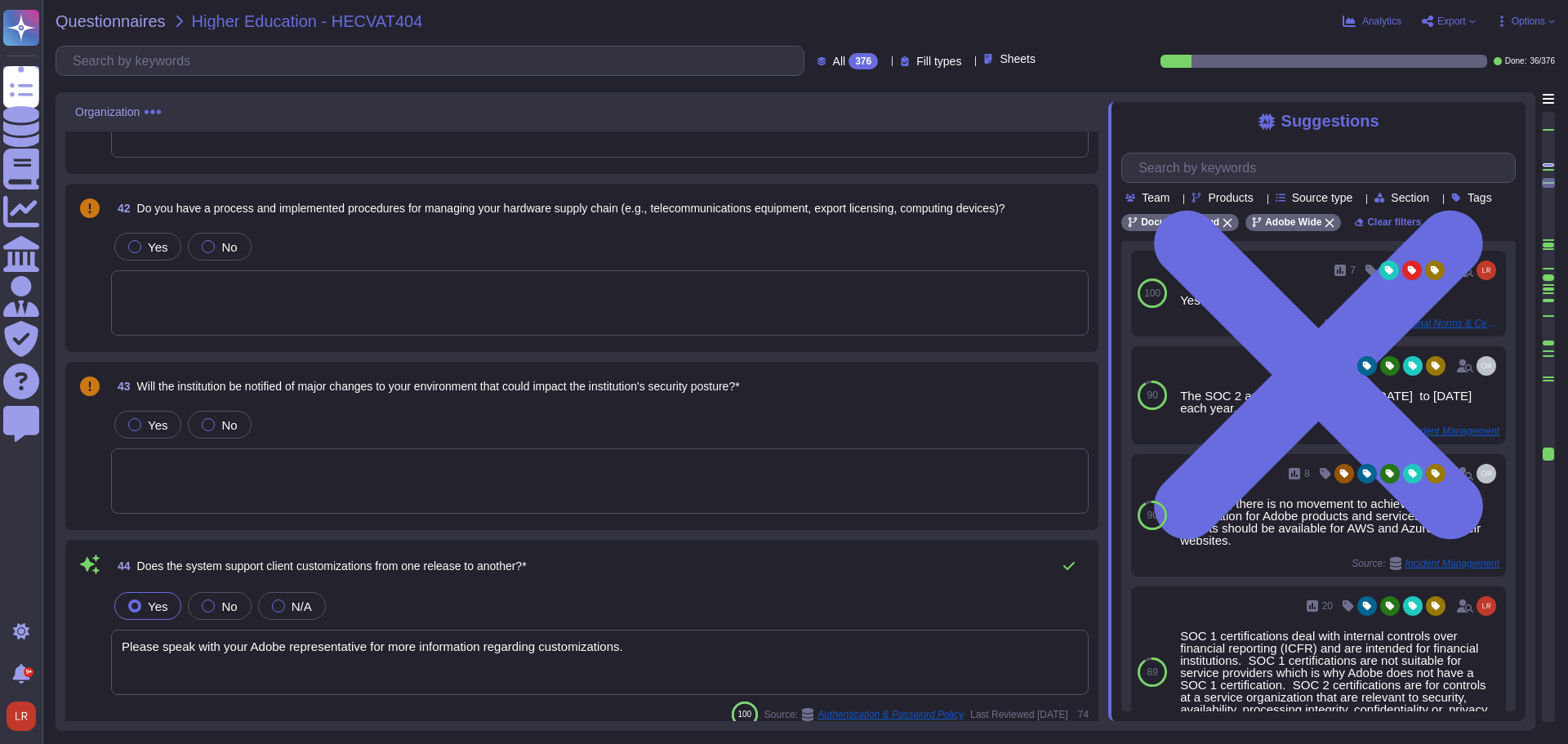 scroll, scrollTop: 6455, scrollLeft: 0, axis: vertical 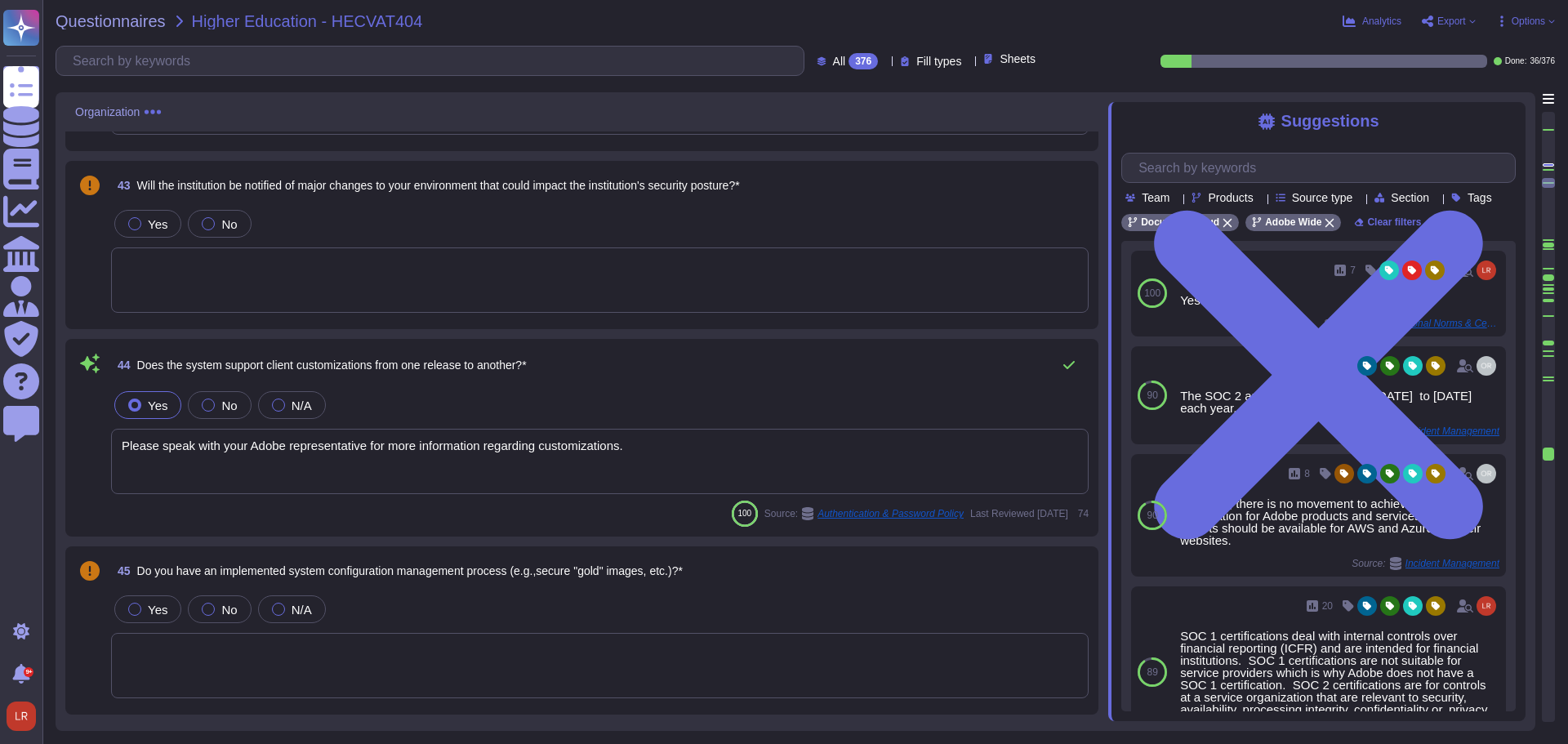 click at bounding box center [1548, 240] 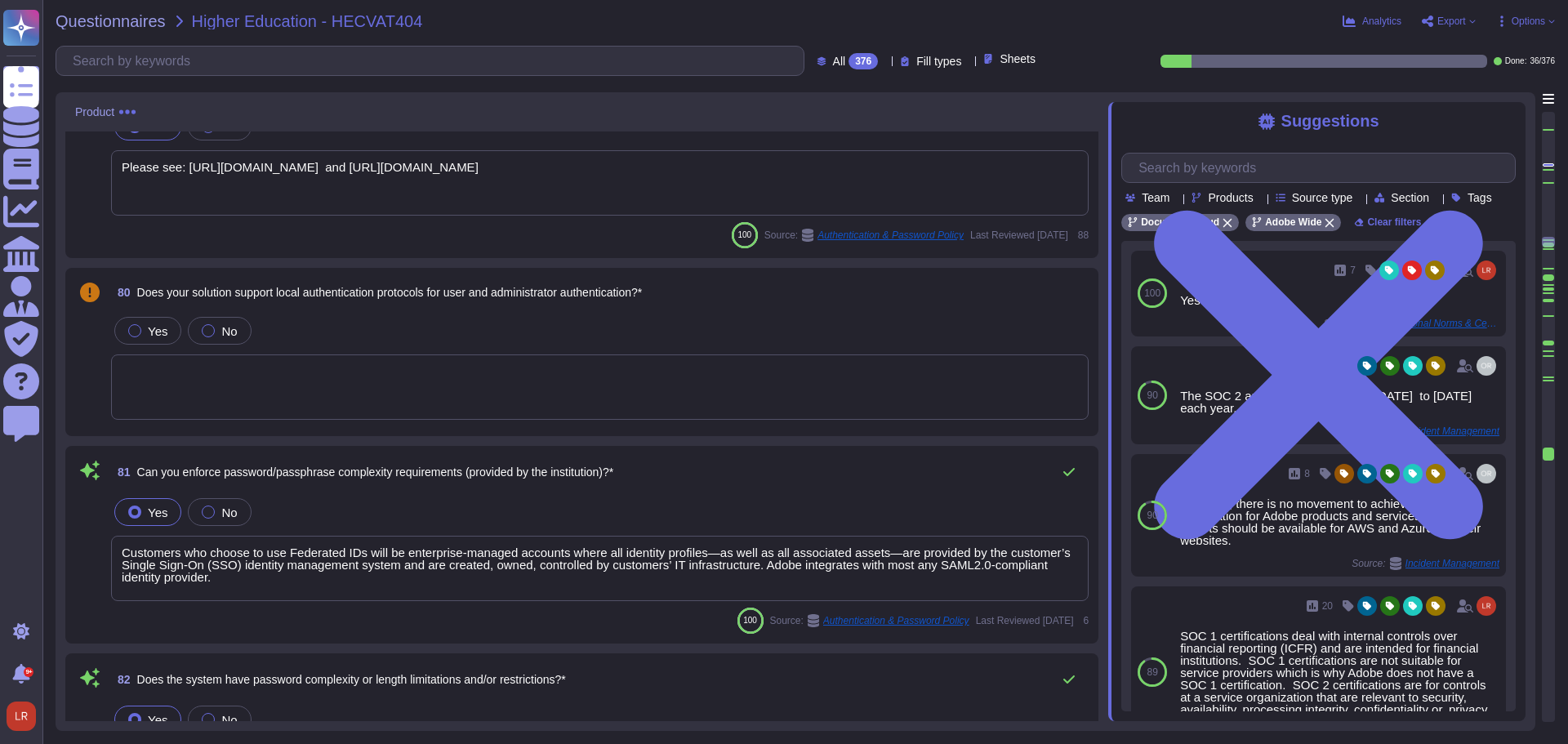 scroll, scrollTop: 12512, scrollLeft: 0, axis: vertical 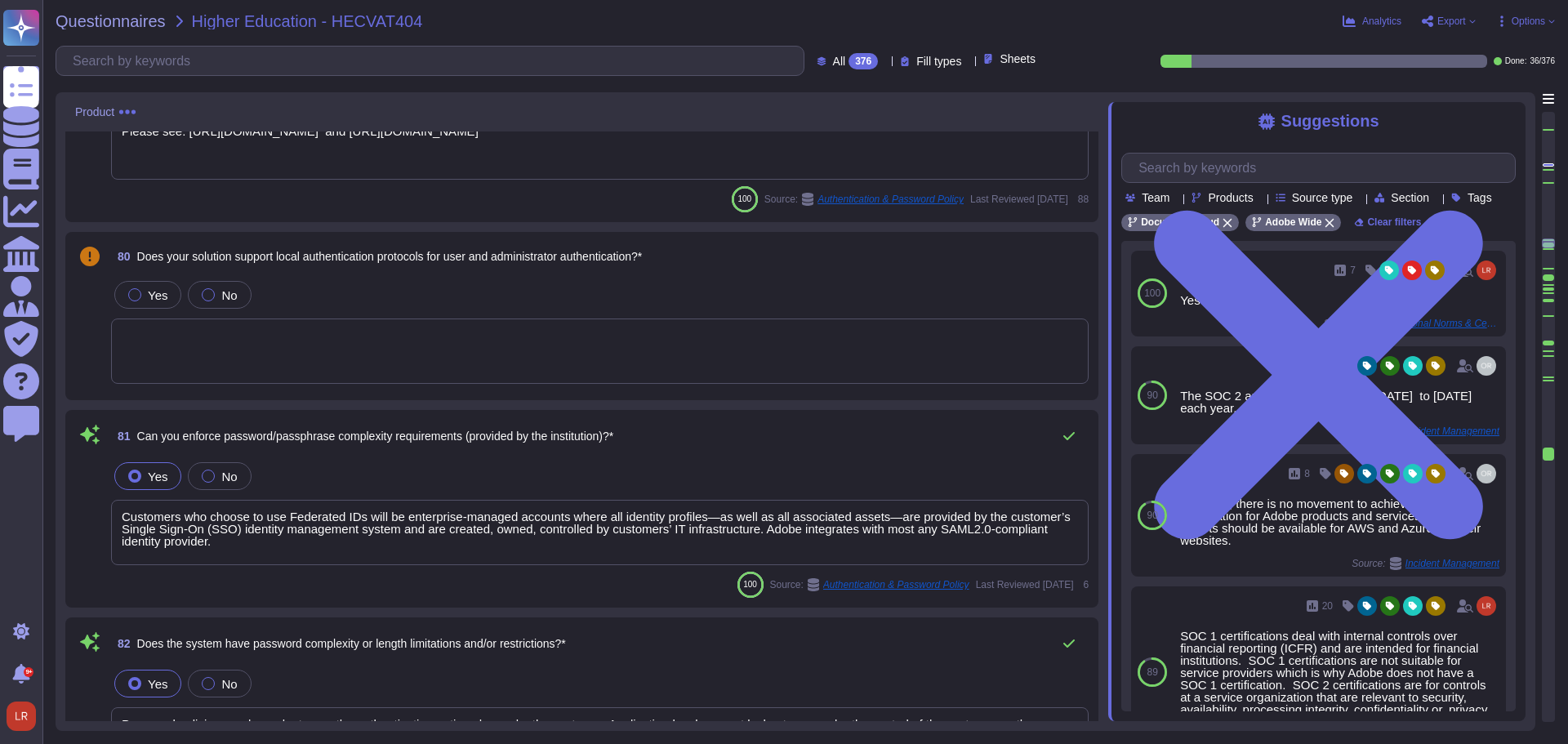 click at bounding box center [1548, 249] 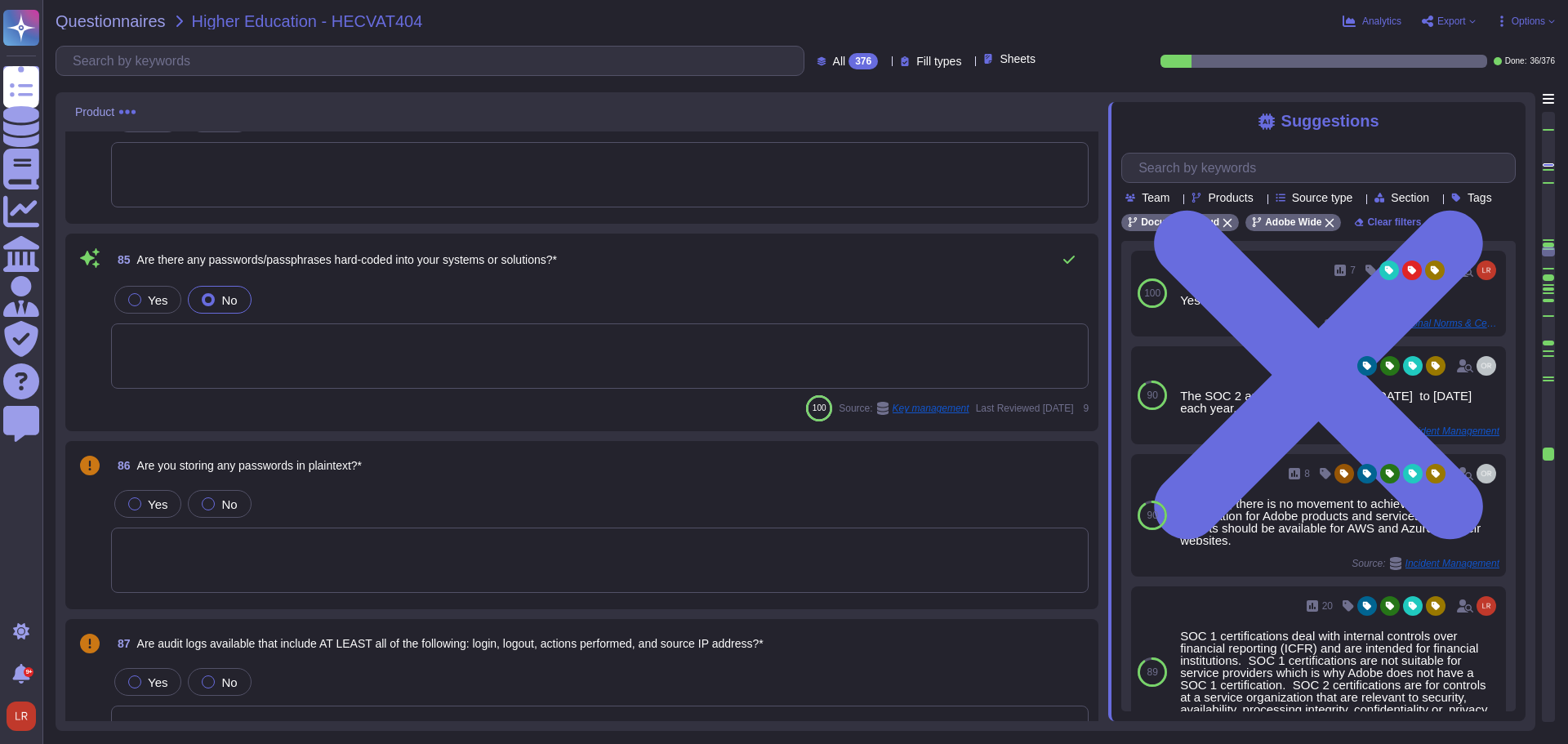 scroll, scrollTop: 13520, scrollLeft: 0, axis: vertical 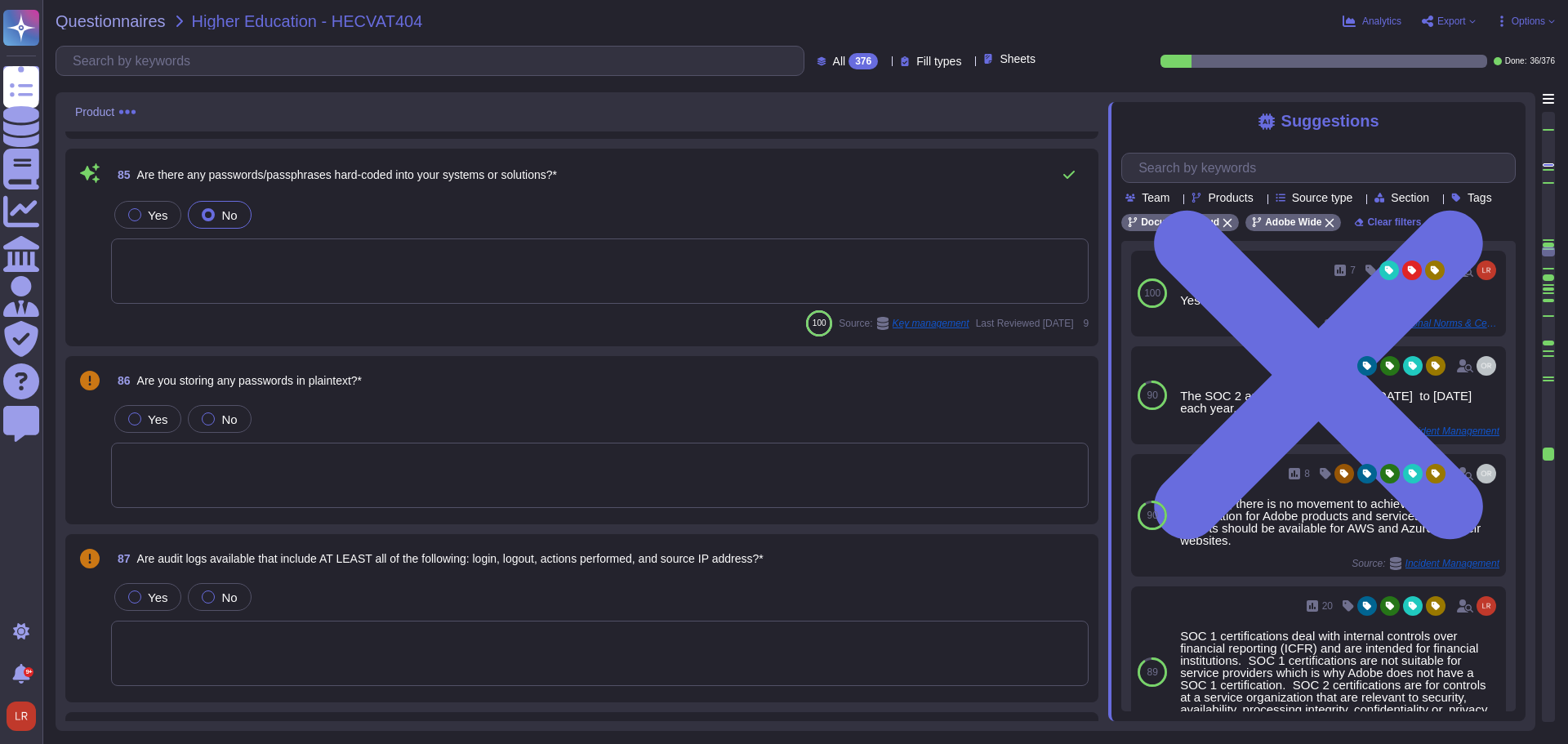 click at bounding box center [1548, 269] 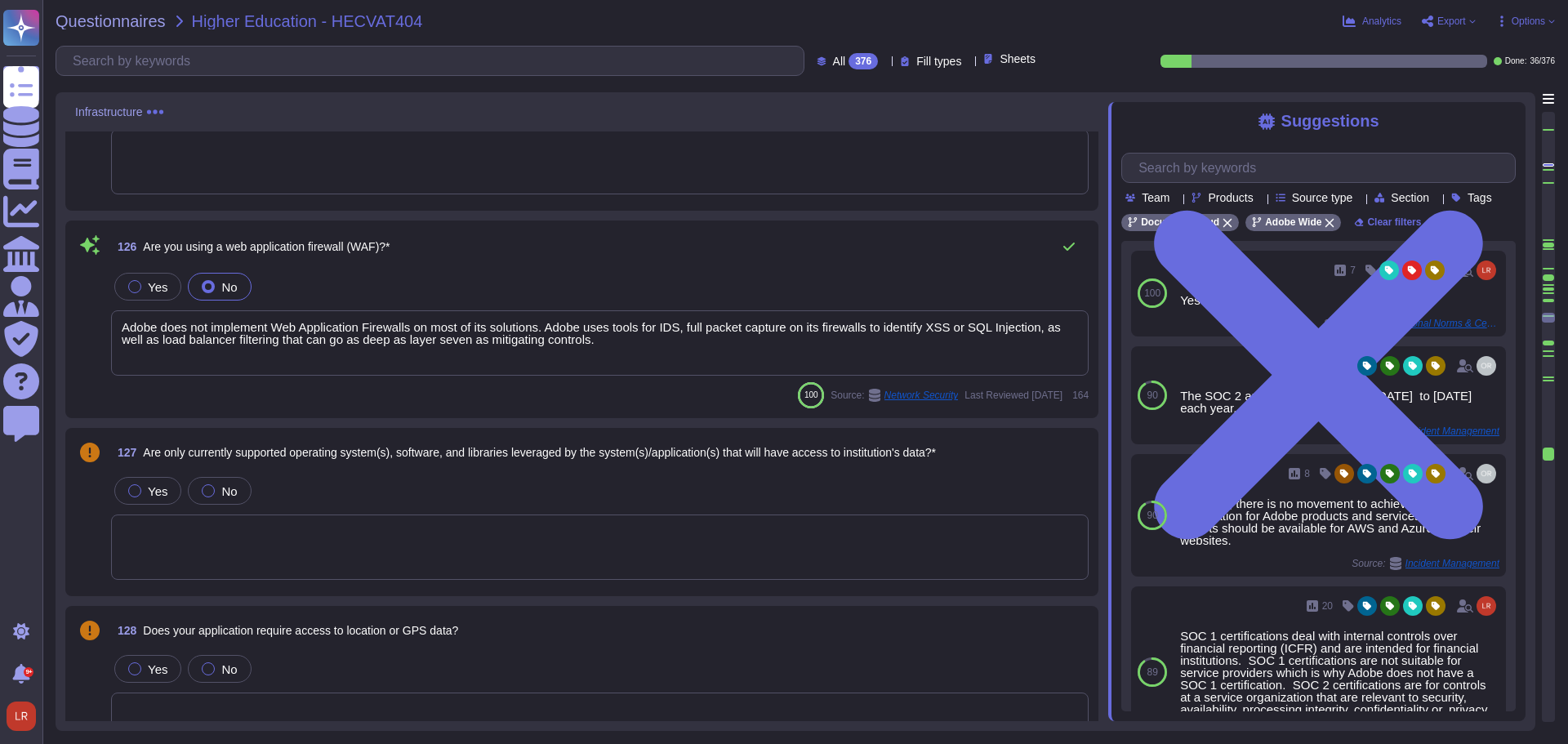 scroll, scrollTop: 20705, scrollLeft: 0, axis: vertical 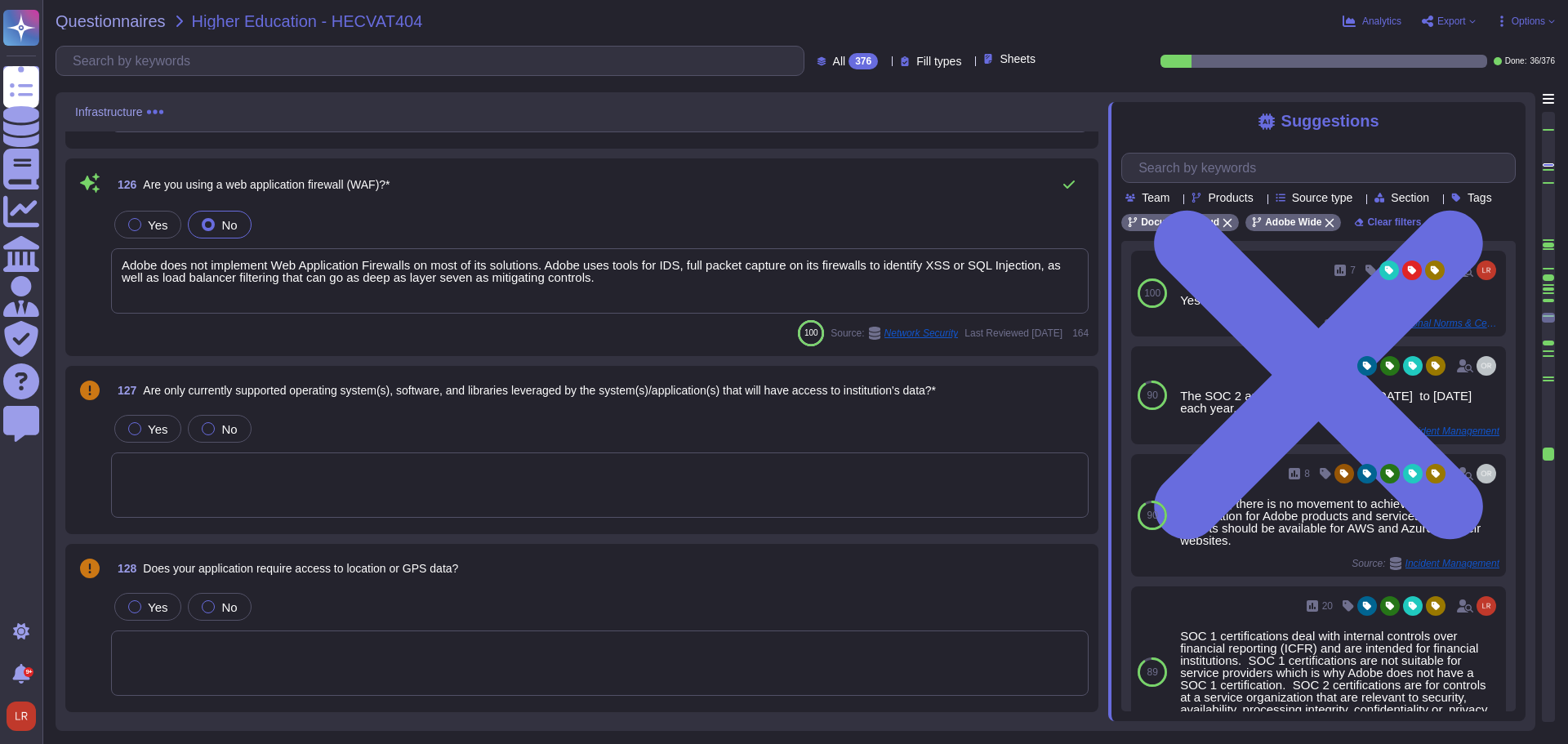 click on "126 Are you using a web application firewall (WAF)?*" at bounding box center [599, 185] 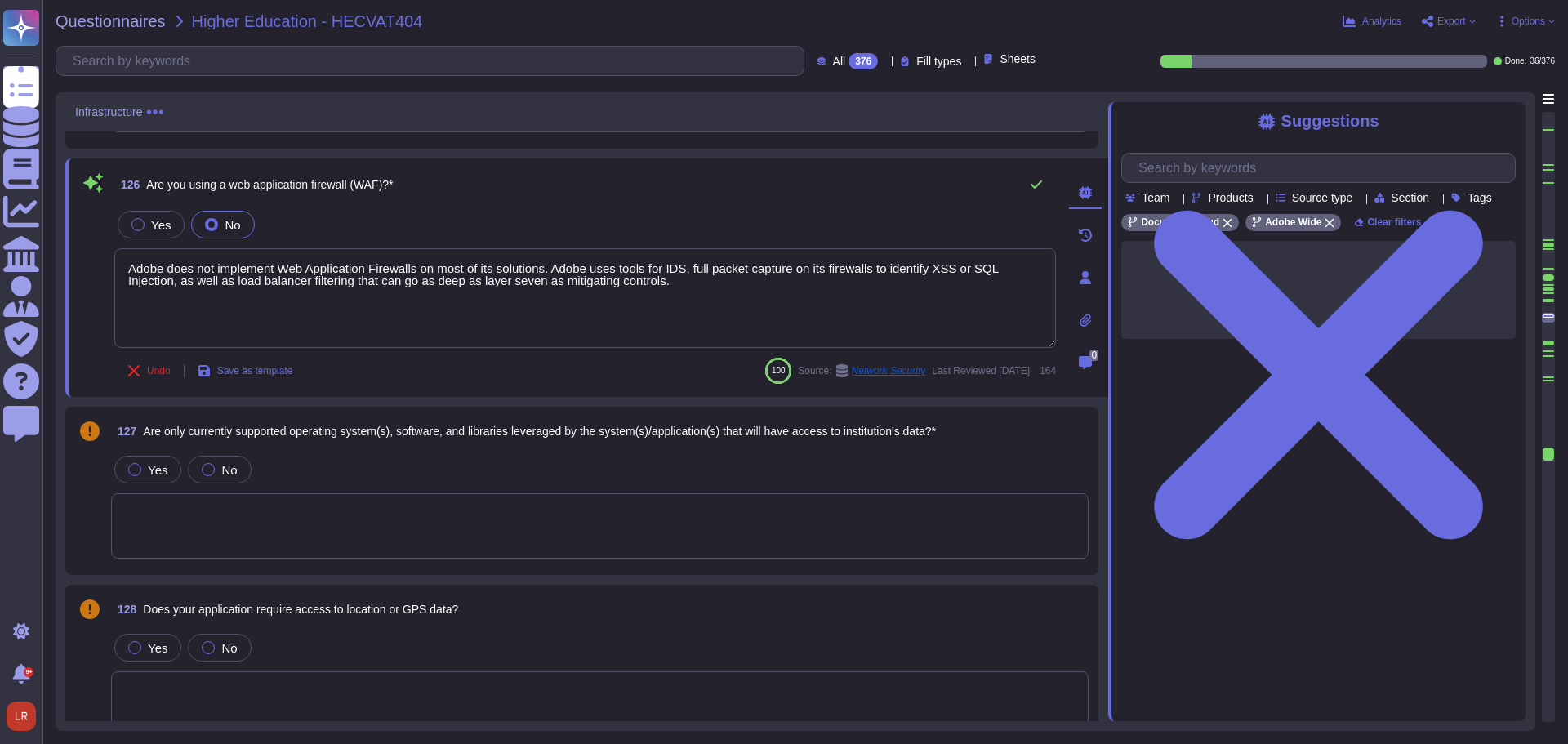 type on "Adobe does not implement Web Application Firewalls on most of its solutions. Adobe uses tools for IDS, full packet capture on its firewalls to identify XSS or SQL Injection, as well as load balancer filtering that can go as deep as layer seven as mitigating controls." 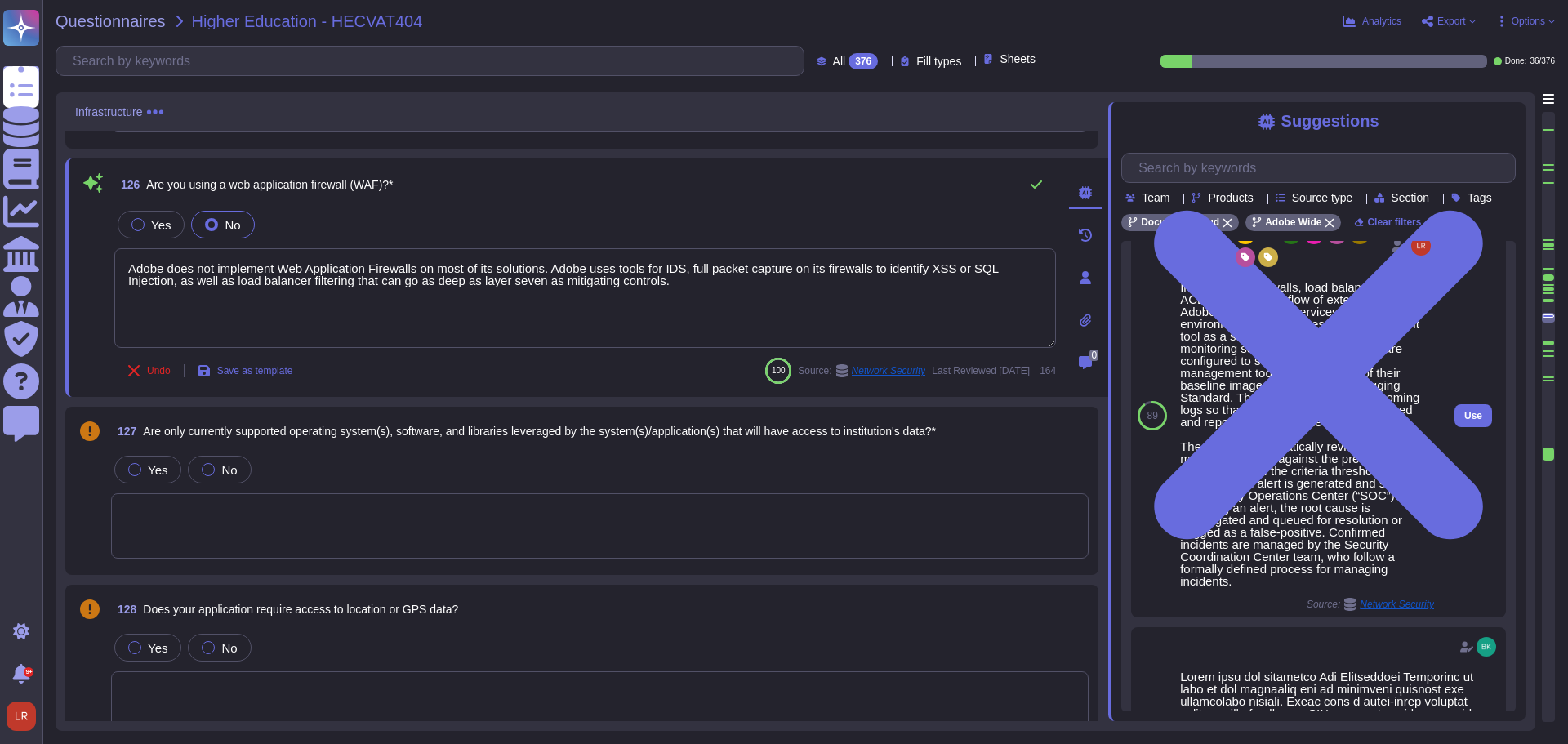 scroll, scrollTop: 898, scrollLeft: 0, axis: vertical 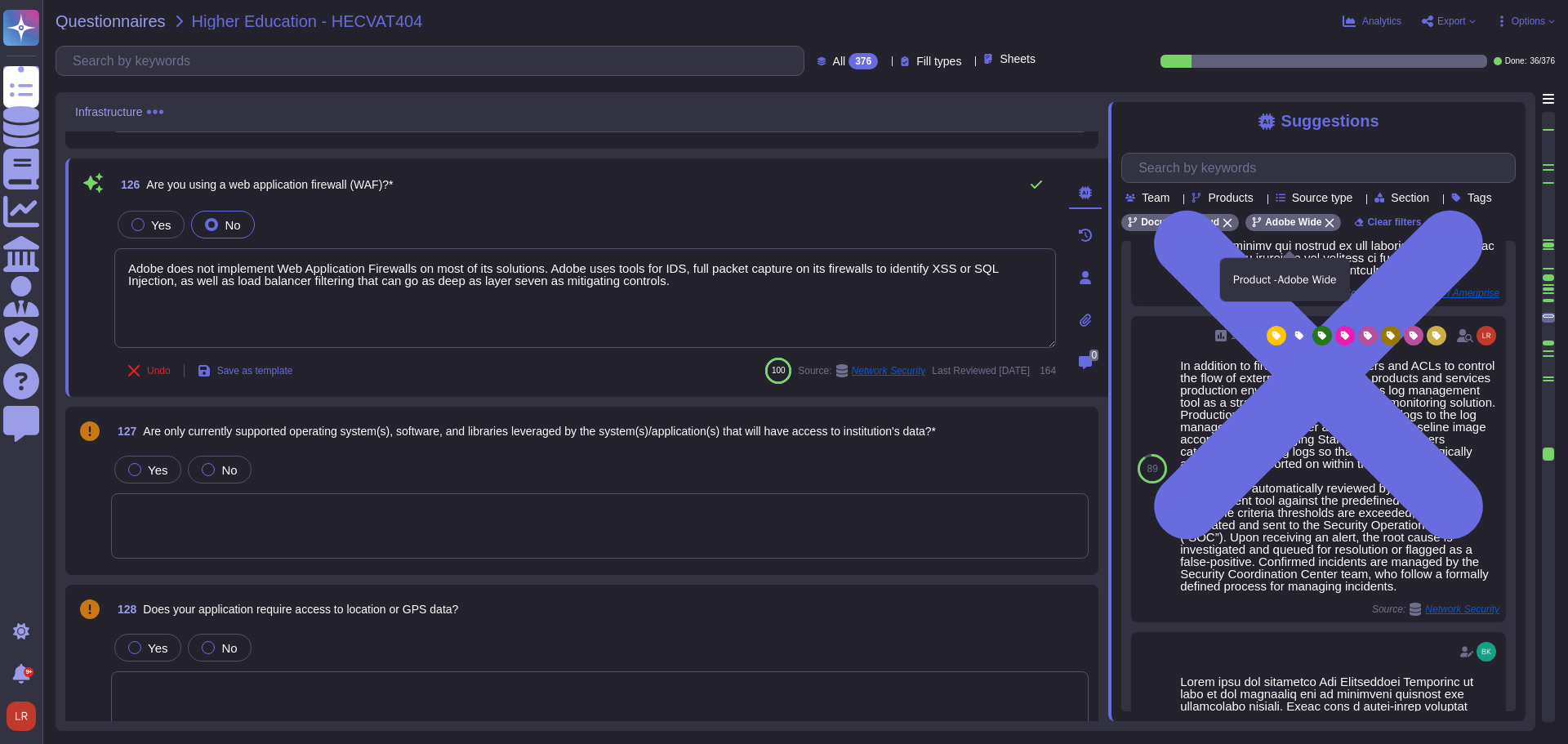 click 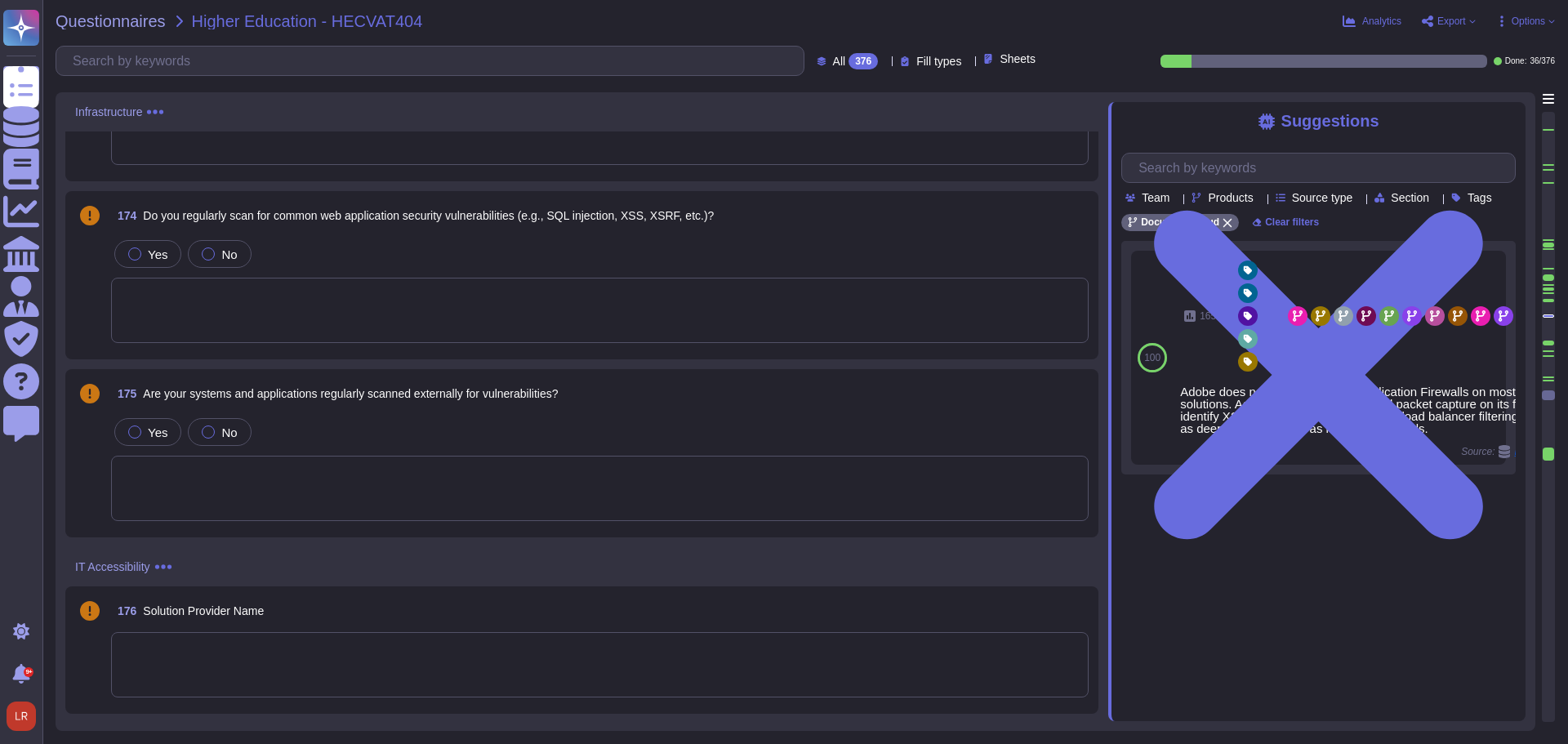 scroll, scrollTop: 29008, scrollLeft: 0, axis: vertical 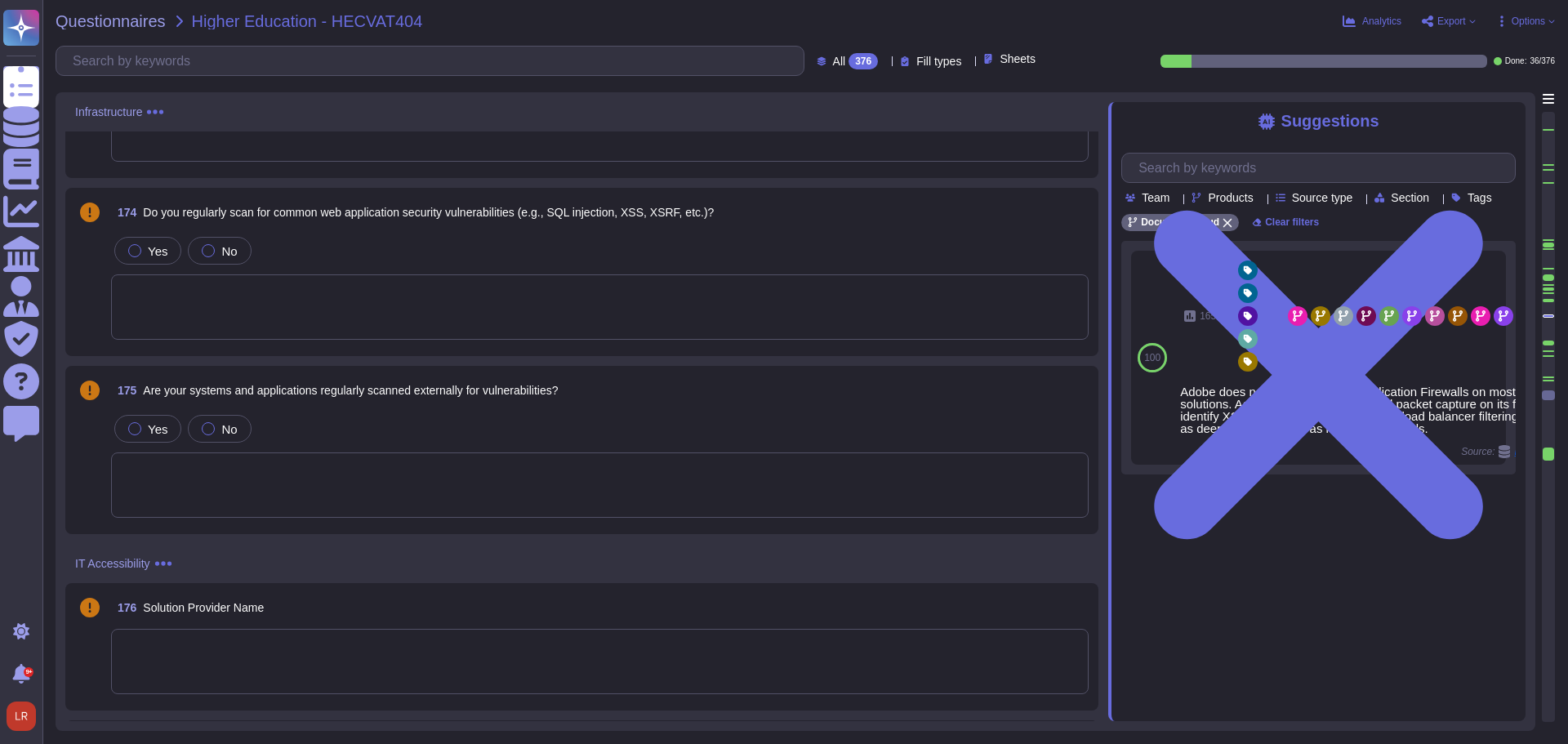 click at bounding box center [1548, 454] 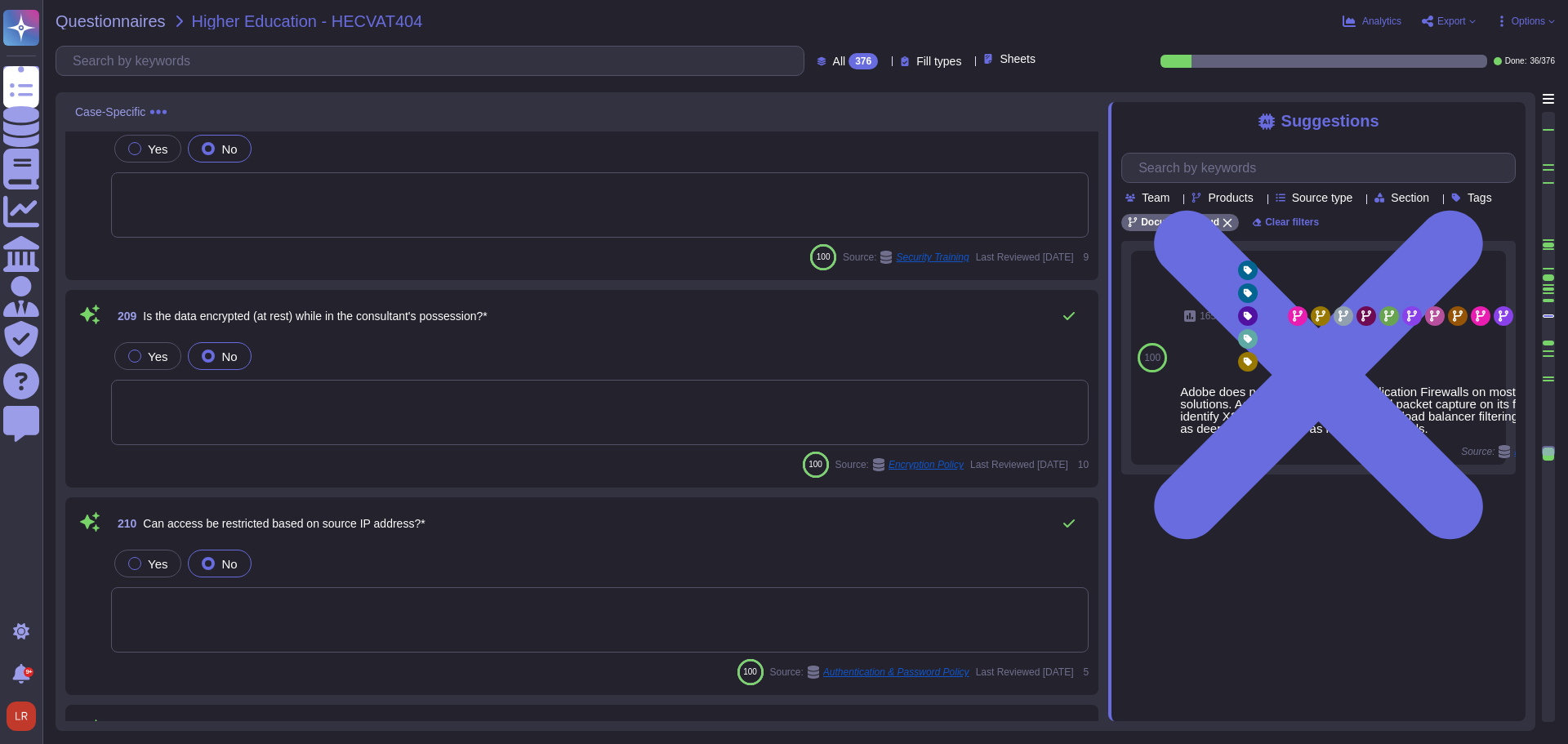 scroll, scrollTop: 34296, scrollLeft: 0, axis: vertical 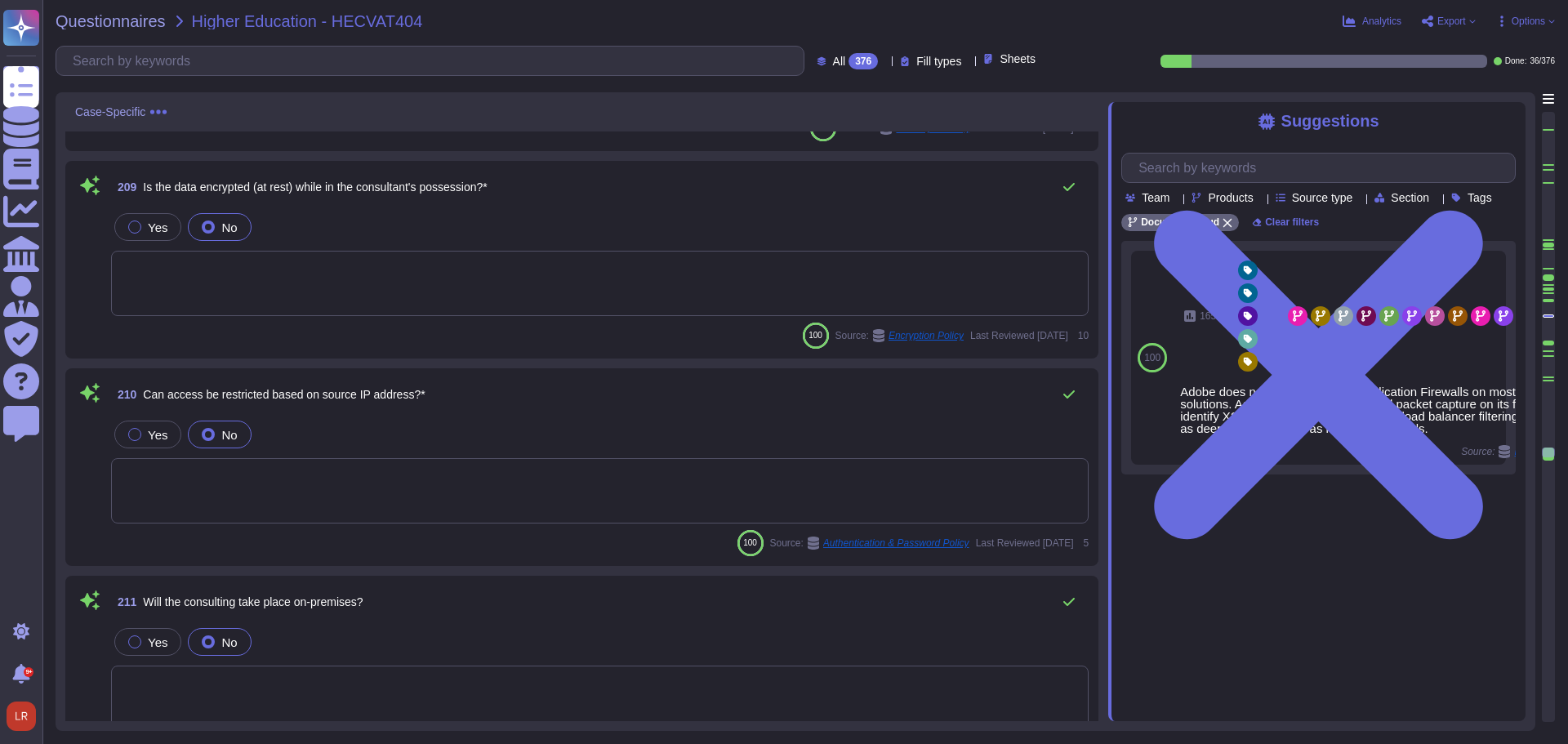 click on "Is the data encrypted (at rest) while in the consultant's possession?*" at bounding box center [314, 187] 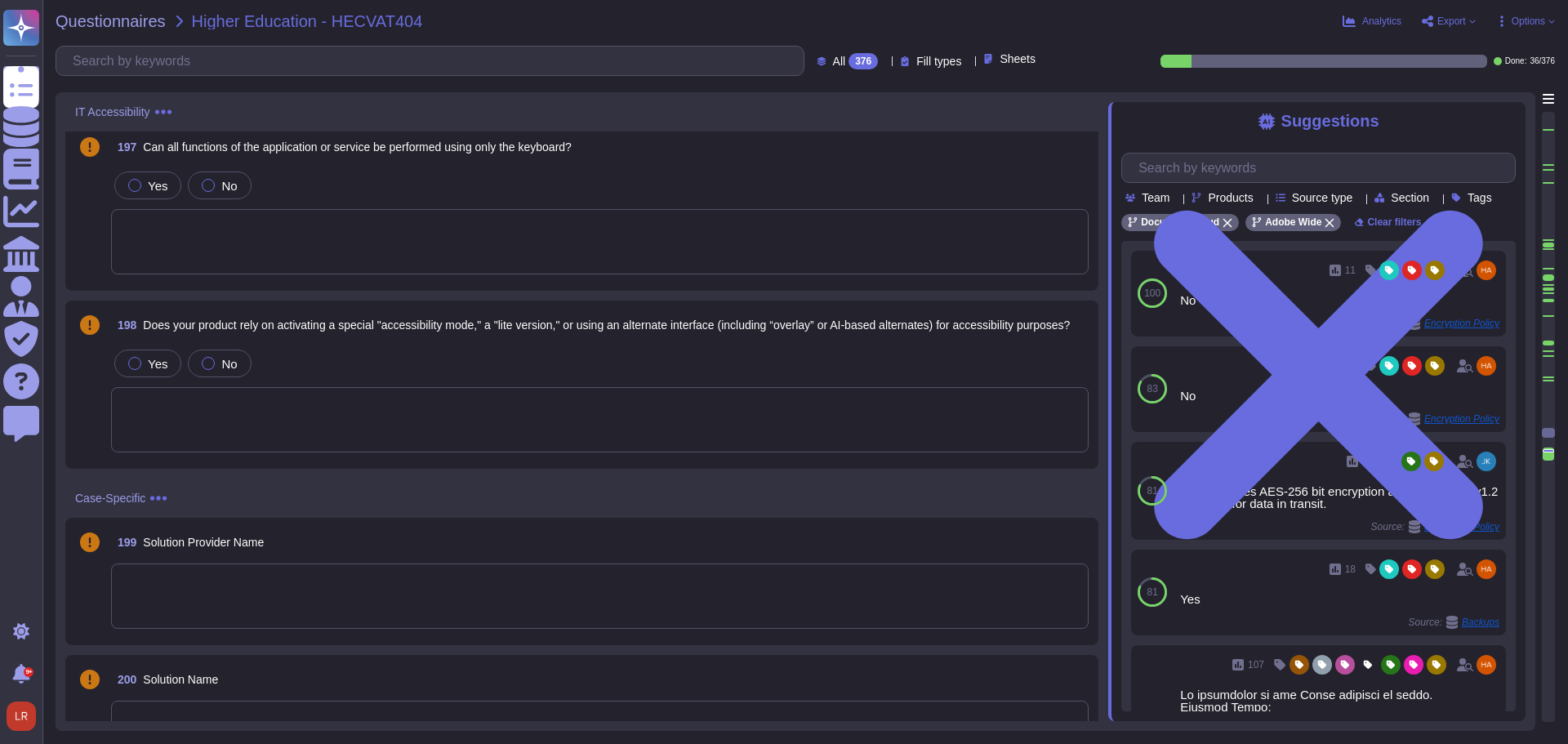 scroll, scrollTop: 32526, scrollLeft: 0, axis: vertical 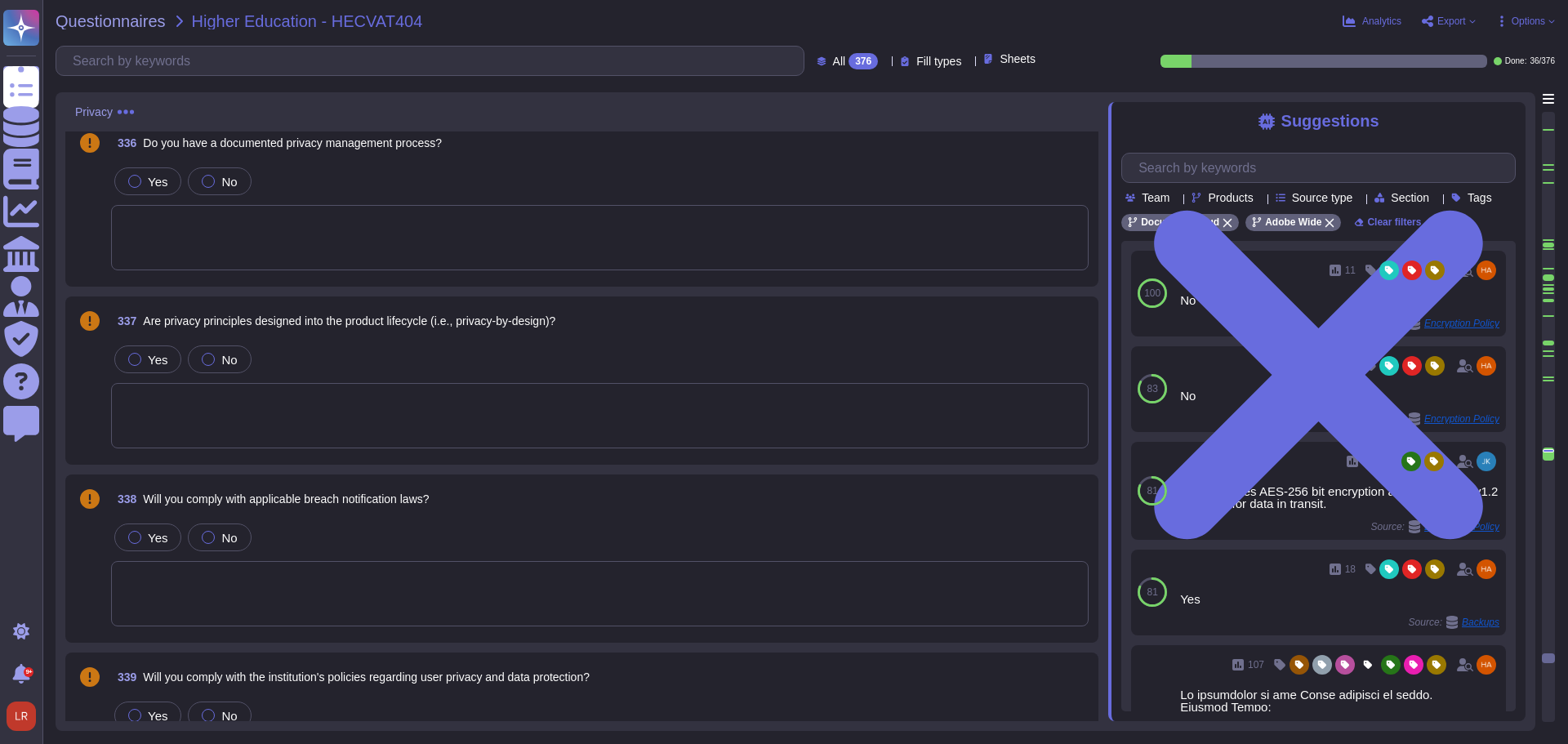 click on "Fill types" at bounding box center [938, 61] 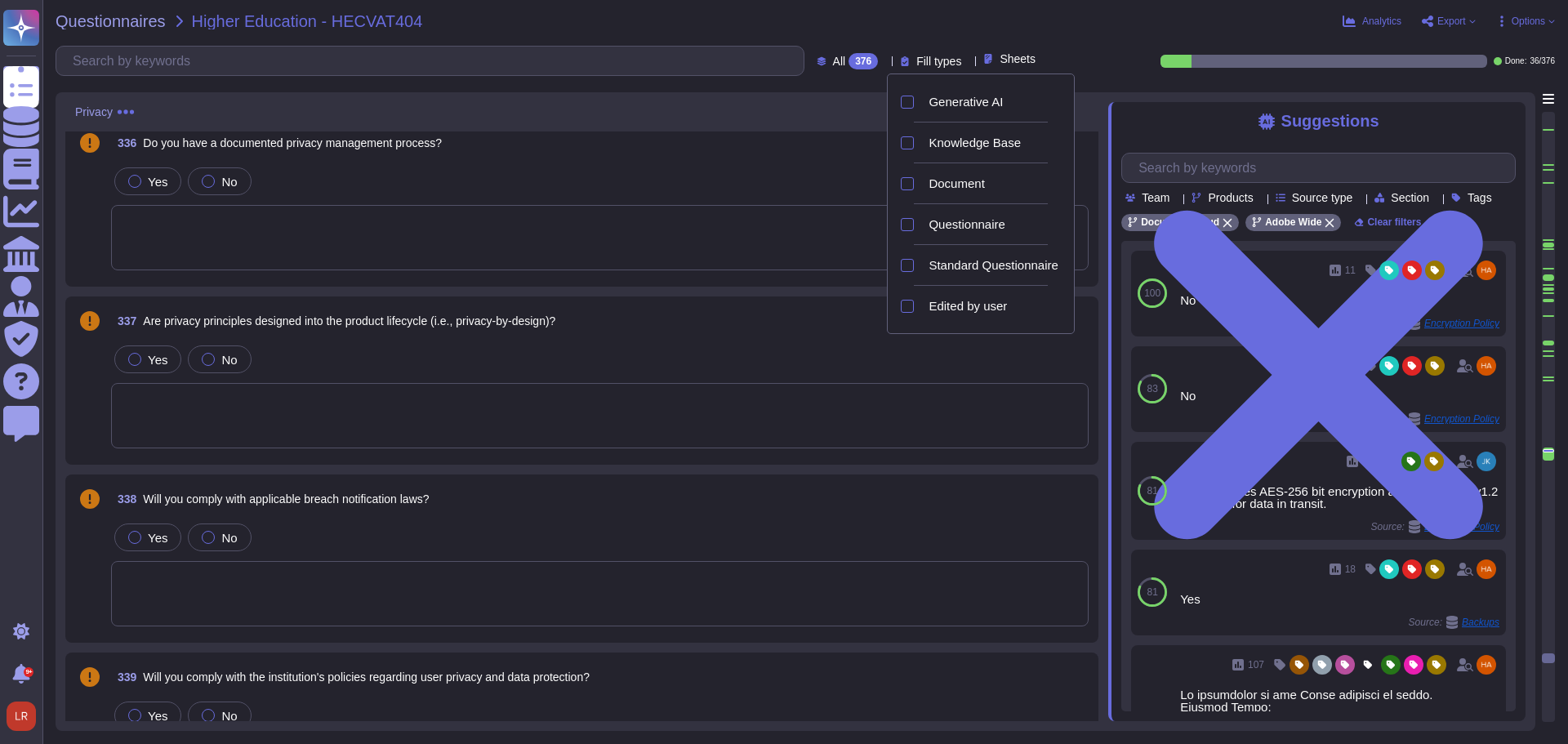 click on "Fill types" at bounding box center (938, 61) 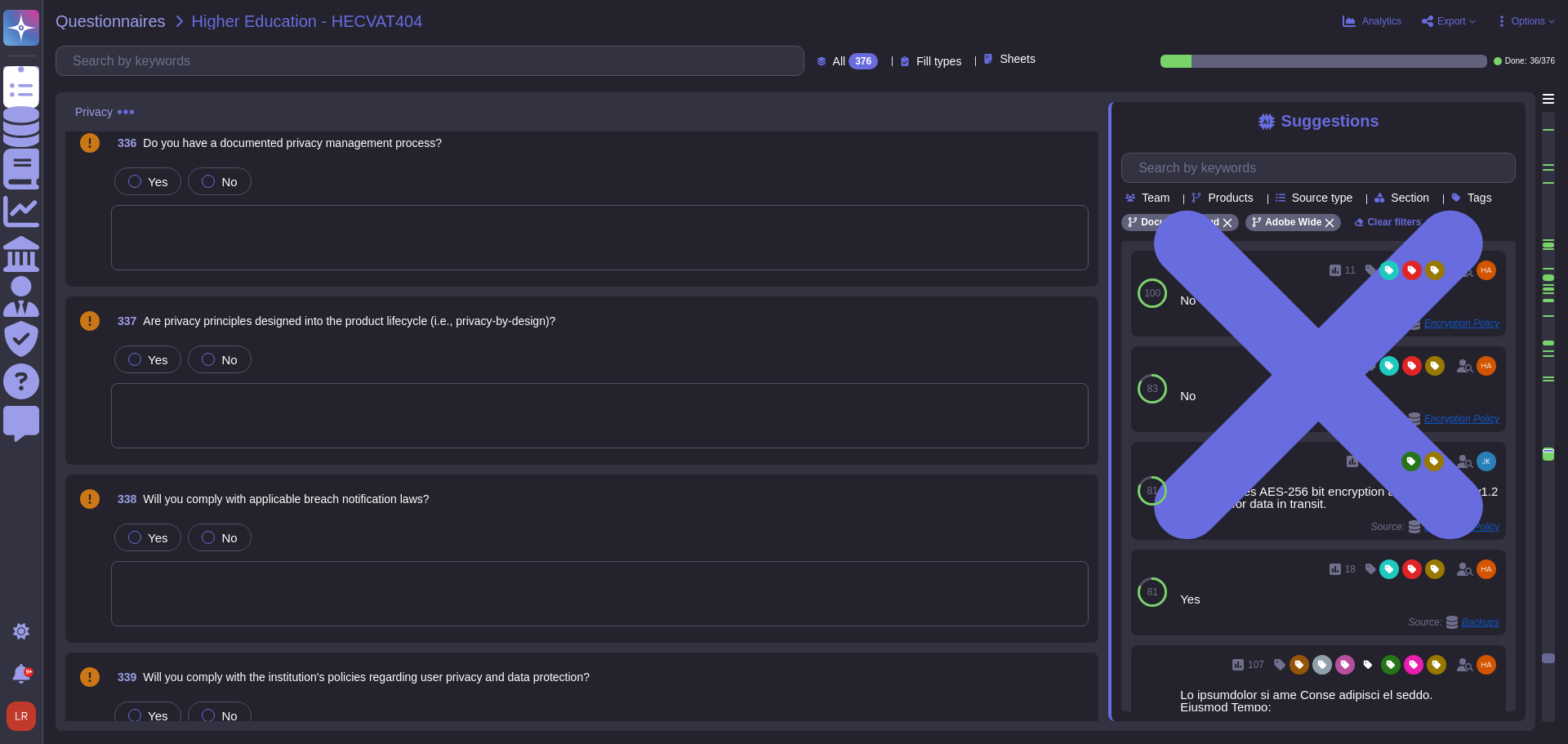 click on "Sheets" at bounding box center (1018, 59) 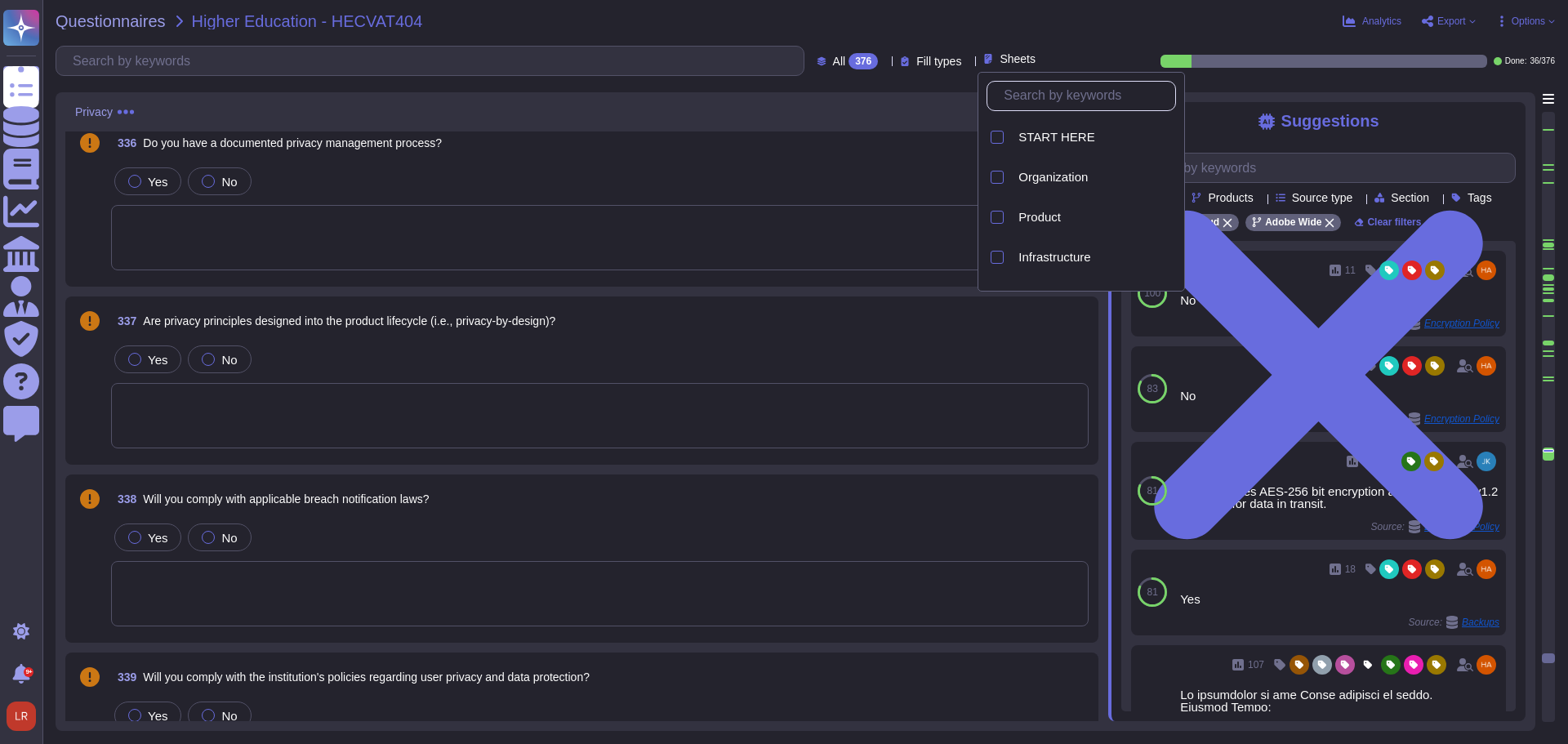 click on "Sheets" at bounding box center [1018, 59] 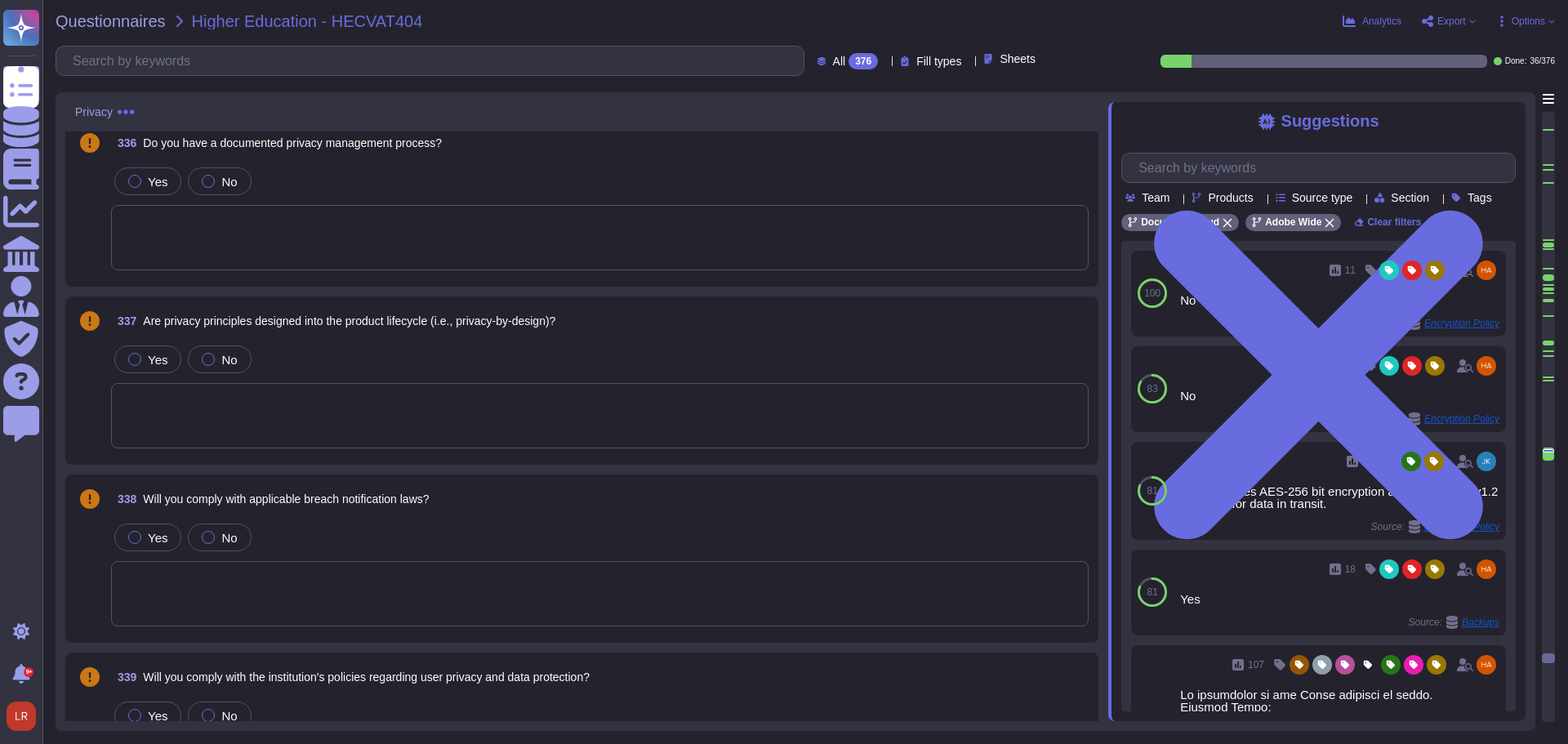 click on "Options" at bounding box center (1528, 21) 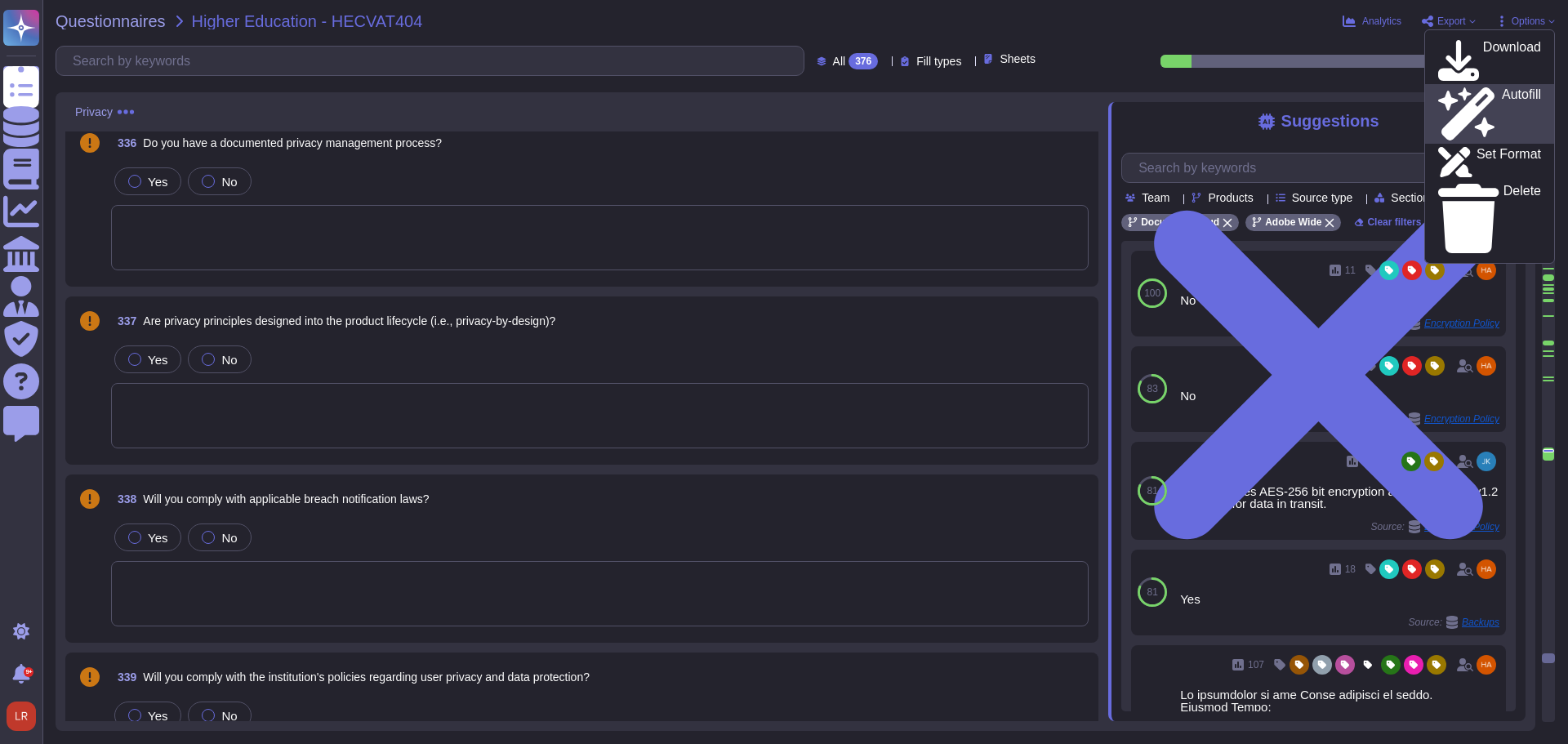 click on "Autofill" at bounding box center [1490, 114] 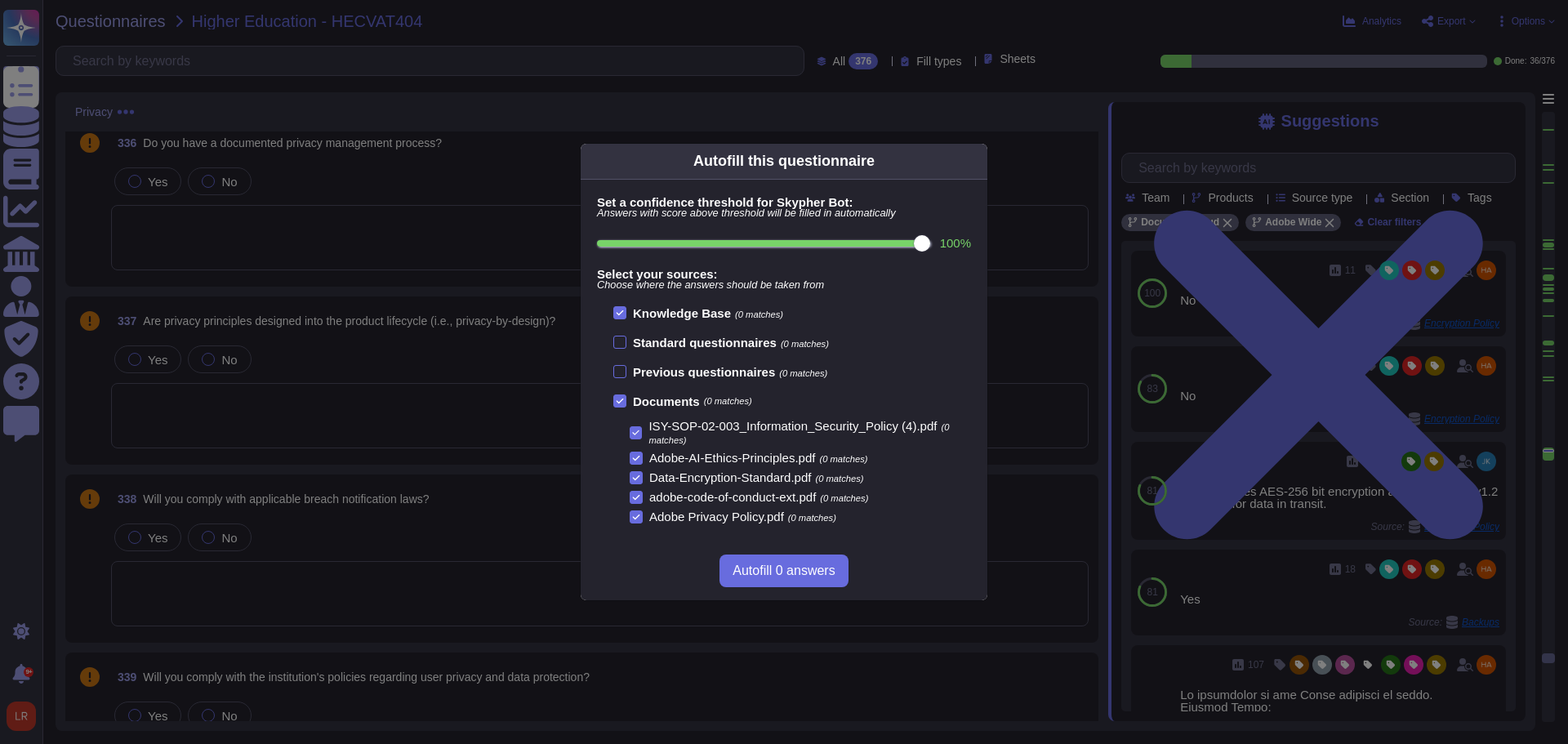 click on "100 %" at bounding box center (764, 243) 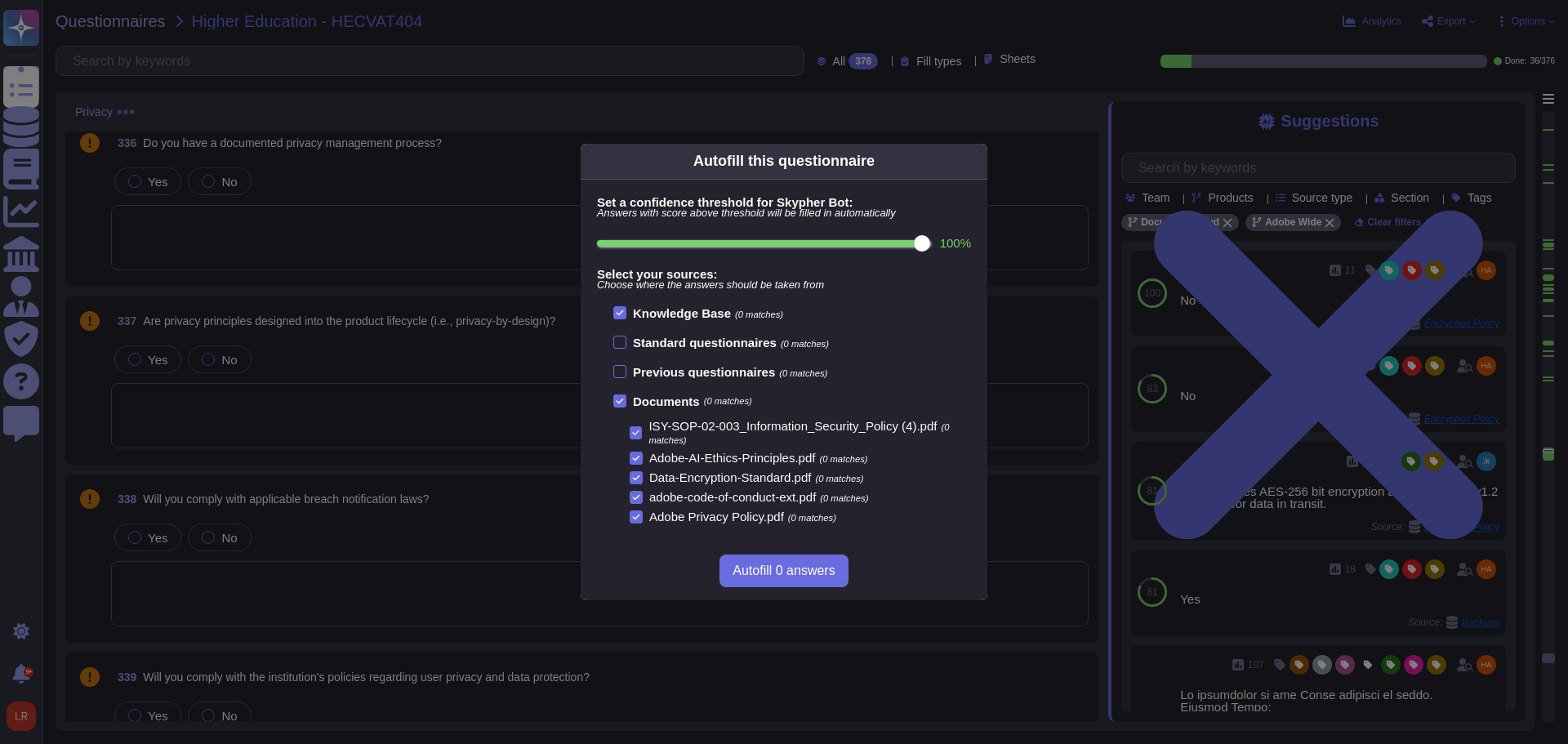 click on "100 %" at bounding box center (764, 243) 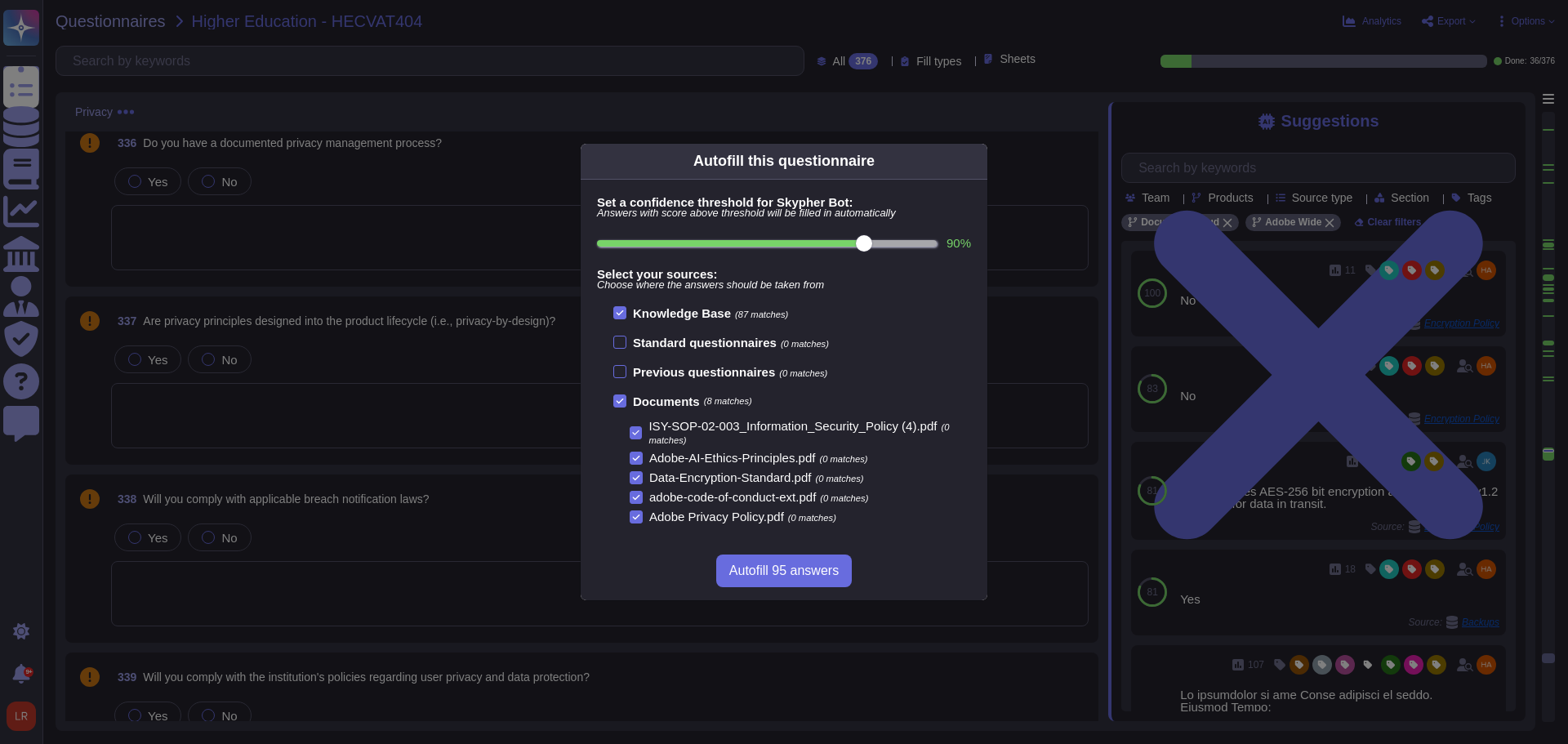type on "90" 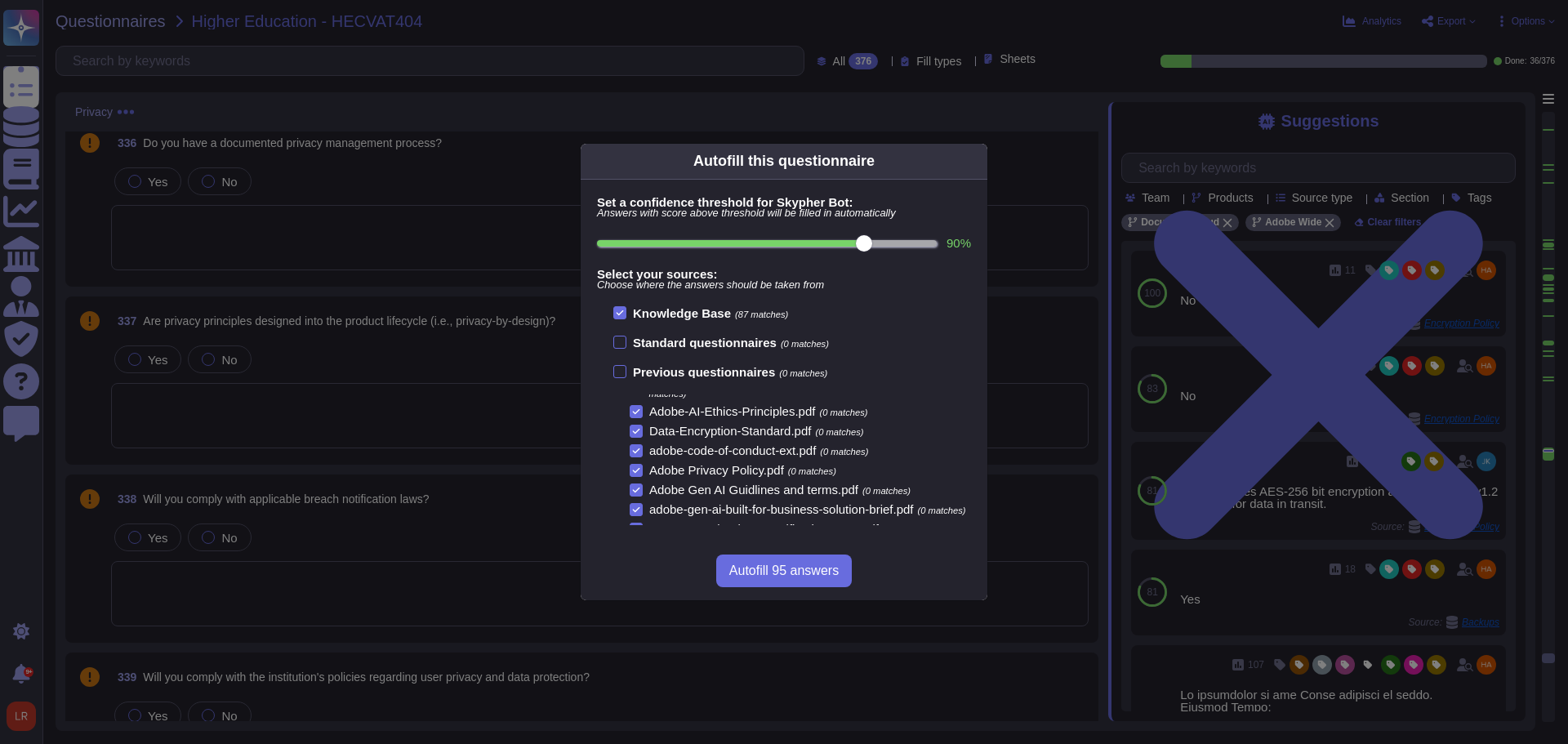 scroll, scrollTop: 69, scrollLeft: 0, axis: vertical 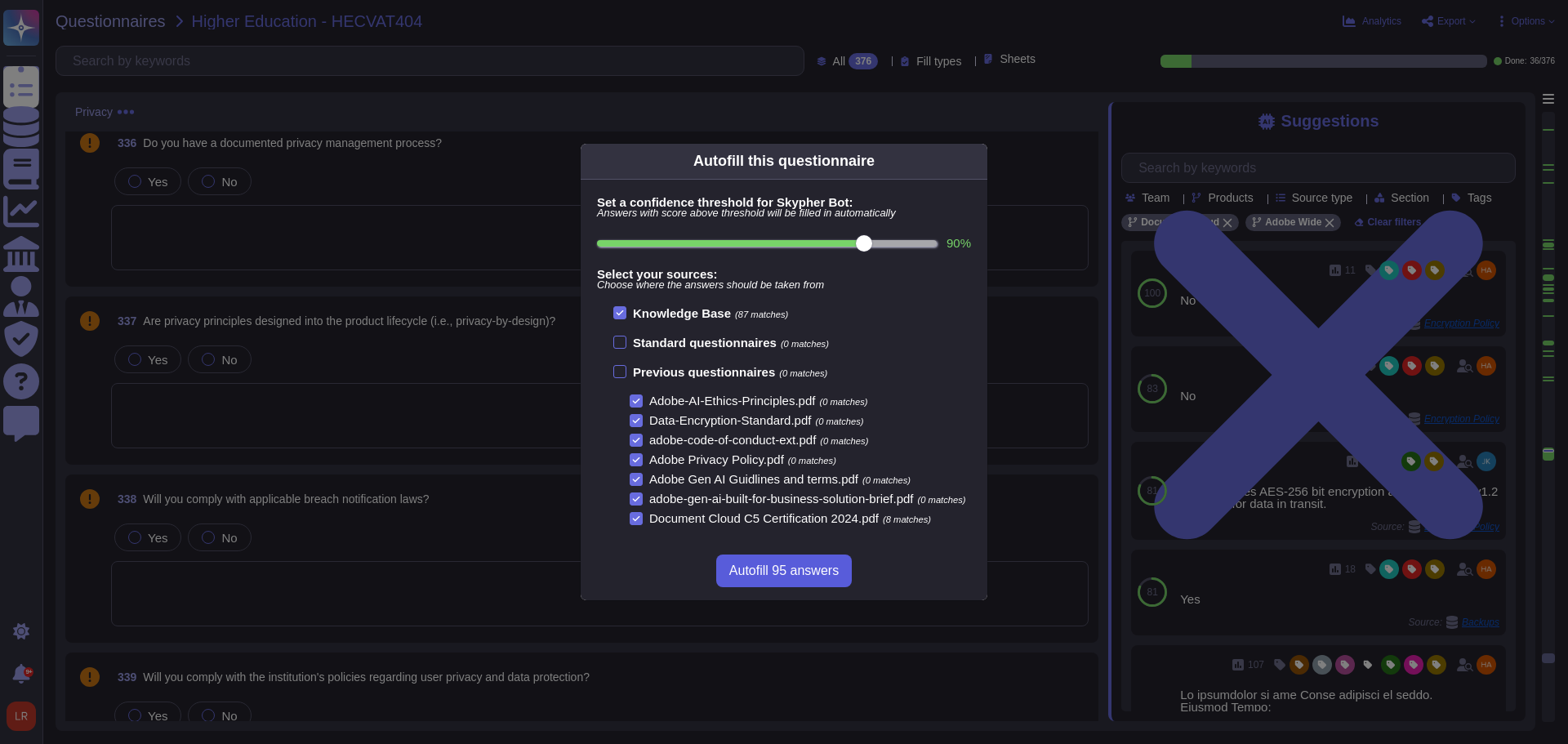 click on "Autofill 95 answers" at bounding box center (784, 571) 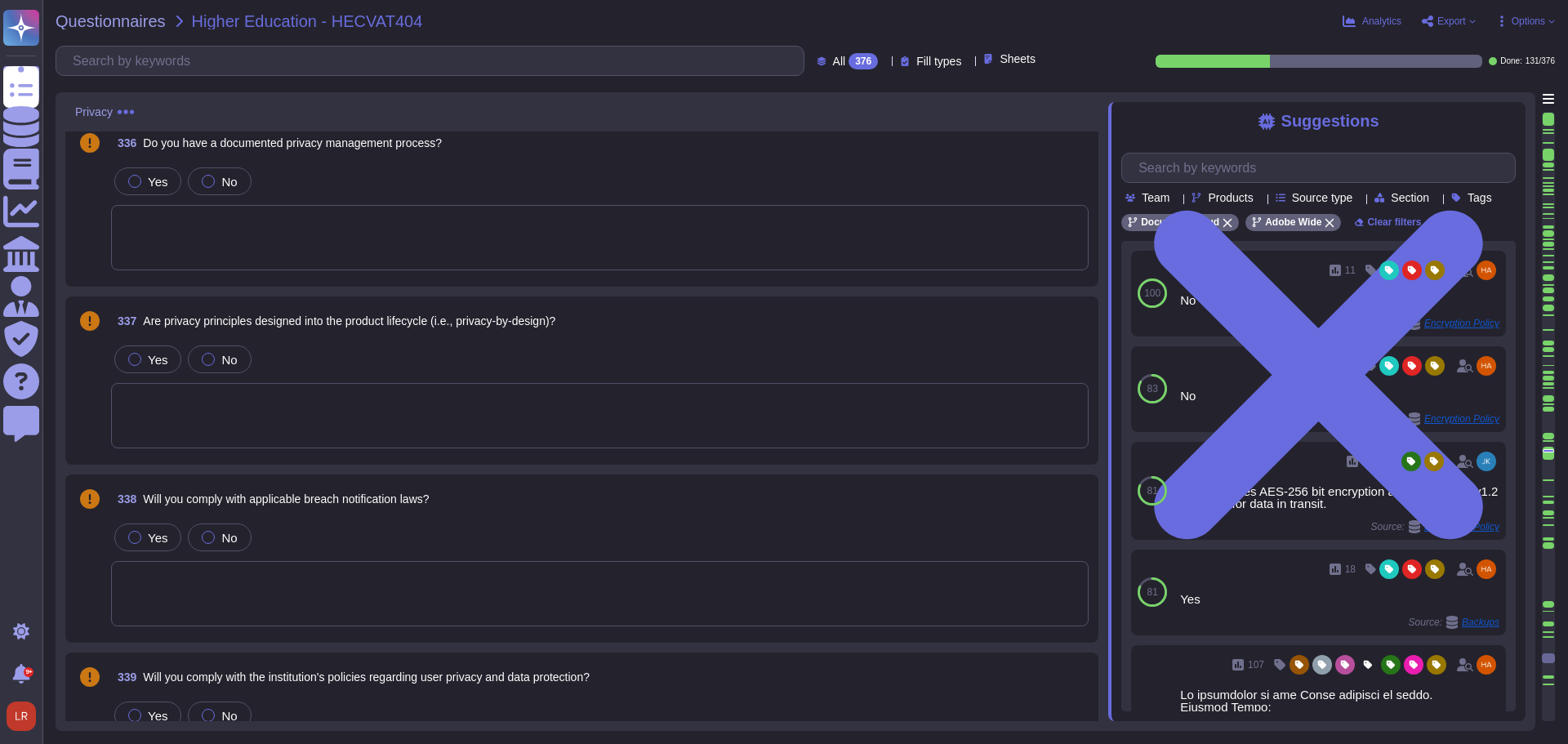 click on "Options" at bounding box center (1528, 21) 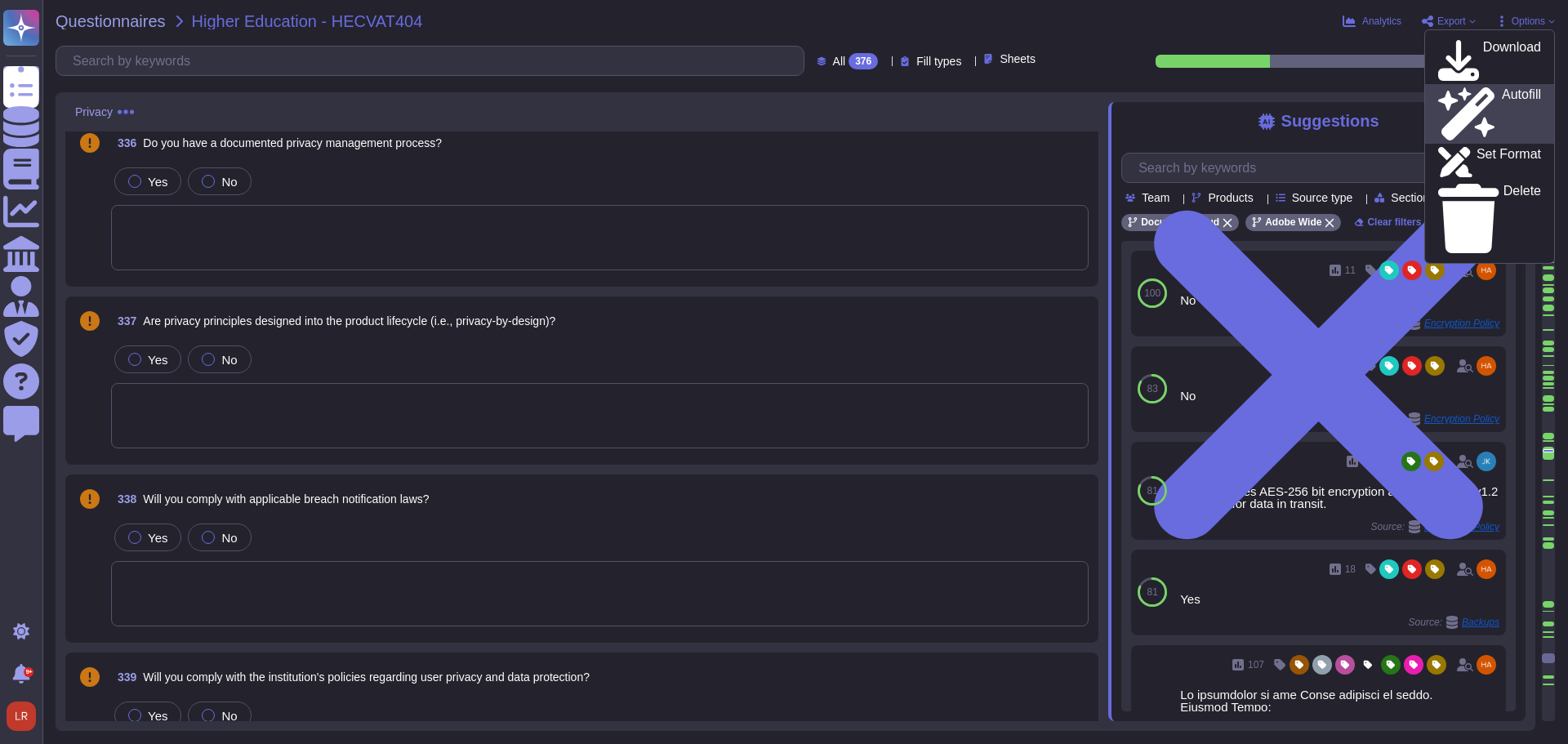 click on "Autofill" at bounding box center (1490, 114) 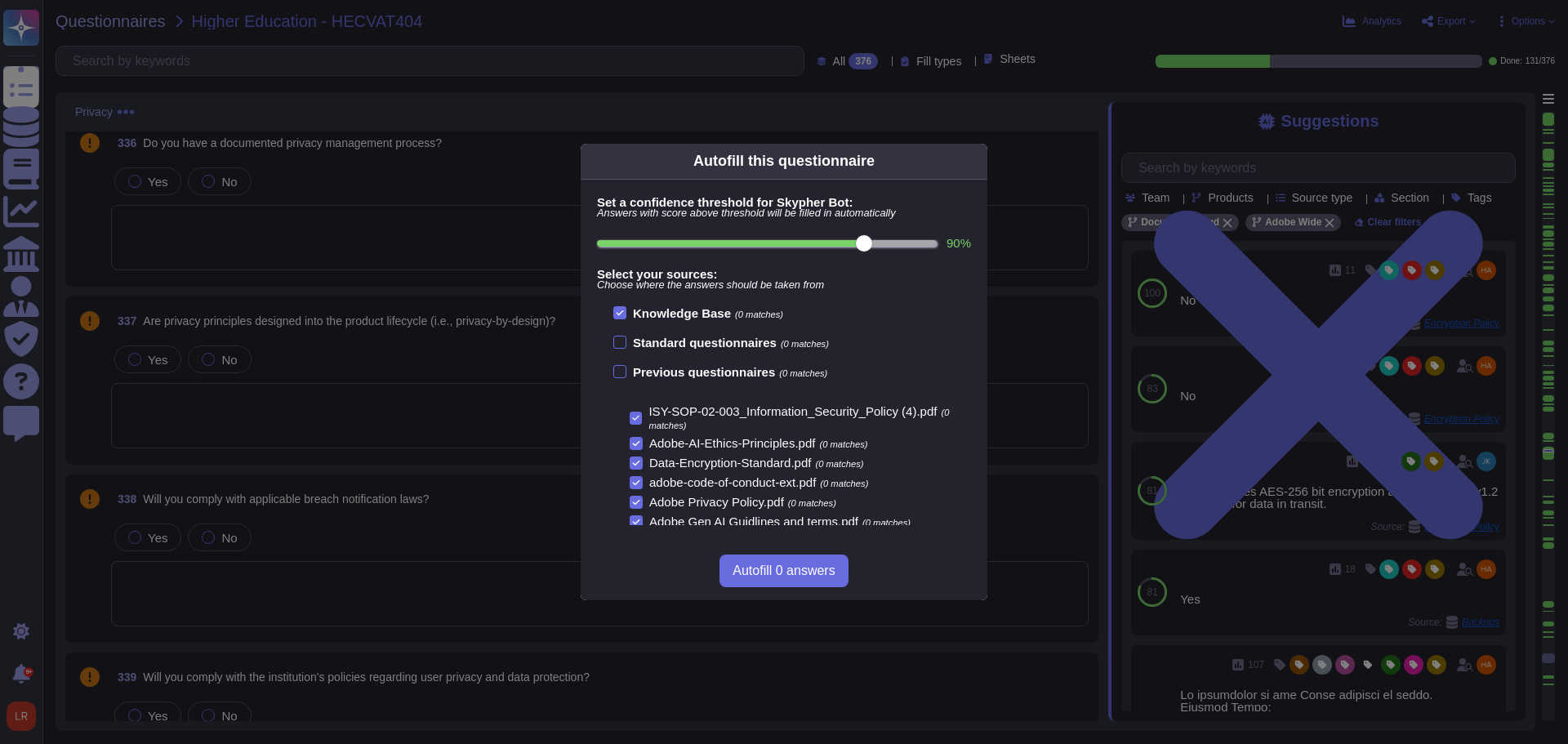 scroll, scrollTop: 0, scrollLeft: 0, axis: both 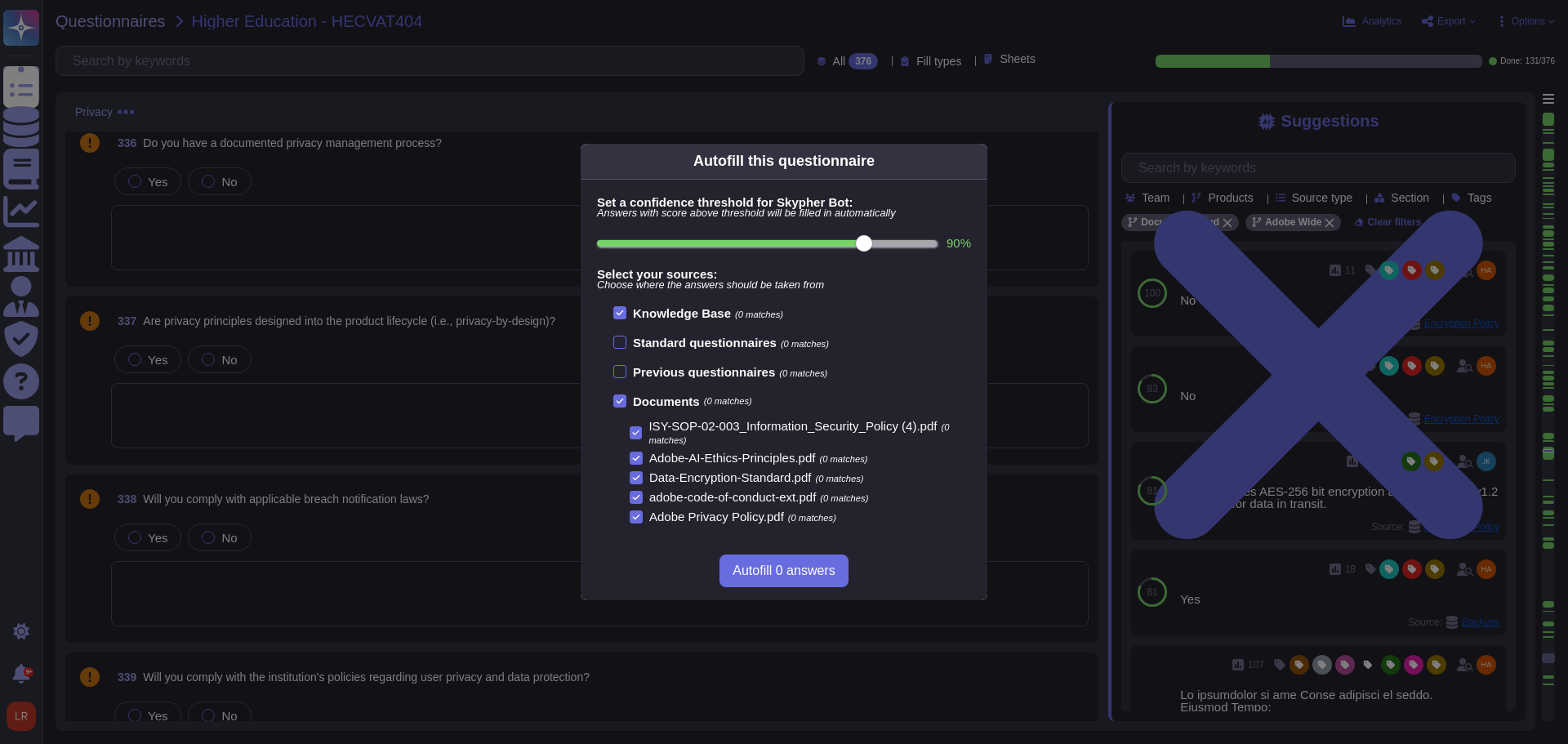click on "90 %" at bounding box center [767, 243] 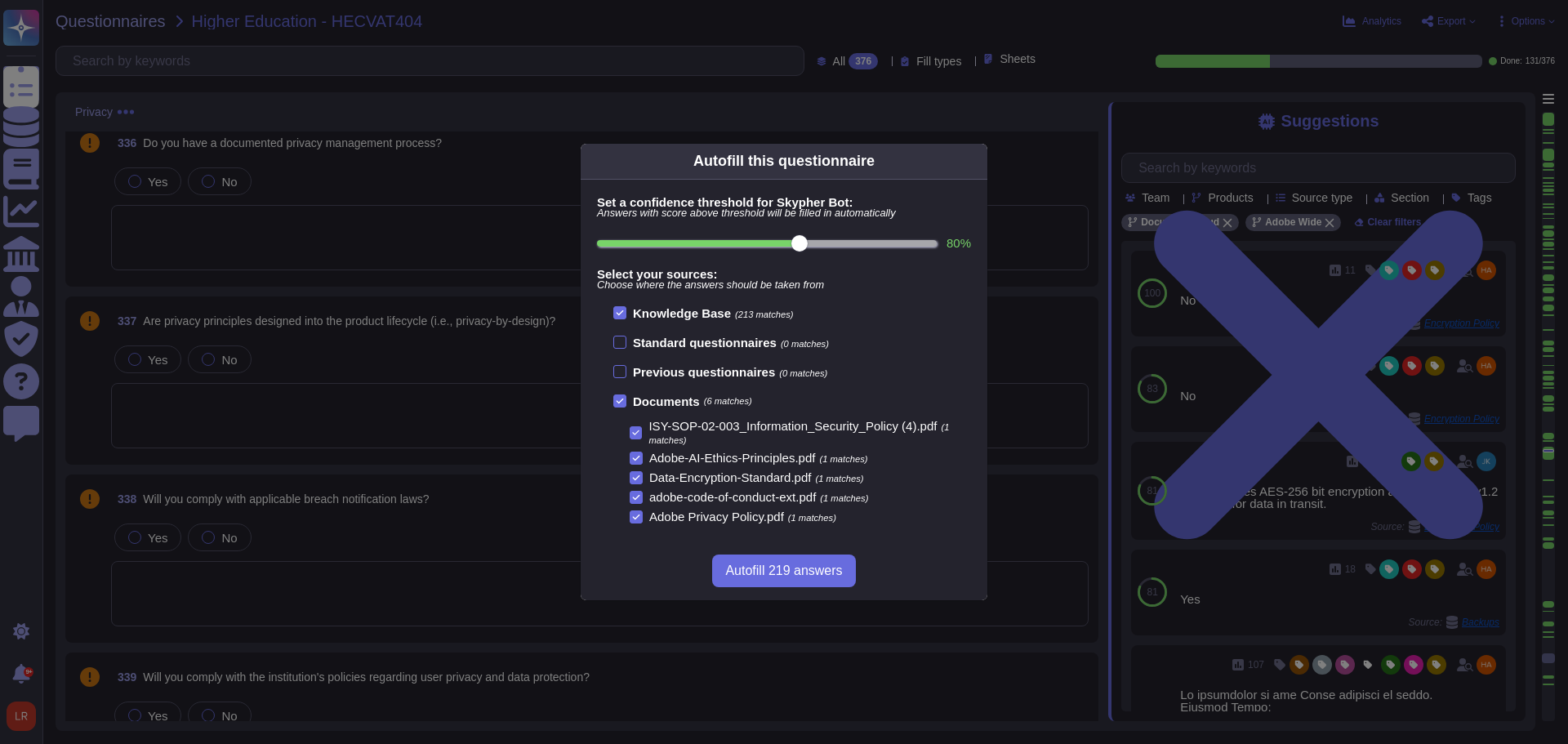 click on "80 %" at bounding box center [767, 243] 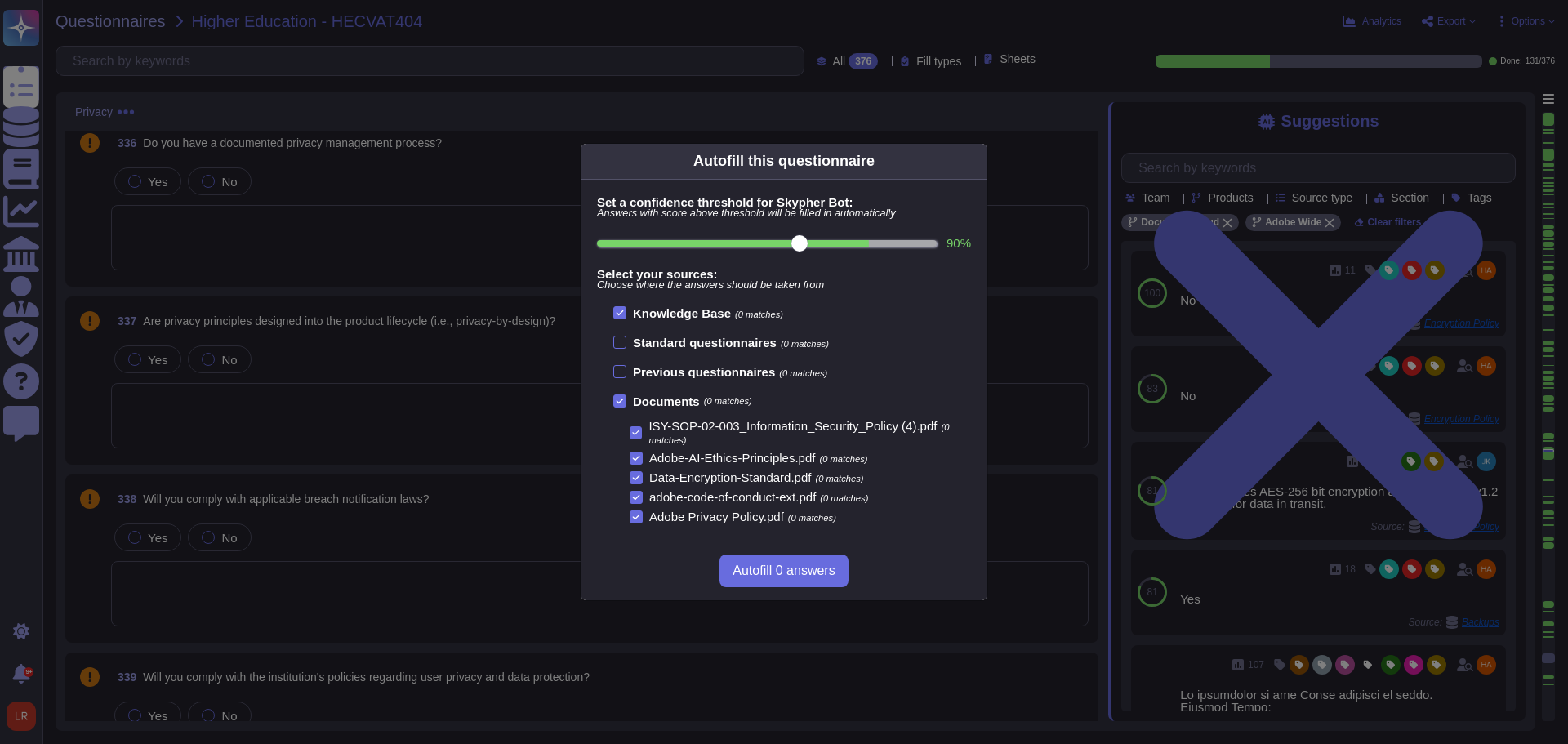 click on "90 %" at bounding box center (767, 243) 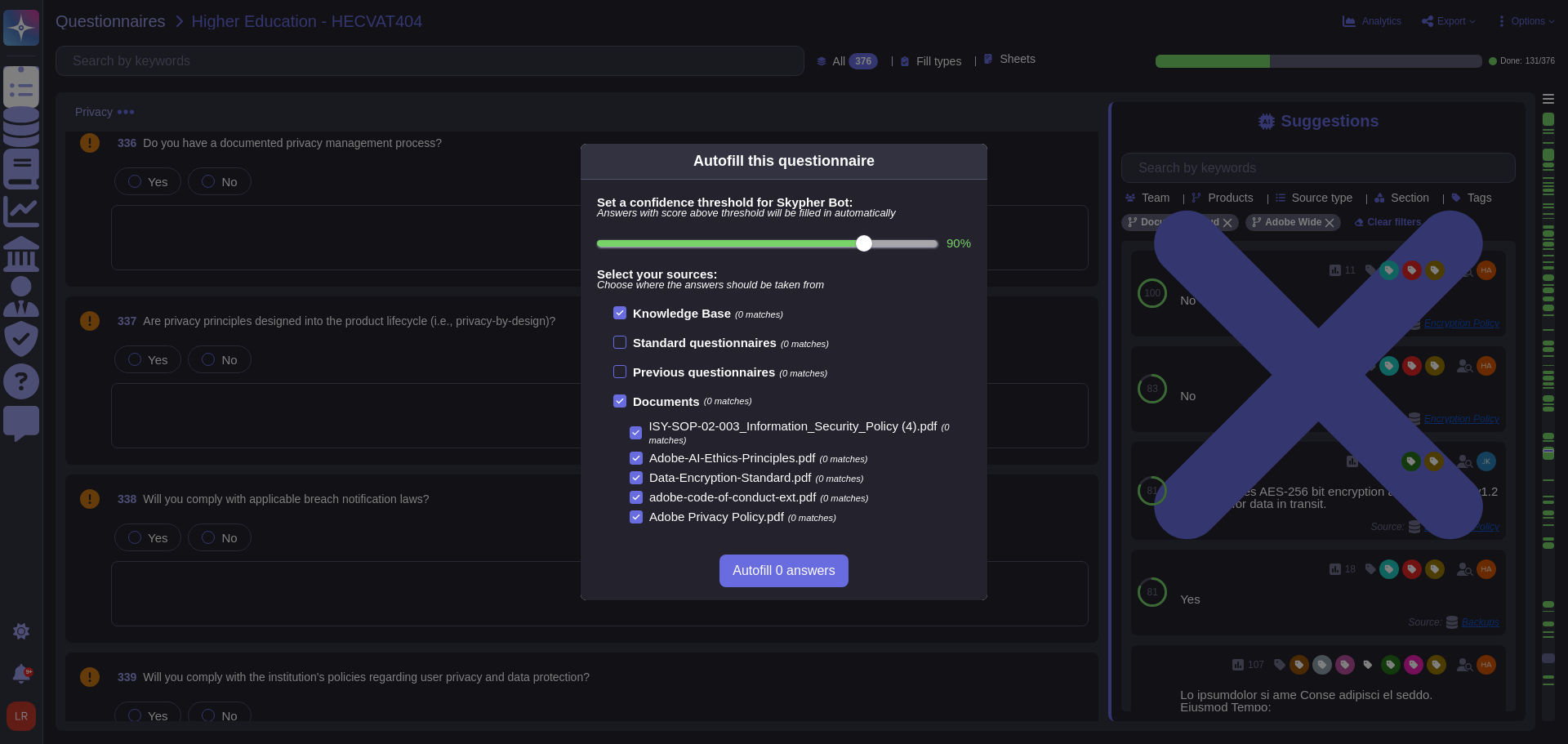 click on "90 %" at bounding box center [767, 243] 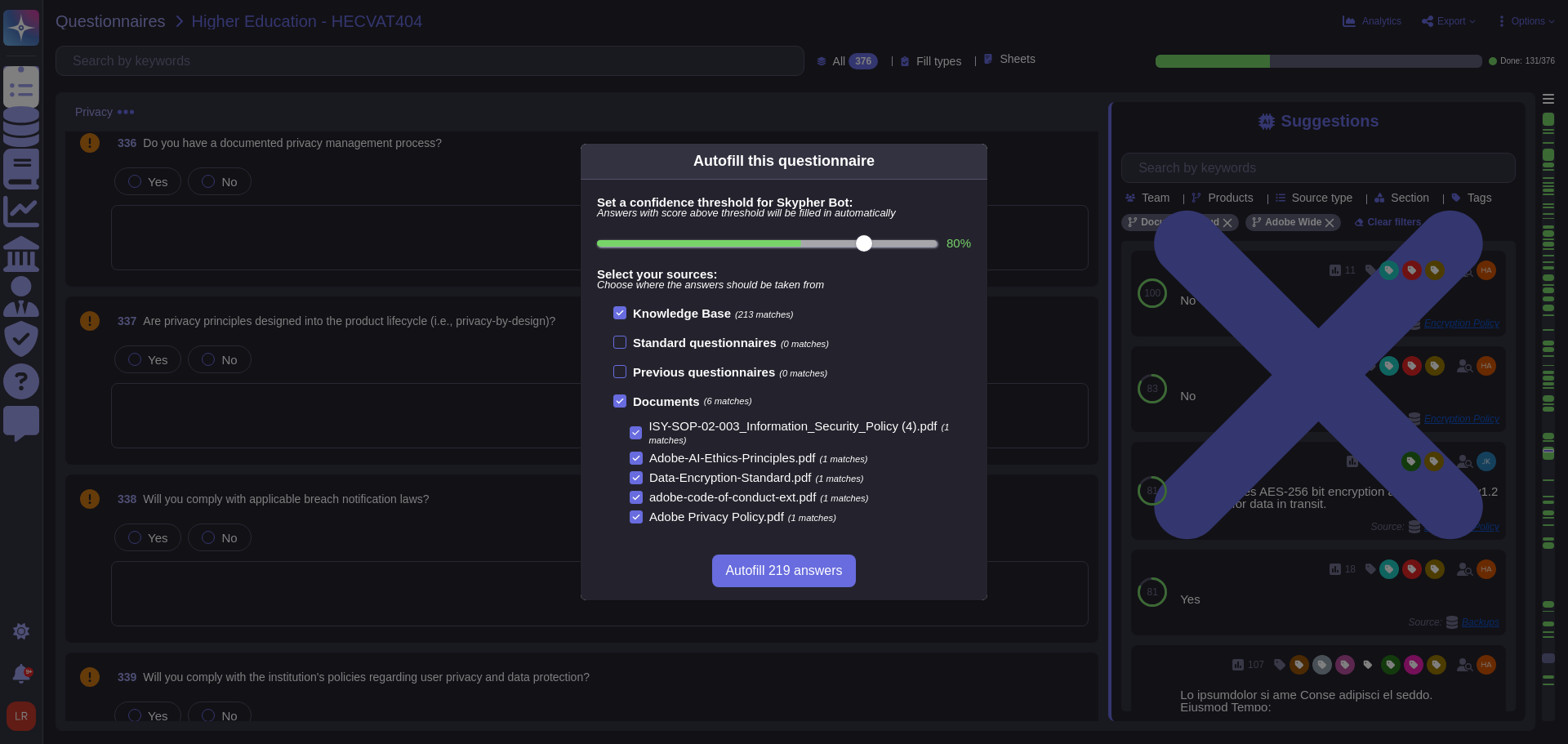 type on "80" 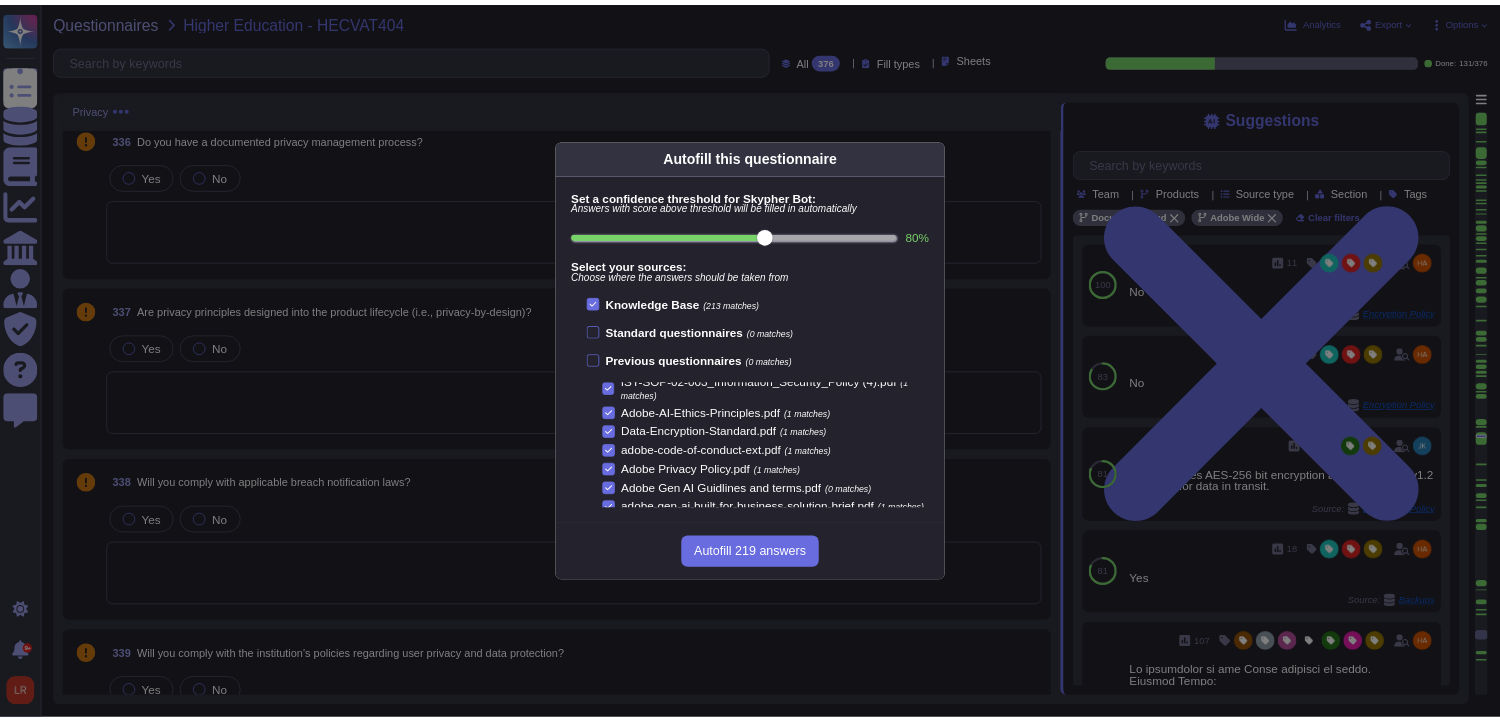 scroll, scrollTop: 60, scrollLeft: 0, axis: vertical 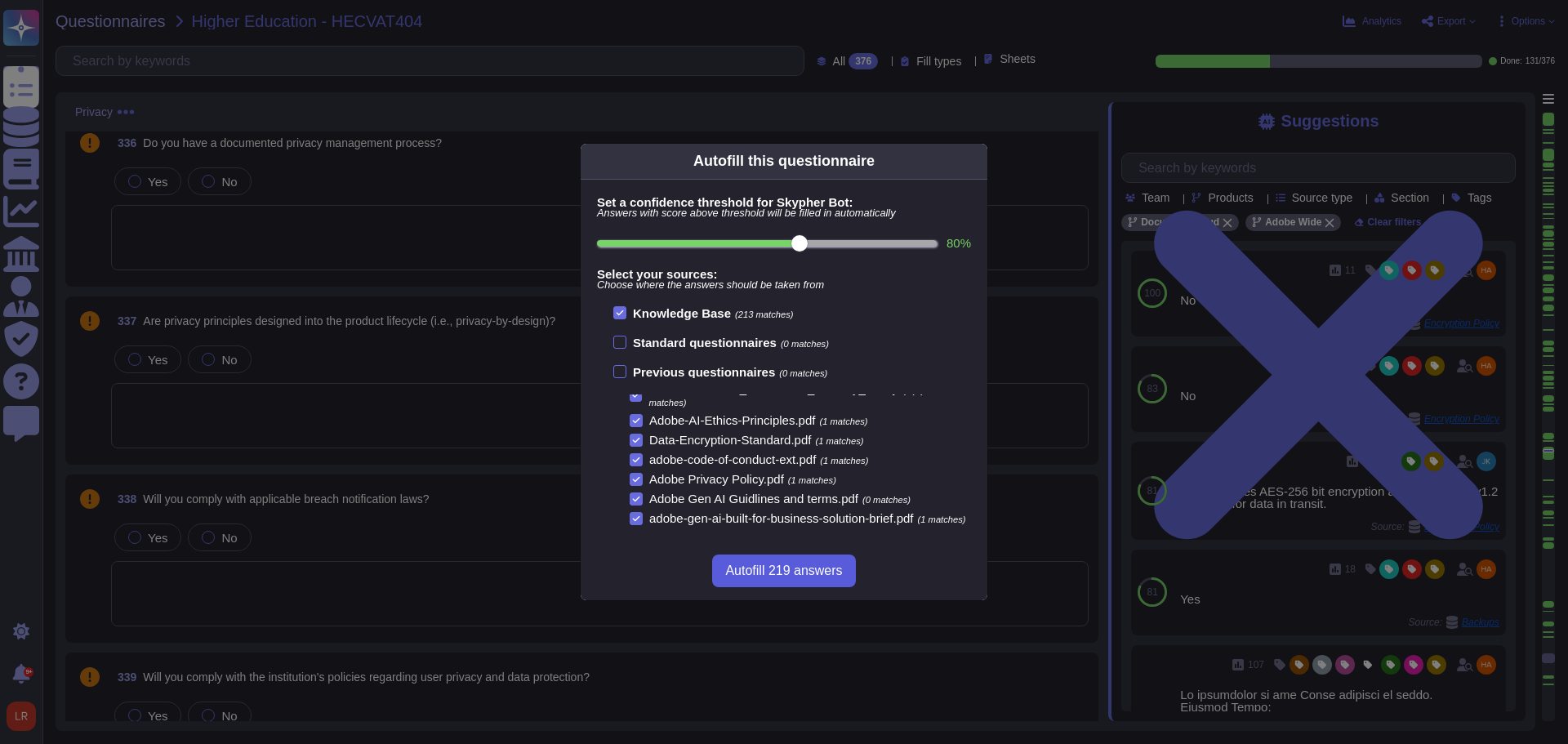 click on "Autofill 219 answers" at bounding box center [783, 571] 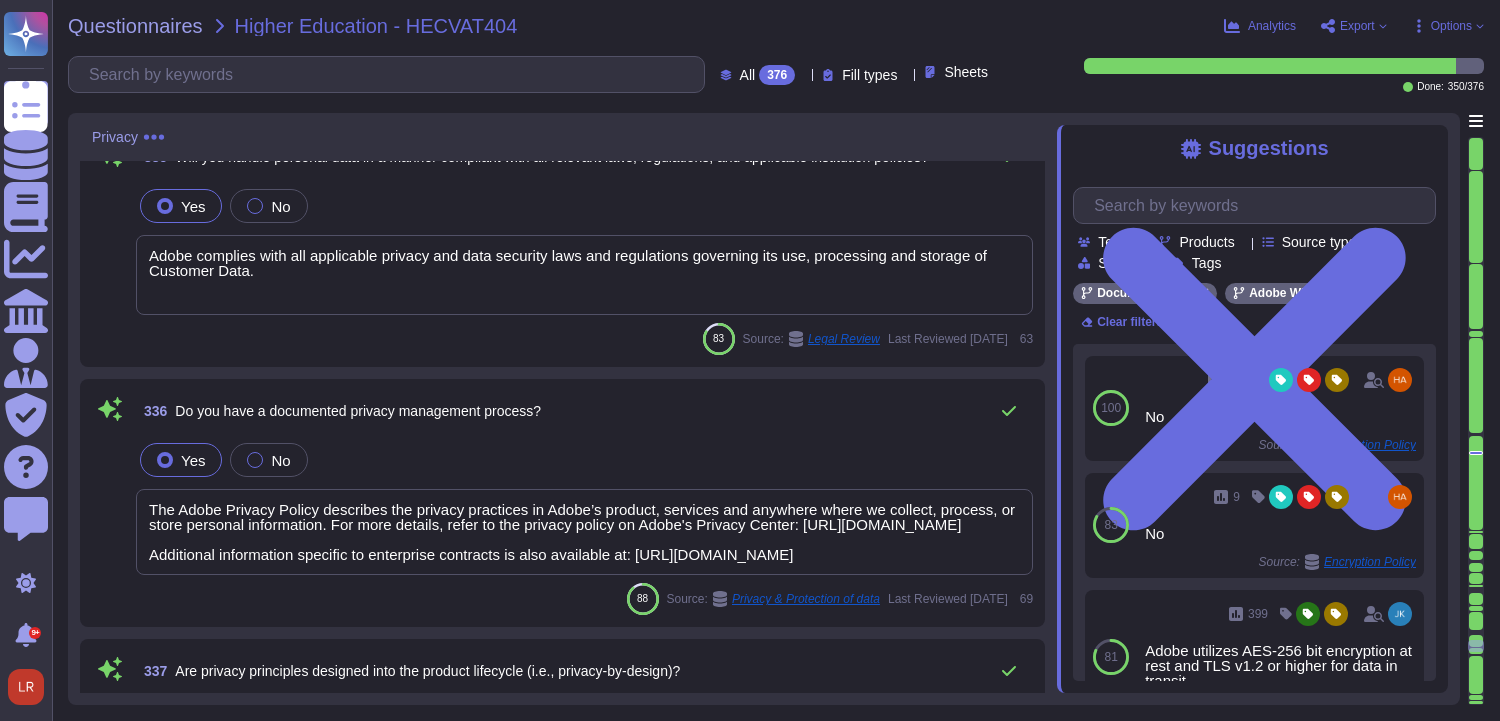click 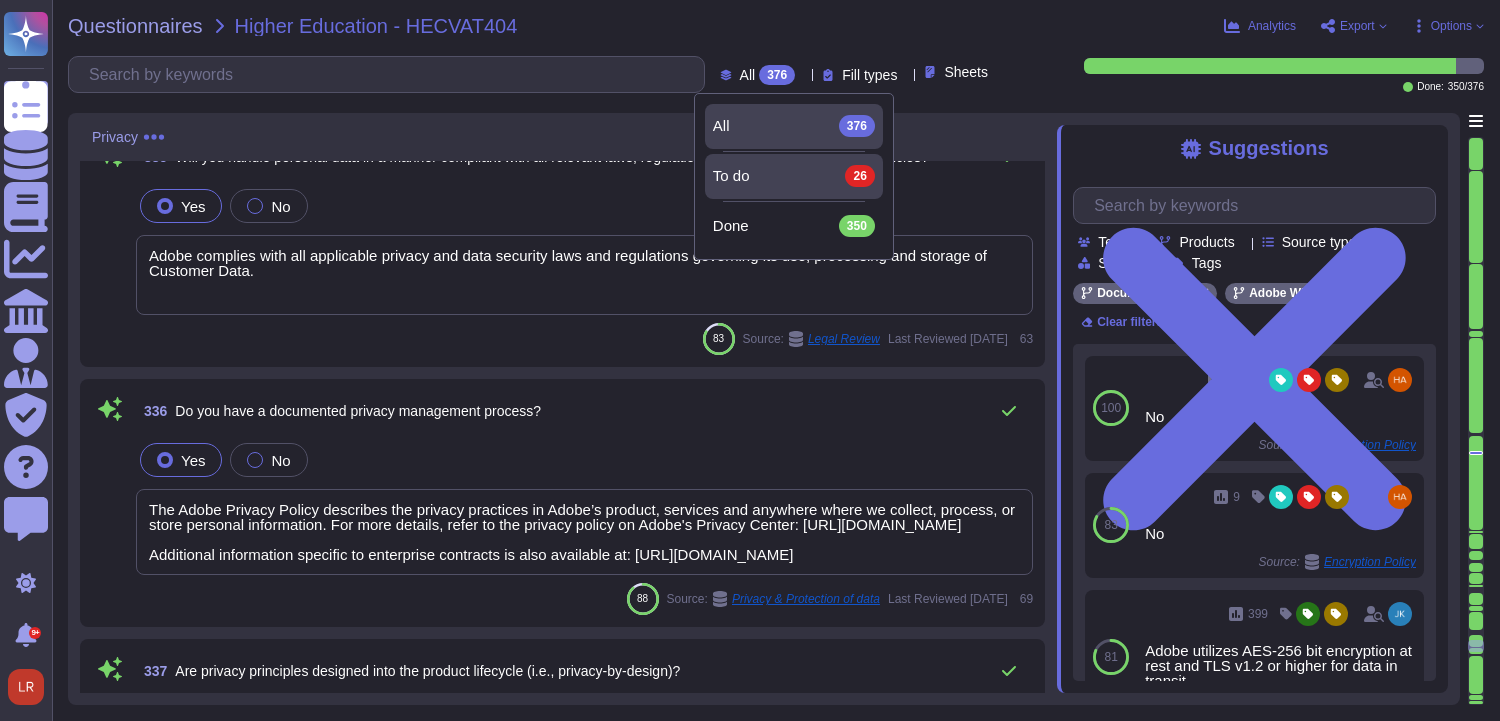 click on "To do 26" at bounding box center [794, 176] 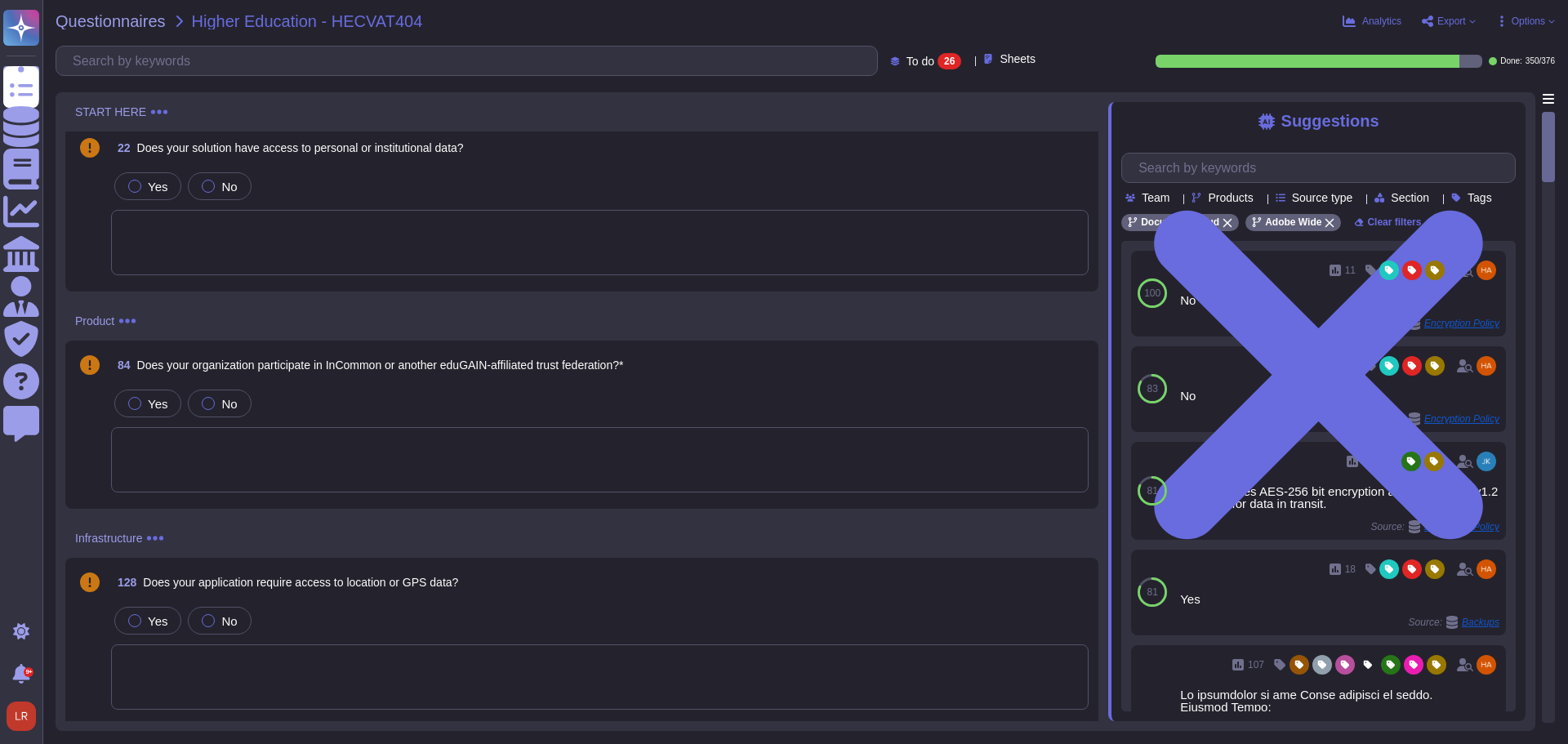 scroll, scrollTop: 0, scrollLeft: 0, axis: both 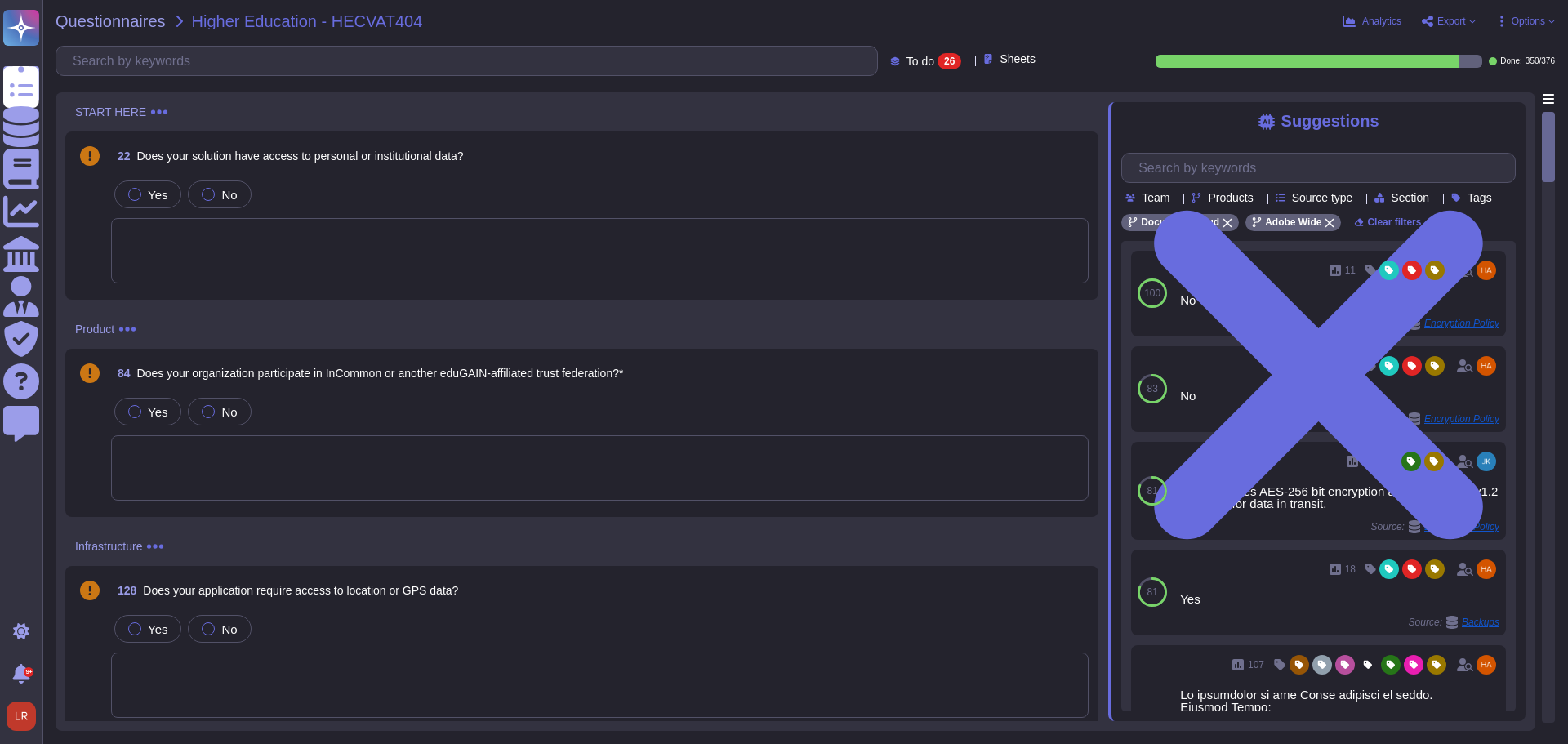 click on "Does your solution have access to personal or institutional data?" at bounding box center [301, 156] 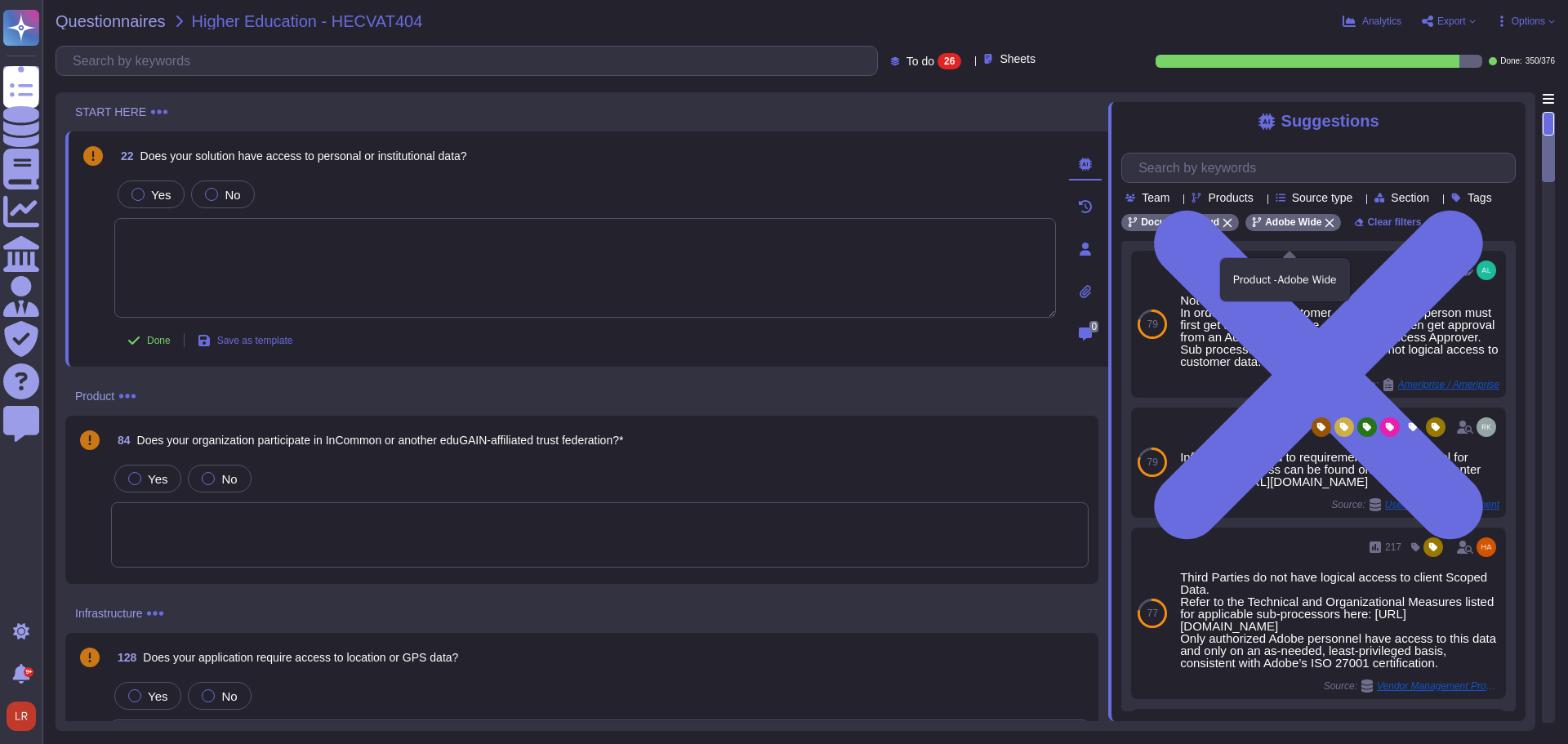 click 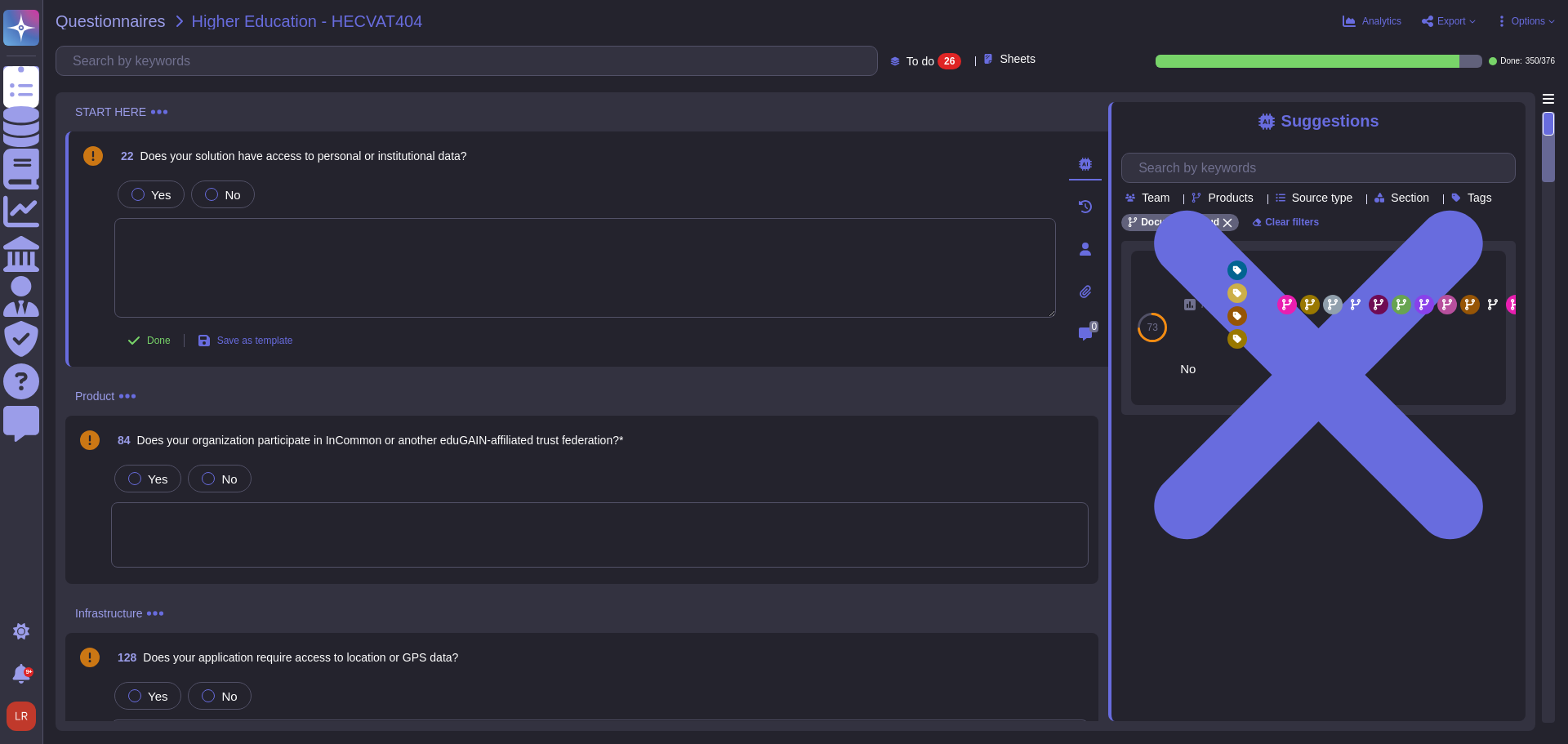 click on "Does your solution have access to personal or institutional data?" at bounding box center [304, 156] 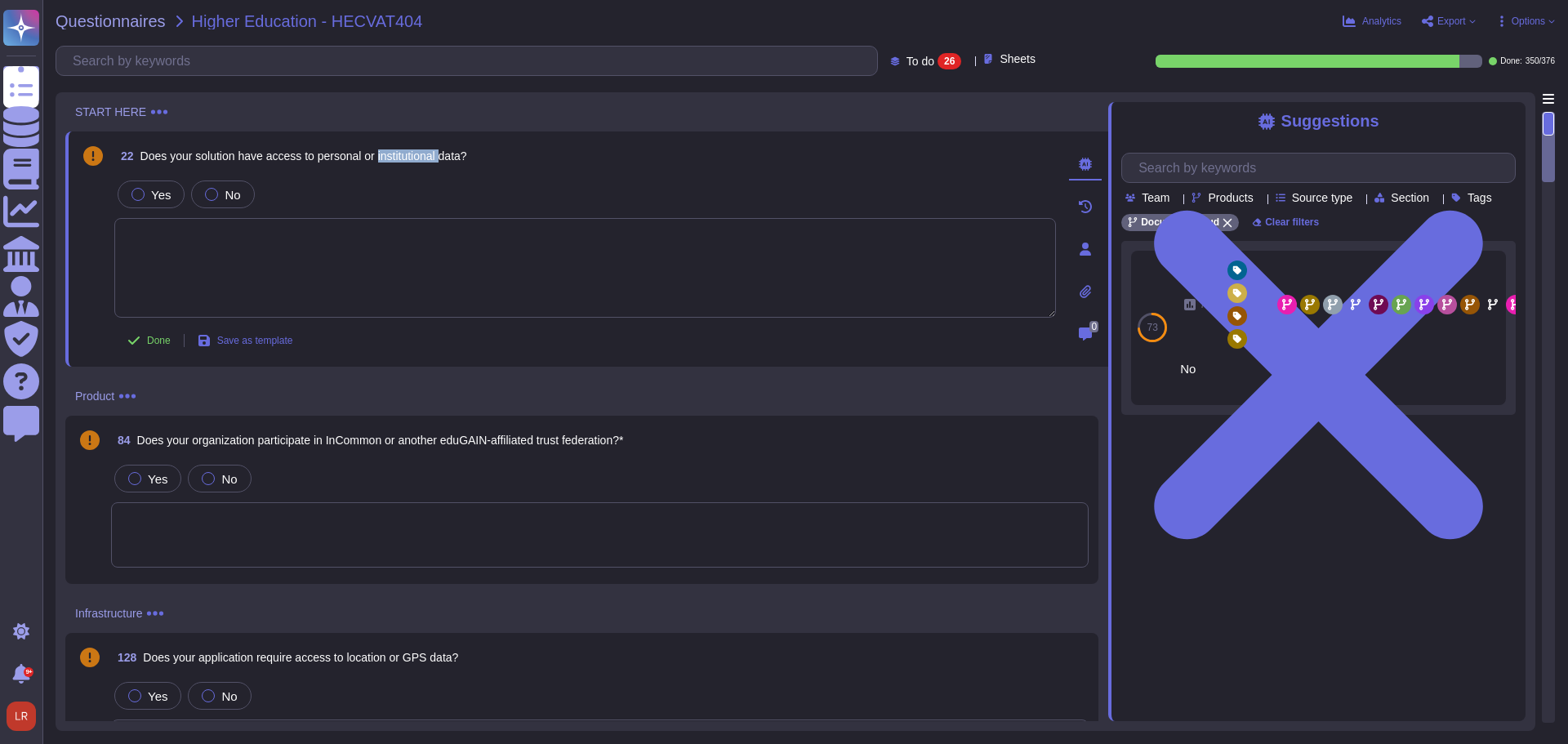click on "Does your solution have access to personal or institutional data?" at bounding box center [304, 156] 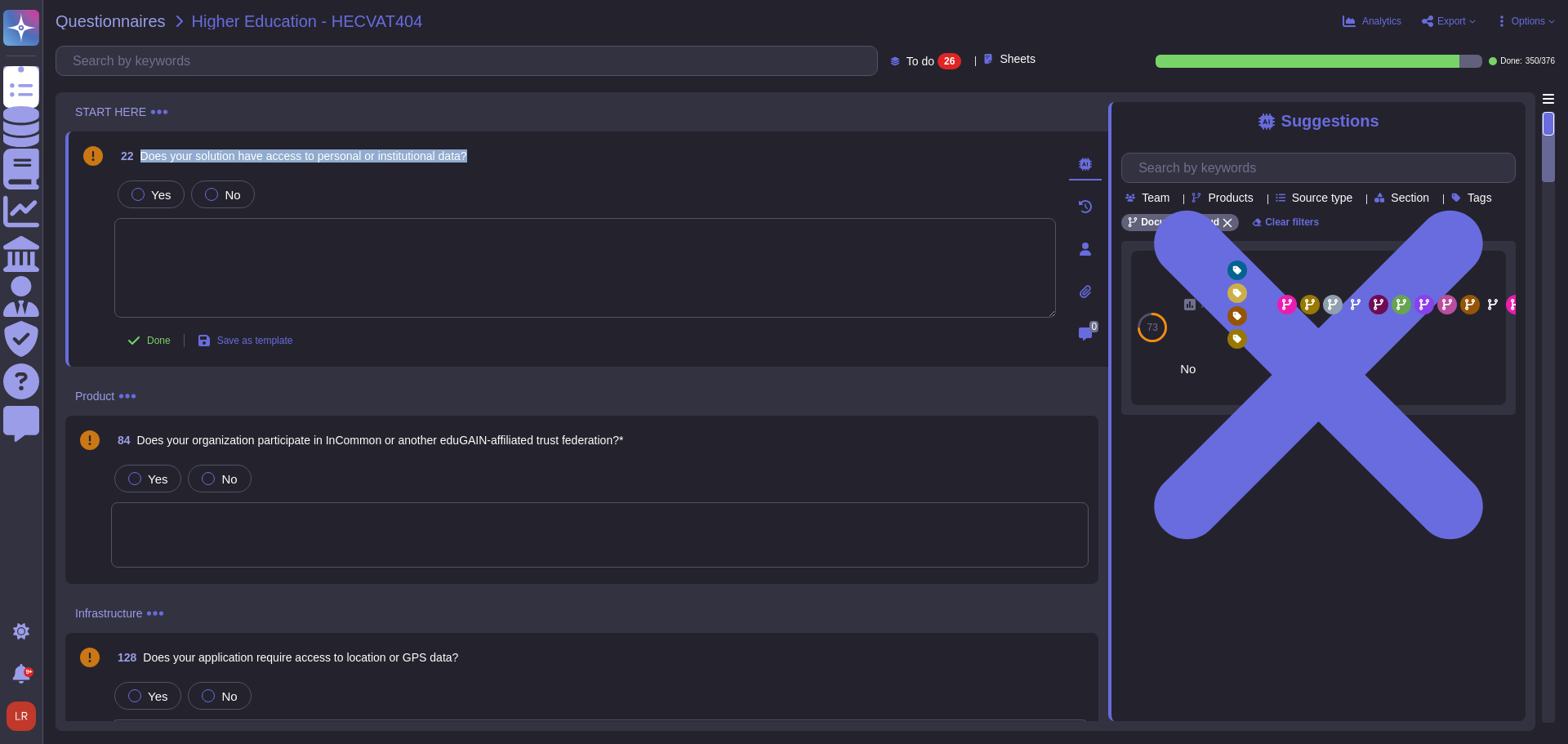click on "Does your solution have access to personal or institutional data?" at bounding box center (304, 156) 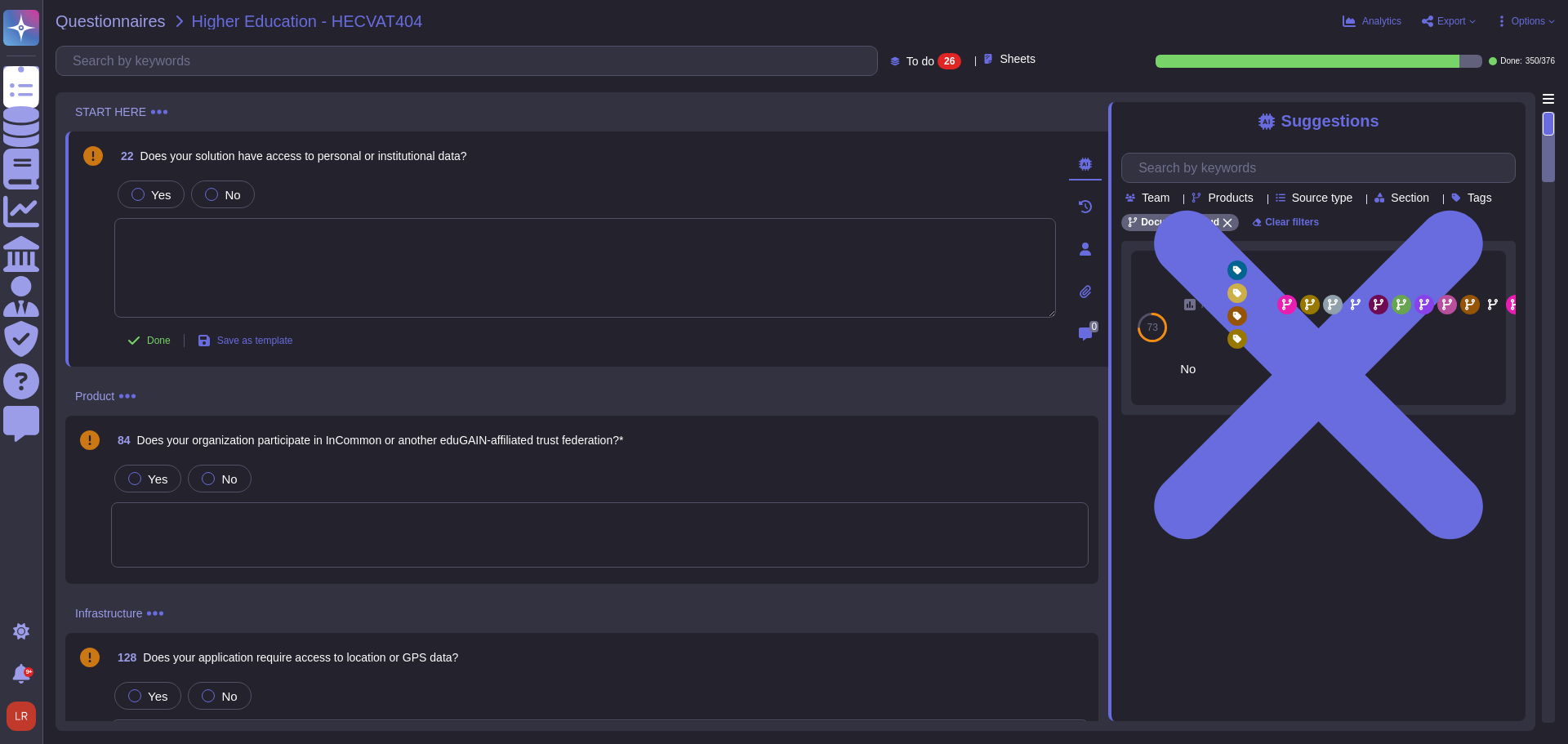 click on "Products" at bounding box center (1225, 197) 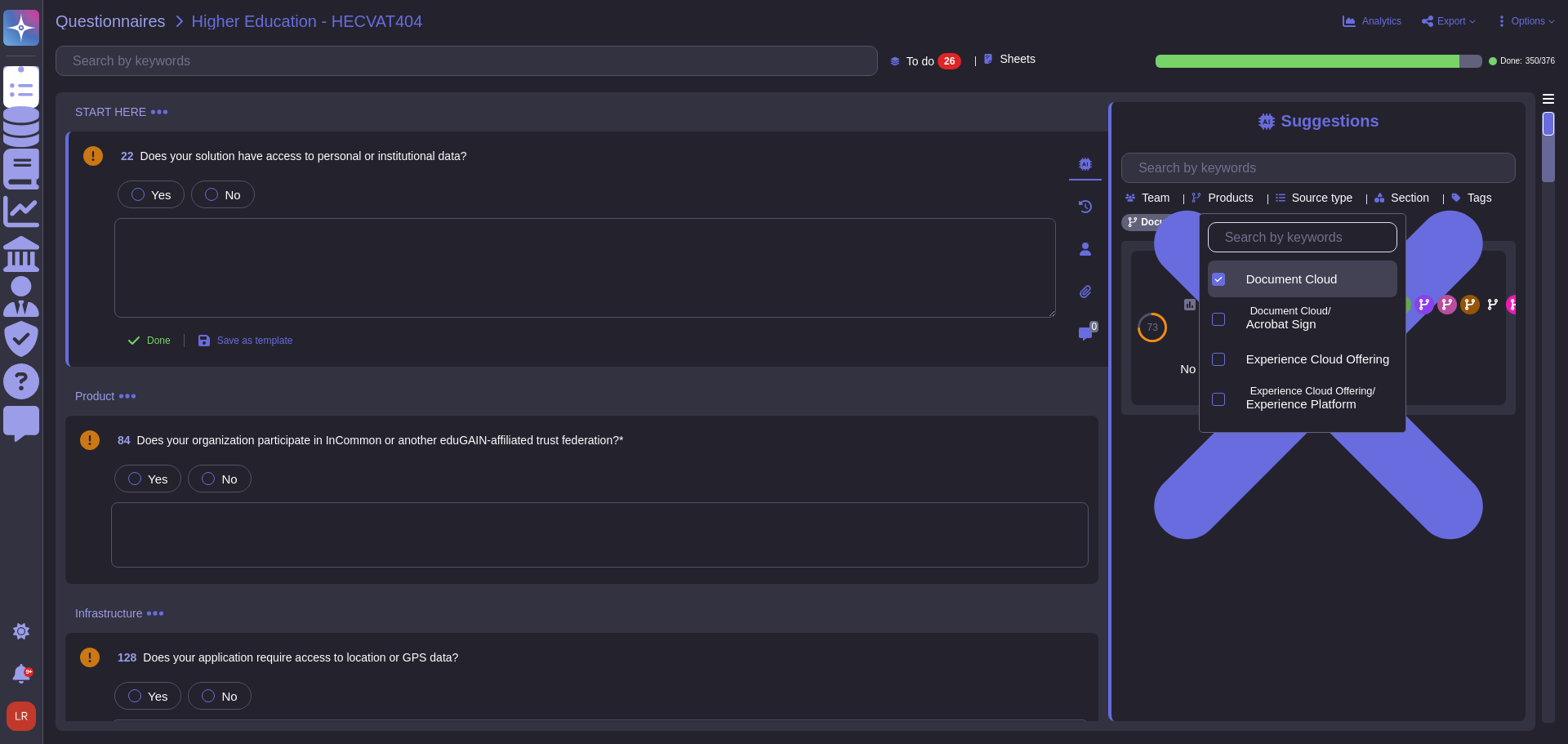 scroll, scrollTop: 834, scrollLeft: 0, axis: vertical 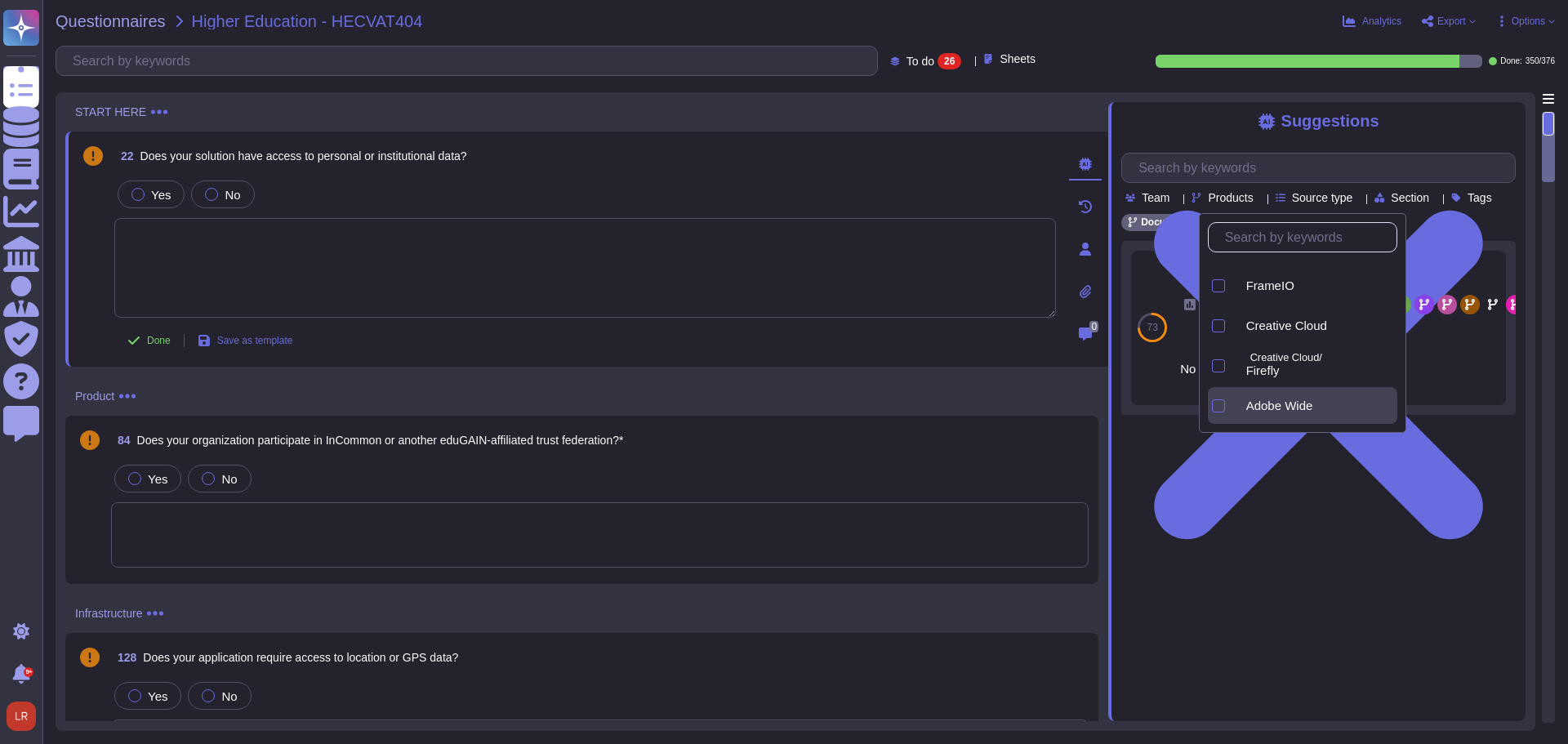 click on "Adobe Wide" at bounding box center (1280, 406) 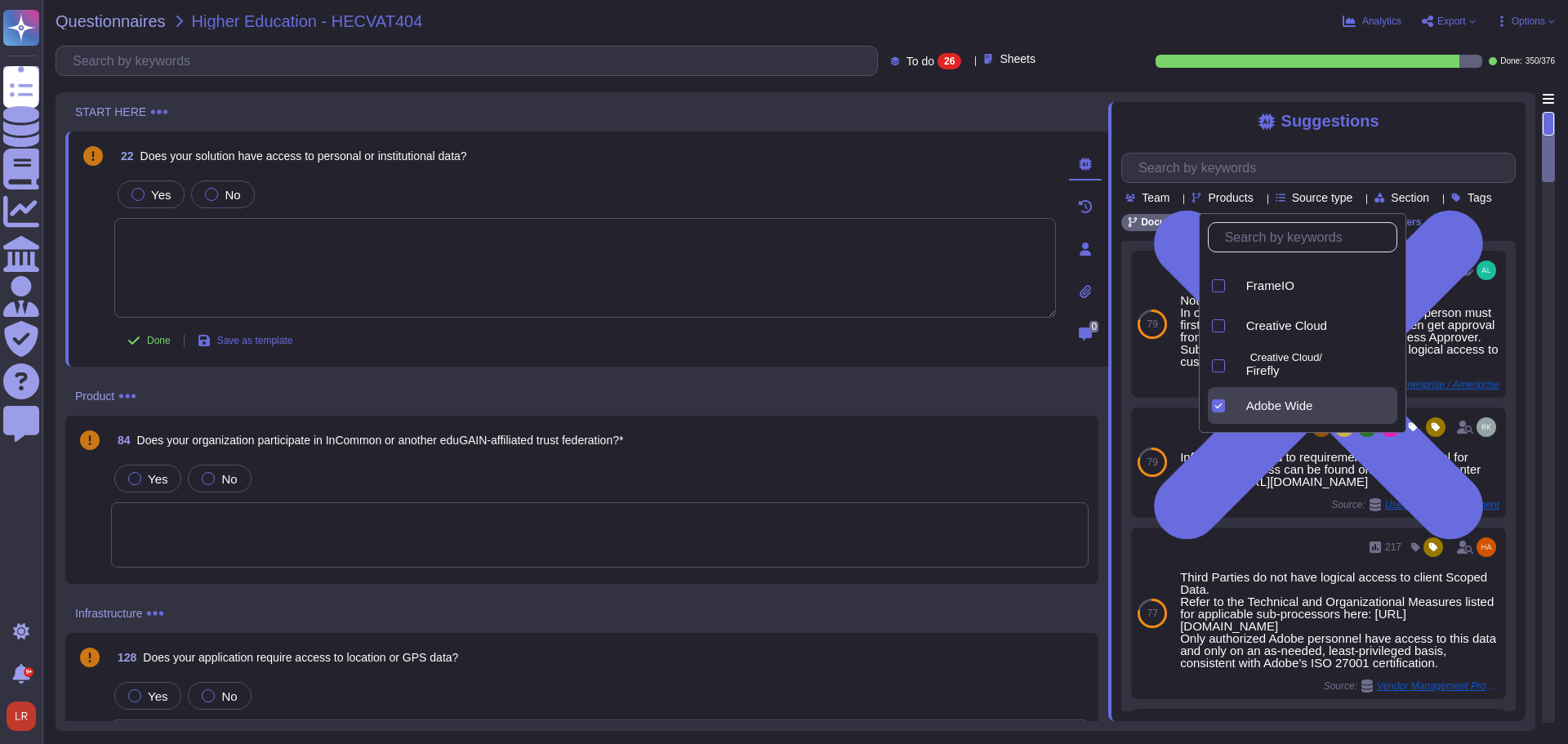 scroll, scrollTop: 301, scrollLeft: 0, axis: vertical 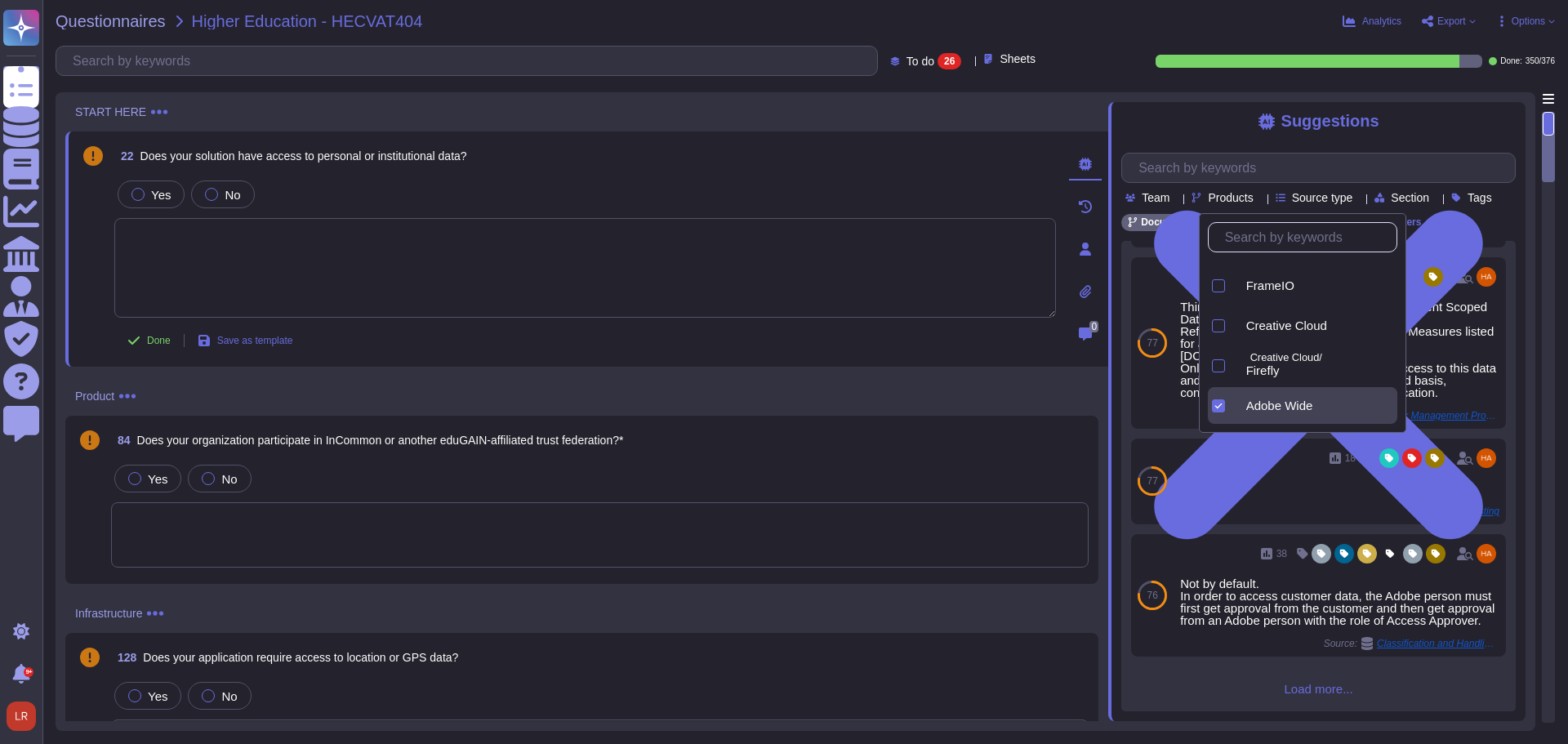 click on "Suggestions" at bounding box center [1318, 121] 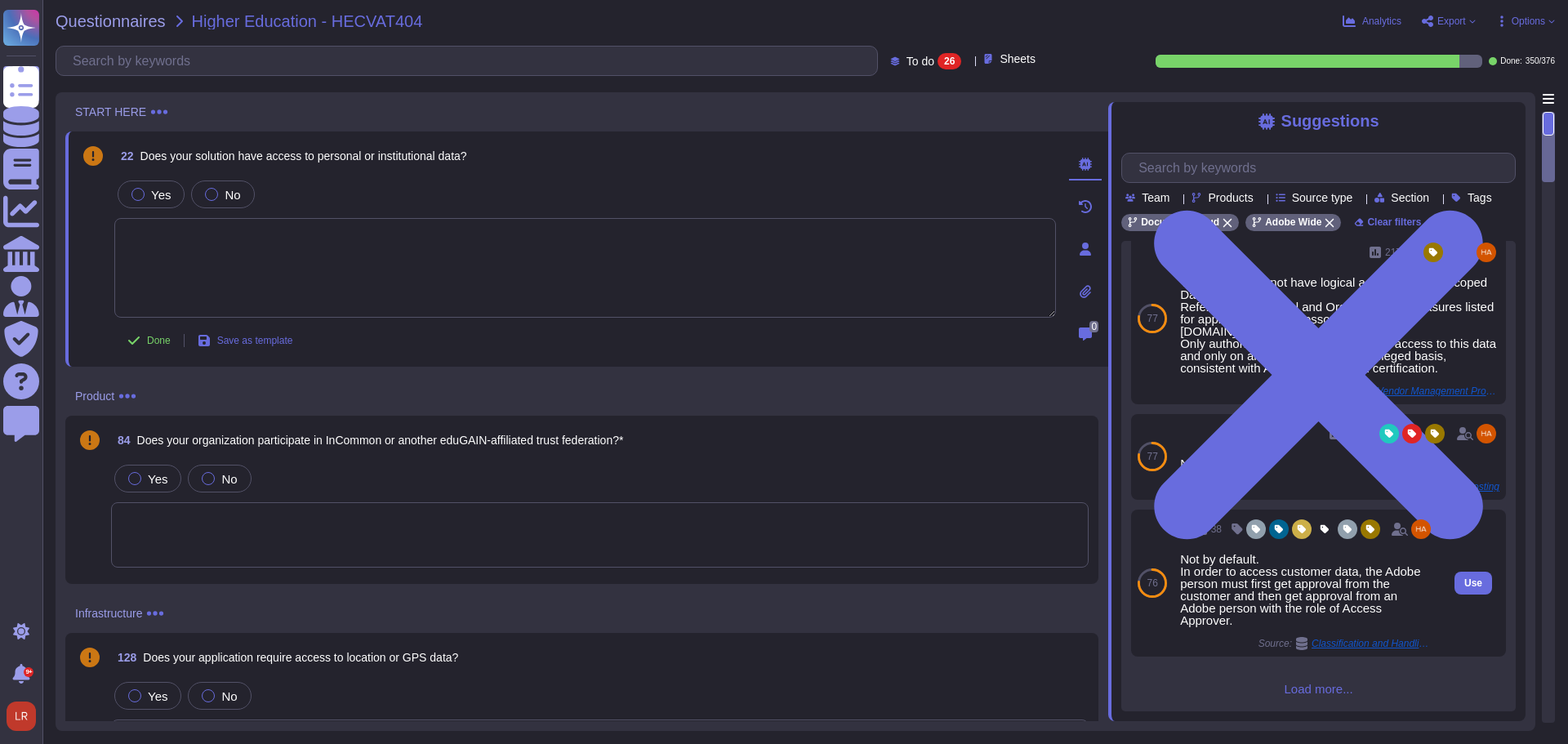 scroll, scrollTop: 314, scrollLeft: 0, axis: vertical 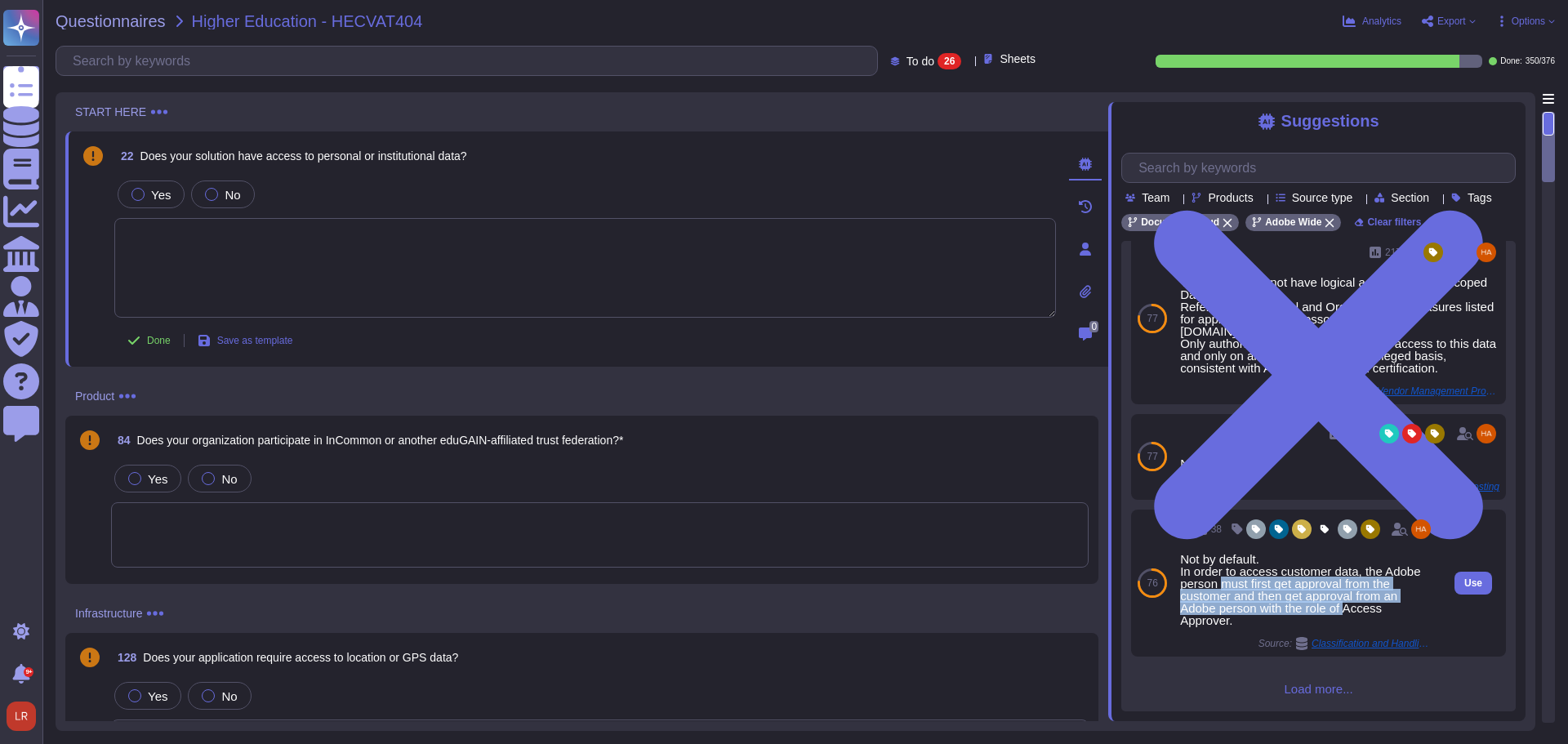drag, startPoint x: 1223, startPoint y: 587, endPoint x: 1347, endPoint y: 608, distance: 125.76566 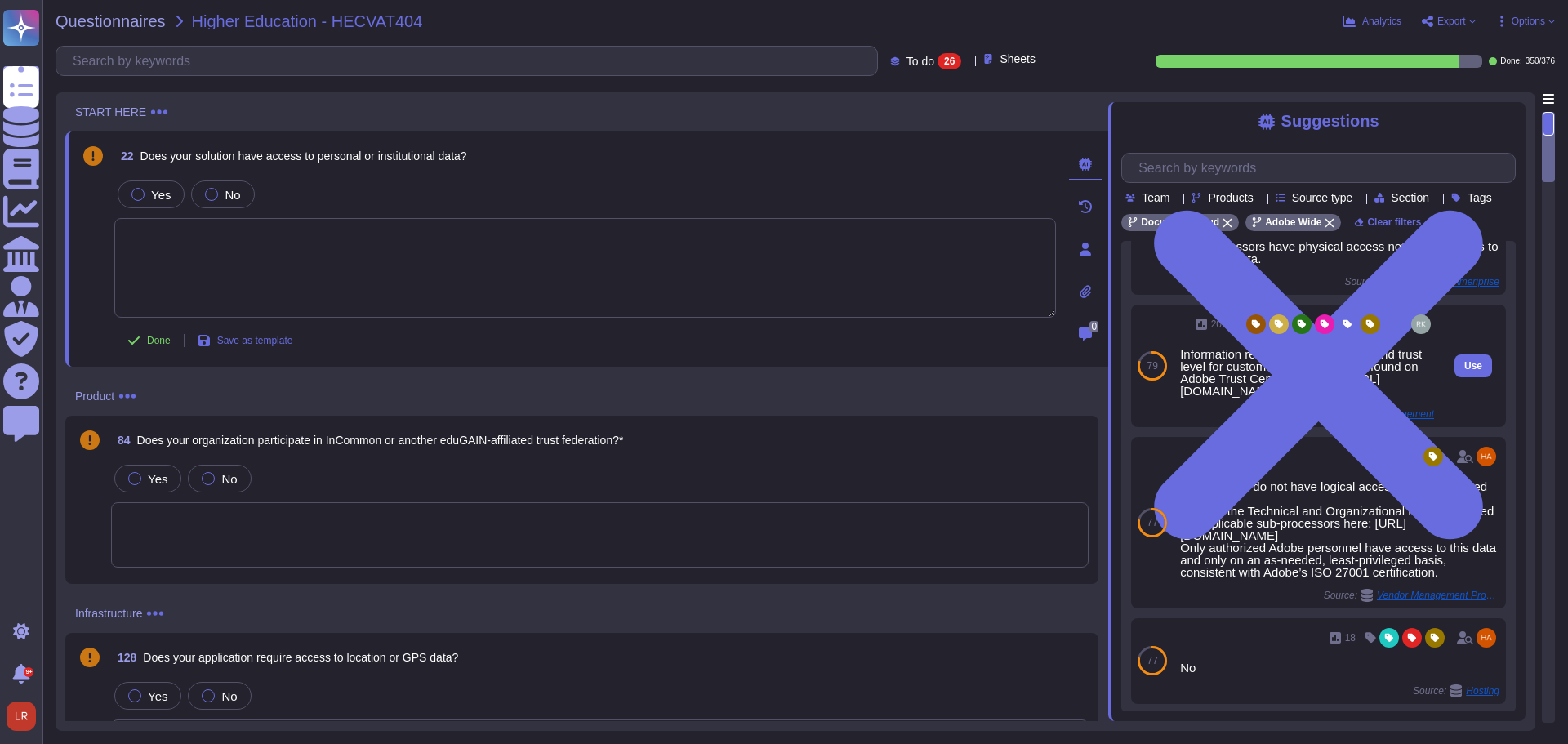 scroll, scrollTop: 0, scrollLeft: 0, axis: both 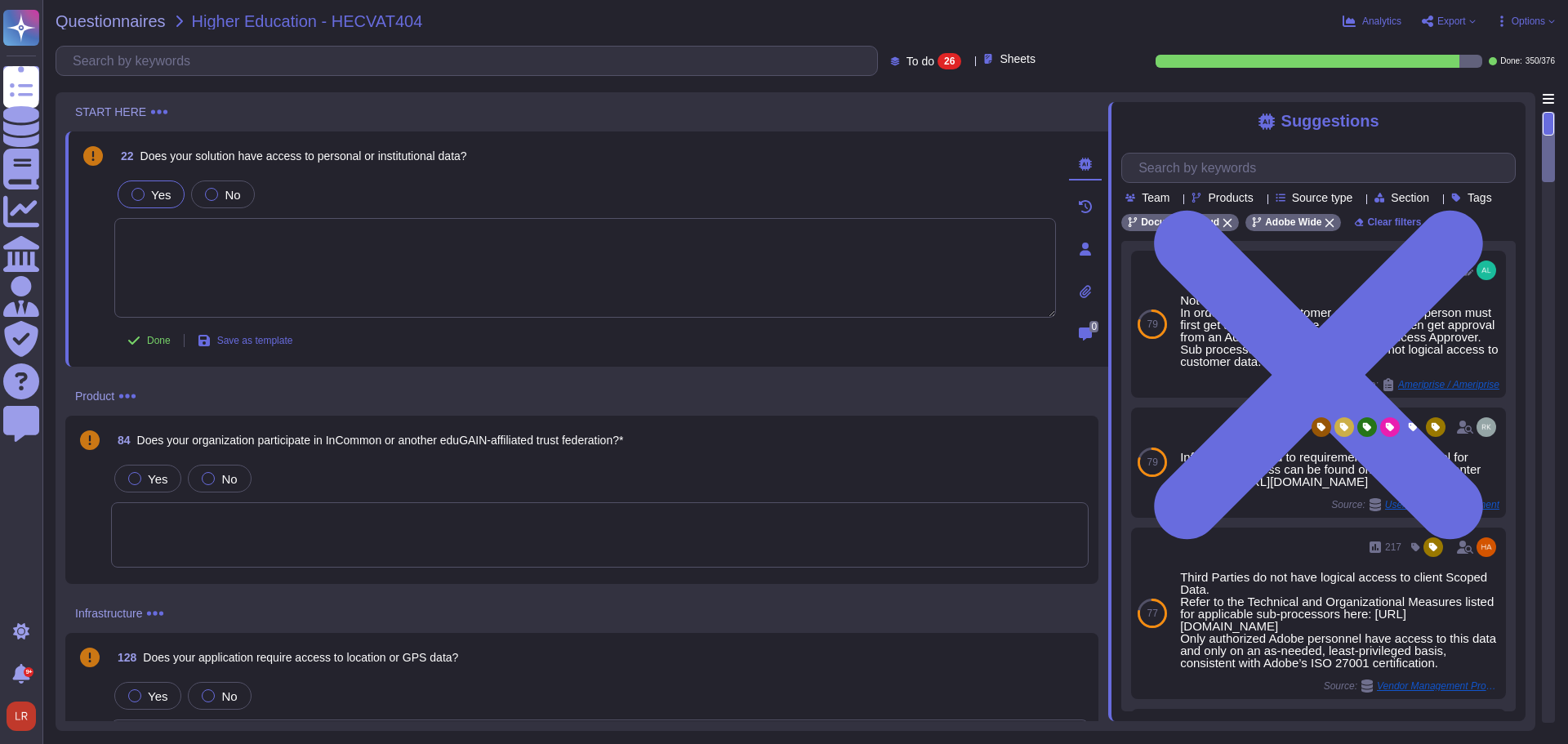 click on "Yes" at bounding box center (161, 194) 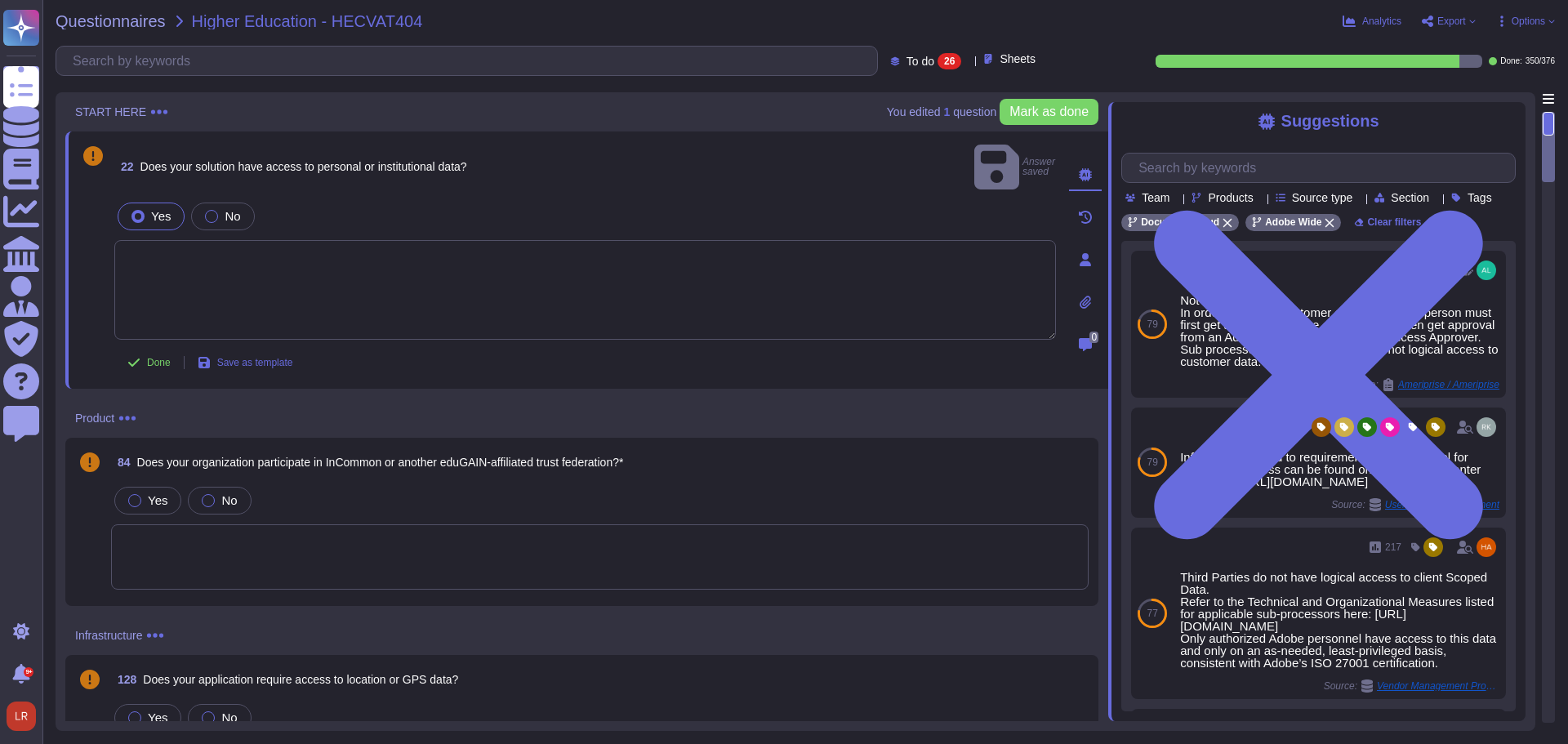 click at bounding box center (585, 290) 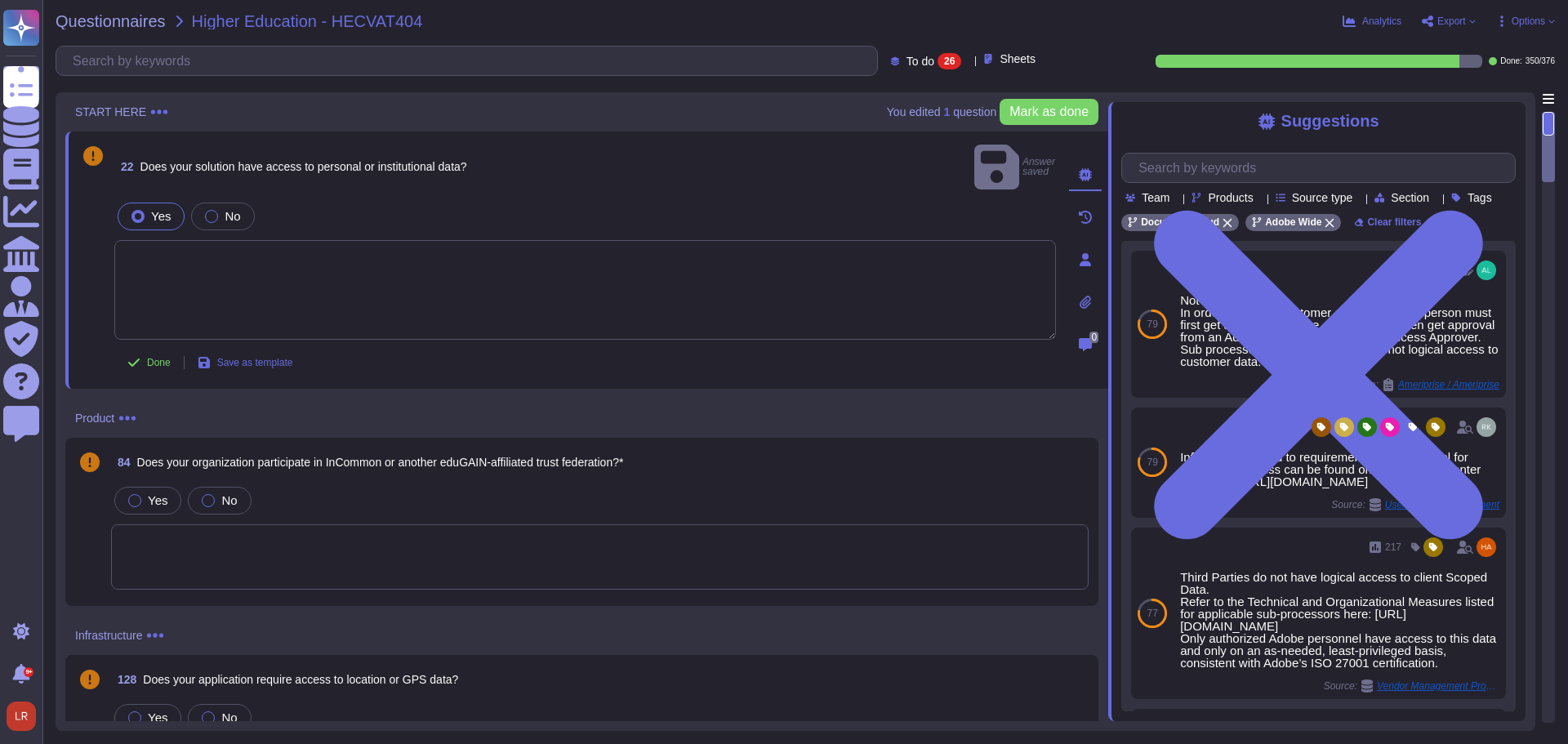 paste on "As the data controller, you will determine the personal data that Adobe processes and stores on your behalf.
When Adobe is providing software and services to an enterprise, Adobe is acting as a data processor for any personal data it processes and stores as part of providing the services. As a data processor, Adobe only processes personal data in accordance with your company’s permission and instructions (for example, as set out in your agreement with Adobe)." 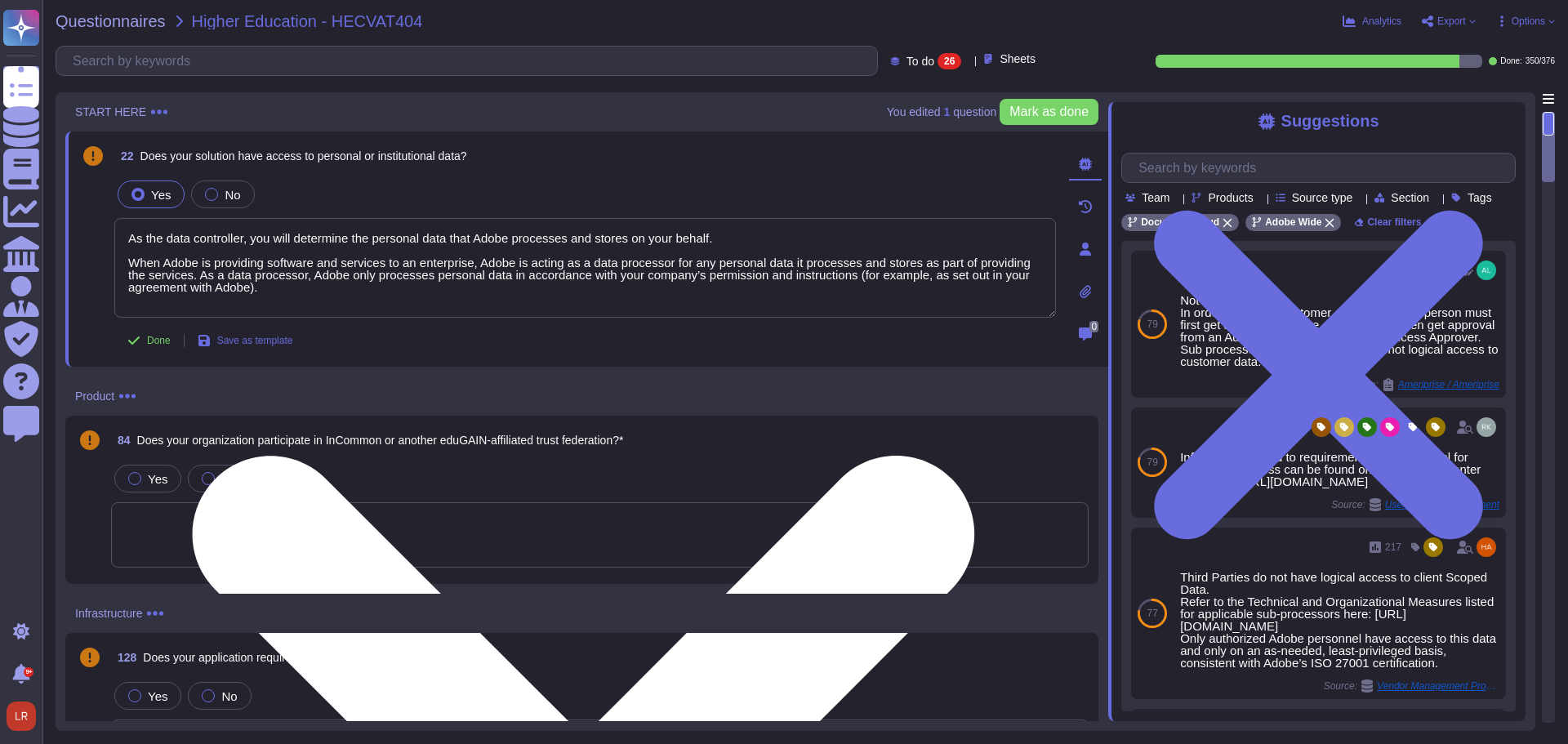 click on "As the data controller, you will determine the personal data that Adobe processes and stores on your behalf.
When Adobe is providing software and services to an enterprise, Adobe is acting as a data processor for any personal data it processes and stores as part of providing the services. As a data processor, Adobe only processes personal data in accordance with your company’s permission and instructions (for example, as set out in your agreement with Adobe)." at bounding box center [585, 268] 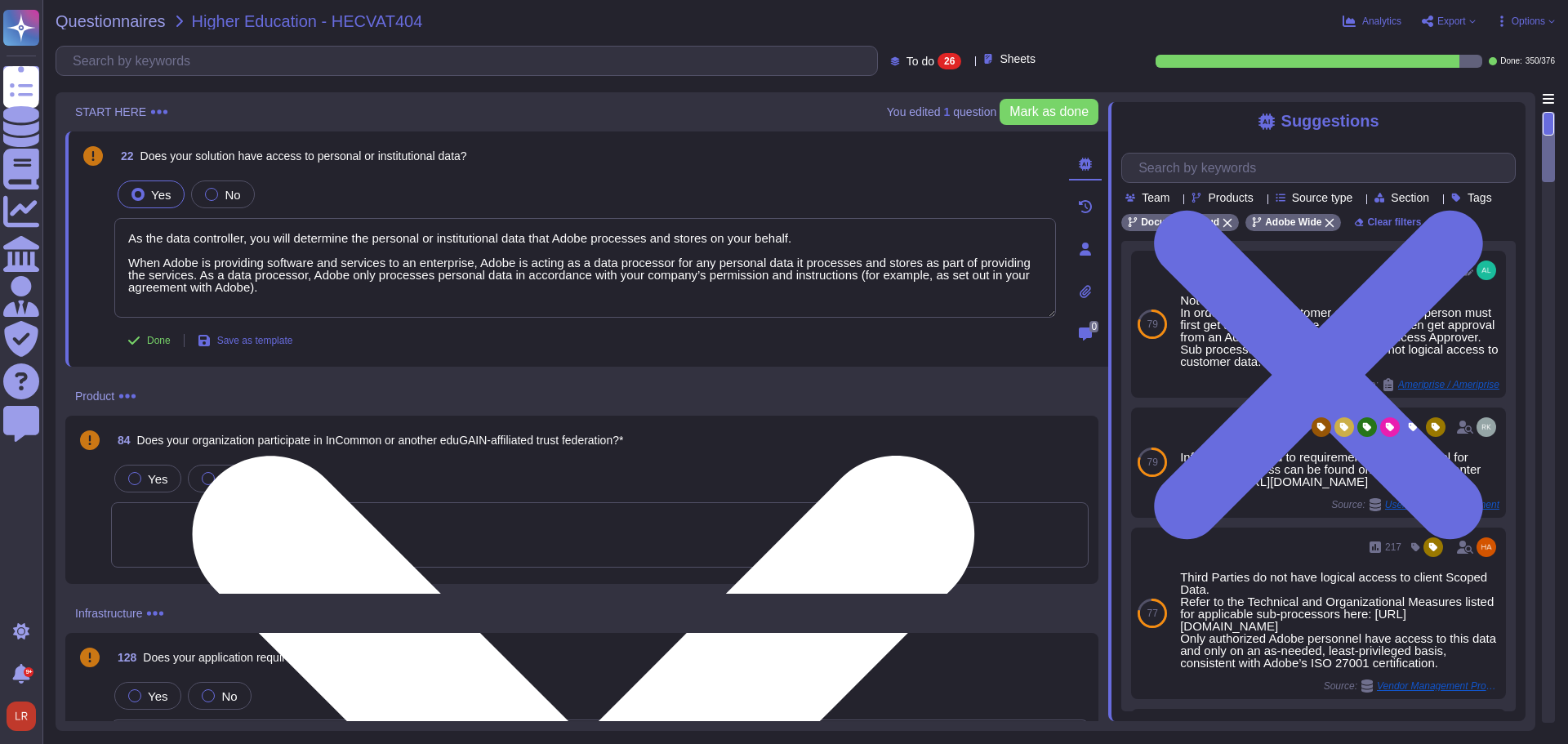 drag, startPoint x: 375, startPoint y: 238, endPoint x: 504, endPoint y: 235, distance: 129.03488 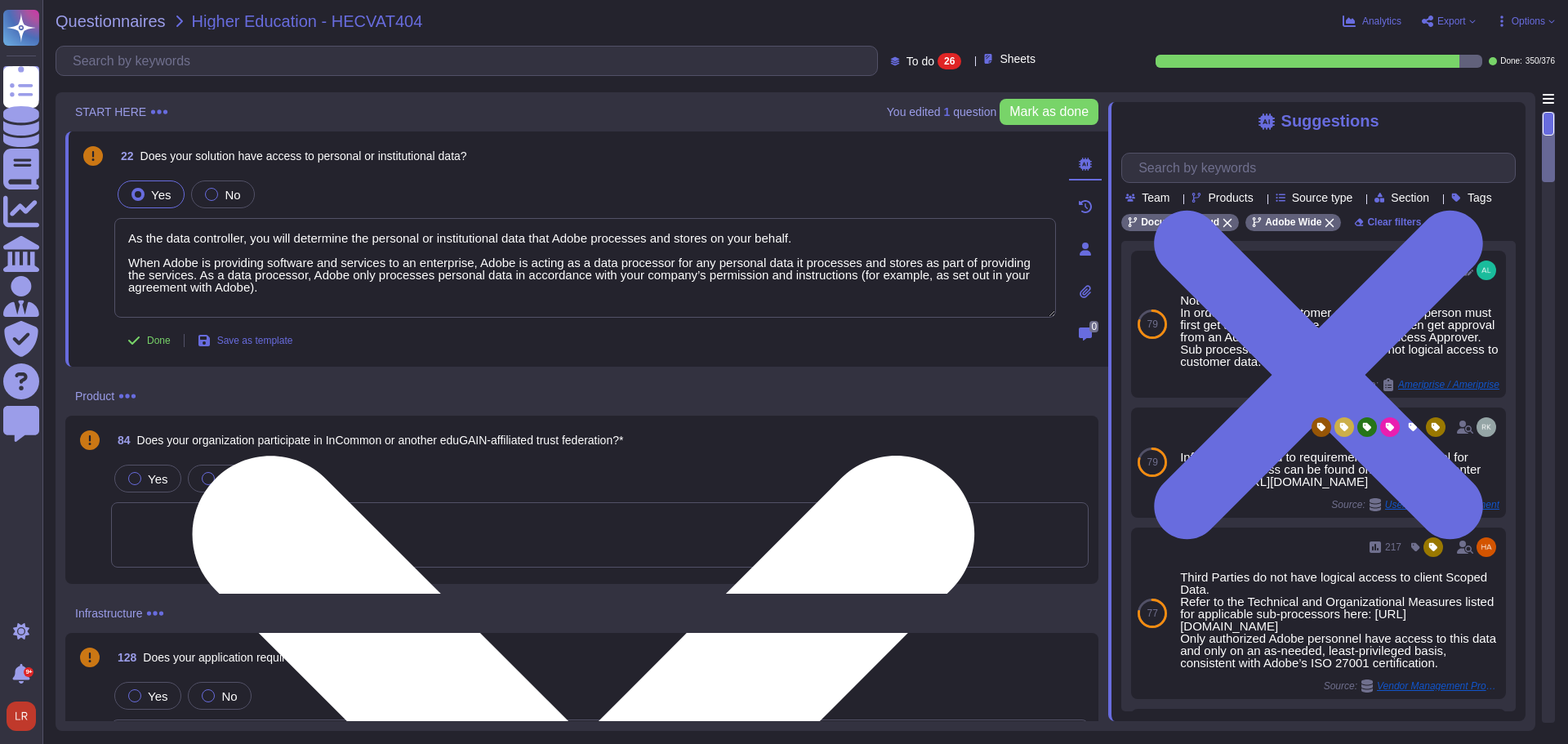 click on "As the data controller, you will determine the personal or institutional data that Adobe processes and stores on your behalf.
When Adobe is providing software and services to an enterprise, Adobe is acting as a data processor for any personal data it processes and stores as part of providing the services. As a data processor, Adobe only processes personal data in accordance with your company’s permission and instructions (for example, as set out in your agreement with Adobe)." at bounding box center (585, 268) 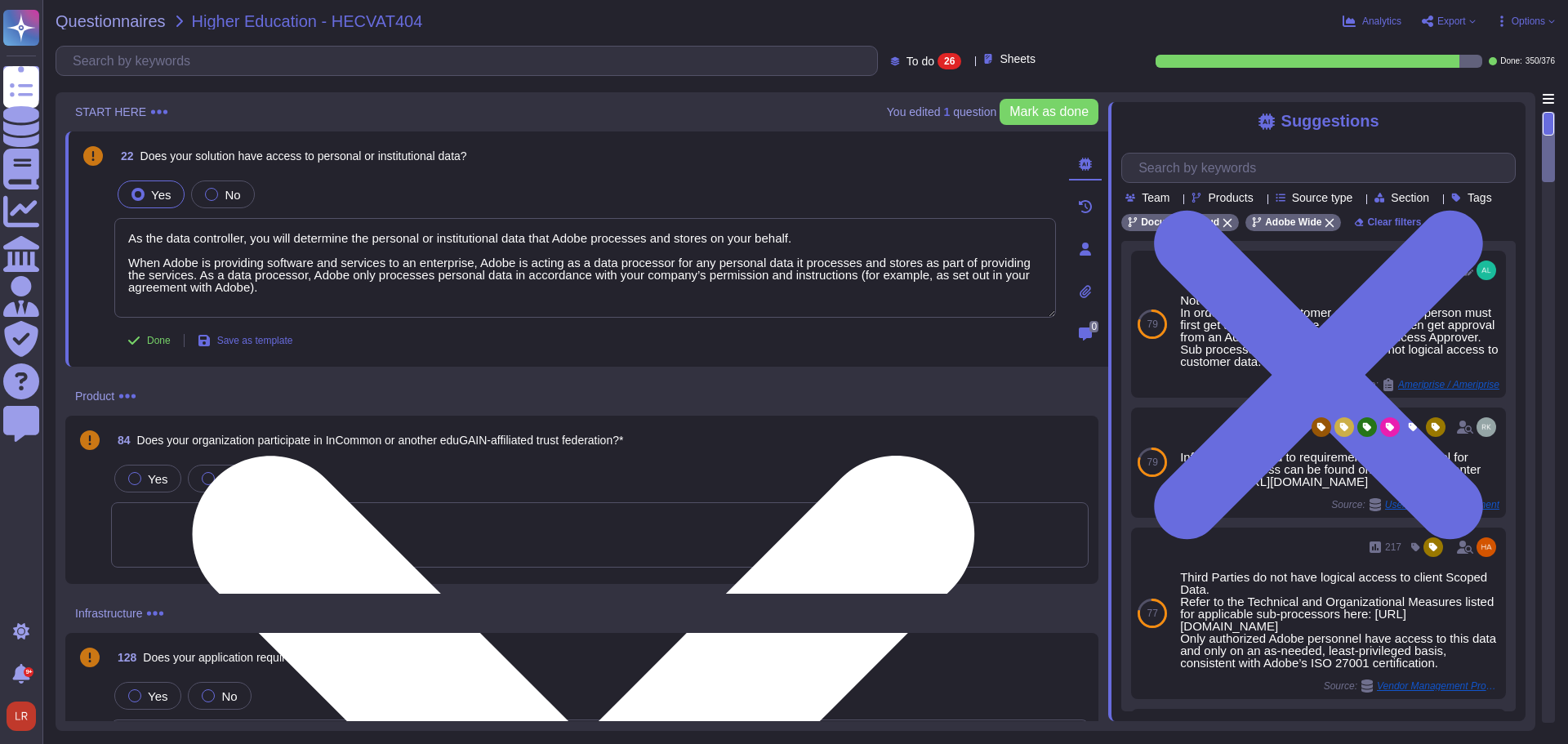 paste on "or institutional" 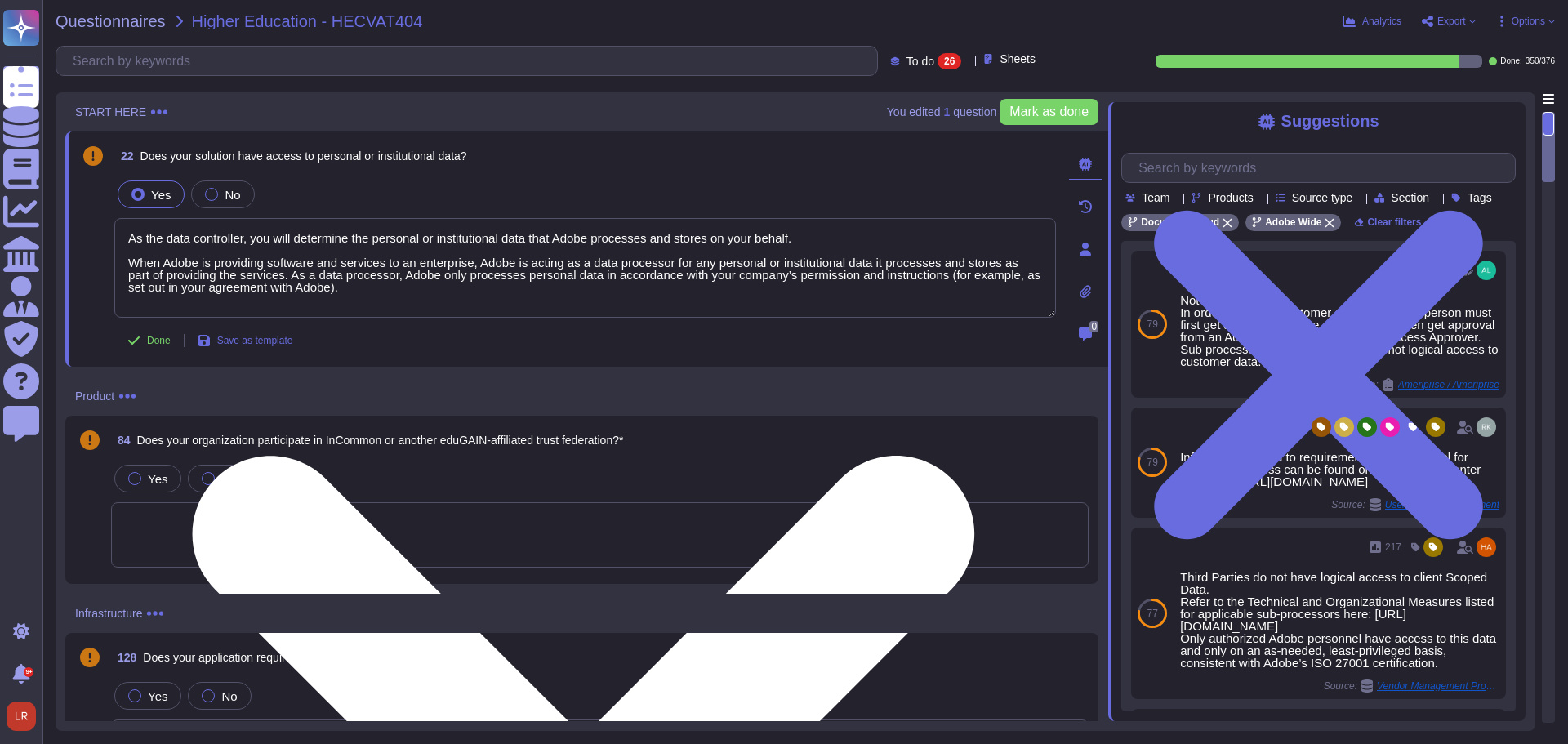 click on "As the data controller, you will determine the personal or institutional data that Adobe processes and stores on your behalf.
When Adobe is providing software and services to an enterprise, Adobe is acting as a data processor for any personal or institutional data it processes and stores as part of providing the services. As a data processor, Adobe only processes personal data in accordance with your company’s permission and instructions (for example, as set out in your agreement with Adobe)." at bounding box center [585, 268] 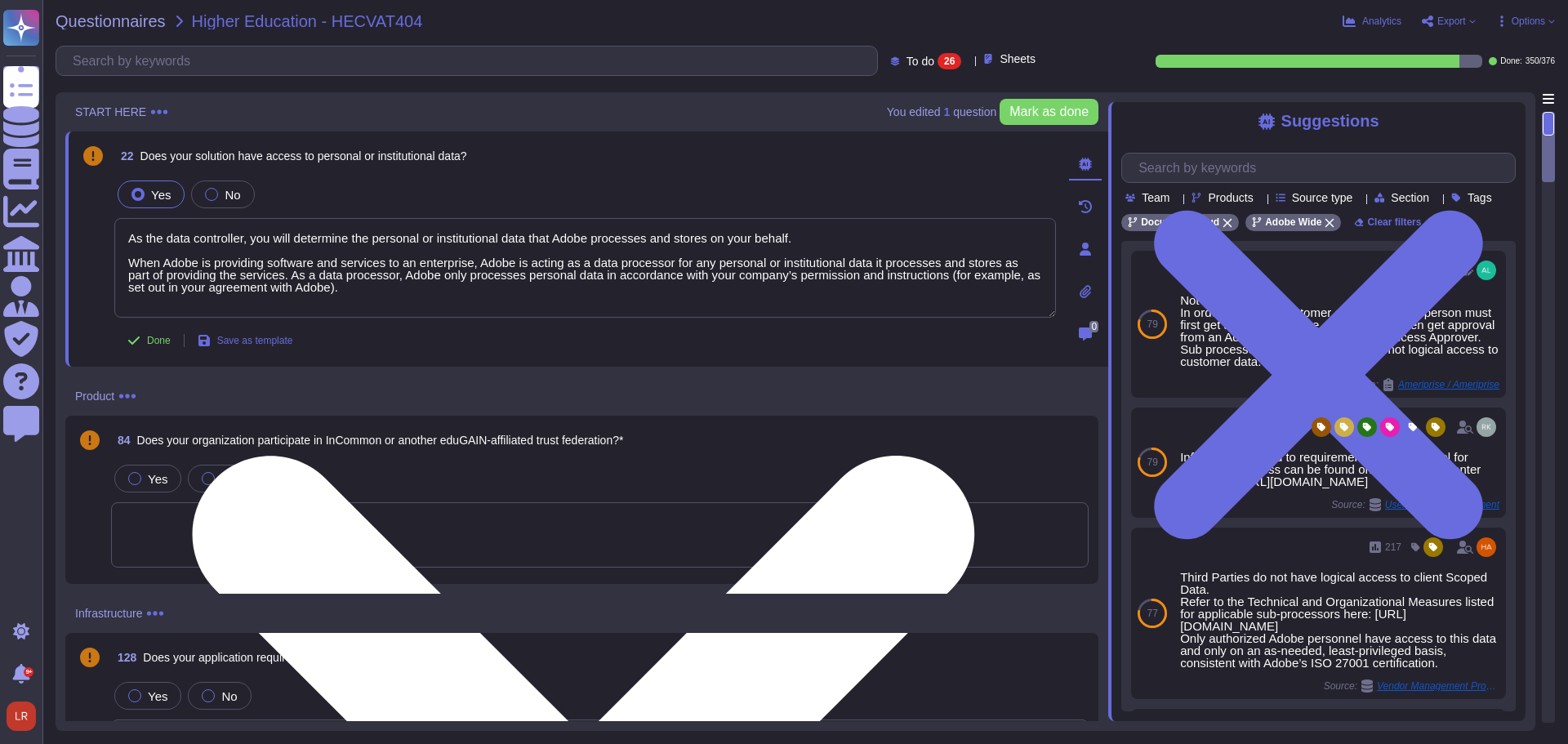 paste on "or institutional" 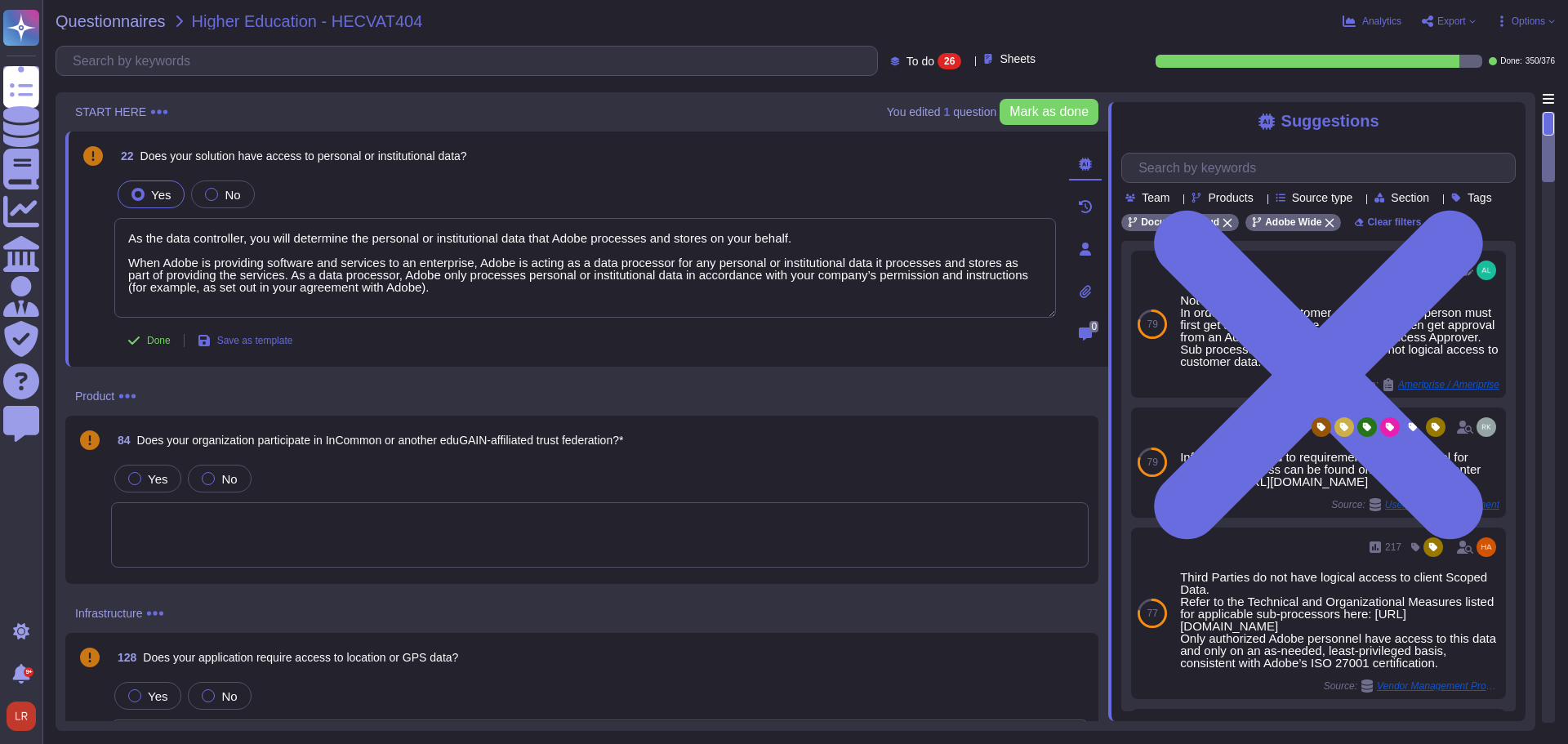 click on "Product" at bounding box center (586, 396) 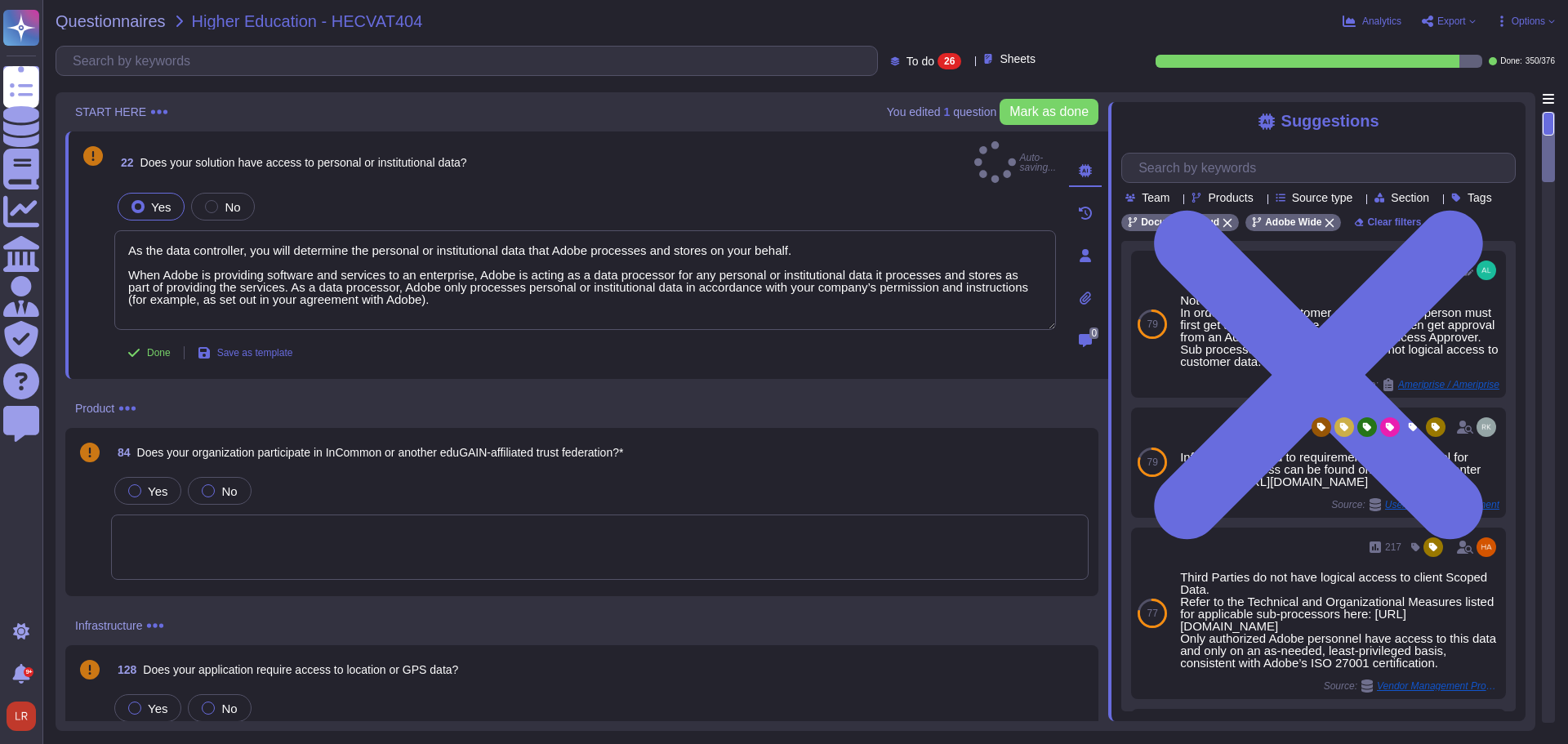 type on "As the data controller, you will determine the personal or institutional data that Adobe processes and stores on your behalf.
When Adobe is providing software and services to an enterprise, Adobe is acting as a data processor for any personal or institutional data it processes and stores as part of providing the services. As a data processor, Adobe only processes personal or institutional data in accordance with your company’s permission and instructions (for example, as set out in your agreement with Adobe)." 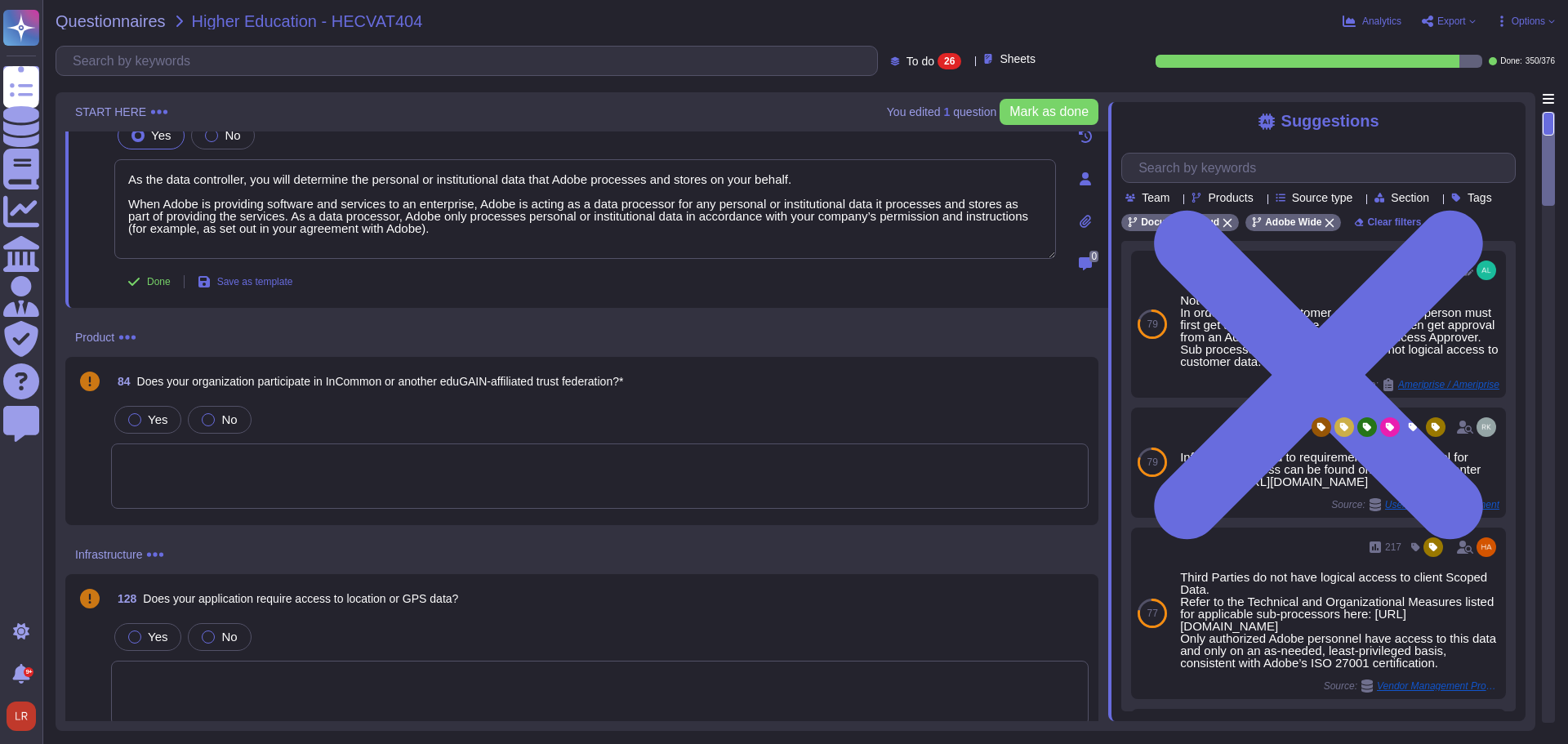 scroll, scrollTop: 136, scrollLeft: 0, axis: vertical 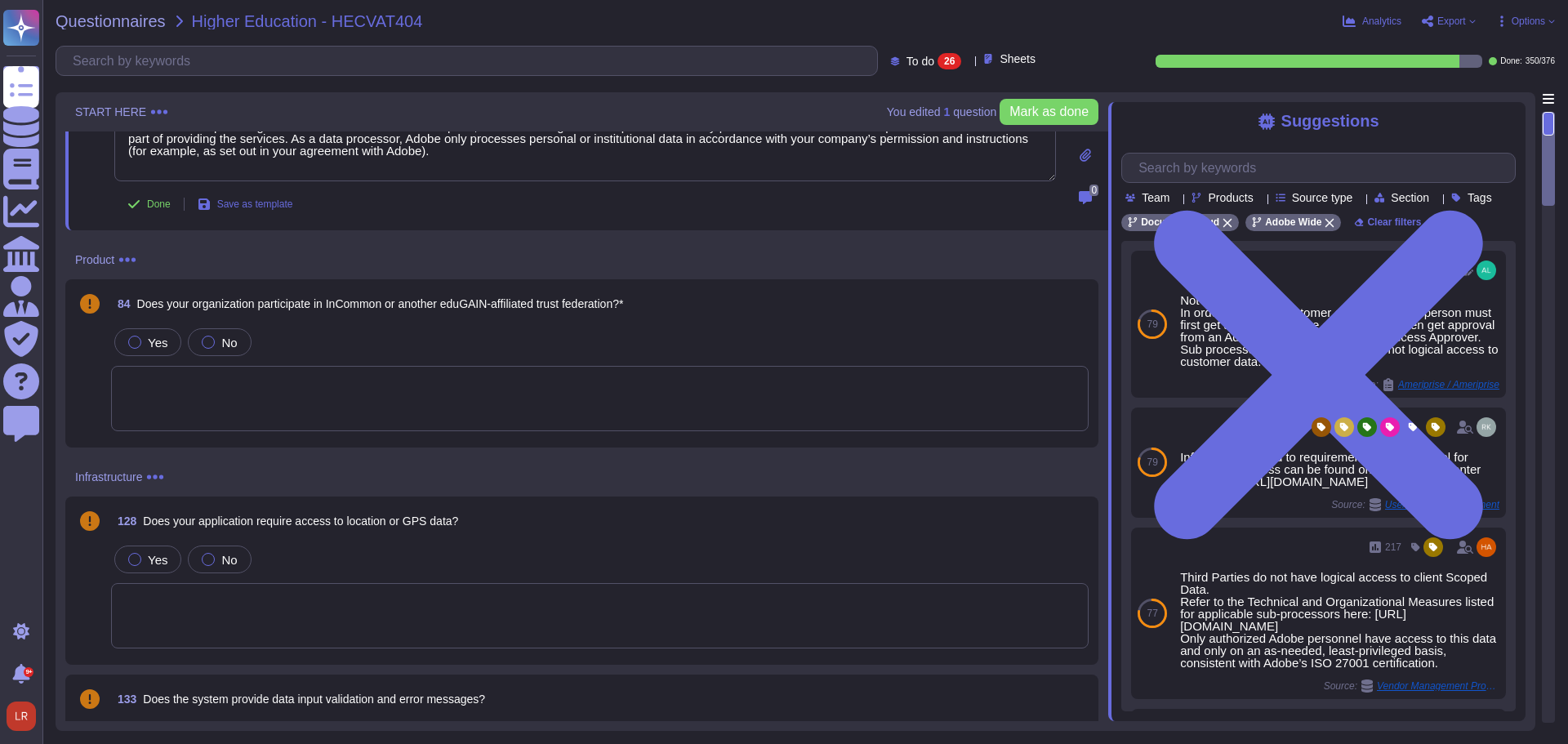 click on "Does your organization participate in InCommon or another eduGAIN-affiliated trust federation?*" at bounding box center (381, 304) 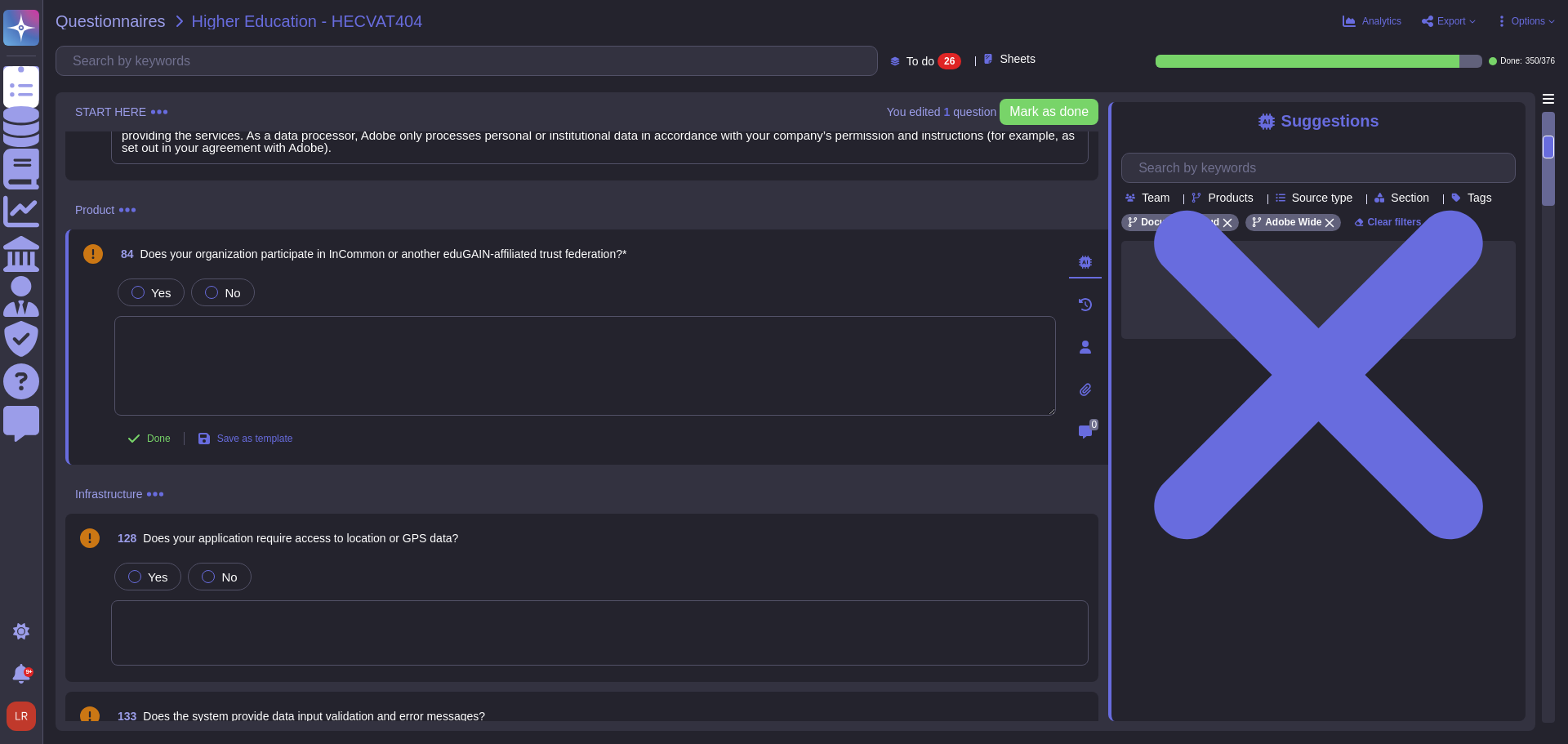 click on "Yes No" at bounding box center [585, 292] 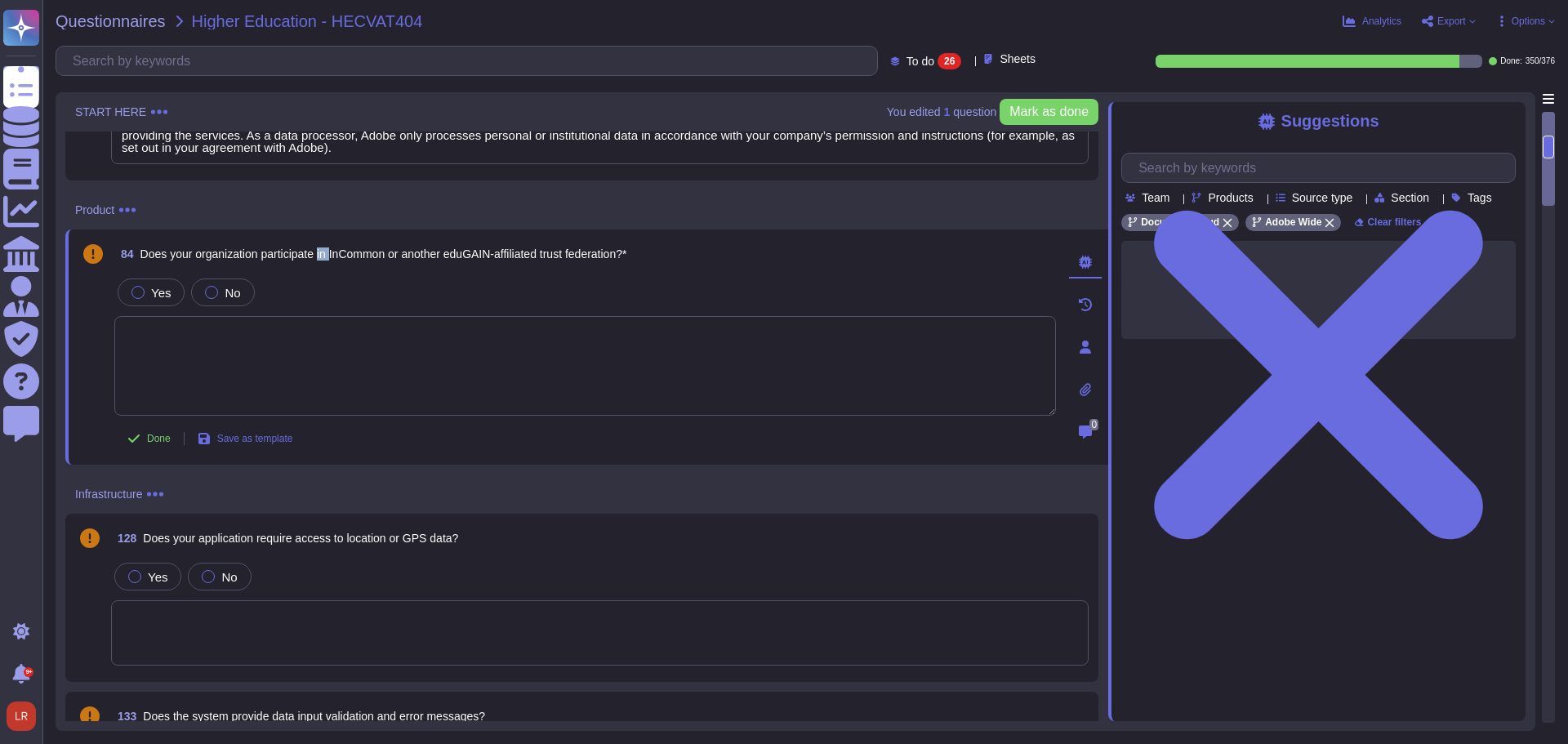 click on "Does your organization participate in InCommon or another eduGAIN-affiliated trust federation?*" at bounding box center [384, 254] 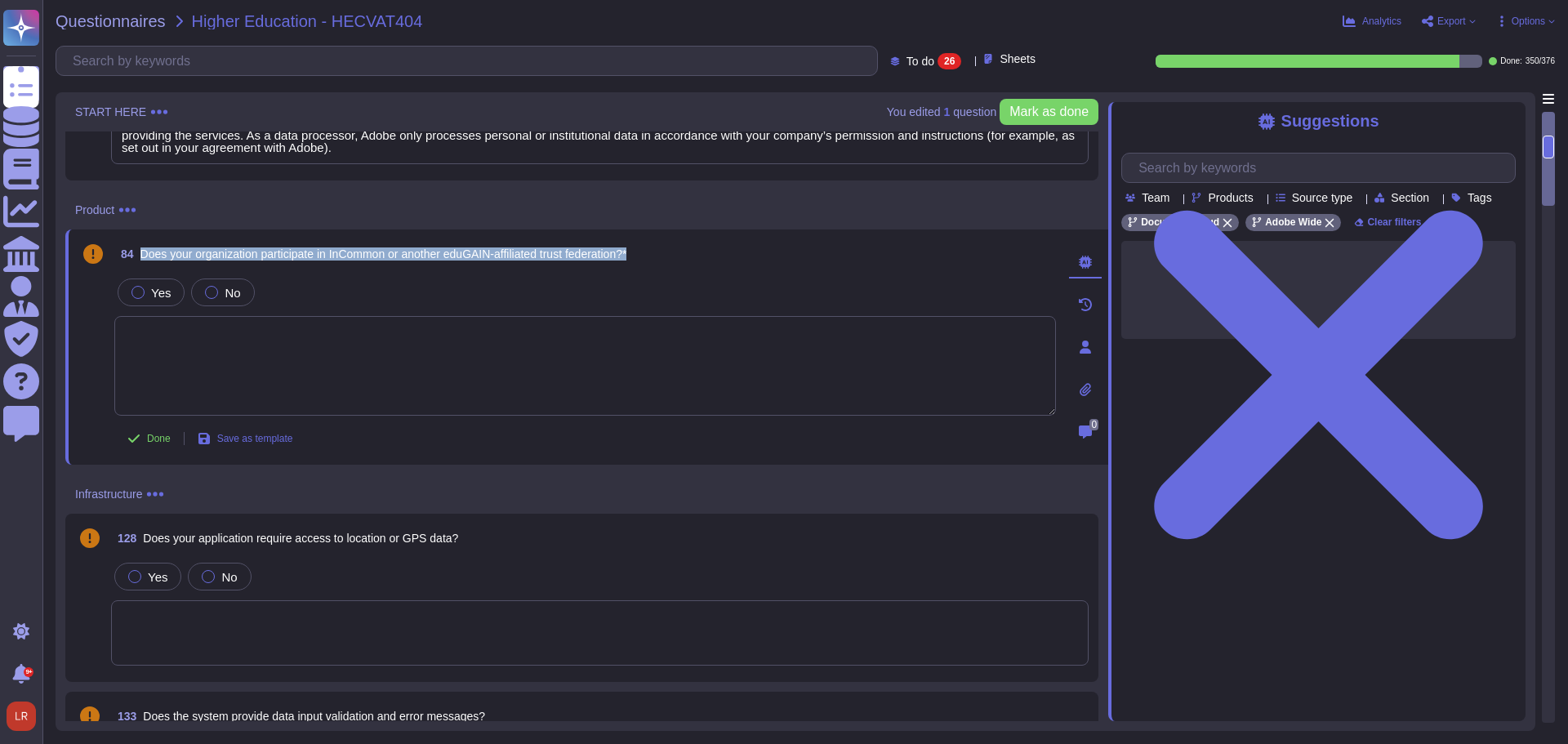 click on "Does your organization participate in InCommon or another eduGAIN-affiliated trust federation?*" at bounding box center [384, 254] 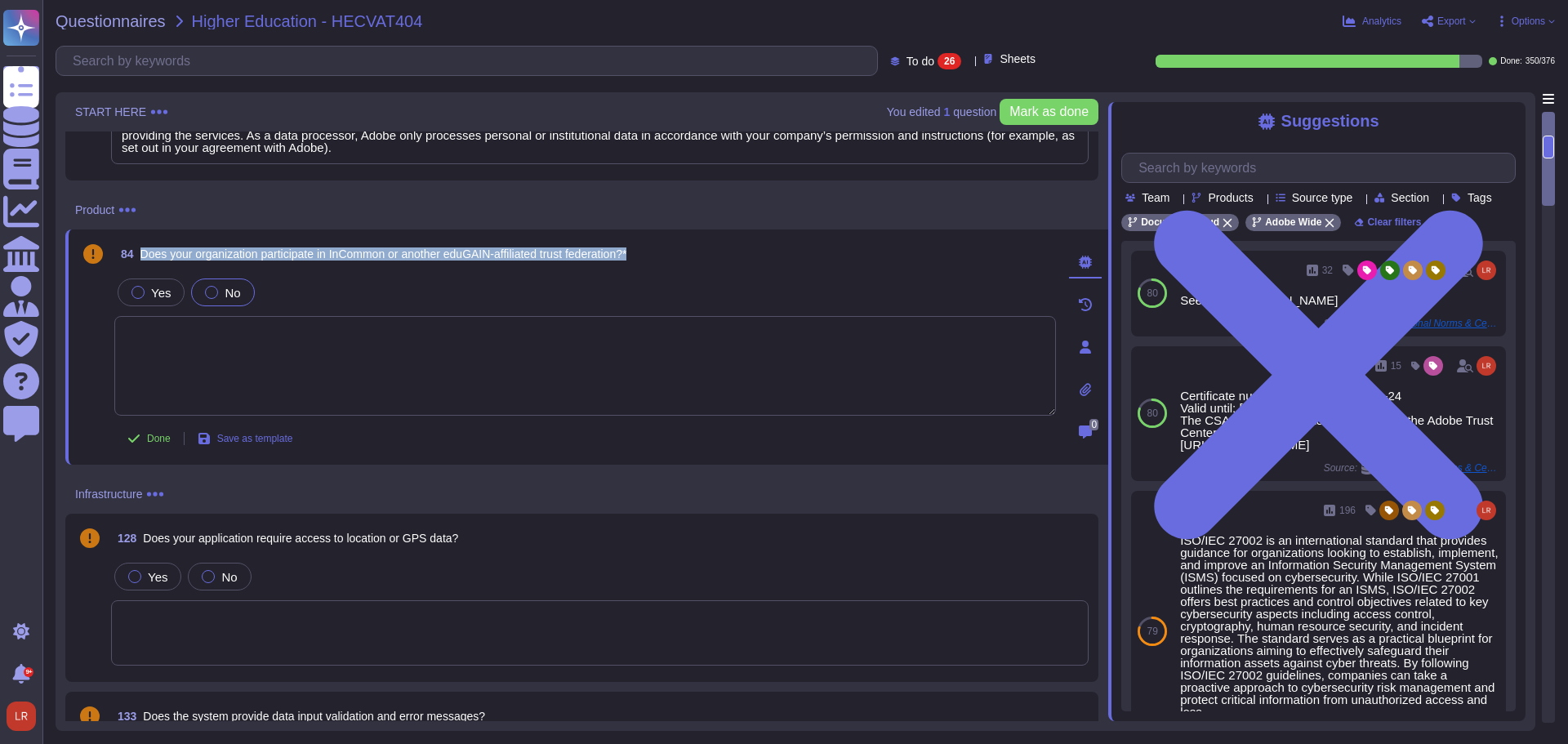 click on "No" at bounding box center [222, 292] 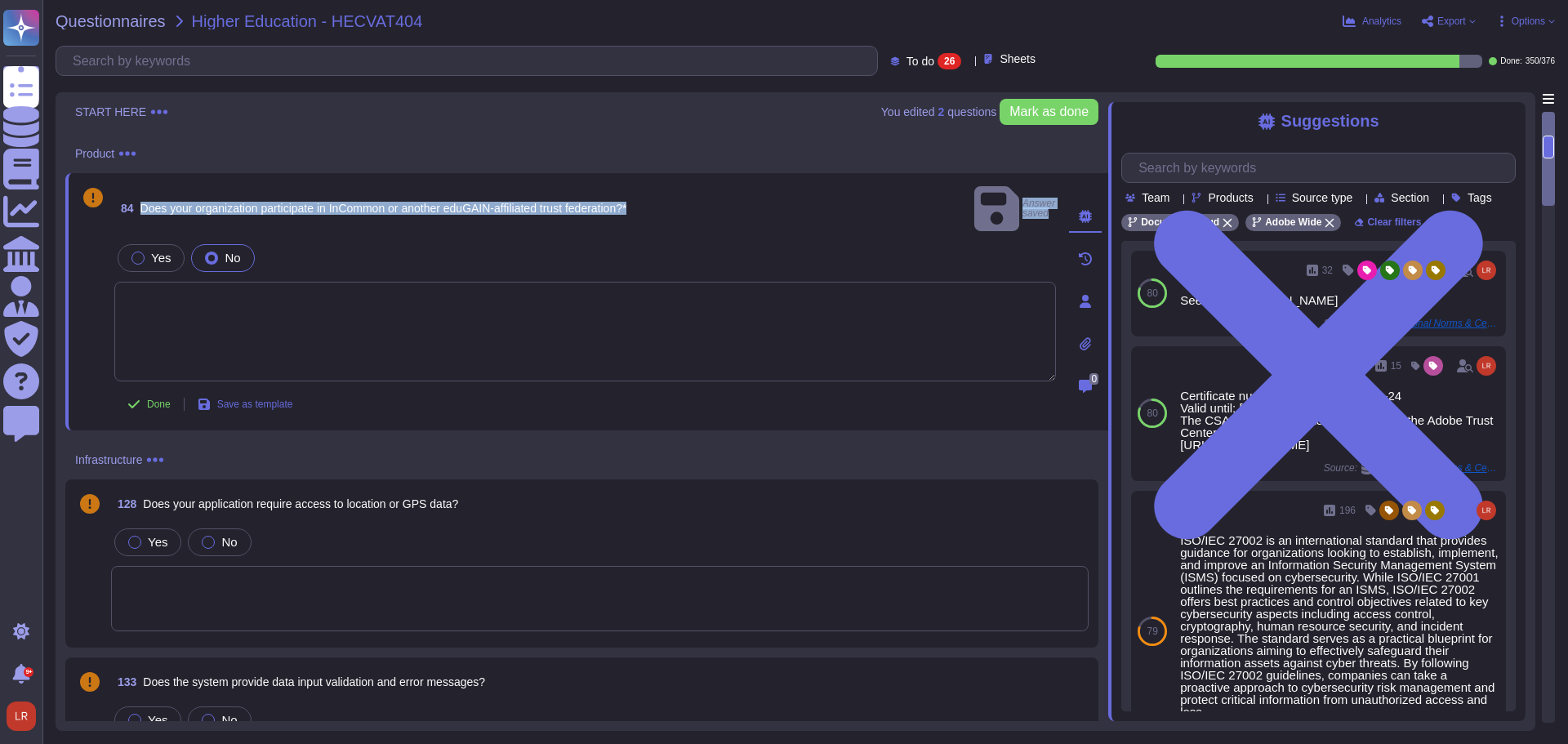 scroll, scrollTop: 272, scrollLeft: 0, axis: vertical 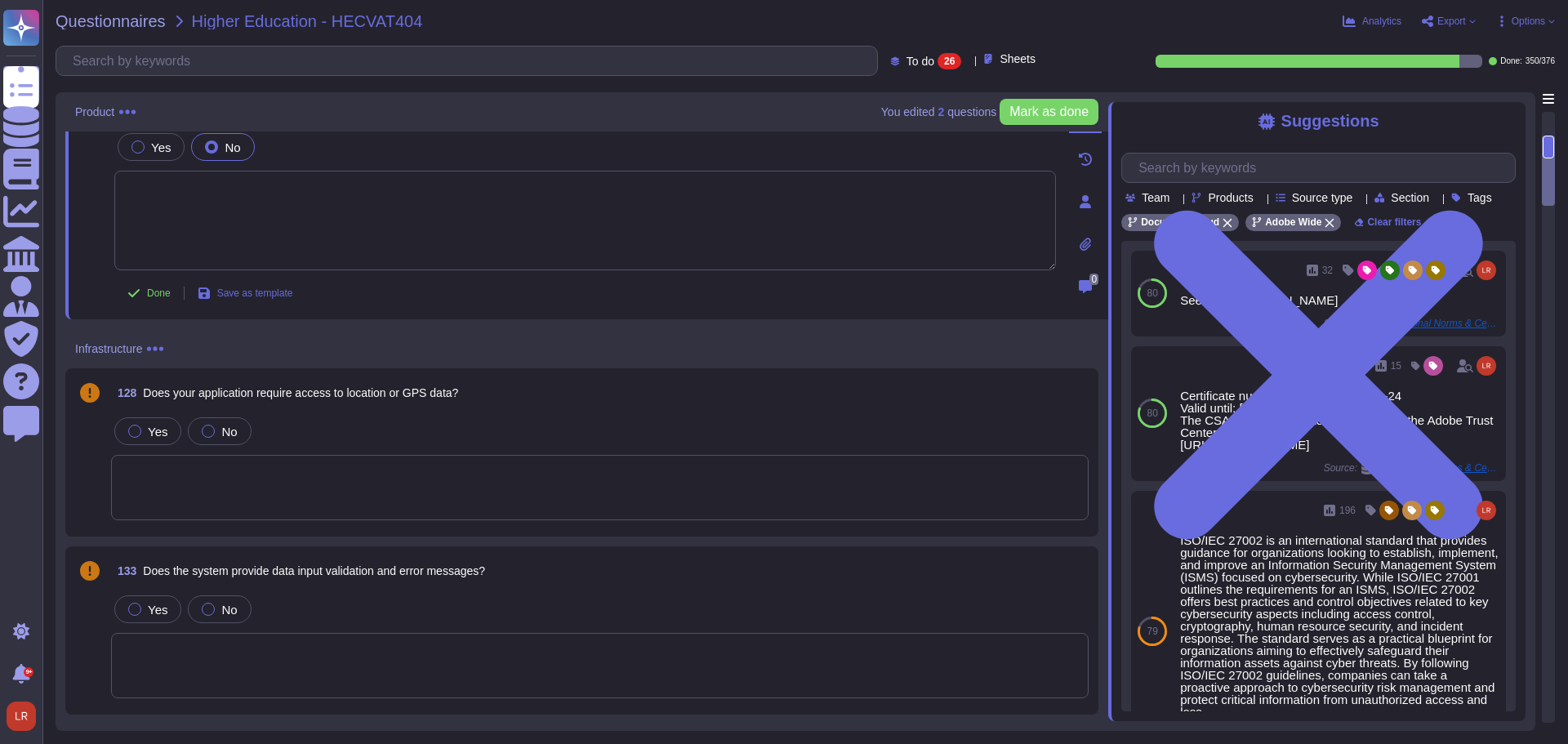 click on "Does your application require access to location or GPS data?" at bounding box center [301, 393] 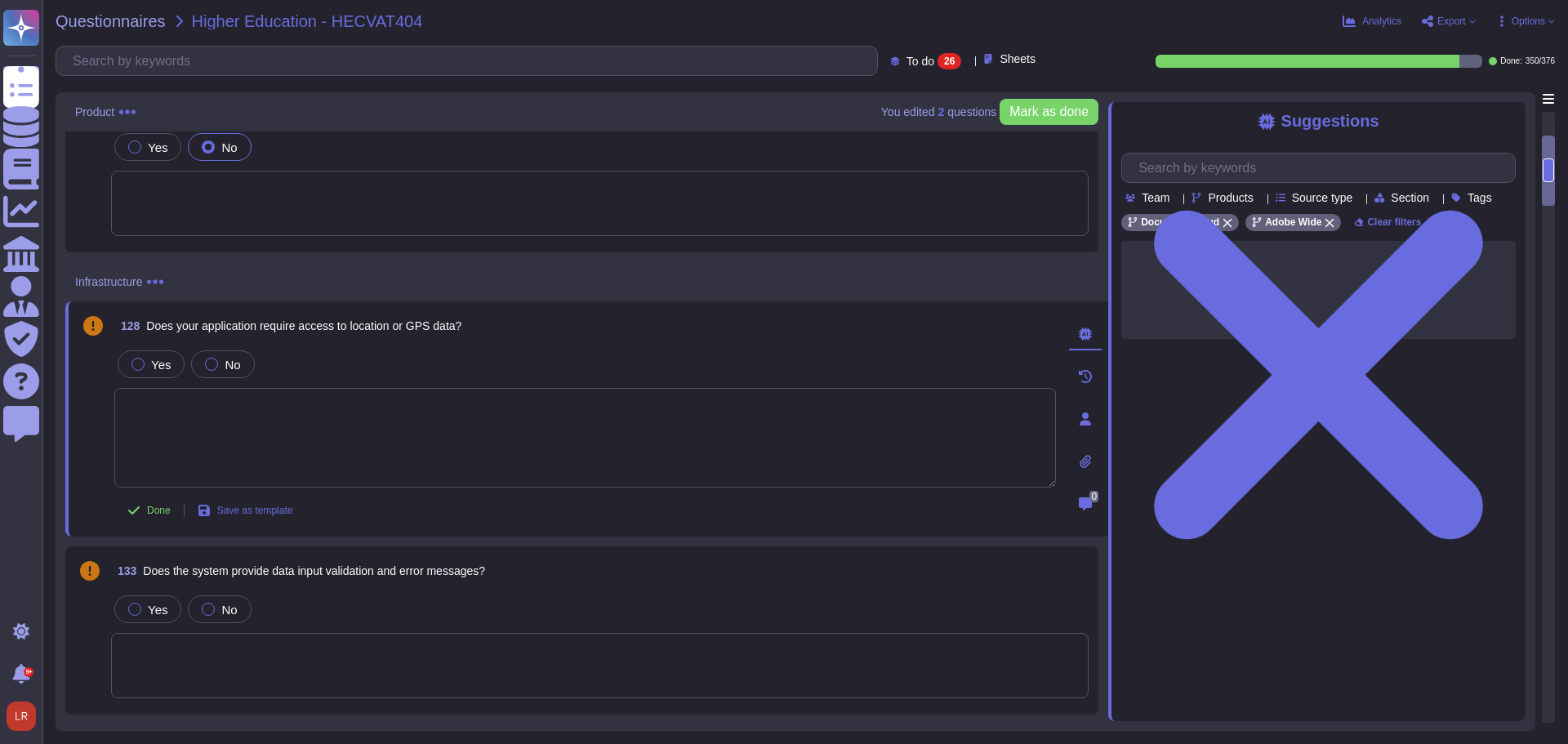 click on "Does your application require access to location or GPS data?" at bounding box center [304, 326] 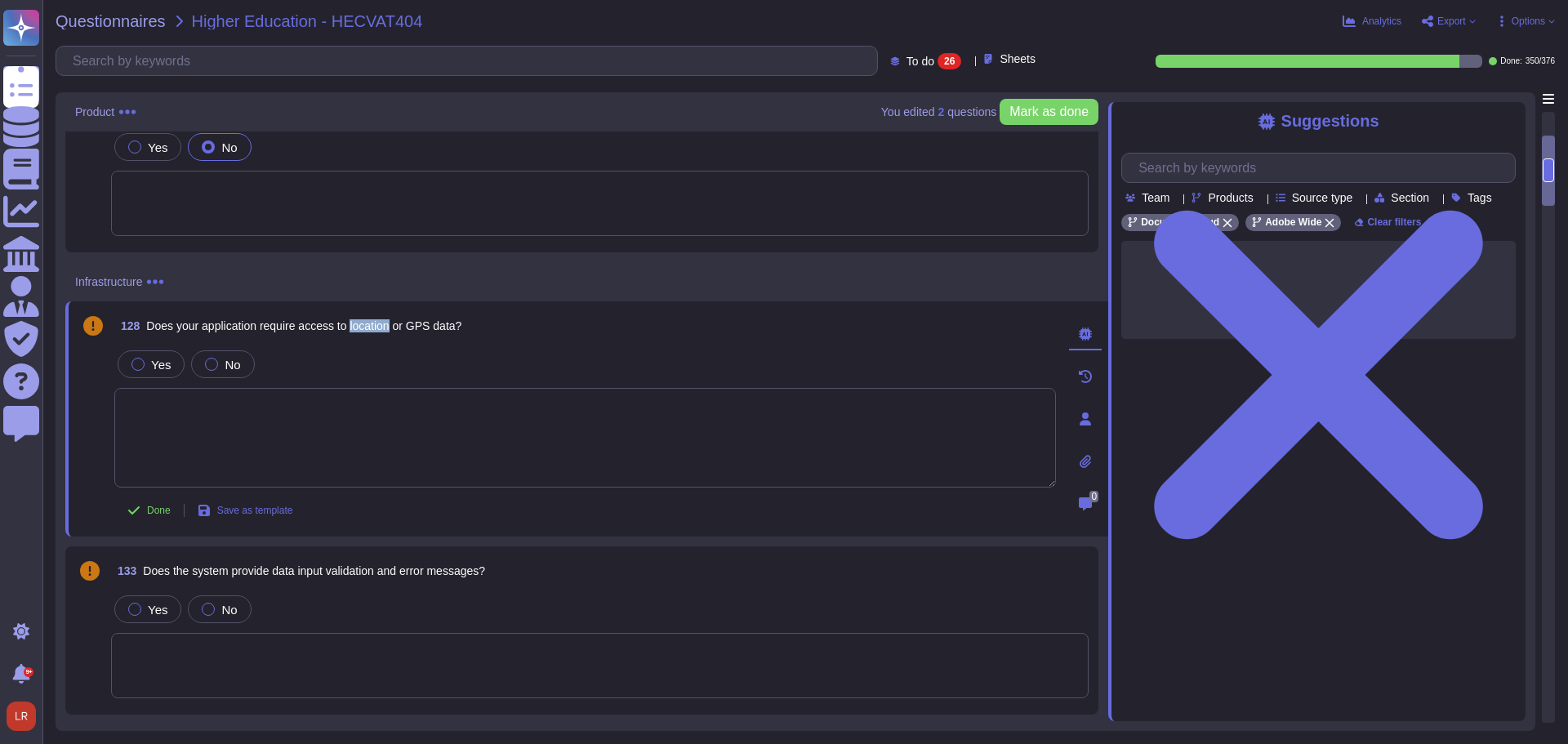 click on "Does your application require access to location or GPS data?" at bounding box center (304, 326) 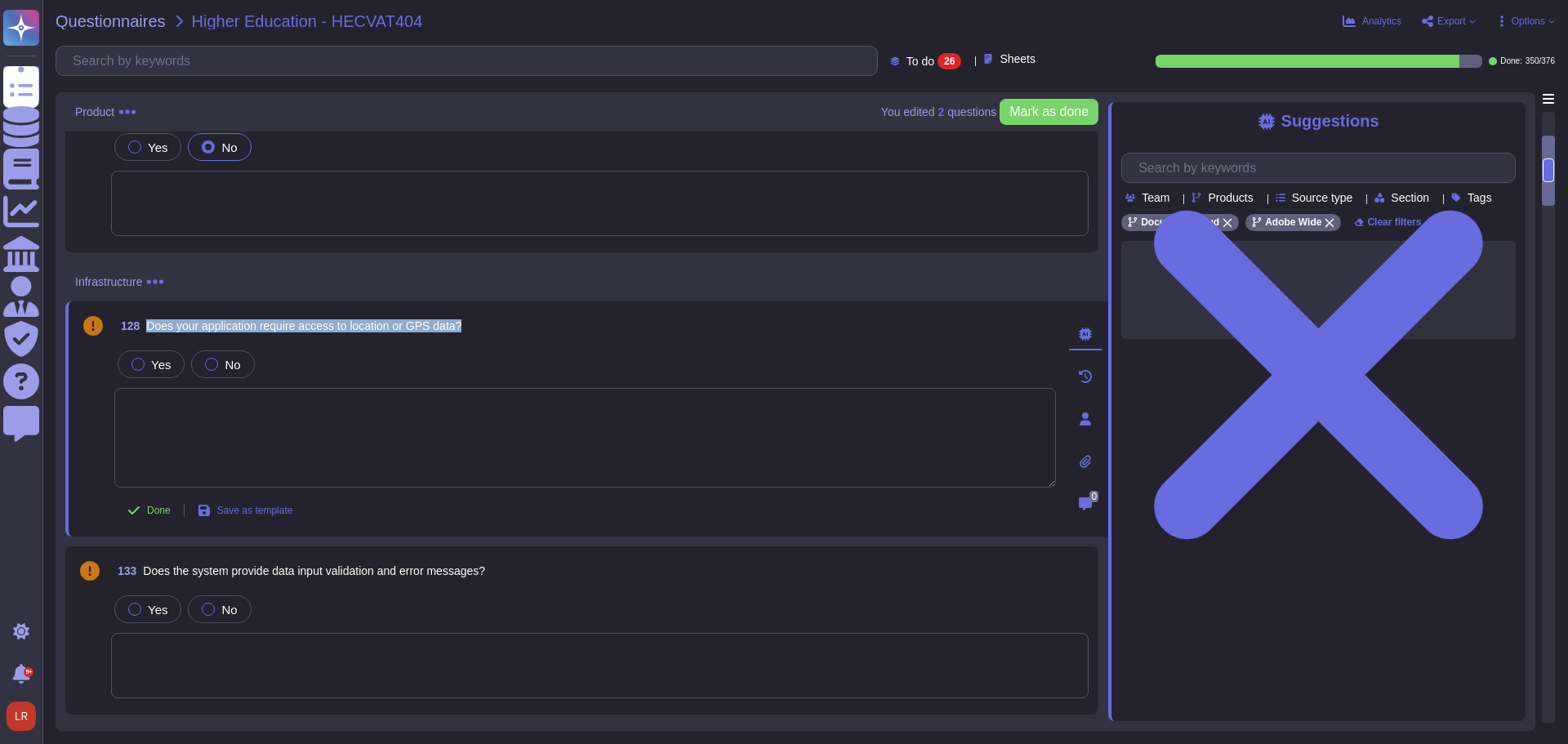 click on "Does your application require access to location or GPS data?" at bounding box center (304, 326) 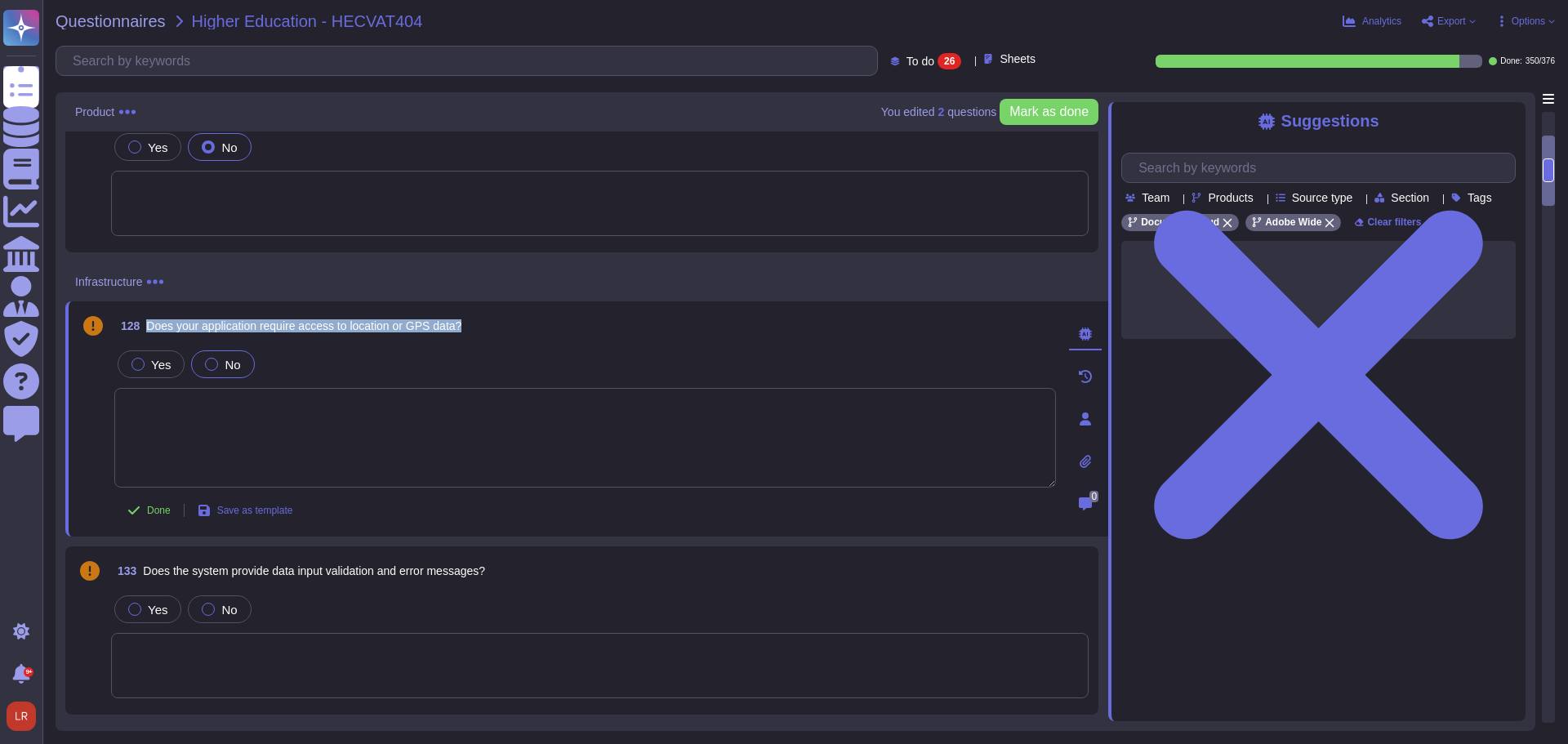 click on "No" at bounding box center [232, 364] 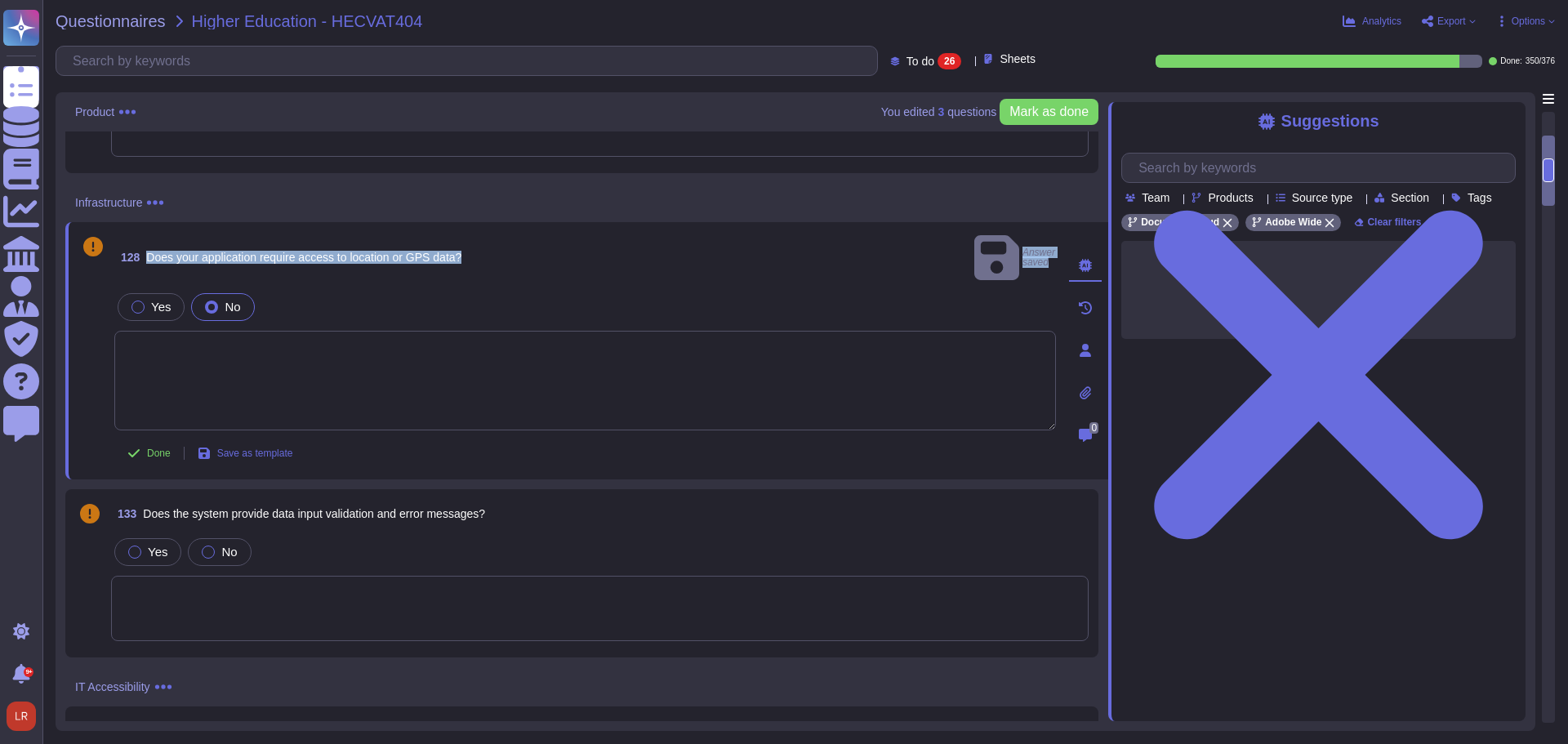scroll, scrollTop: 408, scrollLeft: 0, axis: vertical 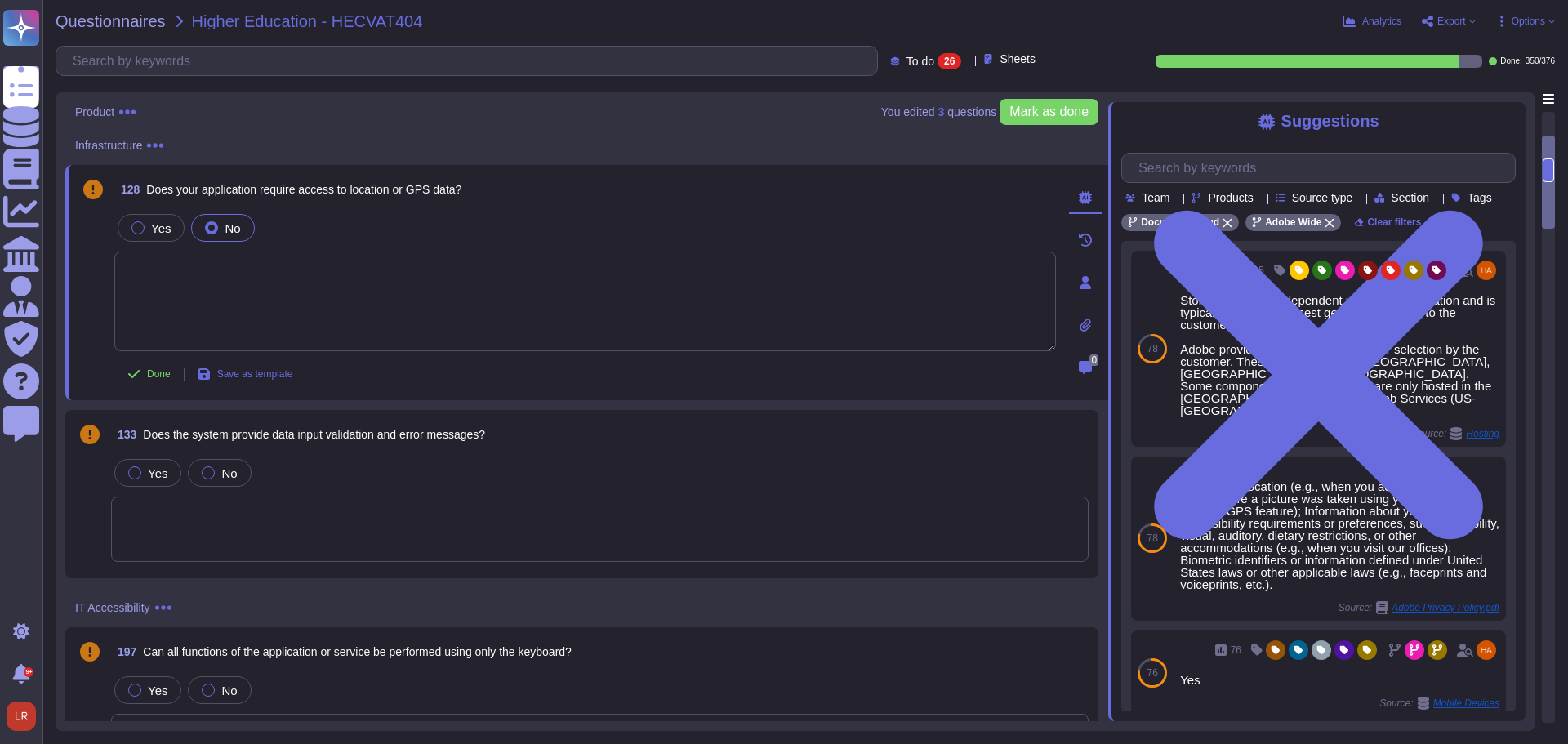 click on "Does the system provide data input validation and error messages?" at bounding box center (314, 434) 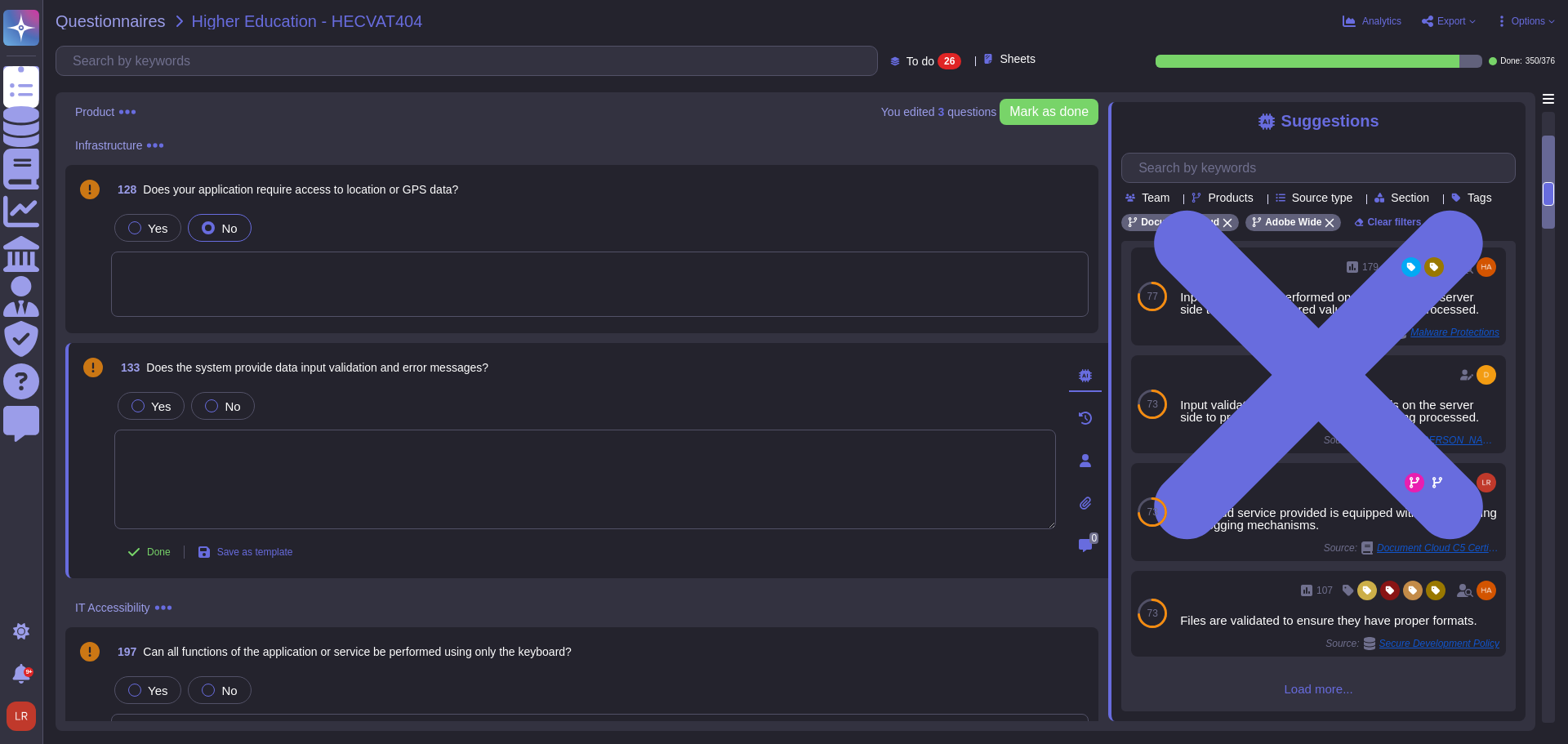 scroll, scrollTop: 130, scrollLeft: 0, axis: vertical 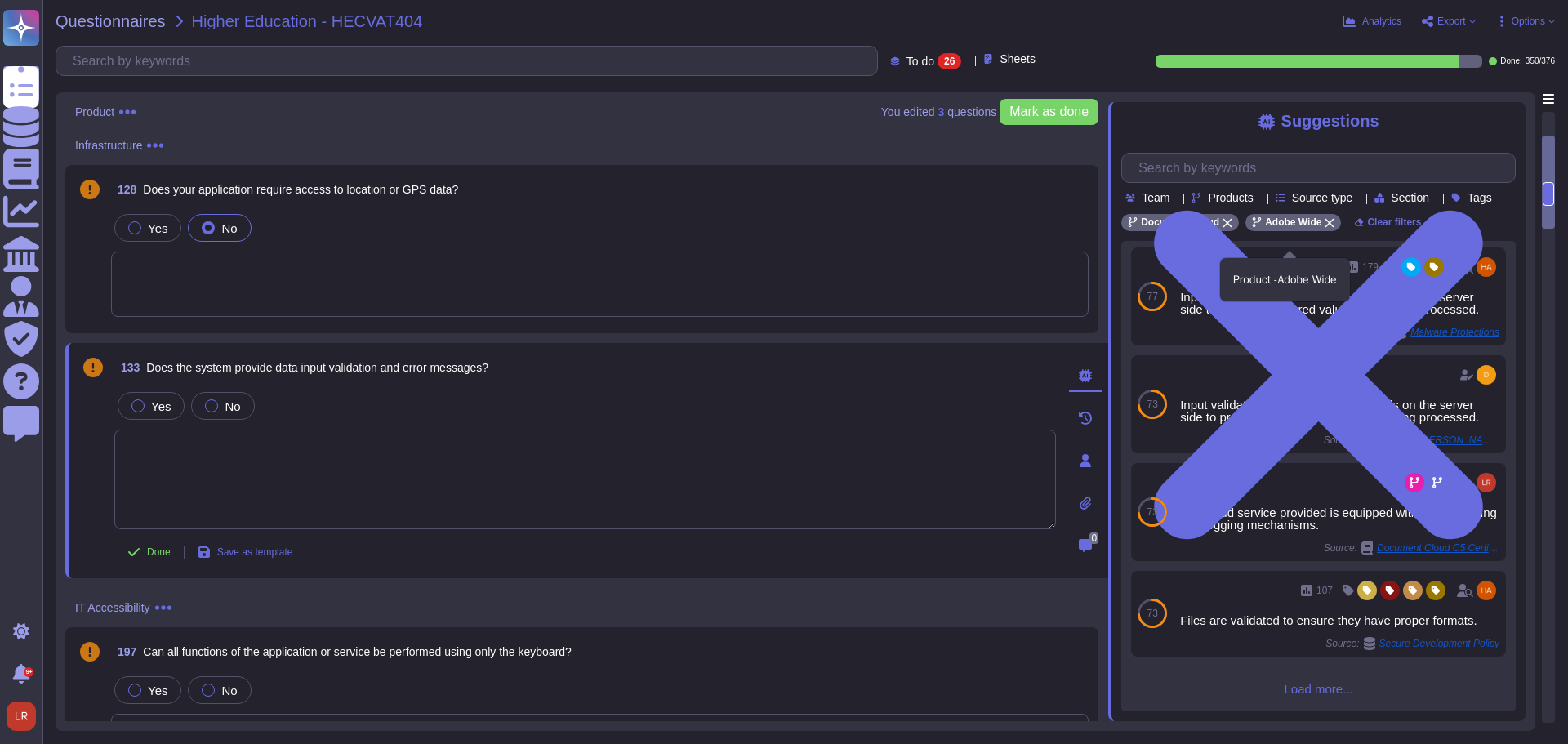 click 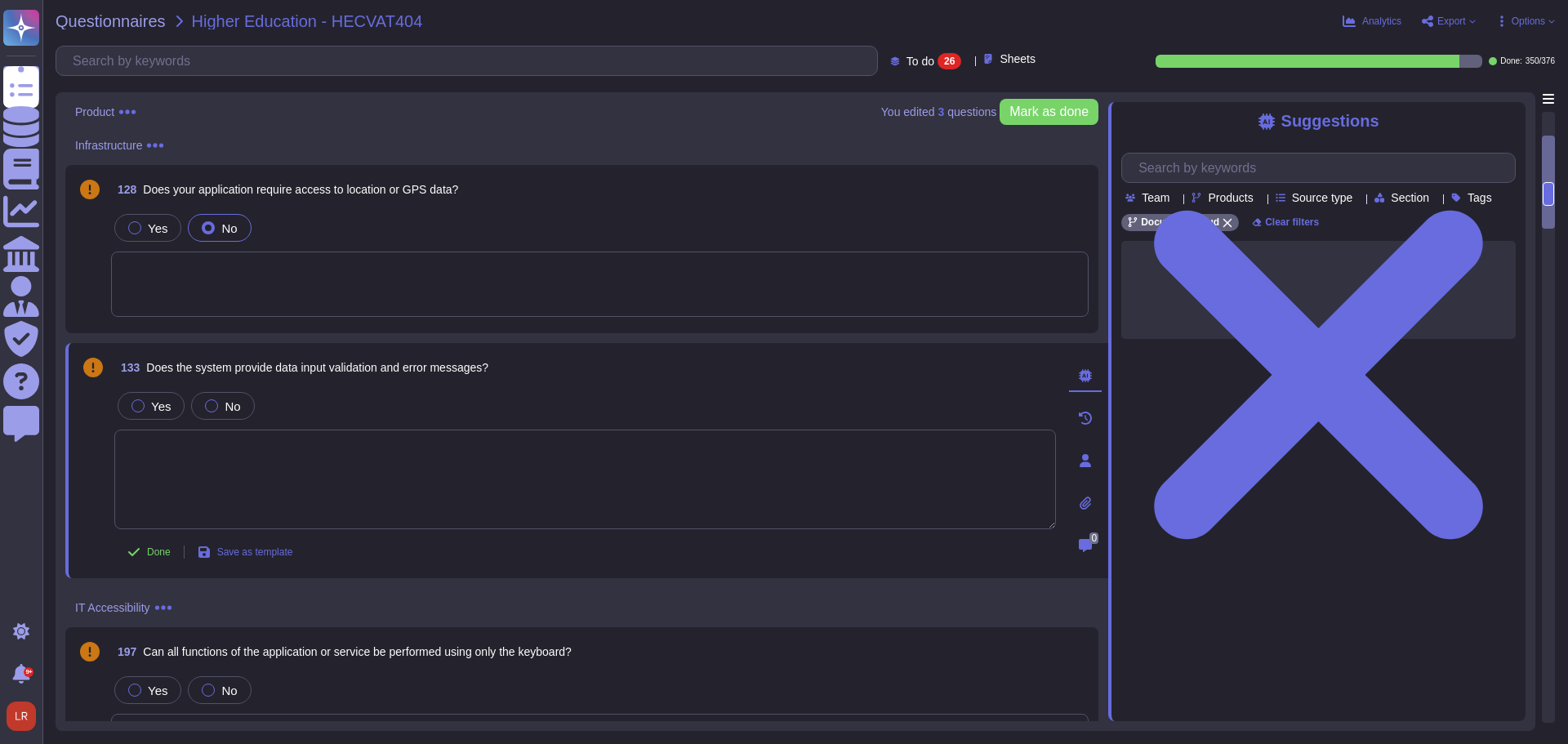 scroll, scrollTop: 0, scrollLeft: 0, axis: both 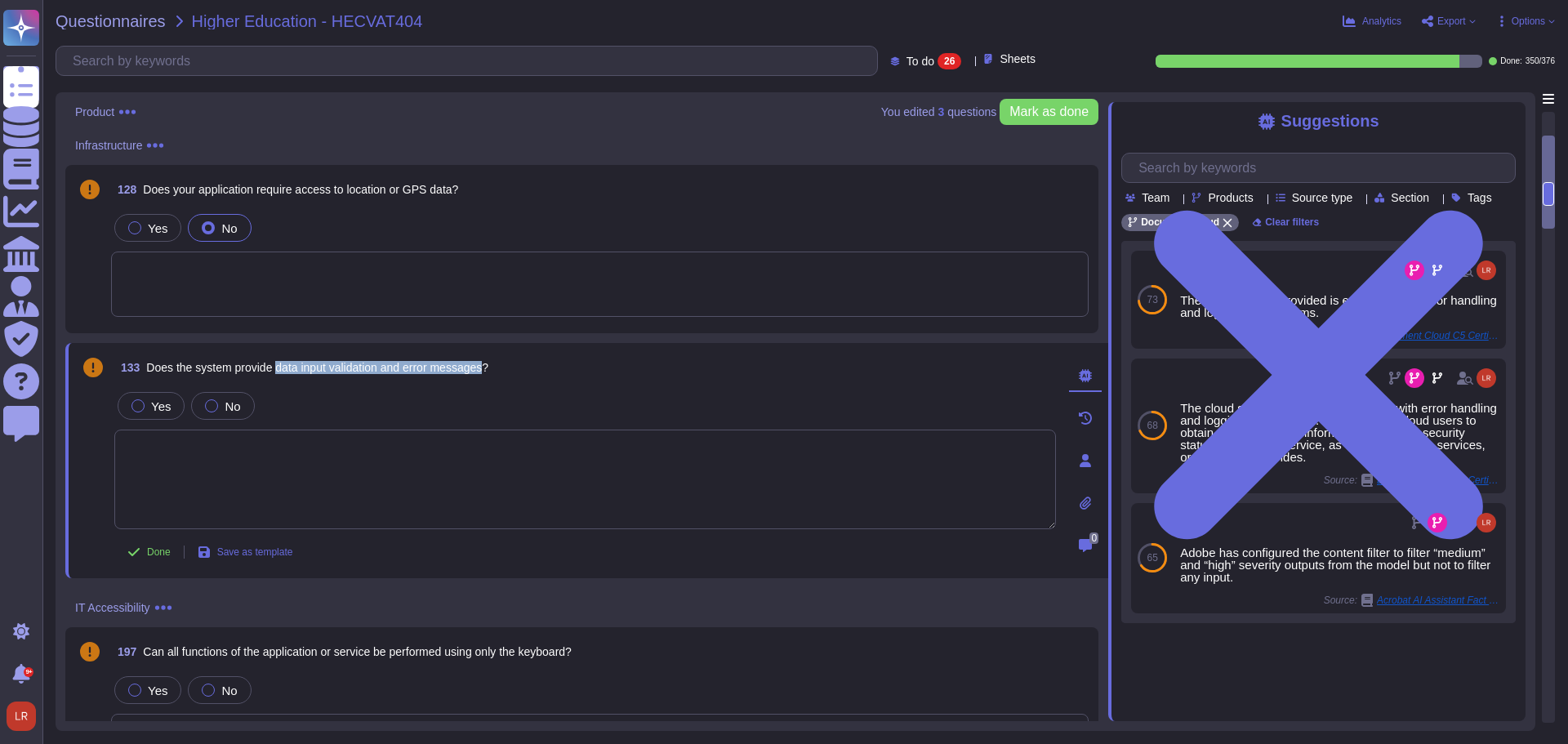 drag, startPoint x: 278, startPoint y: 368, endPoint x: 490, endPoint y: 366, distance: 212.00943 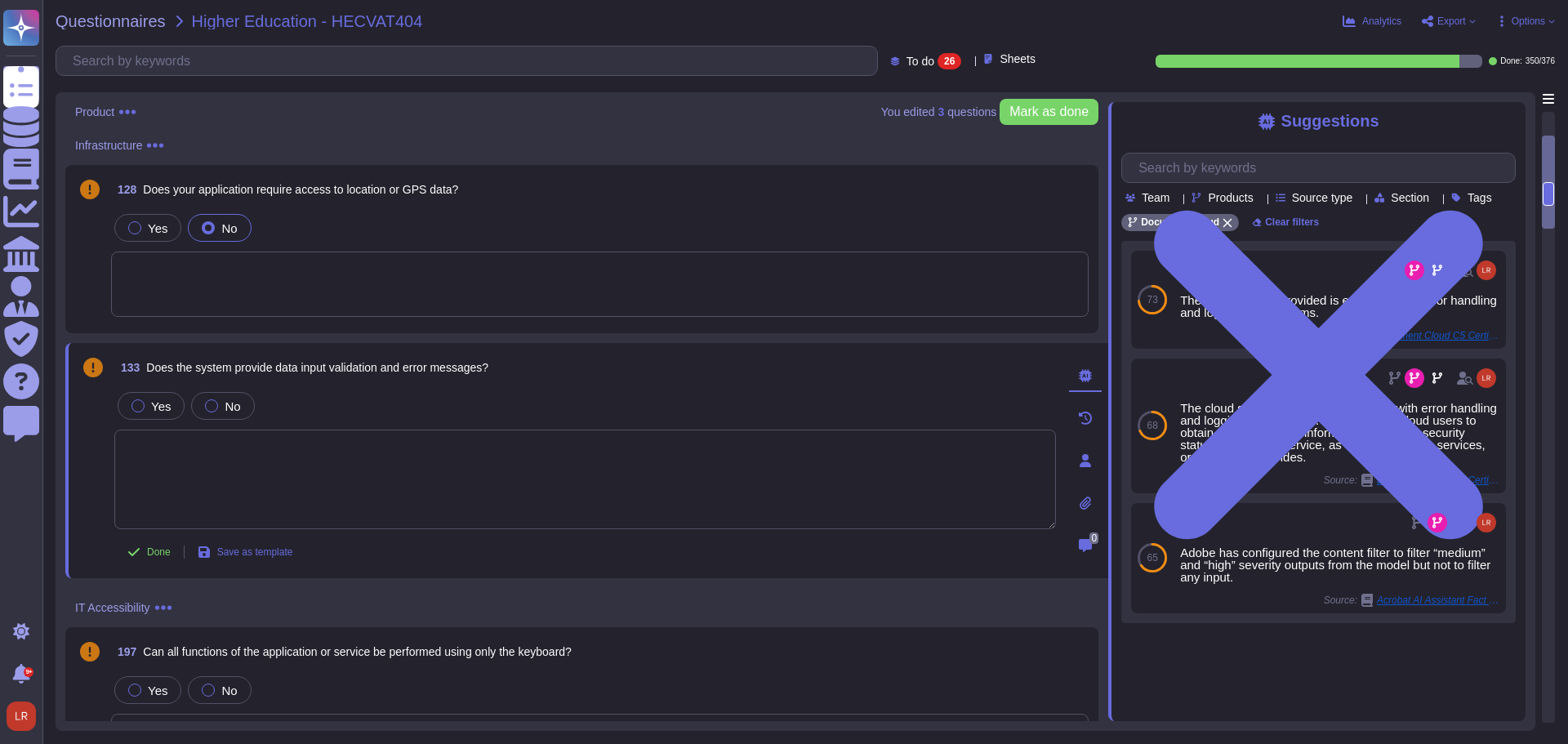 click 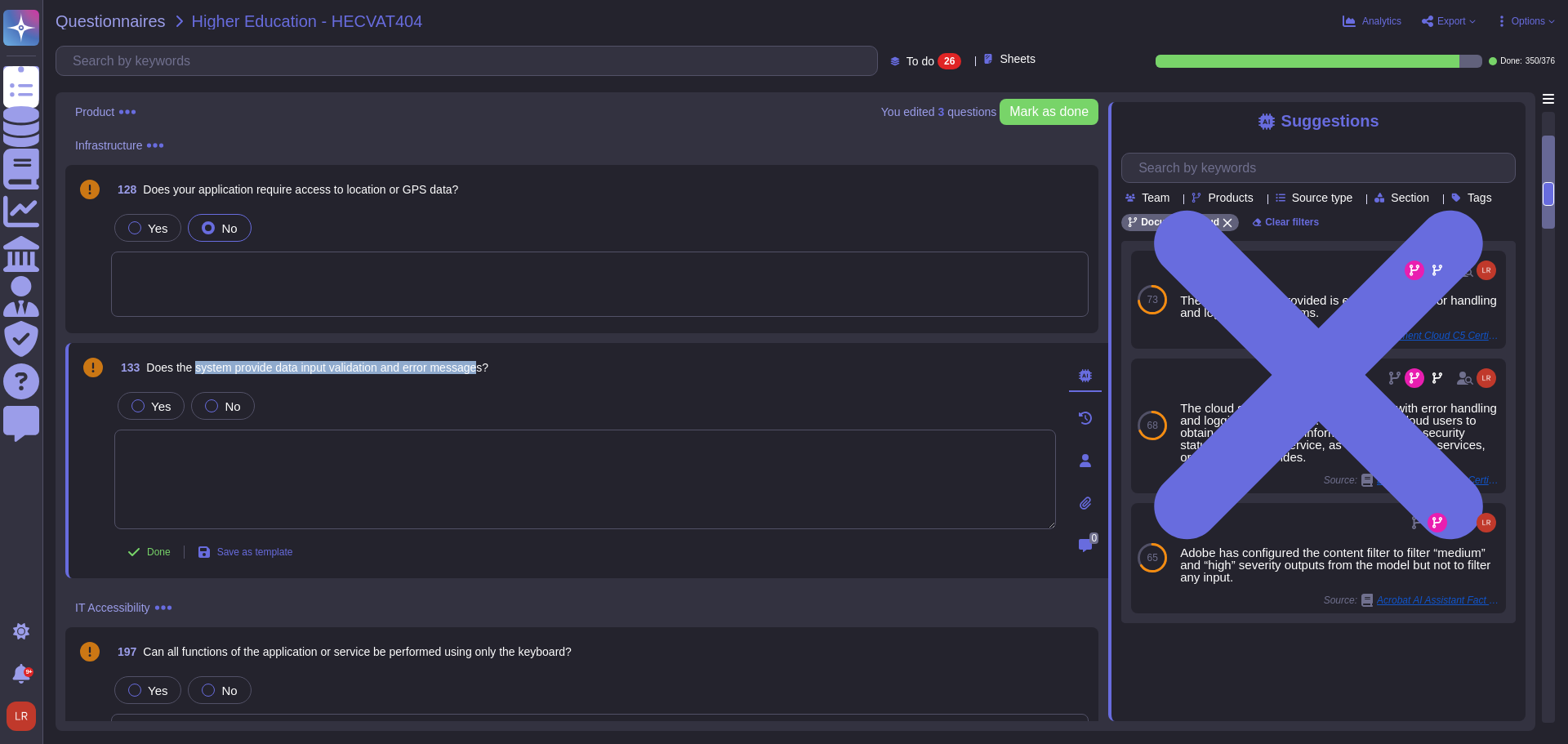 drag, startPoint x: 198, startPoint y: 371, endPoint x: 486, endPoint y: 372, distance: 288.00174 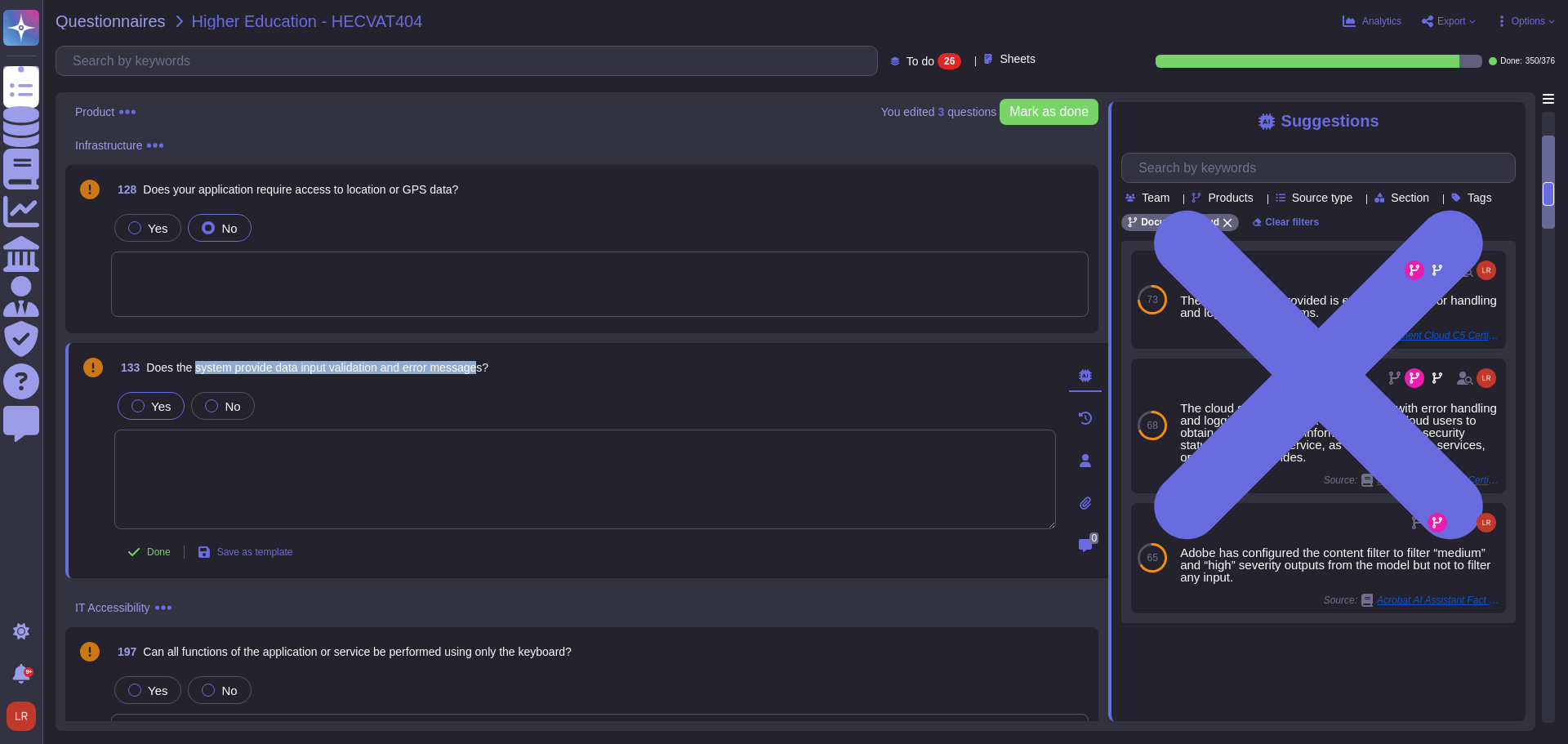 click on "Yes" at bounding box center (161, 406) 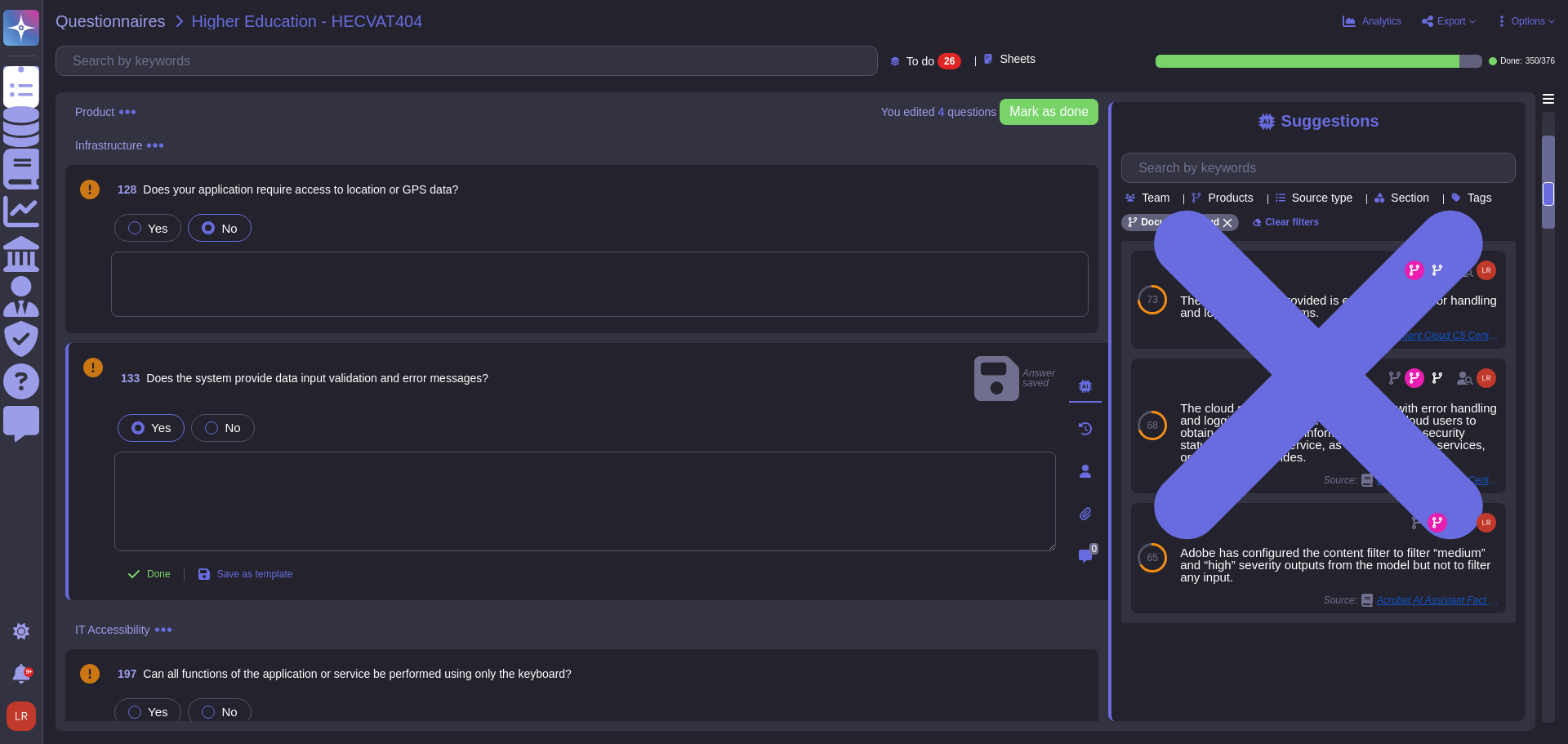 click at bounding box center [585, 501] 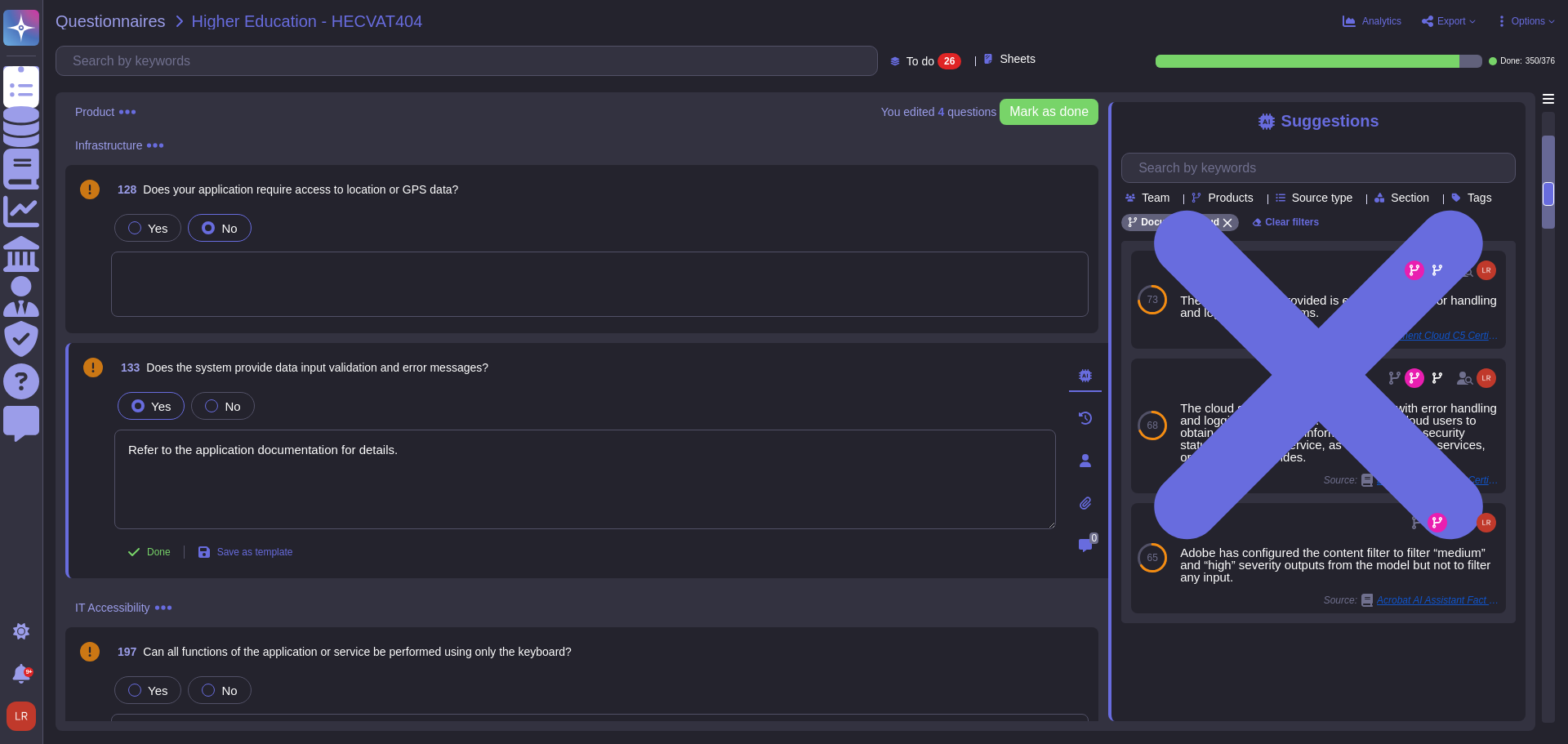 type on "Refer to the application documentation for details." 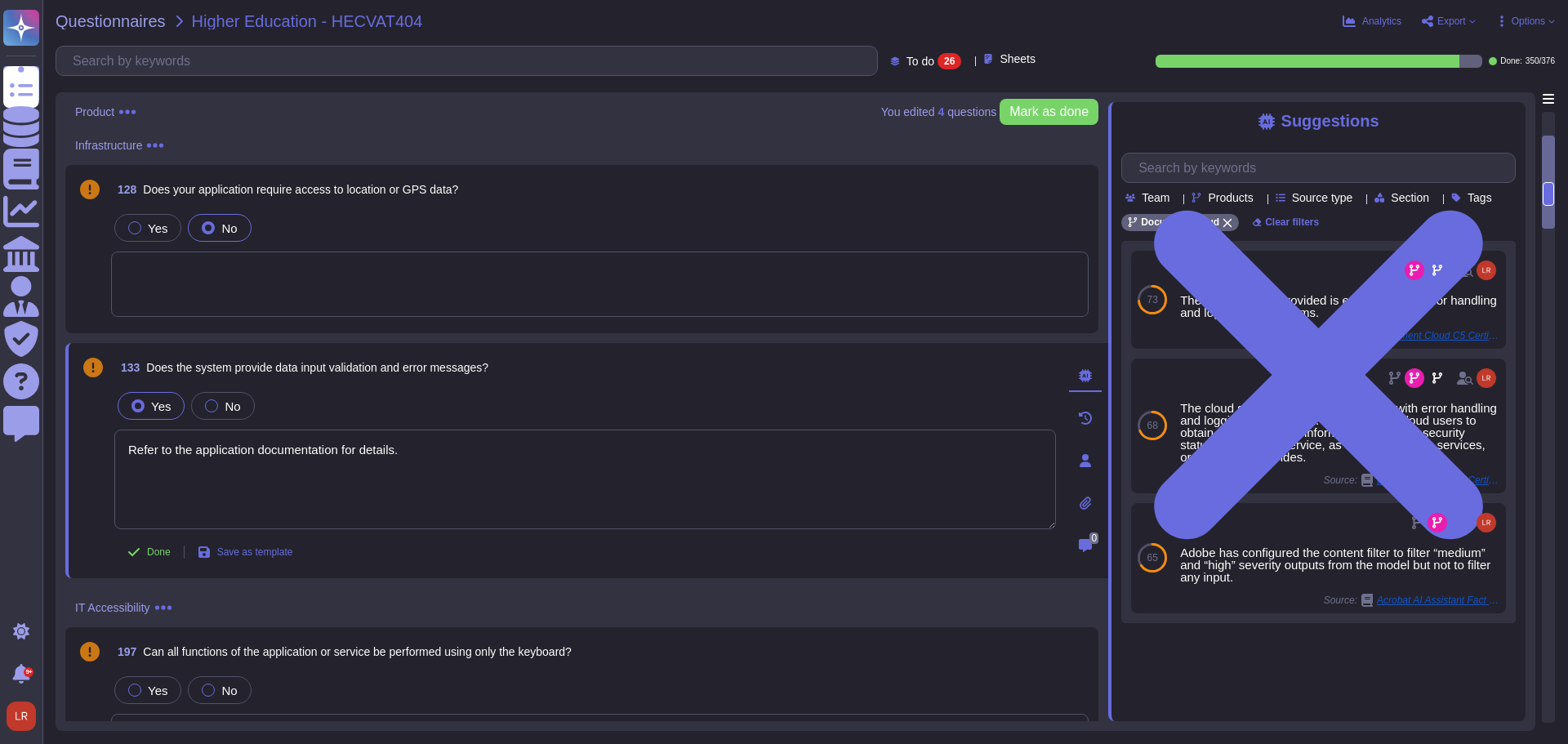 click on "Yes No" at bounding box center (585, 406) 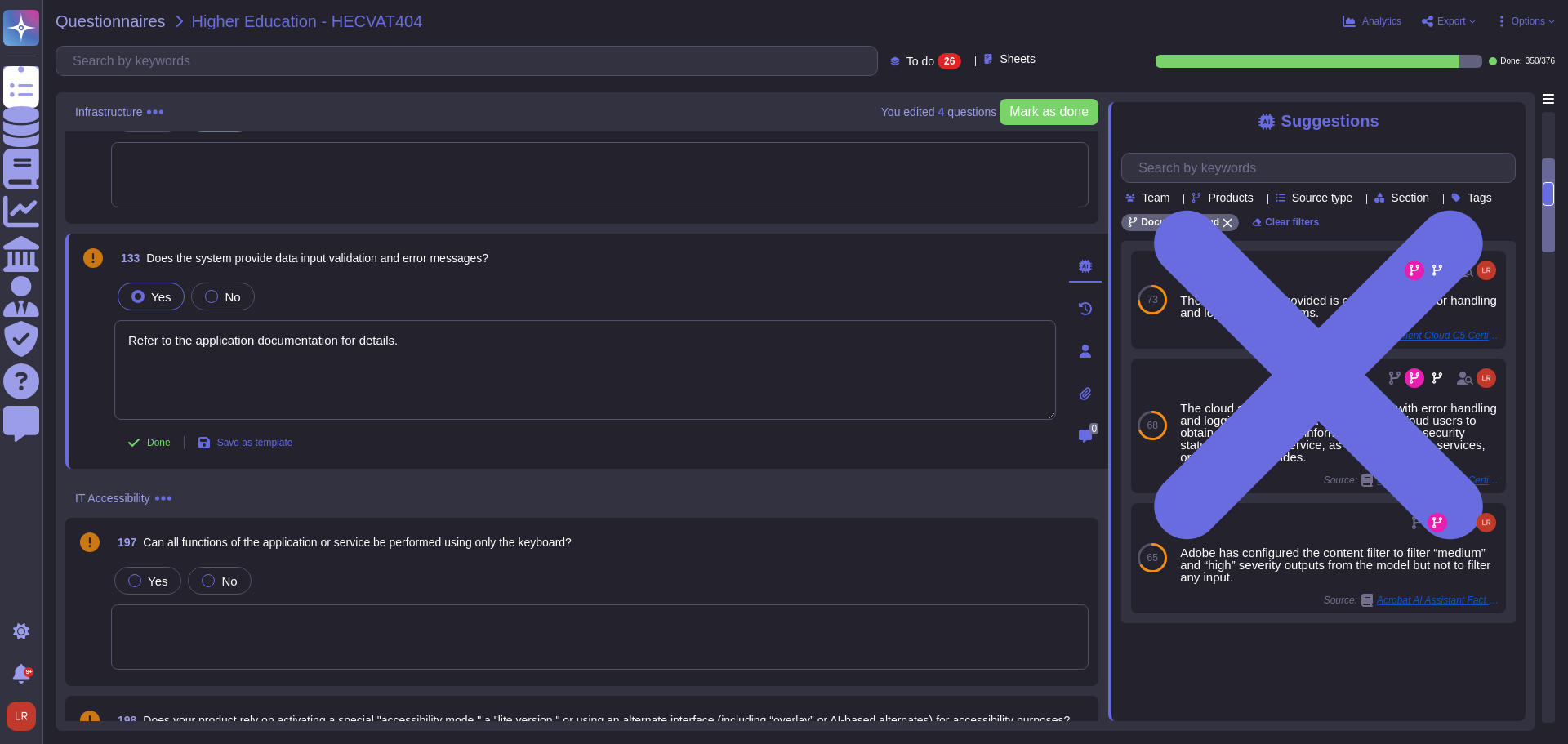 scroll, scrollTop: 545, scrollLeft: 0, axis: vertical 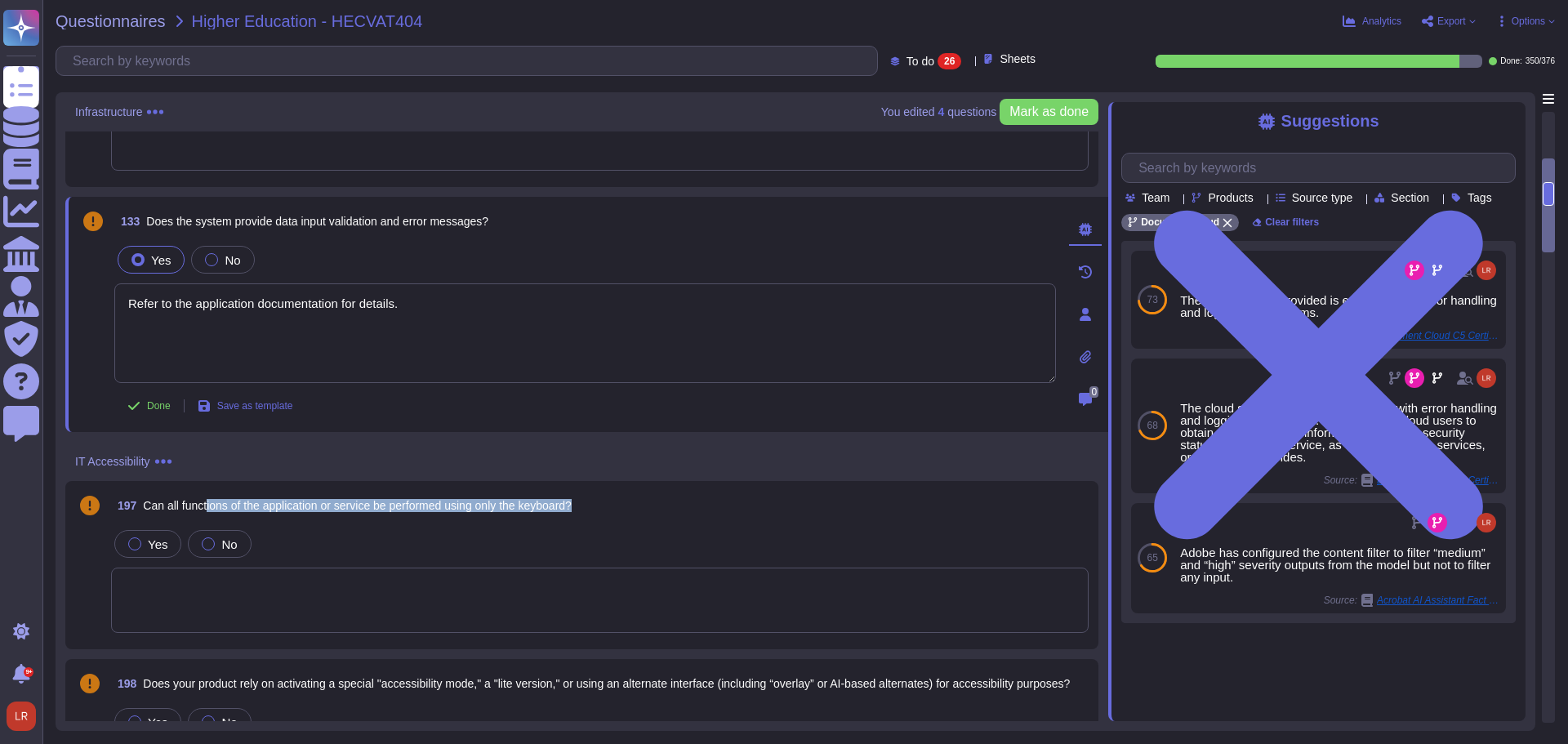 drag, startPoint x: 209, startPoint y: 503, endPoint x: 587, endPoint y: 508, distance: 378.03307 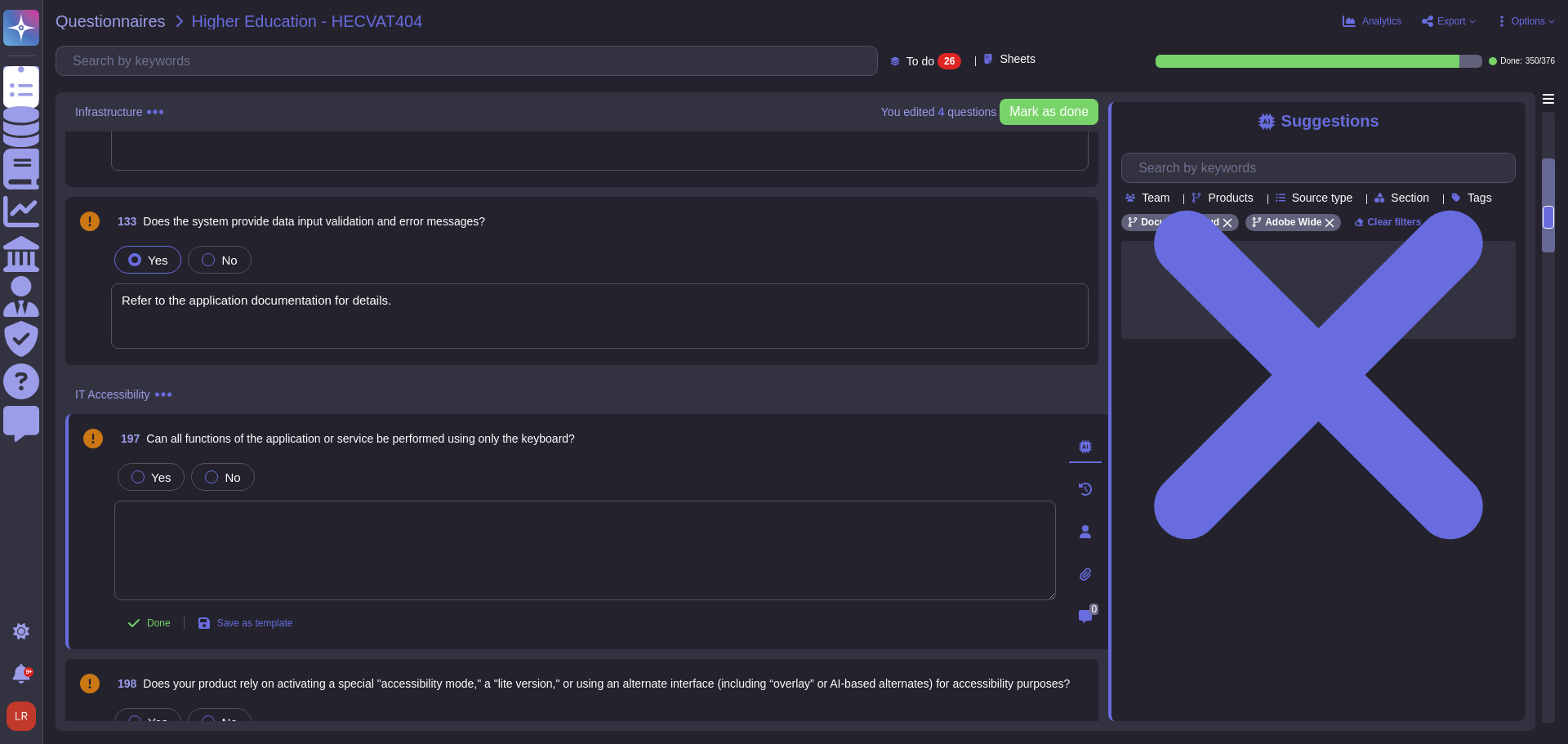 click on "Can all functions of the application or service be performed using only the keyboard?" at bounding box center [360, 439] 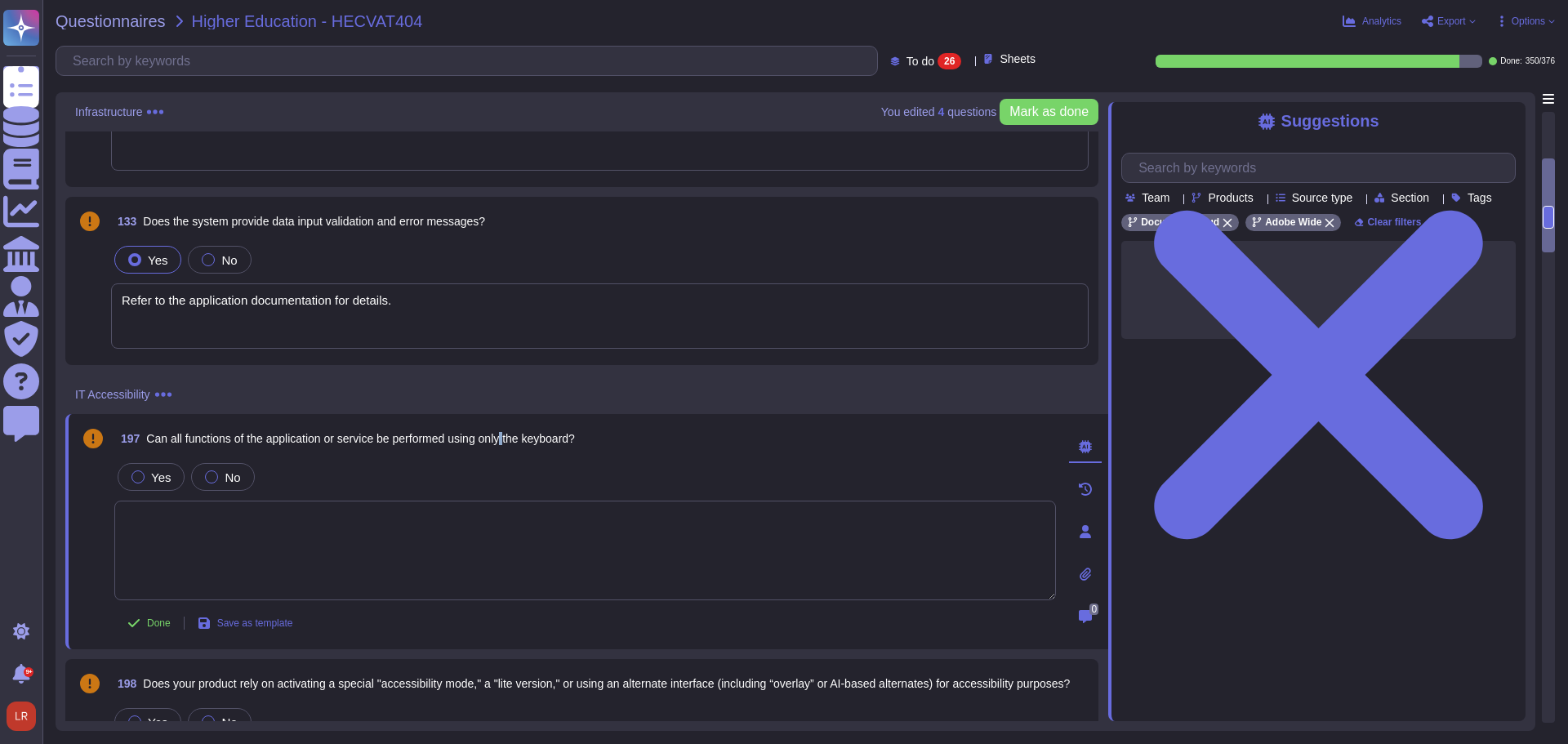 click on "Can all functions of the application or service be performed using only the keyboard?" at bounding box center [360, 439] 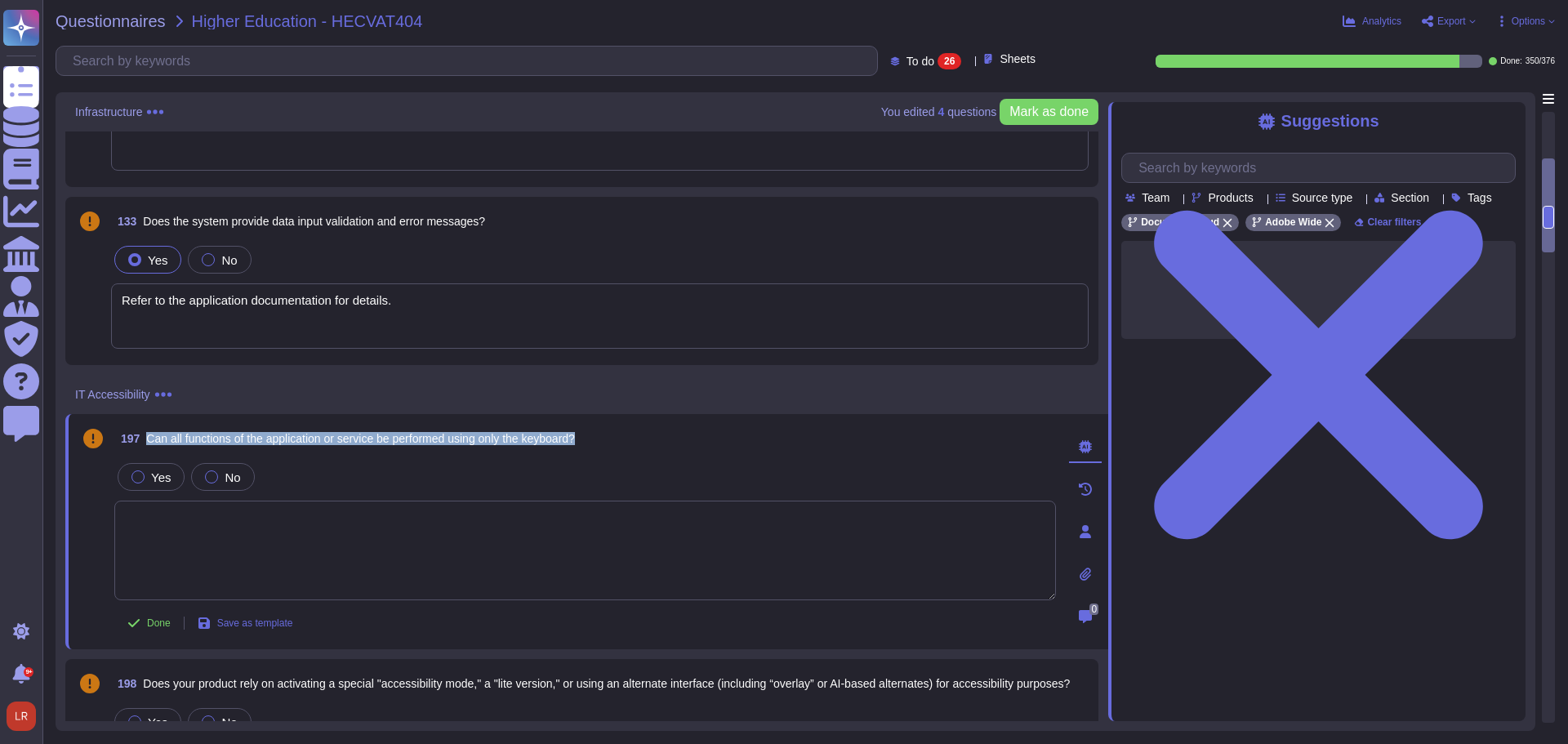 click on "Can all functions of the application or service be performed using only the keyboard?" at bounding box center (360, 439) 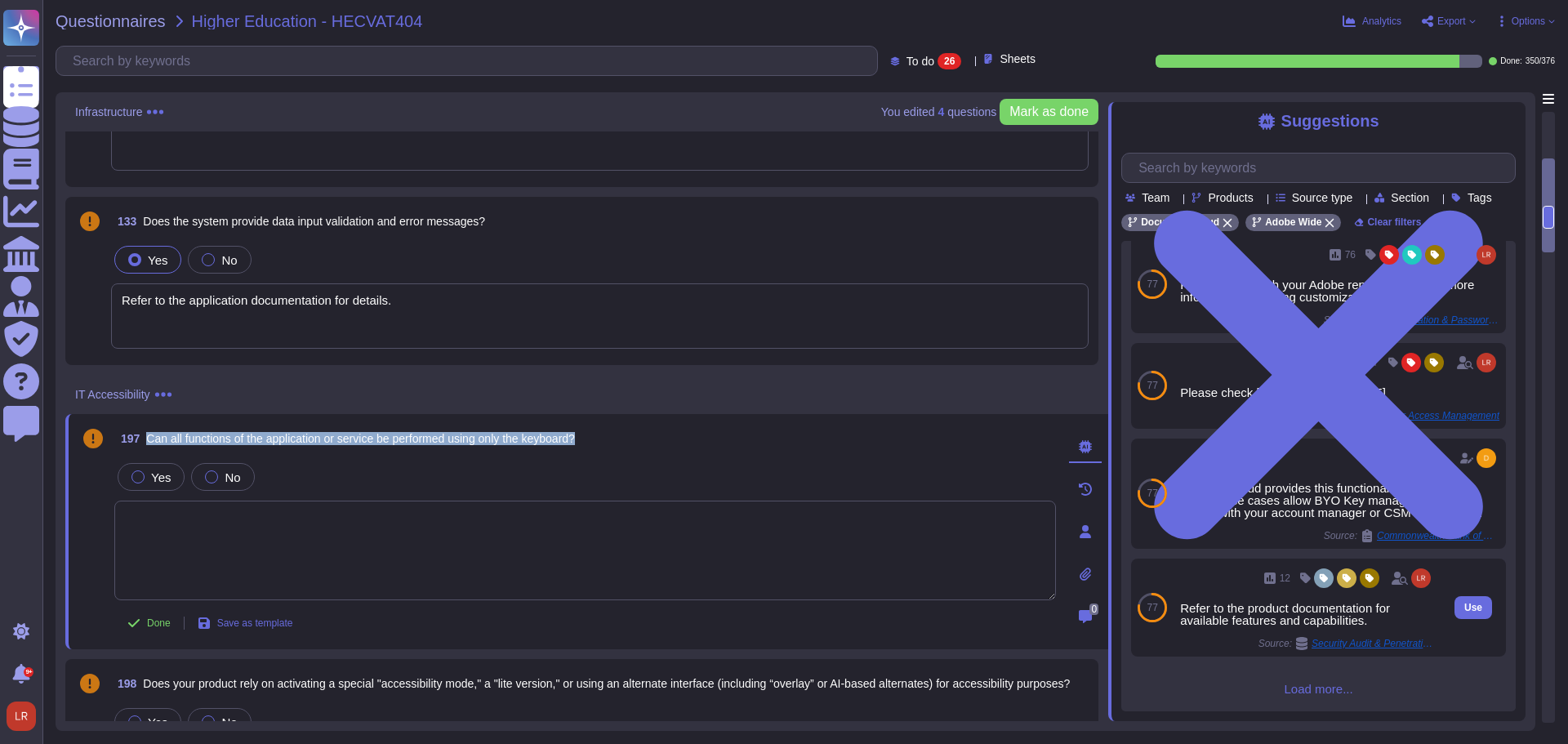 scroll, scrollTop: 191, scrollLeft: 0, axis: vertical 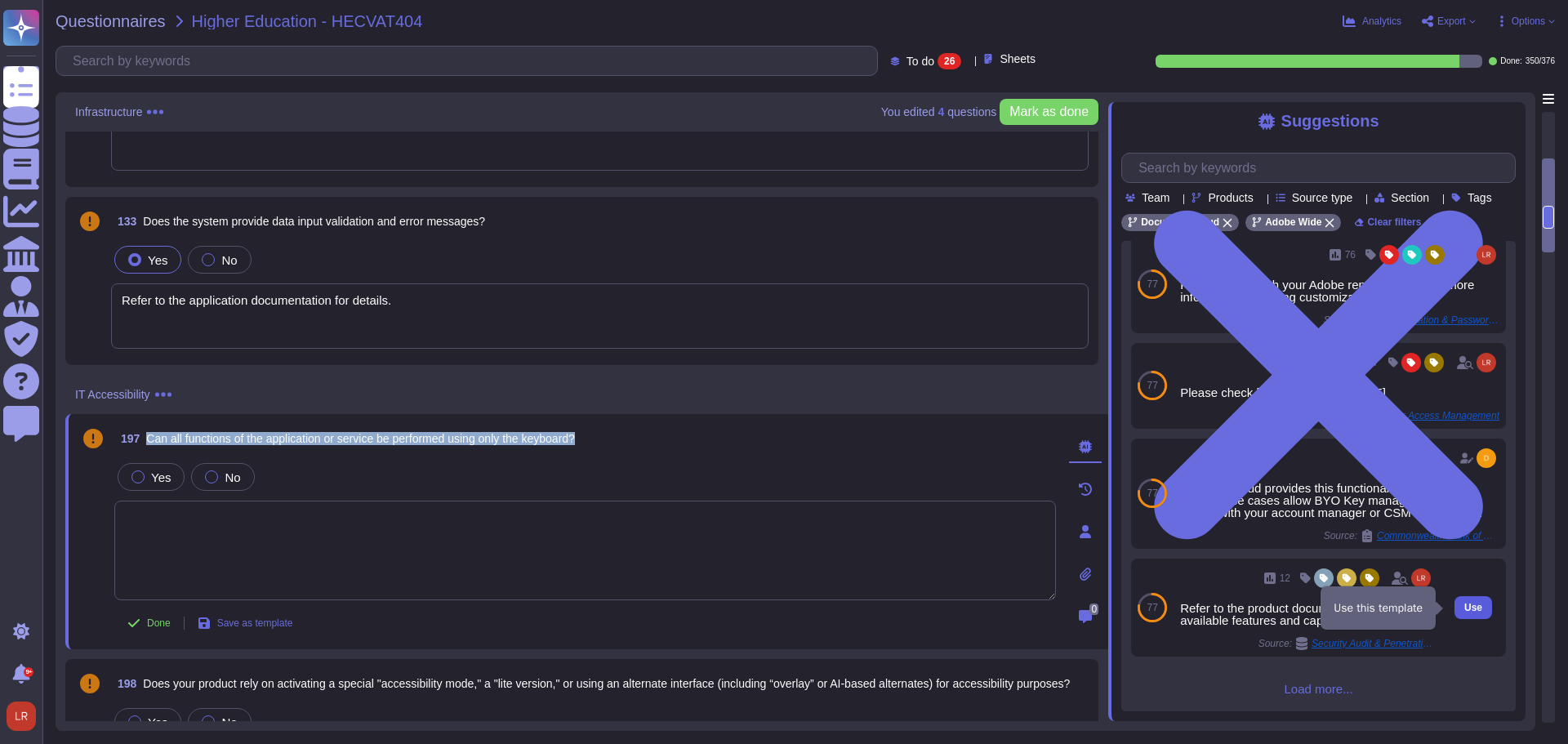 click on "Use" at bounding box center (1473, 608) 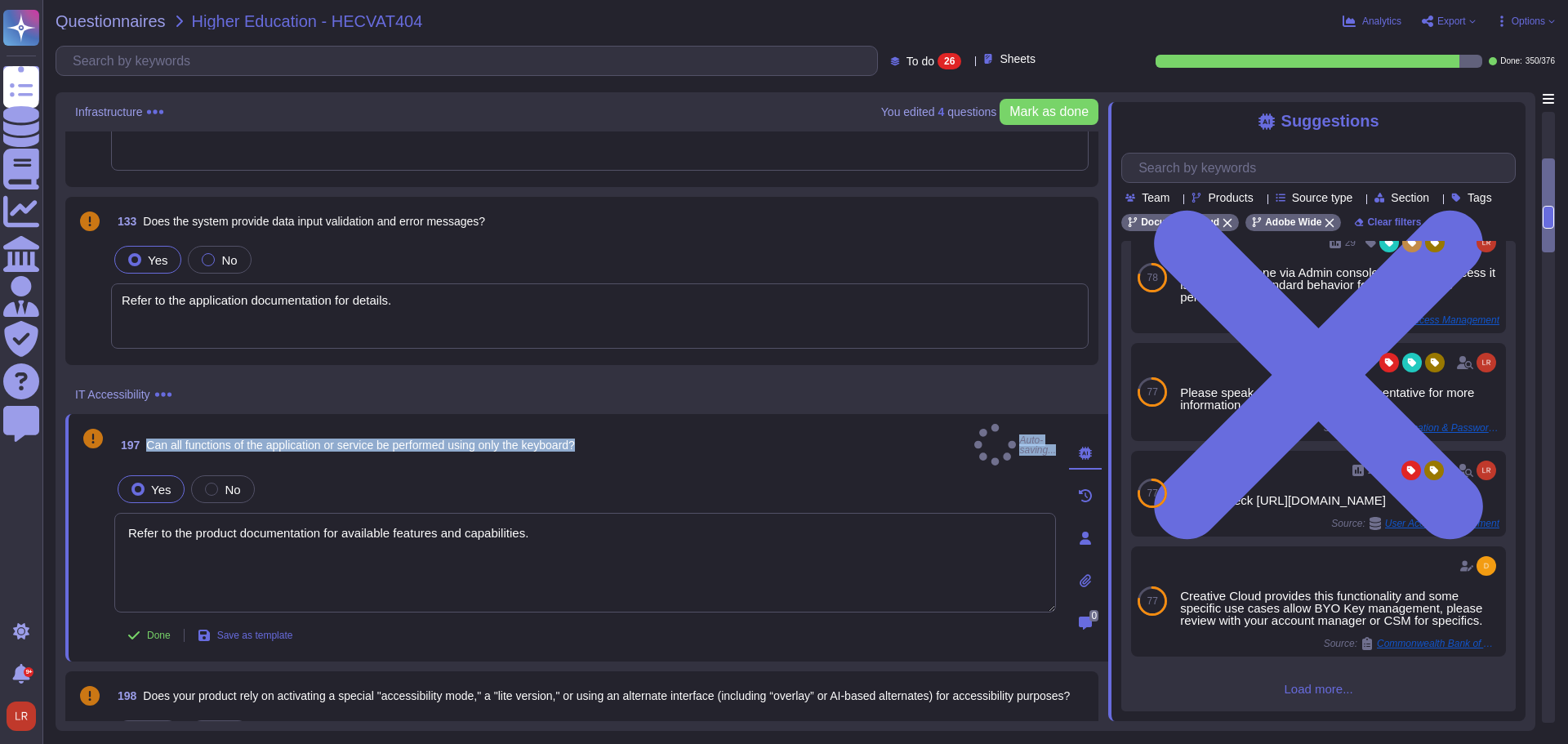 type on "Refer to the product documentation for available features and capabilities." 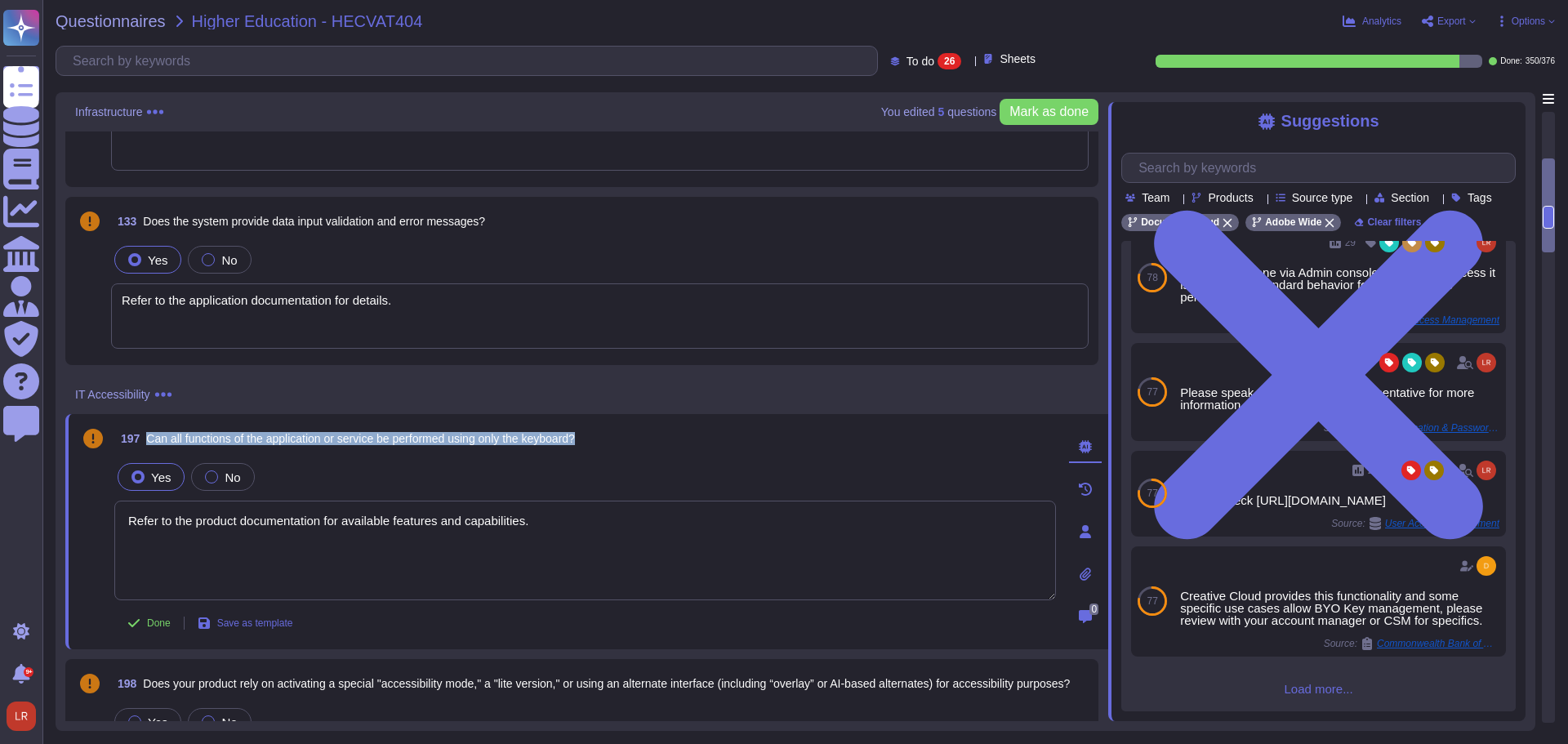 click on "Refer to the product documentation for available features and capabilities." at bounding box center [585, 550] 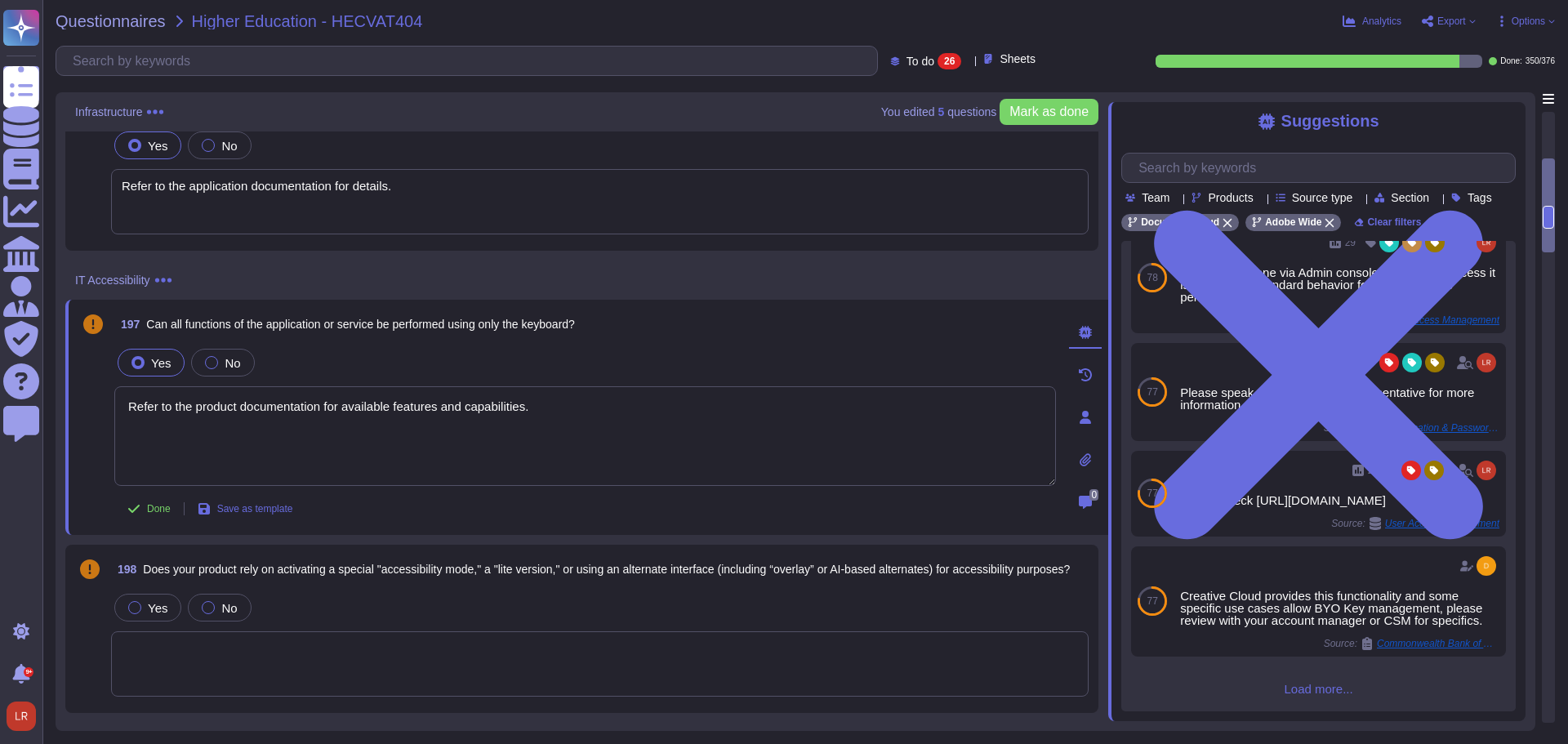 scroll, scrollTop: 680, scrollLeft: 0, axis: vertical 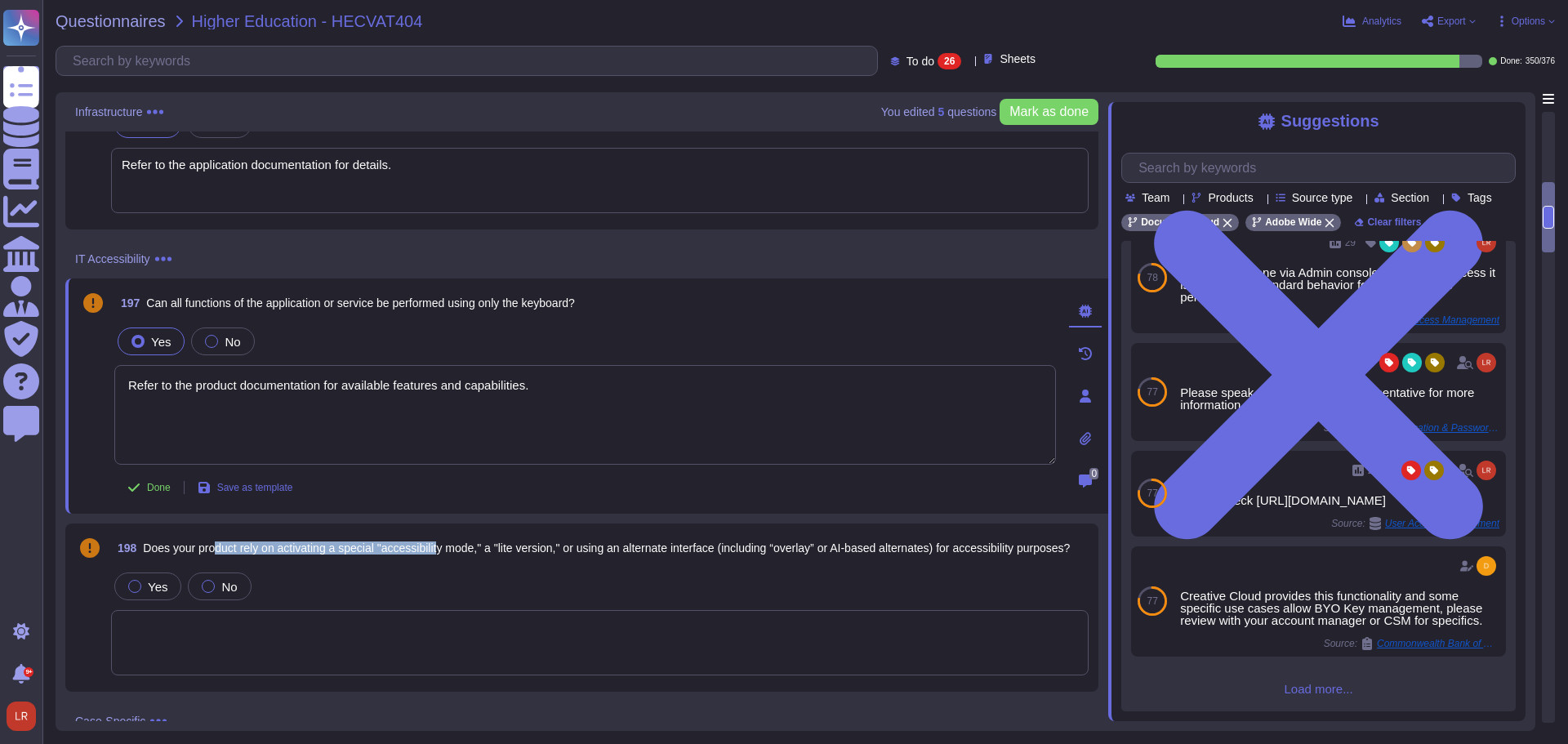 drag, startPoint x: 216, startPoint y: 543, endPoint x: 445, endPoint y: 545, distance: 229.0087 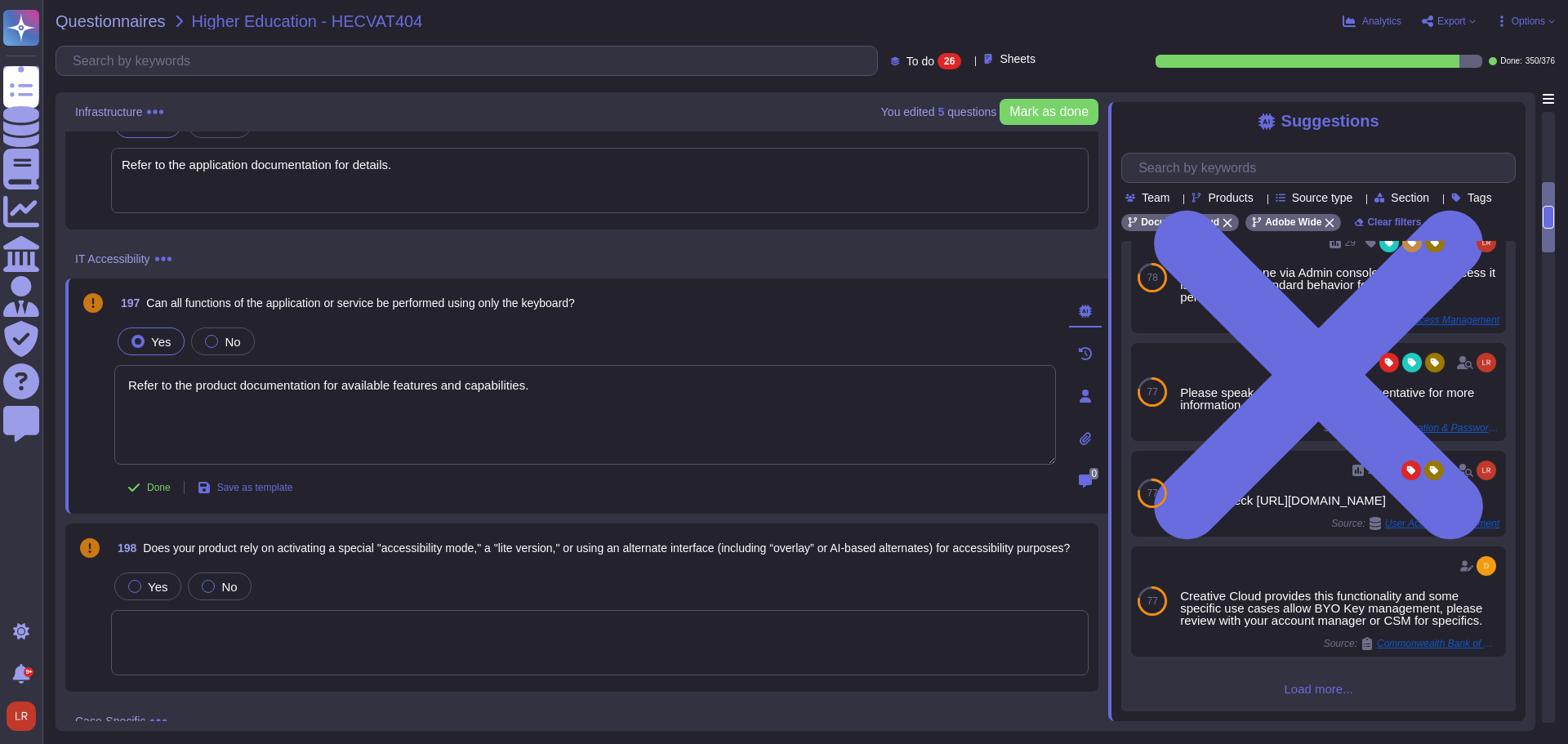 scroll, scrollTop: 0, scrollLeft: 0, axis: both 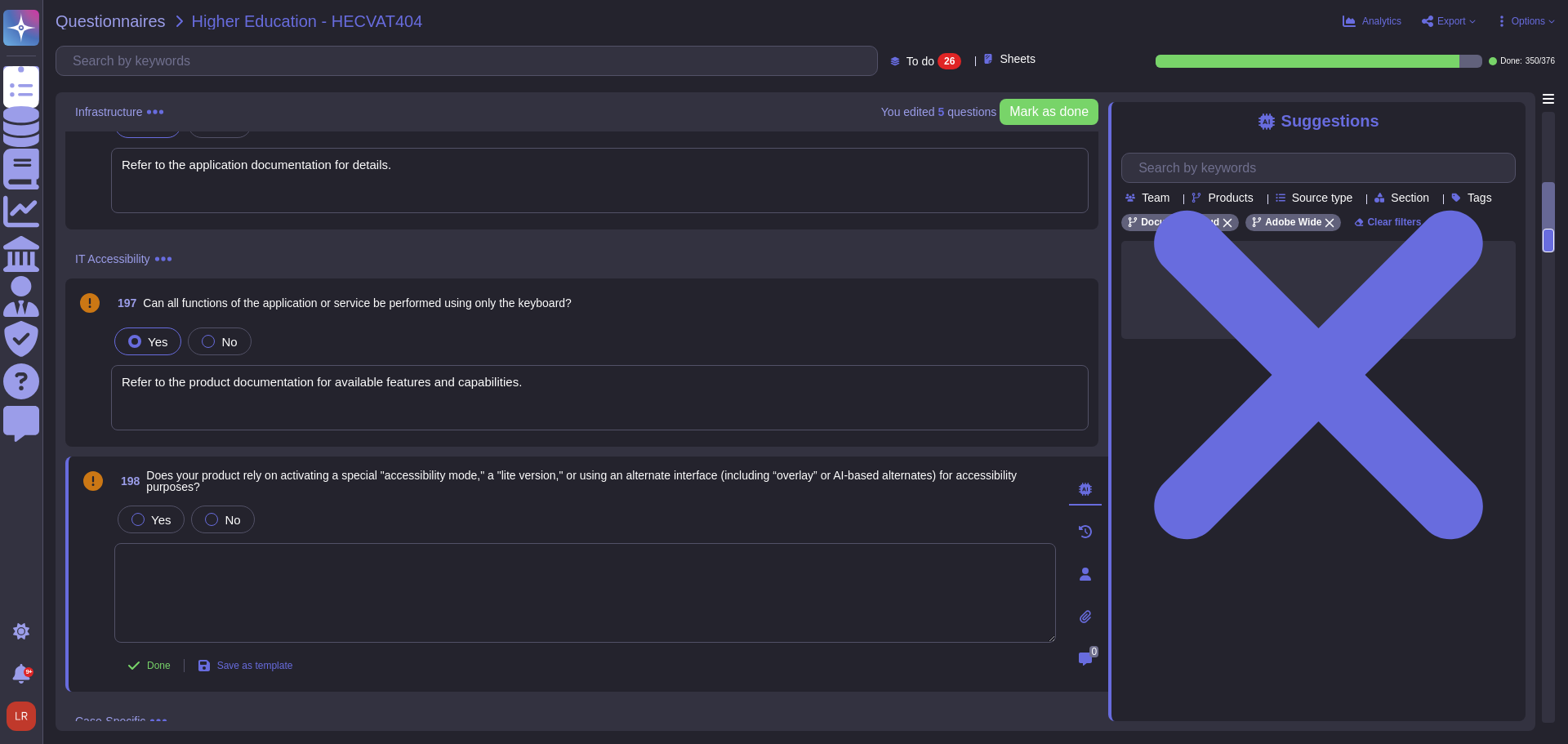 click on "Does your product rely on activating a special "accessibility mode," a "lite version," or using an alternate interface (including “overlay” or AI-based alternates)  for accessibility purposes?" at bounding box center (601, 481) 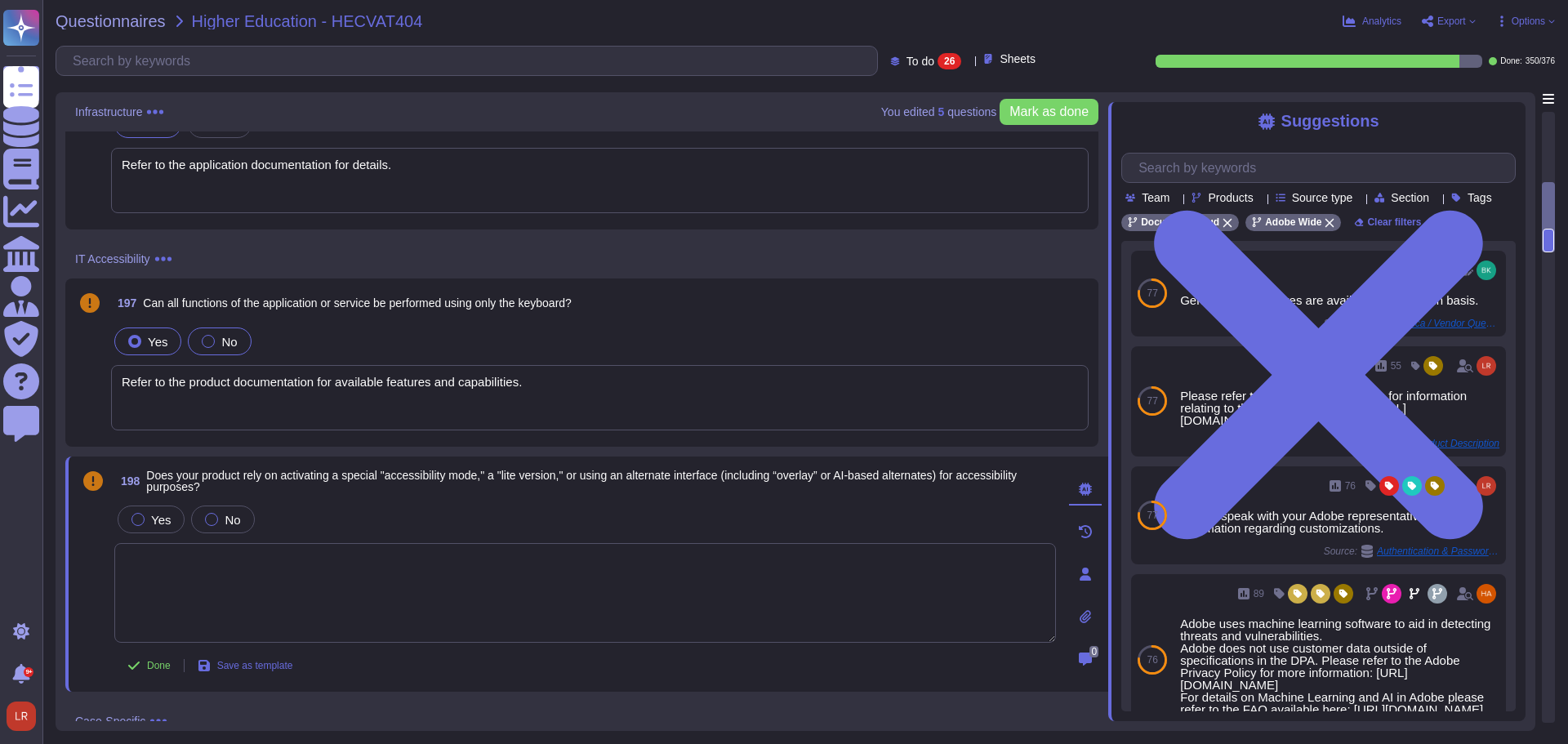 click at bounding box center [208, 341] 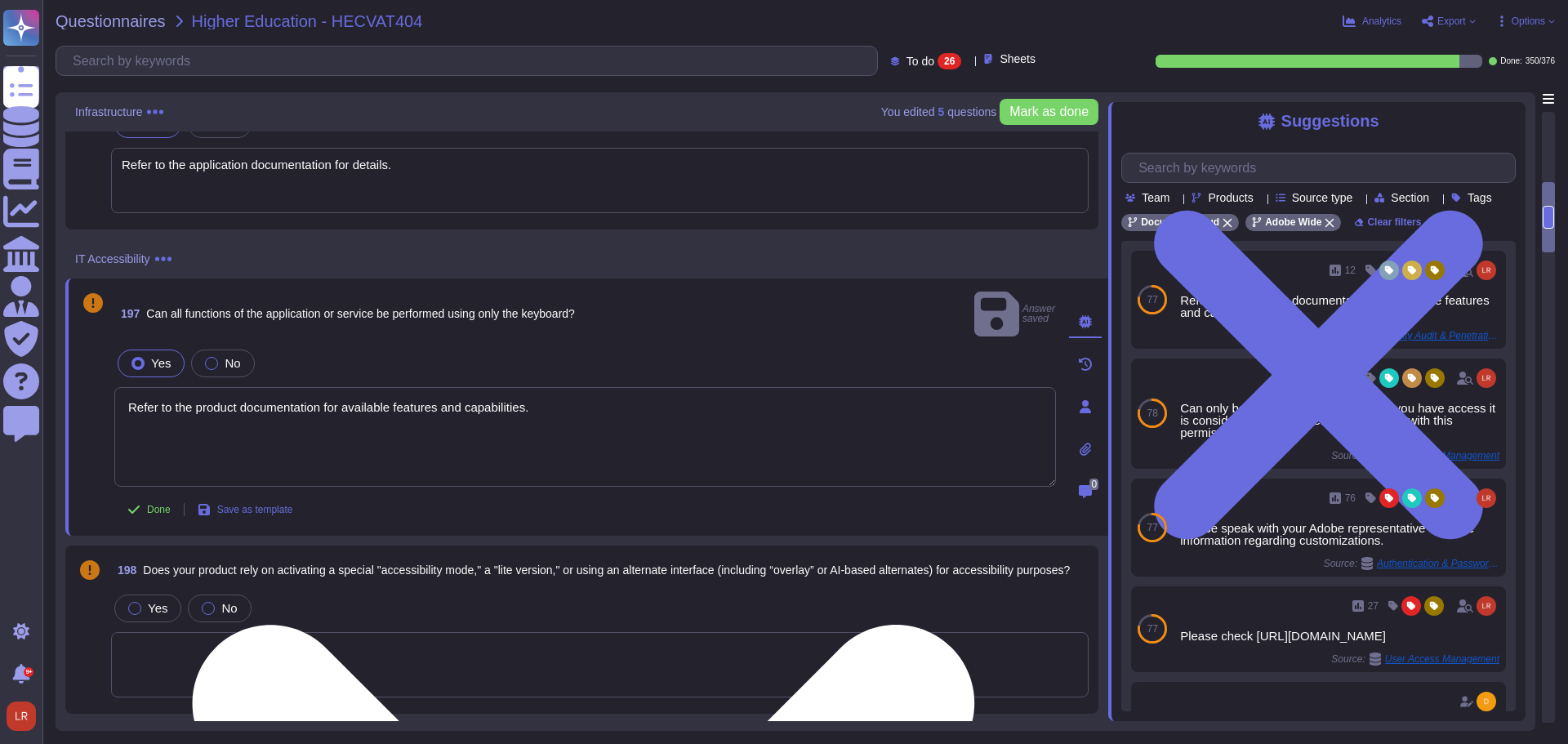 click on "Refer to the product documentation for available features and capabilities." at bounding box center [585, 437] 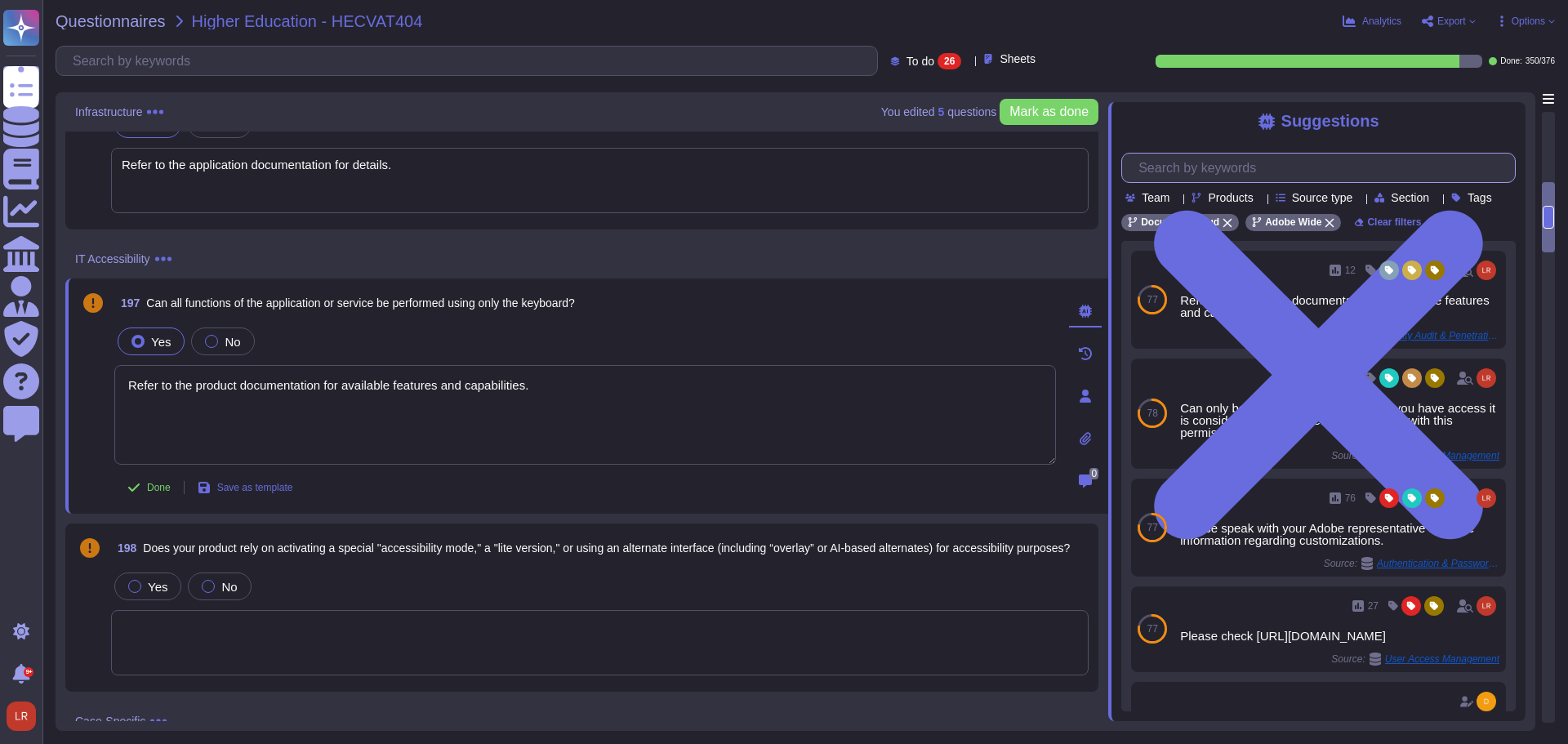 type on "Refer to the product documentation for available features and capabilities." 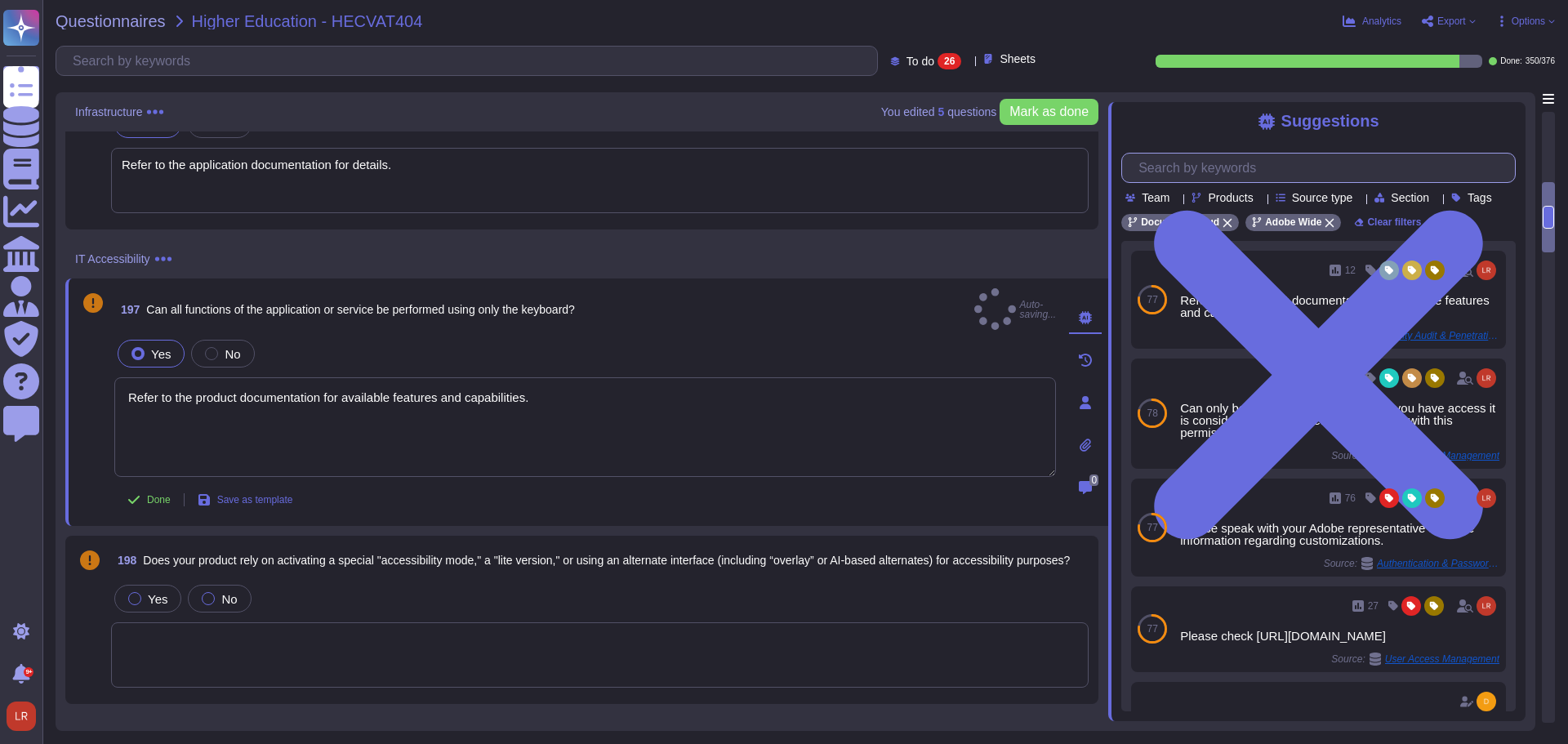 click at bounding box center [1322, 167] 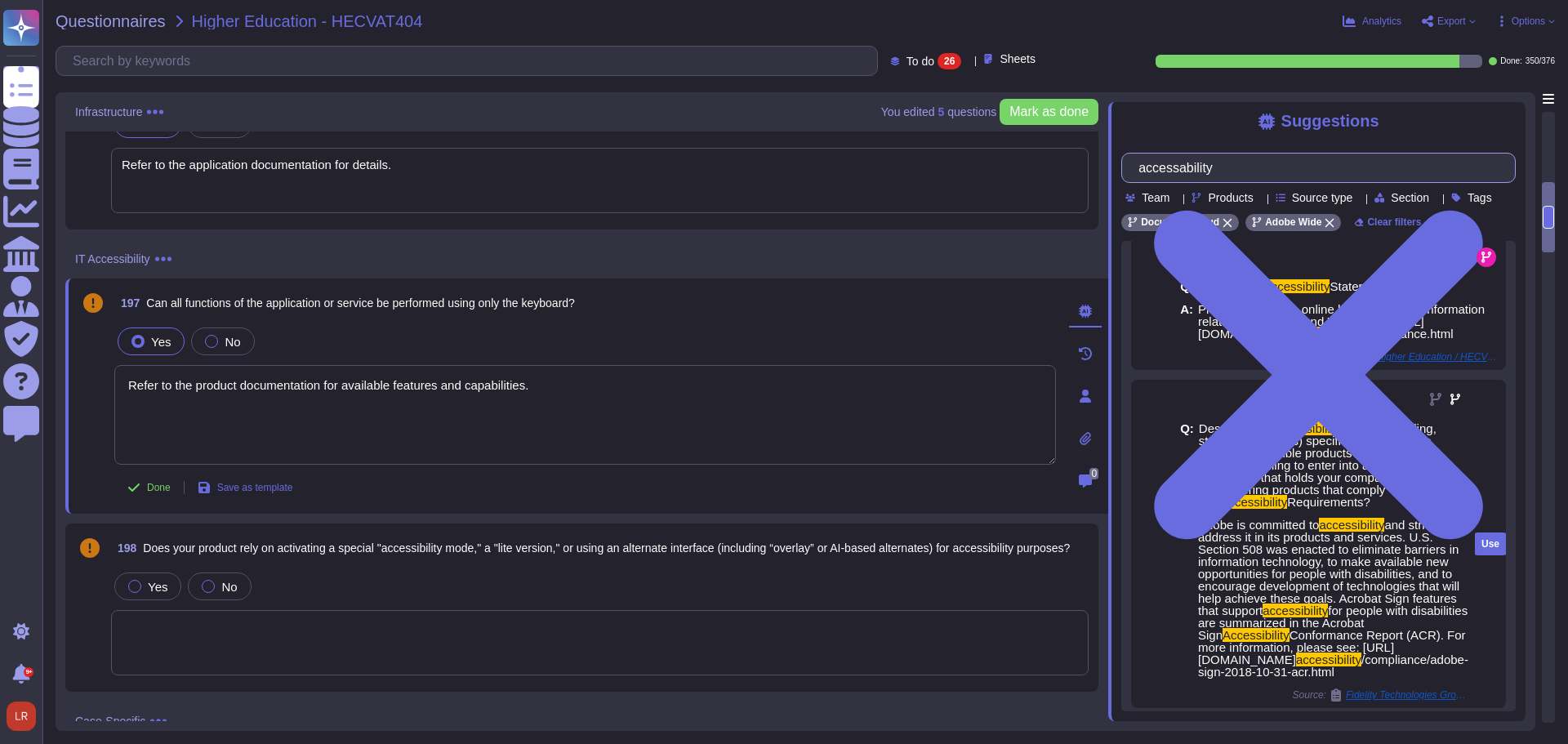 scroll, scrollTop: 0, scrollLeft: 0, axis: both 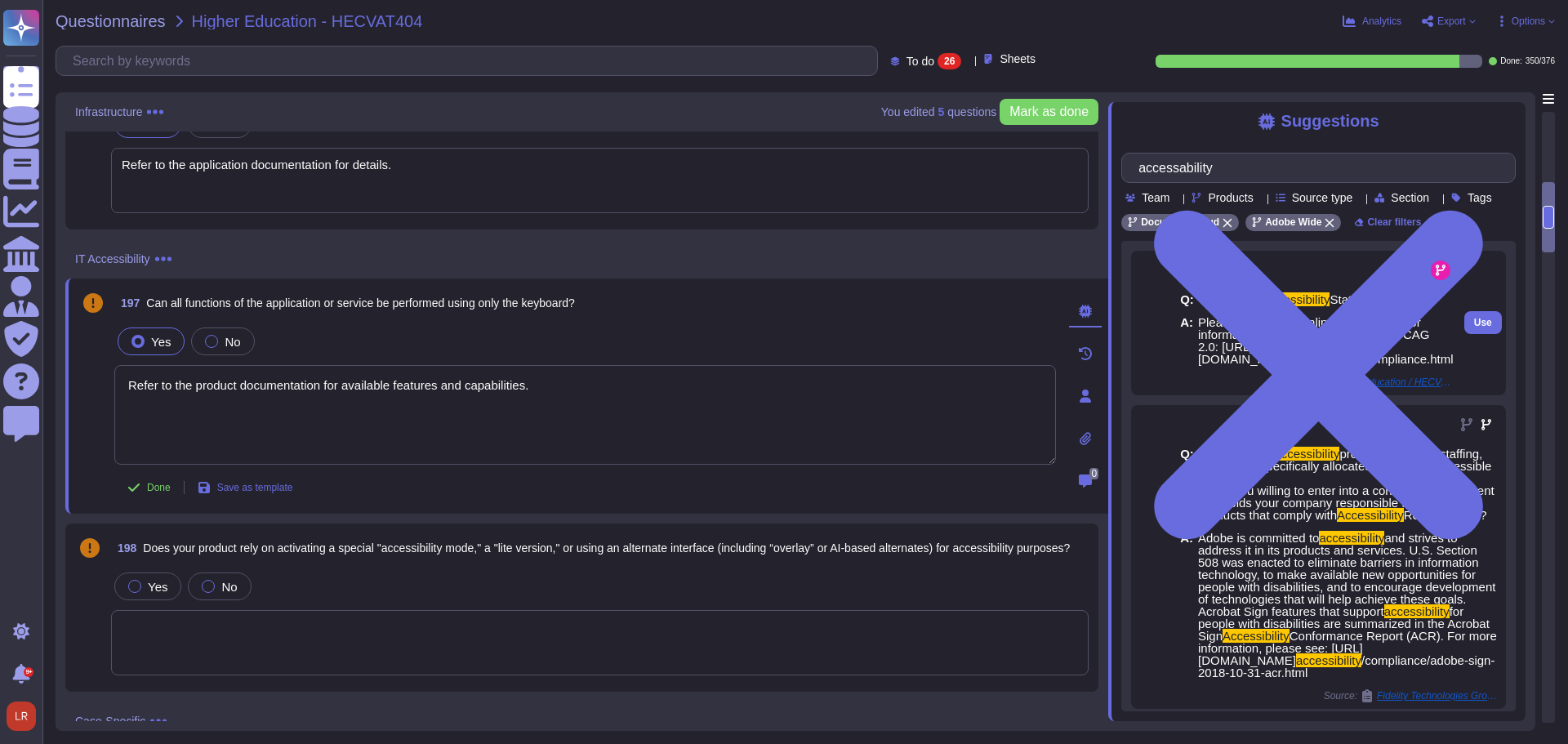 type on "accessability" 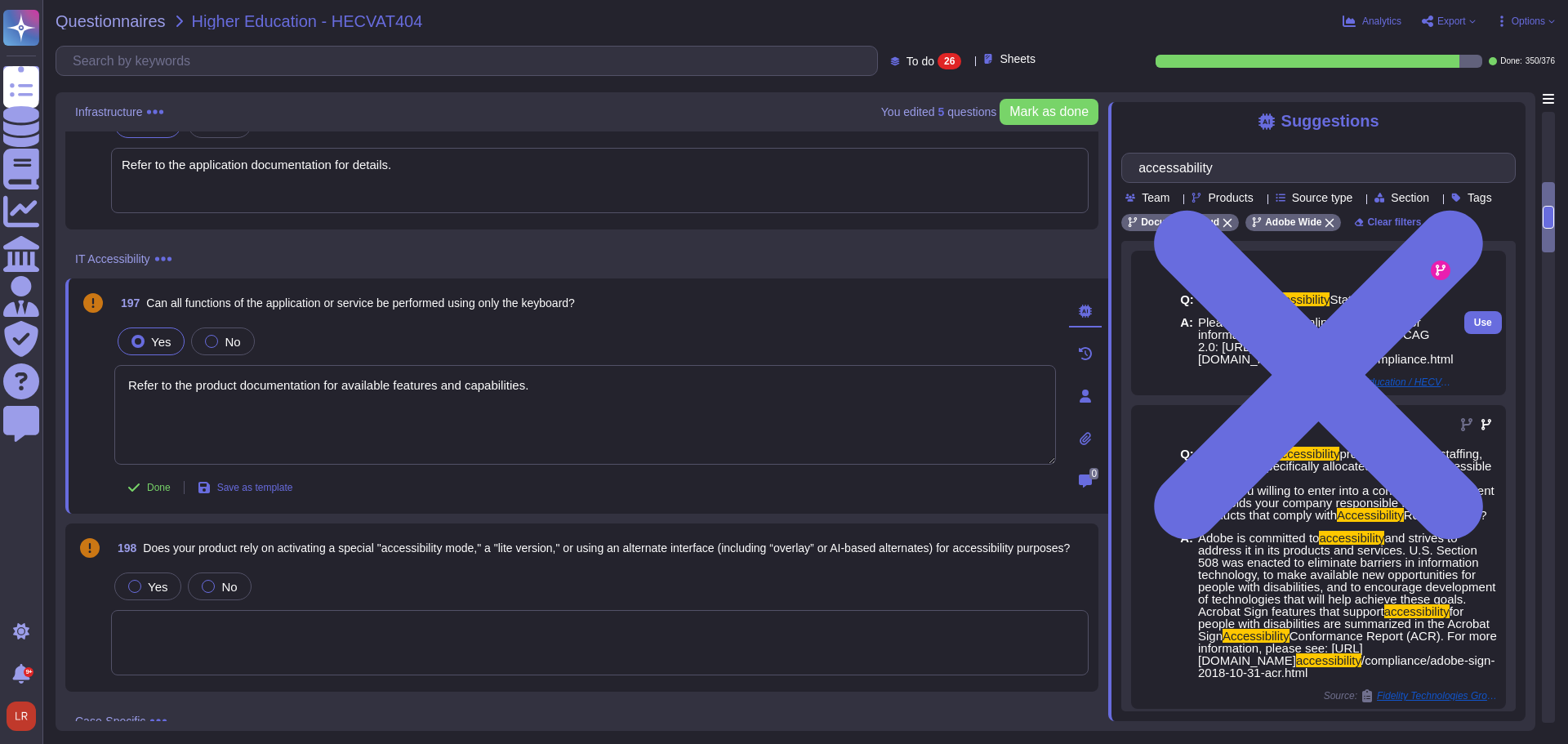 click on "Please refer to the online help section for information relating to the AGA and WCAG 2.0: [URL][DOMAIN_NAME]" at bounding box center [1313, 341] 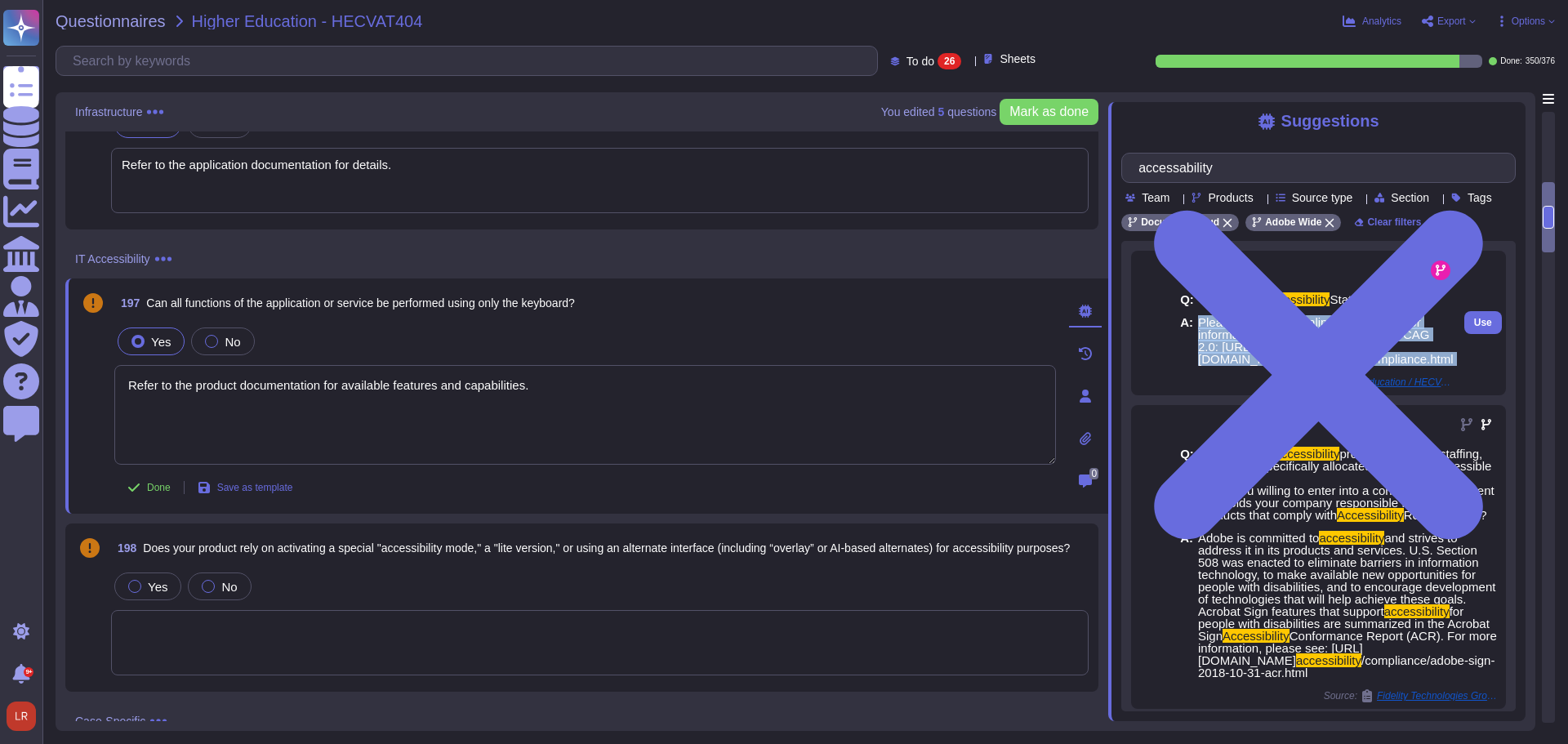 click on "Please refer to the online help section for information relating to the AGA and WCAG 2.0: [URL][DOMAIN_NAME]" at bounding box center (1313, 341) 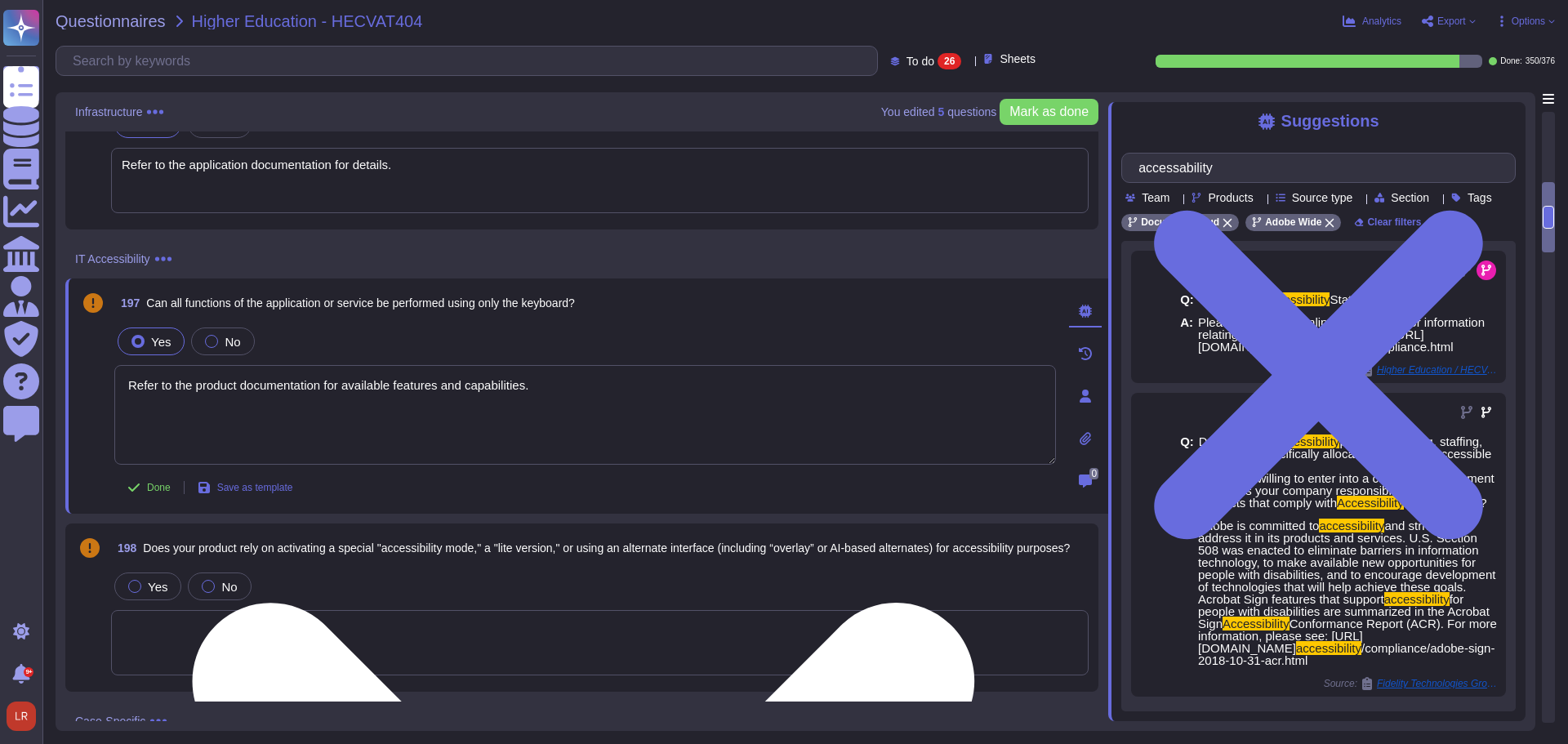 click on "Refer to the product documentation for available features and capabilities." at bounding box center [585, 415] 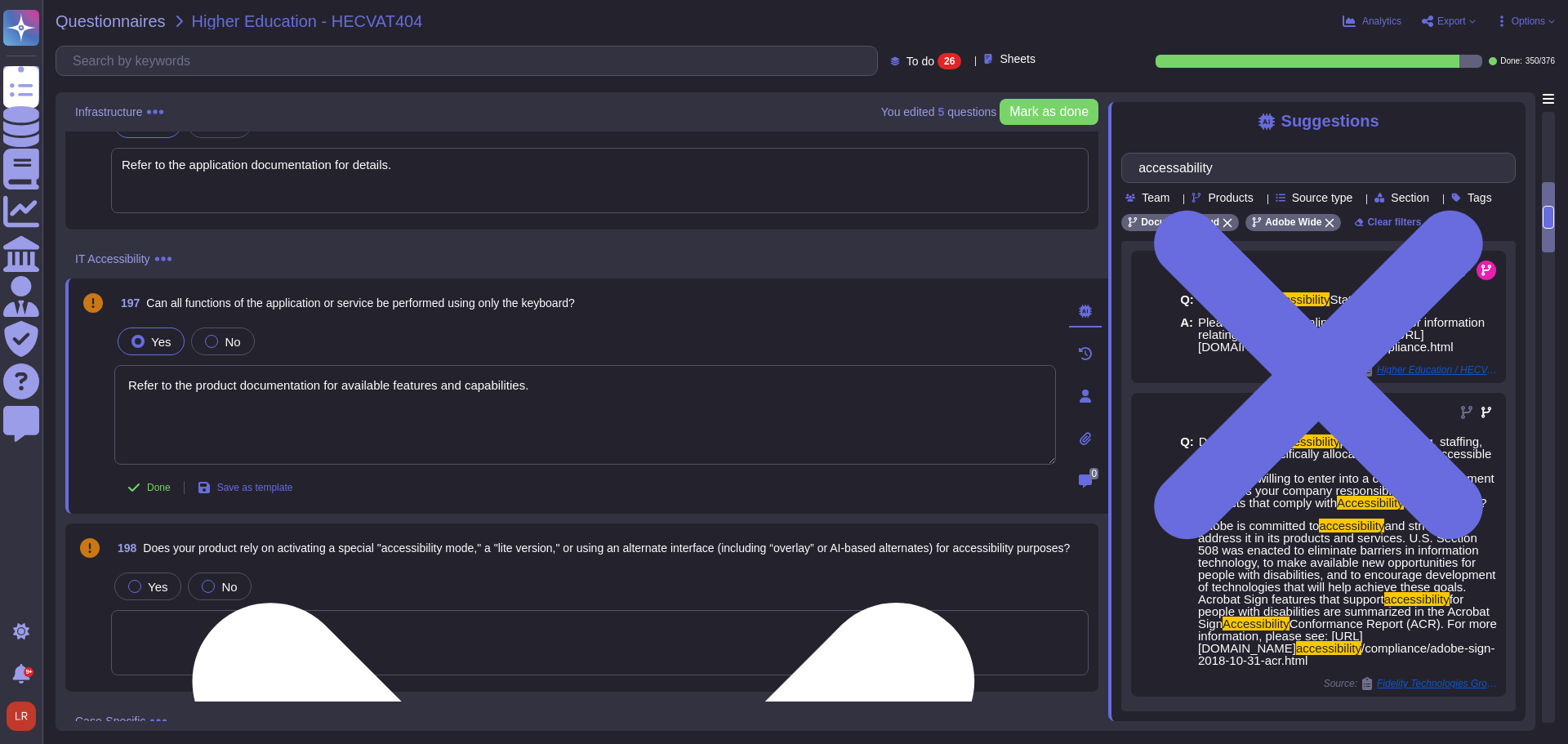 paste on "Please refer to the online help section for information relating to the AGA and WCAG 2.0: [URL][DOMAIN_NAME]" 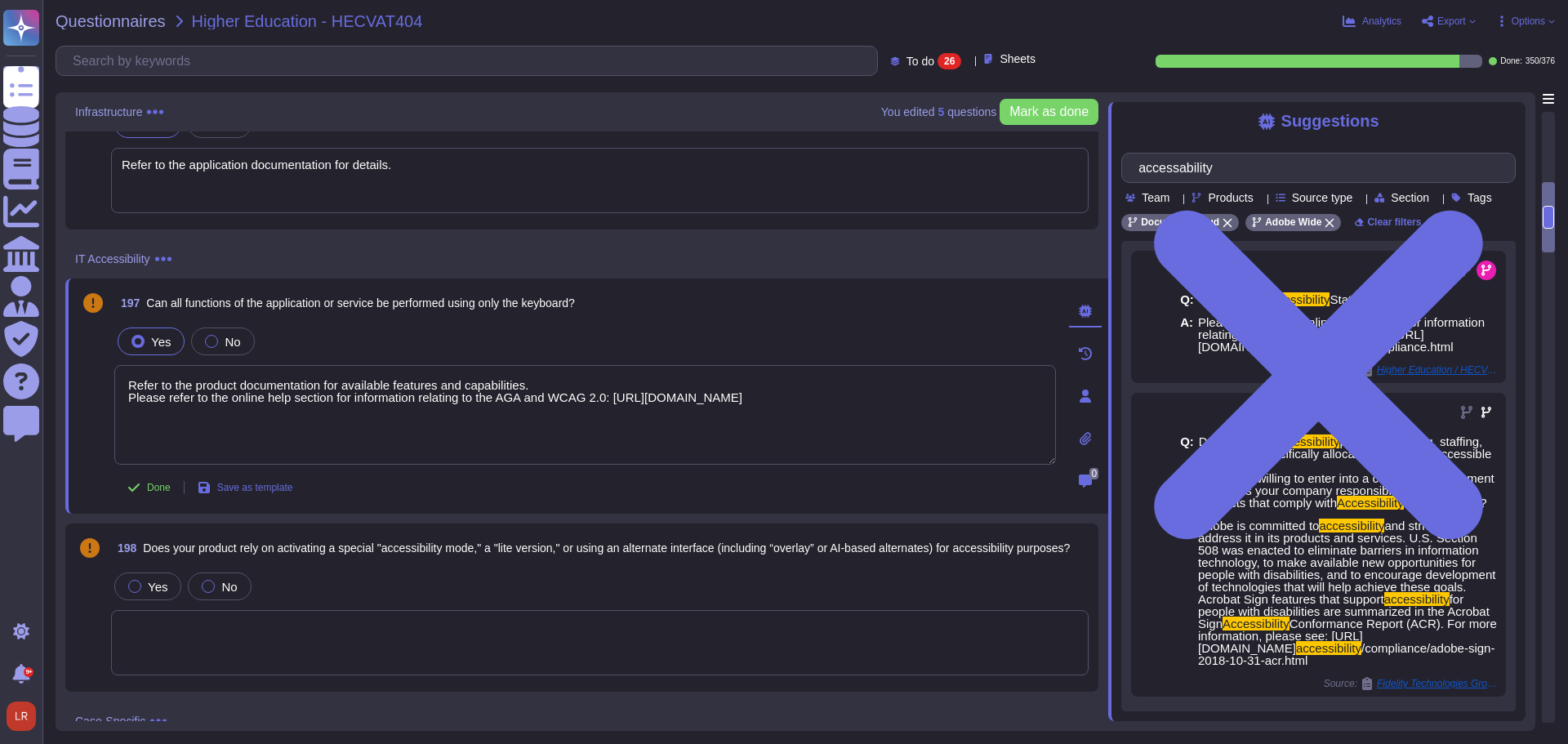 drag, startPoint x: 537, startPoint y: 385, endPoint x: 113, endPoint y: 384, distance: 424.001 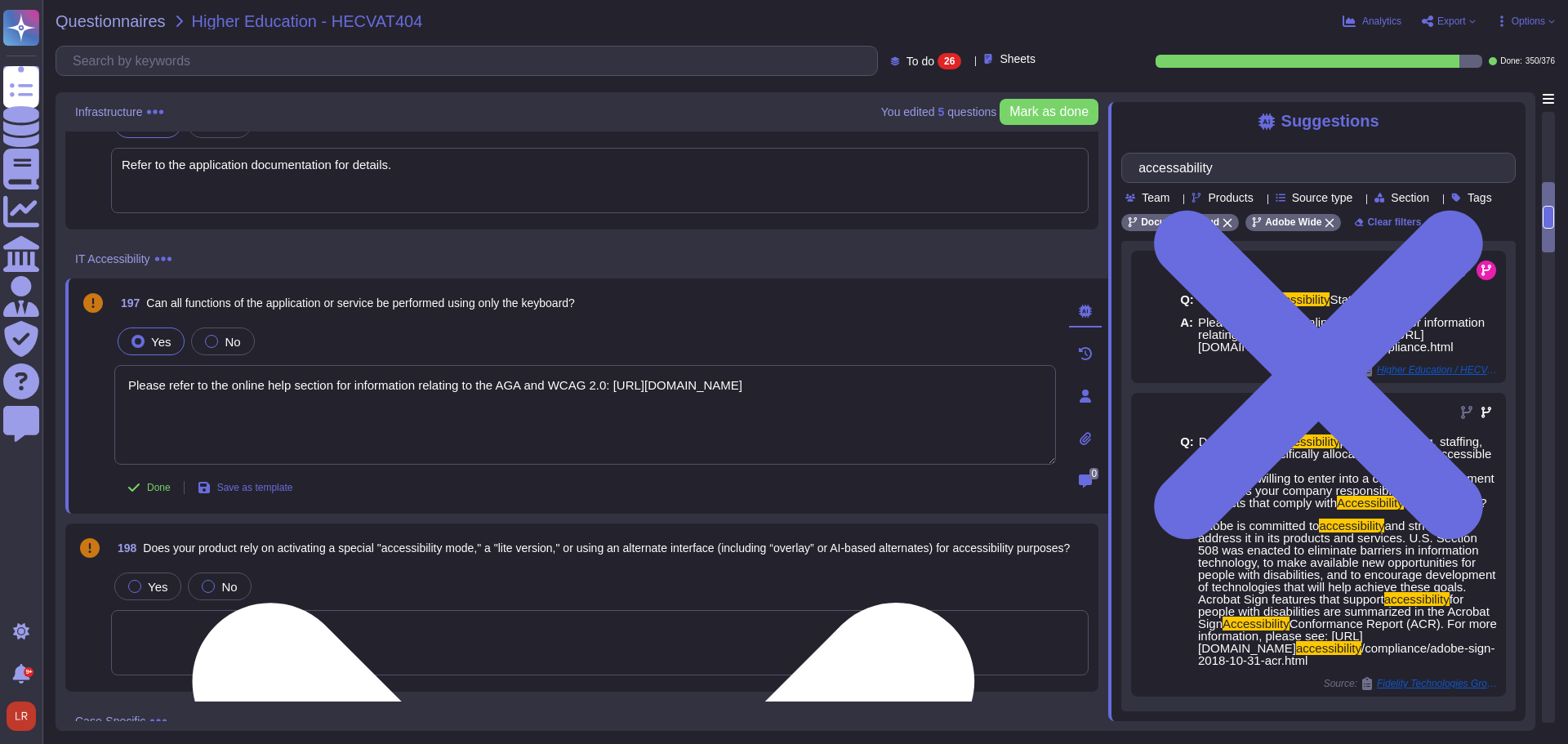 click on "Please refer to the online help section for information relating to the AGA and WCAG 2.0: [URL][DOMAIN_NAME]" at bounding box center [585, 415] 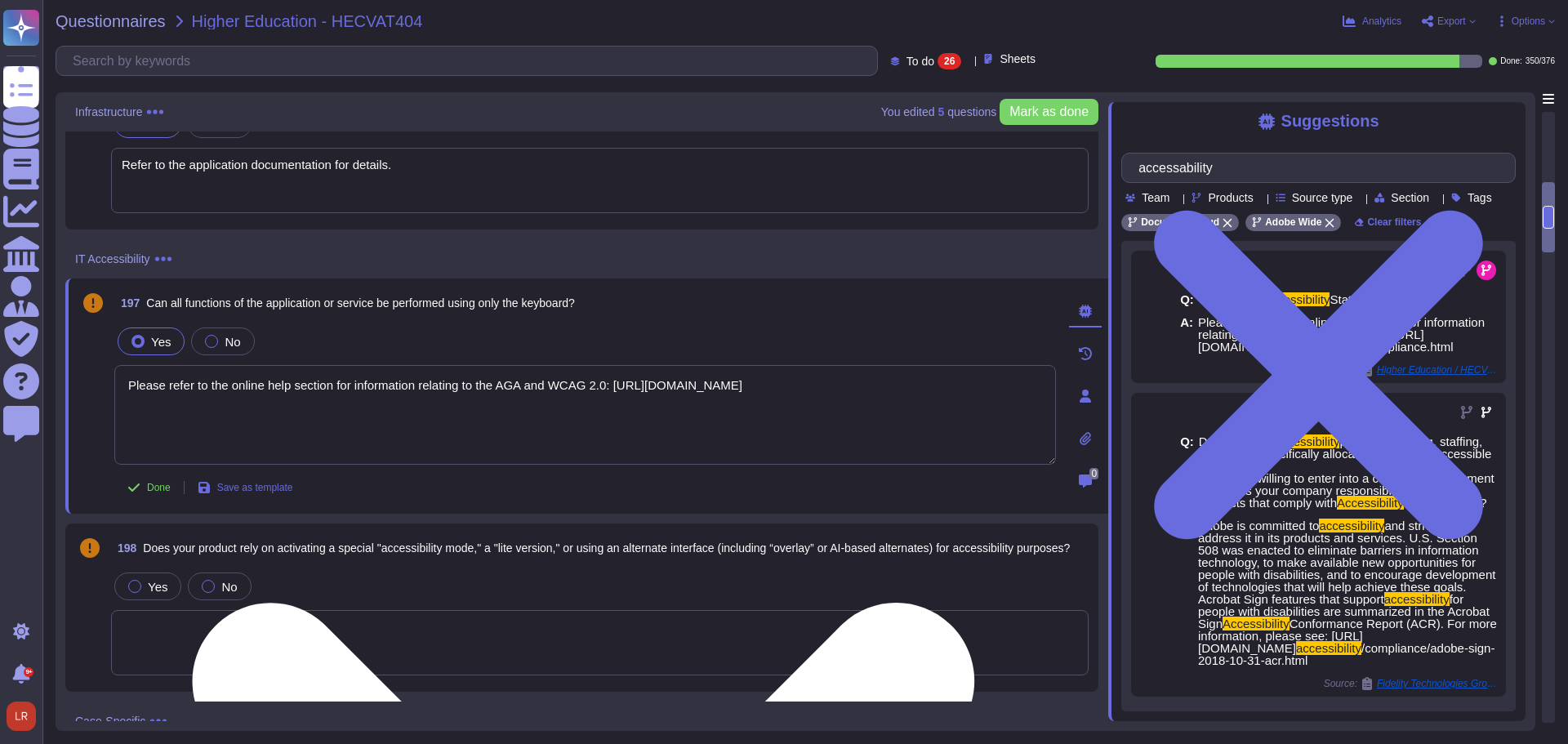 paste on "Refer to the product documentation for available features and capabilities." 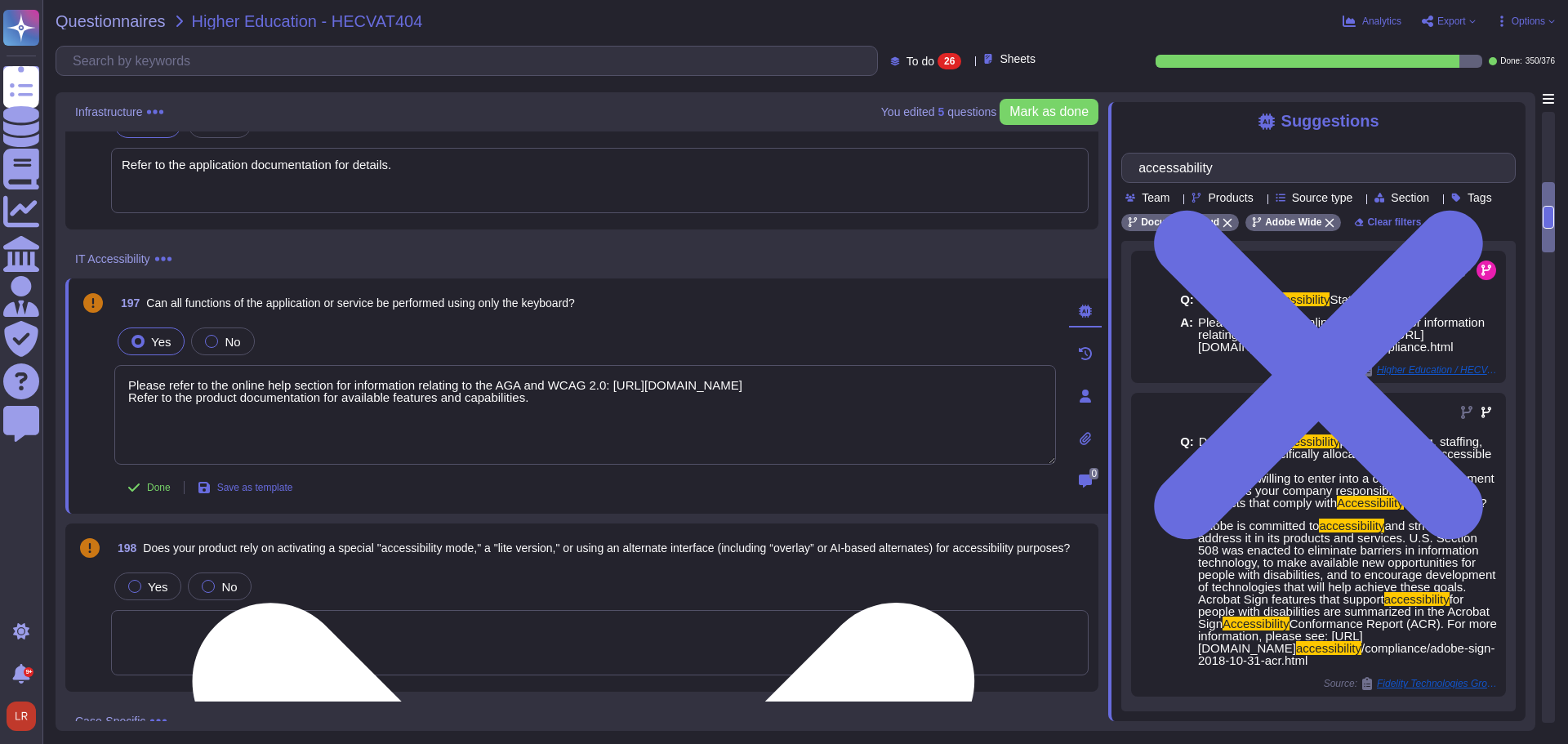 drag, startPoint x: 193, startPoint y: 399, endPoint x: 118, endPoint y: 399, distance: 75 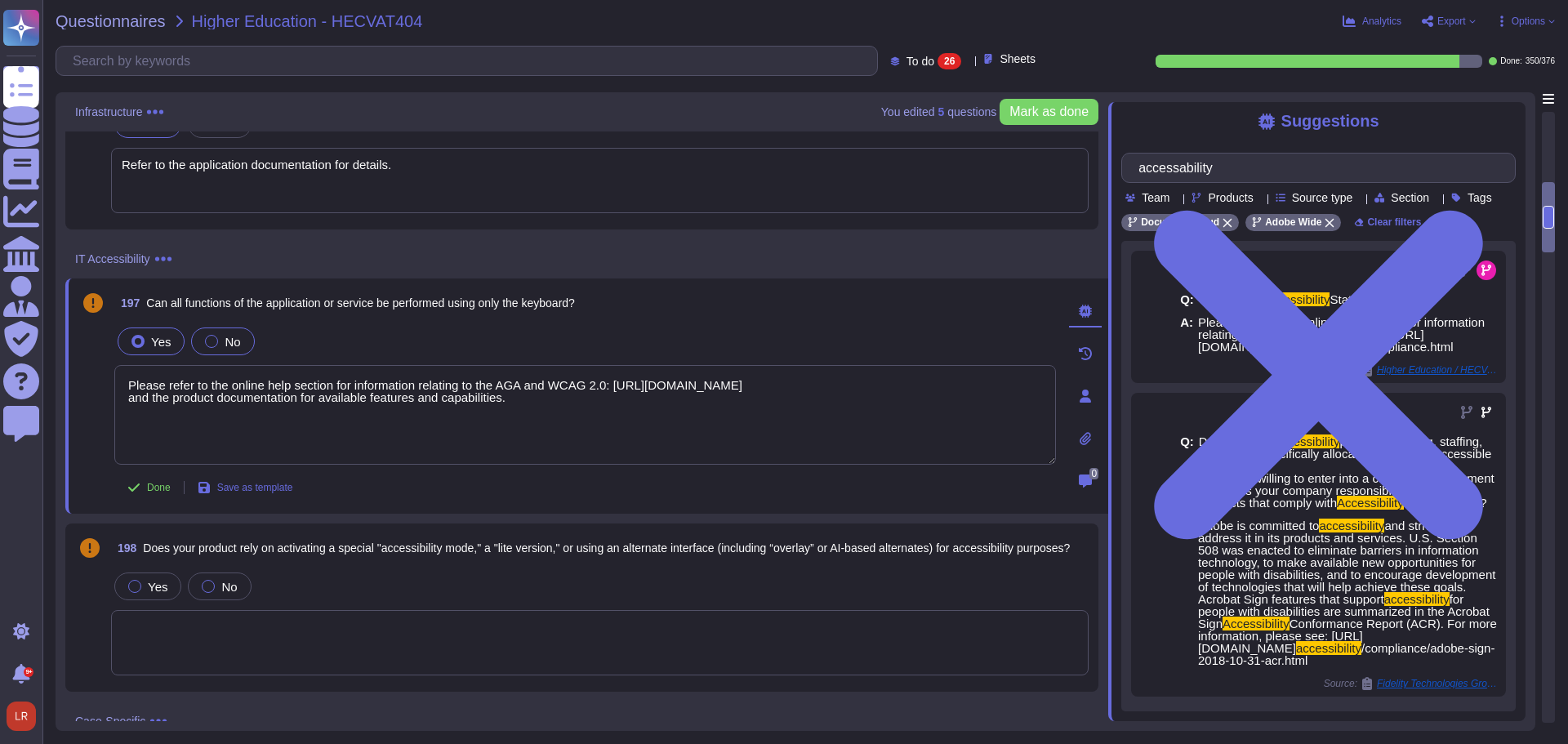 click at bounding box center (212, 341) 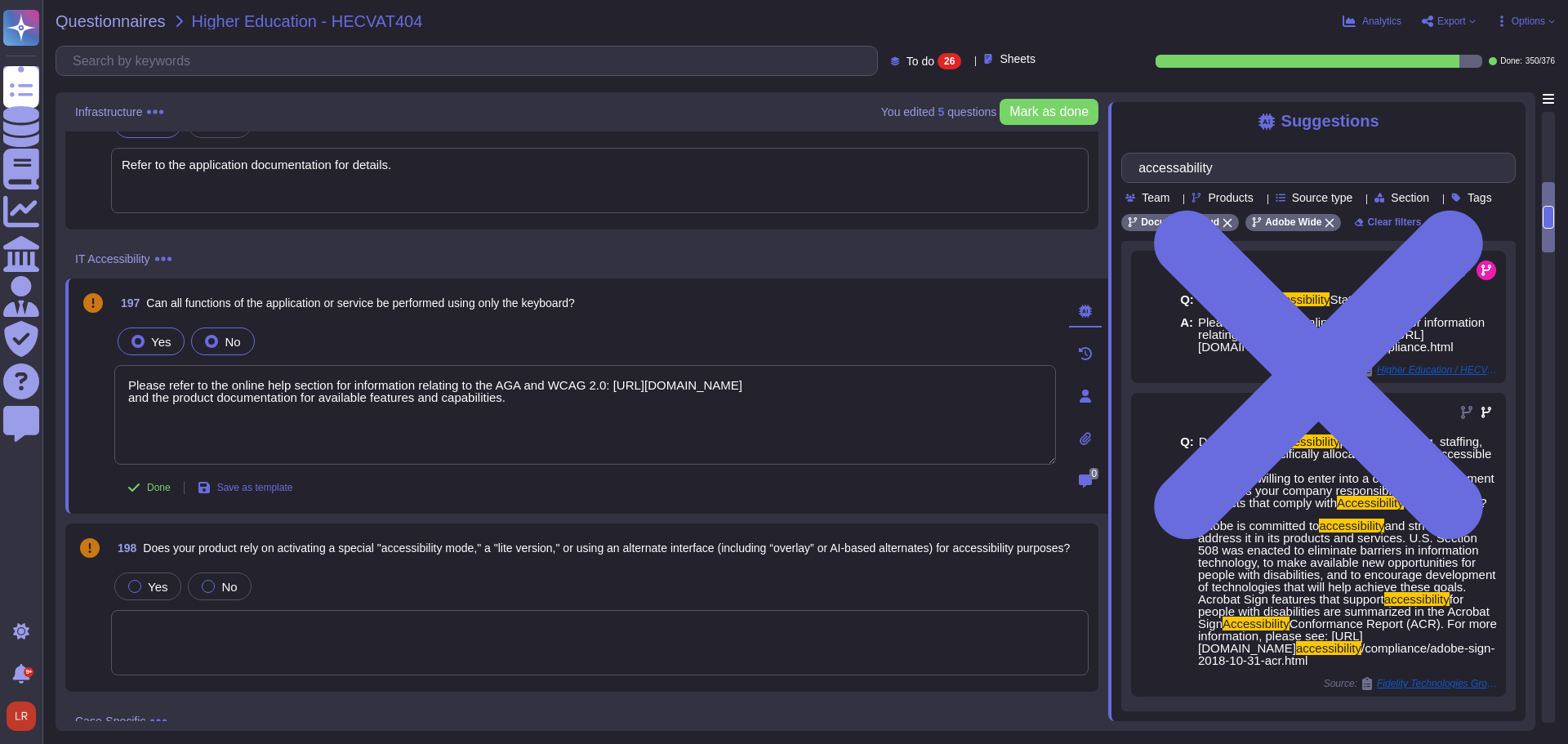 type on "Please refer to the online help section for information relating to the AGA and WCAG 2.0: [URL][DOMAIN_NAME]
and the product documentation for available features and capabilities." 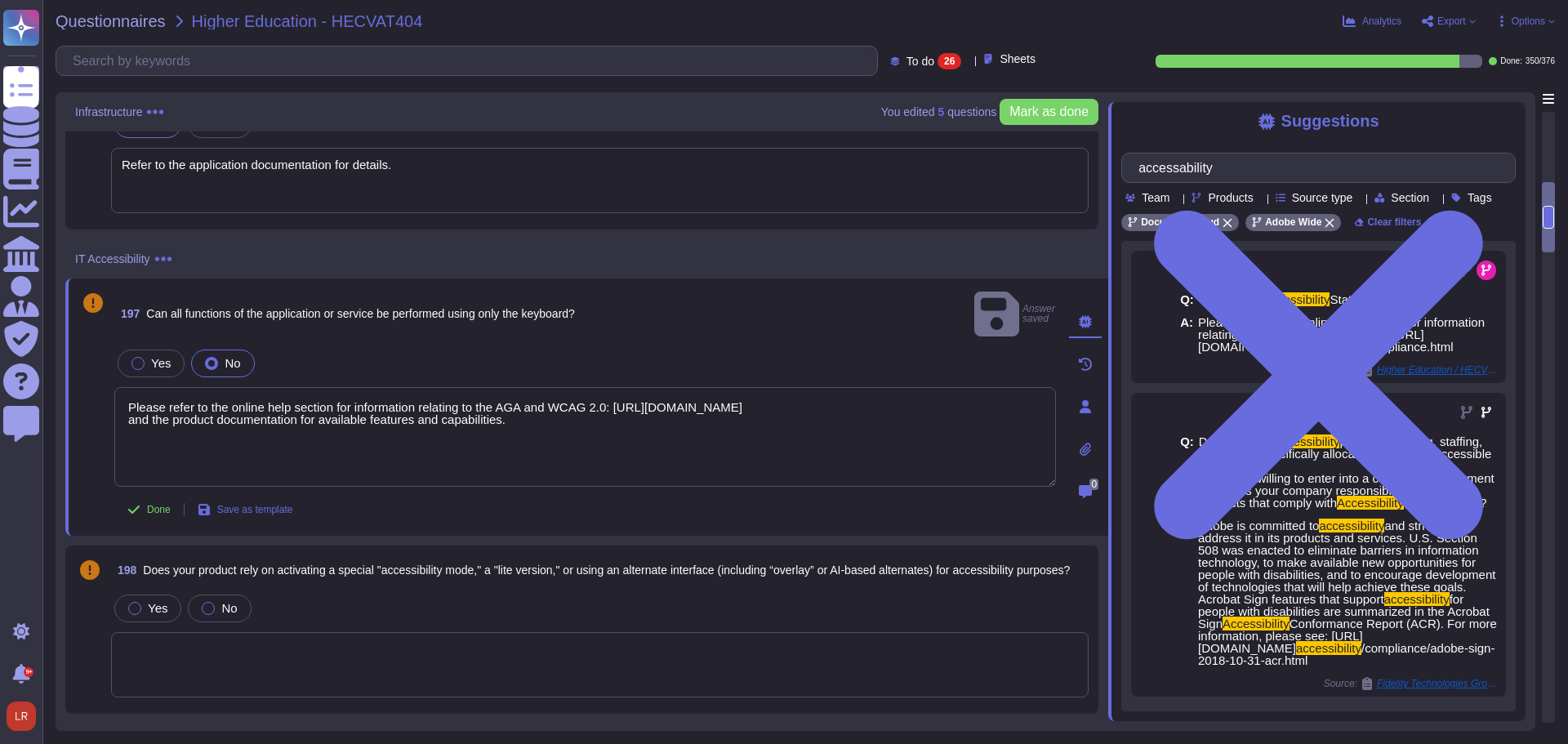 drag, startPoint x: 519, startPoint y: 399, endPoint x: -29, endPoint y: 384, distance: 548.205 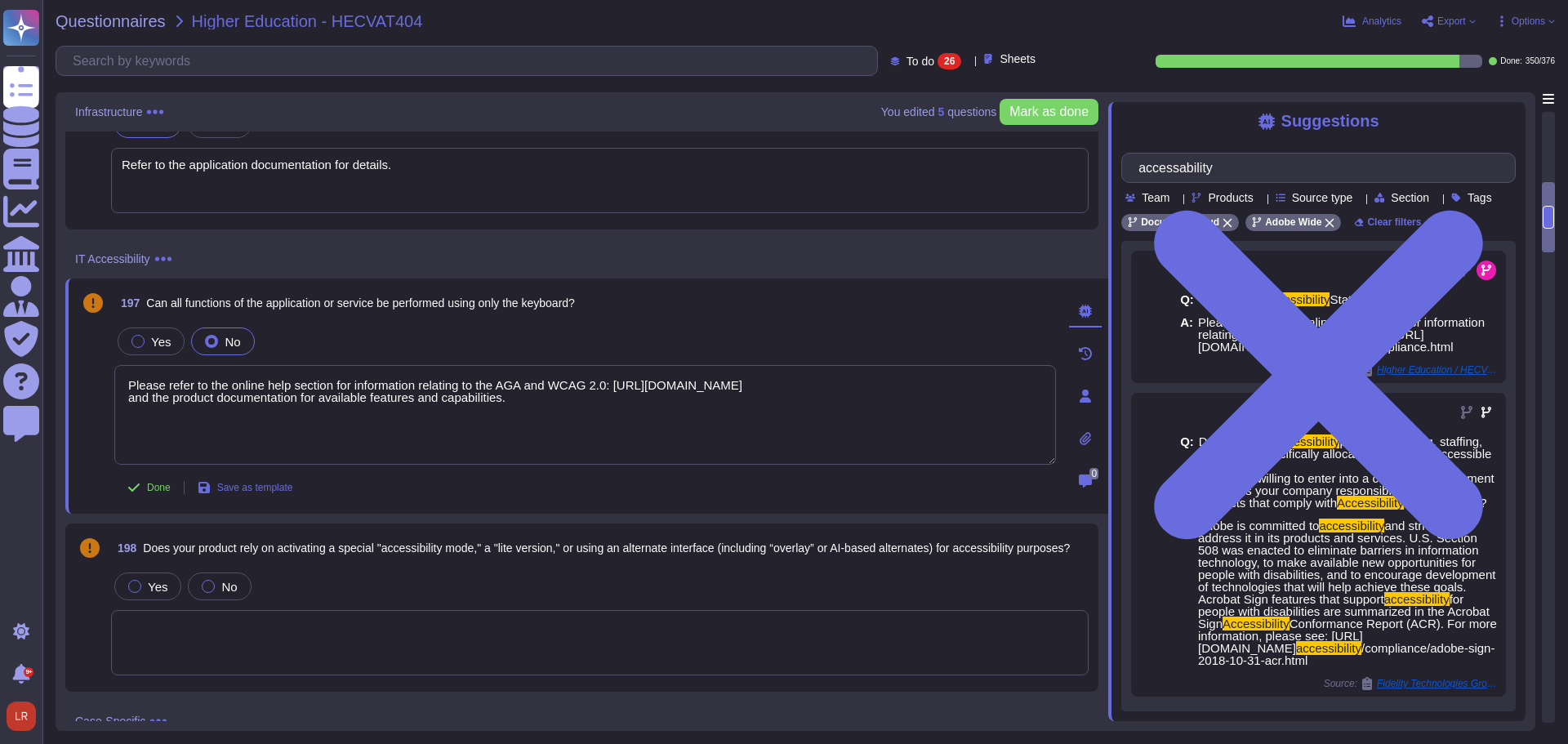 click on "Yes No" at bounding box center (599, 586) 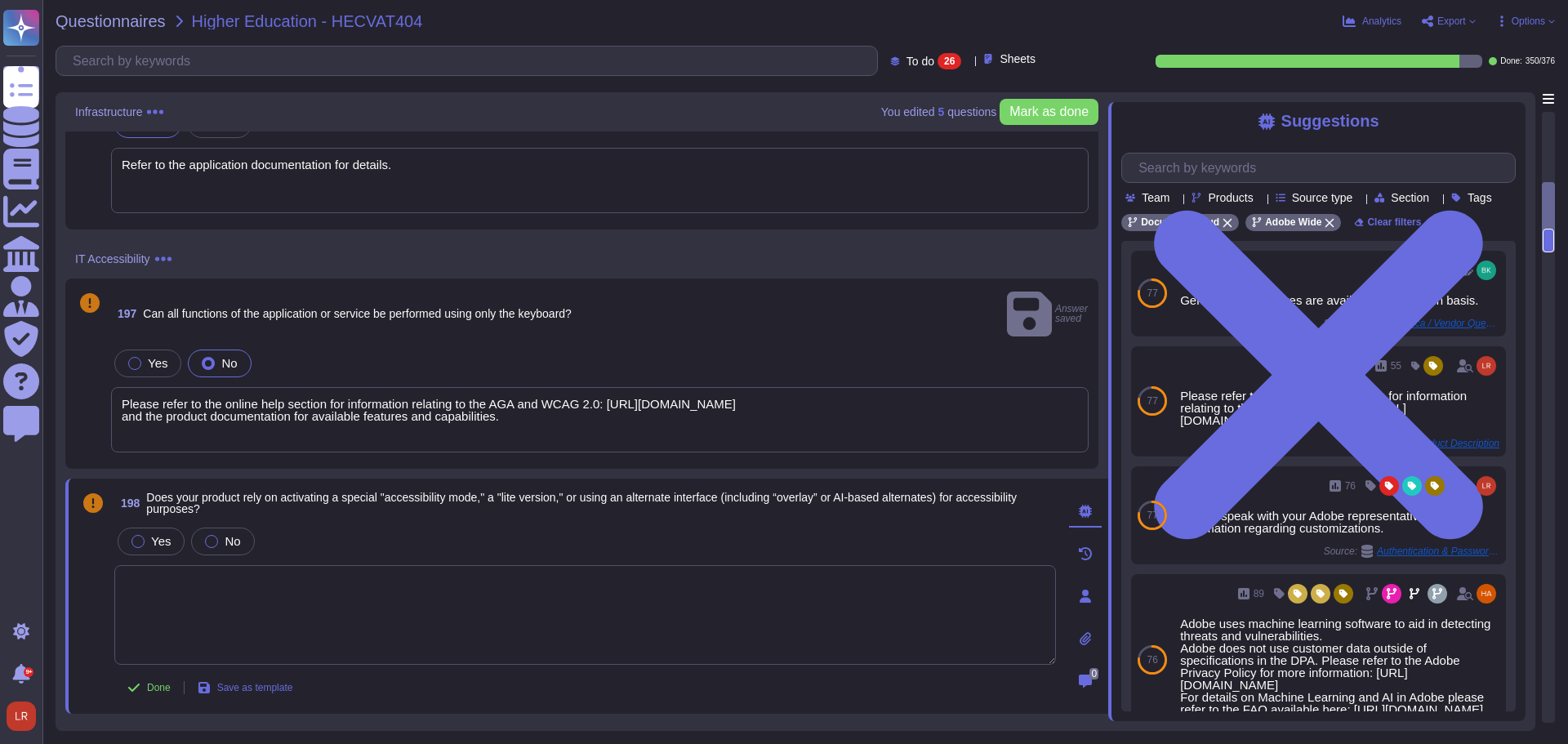 click on "198 Does your product rely on activating a special "accessibility mode," a "lite version," or using an alternate interface (including “overlay” or AI-based alternates)  for accessibility purposes? Yes No Done Save as template" at bounding box center [567, 596] 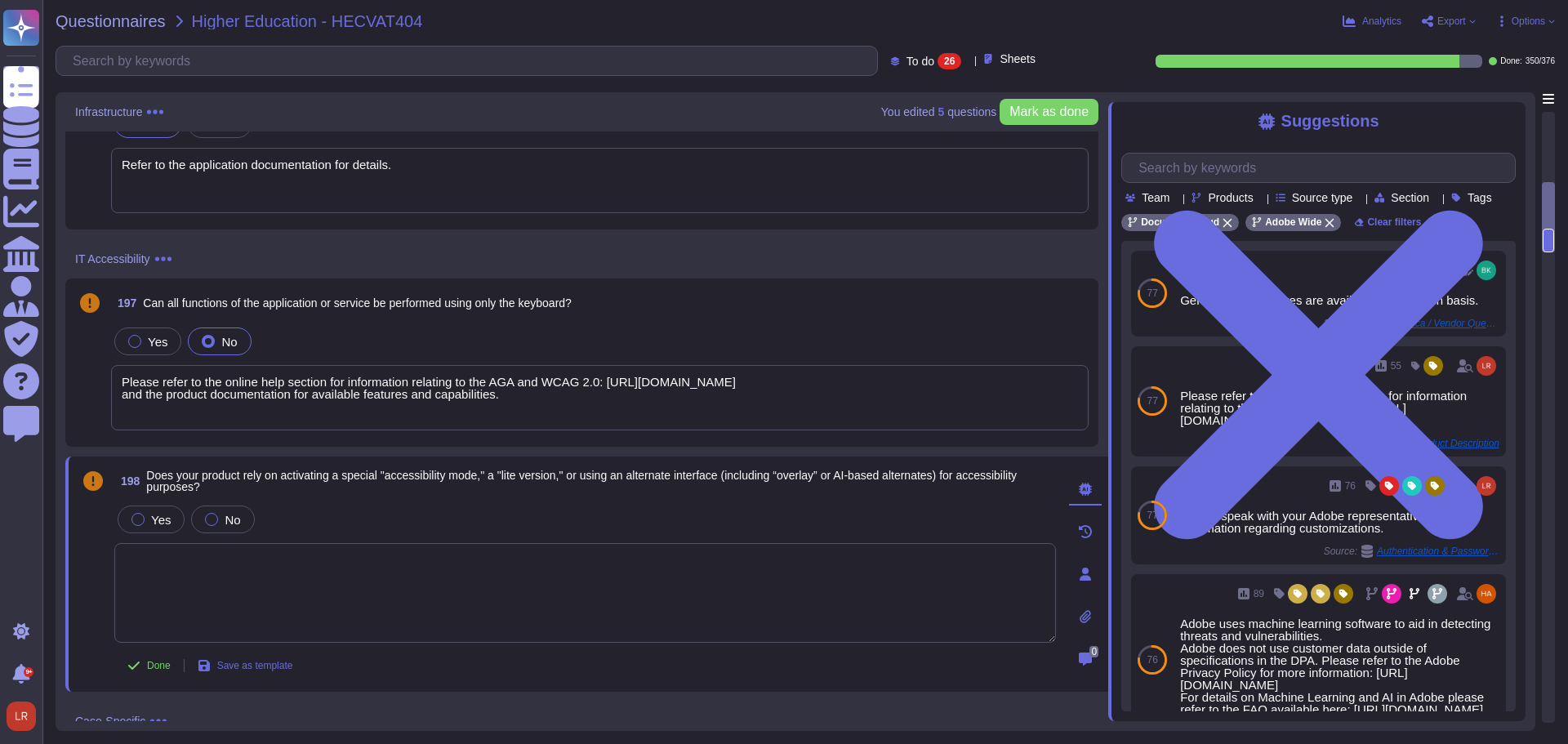 click at bounding box center [585, 593] 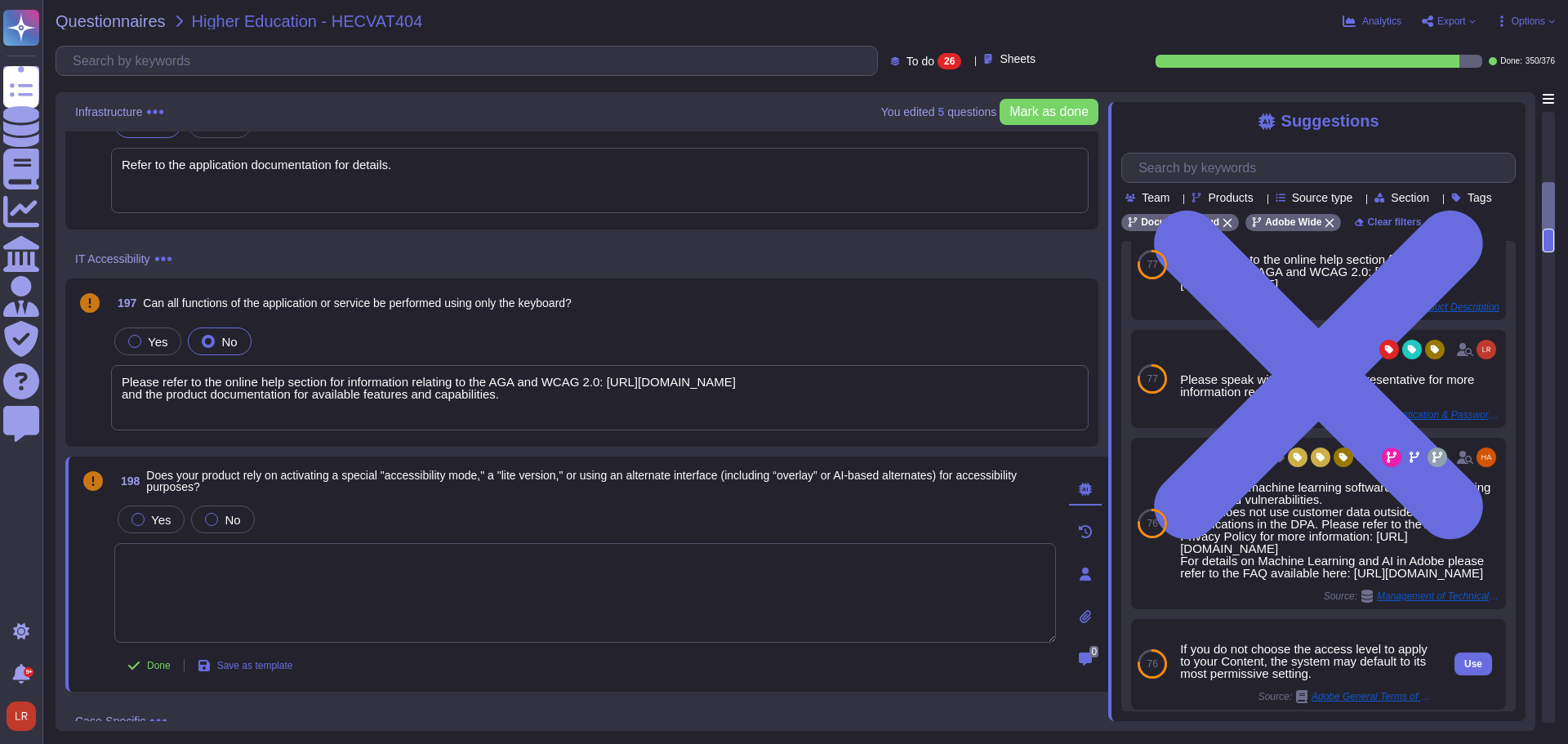 scroll, scrollTop: 96, scrollLeft: 0, axis: vertical 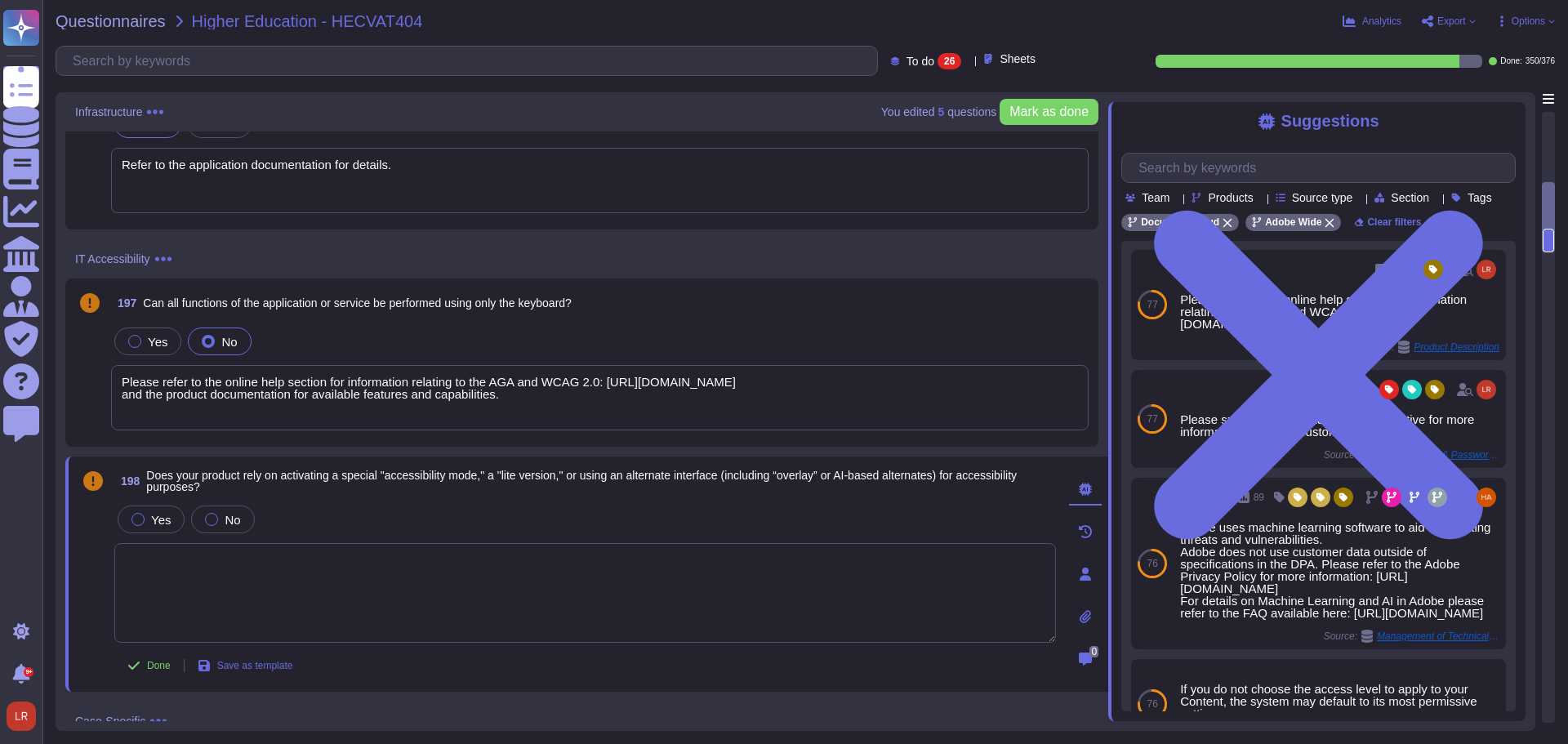 click at bounding box center (585, 593) 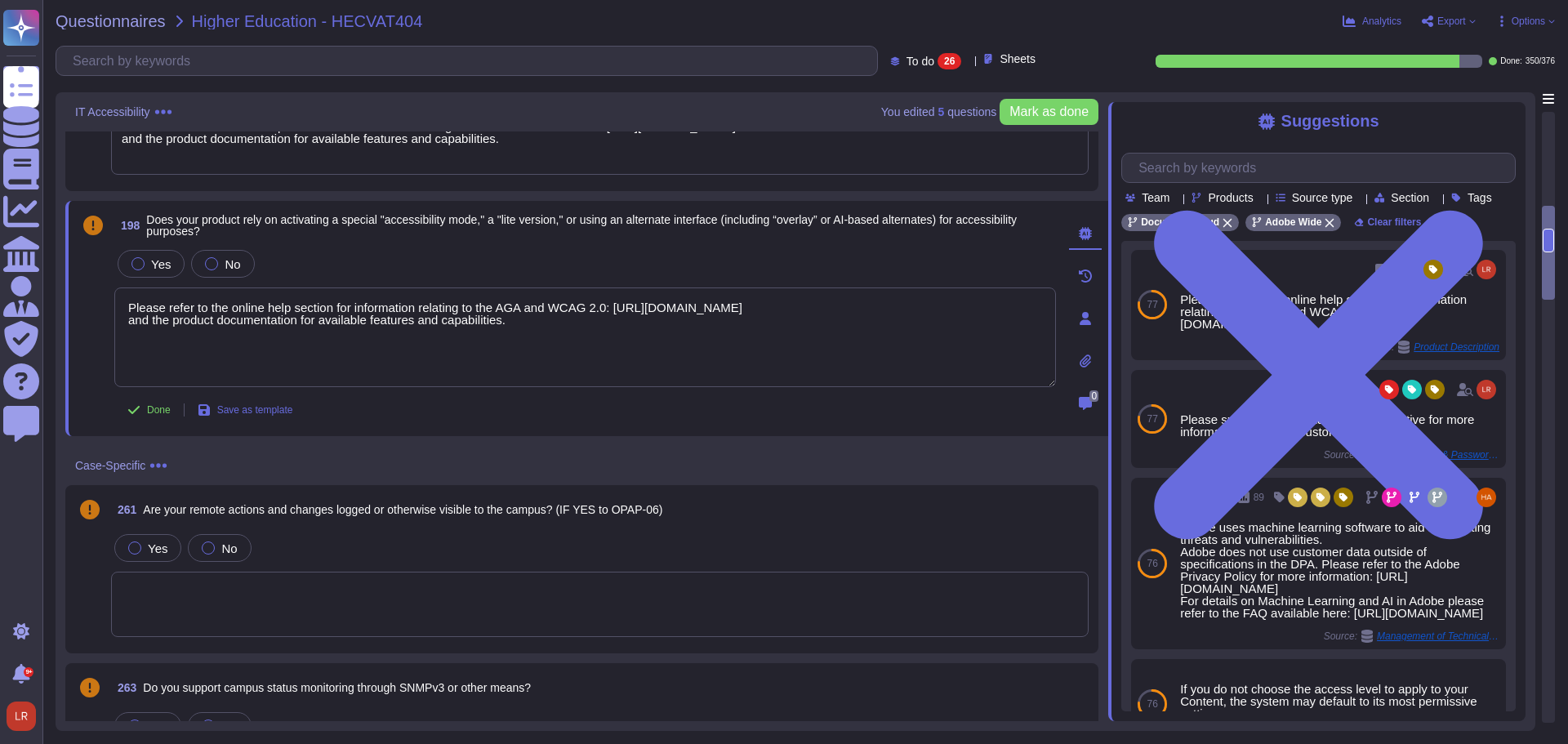 scroll, scrollTop: 953, scrollLeft: 0, axis: vertical 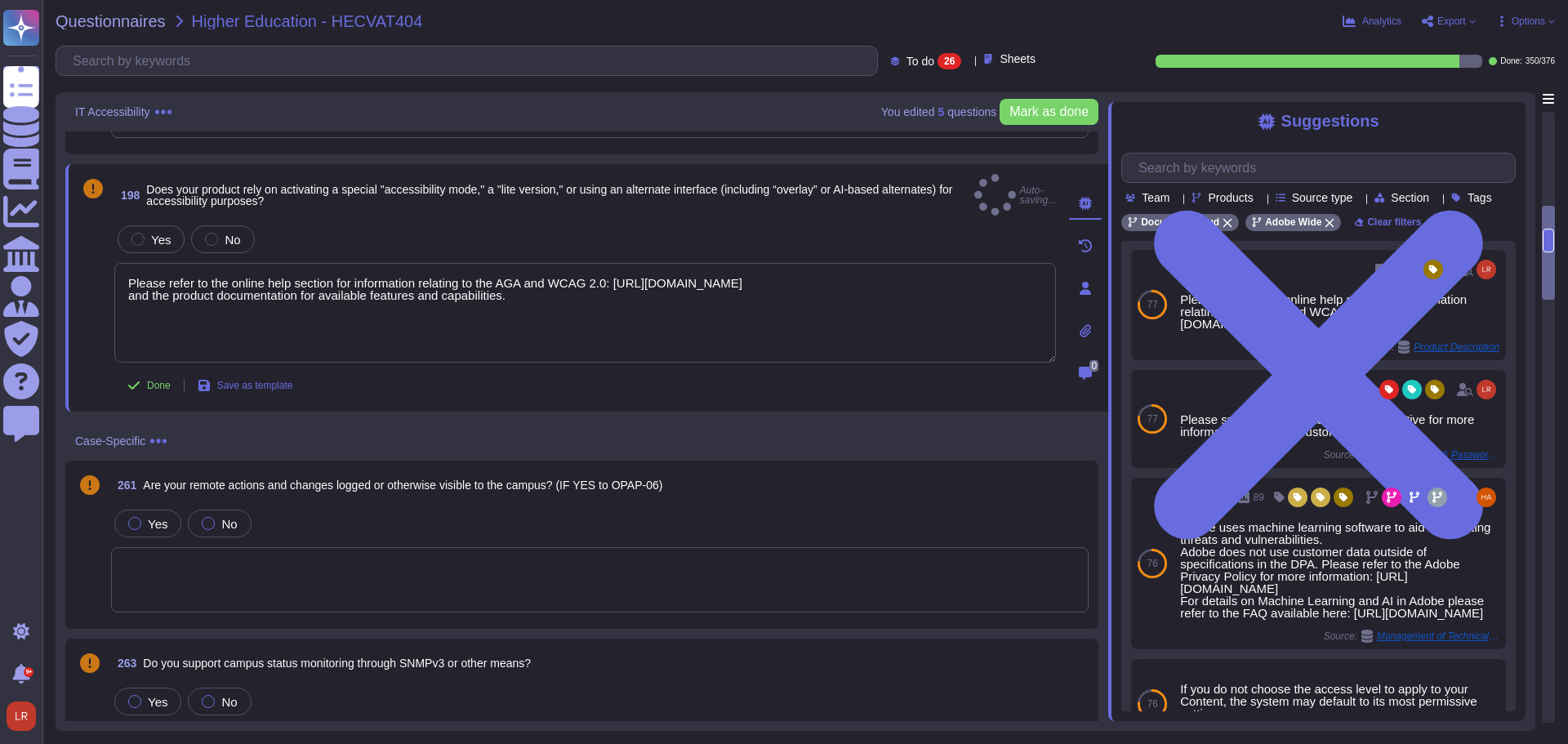 type on "Please refer to the online help section for information relating to the AGA and WCAG 2.0: [URL][DOMAIN_NAME]
and the product documentation for available features and capabilities." 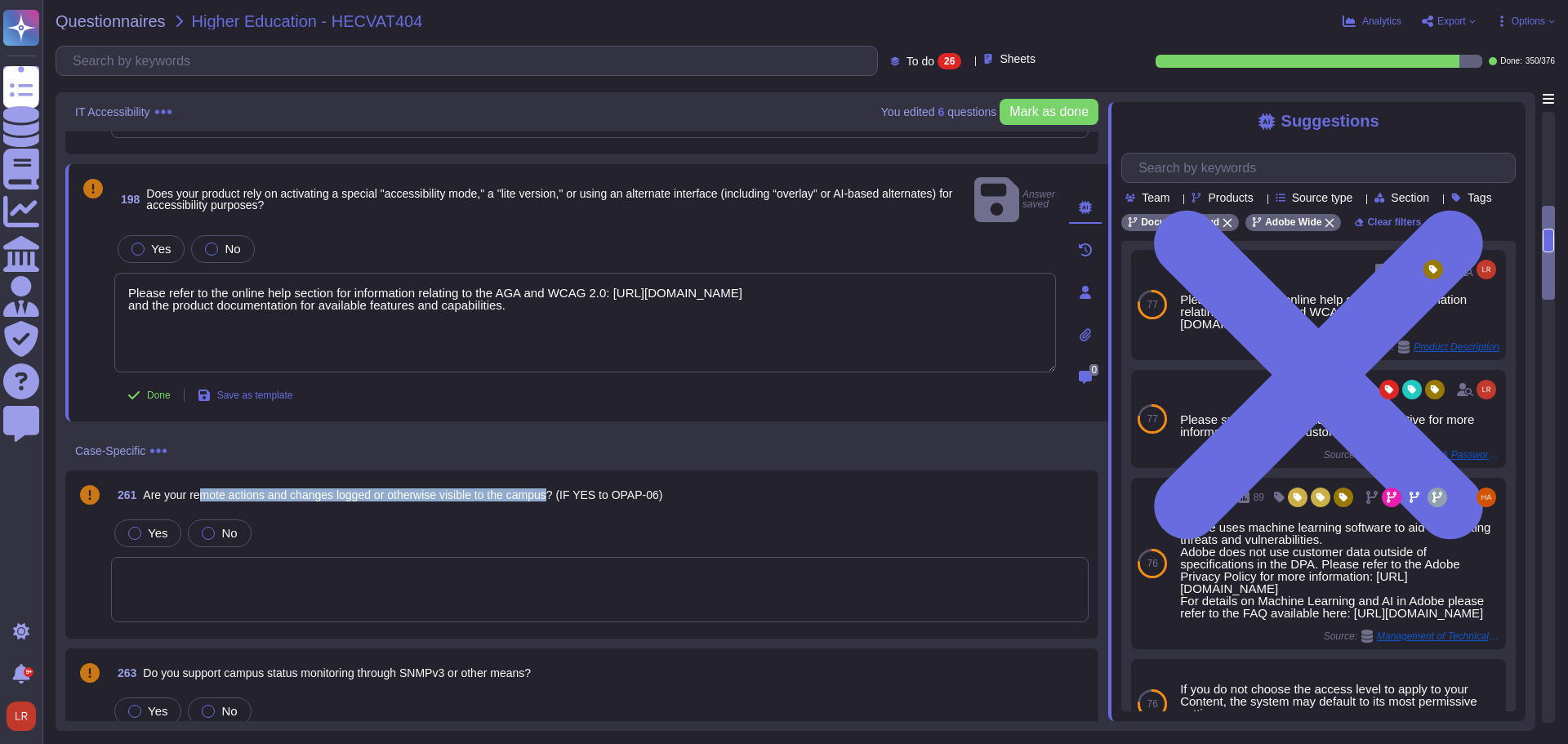 drag, startPoint x: 204, startPoint y: 472, endPoint x: 557, endPoint y: 474, distance: 353.00567 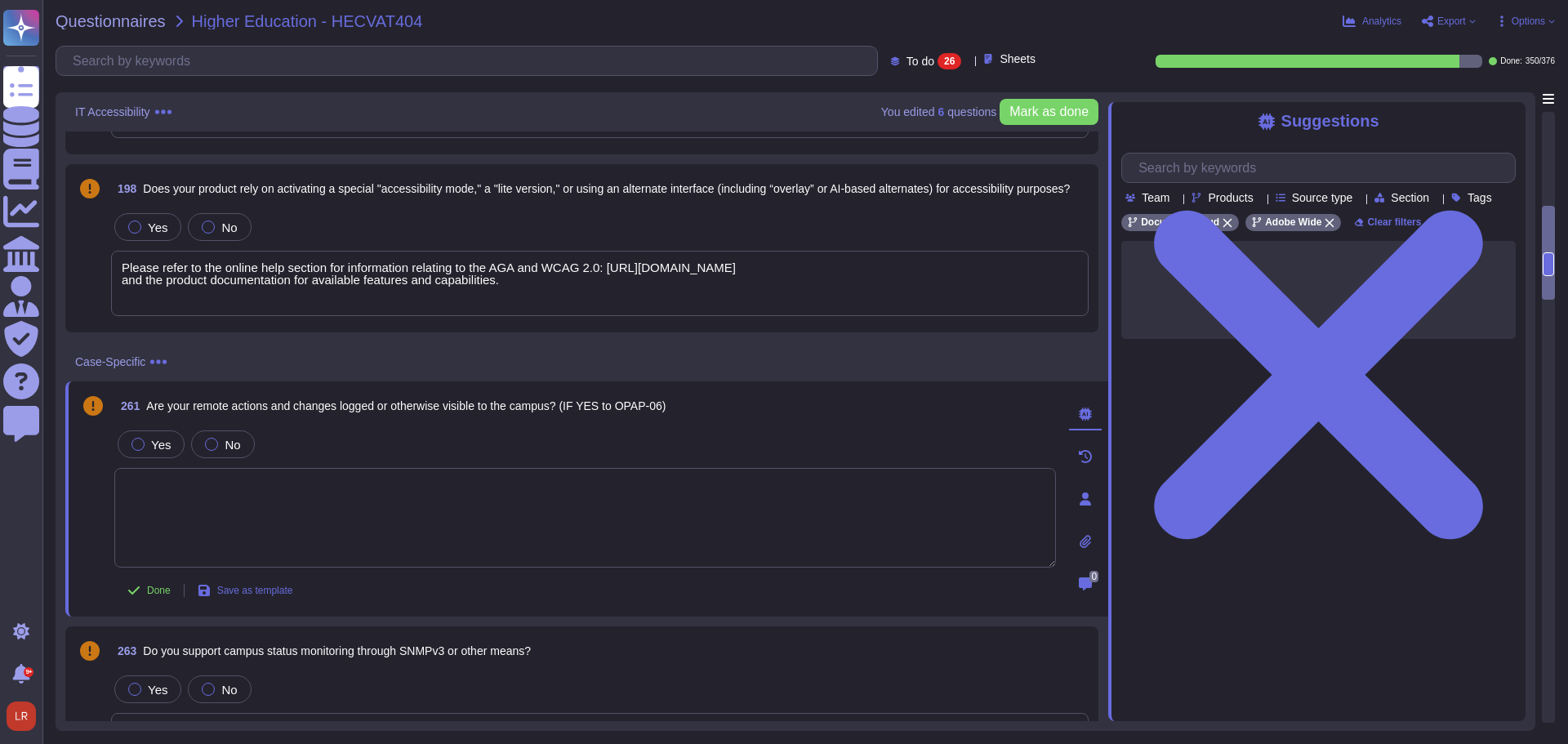 scroll, scrollTop: 0, scrollLeft: 0, axis: both 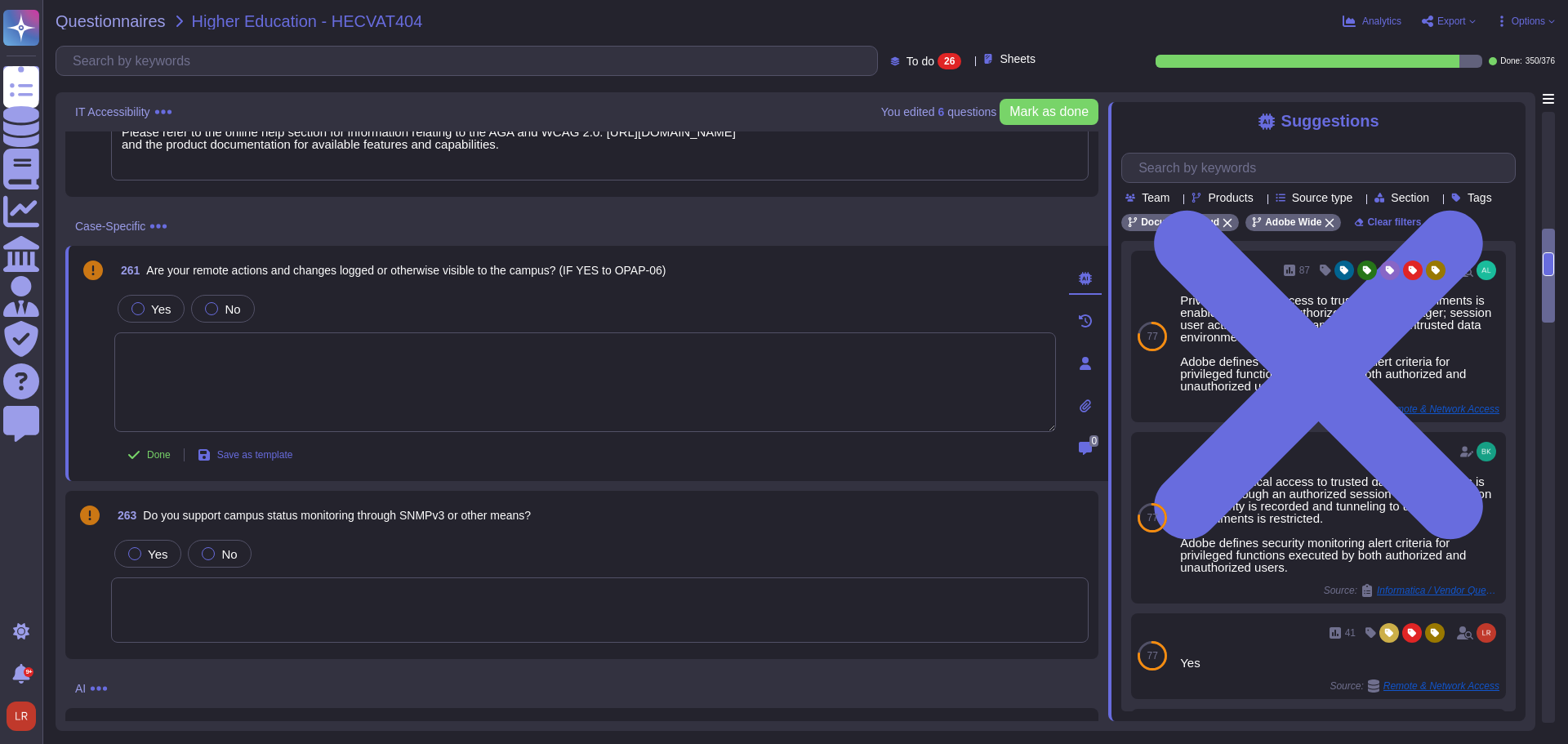 click on "263 Do you support campus status monitoring through SNMPv3 or other means?" at bounding box center [599, 515] 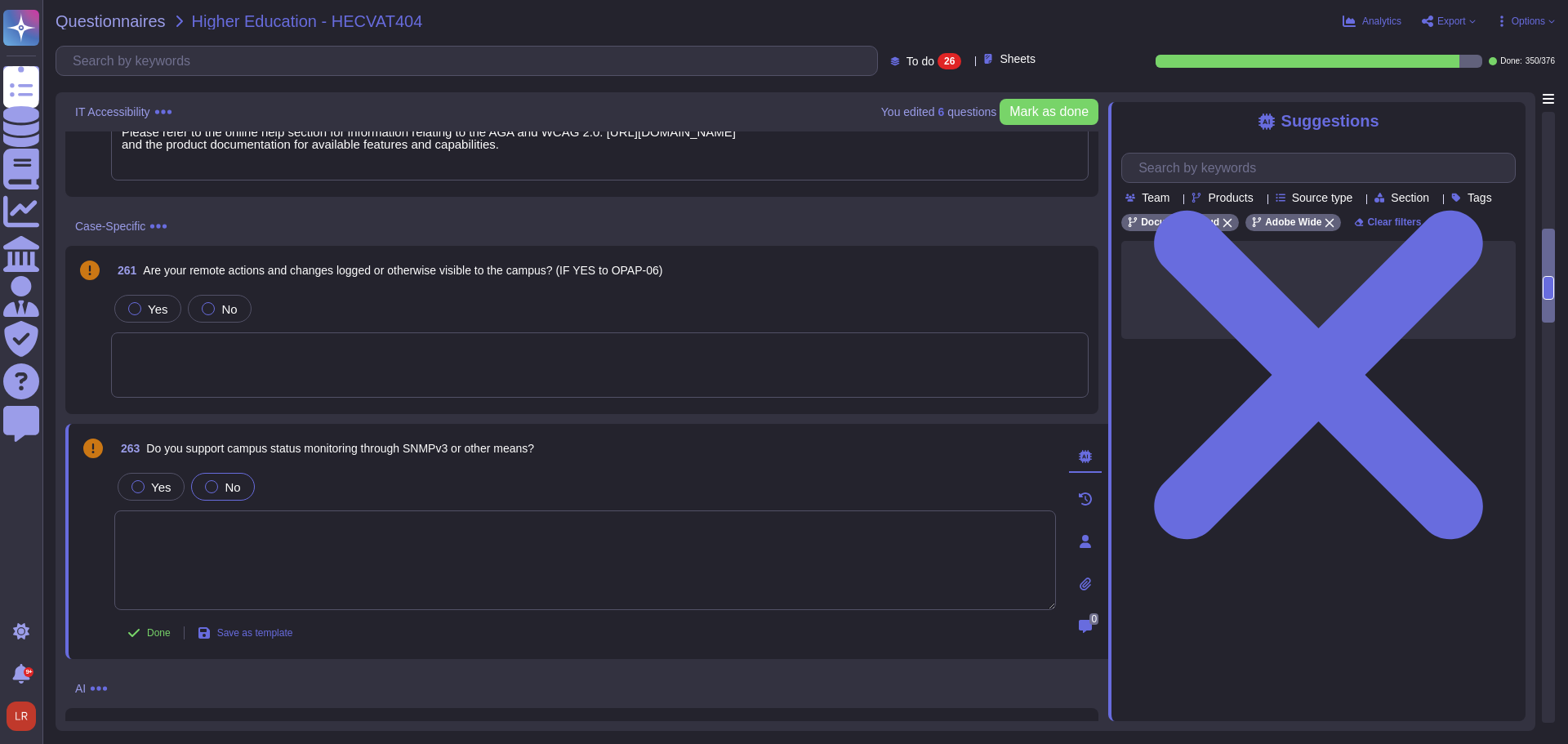 click at bounding box center [212, 487] 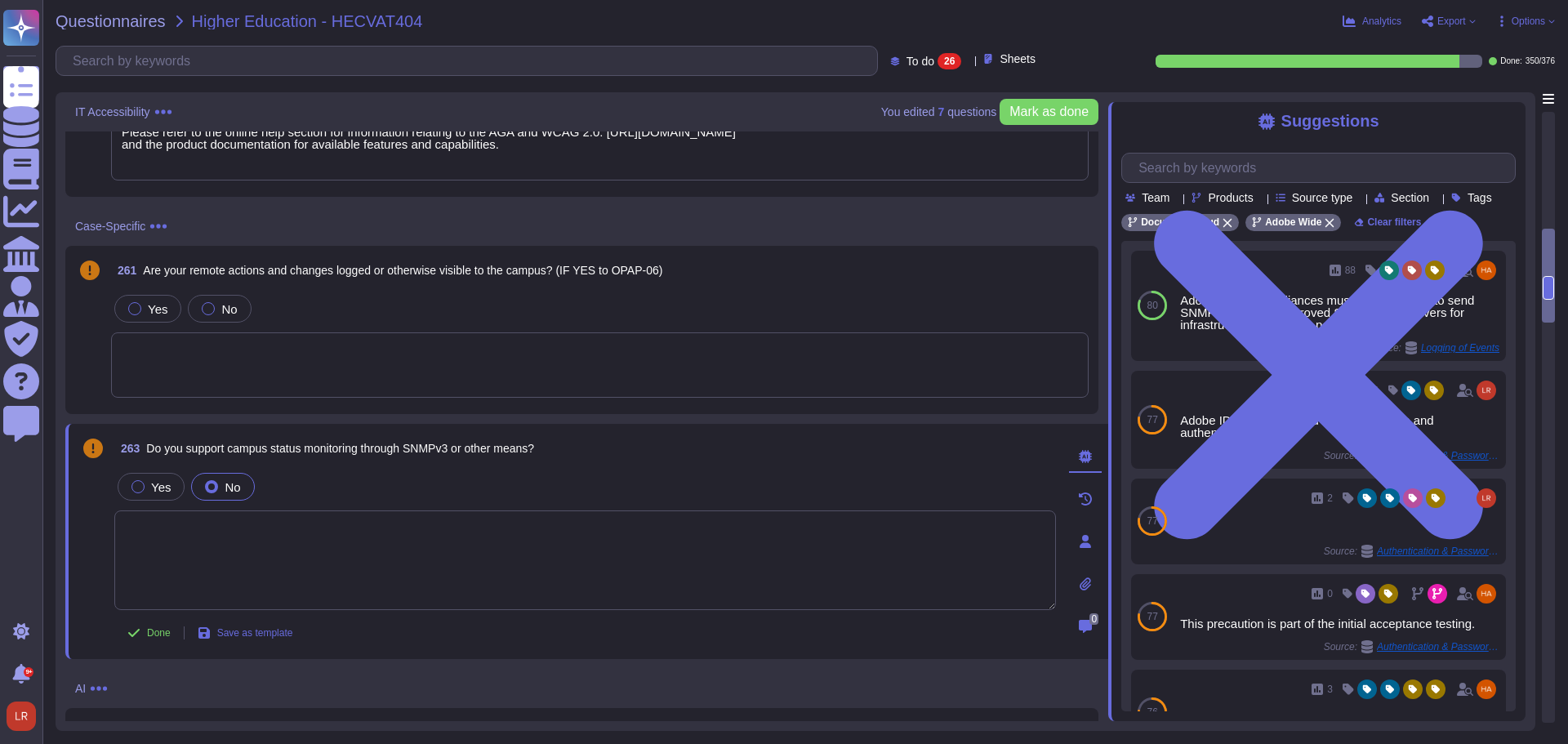 click at bounding box center [585, 560] 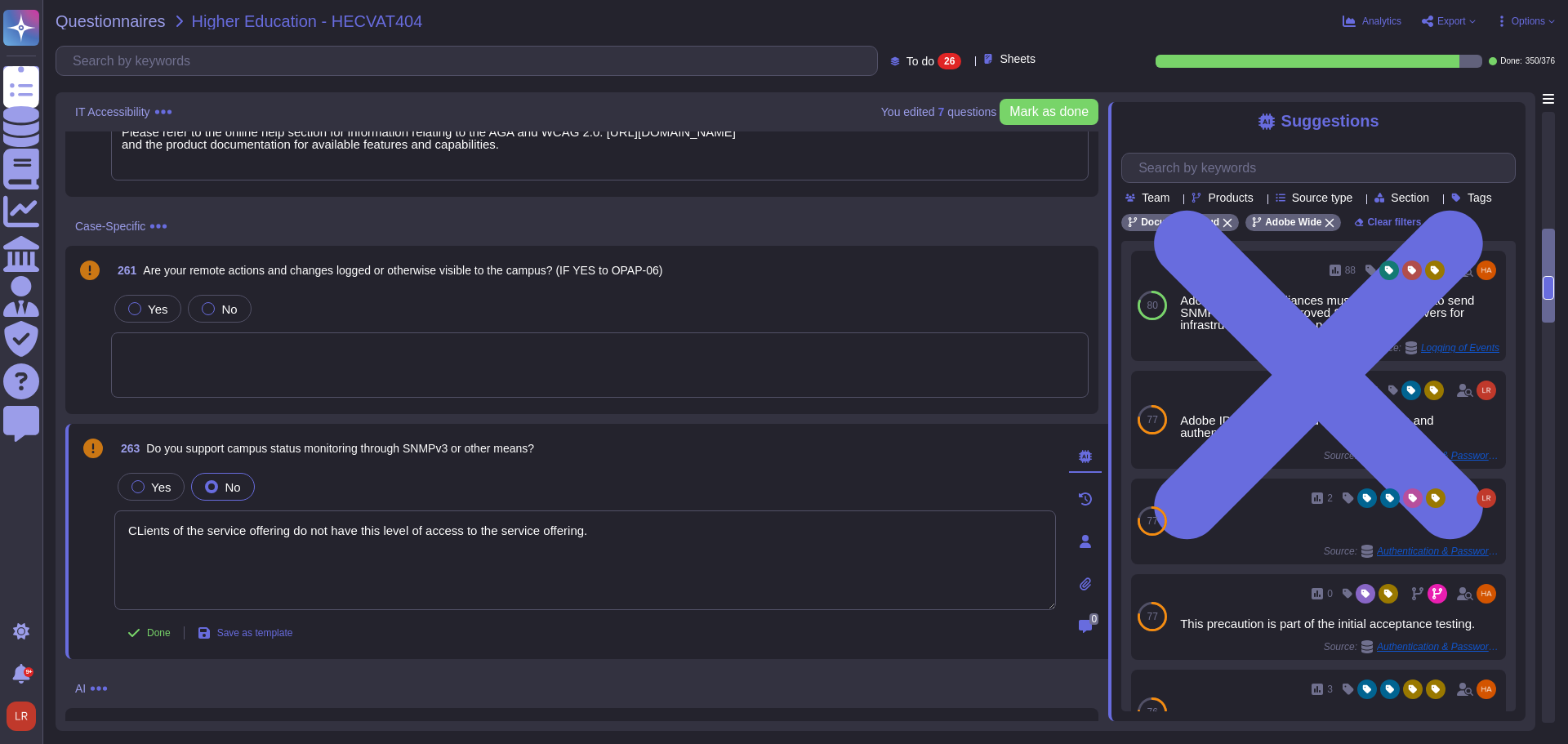 click on "CLients of the service offering do not have this level of access to the service offering." at bounding box center [585, 560] 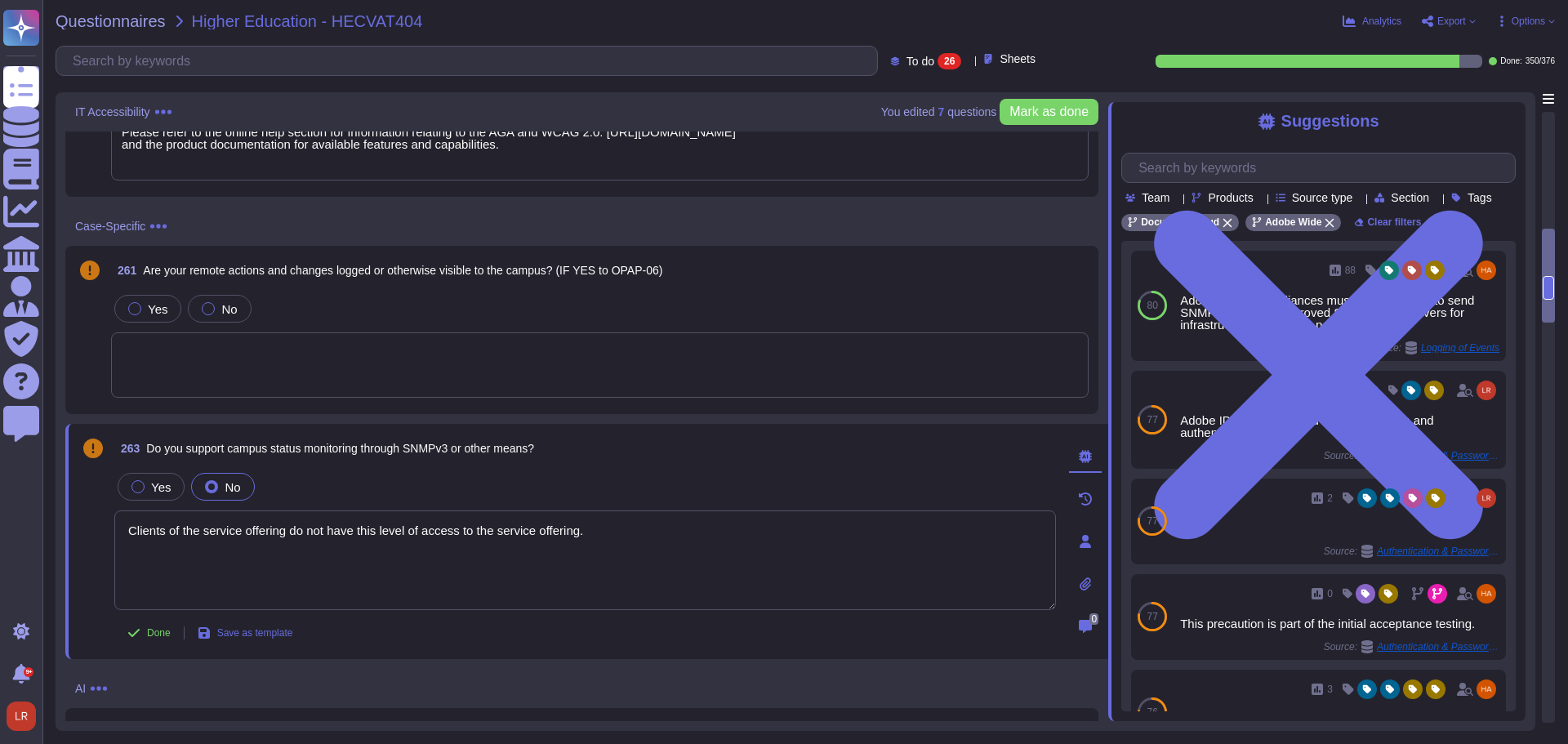 type on "Clients of the service offering do not have this level of access to the service offering." 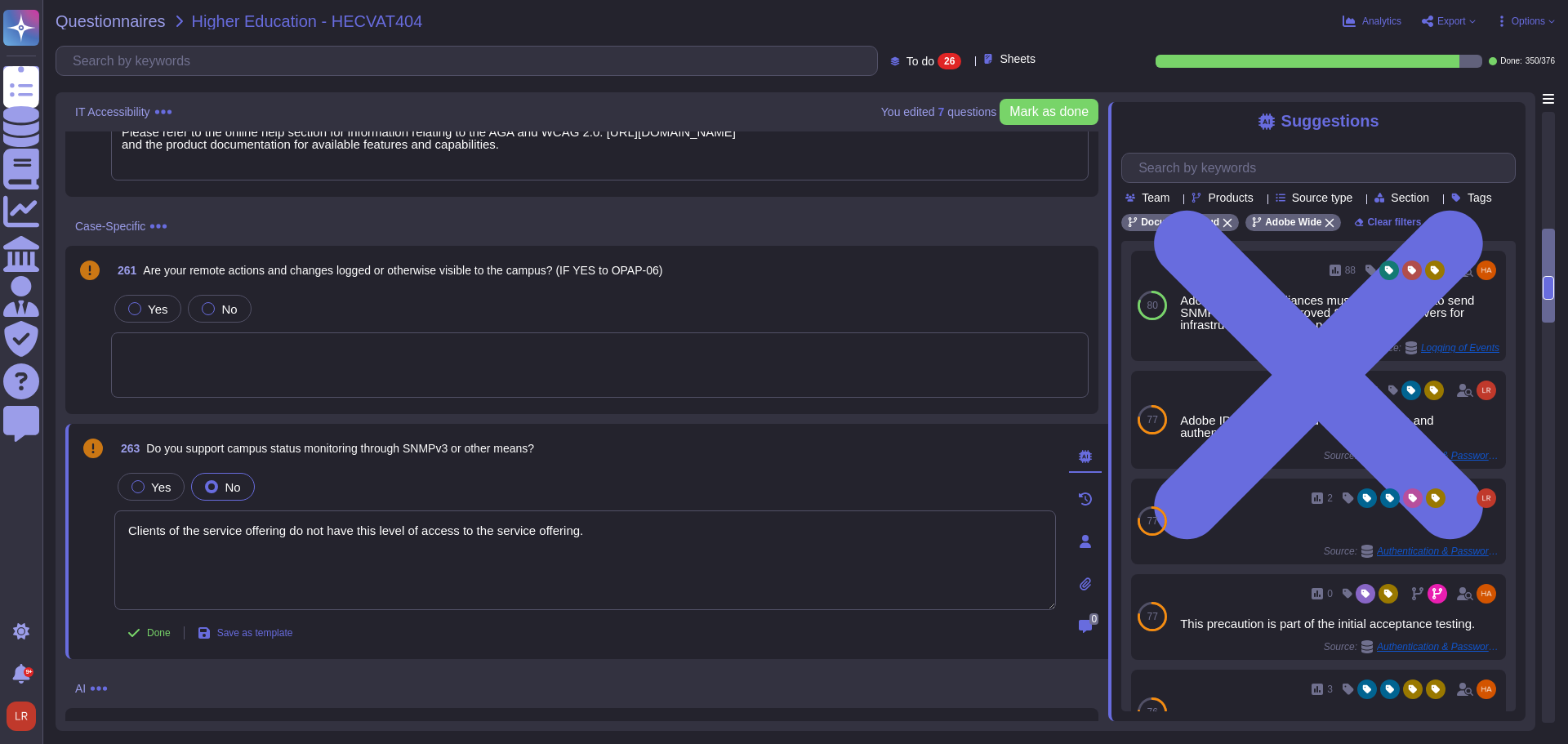 scroll, scrollTop: 953, scrollLeft: 0, axis: vertical 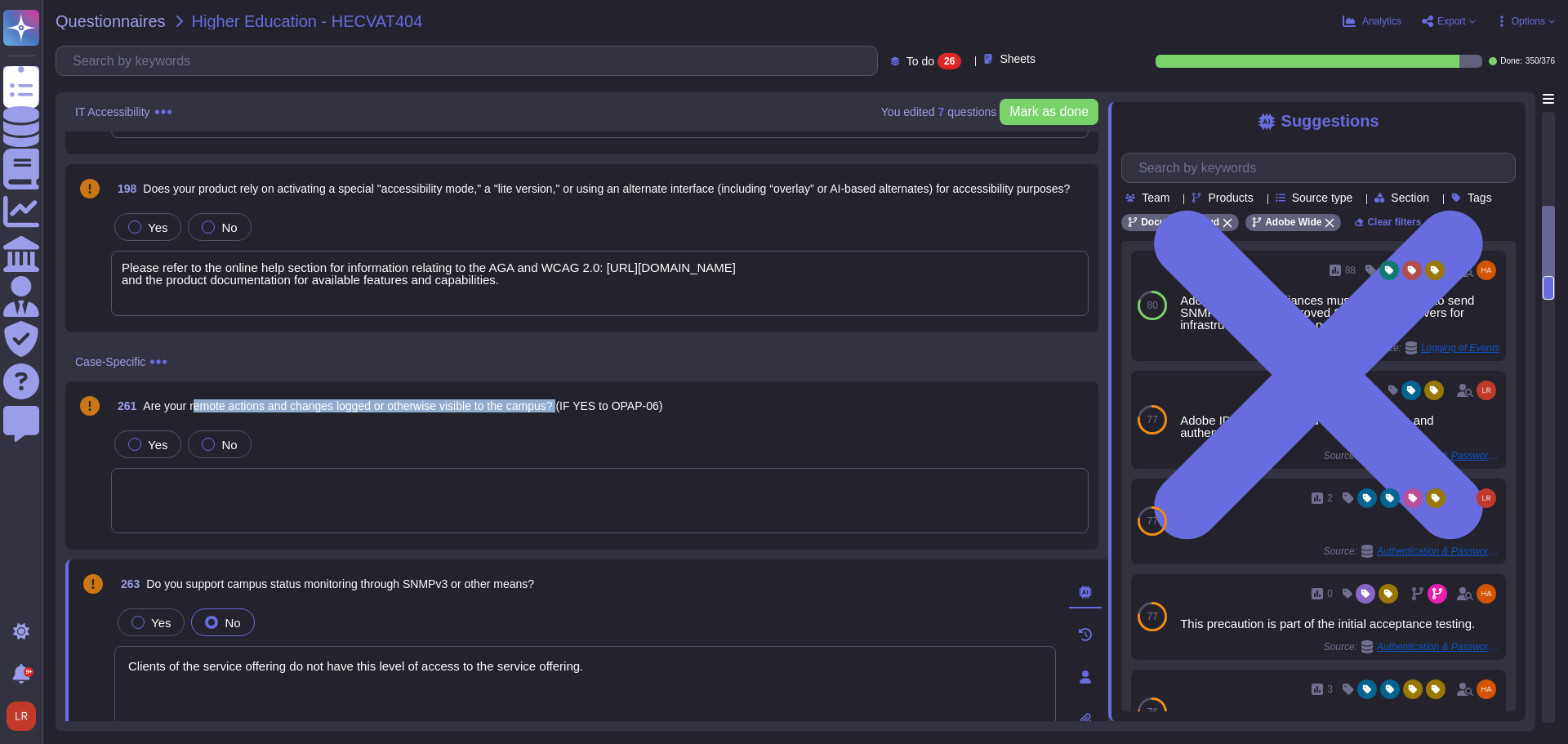 drag, startPoint x: 198, startPoint y: 408, endPoint x: 566, endPoint y: 411, distance: 368.01223 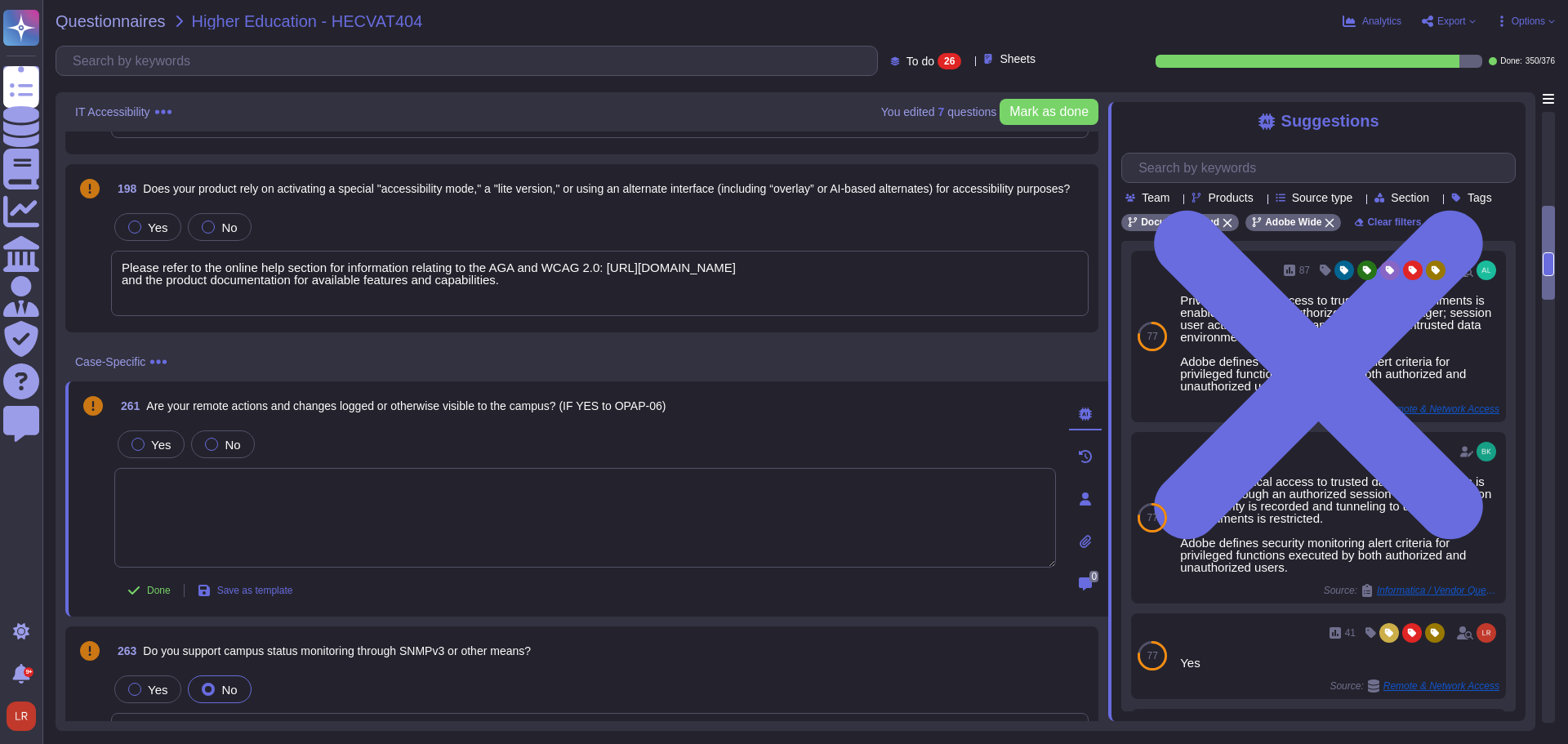 click on "Are your remote actions and changes logged or otherwise visible to the campus? (IF YES to OPAP-06)" at bounding box center [406, 406] 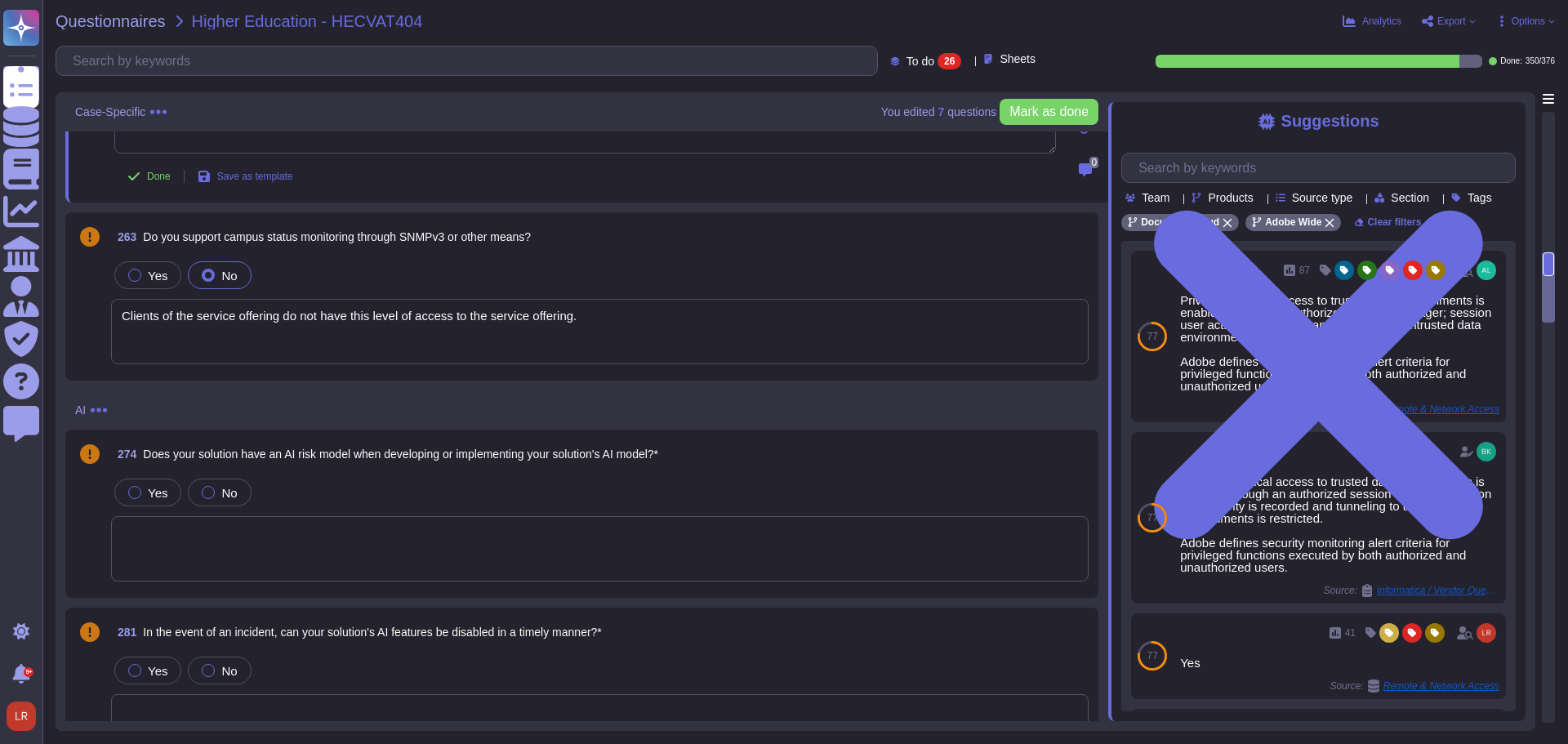 scroll, scrollTop: 1361, scrollLeft: 0, axis: vertical 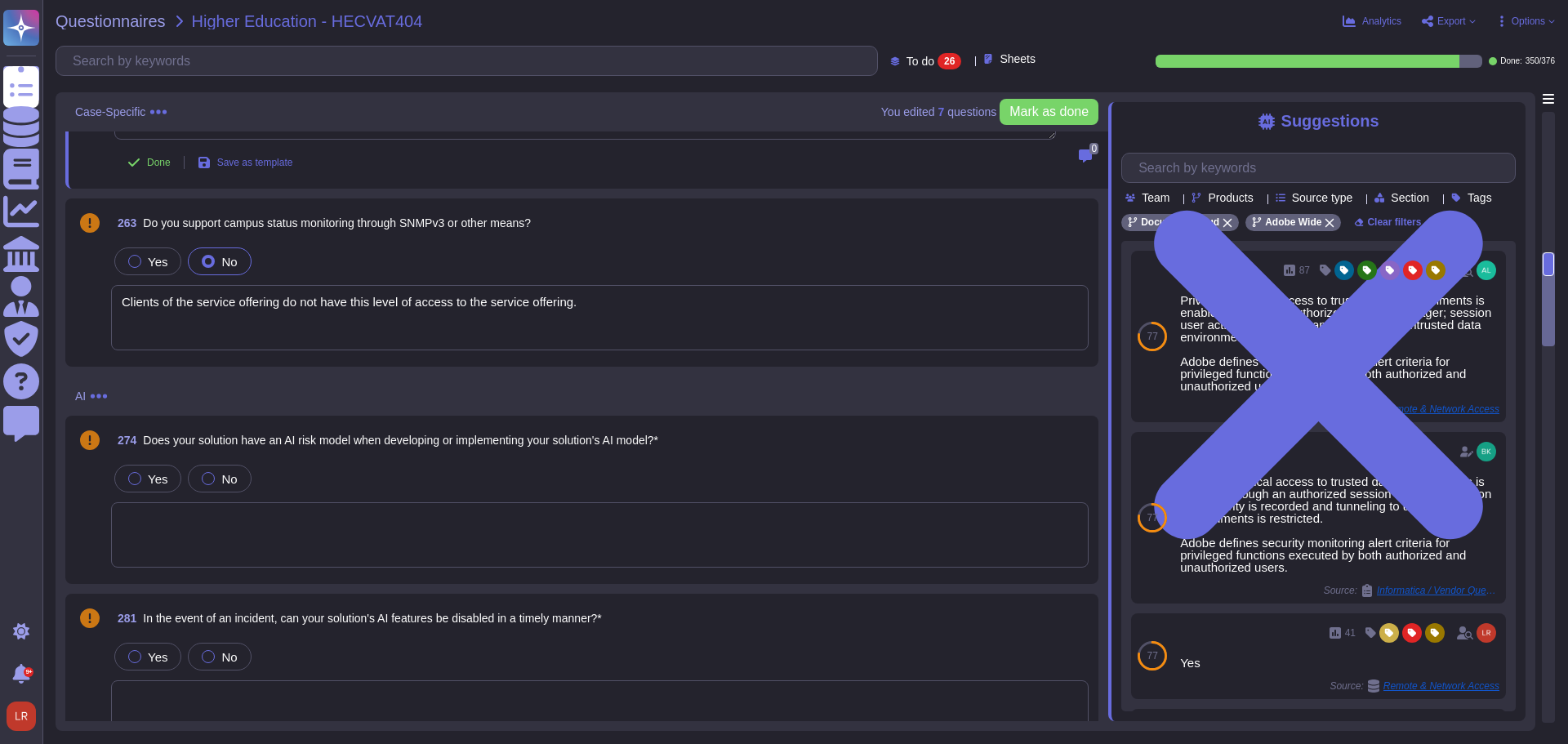 click on "Does your solution have an AI risk model when developing or implementing your solution's AI model?*" at bounding box center [400, 440] 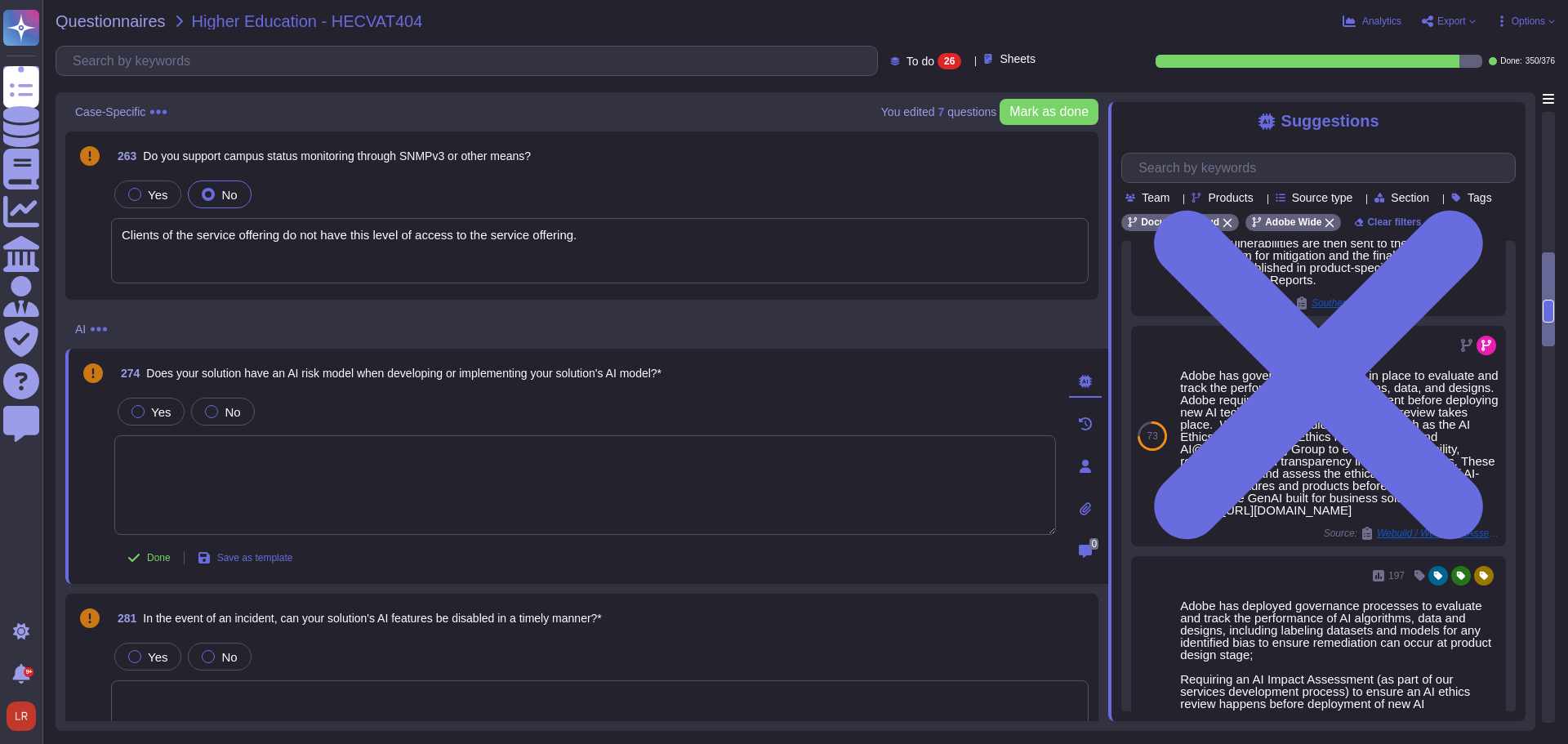 scroll, scrollTop: 0, scrollLeft: 0, axis: both 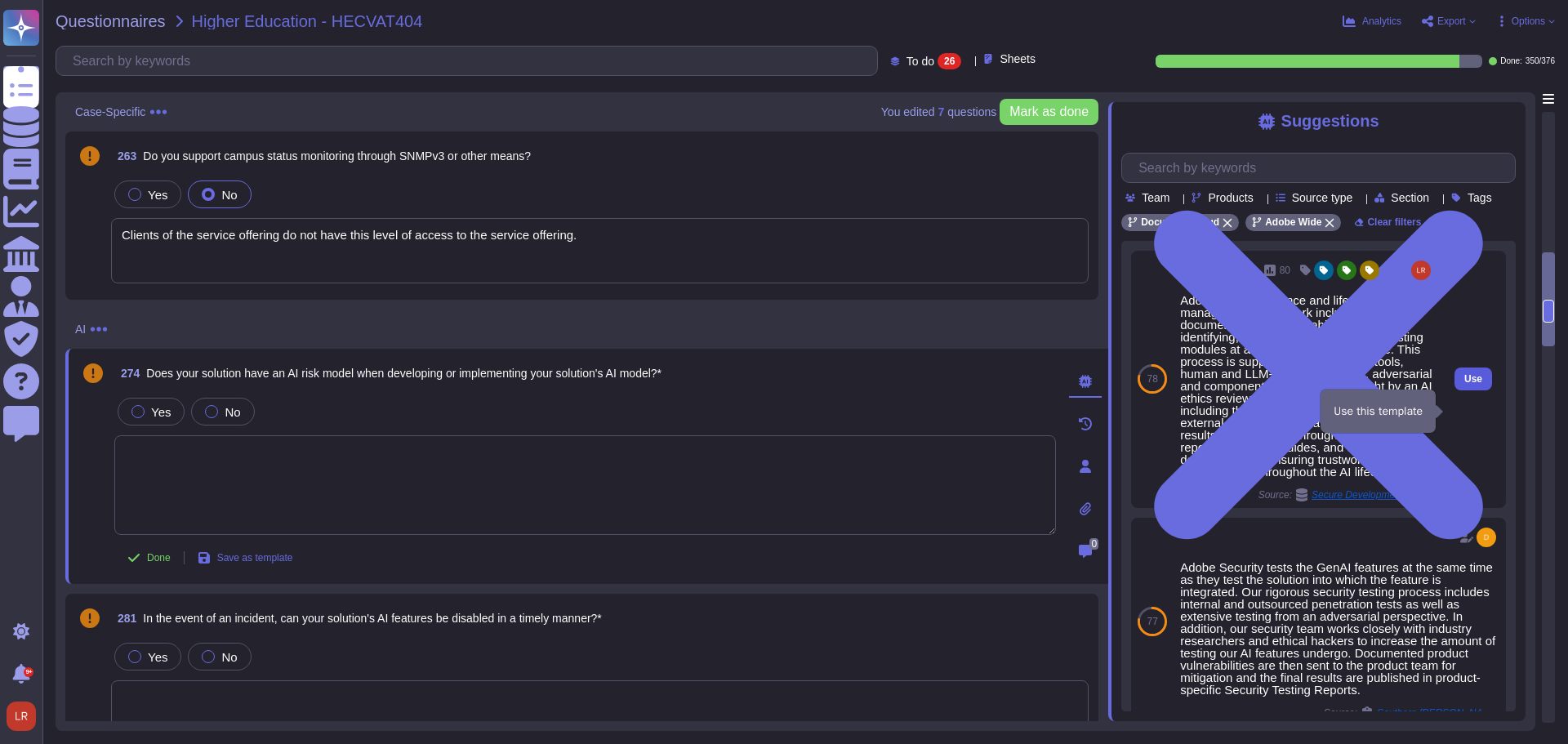 click on "Use" at bounding box center (1473, 379) 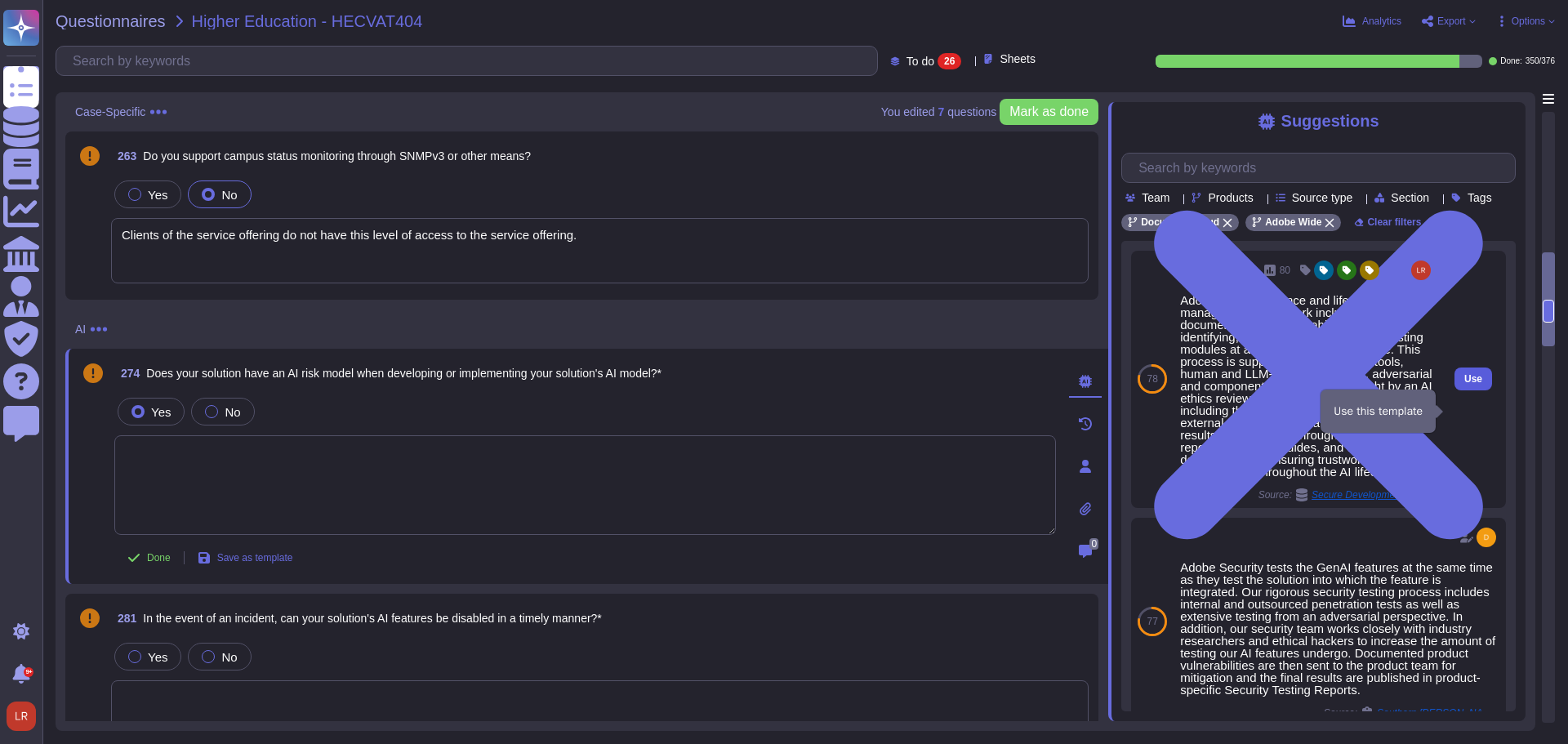type on "Adobe’s AI governance and lifecycle management framework includes a documented and executable process for identifying, integrating, and managing testing modules at all stages of the AI lifecycle. This process is supported by automated tools, human and LLM-based evaluation, adversarial and component testing, and oversight by an AI ethics review board. Independent evaluators—including third-party security testers and external reviewers—are able to verify the results of these tests through published reports, validation guides, and transparent documentation, ensuring trustworthiness and accountability throughout the AI lifecycle." 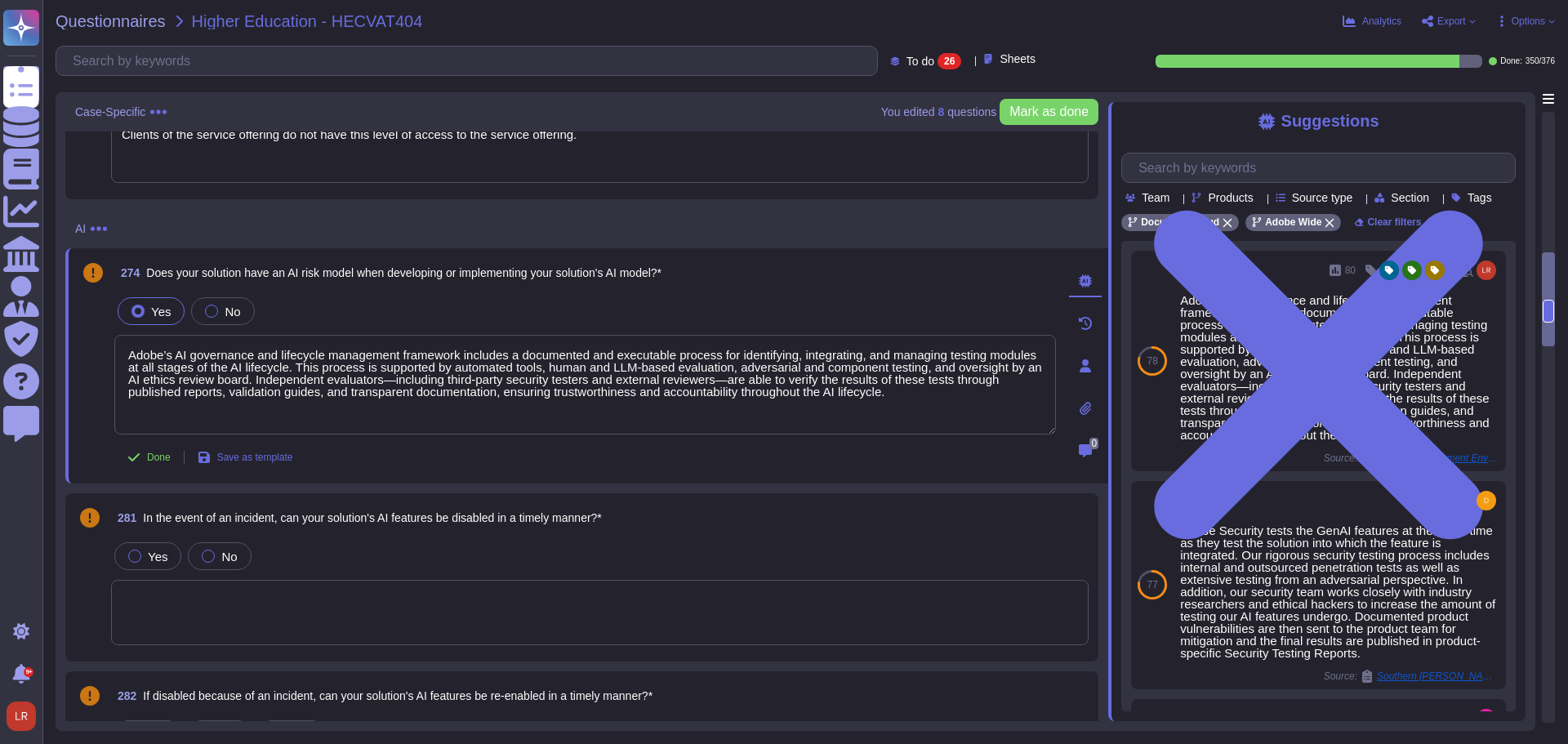 scroll, scrollTop: 1497, scrollLeft: 0, axis: vertical 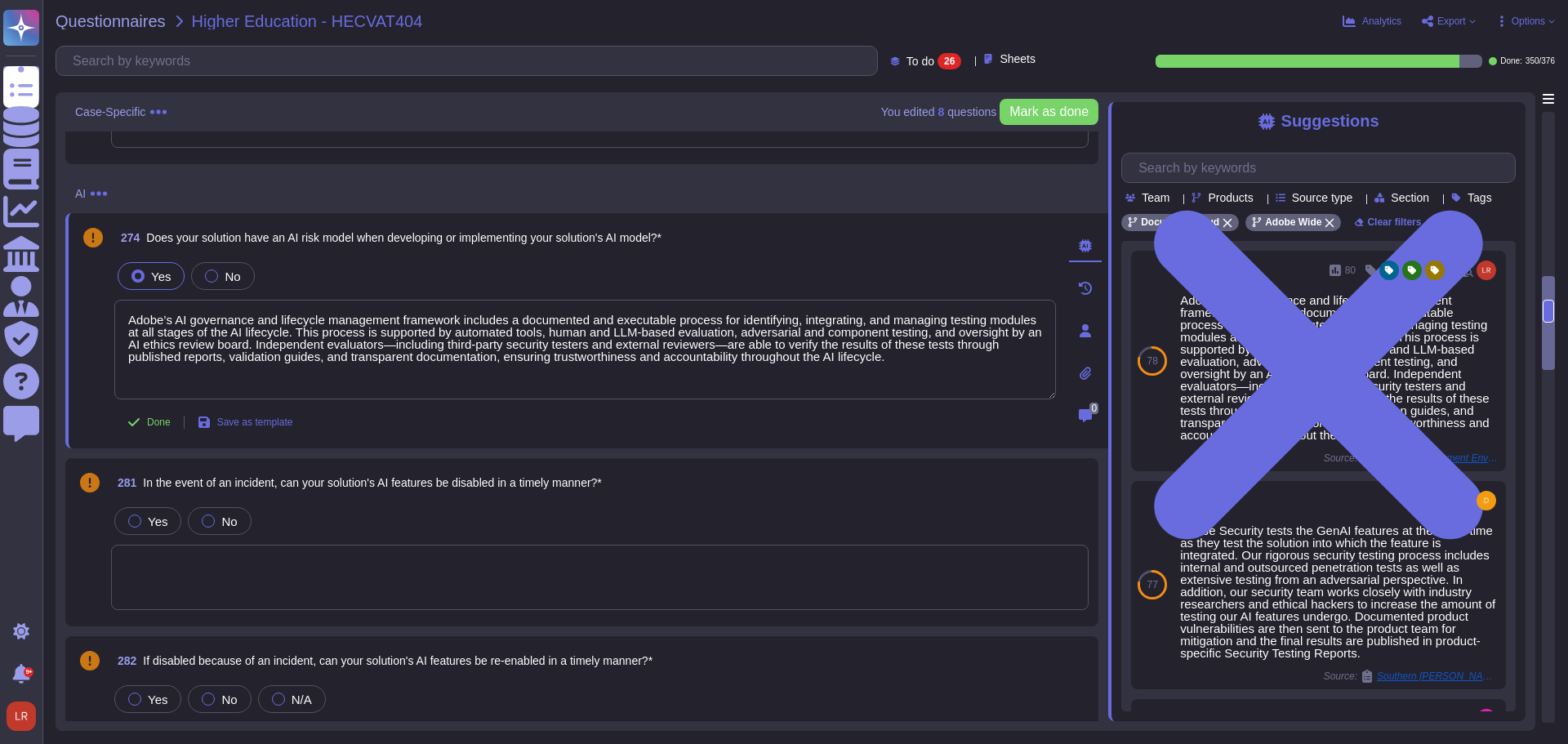 click on "281 In the event of an incident, can your solution's AI features be disabled in a timely manner?*" at bounding box center (599, 483) 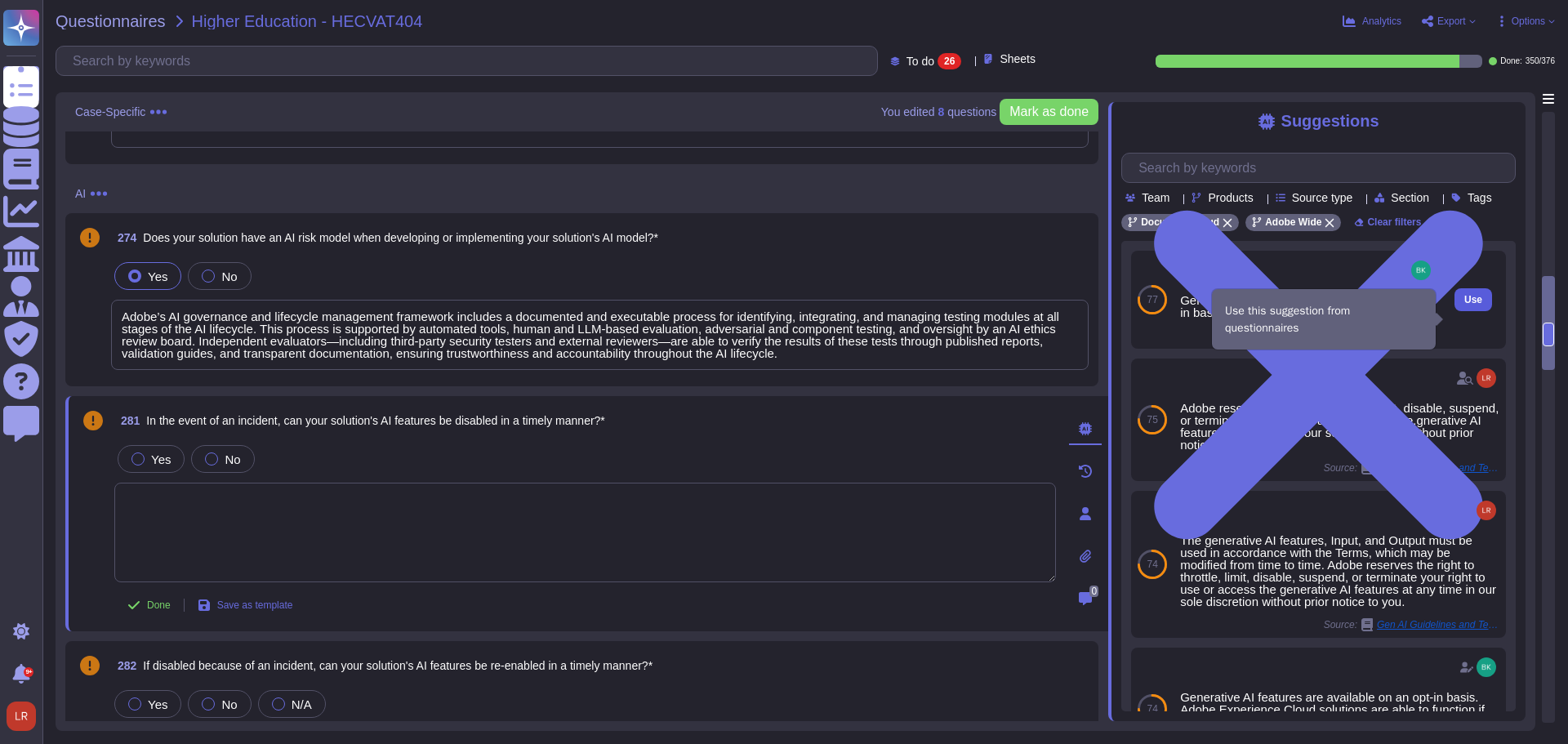 click on "Use" at bounding box center (1473, 300) 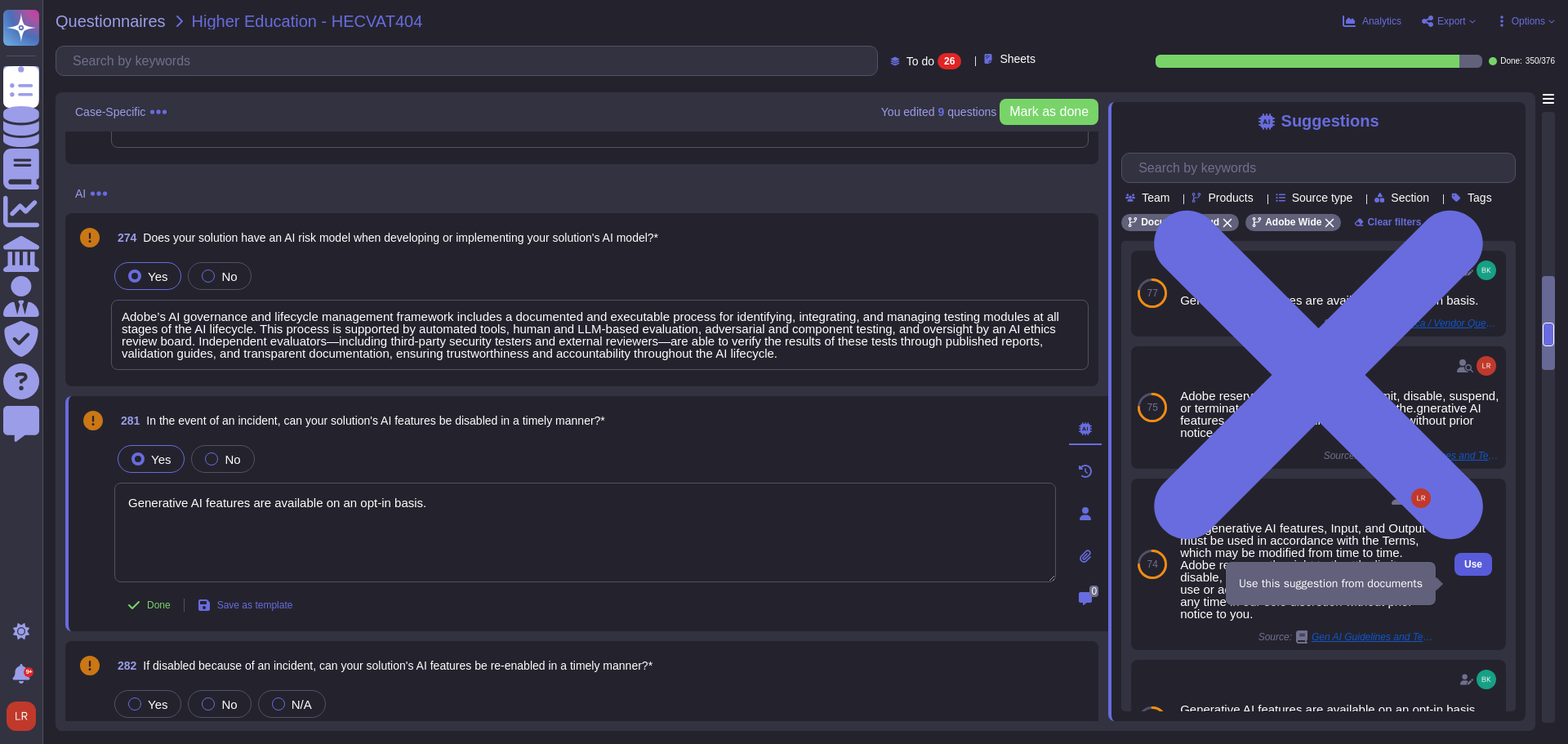 click on "Use" at bounding box center (1473, 564) 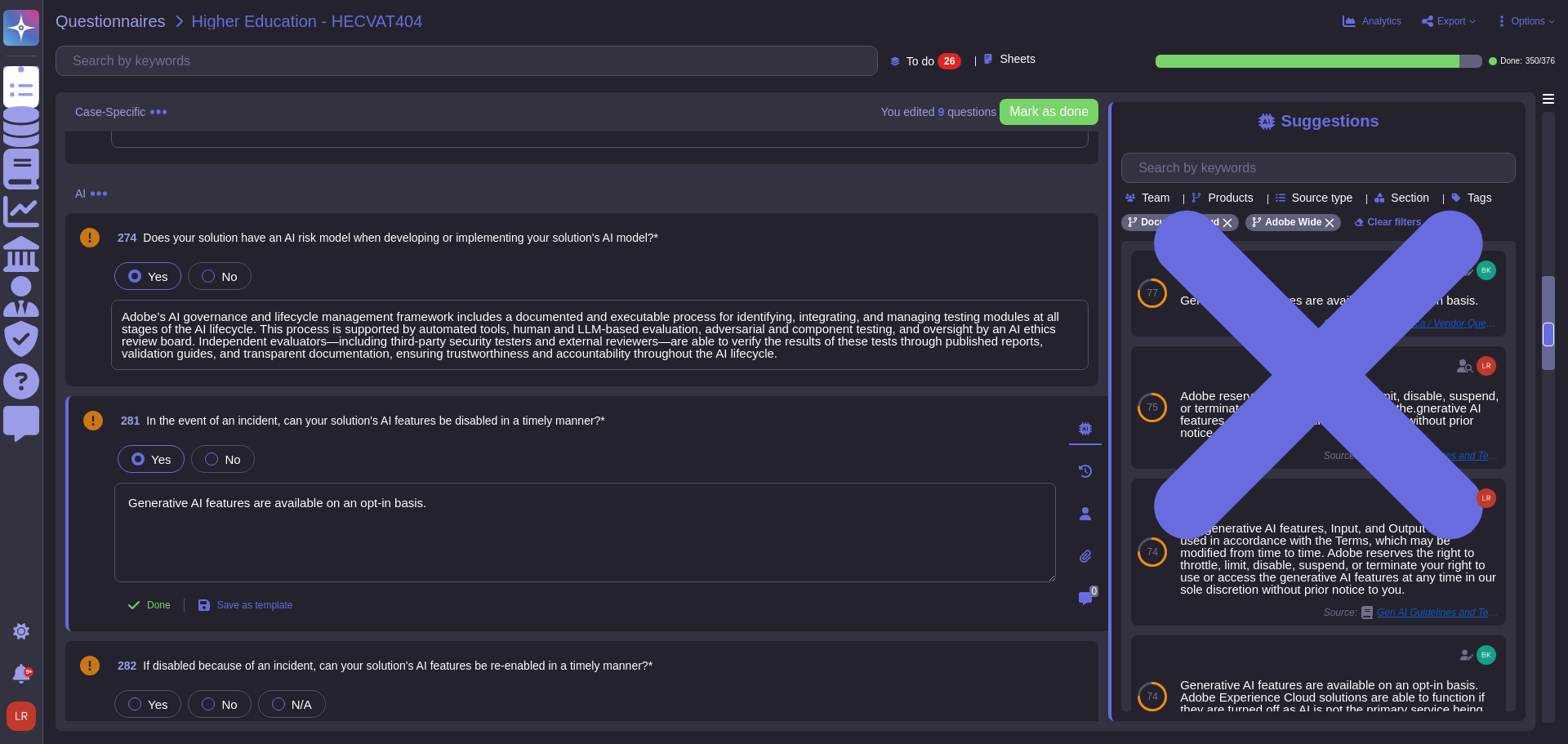 type on "Generative AI features are available on an opt-in basis.
The generative AI features, Input, and Output must be used in accordance with the Terms, which may be modified from time to time. Adobe reserves the right to throttle, limit, disable, suspend, or terminate your right to use or access the generative AI features at any time in our sole discretion without prior notice to you." 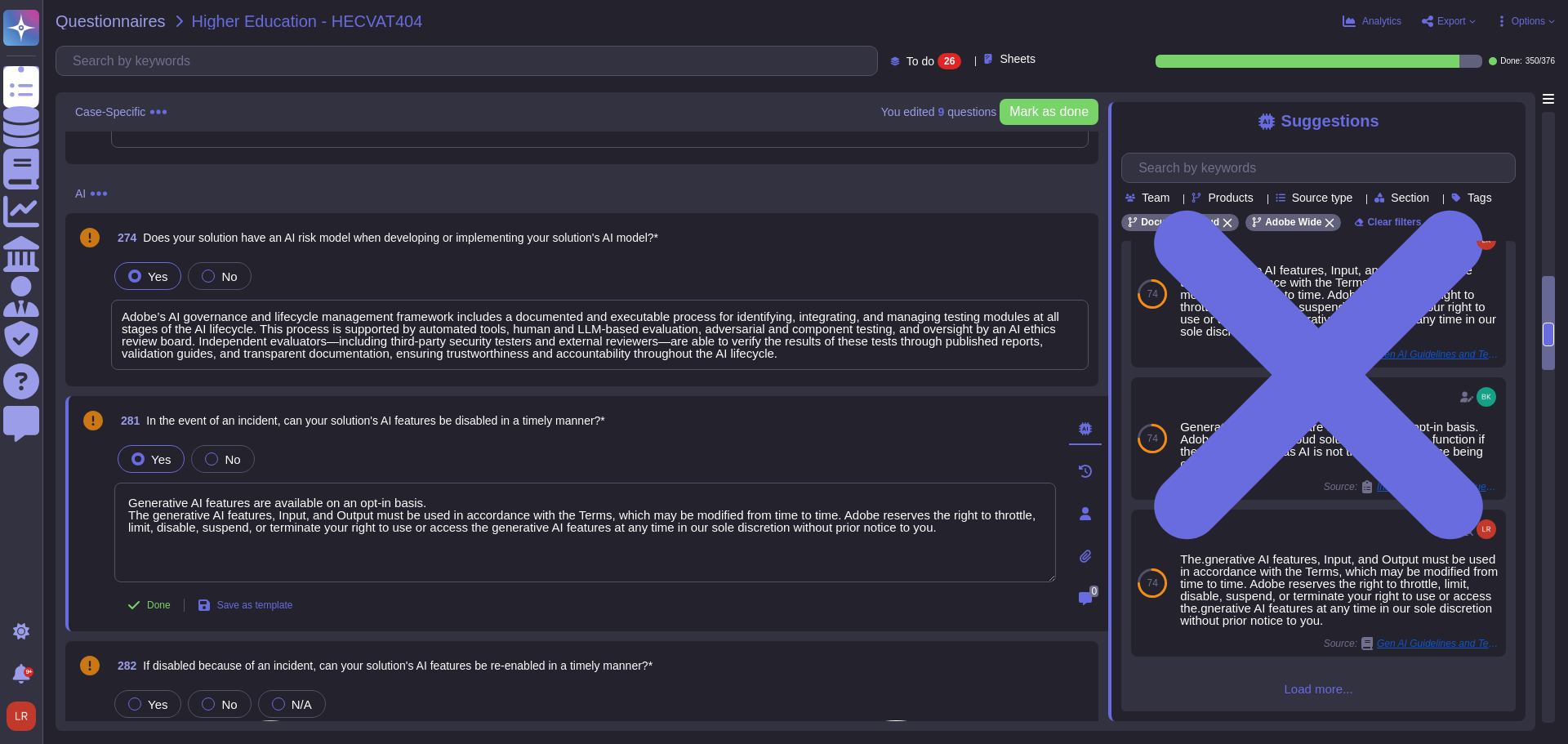 scroll, scrollTop: 277, scrollLeft: 0, axis: vertical 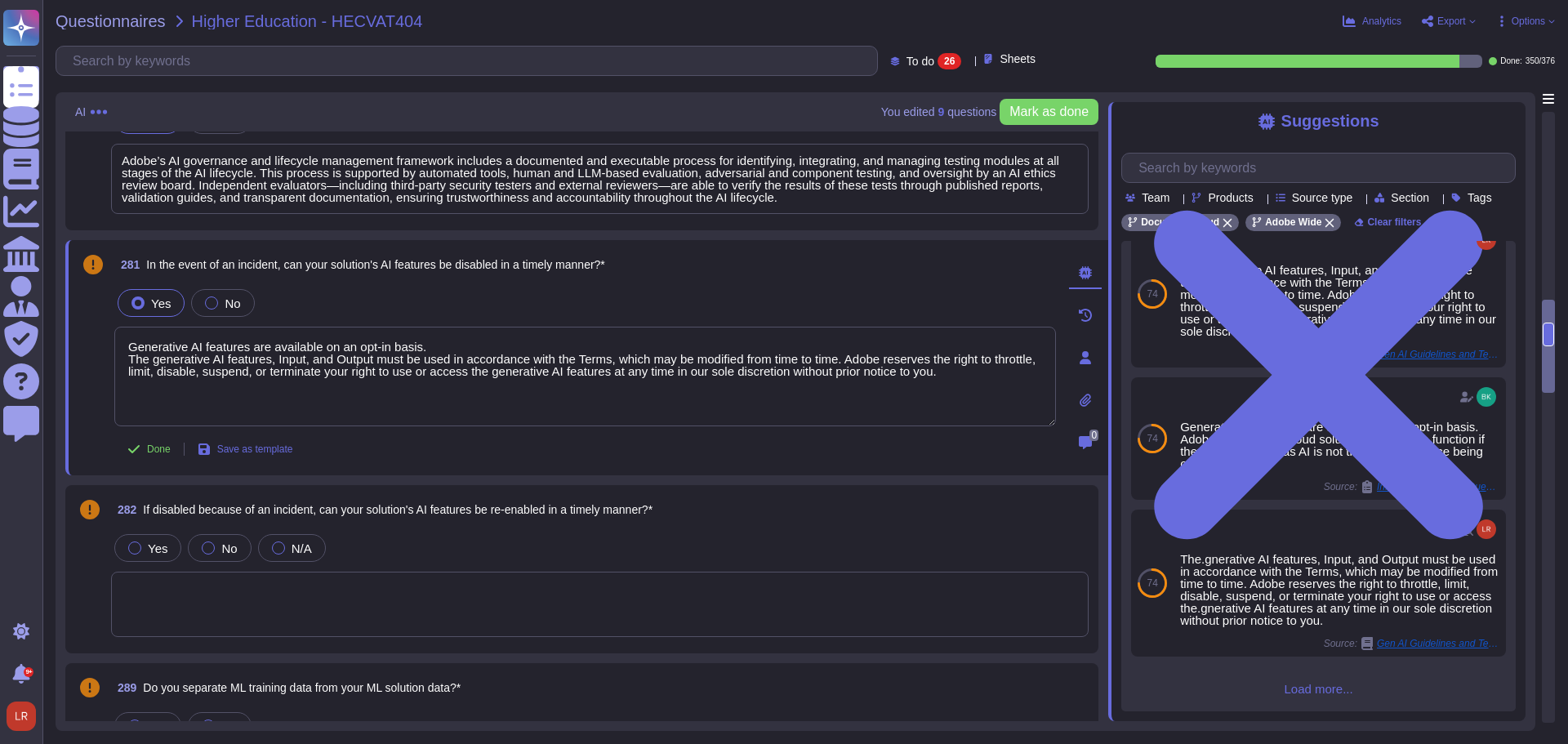 click at bounding box center (599, 604) 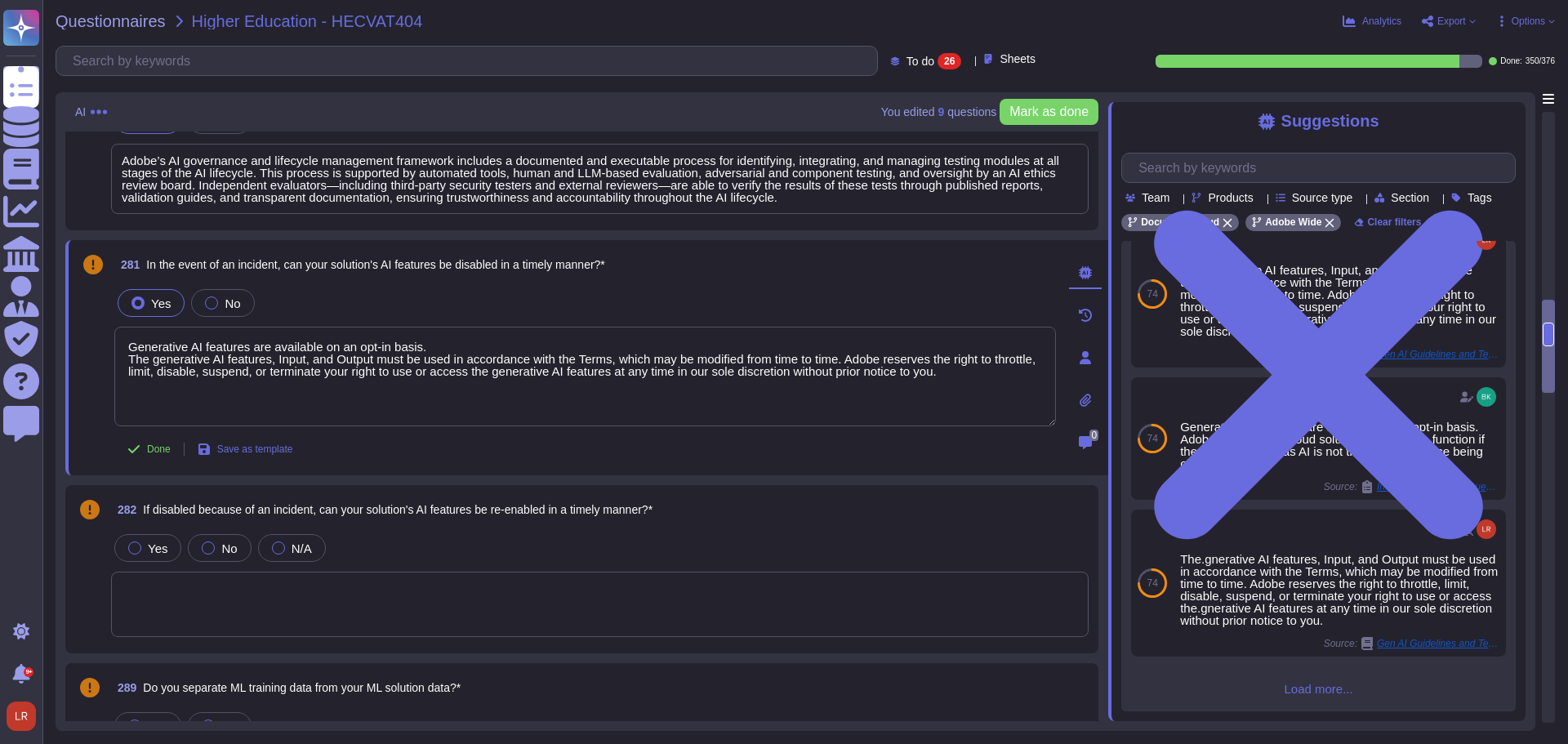scroll, scrollTop: 0, scrollLeft: 0, axis: both 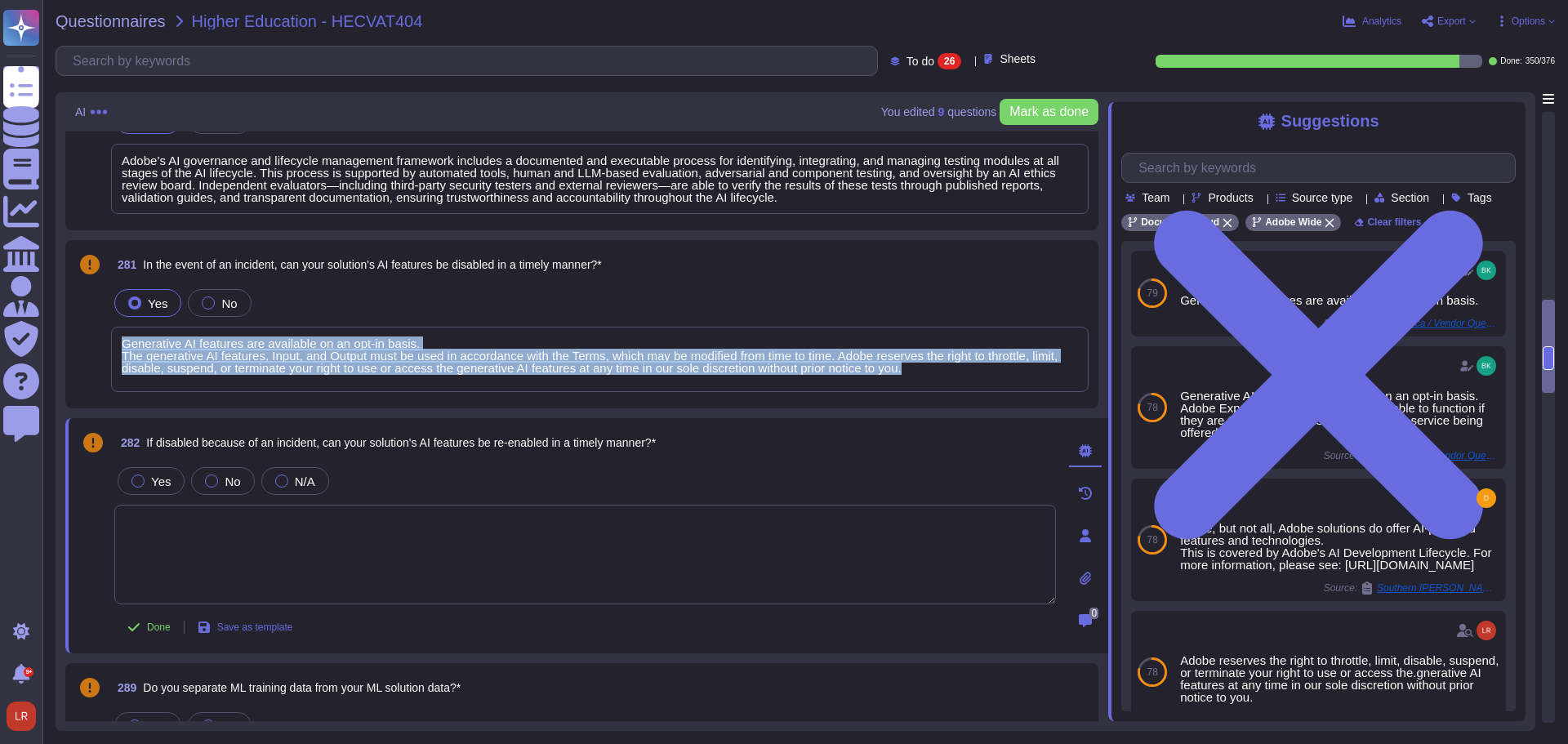 drag, startPoint x: 915, startPoint y: 368, endPoint x: 109, endPoint y: 342, distance: 806.41925 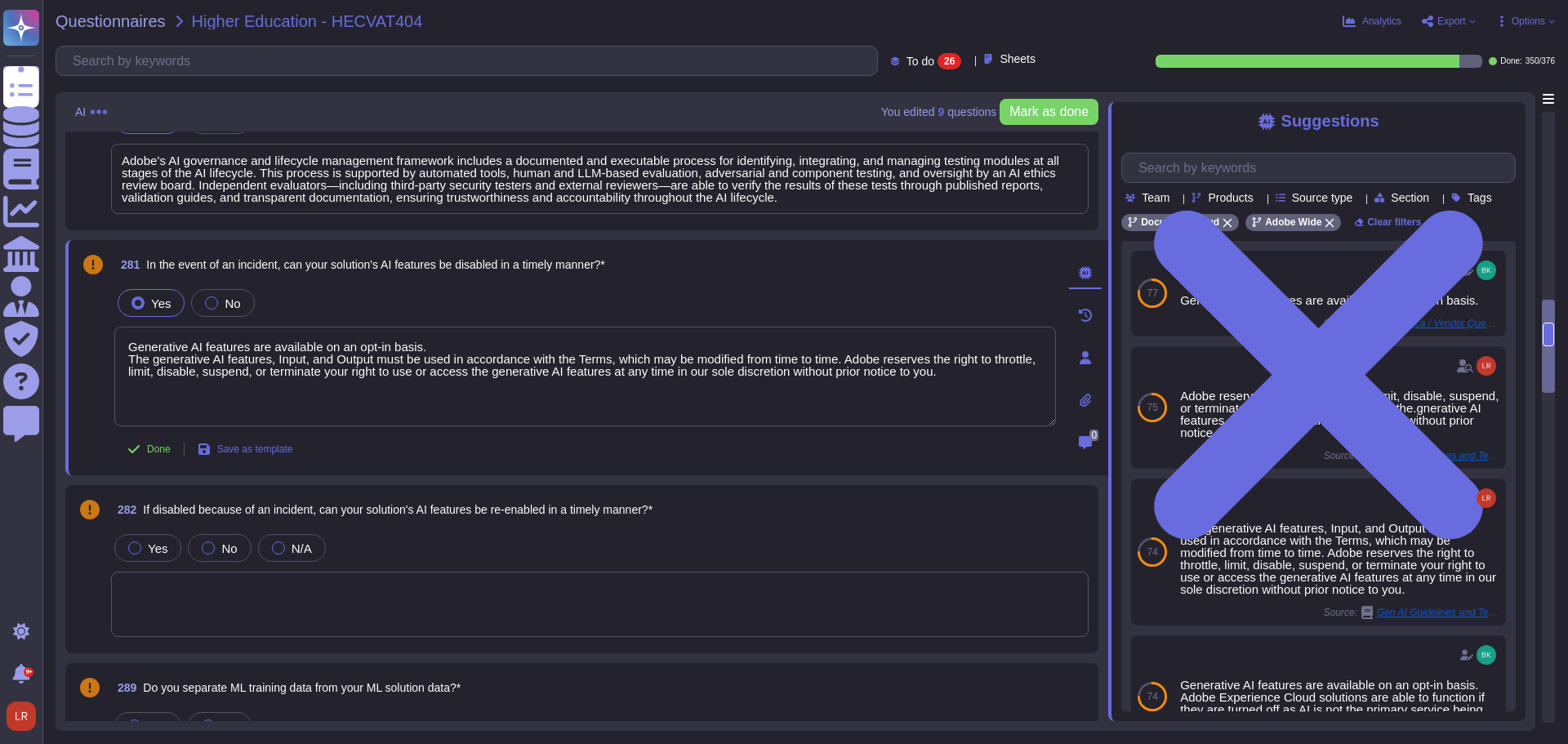 type on "Generative AI features are available on an opt-in basis.
The generative AI features, Input, and Output must be used in accordance with the Terms, which may be modified from time to time. Adobe reserves the right to throttle, limit, disable, suspend, or terminate your right to use or access the generative AI features at any time in our sole discretion without prior notice to you." 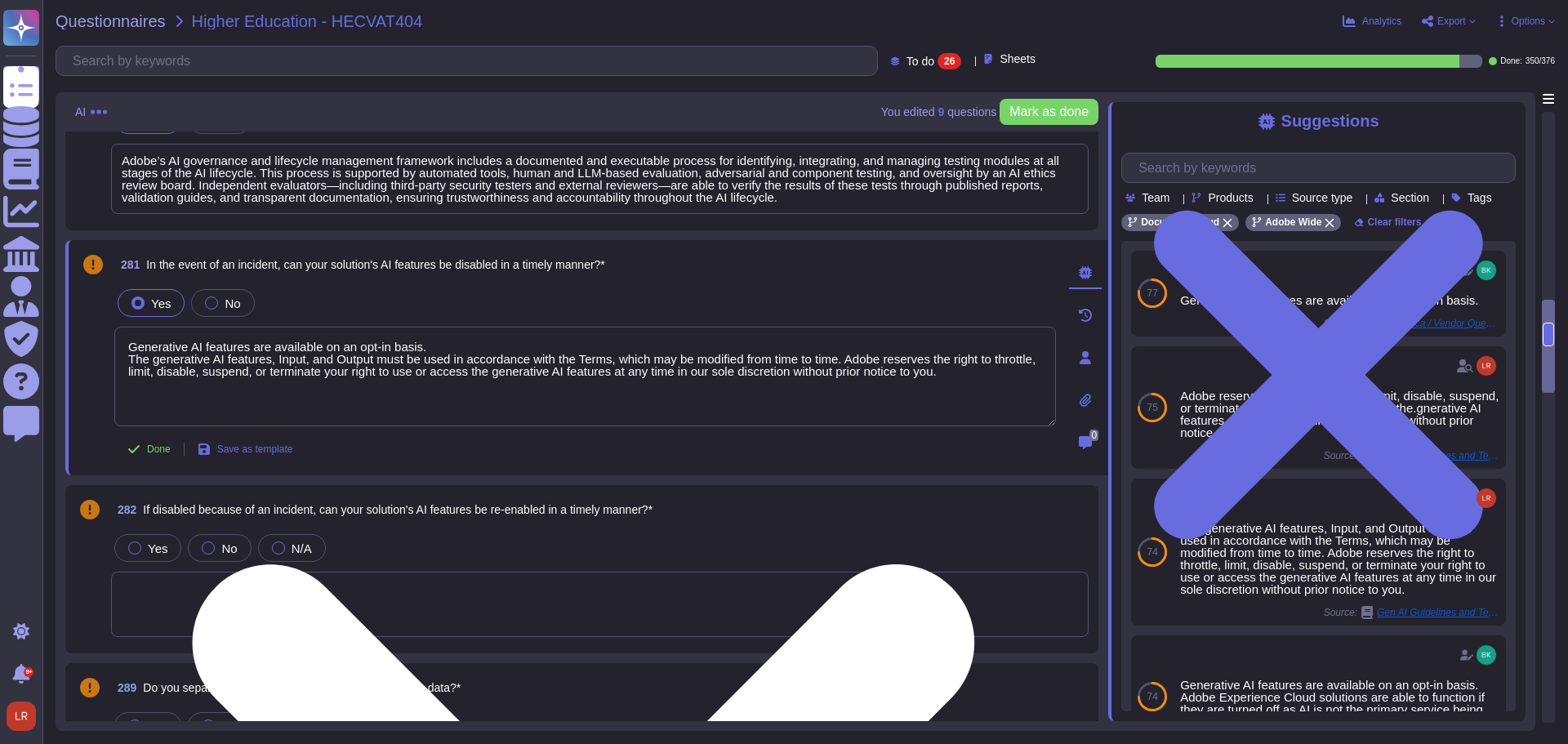 click on "Generative AI features are available on an opt-in basis.
The generative AI features, Input, and Output must be used in accordance with the Terms, which may be modified from time to time. Adobe reserves the right to throttle, limit, disable, suspend, or terminate your right to use or access the generative AI features at any time in our sole discretion without prior notice to you." at bounding box center [585, 376] 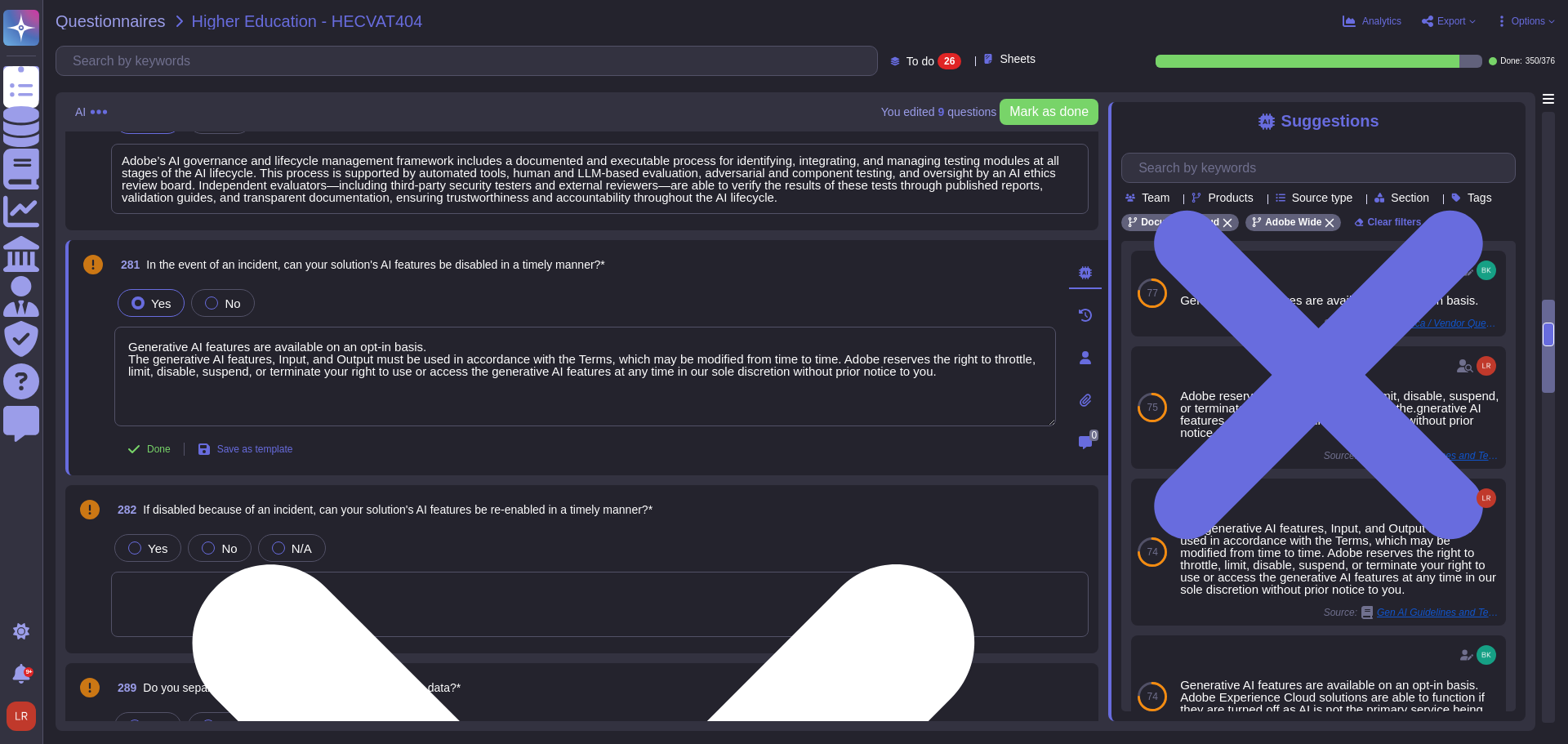 click on "Generative AI features are available on an opt-in basis.
The generative AI features, Input, and Output must be used in accordance with the Terms, which may be modified from time to time. Adobe reserves the right to throttle, limit, disable, suspend, or terminate your right to use or access the generative AI features at any time in our sole discretion without prior notice to you." at bounding box center [585, 376] 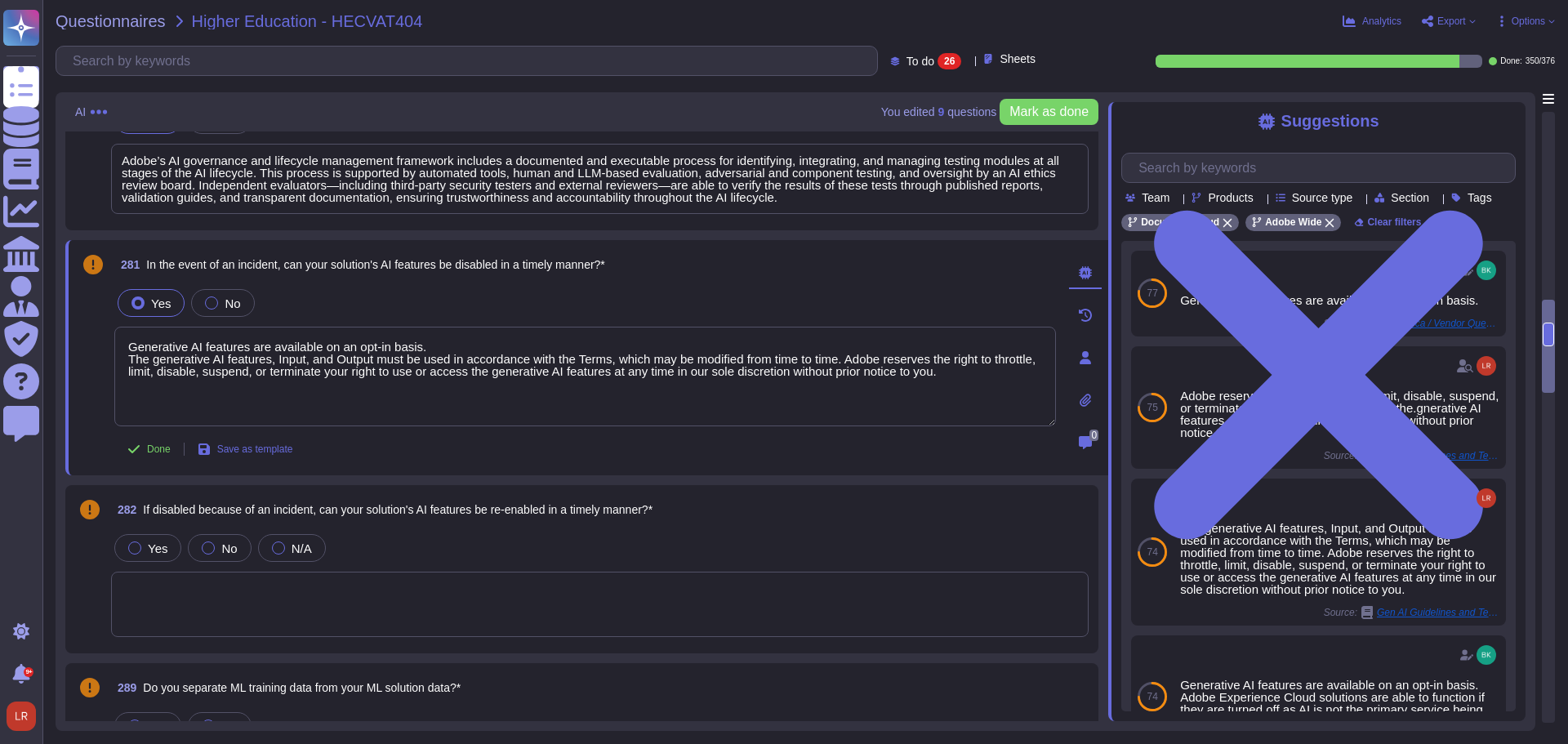 click at bounding box center [599, 604] 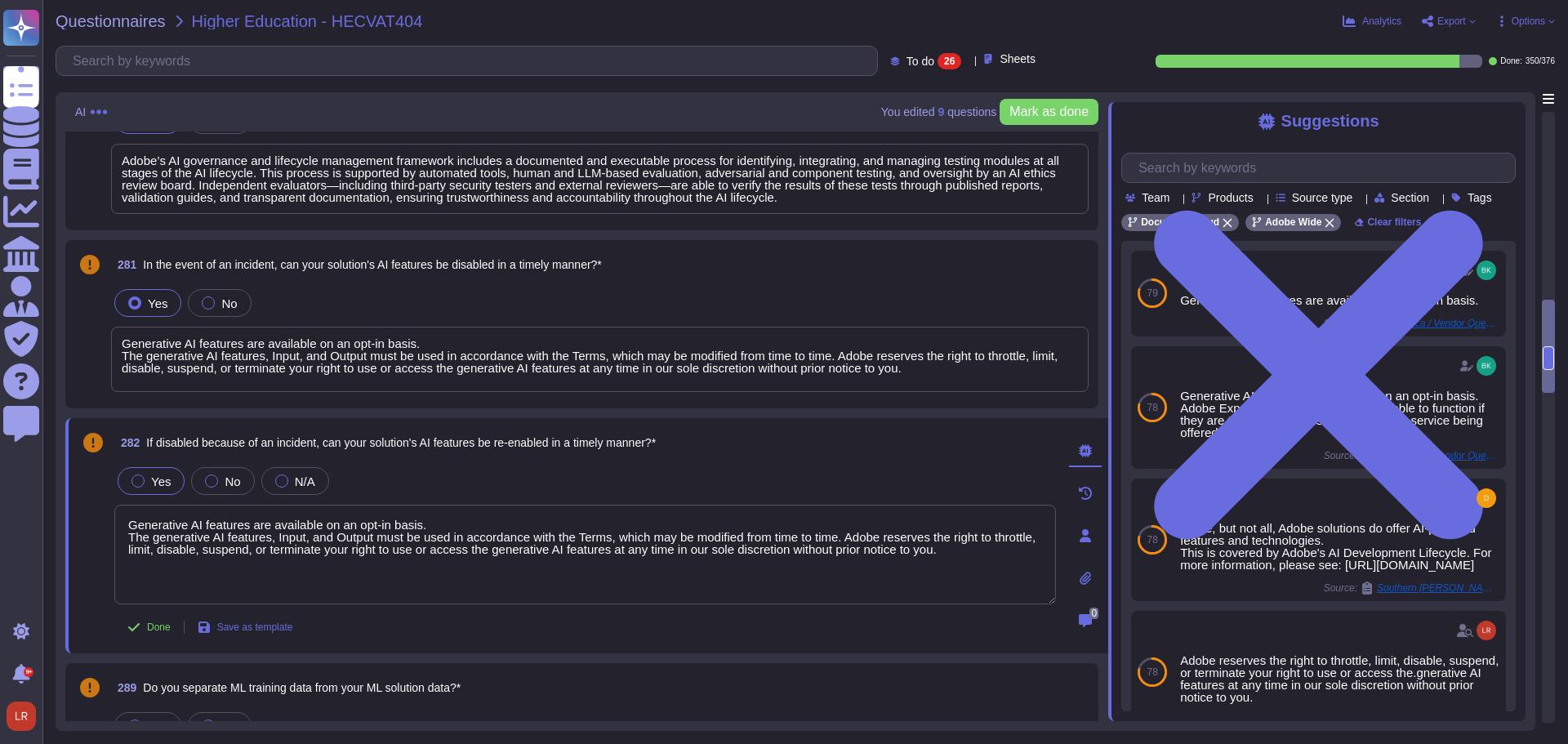 click on "Yes" at bounding box center (151, 481) 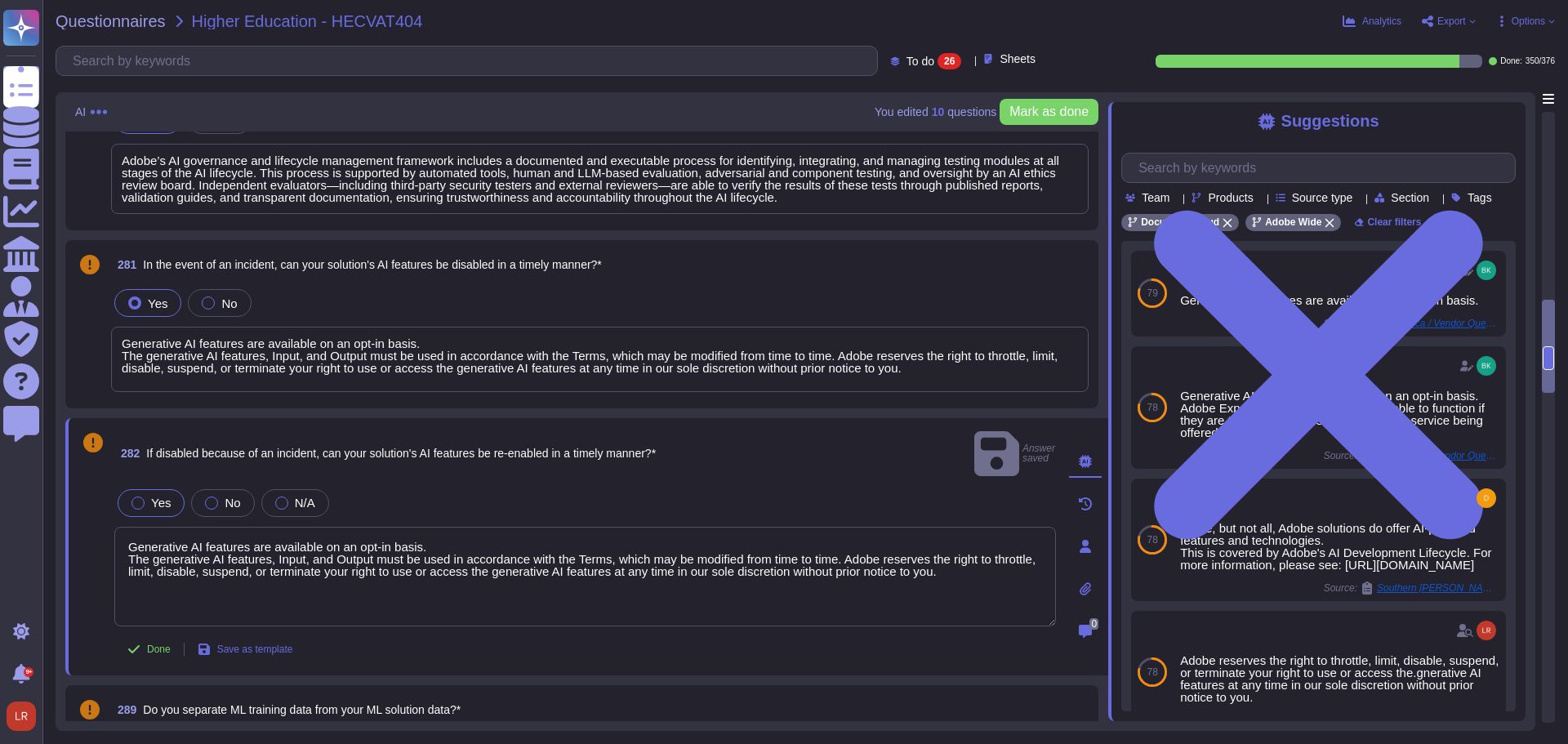 click at bounding box center [138, 503] 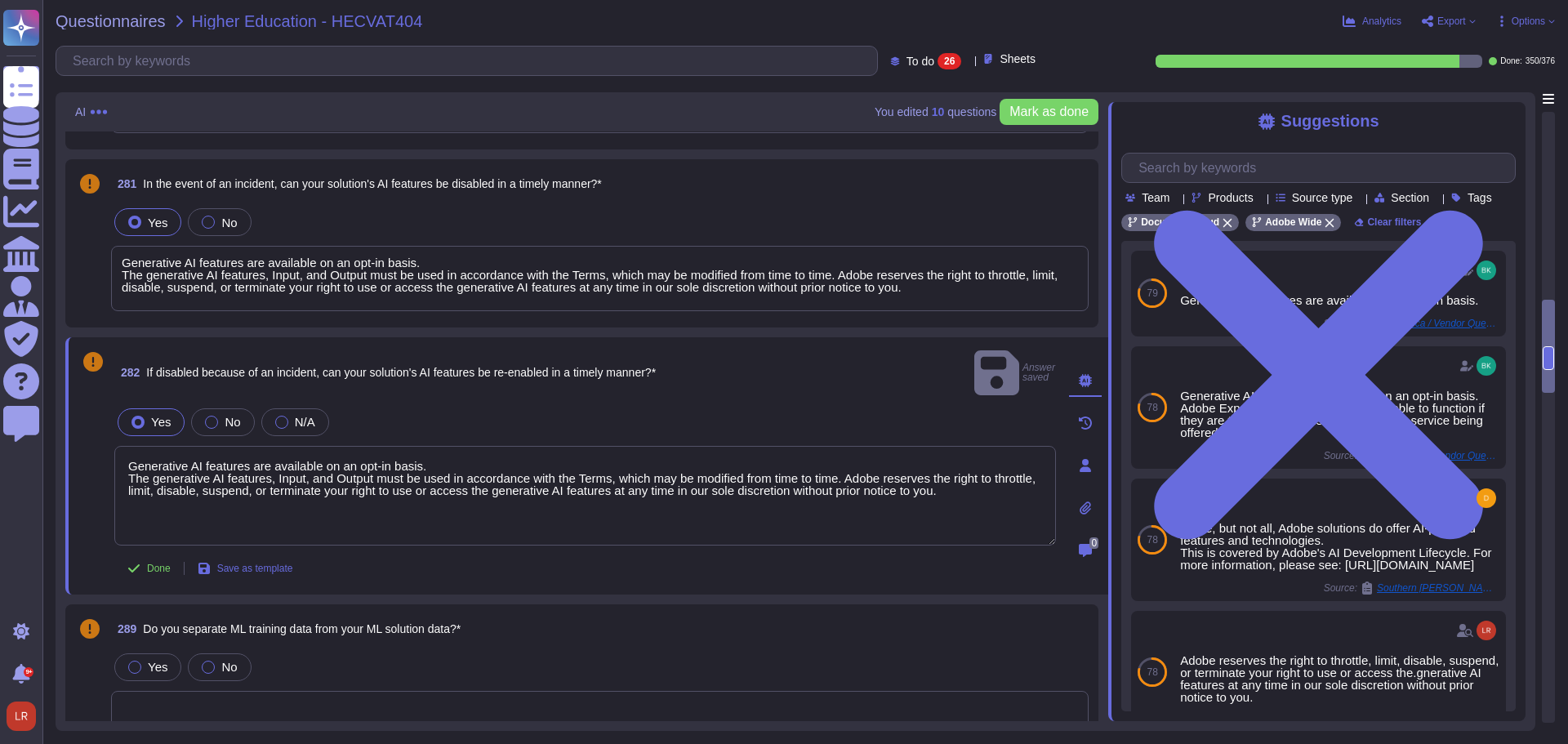 scroll, scrollTop: 1770, scrollLeft: 0, axis: vertical 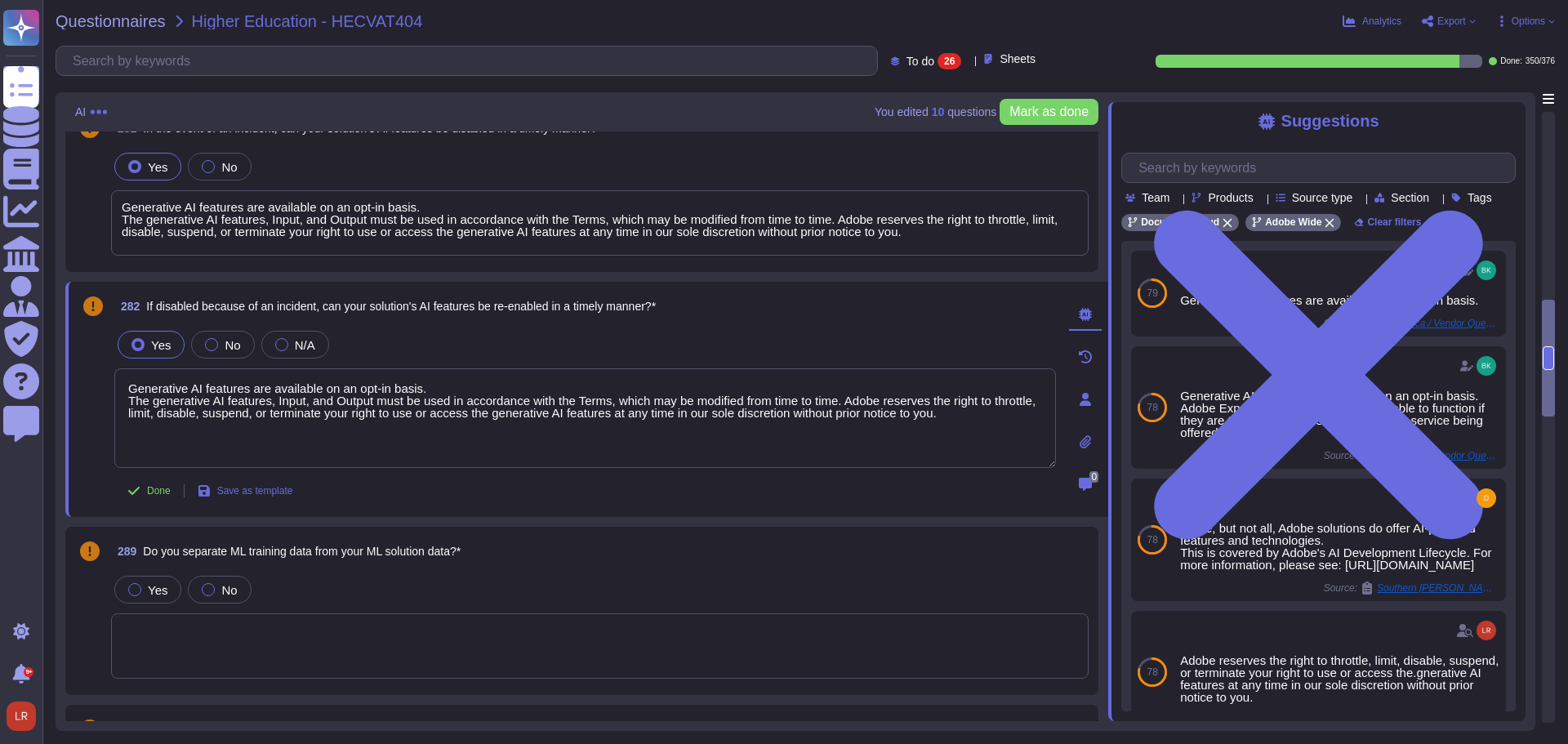 click on "Do you separate ML training data from your ML solution data?*" at bounding box center (301, 551) 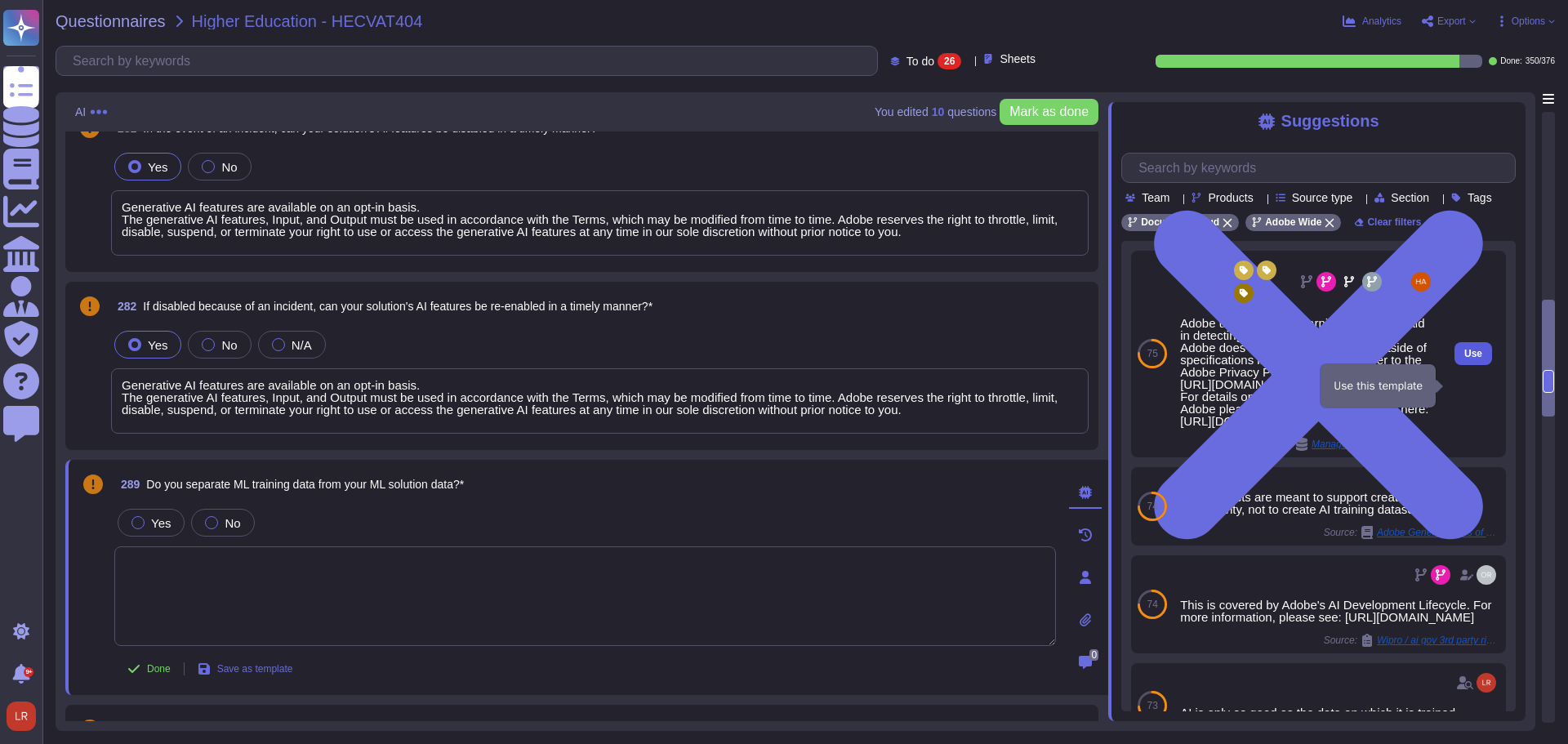 click on "Use" at bounding box center (1473, 354) 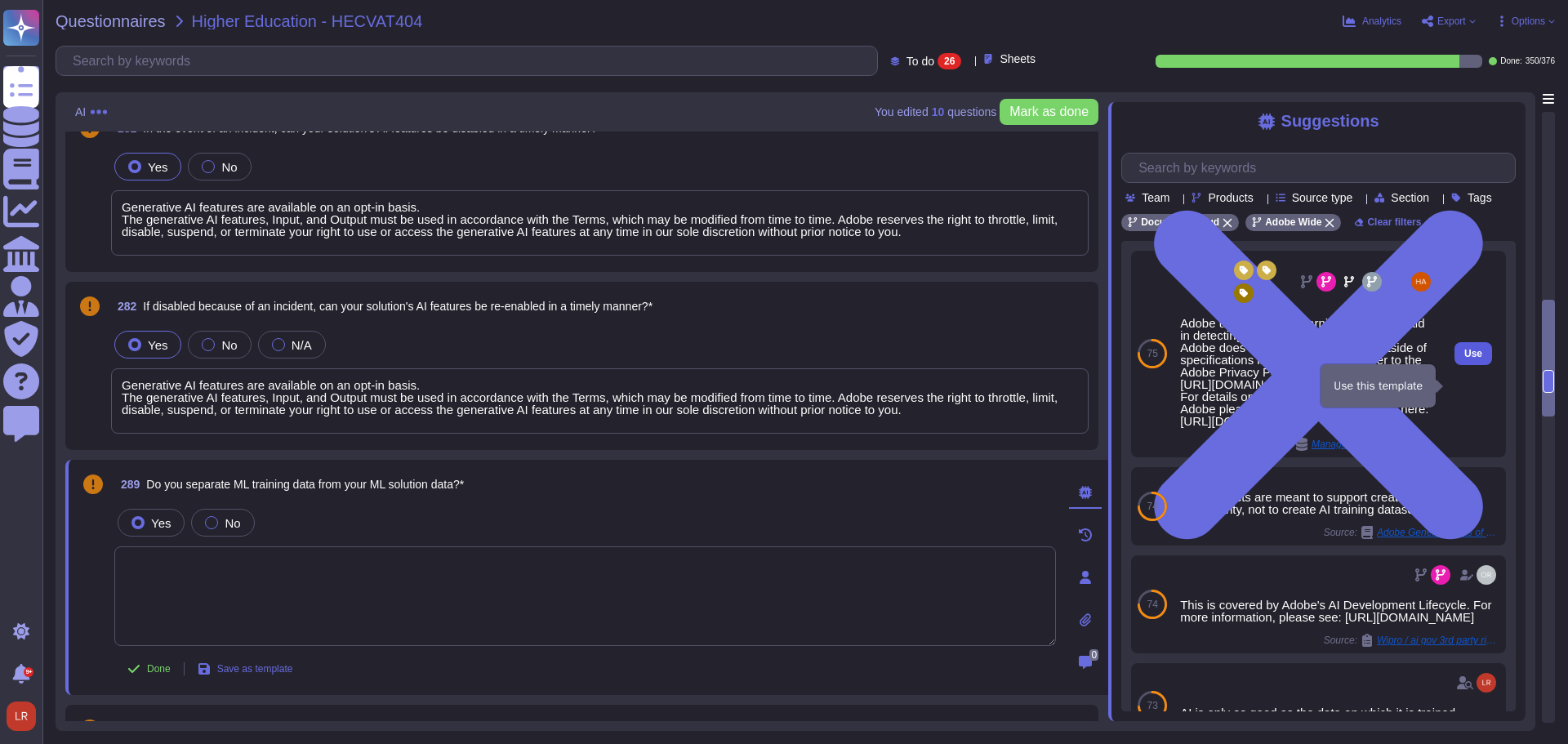 type on "Adobe uses machine learning software to aid in detecting threats and vulnerabilities.
Adobe does not use customer data outside of specifications in the DPA. Please refer to the Adobe Privacy Policy for more information: [URL][DOMAIN_NAME]
For details on Machine Learning and AI in Adobe please refer to the FAQ available here: [URL][DOMAIN_NAME]" 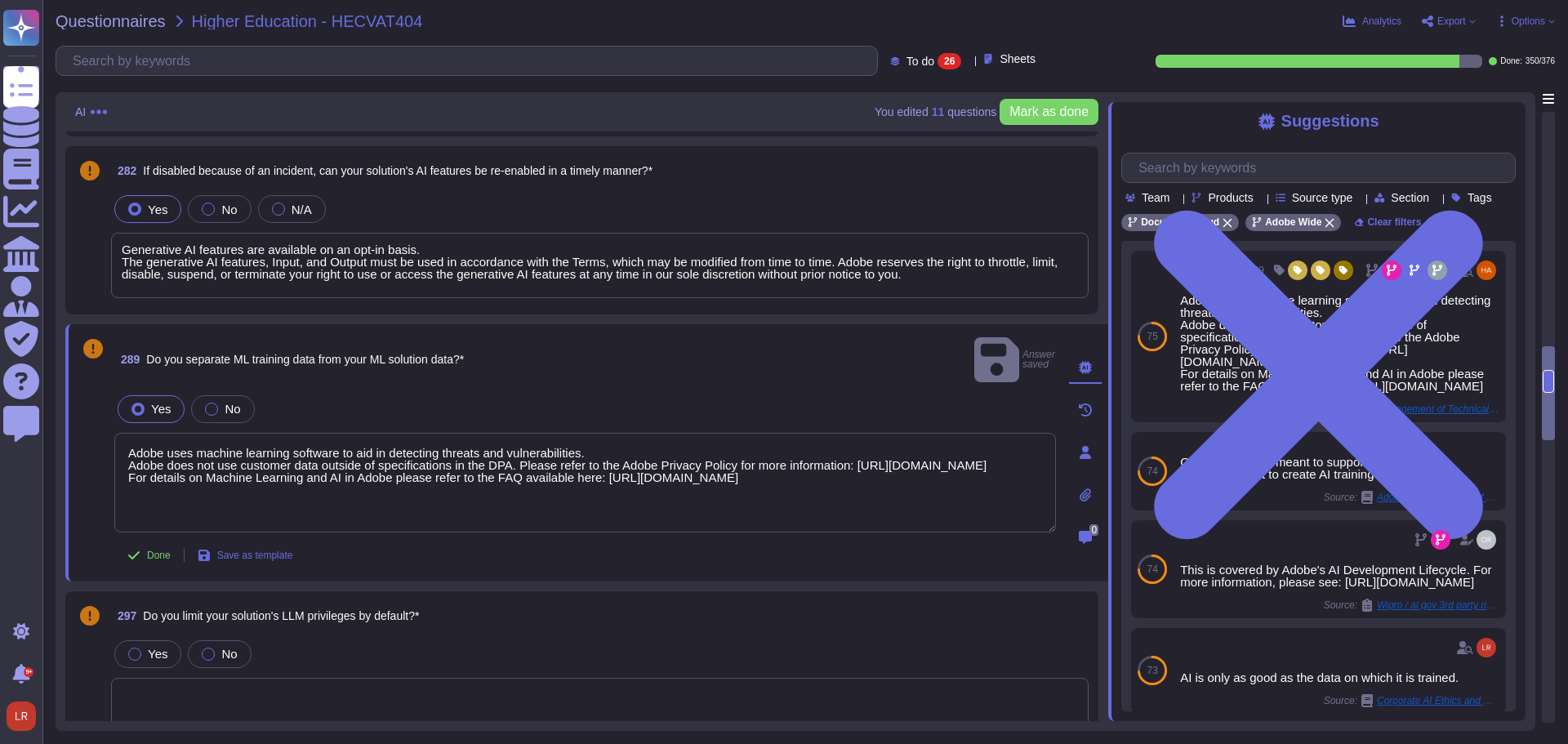 scroll, scrollTop: 2042, scrollLeft: 0, axis: vertical 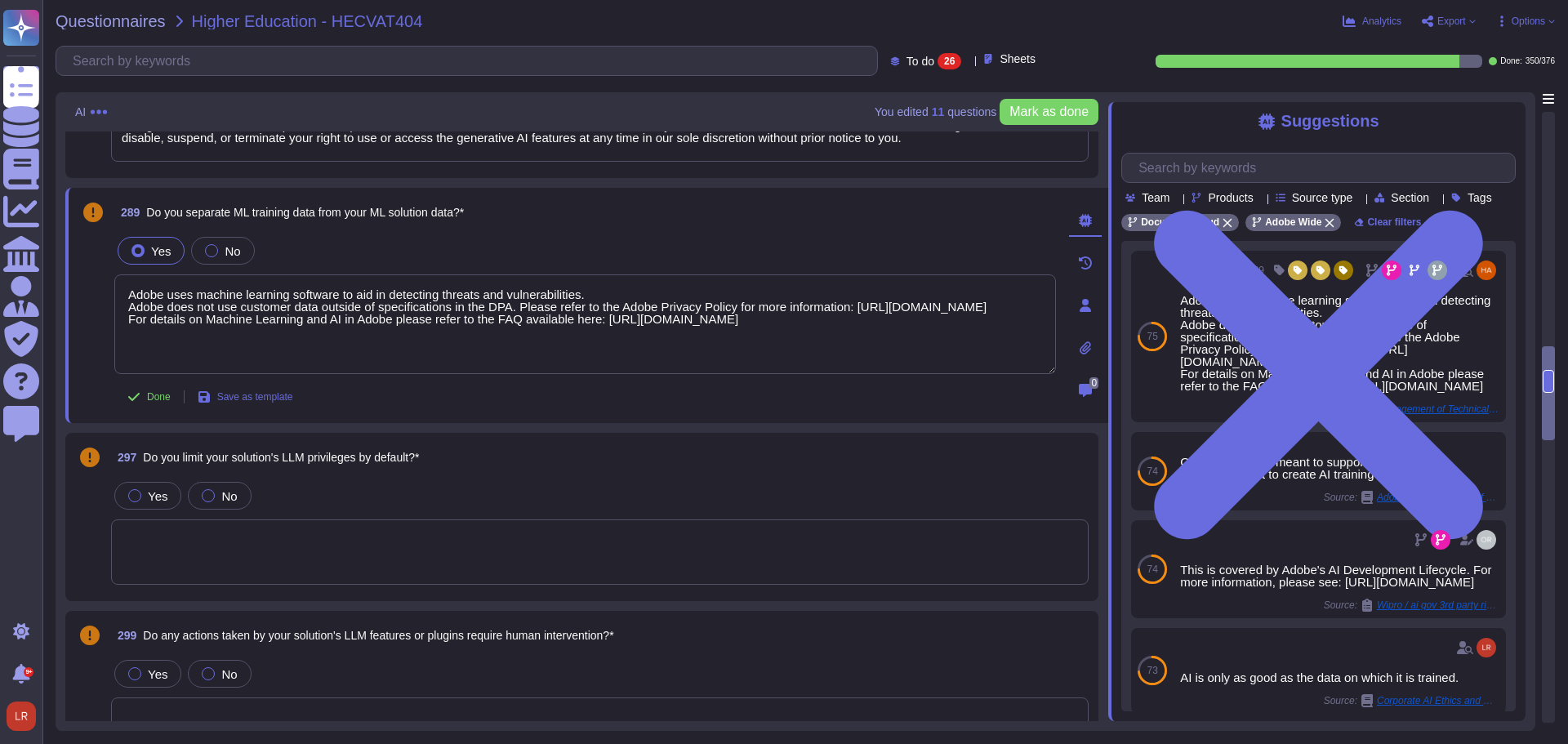 click at bounding box center [599, 552] 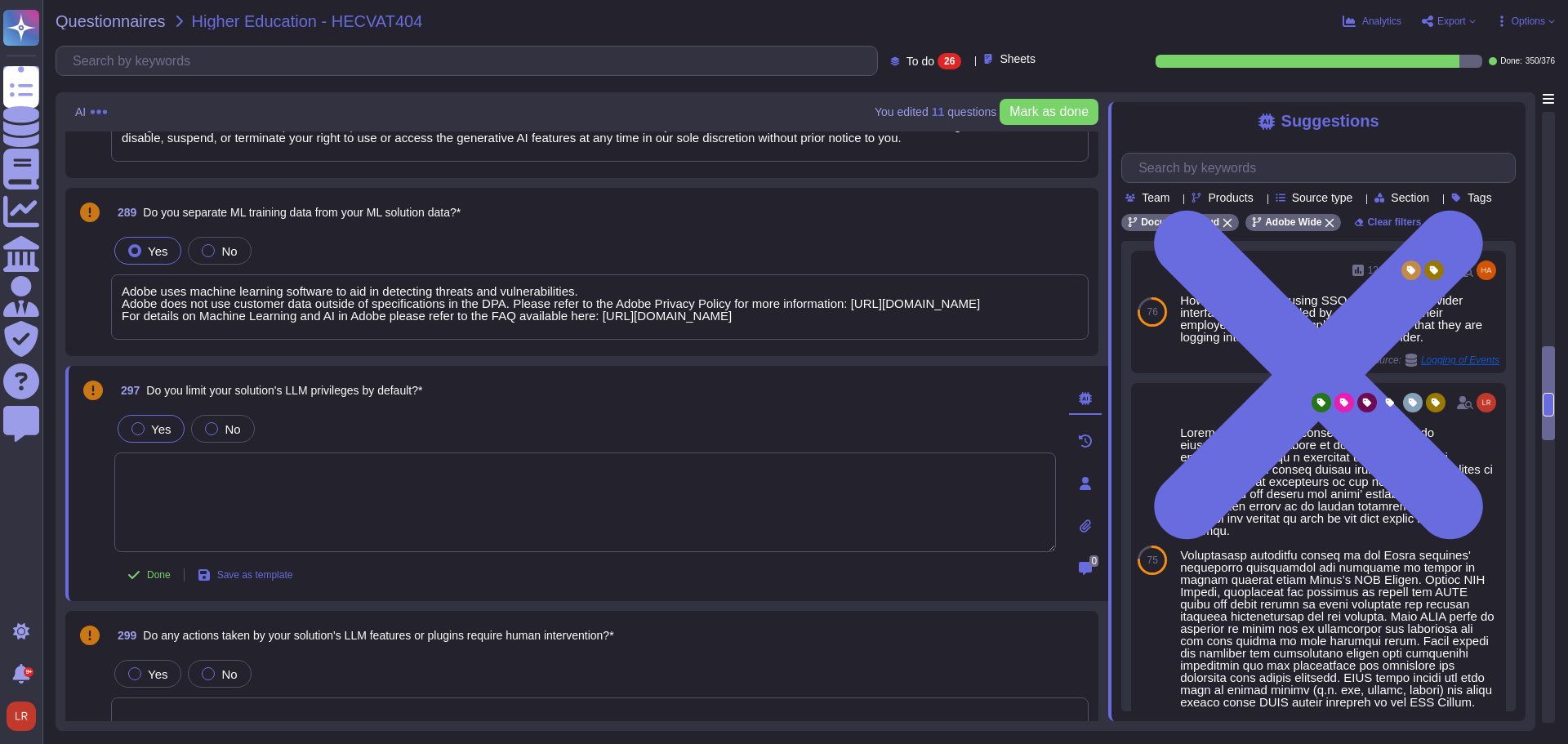 click at bounding box center [138, 429] 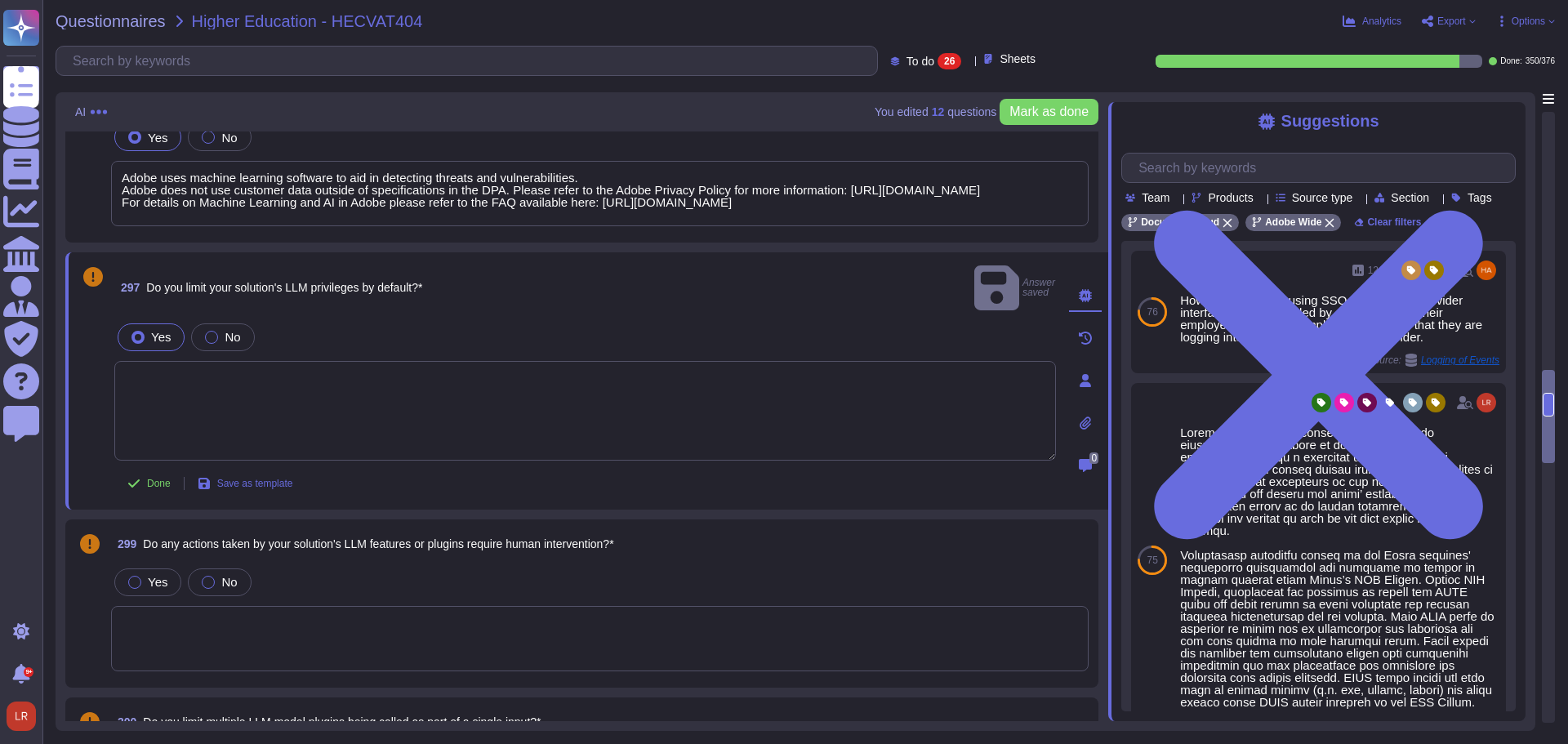 scroll, scrollTop: 2178, scrollLeft: 0, axis: vertical 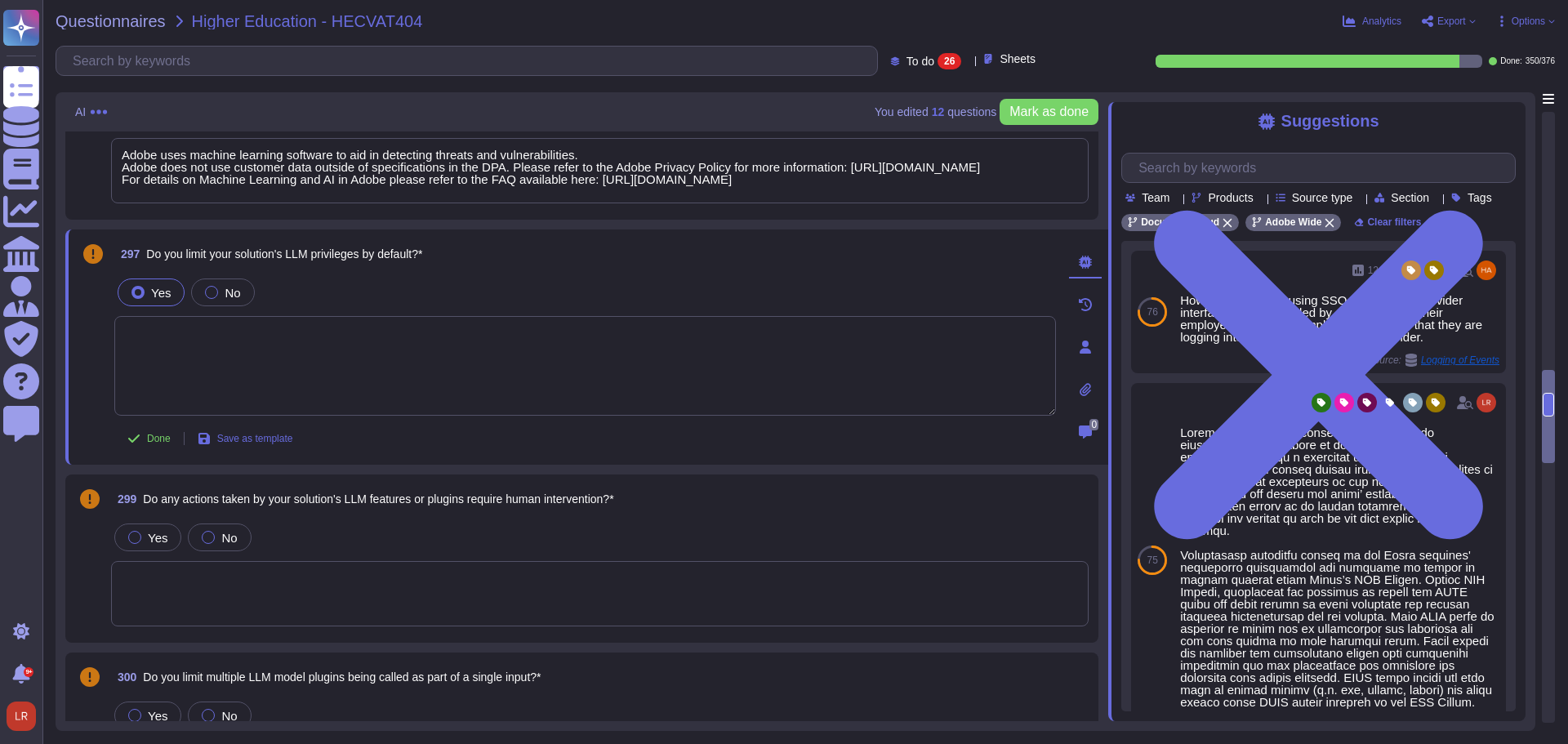 click on "Do any actions taken by your solution's LLM features or plugins require human intervention?*" at bounding box center (378, 499) 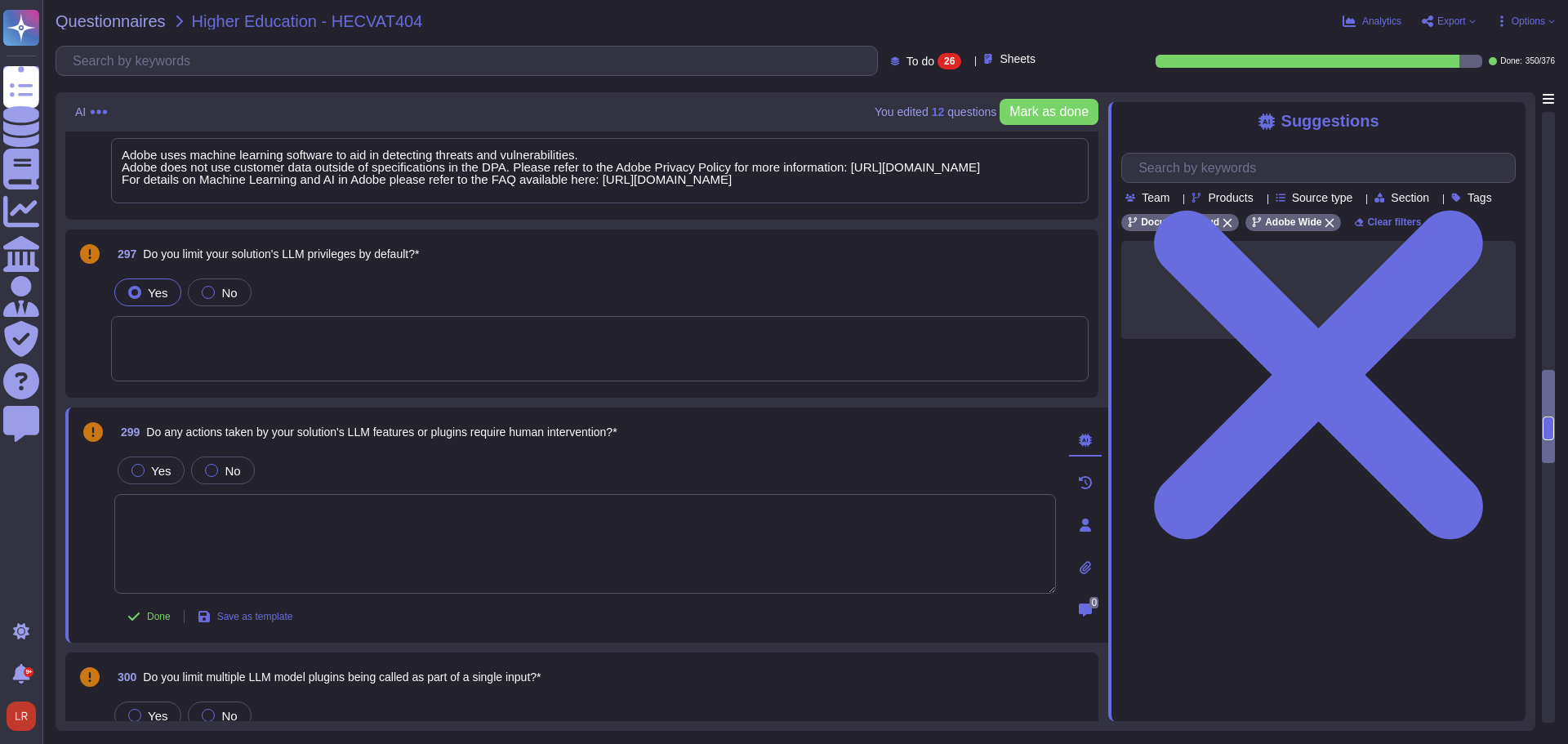 click on "Do any actions taken by your solution's LLM features or plugins require human intervention?*" at bounding box center [381, 432] 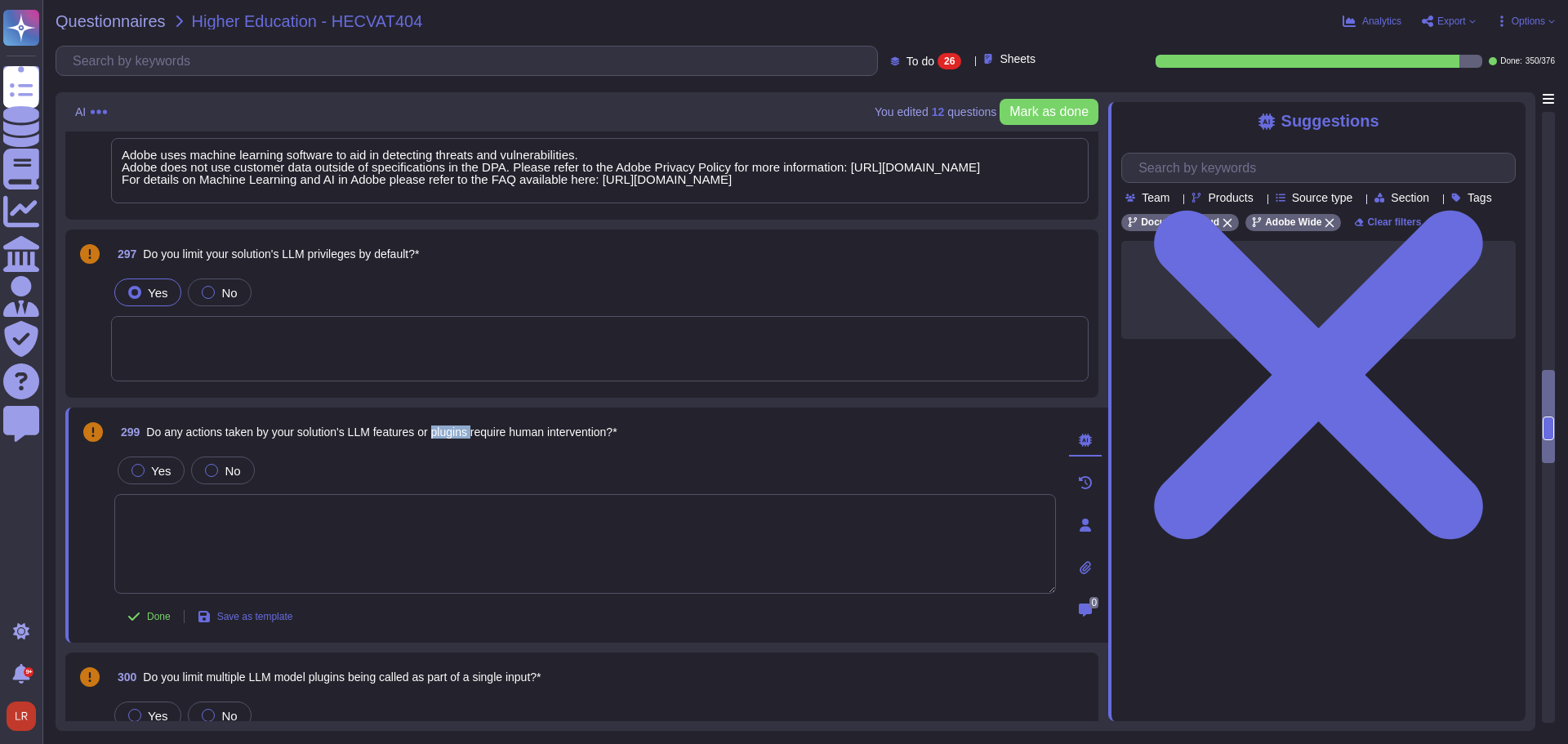 click on "Do any actions taken by your solution's LLM features or plugins require human intervention?*" at bounding box center [381, 432] 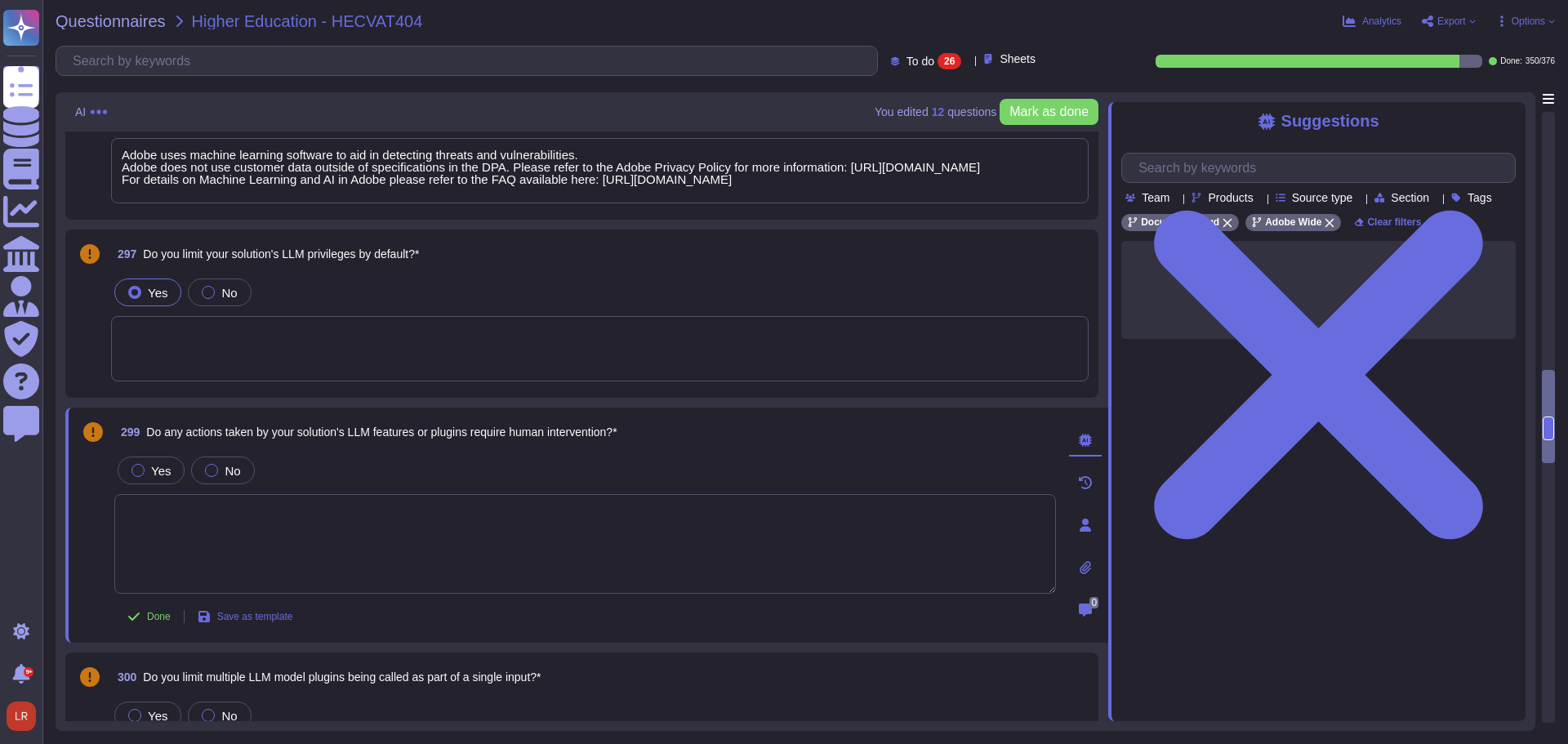 click on "Do any actions taken by your solution's LLM features or plugins require human intervention?*" at bounding box center [381, 432] 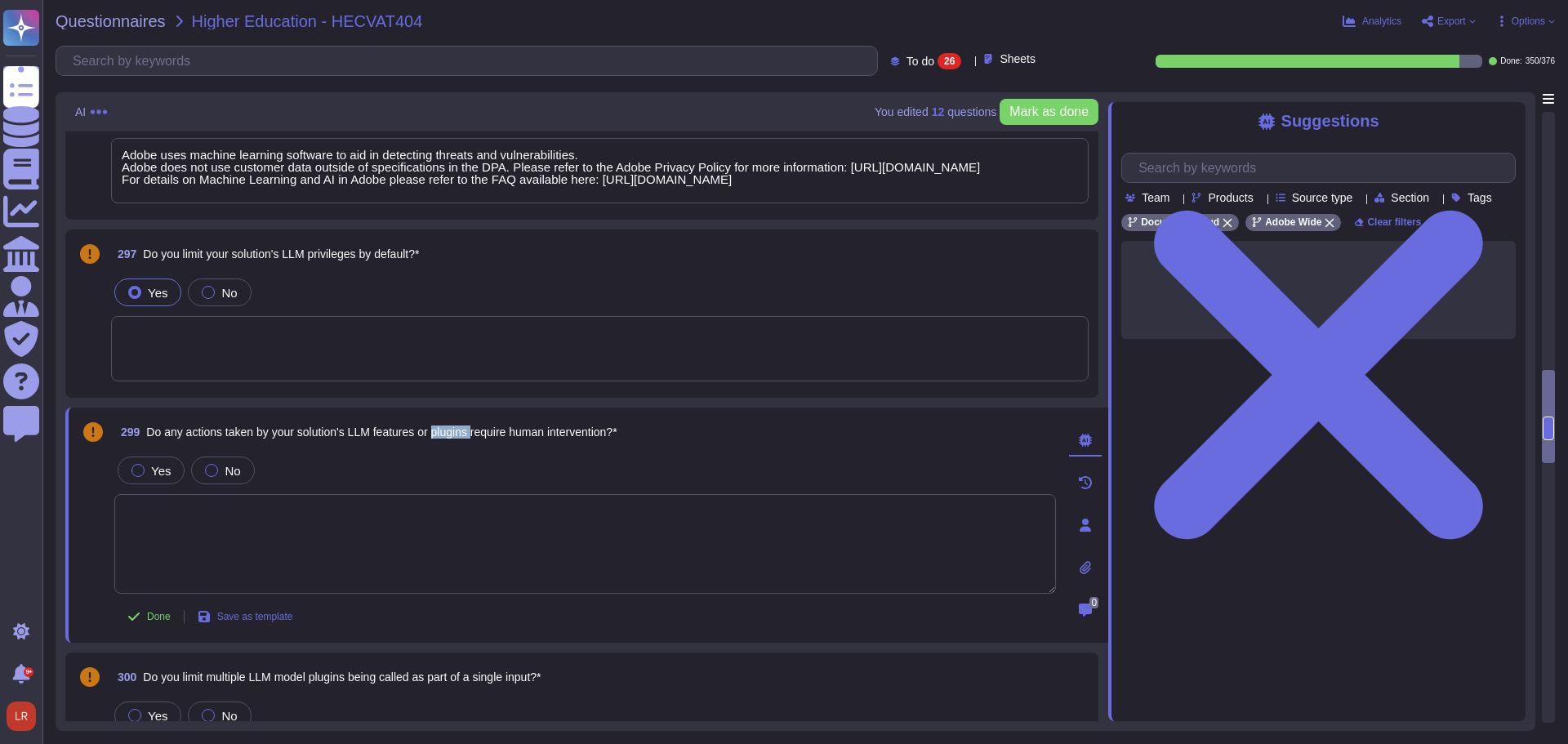 click on "Do any actions taken by your solution's LLM features or plugins require human intervention?*" at bounding box center (381, 432) 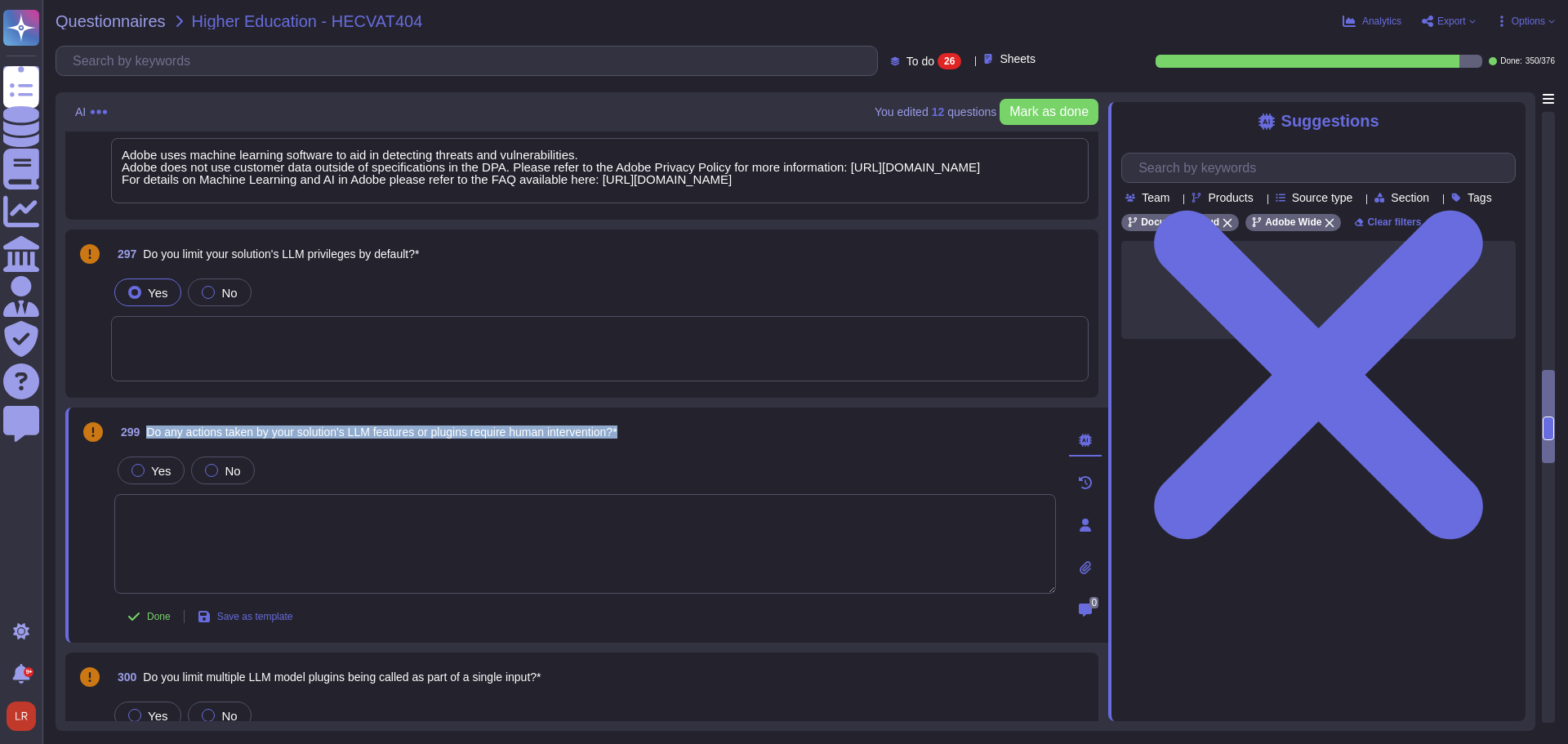click on "Do any actions taken by your solution's LLM features or plugins require human intervention?*" at bounding box center (381, 432) 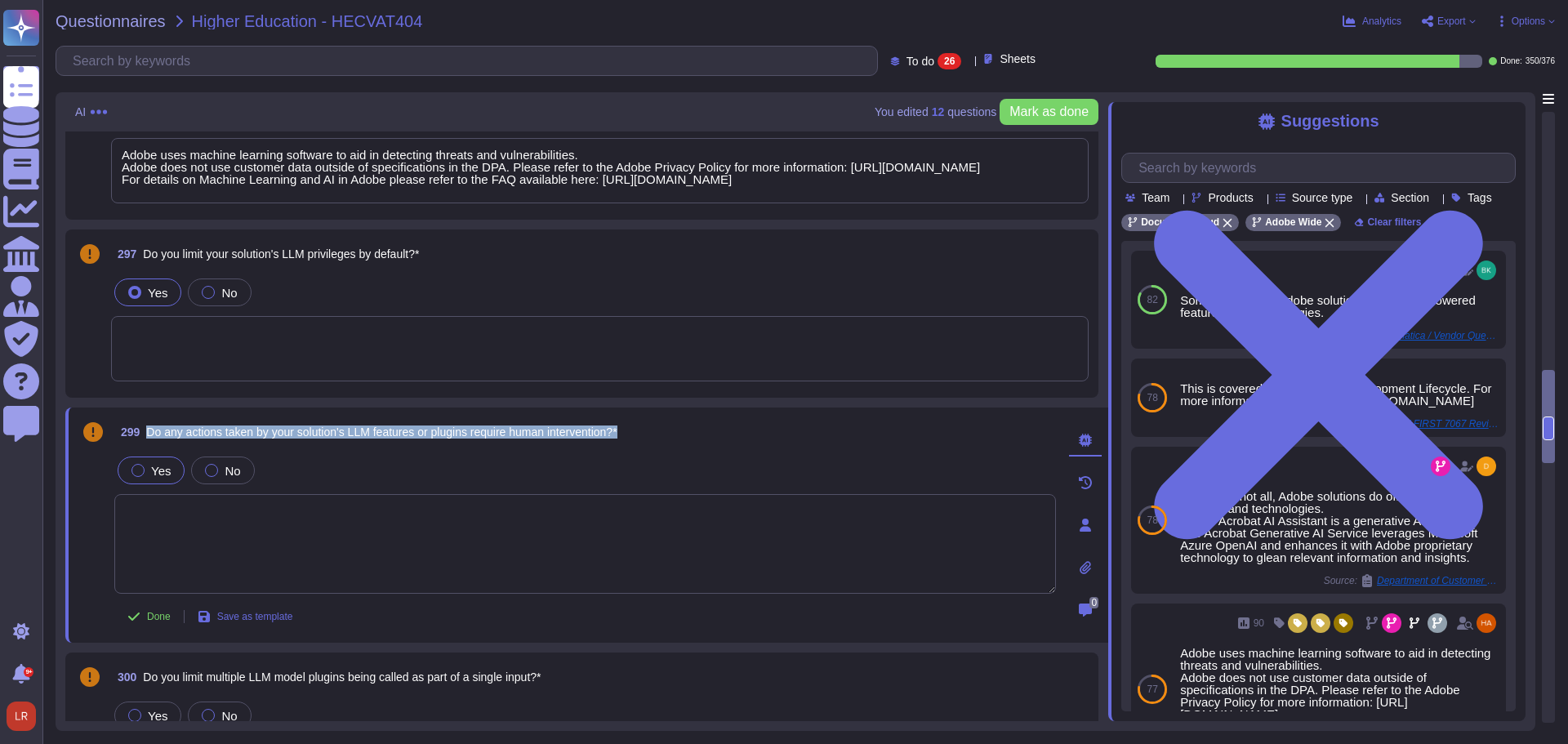 click at bounding box center [138, 470] 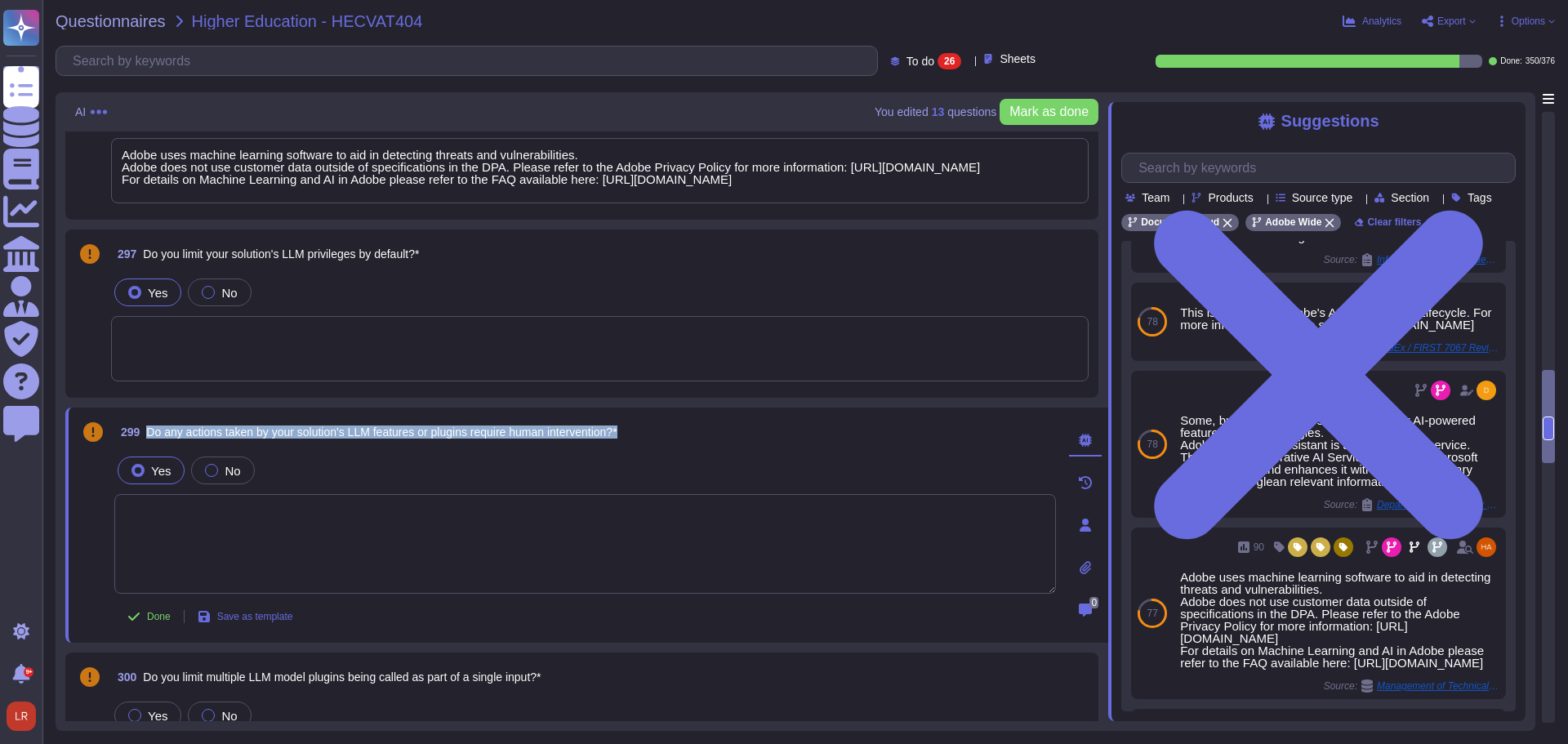 scroll, scrollTop: 0, scrollLeft: 0, axis: both 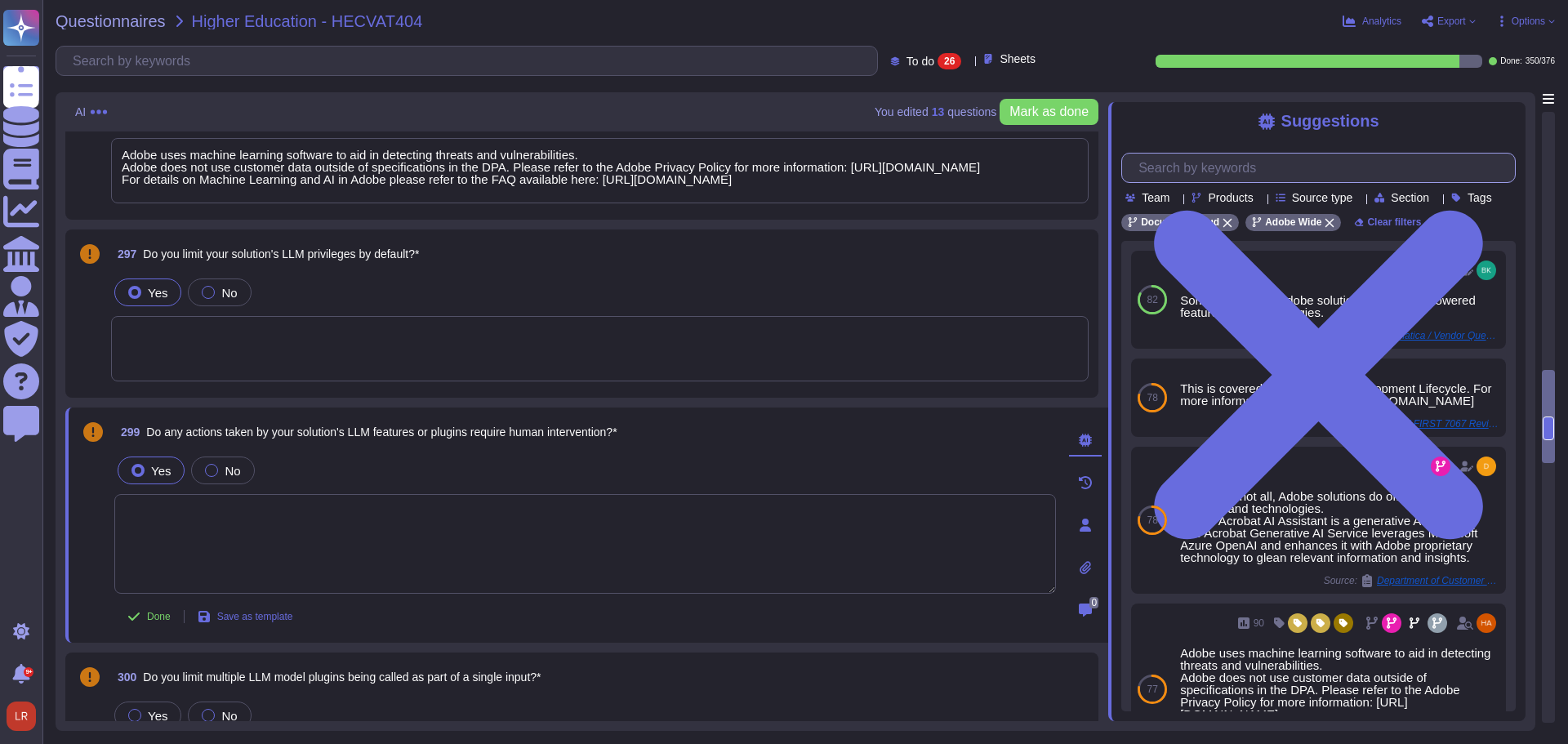 click at bounding box center [1322, 167] 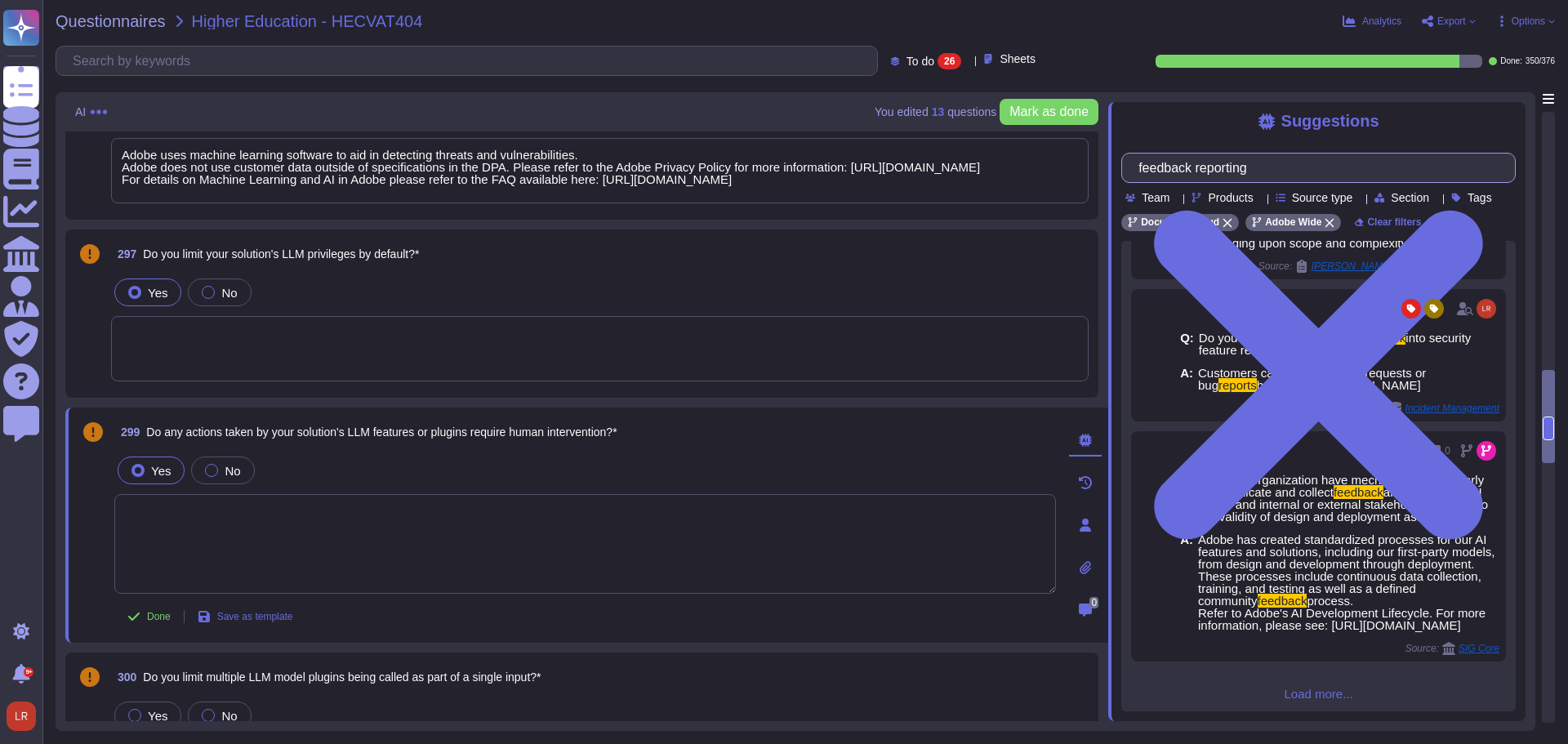 scroll, scrollTop: 404, scrollLeft: 0, axis: vertical 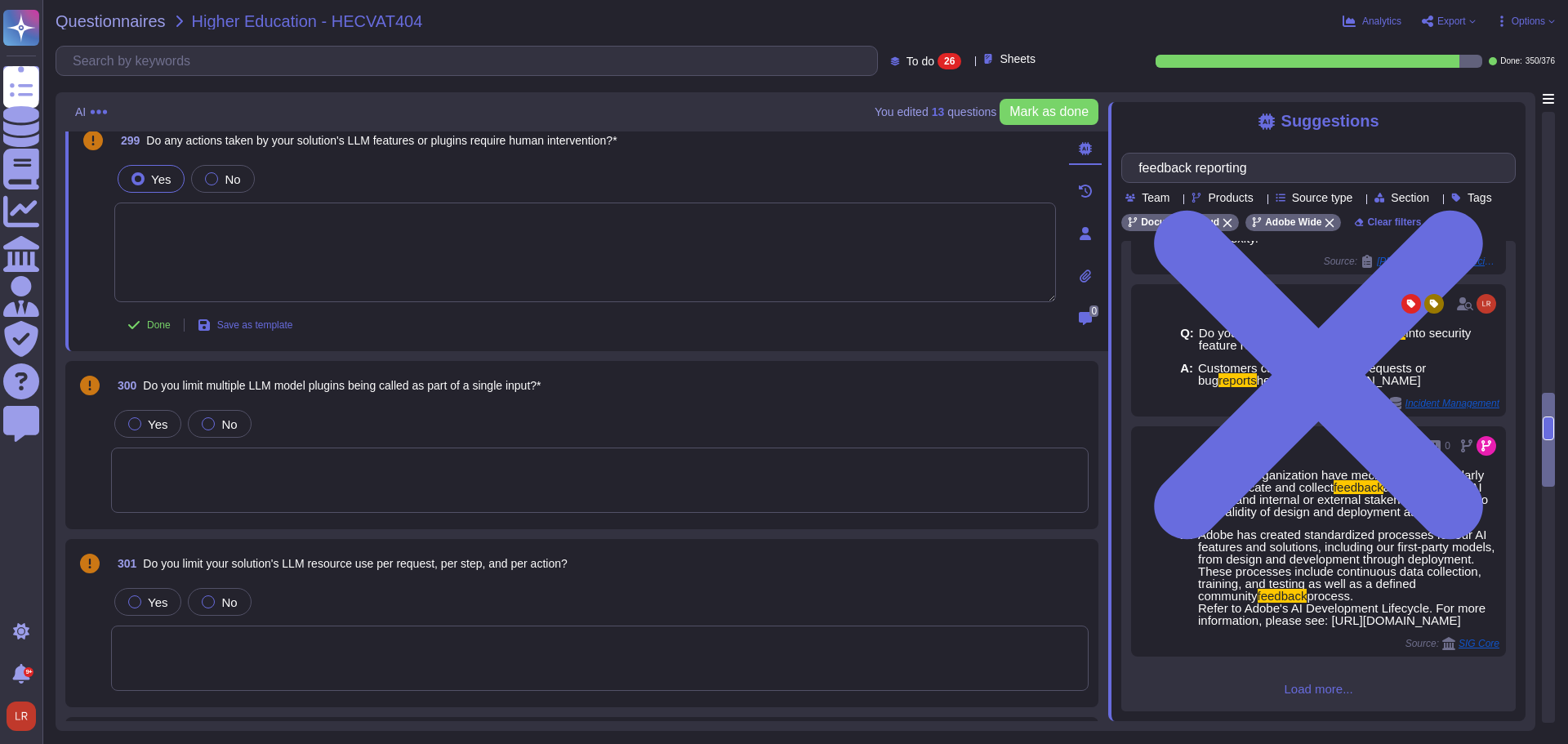 type on "feedback reporting" 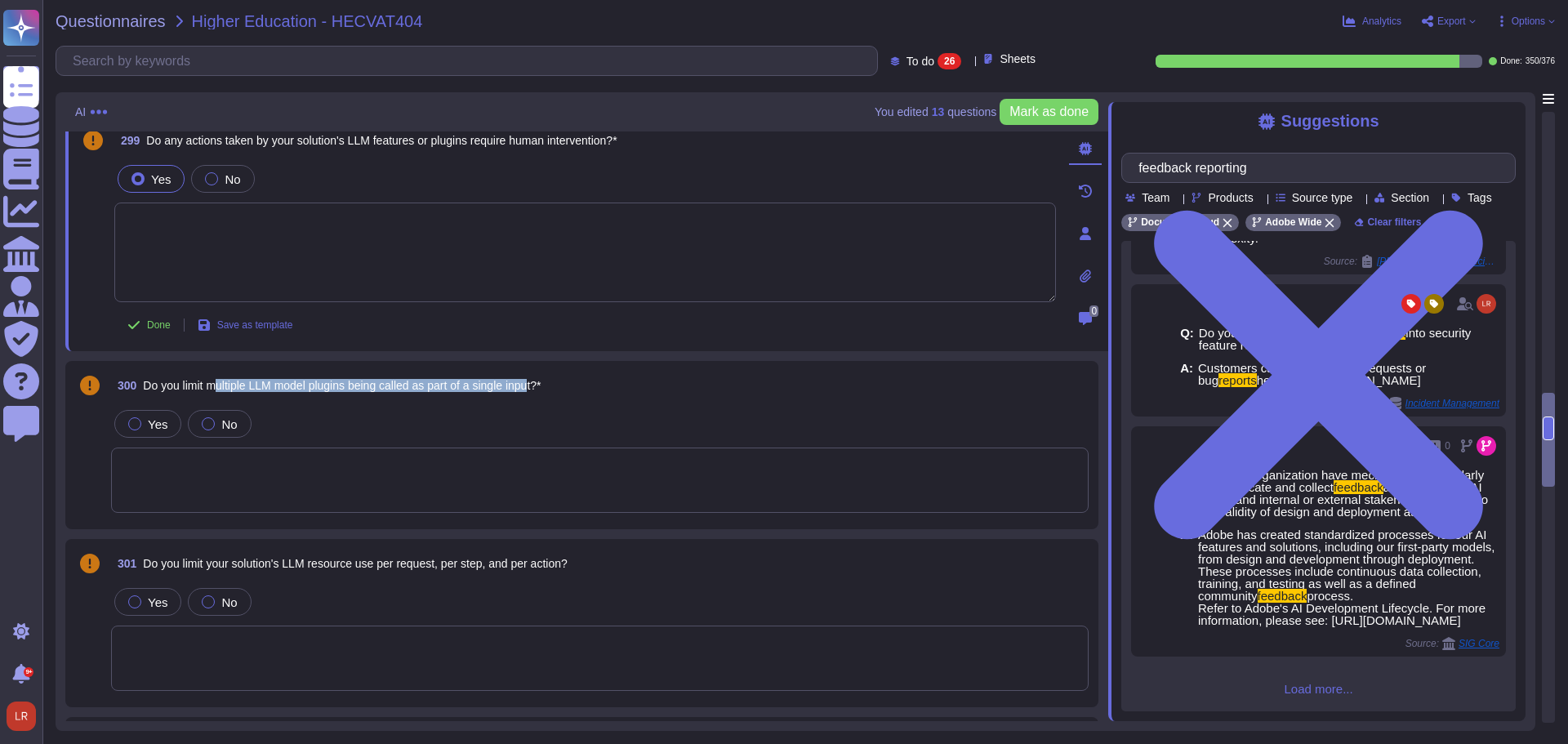 drag, startPoint x: 220, startPoint y: 389, endPoint x: 547, endPoint y: 390, distance: 327.00153 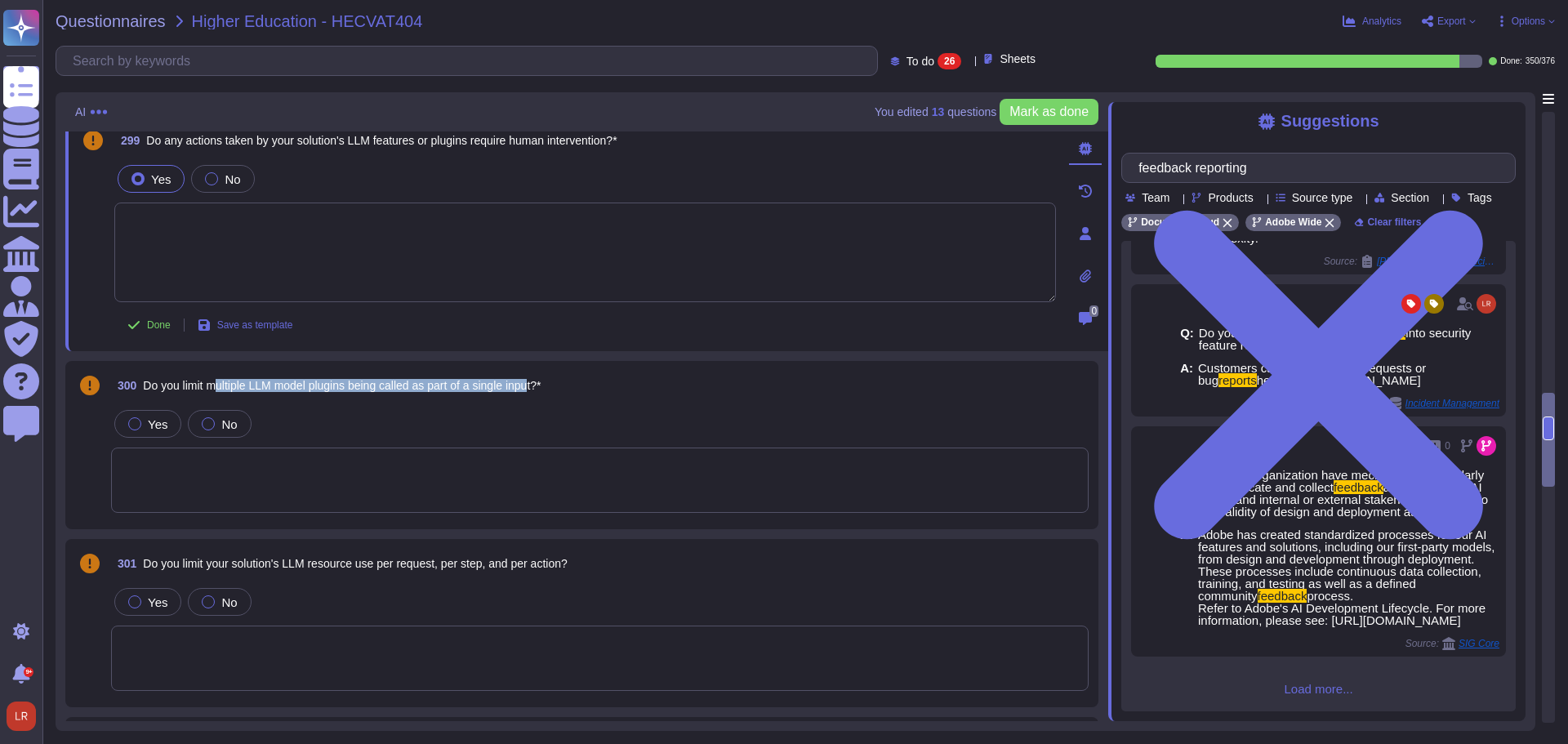 type 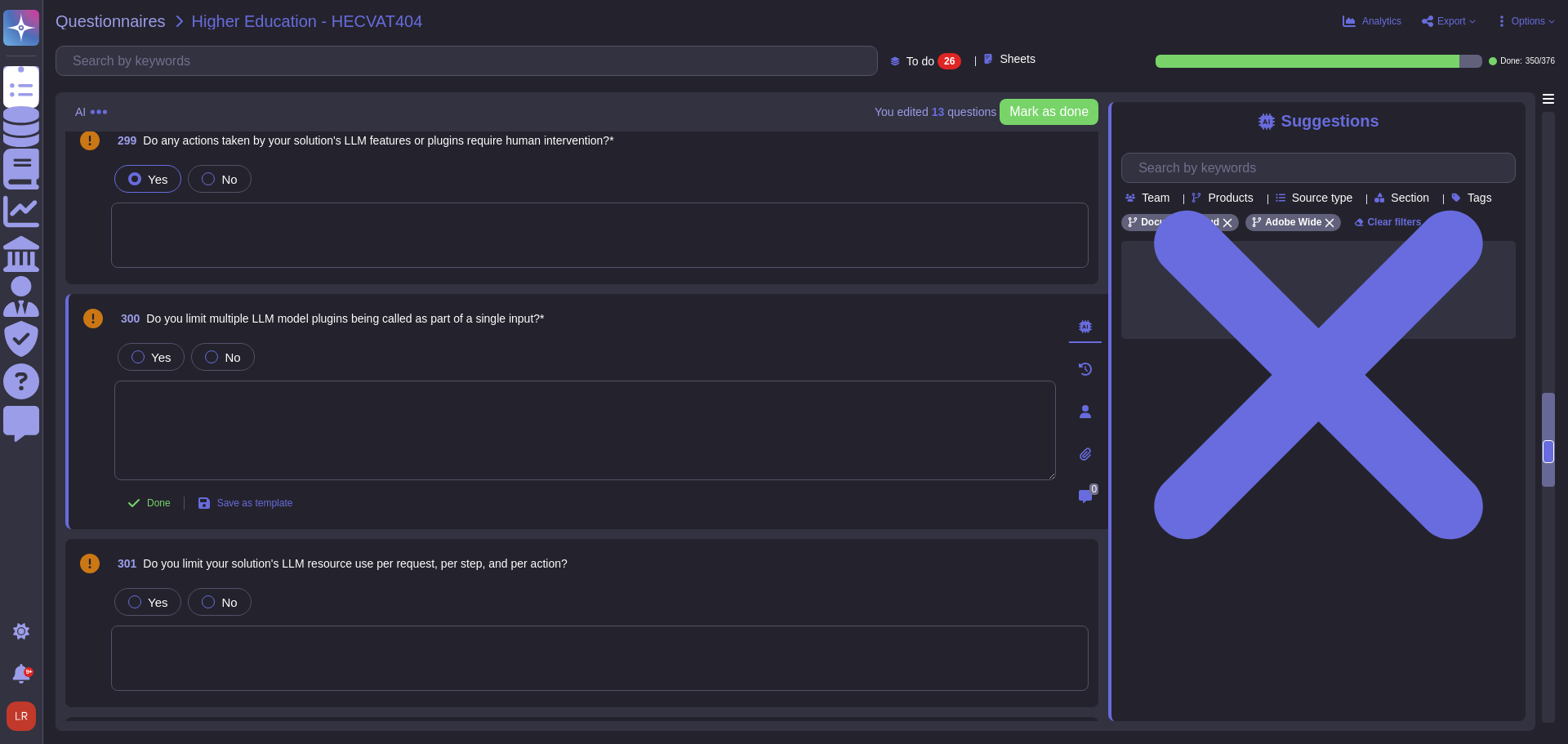 click on "Do you limit multiple LLM model plugins being called as part of a single input?*" at bounding box center (345, 319) 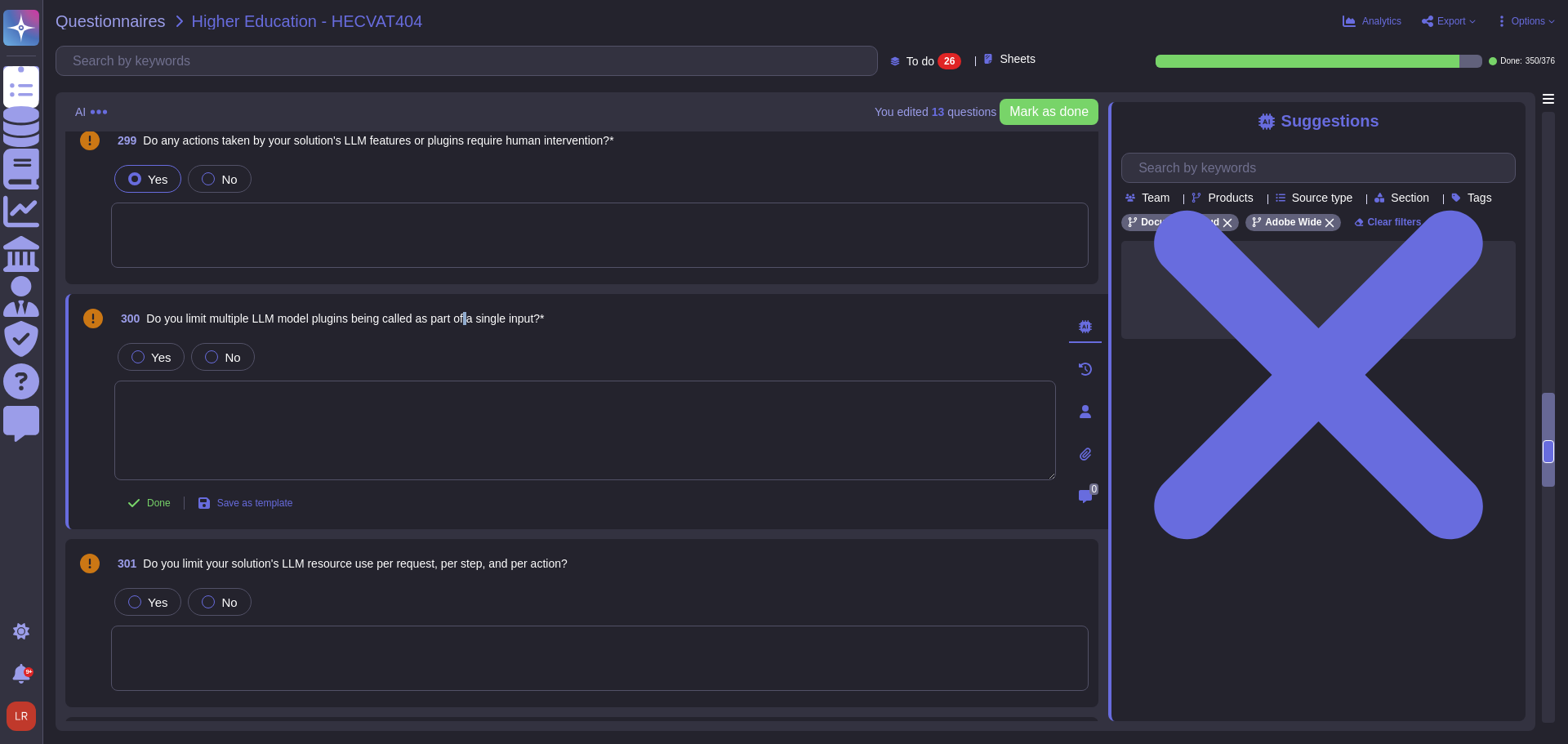 click on "Do you limit multiple LLM model plugins being called as part of a single input?*" at bounding box center (345, 319) 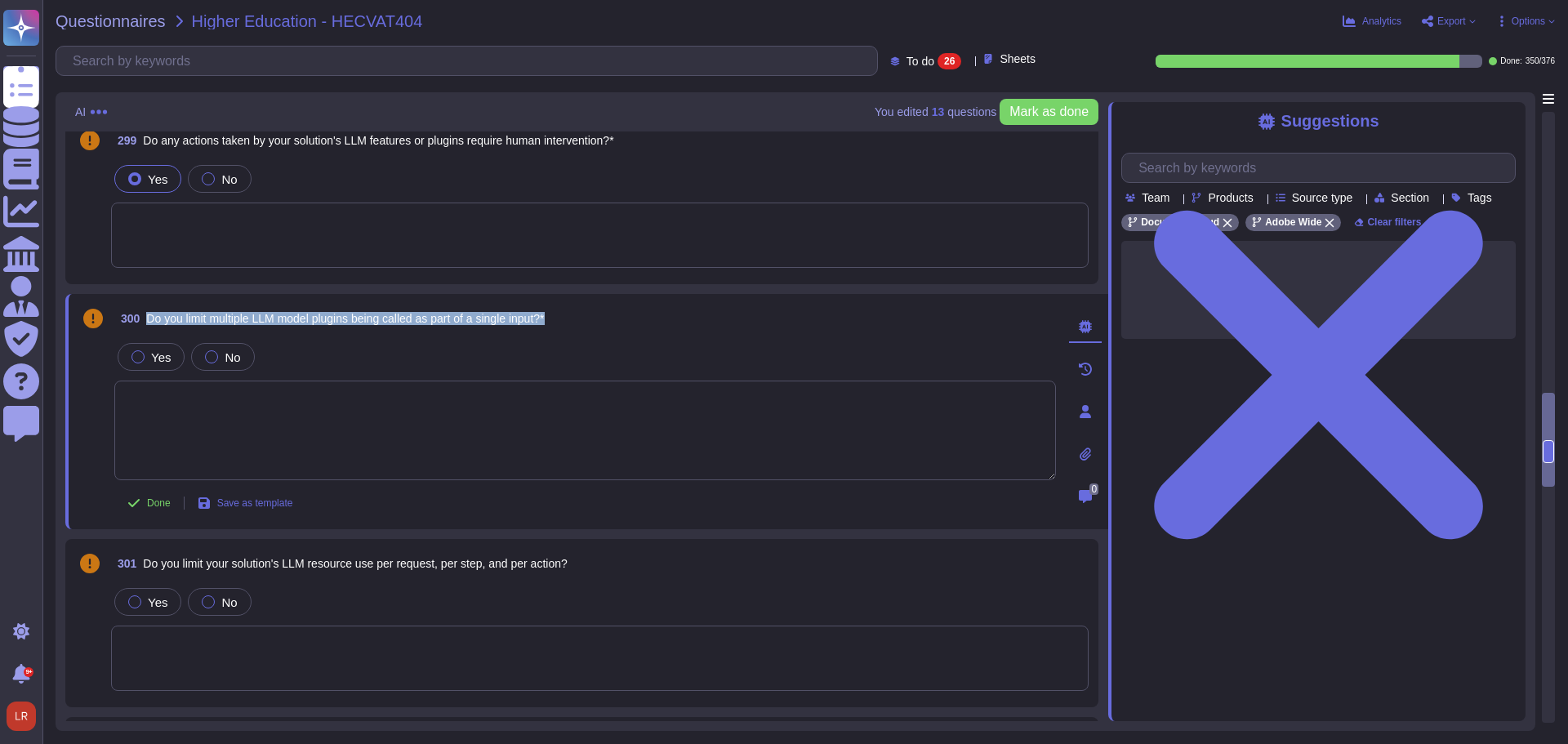 click on "Do you limit multiple LLM model plugins being called as part of a single input?*" at bounding box center (345, 319) 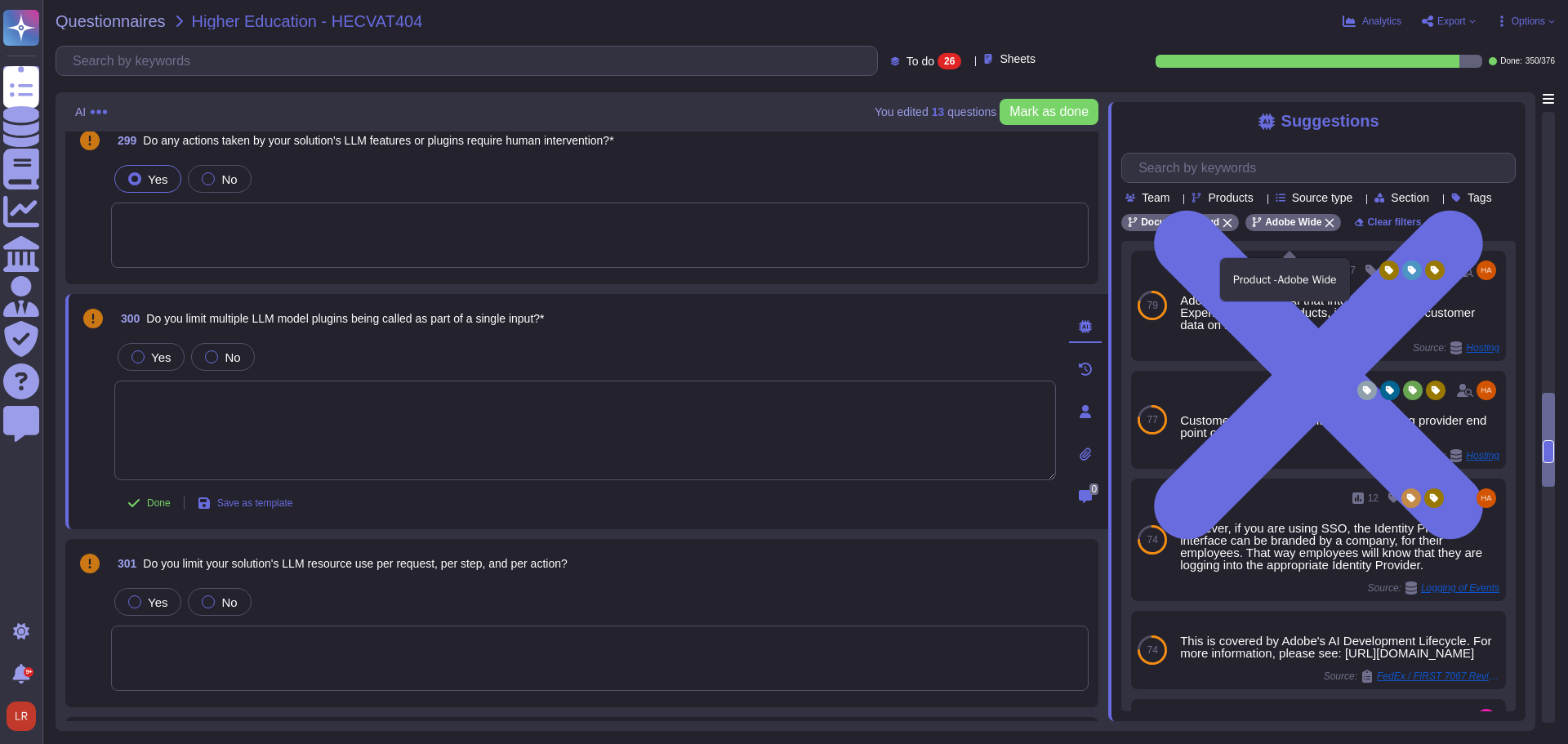 click 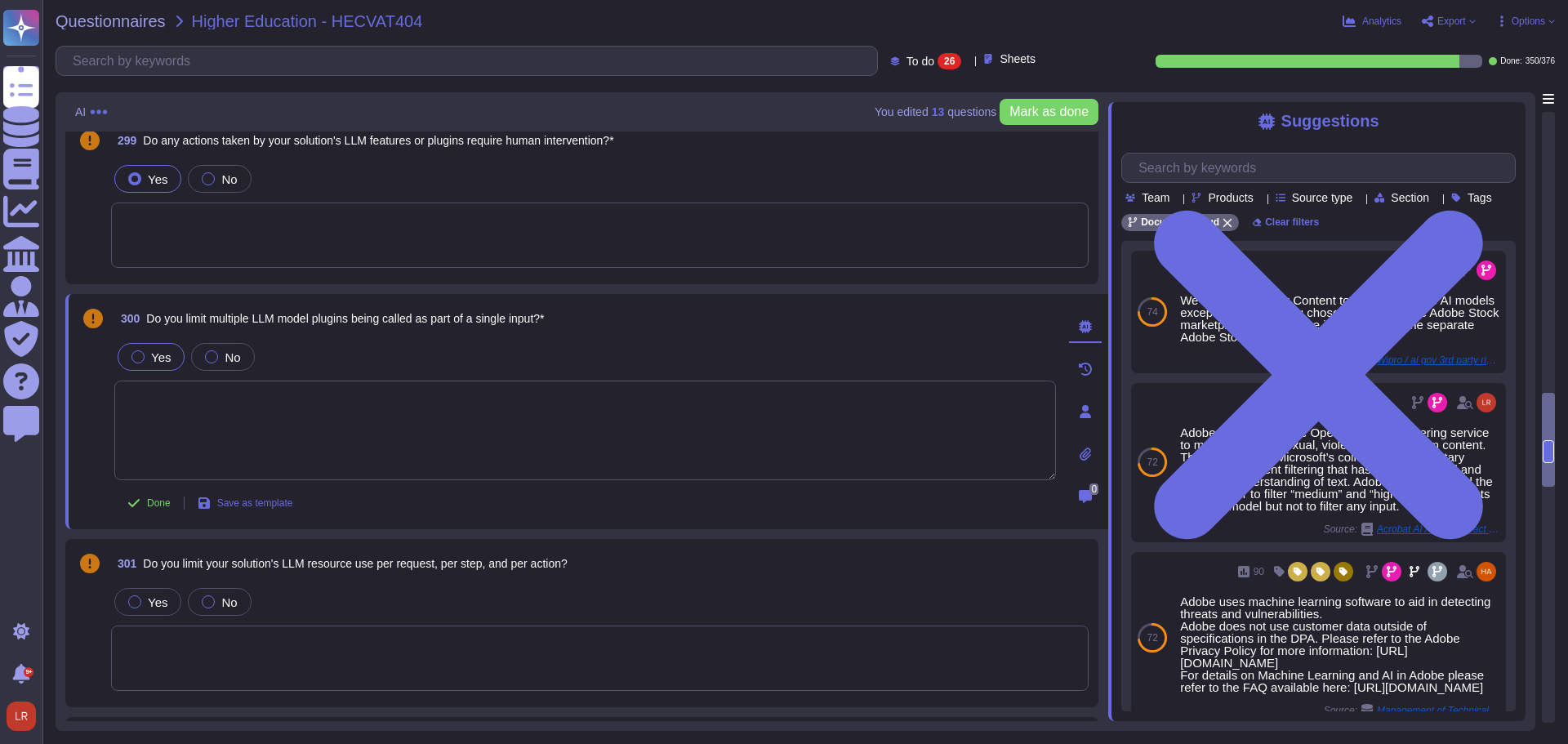 click on "Yes" at bounding box center (151, 357) 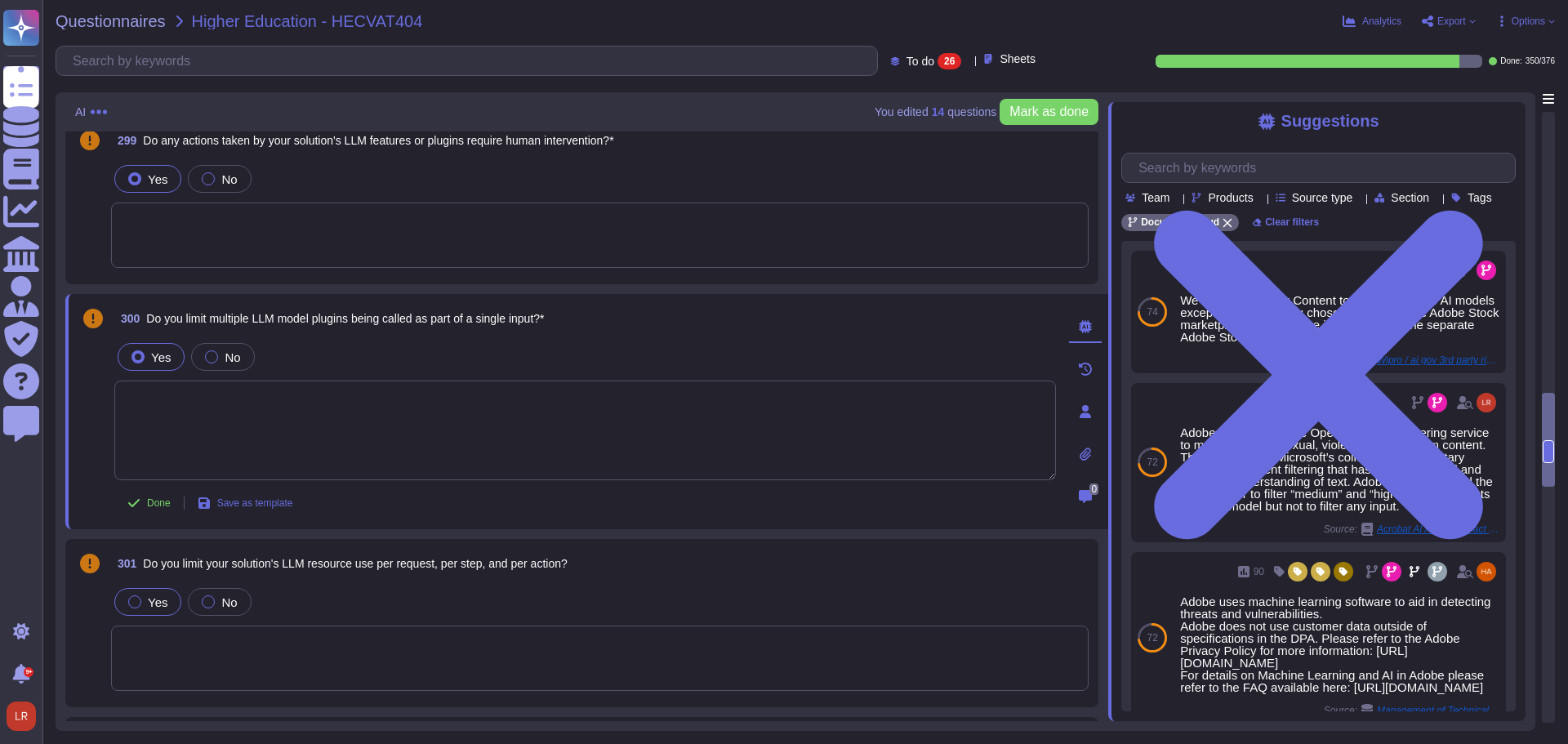 click on "Yes" at bounding box center [148, 602] 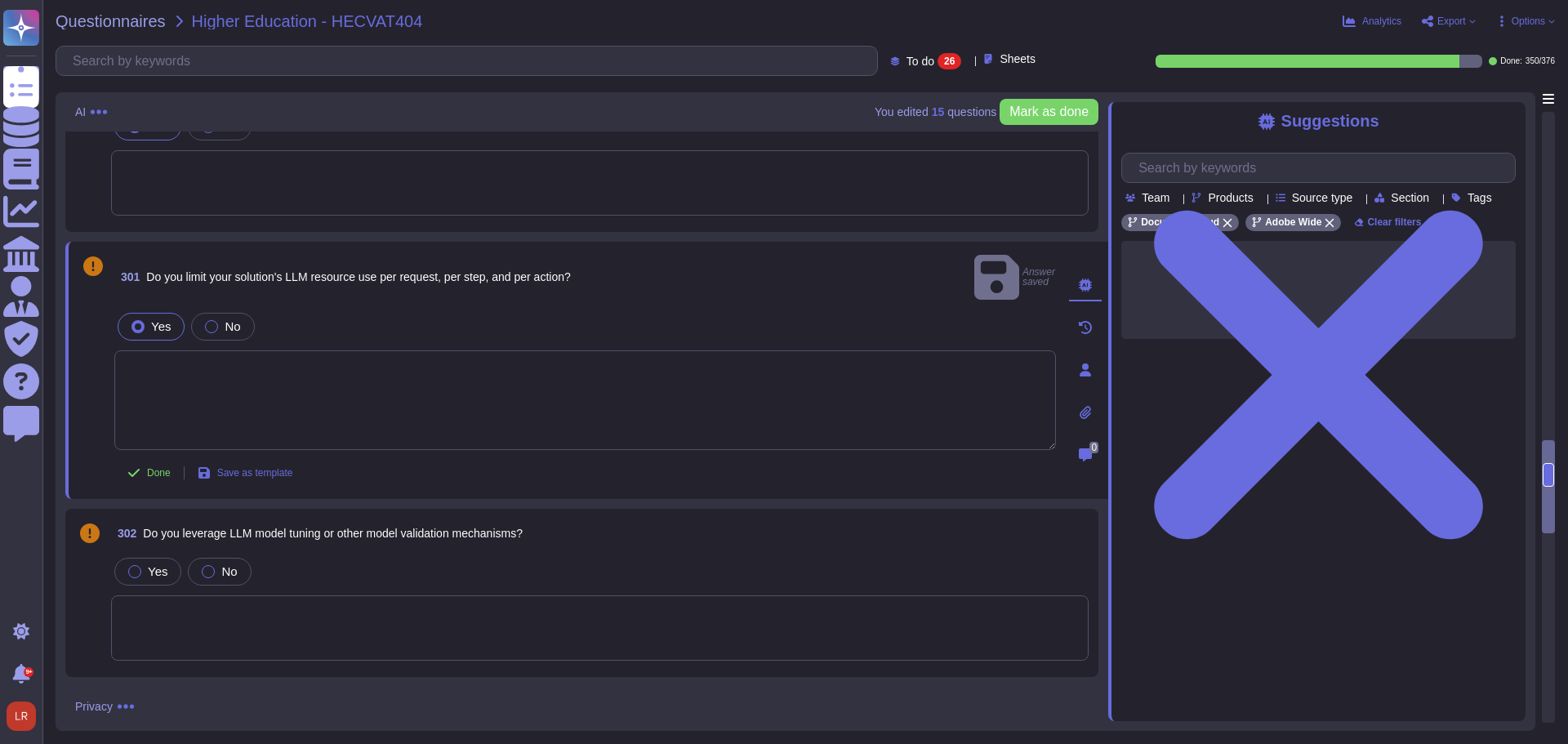 scroll, scrollTop: 2722, scrollLeft: 0, axis: vertical 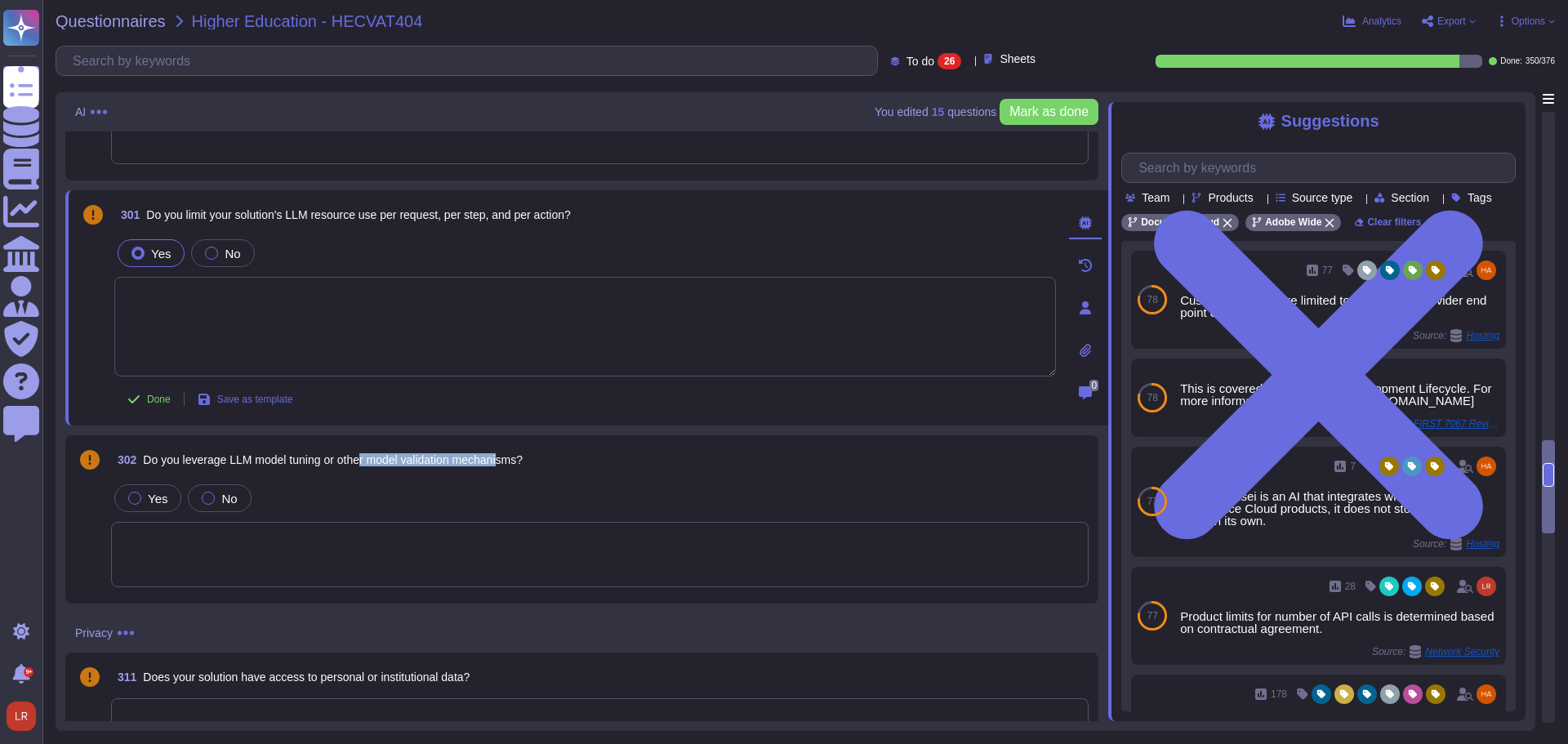 drag, startPoint x: 368, startPoint y: 468, endPoint x: 509, endPoint y: 471, distance: 141.03191 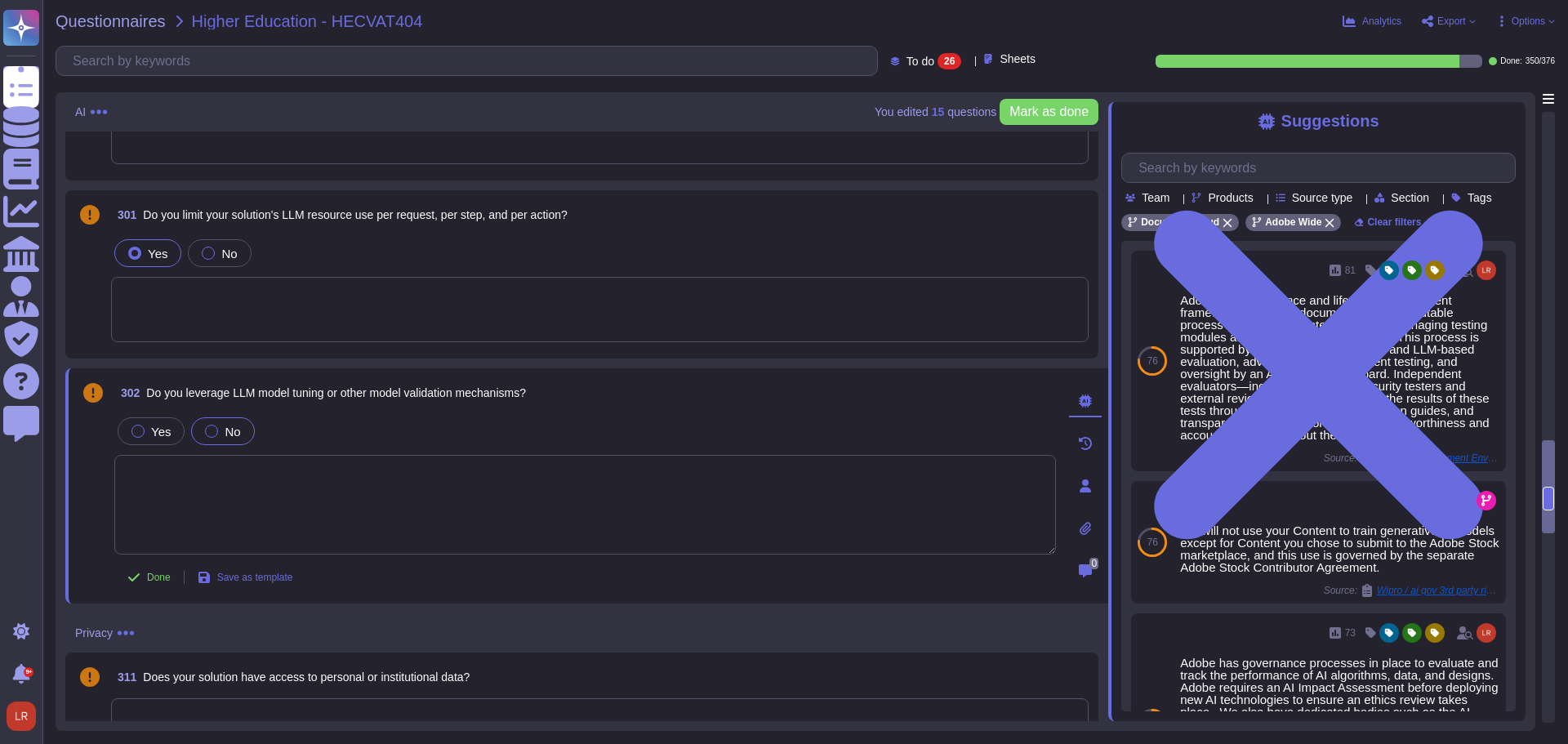 click on "No" at bounding box center [232, 431] 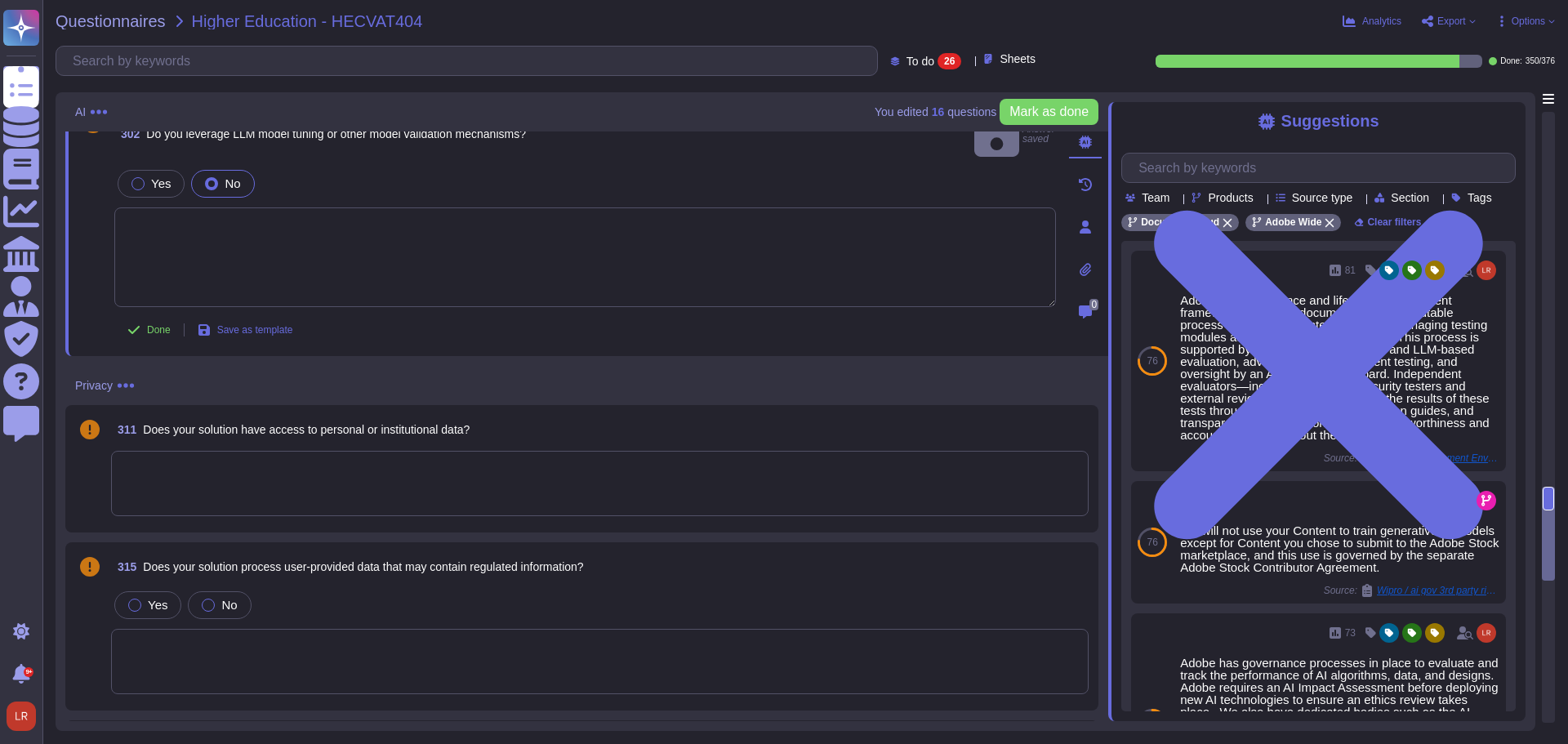 scroll, scrollTop: 2995, scrollLeft: 0, axis: vertical 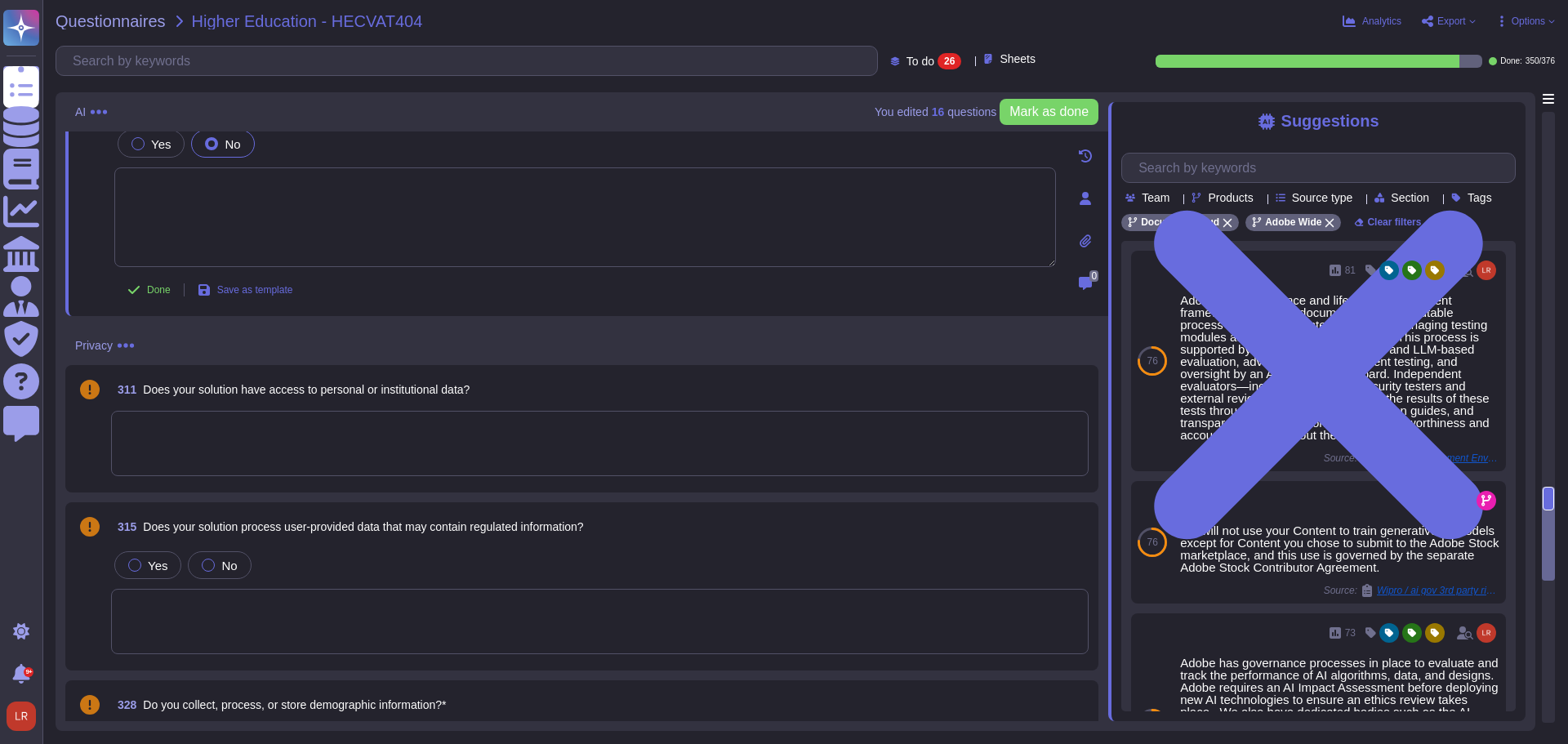 click on "Does your solution have access to personal or institutional data?" at bounding box center (306, 390) 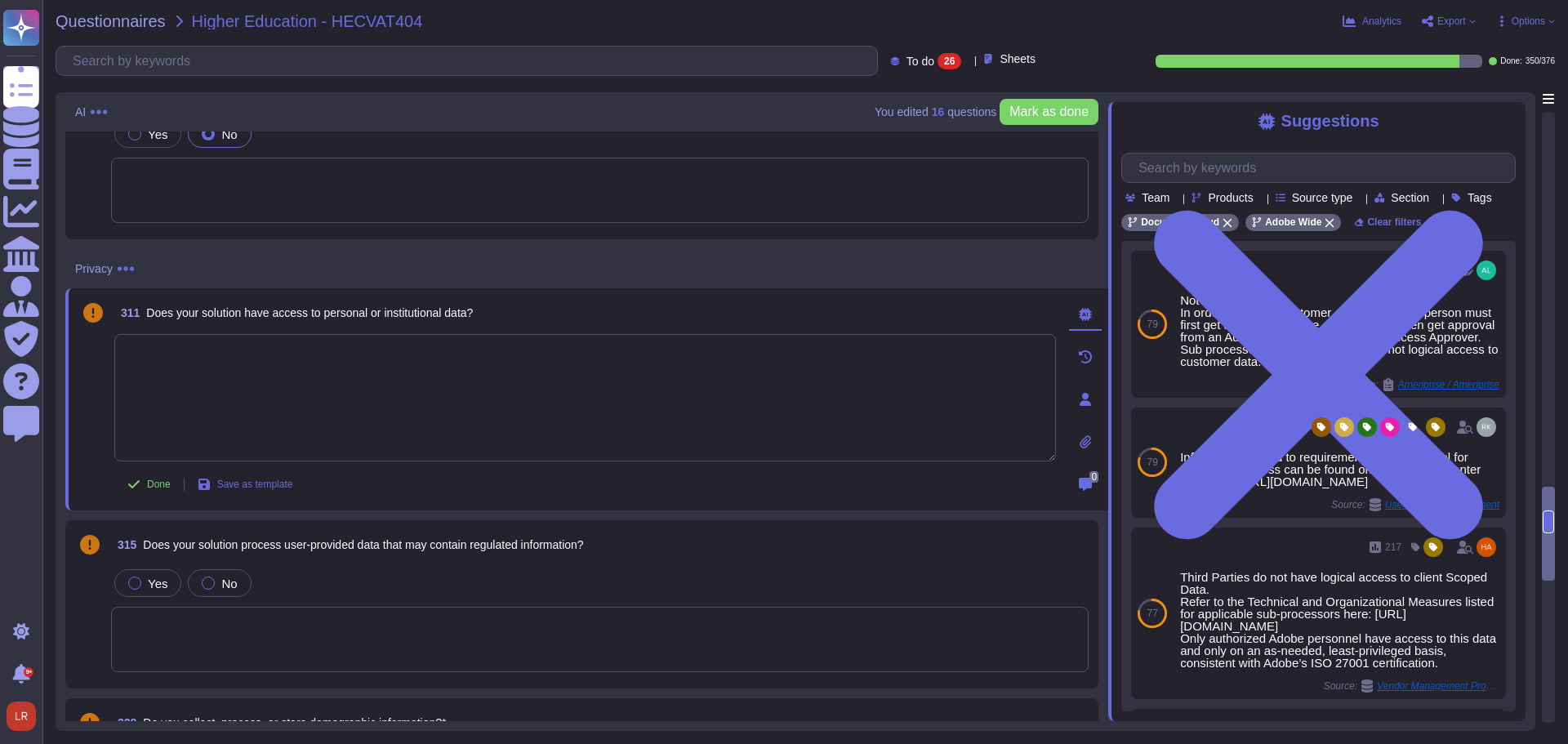 click on "Does your solution process user-provided data that may contain regulated information?" at bounding box center [363, 545] 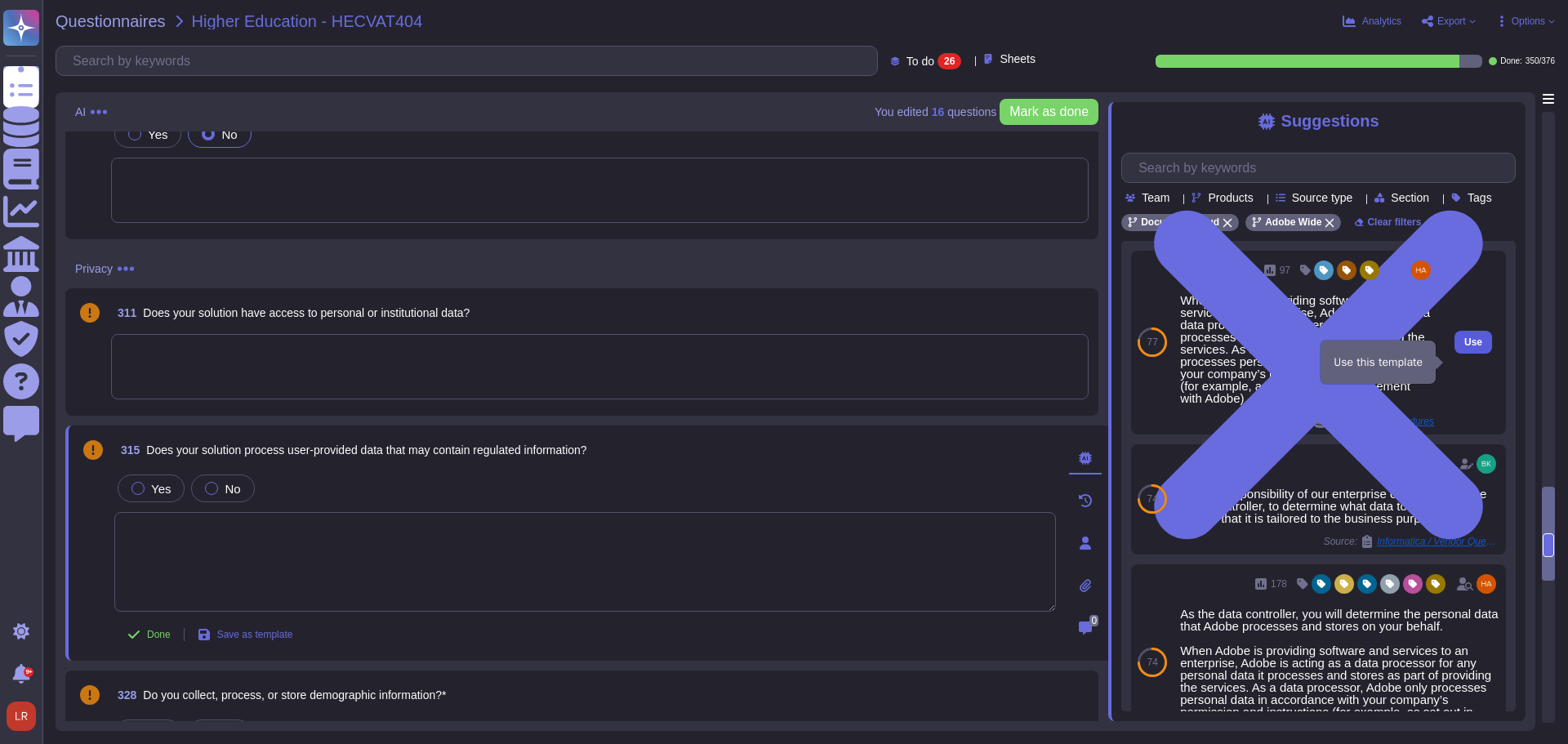 click on "Use" at bounding box center [1473, 342] 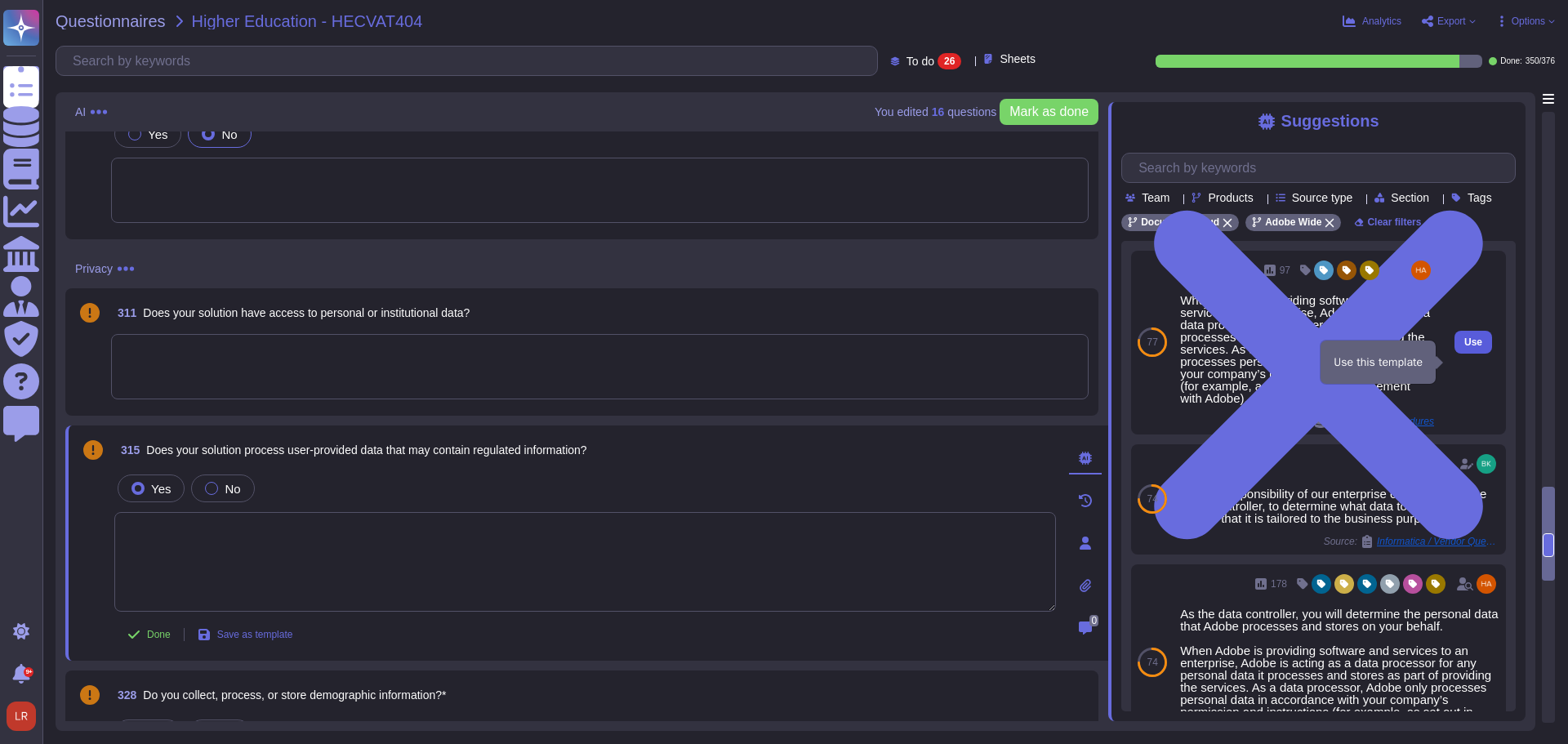 type on "When Adobe is providing software and services to an enterprise, Adobe is acting as a data processor for any personal data it processes and stores as part of providing the services. As a data processor, Adobe only processes personal data in accordance with your company’s permission and instructions (for example, as set out in your agreement with Adobe)." 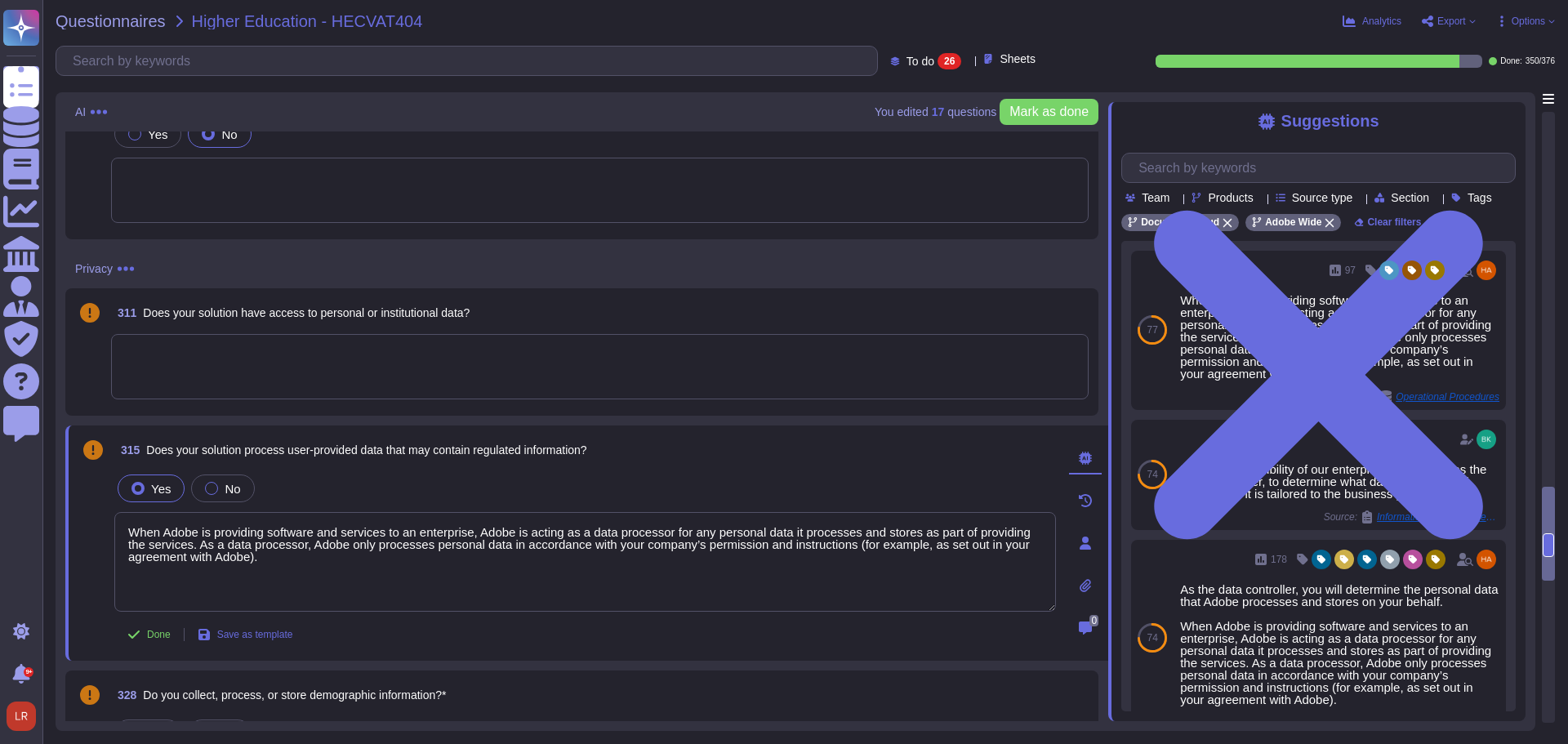 drag, startPoint x: 265, startPoint y: 558, endPoint x: 108, endPoint y: 534, distance: 158.8238 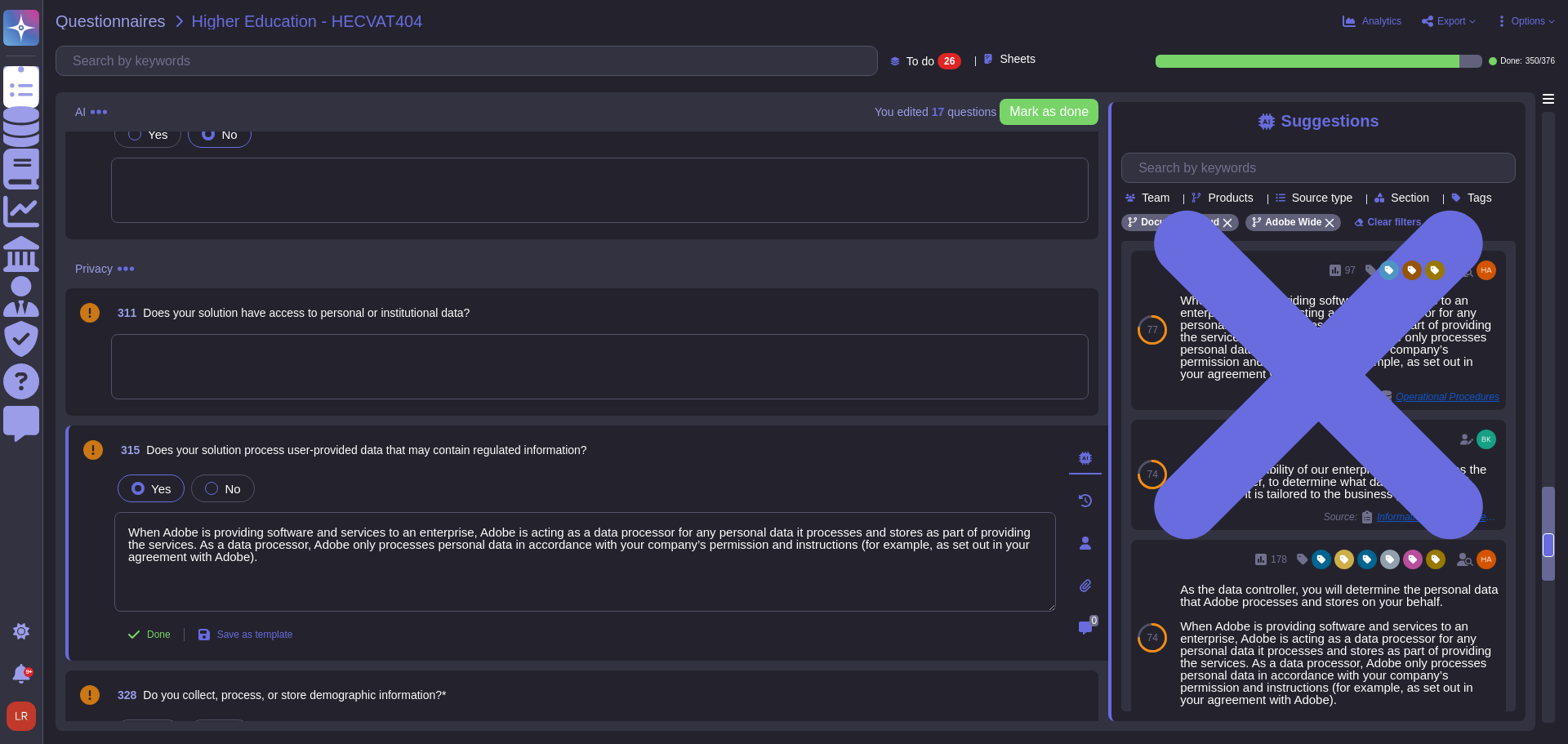 click at bounding box center (599, 367) 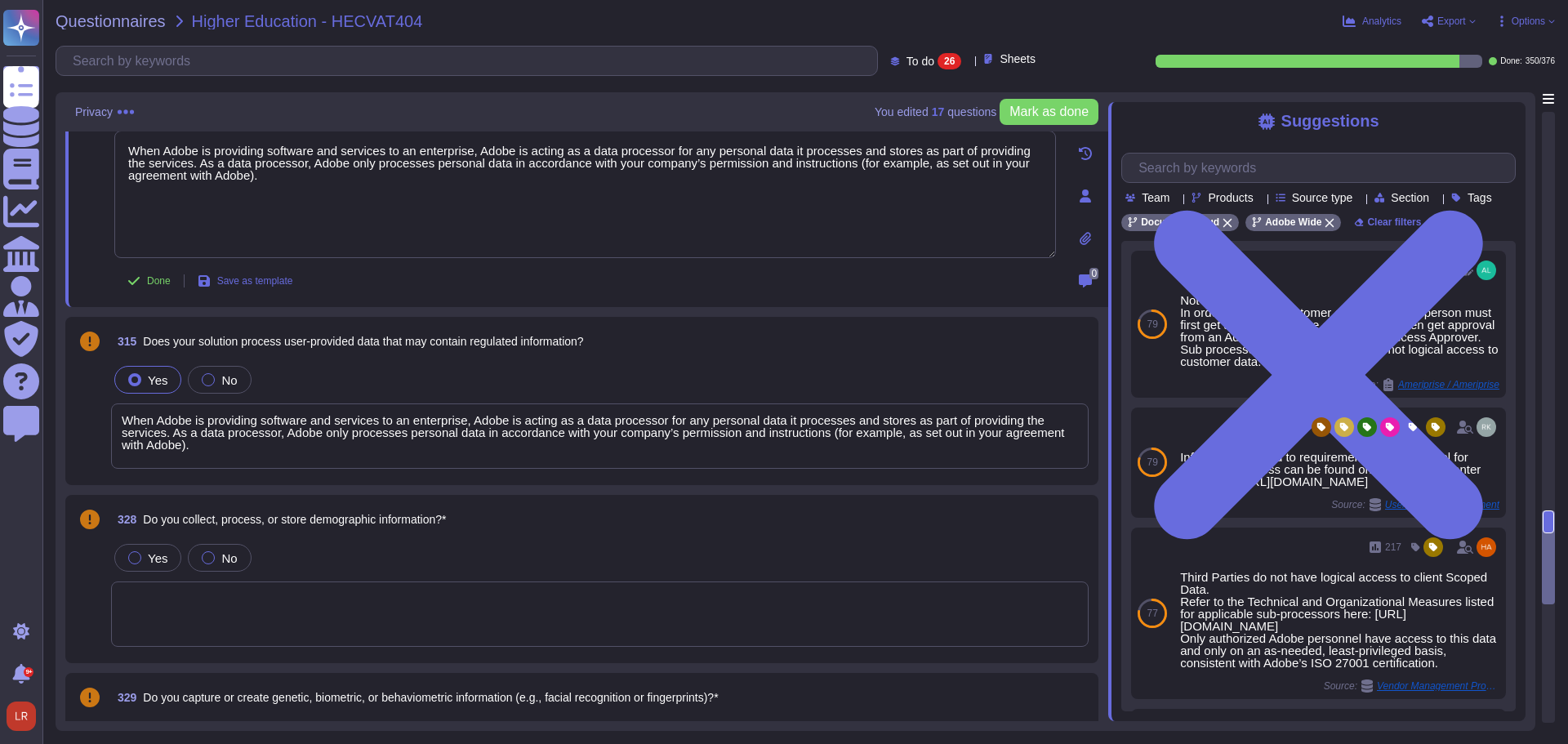 scroll, scrollTop: 3267, scrollLeft: 0, axis: vertical 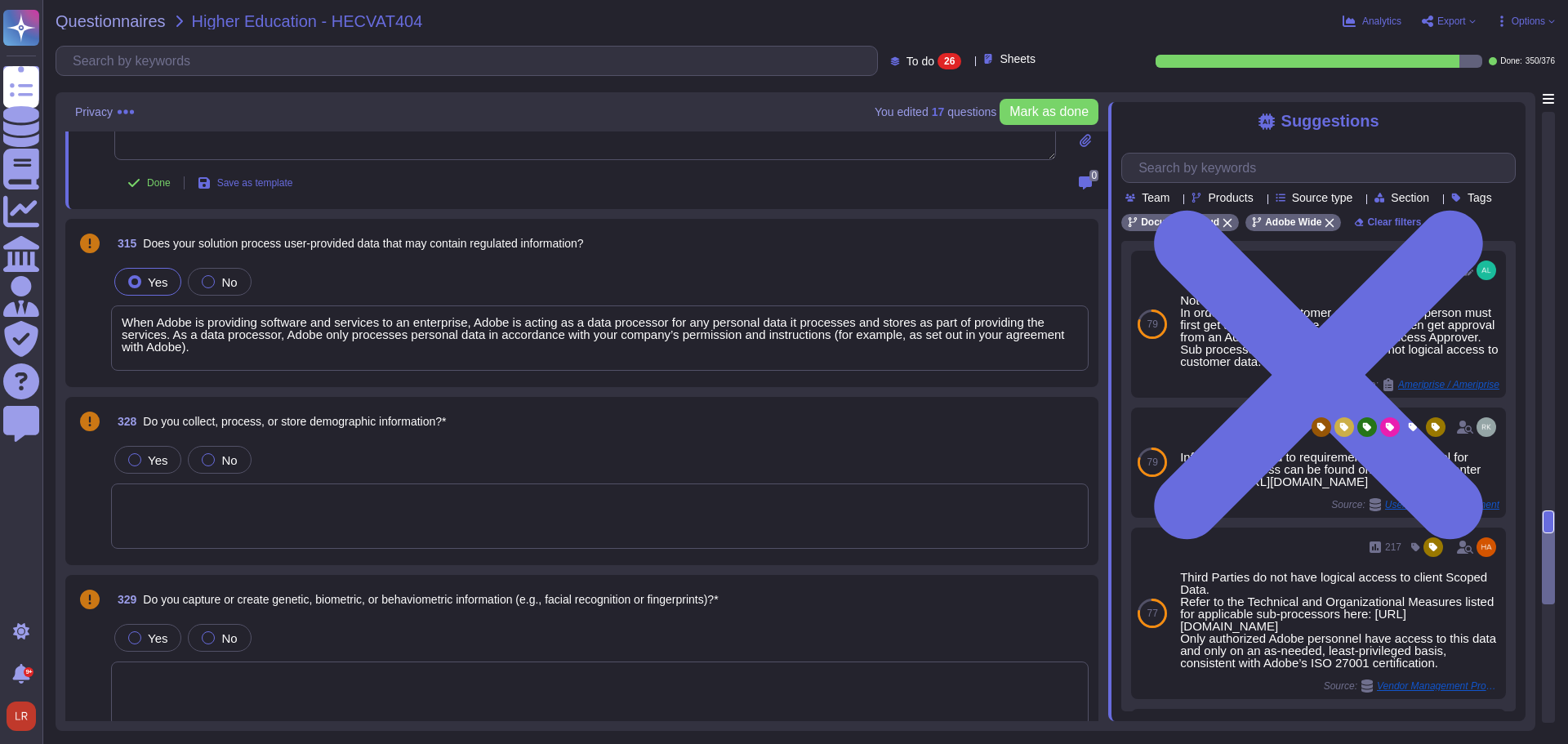 type on "When Adobe is providing software and services to an enterprise, Adobe is acting as a data processor for any personal data it processes and stores as part of providing the services. As a data processor, Adobe only processes personal data in accordance with your company’s permission and instructions (for example, as set out in your agreement with Adobe)." 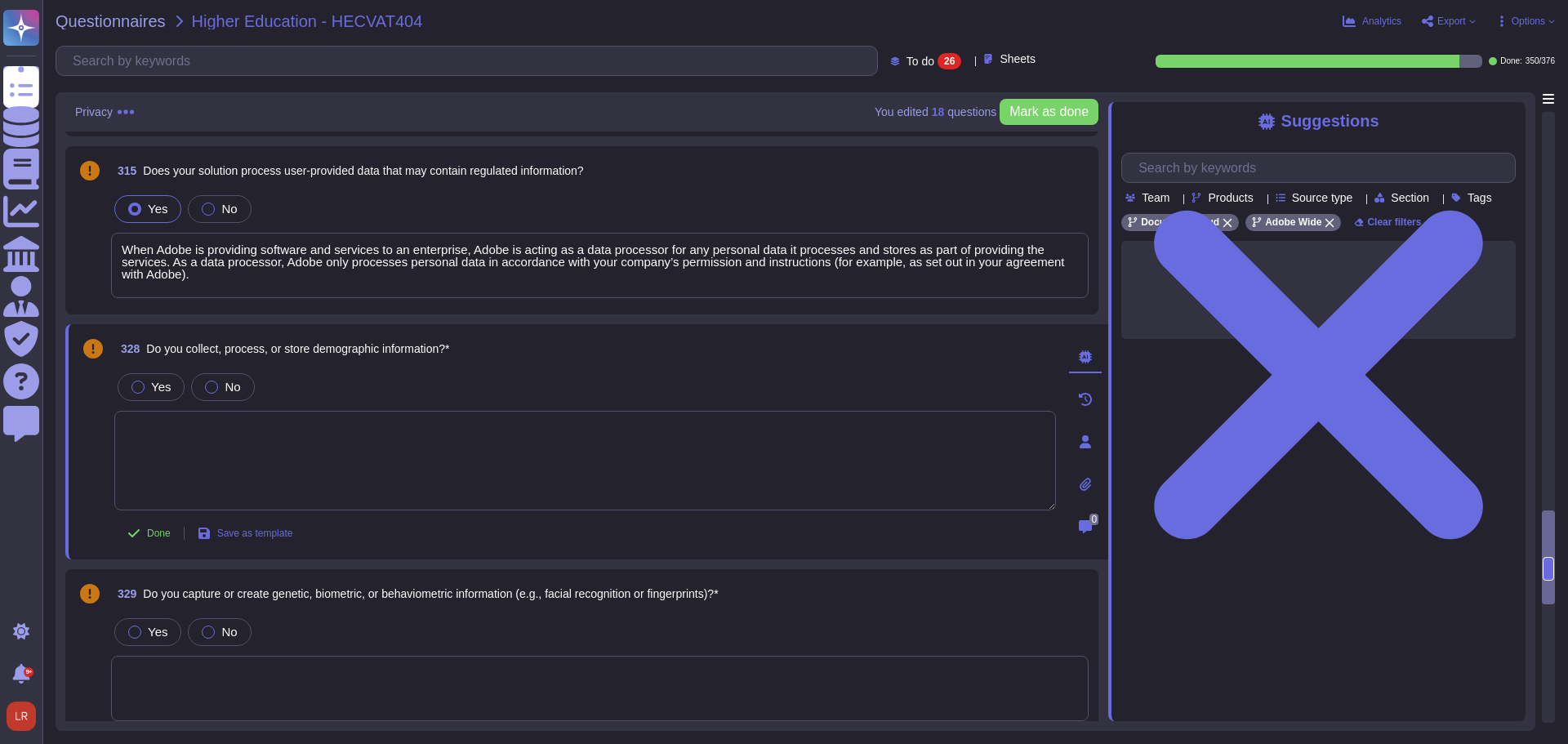 click on "Do you collect, process, or store demographic information?*" at bounding box center [297, 349] 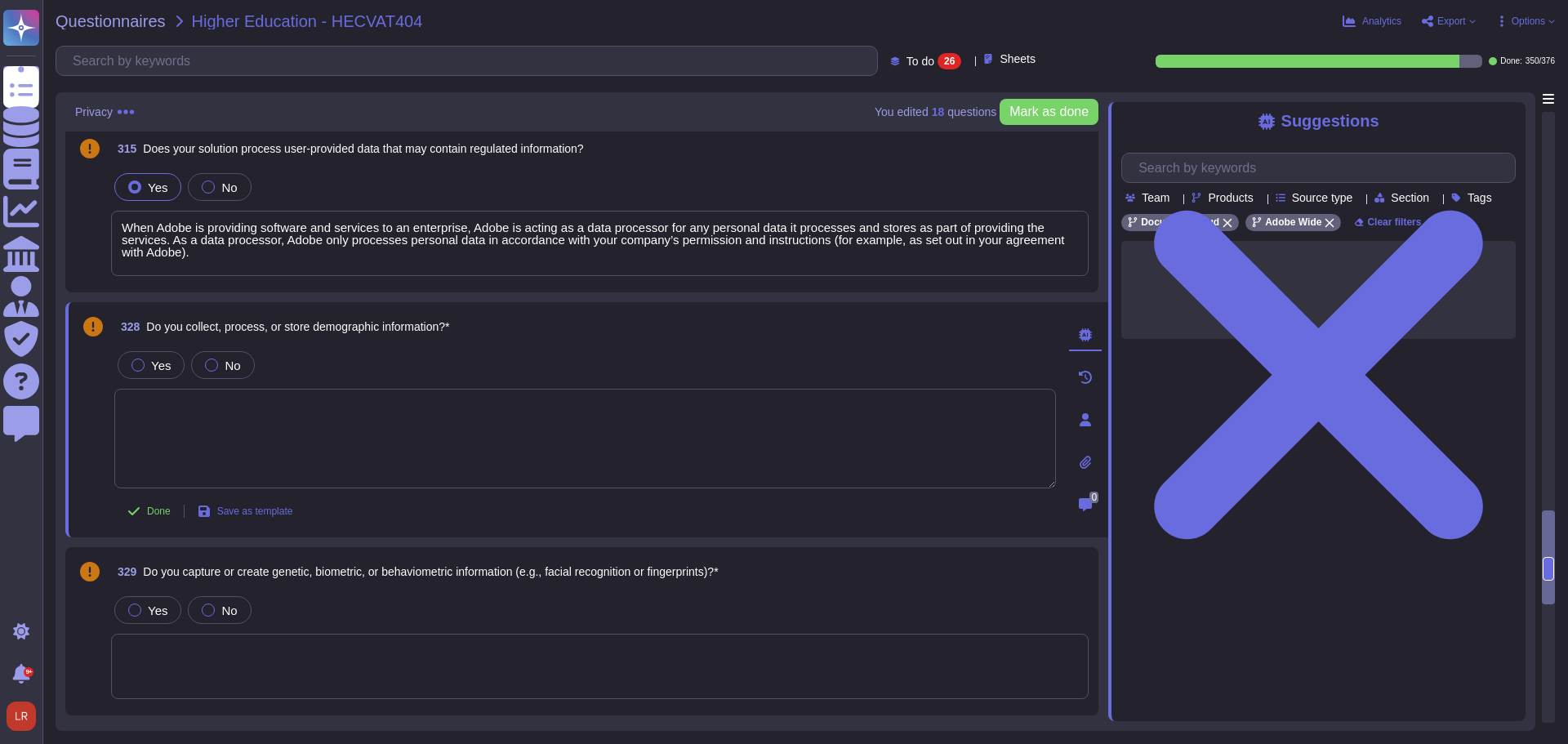 click at bounding box center (585, 439) 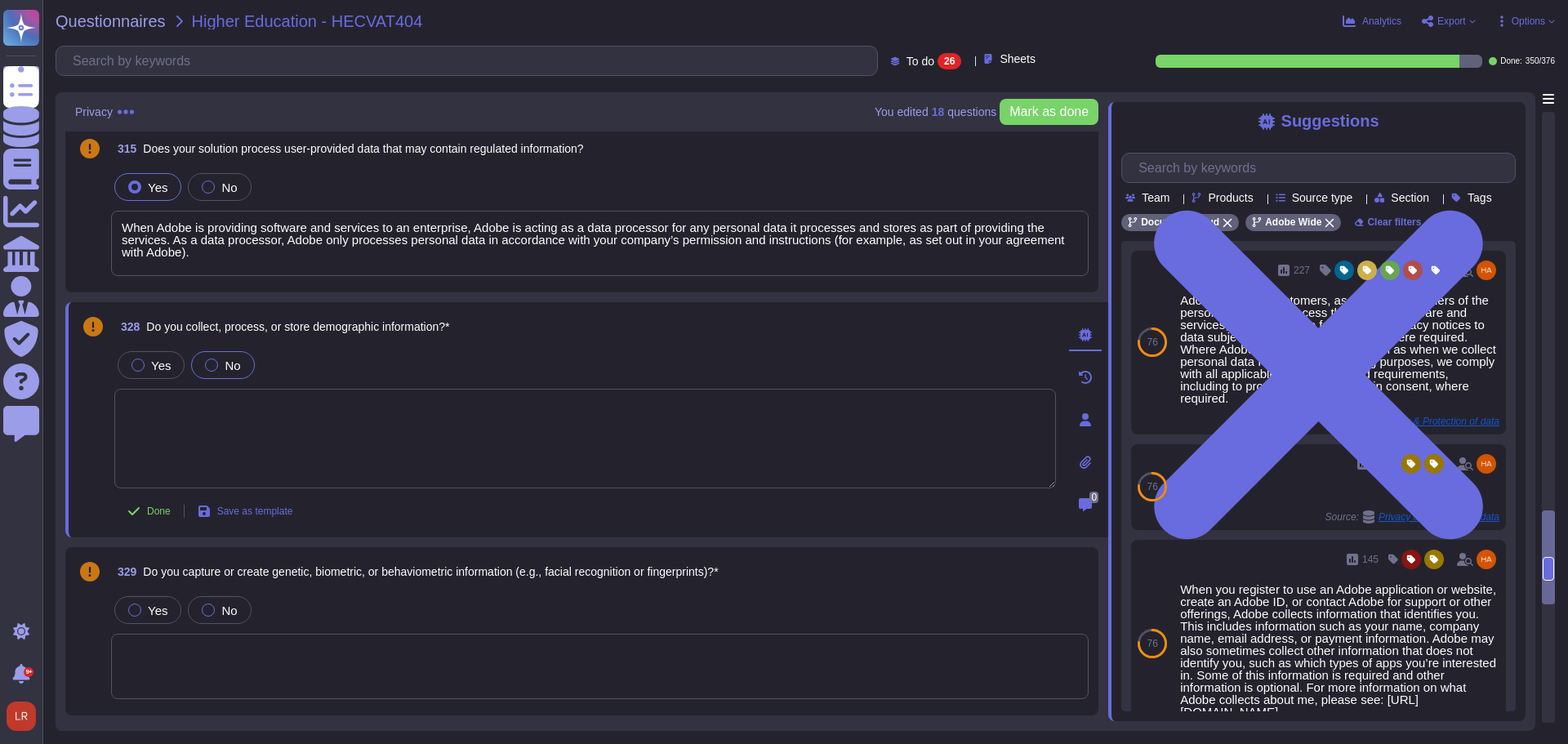 click on "No" at bounding box center [222, 365] 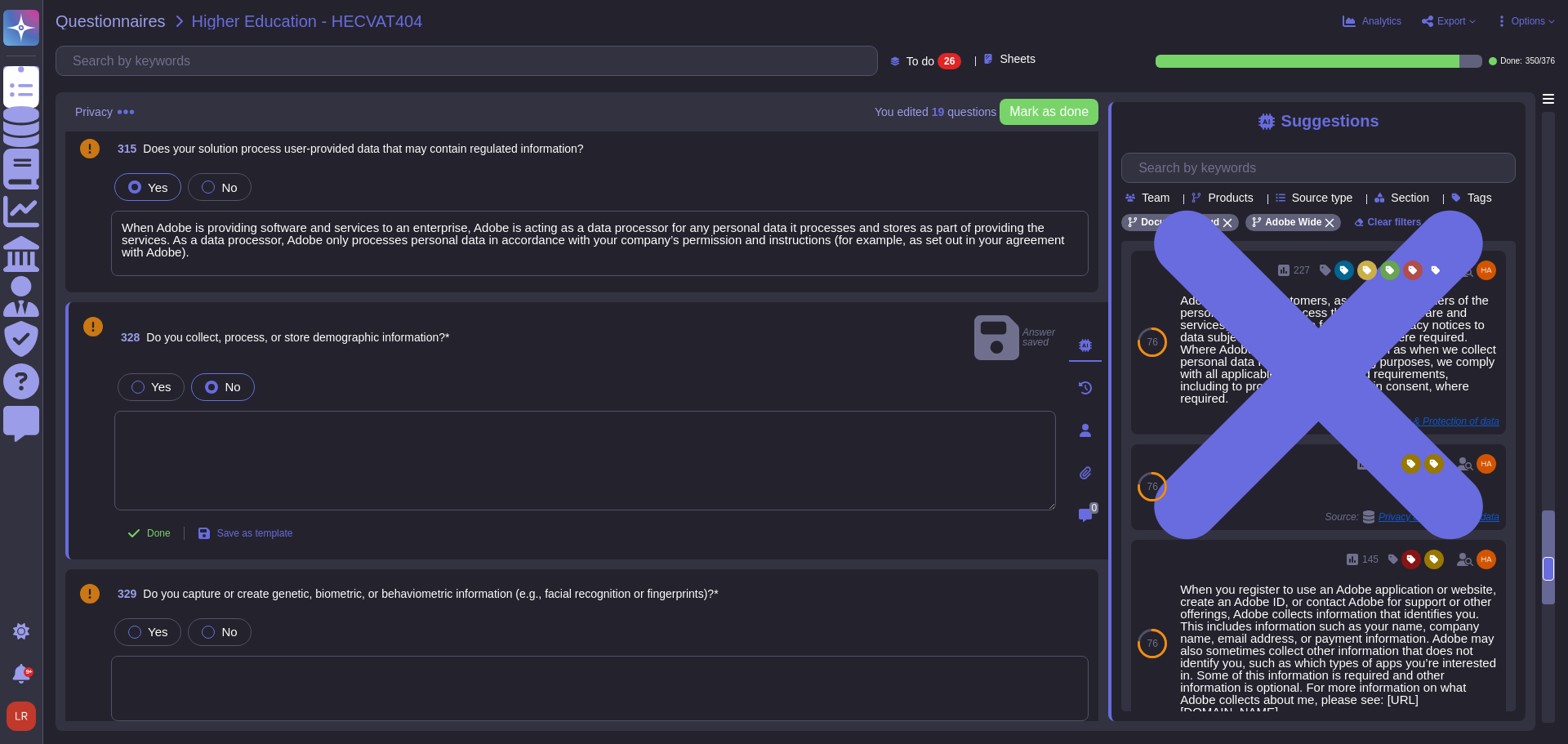 click at bounding box center (585, 461) 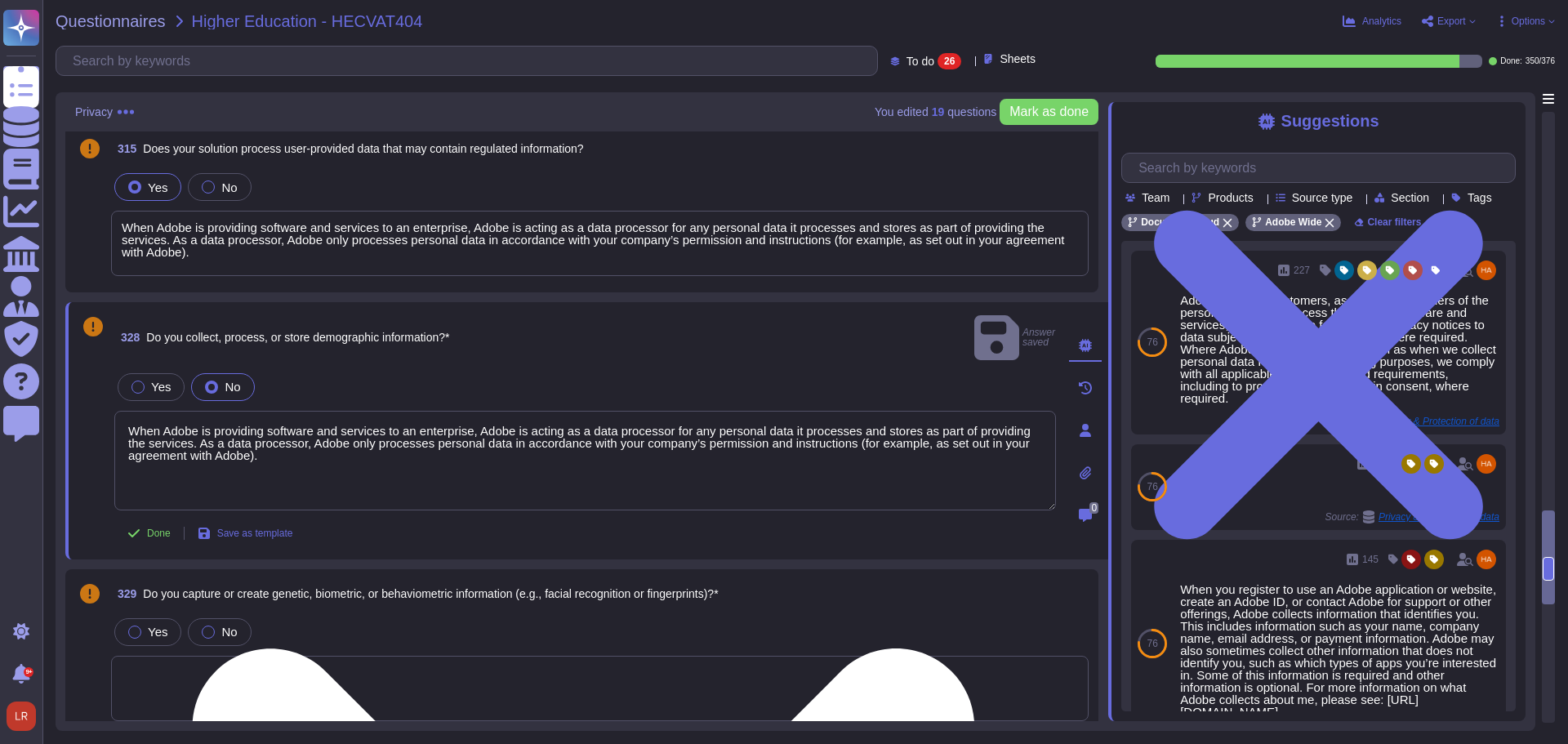type on "When Adobe is providing software and services to an enterprise, Adobe is acting as a data processor for any personal data it processes and stores as part of providing the services. As a data processor, Adobe only processes personal data in accordance with your company’s permission and instructions (for example, as set out in your agreement with Adobe)." 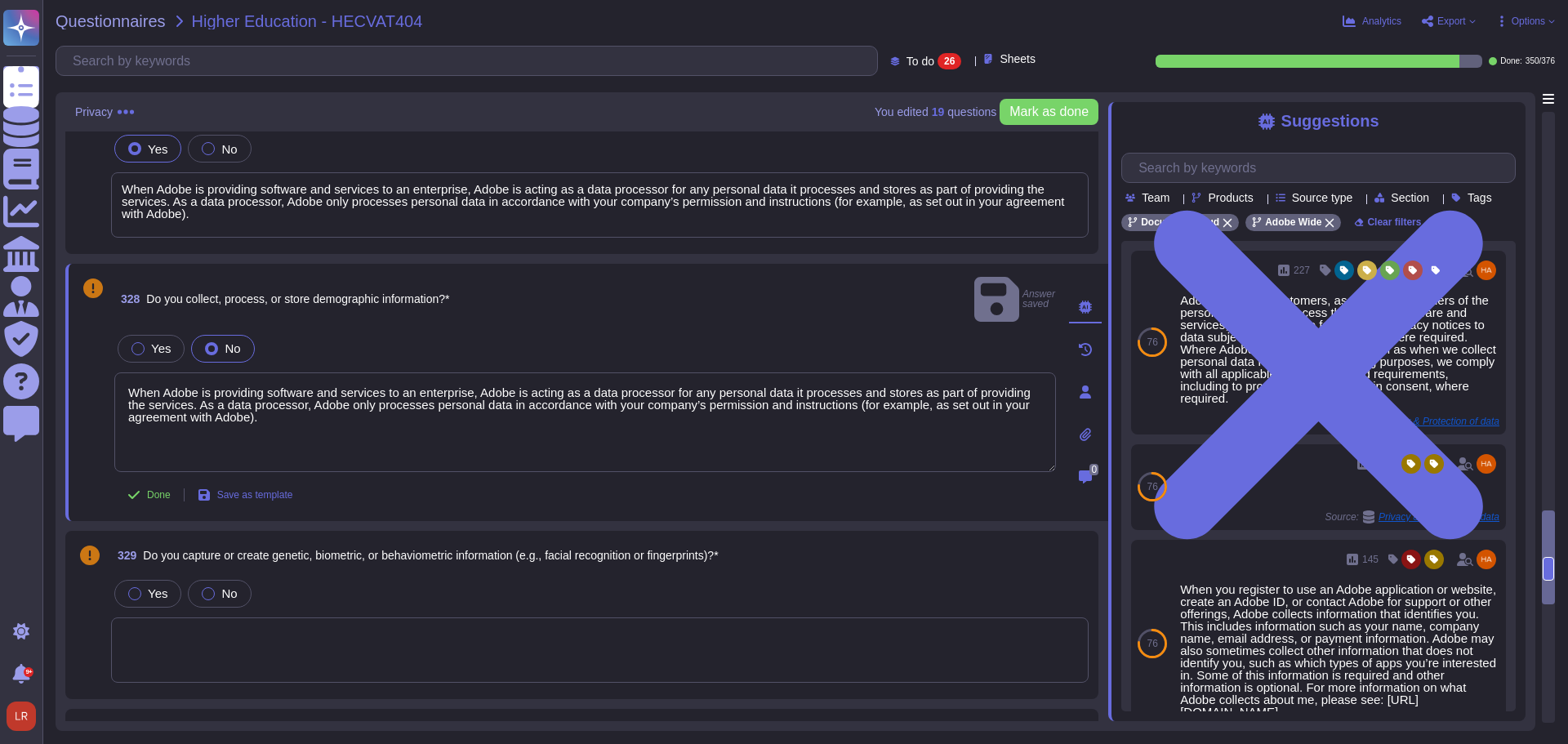 scroll, scrollTop: 3403, scrollLeft: 0, axis: vertical 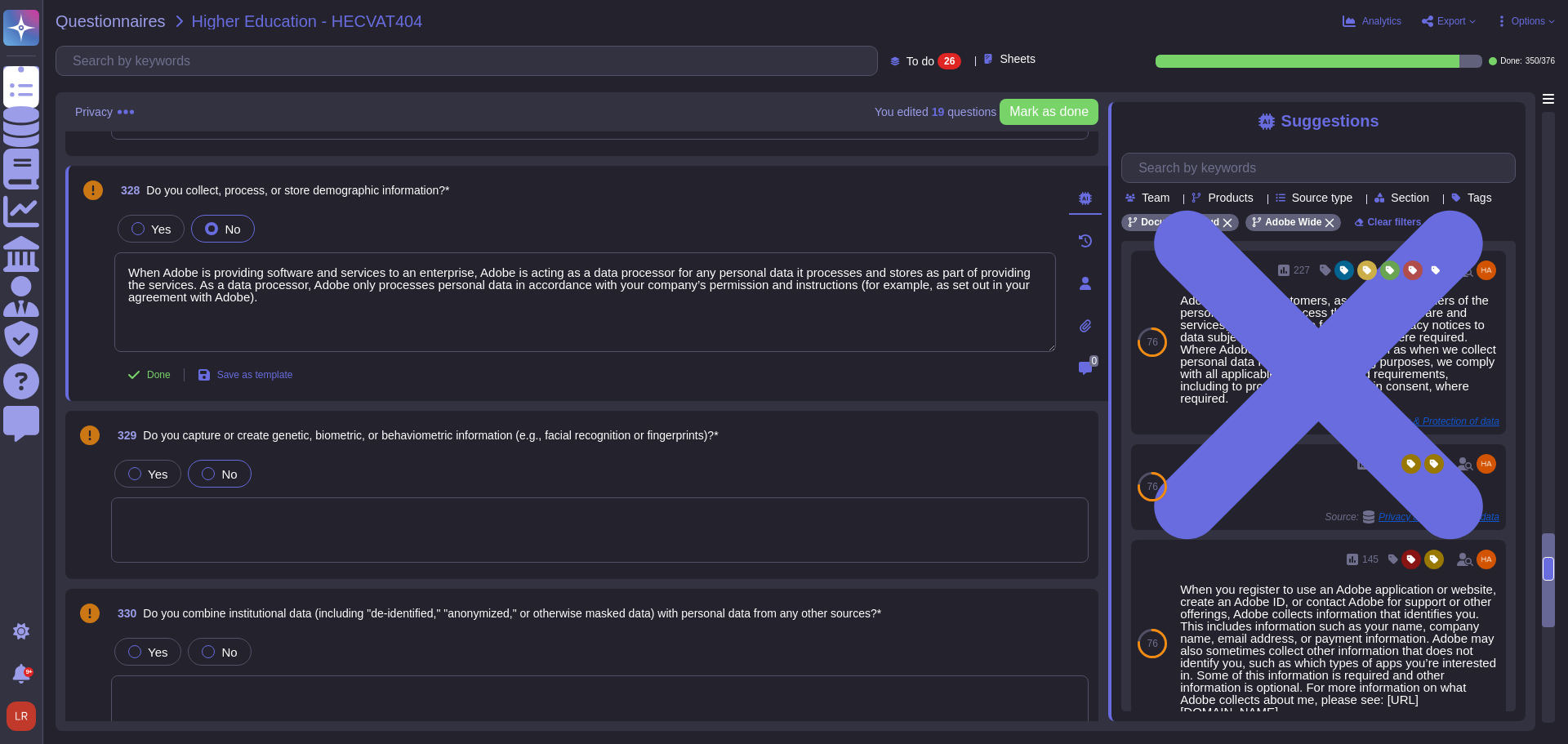 click on "No" at bounding box center [229, 474] 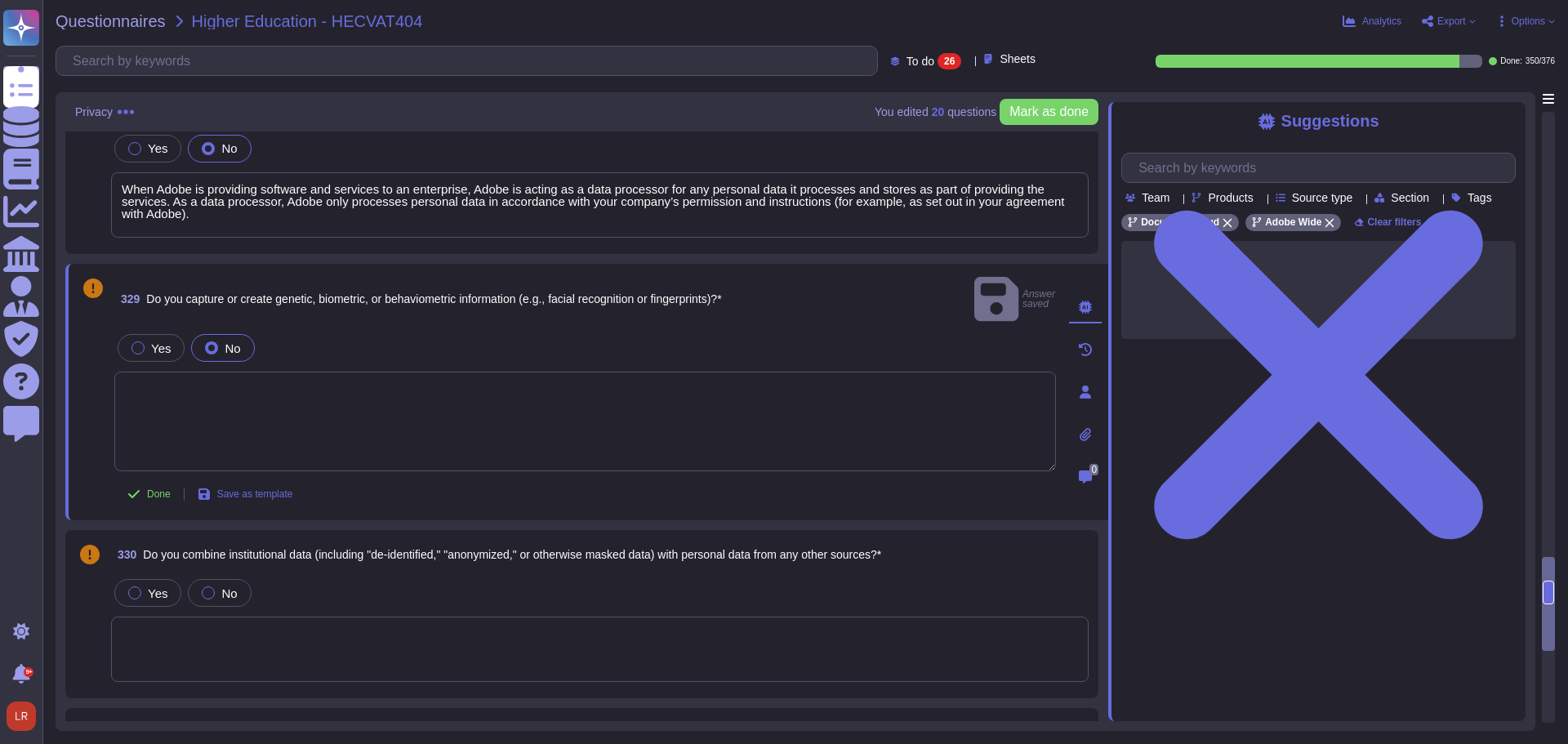scroll, scrollTop: 3539, scrollLeft: 0, axis: vertical 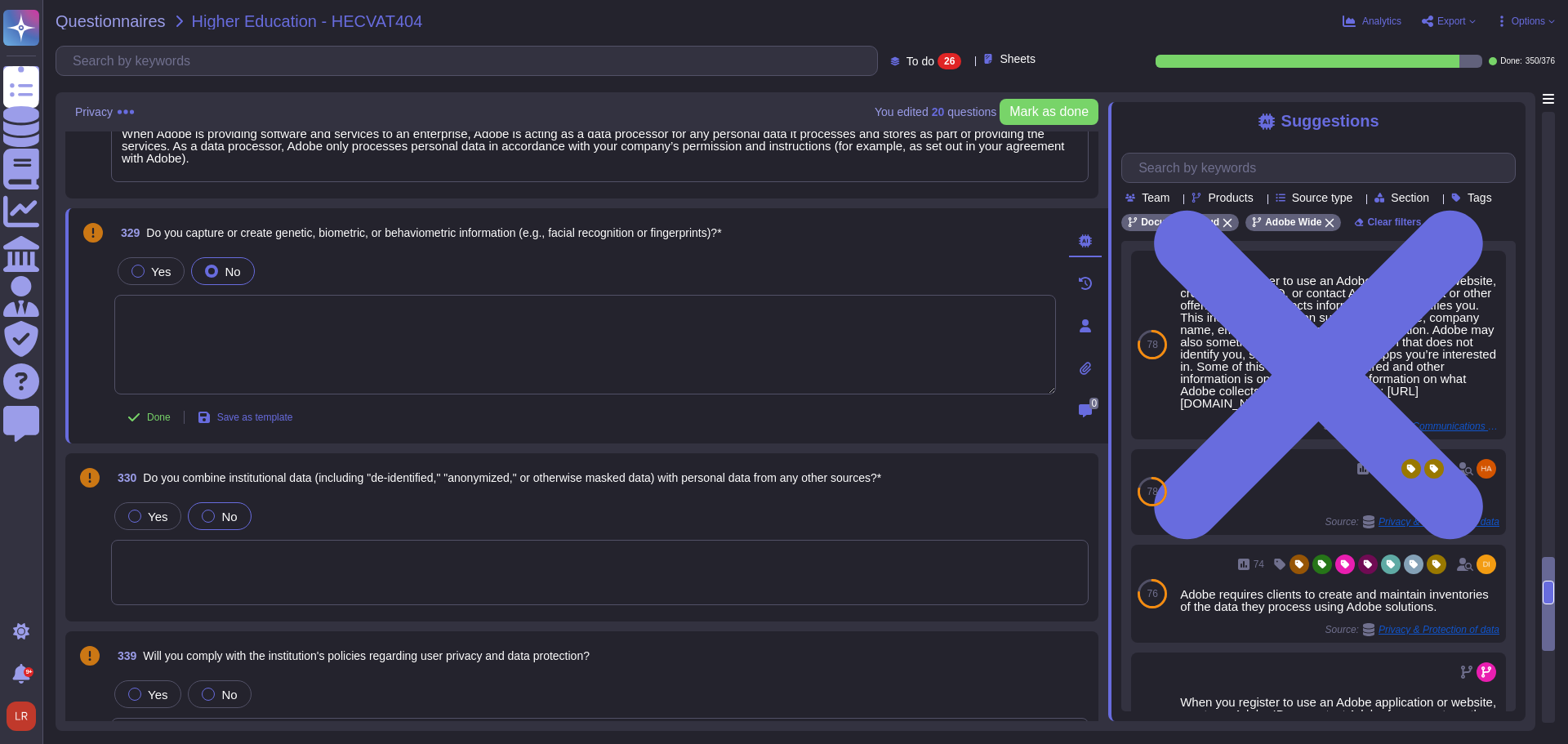 click on "No" at bounding box center (229, 516) 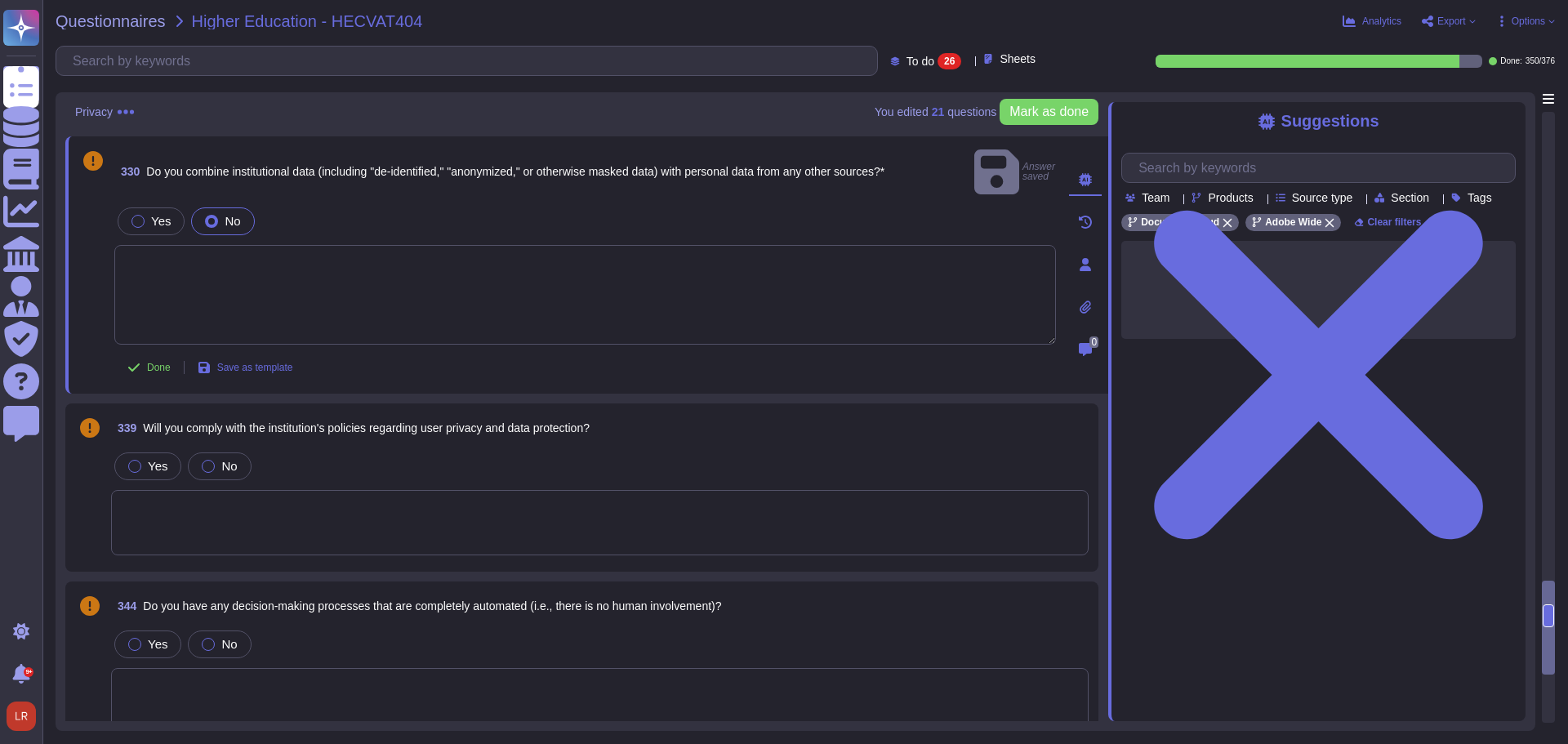 scroll, scrollTop: 3811, scrollLeft: 0, axis: vertical 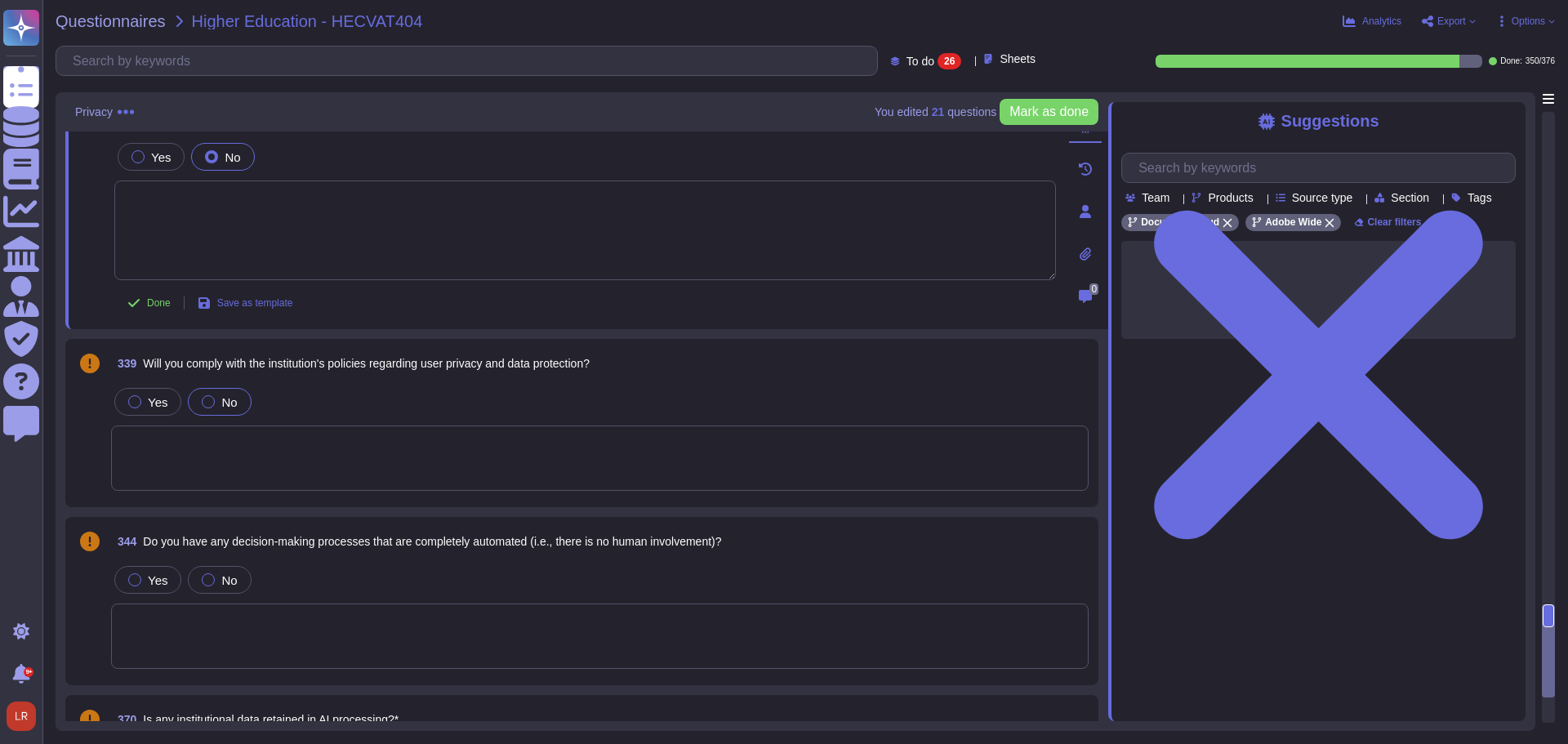 click on "No" at bounding box center (229, 402) 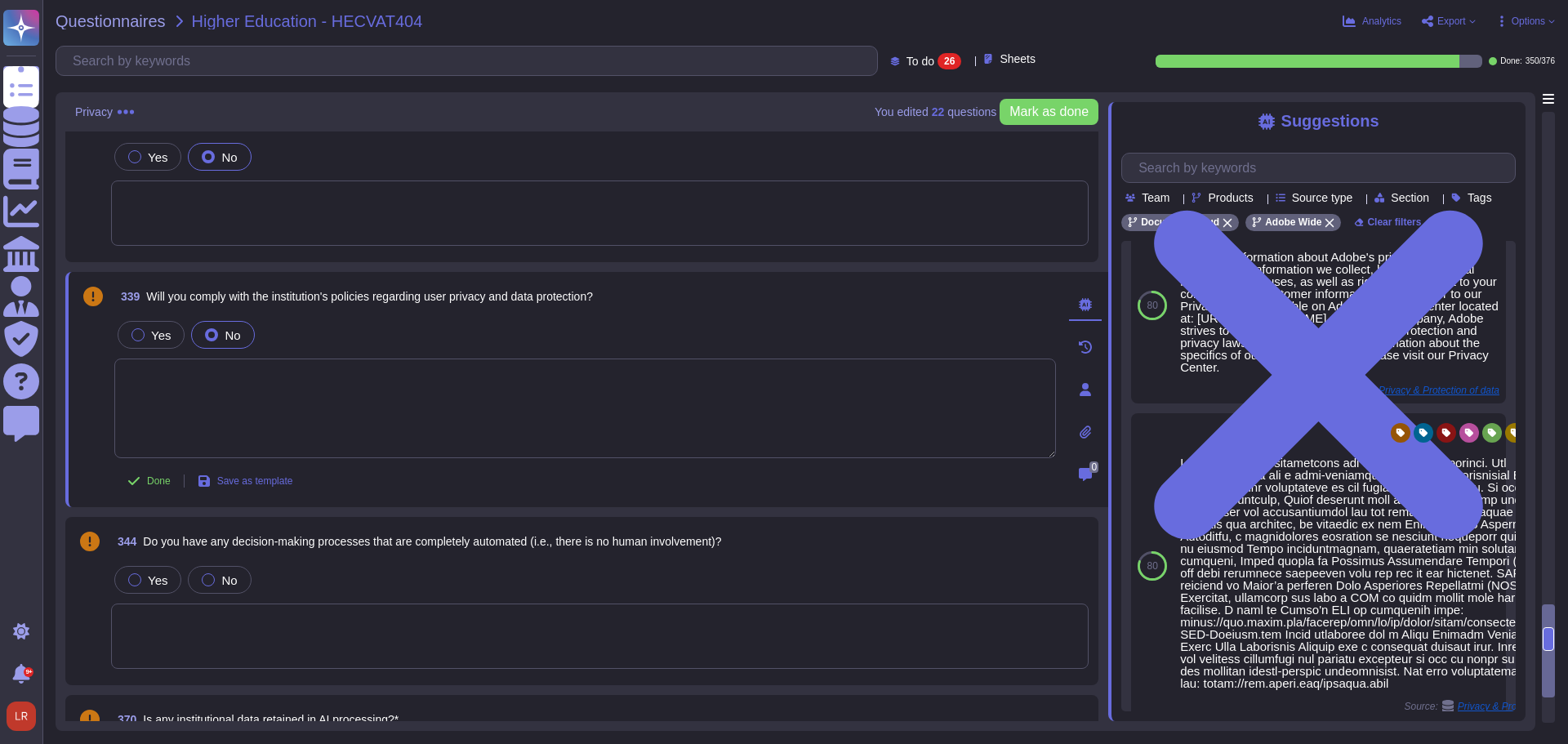 scroll, scrollTop: 0, scrollLeft: 0, axis: both 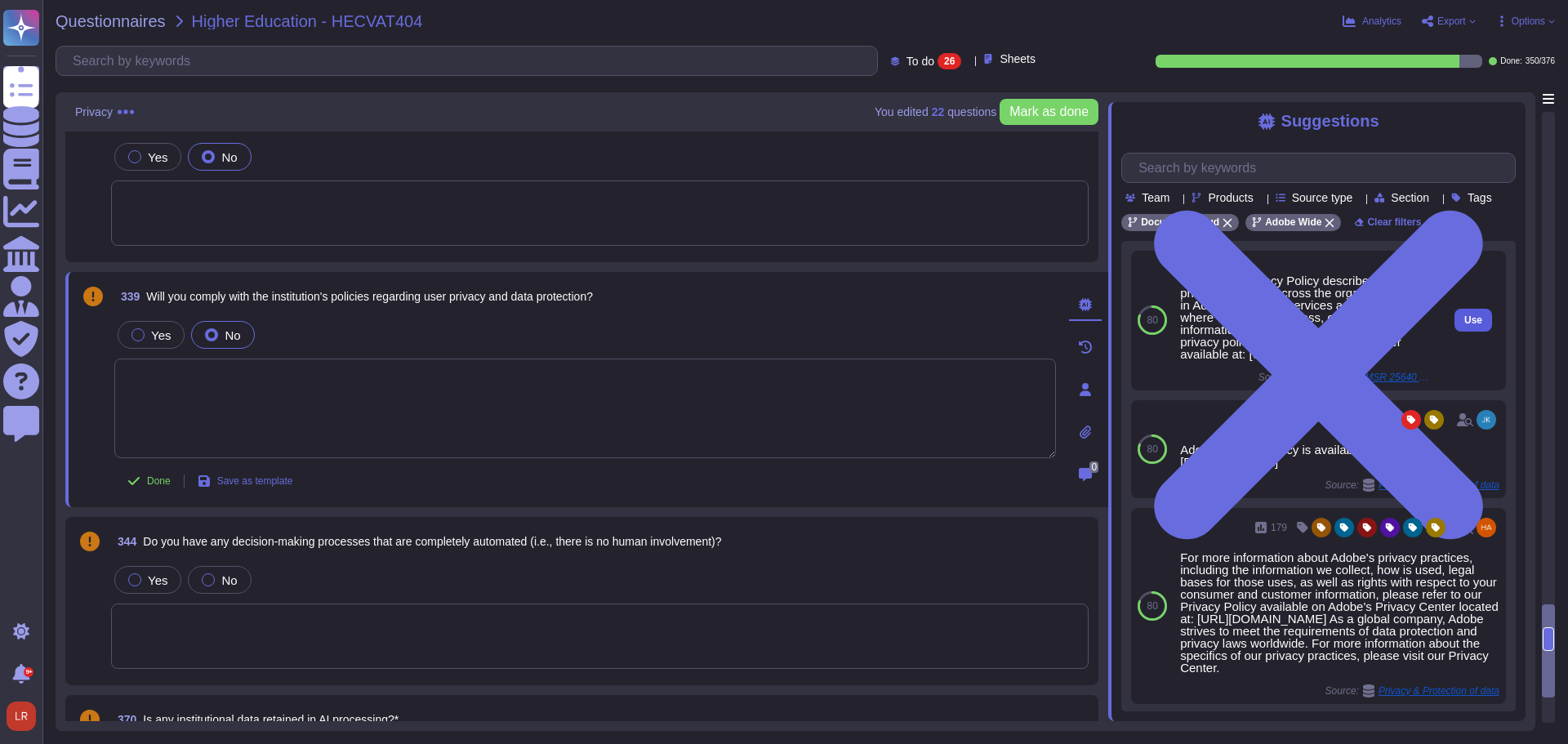 click on "Use" at bounding box center (1473, 320) 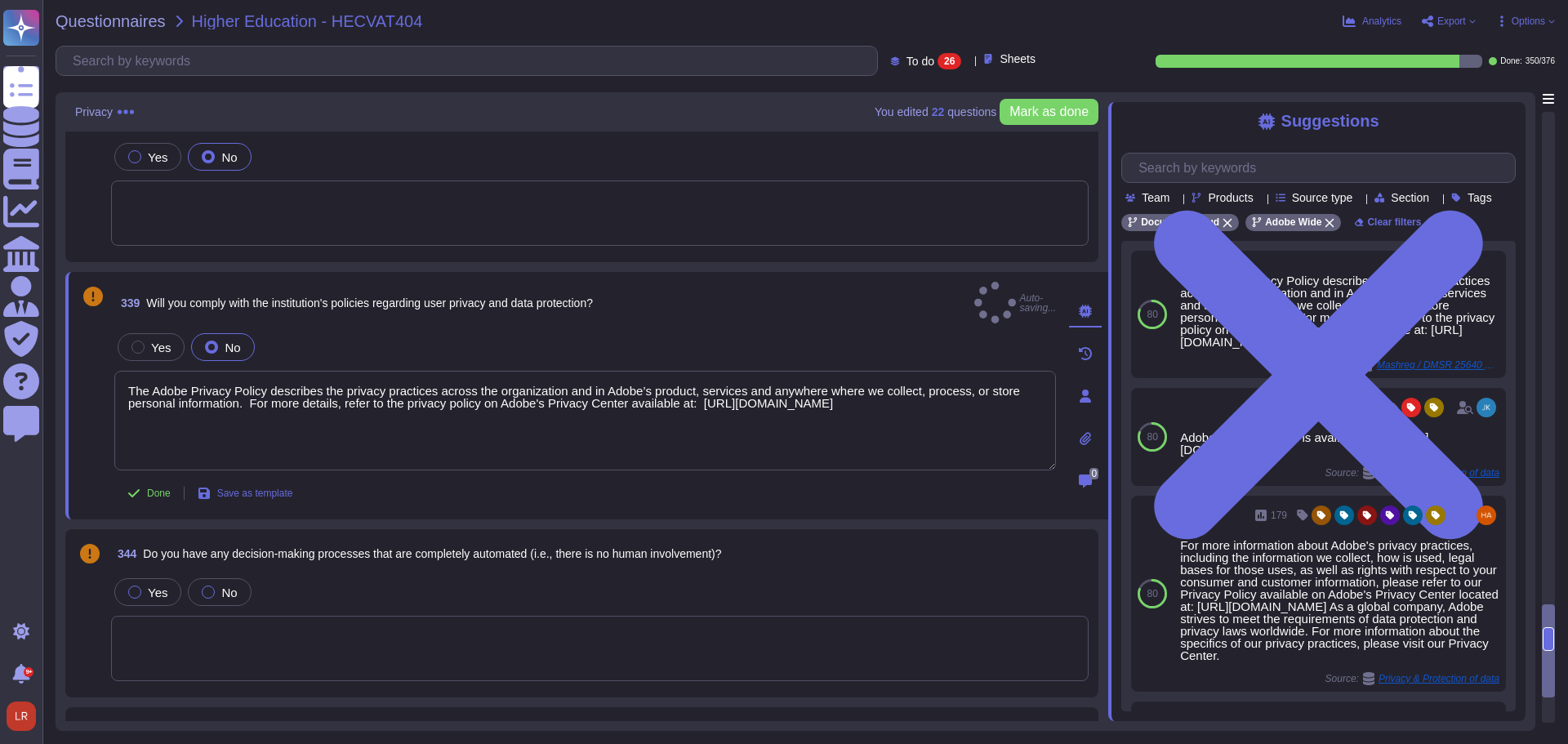type on "The Adobe Privacy Policy describes the privacy practices across the organization and in Adobe’s product, services and anywhere where we collect, process, or store personal information.  For more details, refer to the privacy policy on Adobe's Privacy Center available at:  [URL][DOMAIN_NAME]" 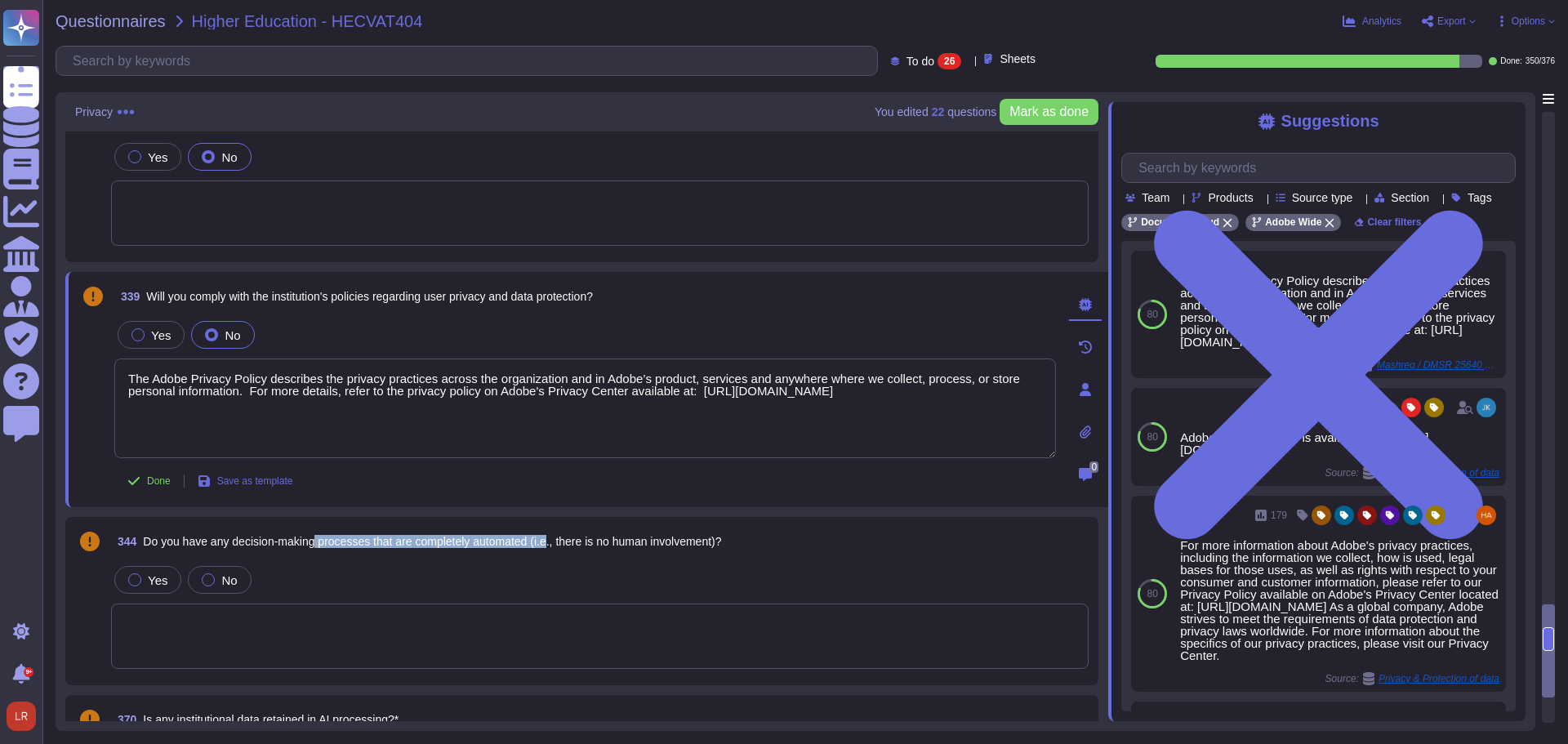 drag, startPoint x: 358, startPoint y: 542, endPoint x: 553, endPoint y: 541, distance: 195.00256 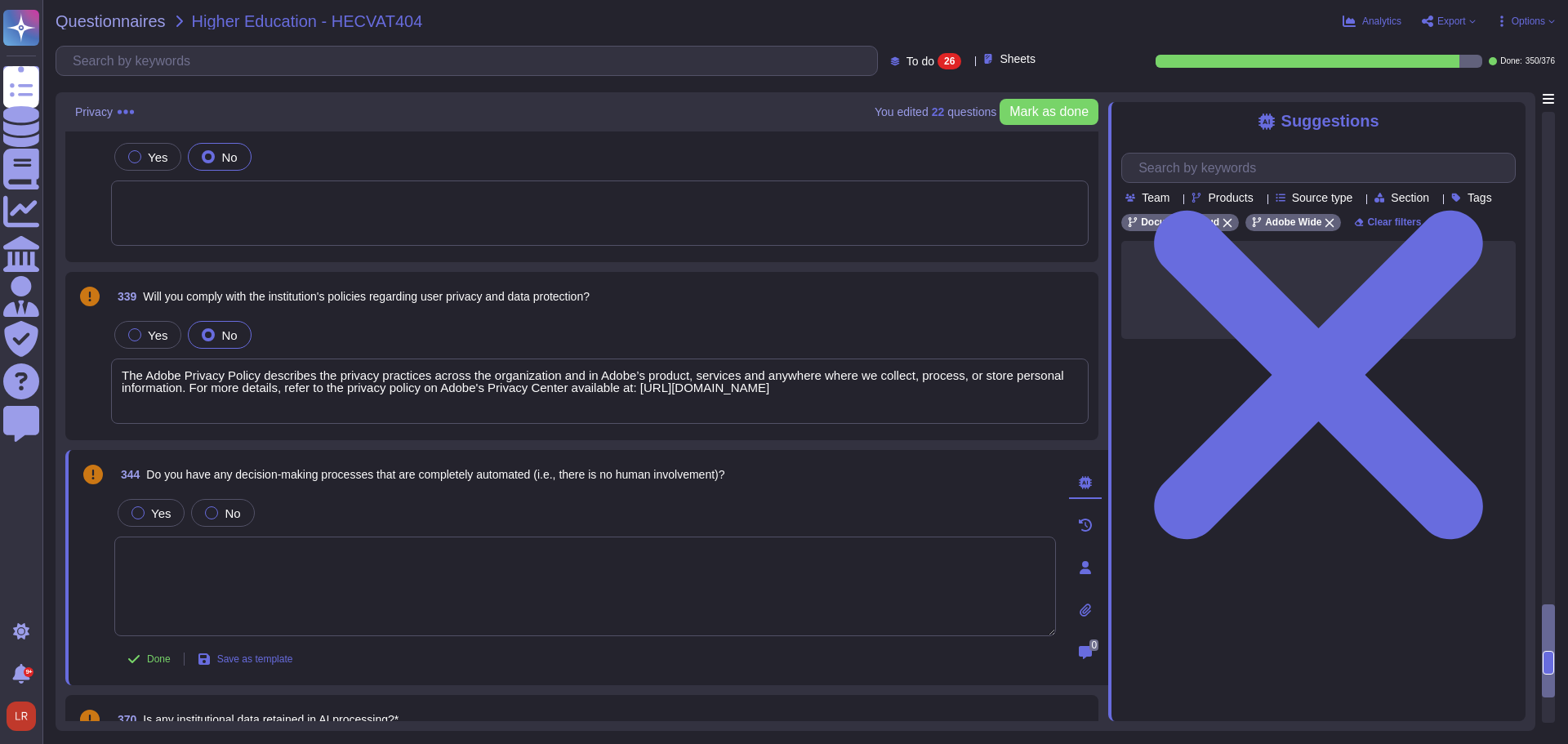 click on "Do you have any decision-making processes that are completely automated (i.e., there is no human involvement)?" at bounding box center (435, 474) 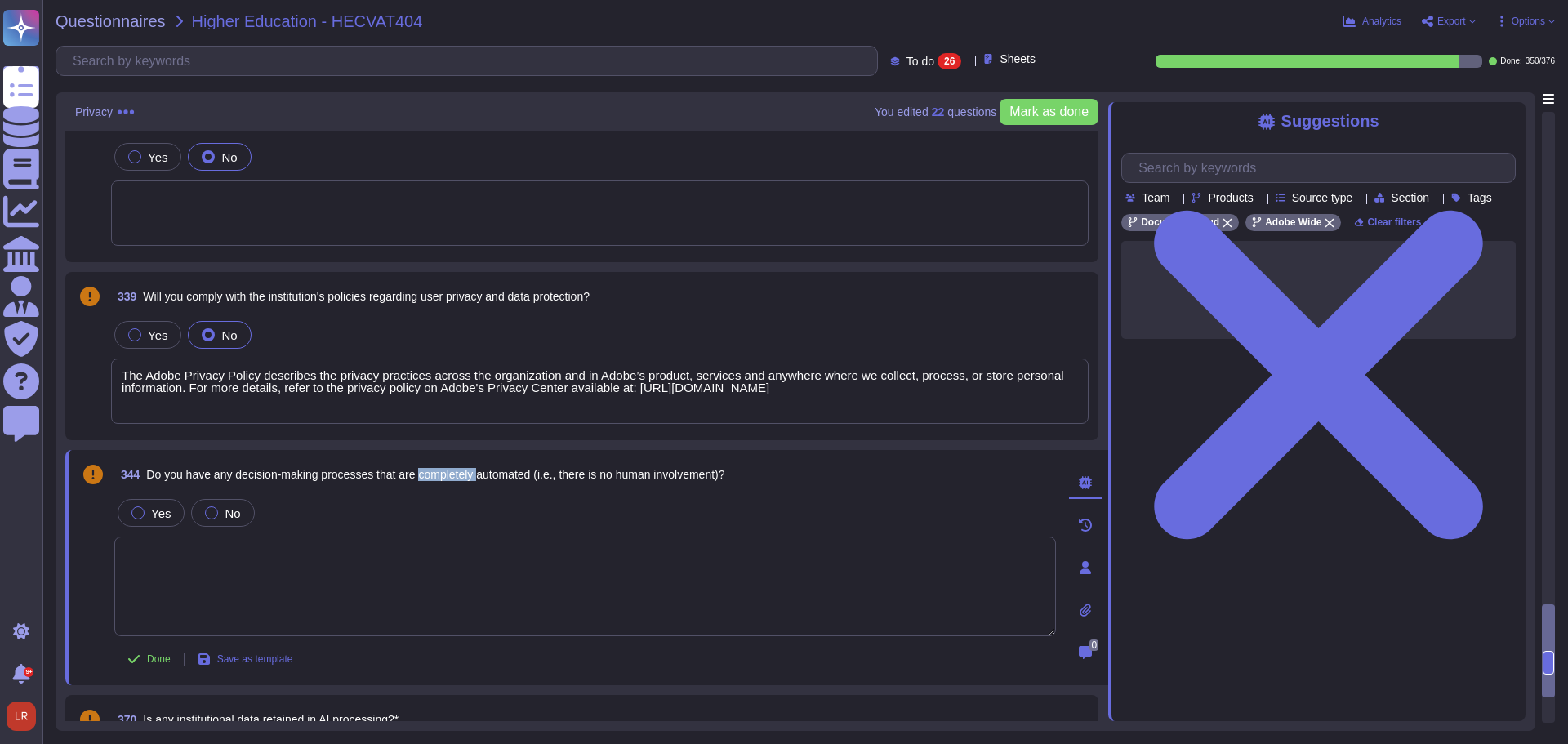 click on "Do you have any decision-making processes that are completely automated (i.e., there is no human involvement)?" at bounding box center (435, 474) 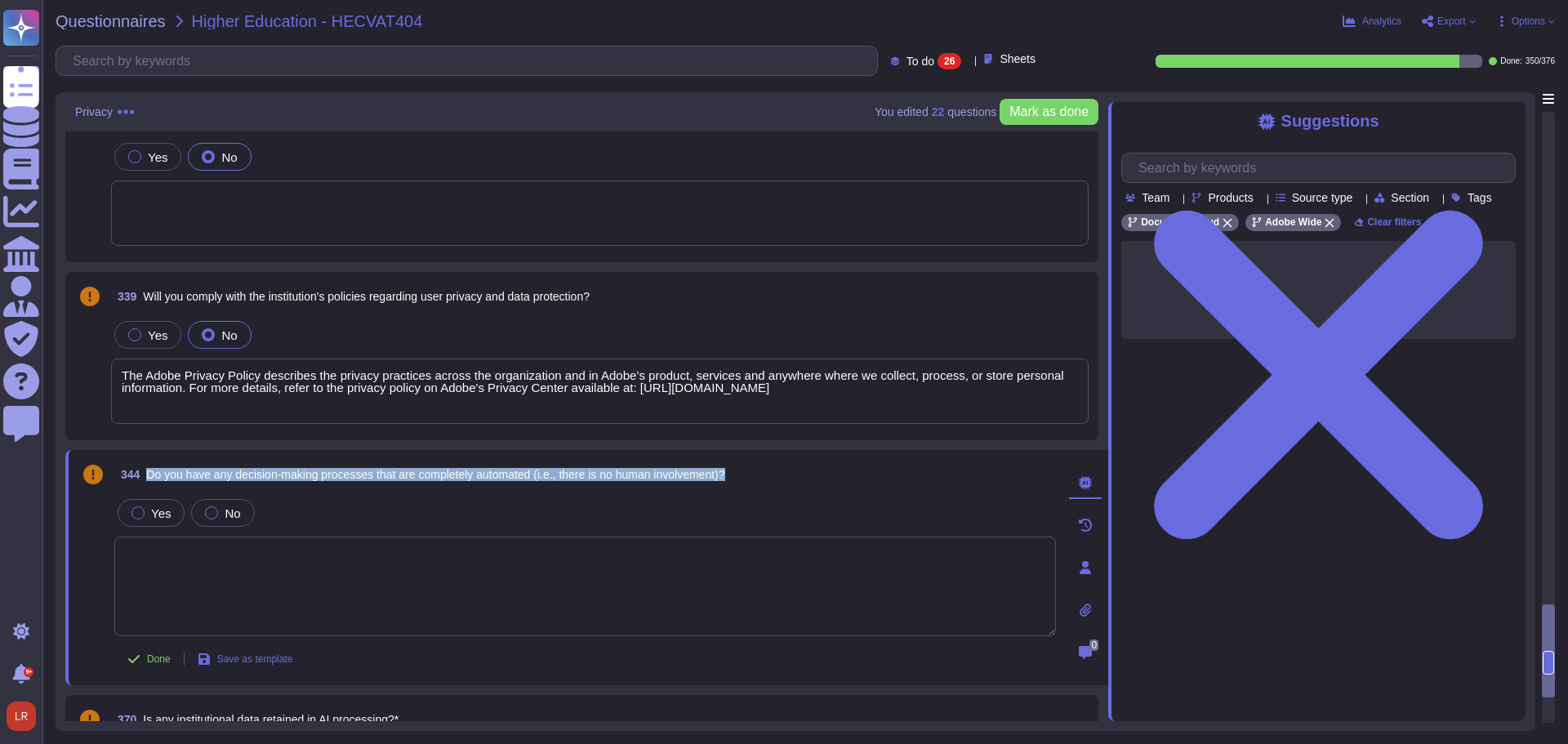 click on "Do you have any decision-making processes that are completely automated (i.e., there is no human involvement)?" at bounding box center [435, 474] 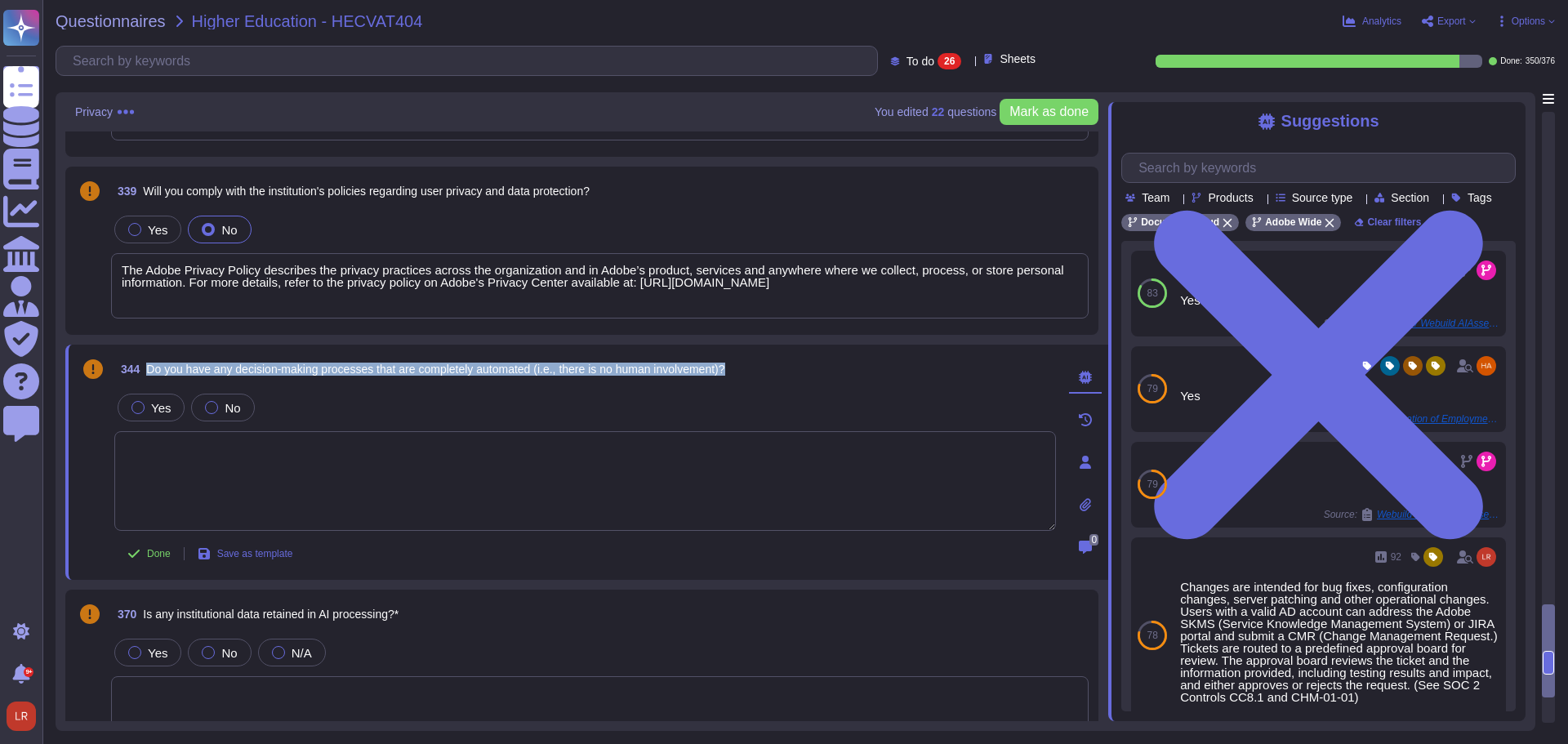 scroll, scrollTop: 3947, scrollLeft: 0, axis: vertical 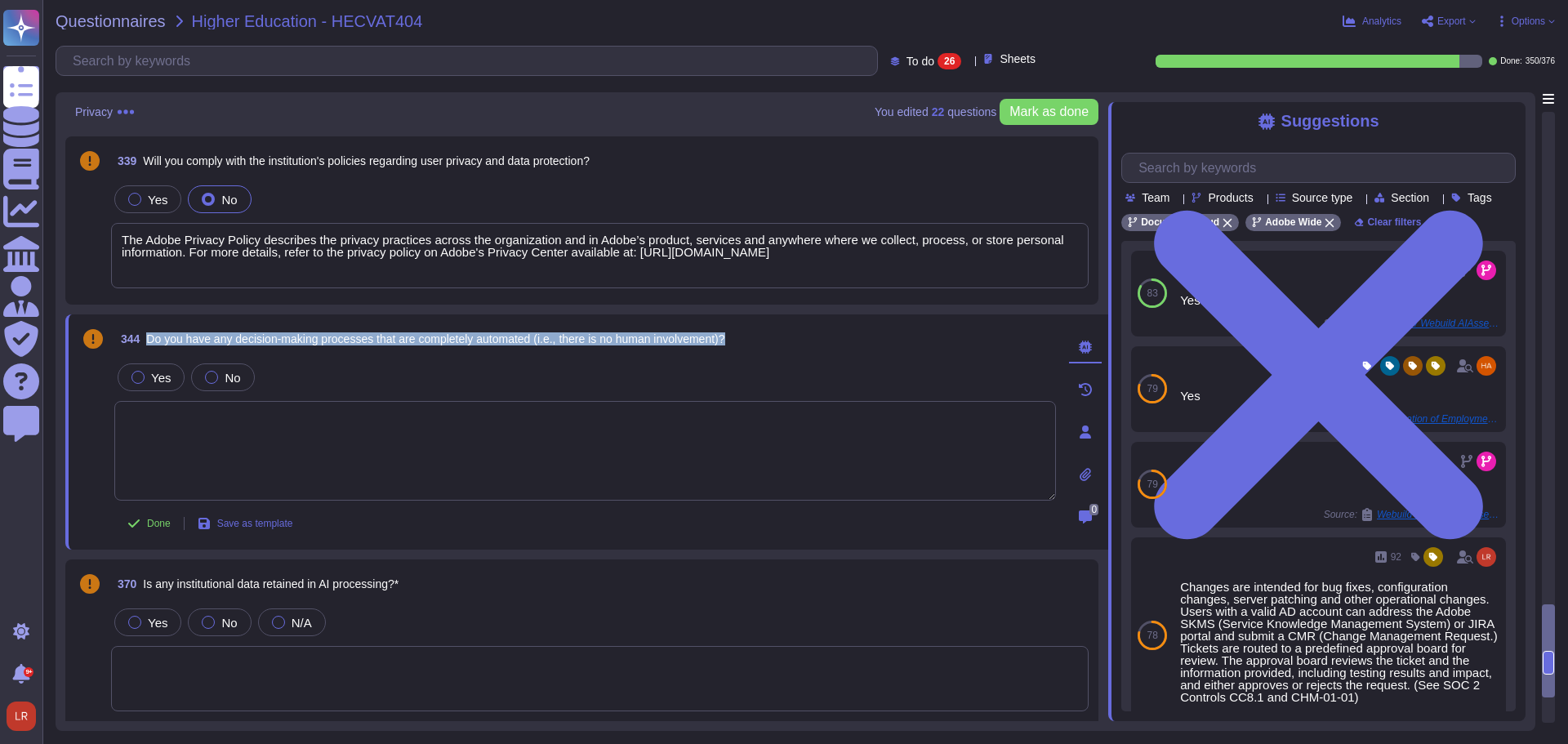 click on "344 Do you have any decision-making processes that are completely automated (i.e., there is no human involvement)?" at bounding box center (585, 339) 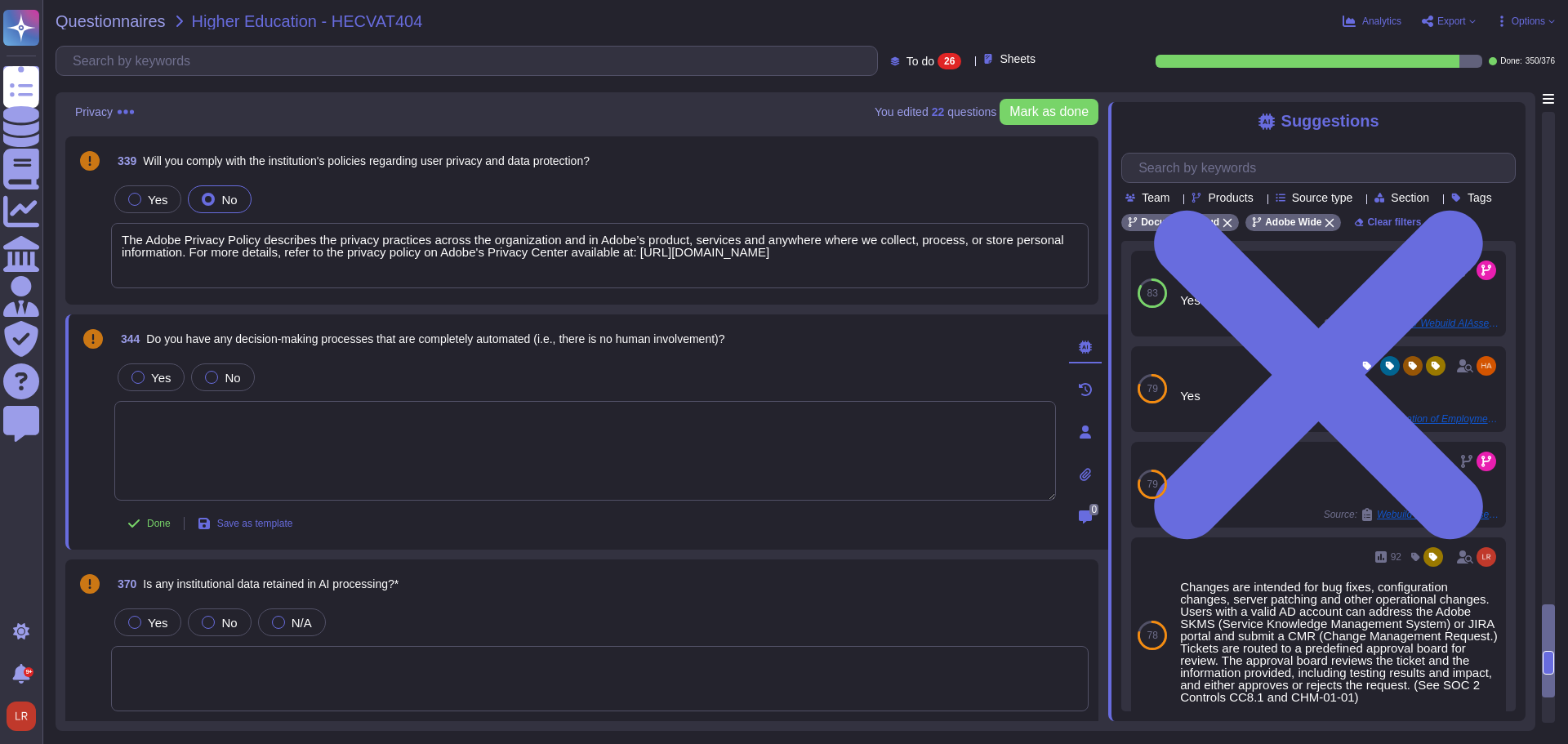 click on "344 Do you have any decision-making processes that are completely automated (i.e., there is no human involvement)? Yes No Done Save as template 0" at bounding box center [586, 432] 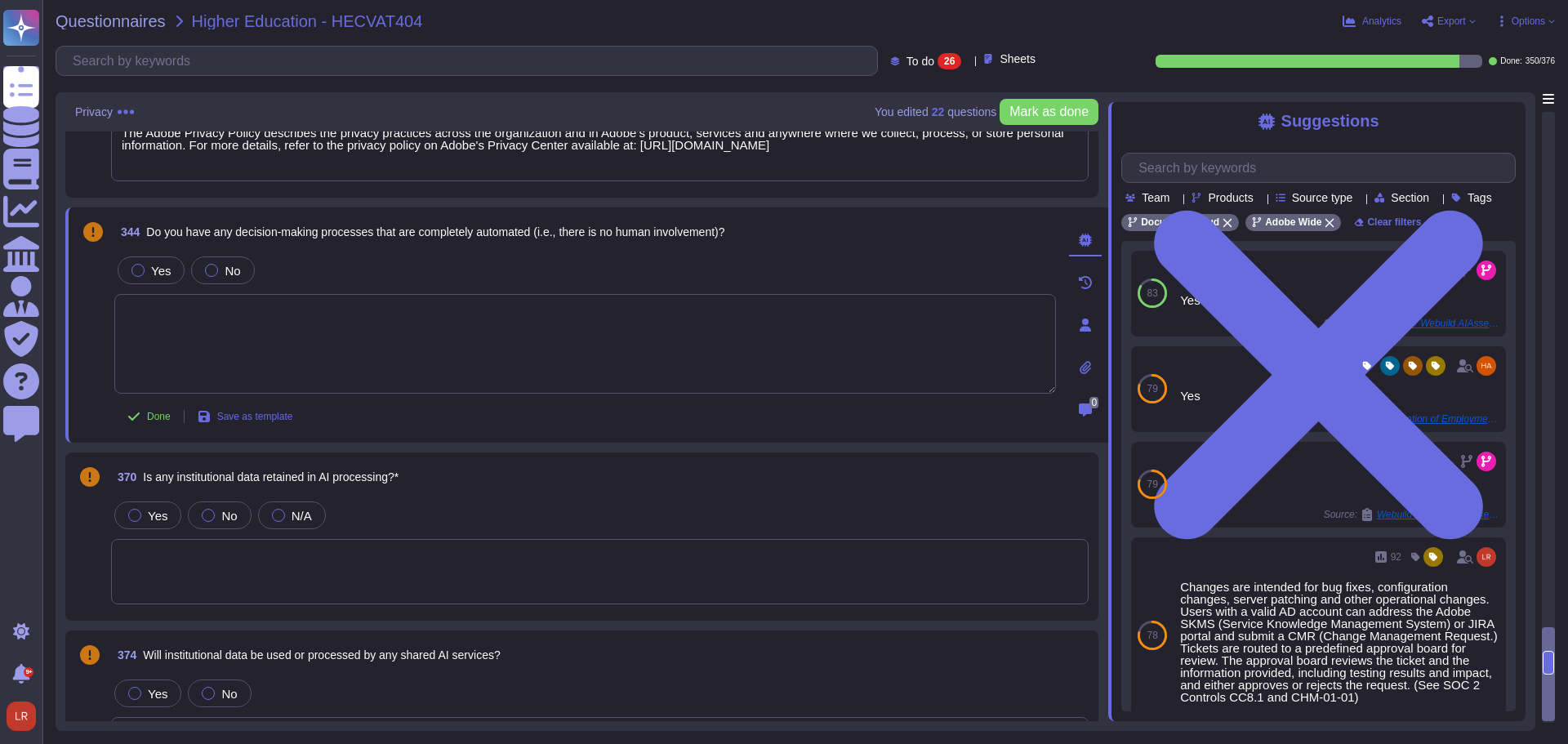 scroll, scrollTop: 4083, scrollLeft: 0, axis: vertical 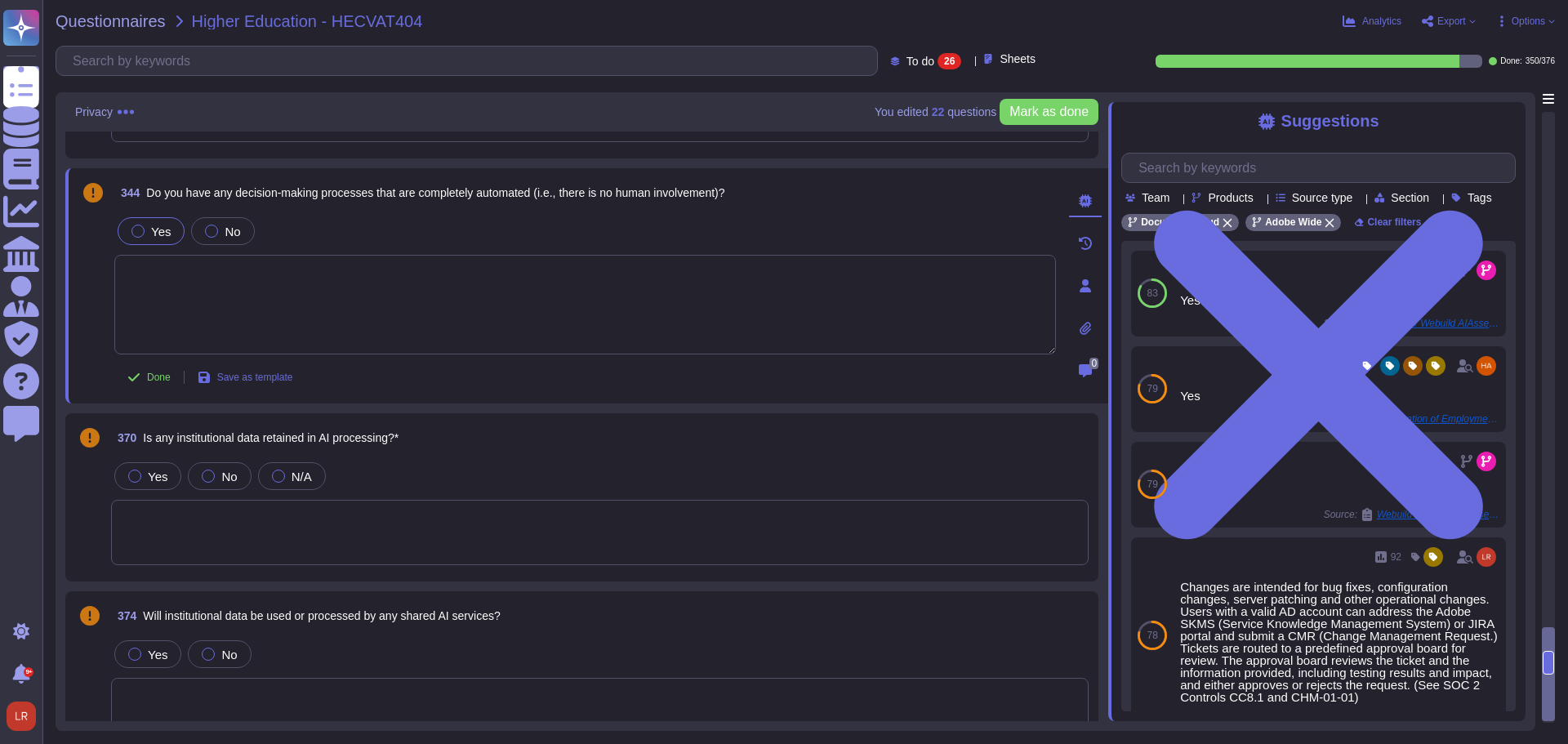 click on "Yes" at bounding box center (161, 231) 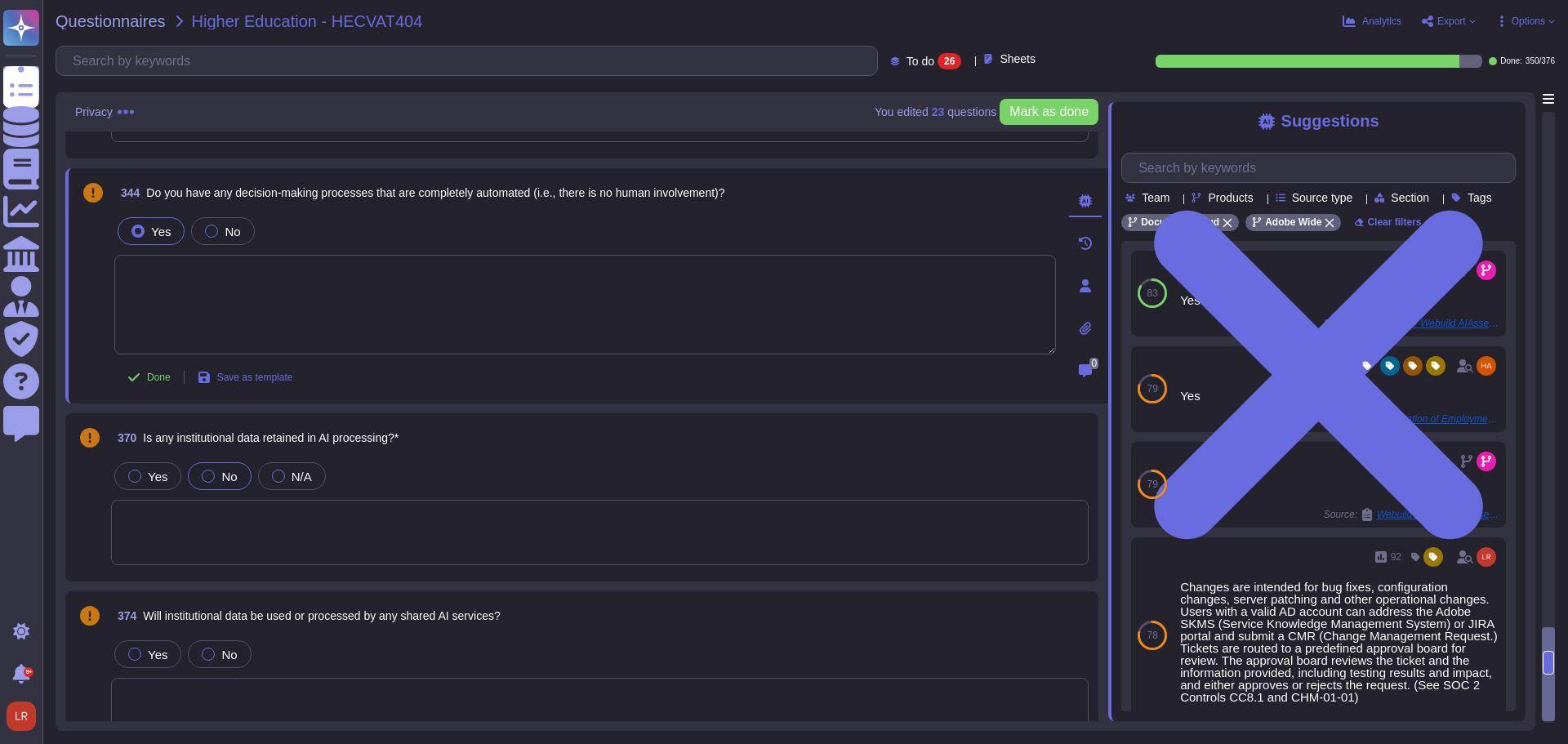 click at bounding box center (208, 476) 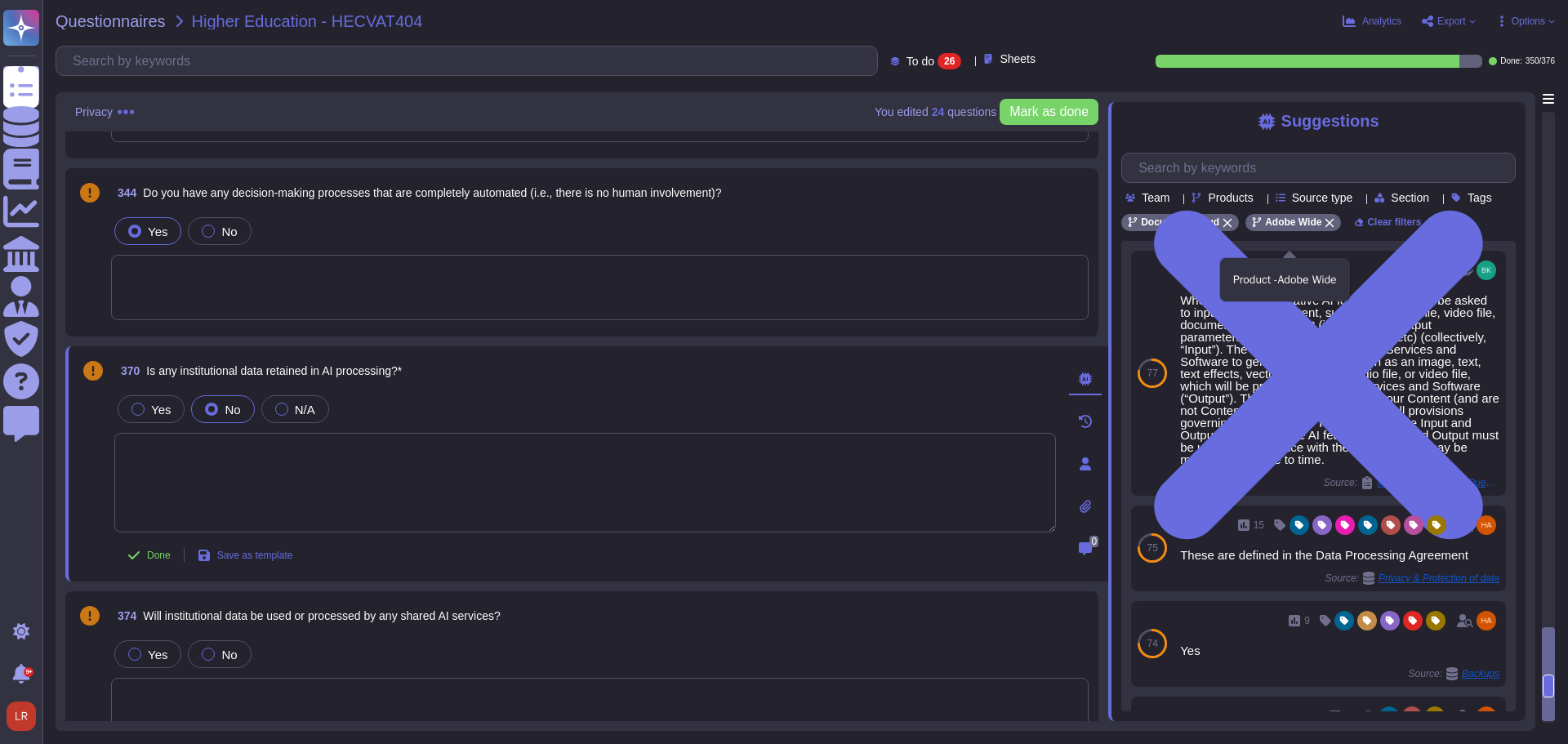 click 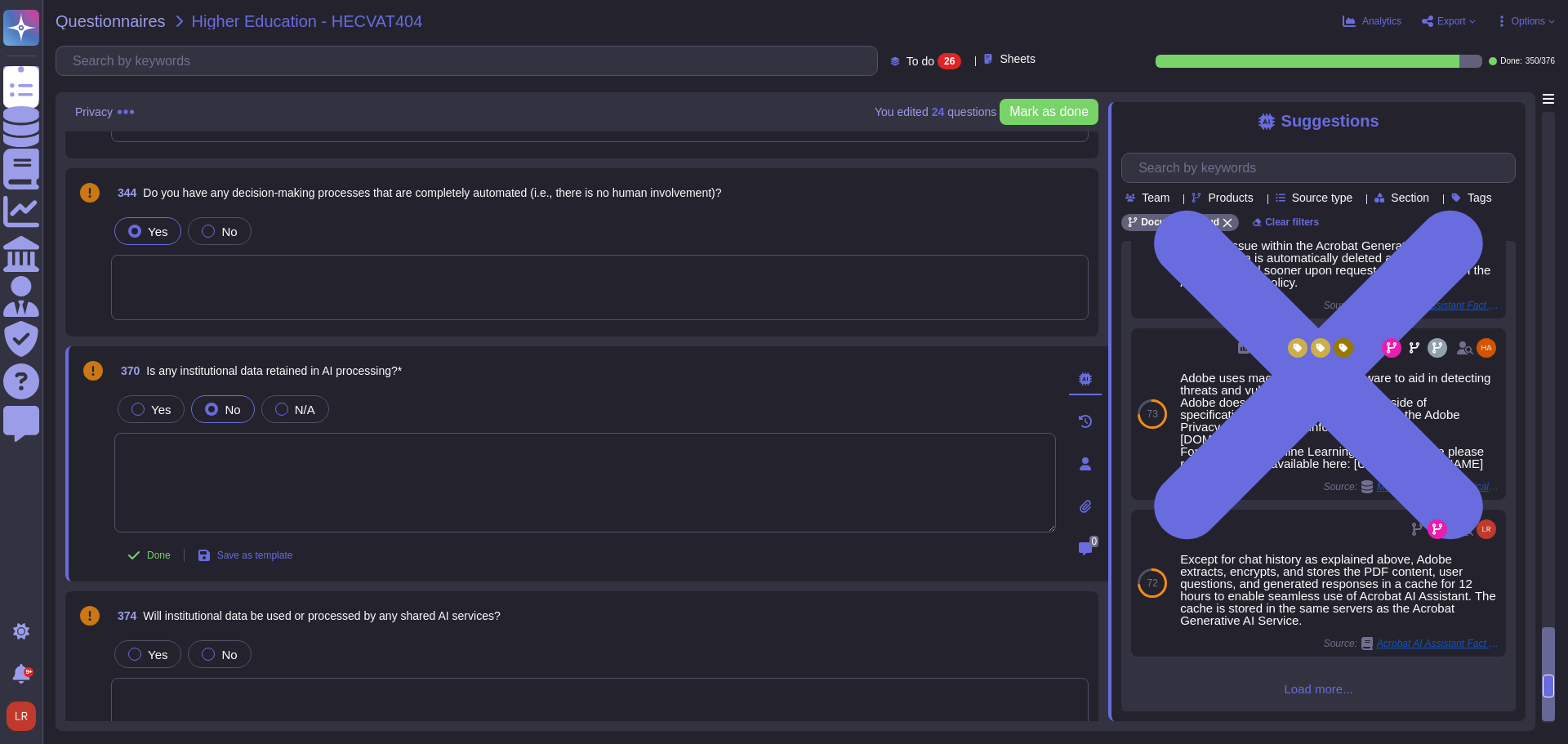 scroll, scrollTop: 466, scrollLeft: 0, axis: vertical 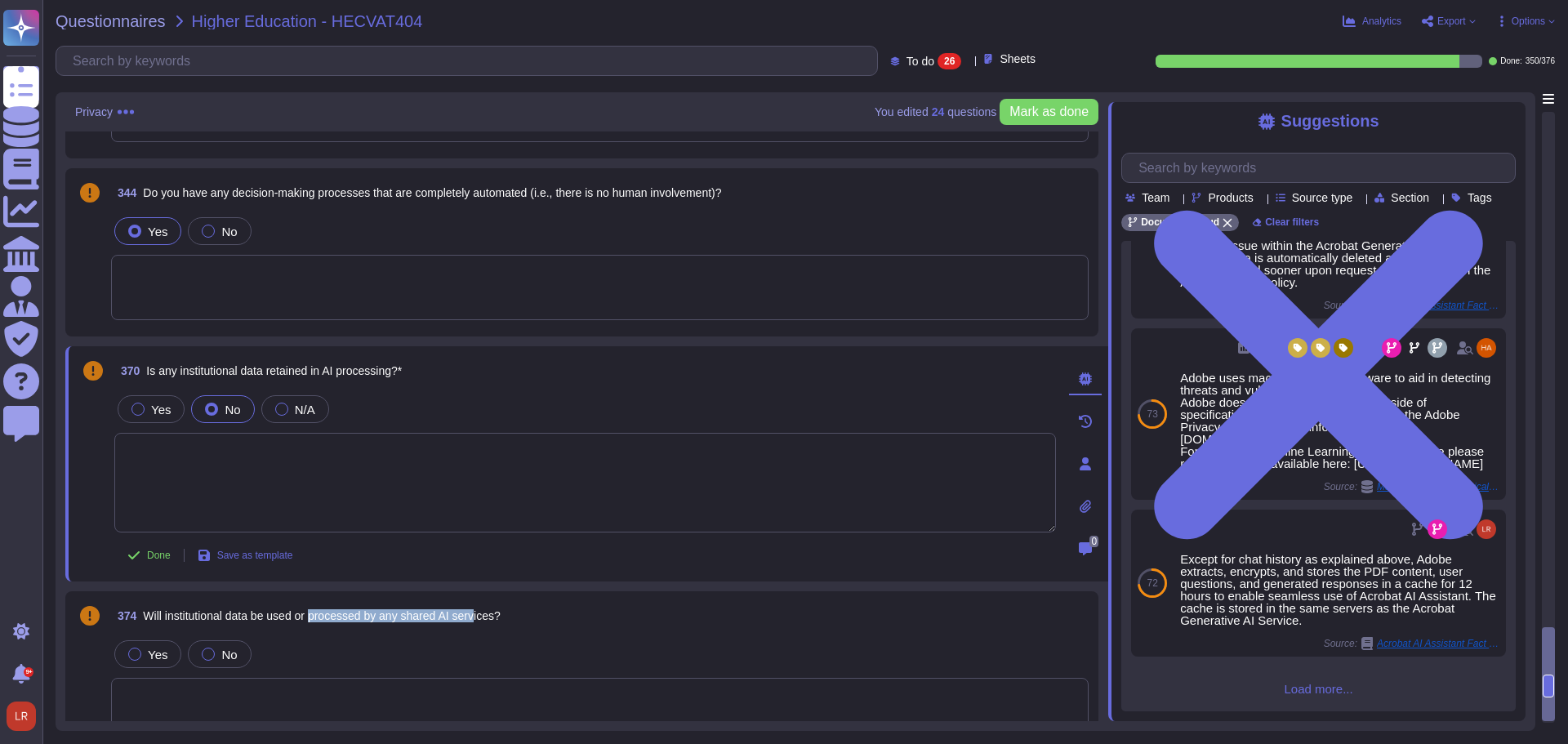 drag, startPoint x: 317, startPoint y: 618, endPoint x: 481, endPoint y: 613, distance: 164.0762 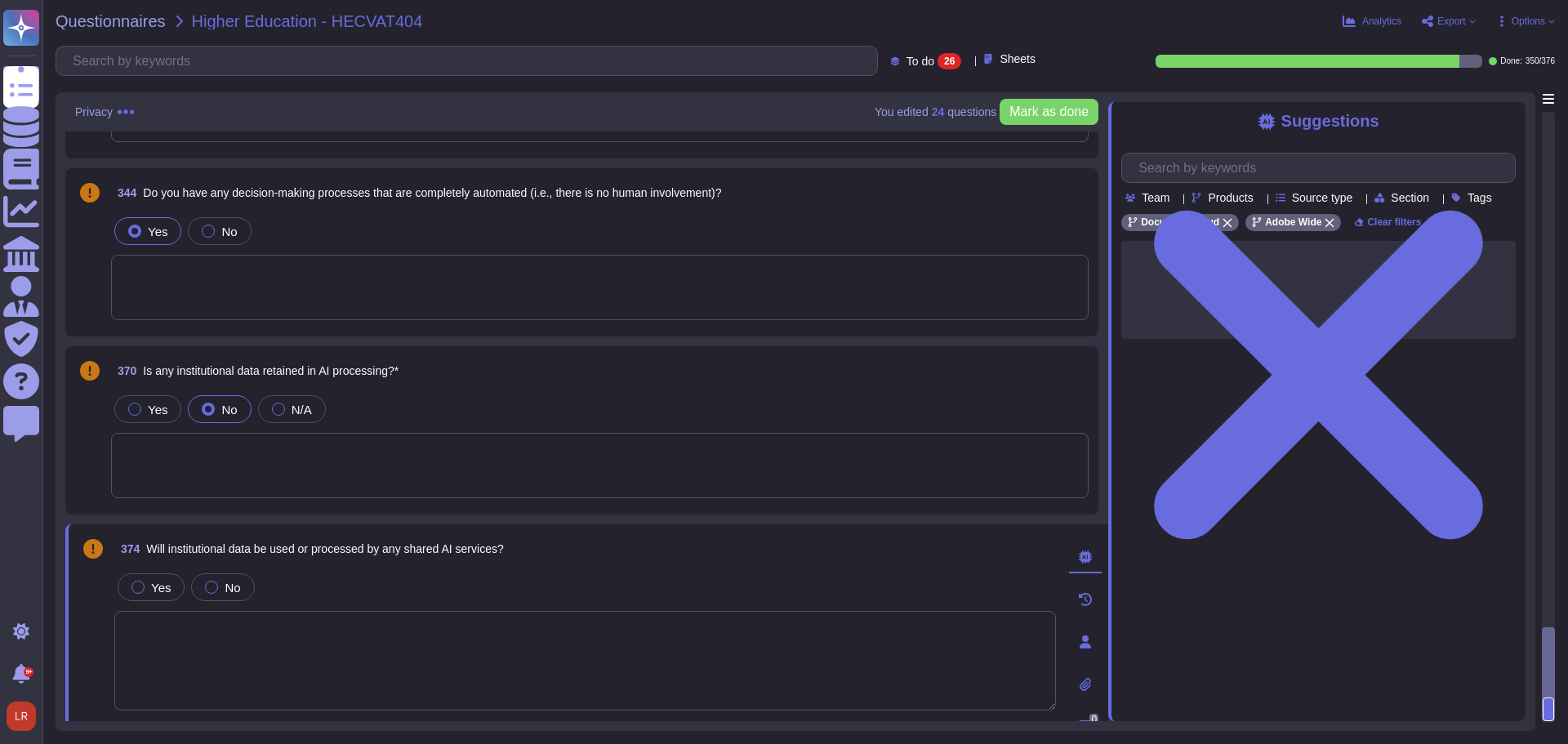 scroll, scrollTop: 0, scrollLeft: 0, axis: both 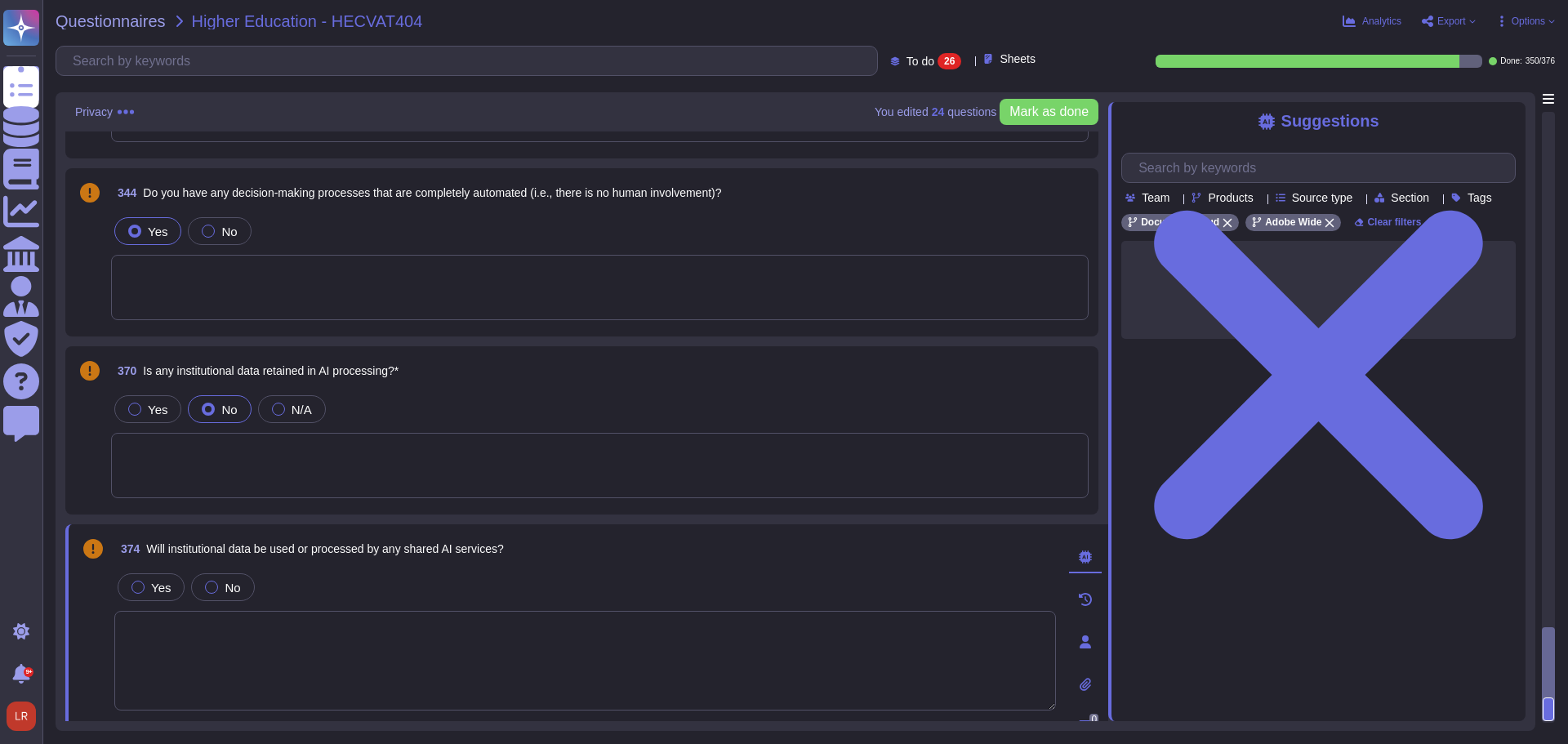 click on "Will institutional data be used or processed by any shared AI services?" at bounding box center [324, 549] 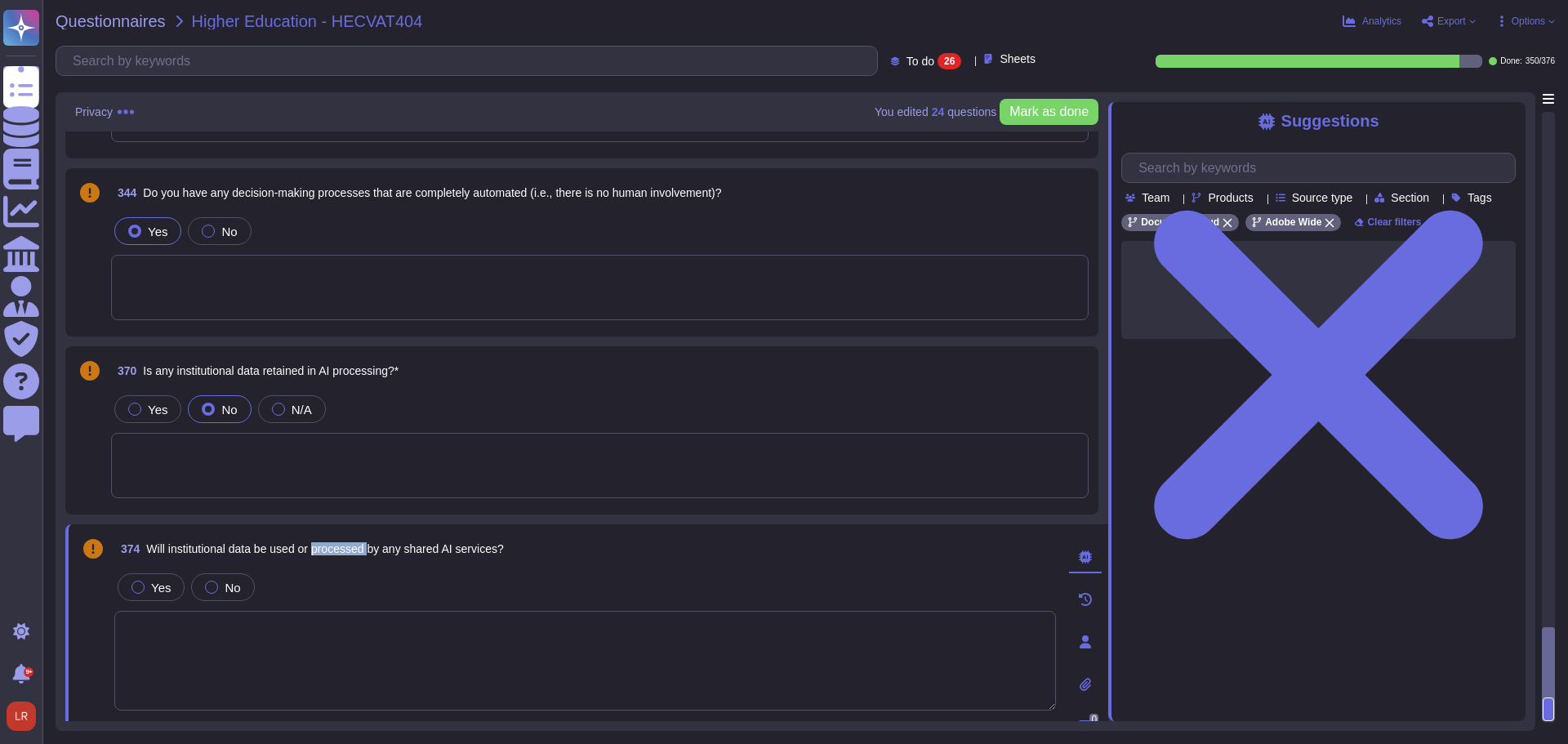 click on "Will institutional data be used or processed by any shared AI services?" at bounding box center (324, 549) 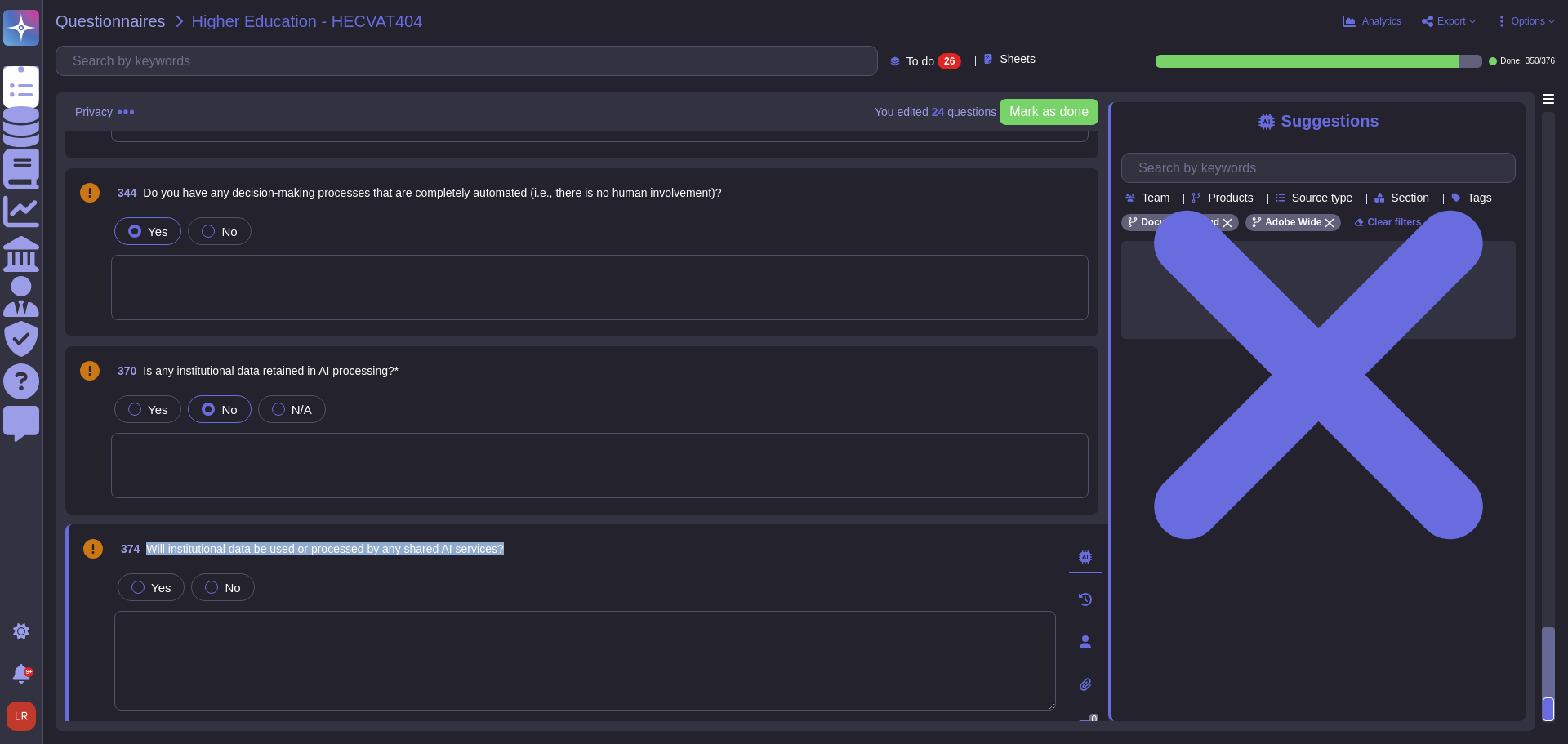 click on "Will institutional data be used or processed by any shared AI services?" at bounding box center [324, 549] 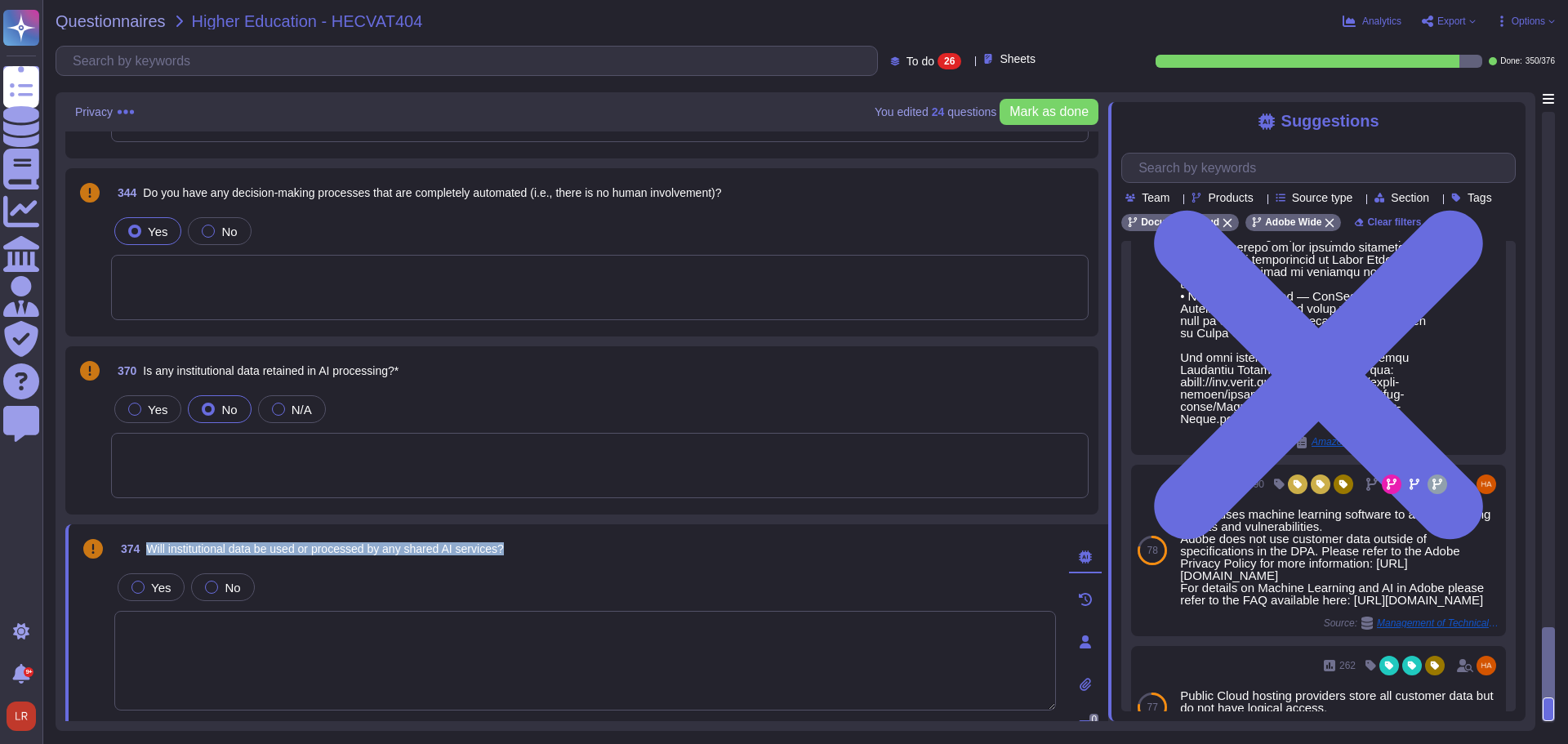 scroll, scrollTop: 786, scrollLeft: 0, axis: vertical 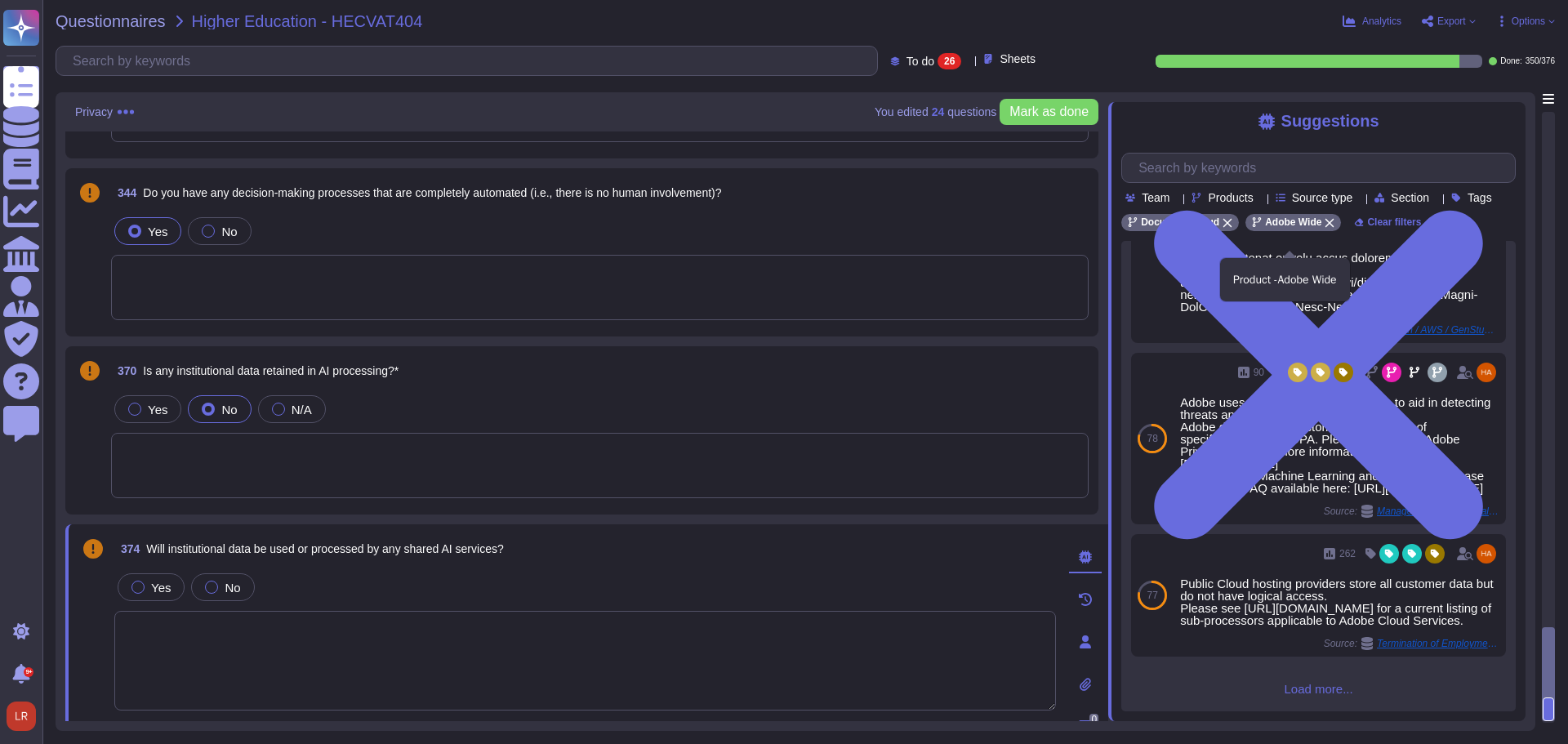 click 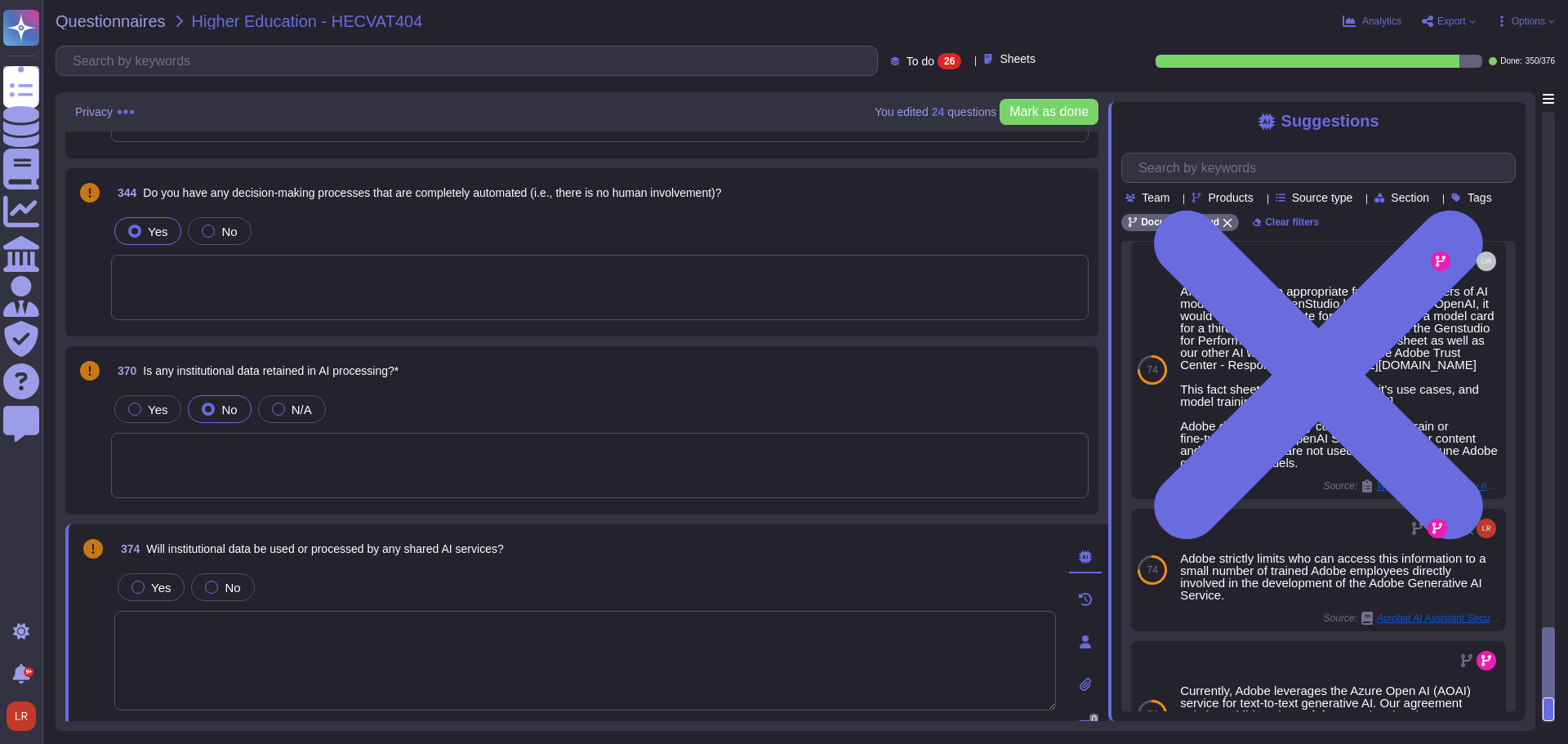 scroll, scrollTop: 0, scrollLeft: 0, axis: both 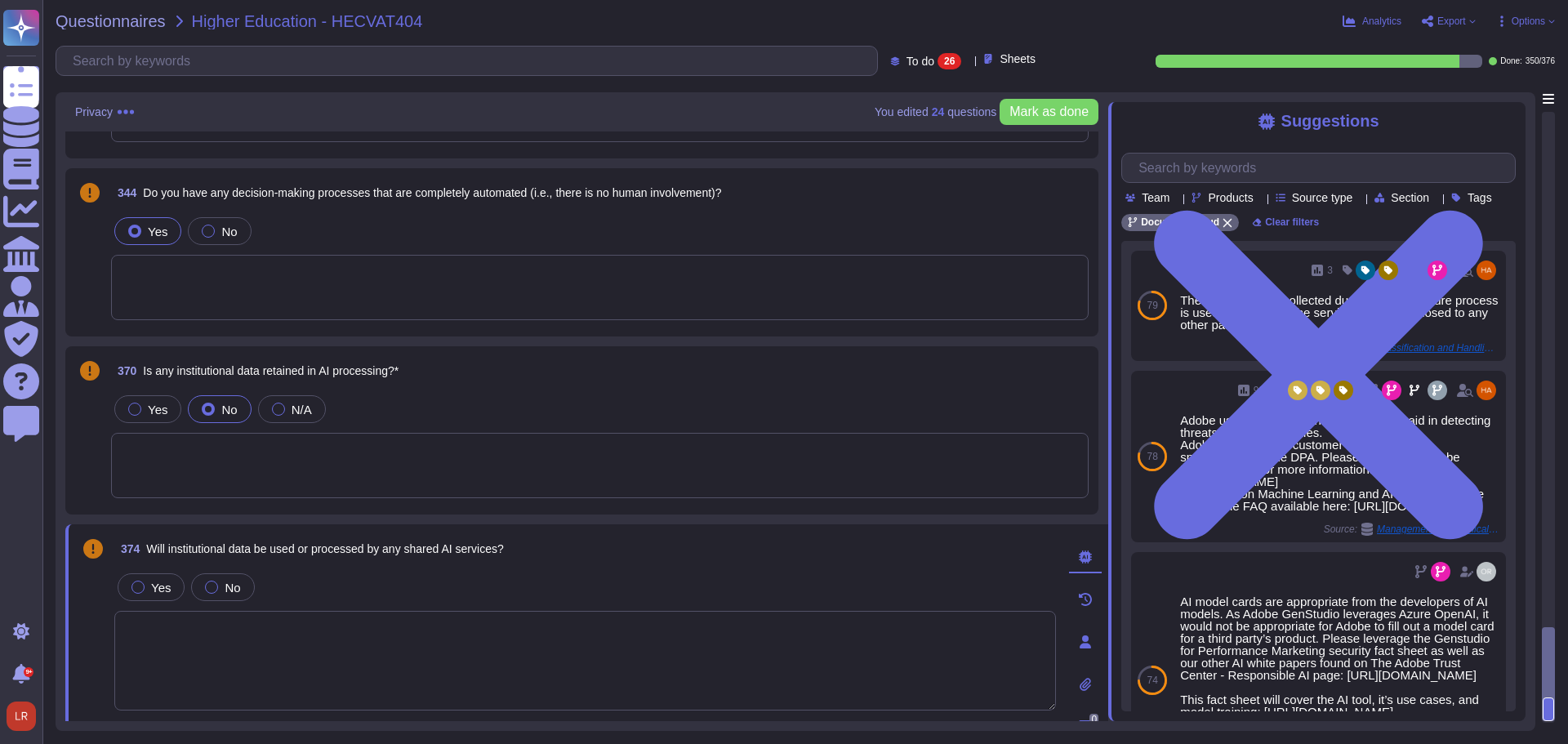 click on "Will institutional data be used or processed by any shared AI services?" at bounding box center (324, 549) 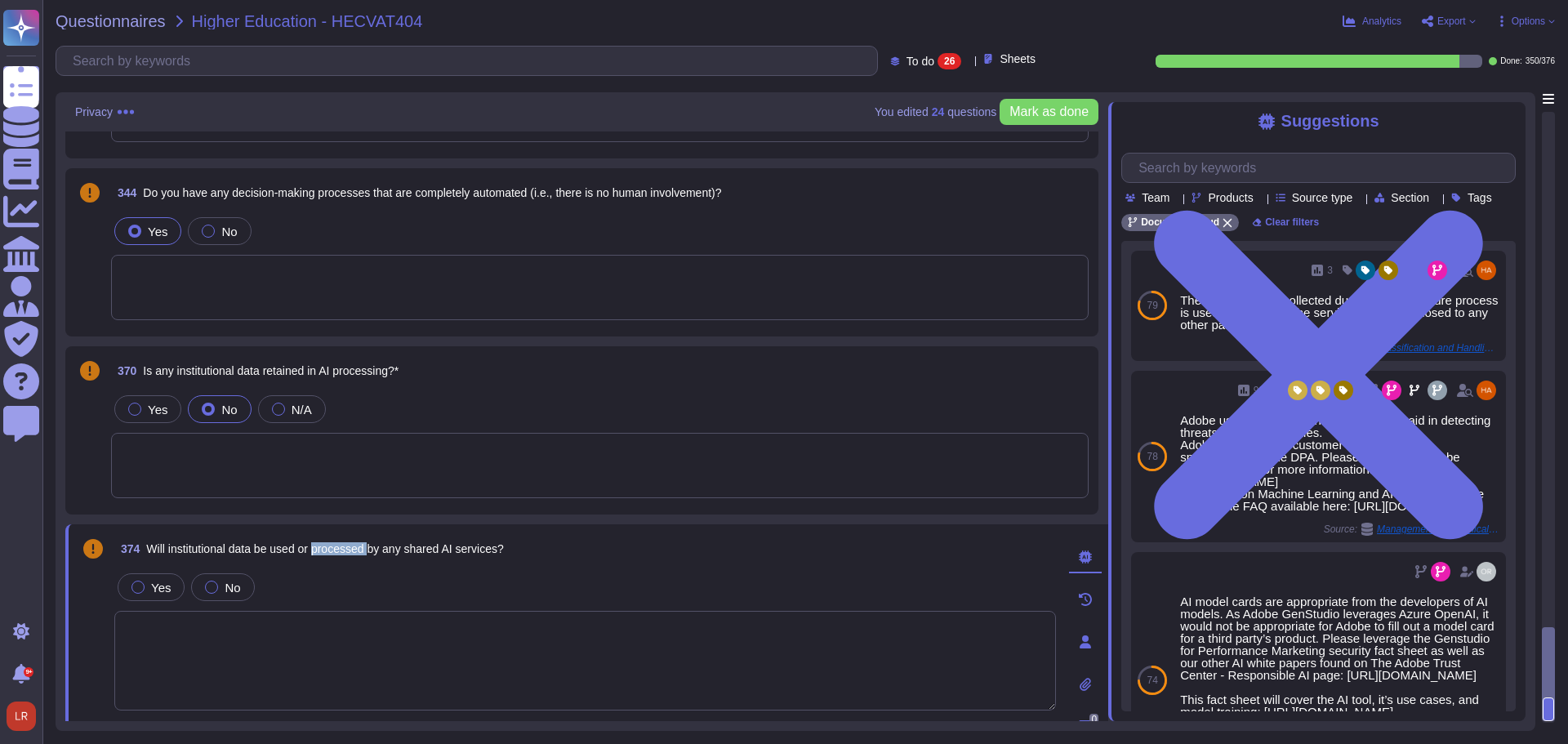 click on "Will institutional data be used or processed by any shared AI services?" at bounding box center [324, 549] 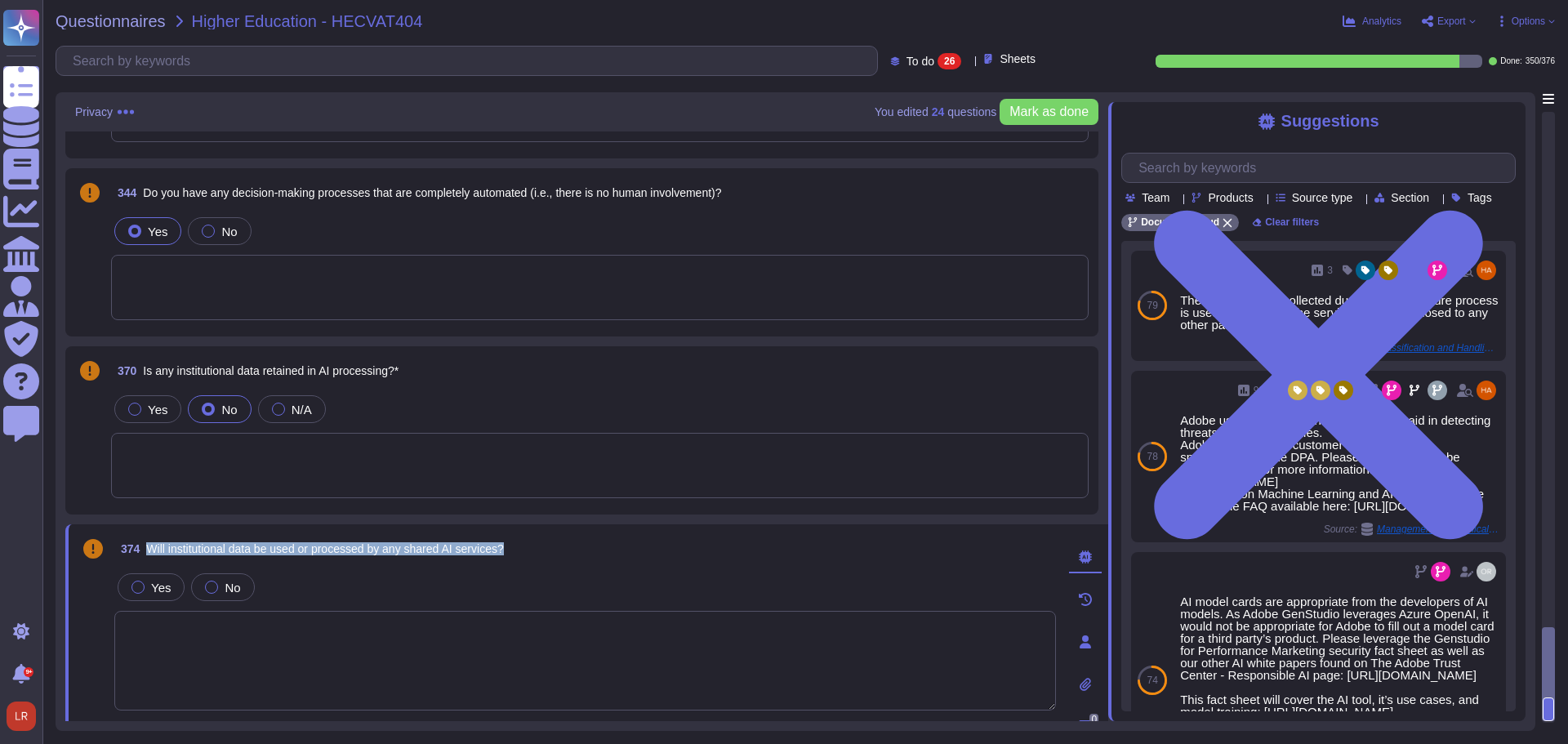 click on "Will institutional data be used or processed by any shared AI services?" at bounding box center [324, 549] 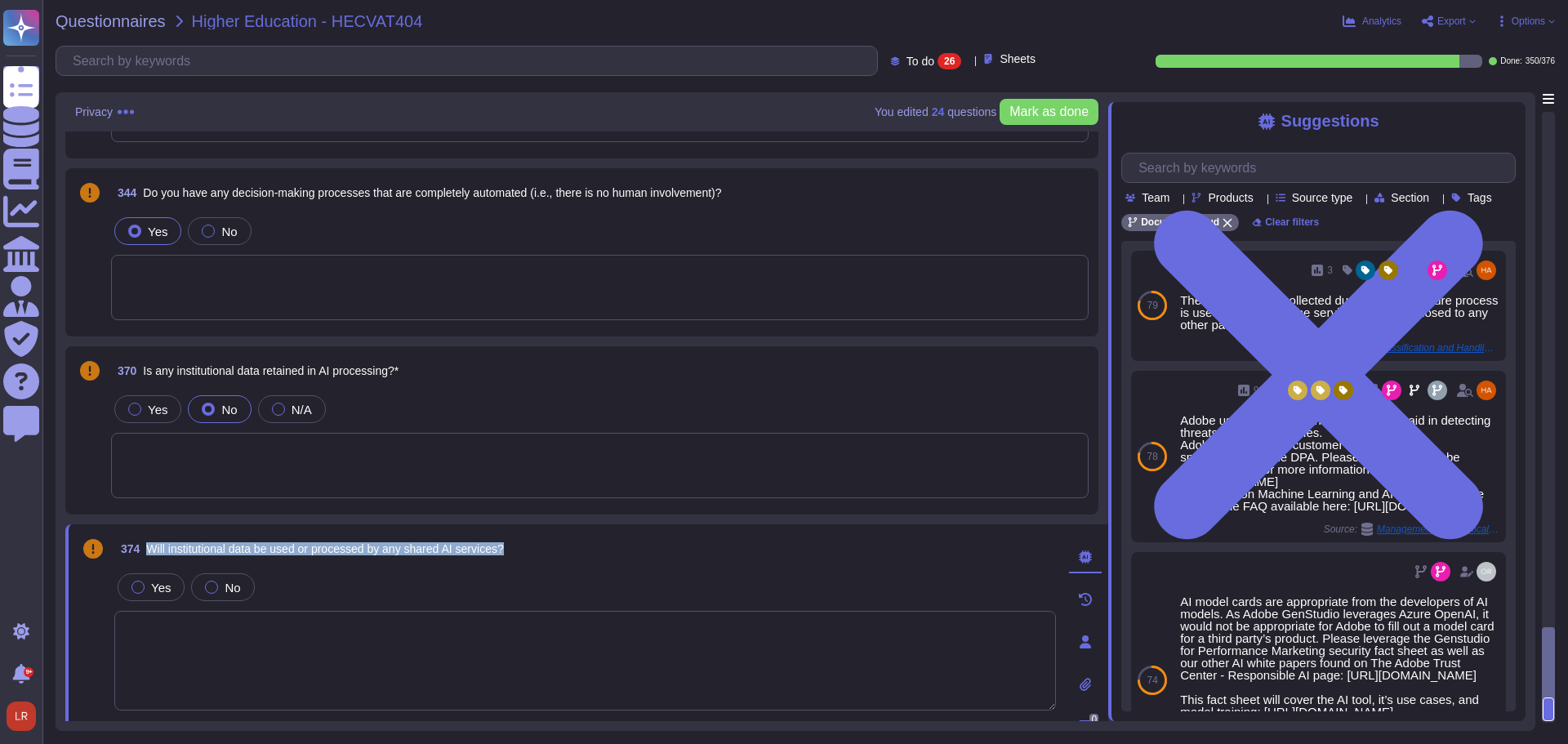 copy on "Will institutional data be used or processed by any shared AI services?" 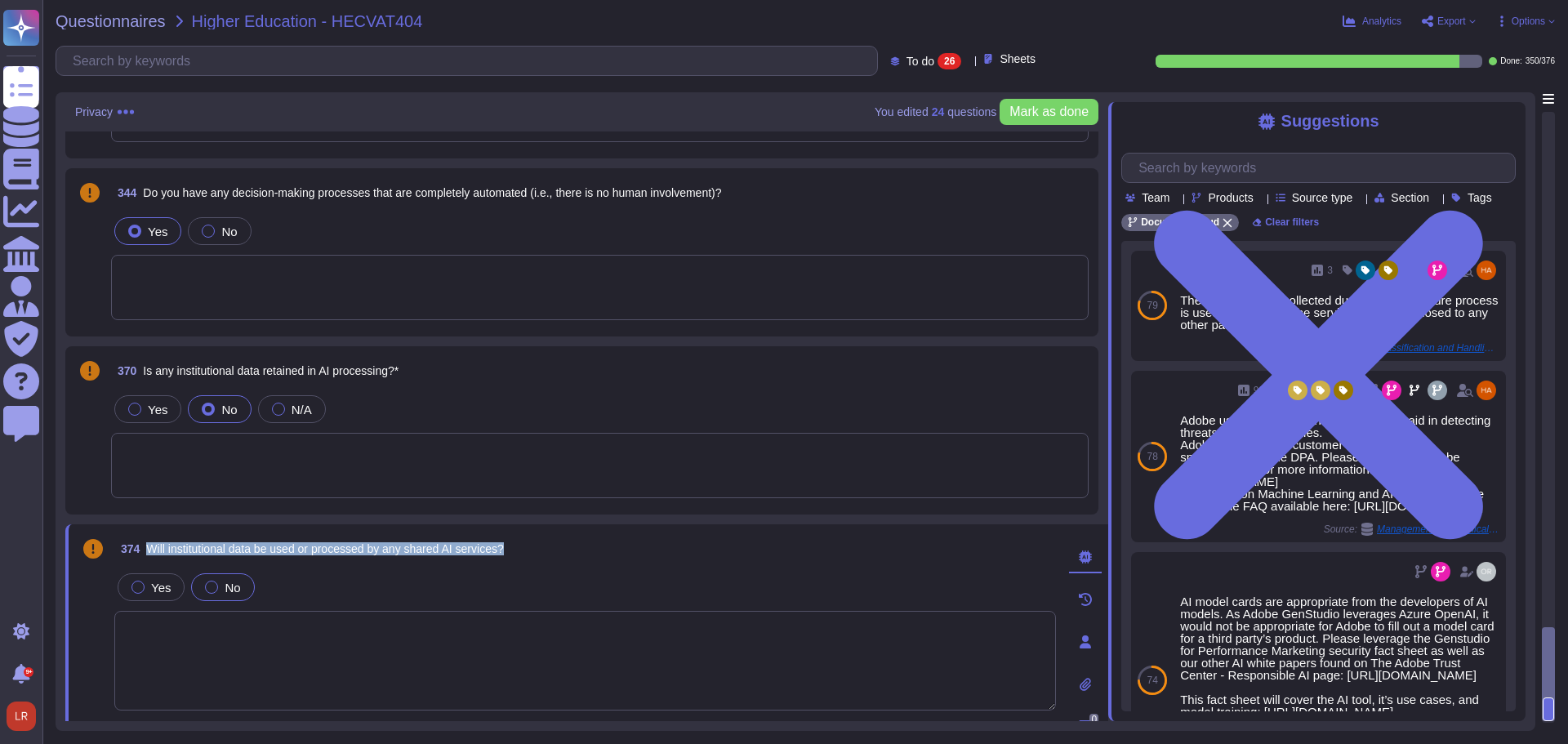 drag, startPoint x: 225, startPoint y: 585, endPoint x: 234, endPoint y: 584, distance: 9.055385 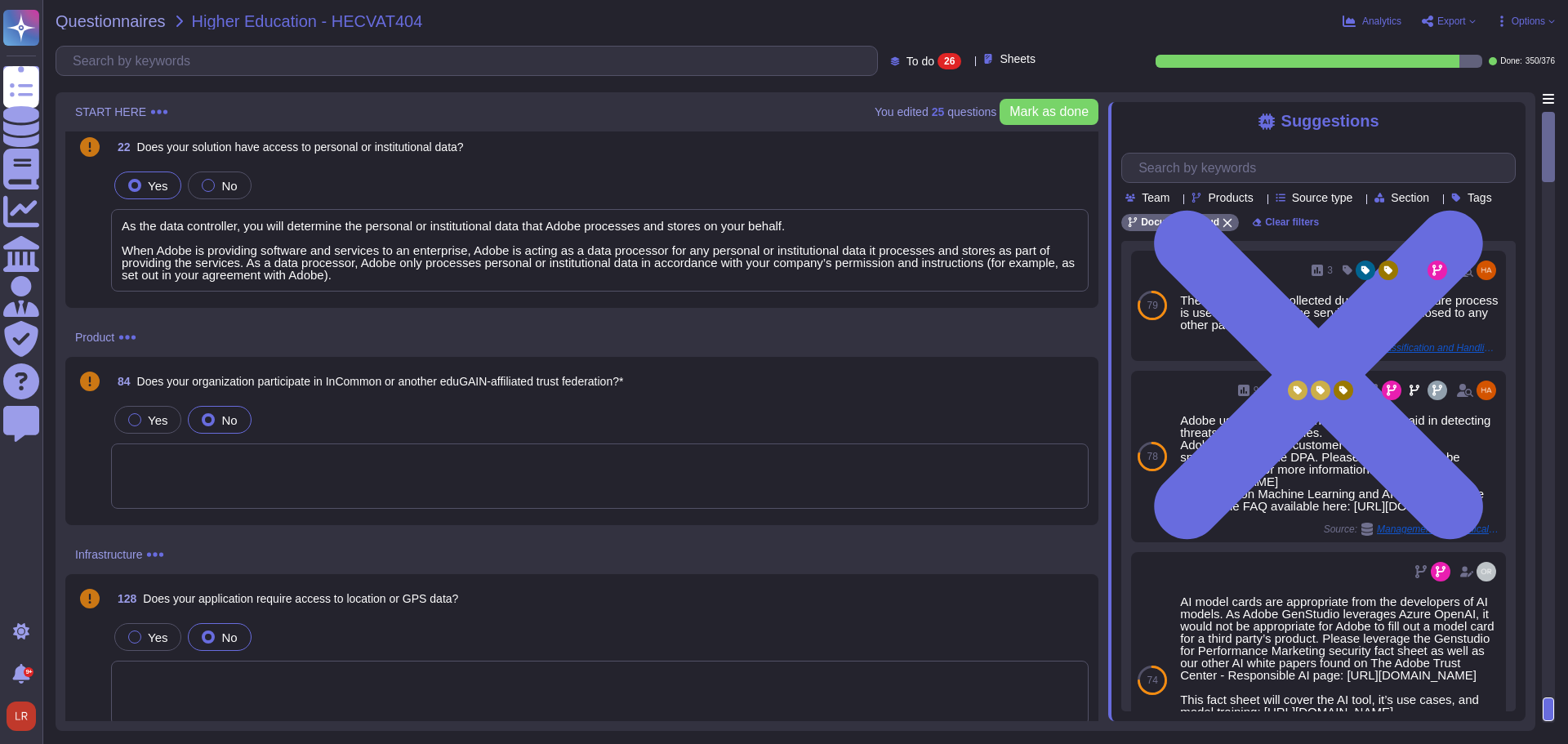scroll, scrollTop: 0, scrollLeft: 0, axis: both 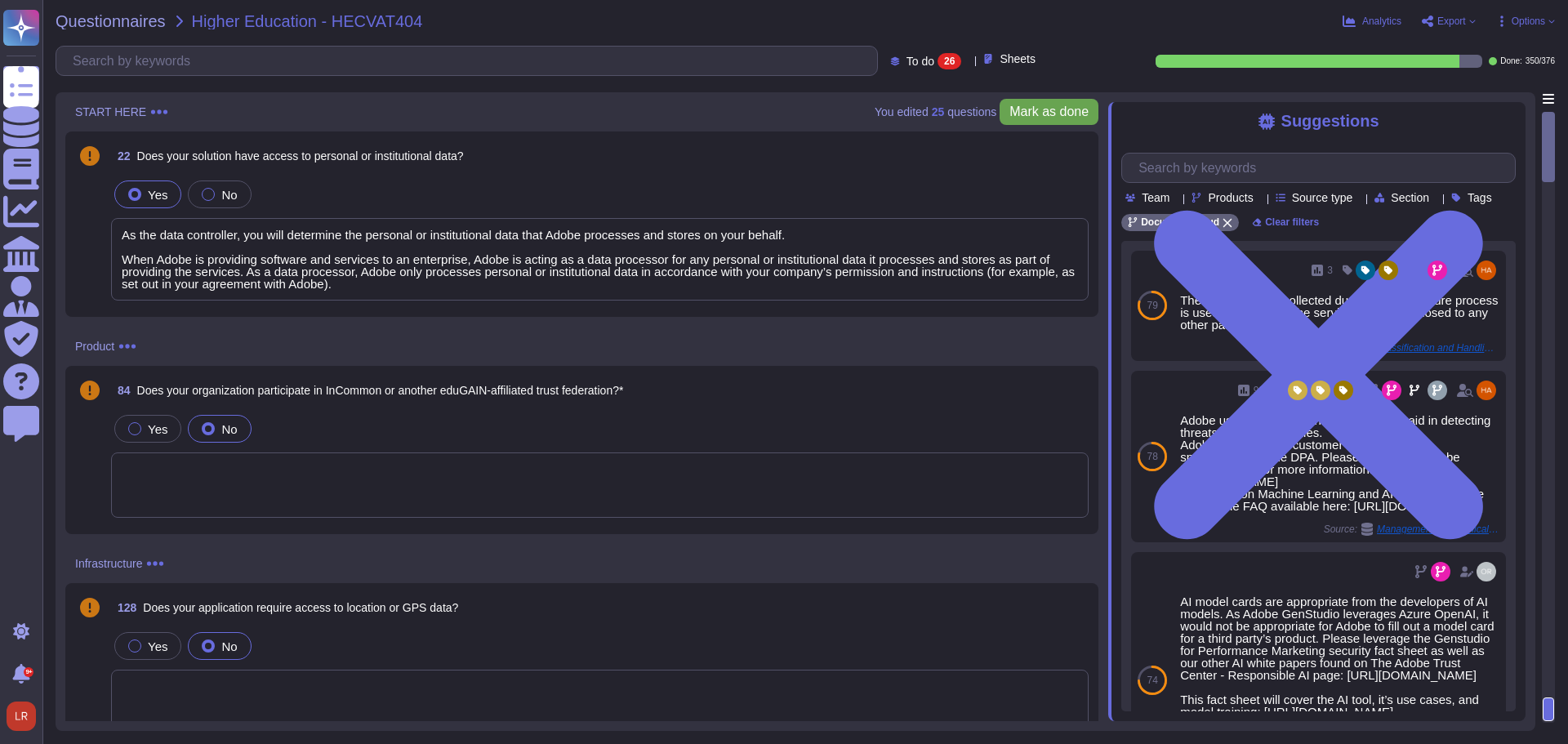 drag, startPoint x: 1078, startPoint y: 115, endPoint x: 1071, endPoint y: 110, distance: 8.602325 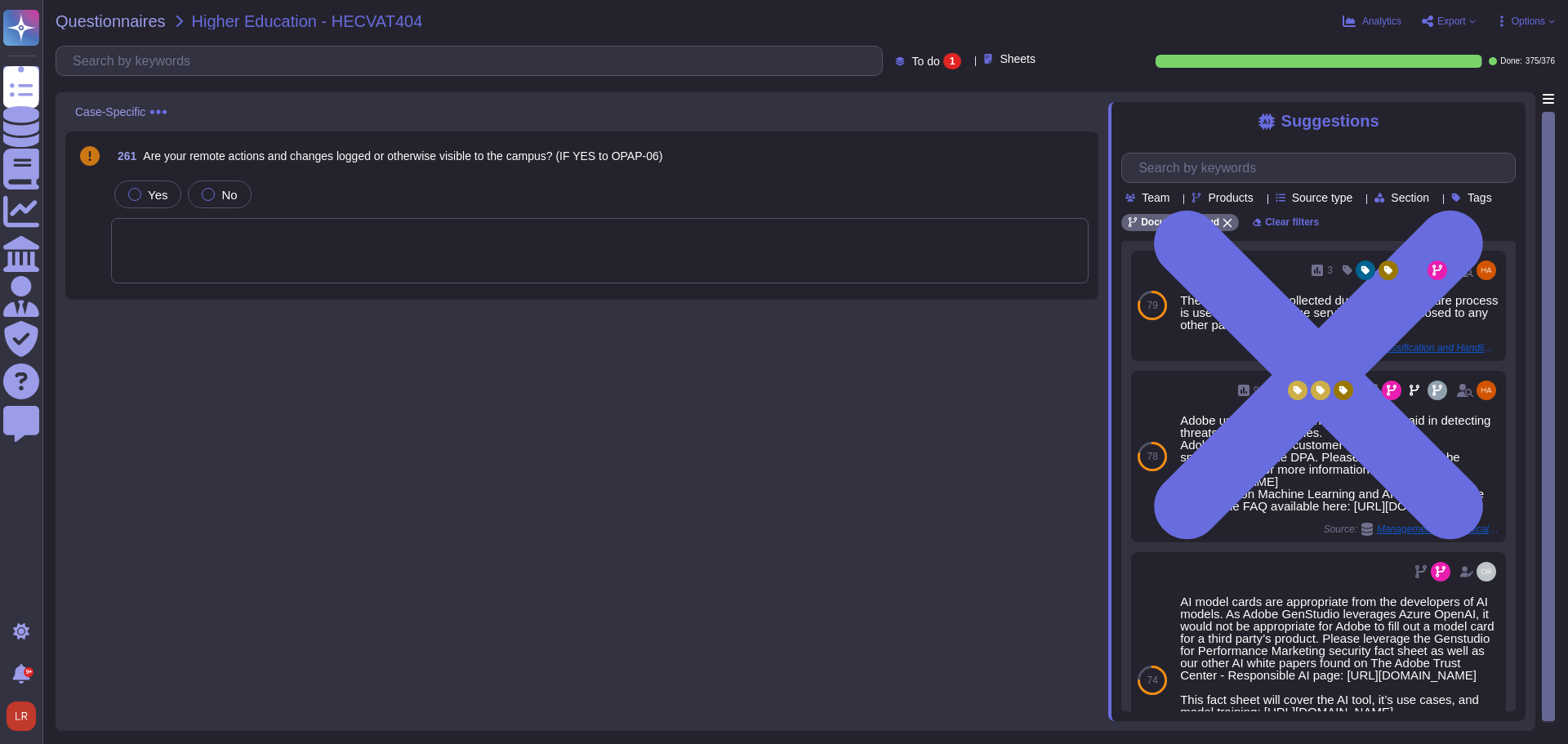 click on "Are your remote actions and changes logged or otherwise visible to the campus? (IF YES to OPAP-06)" at bounding box center [403, 156] 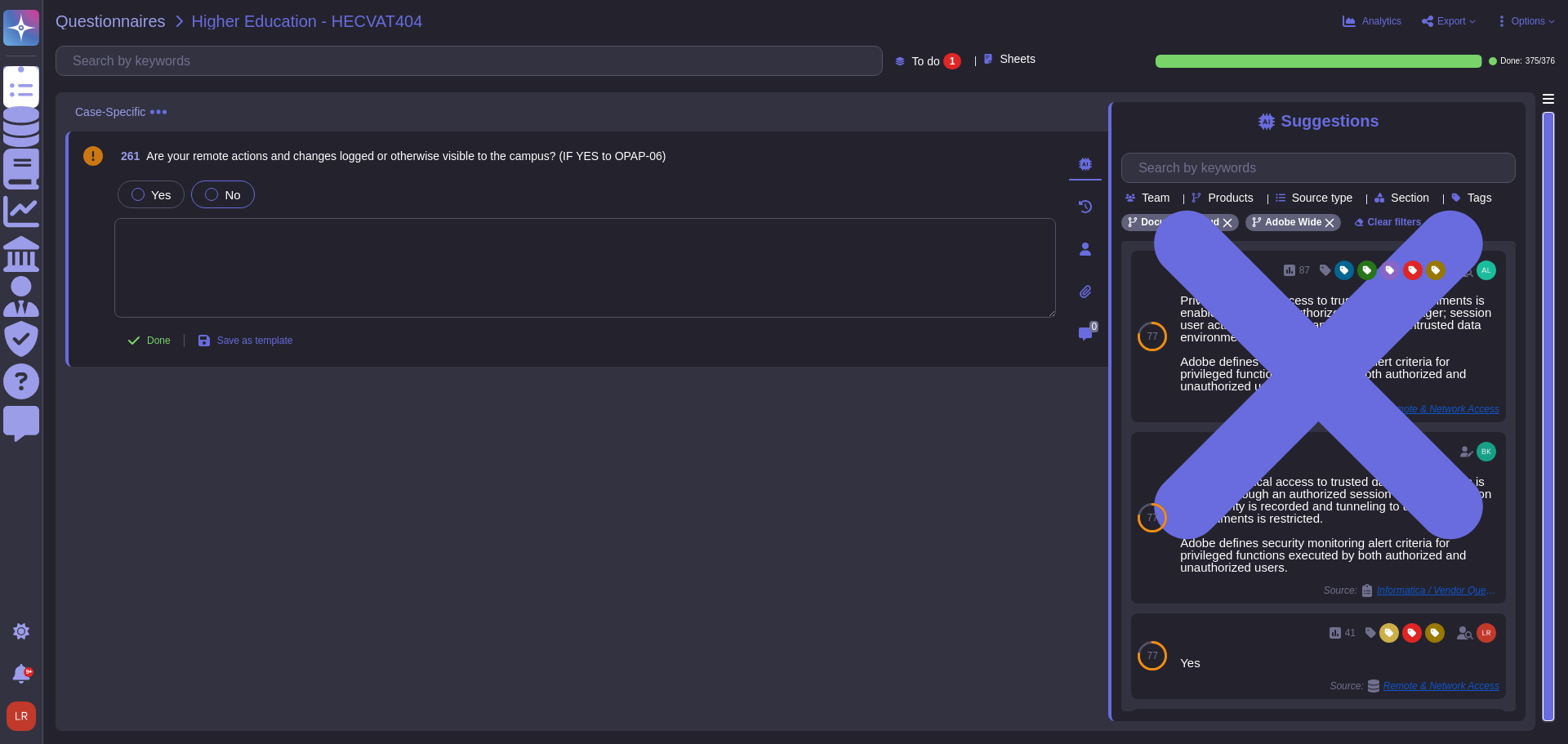 click on "No" at bounding box center [232, 194] 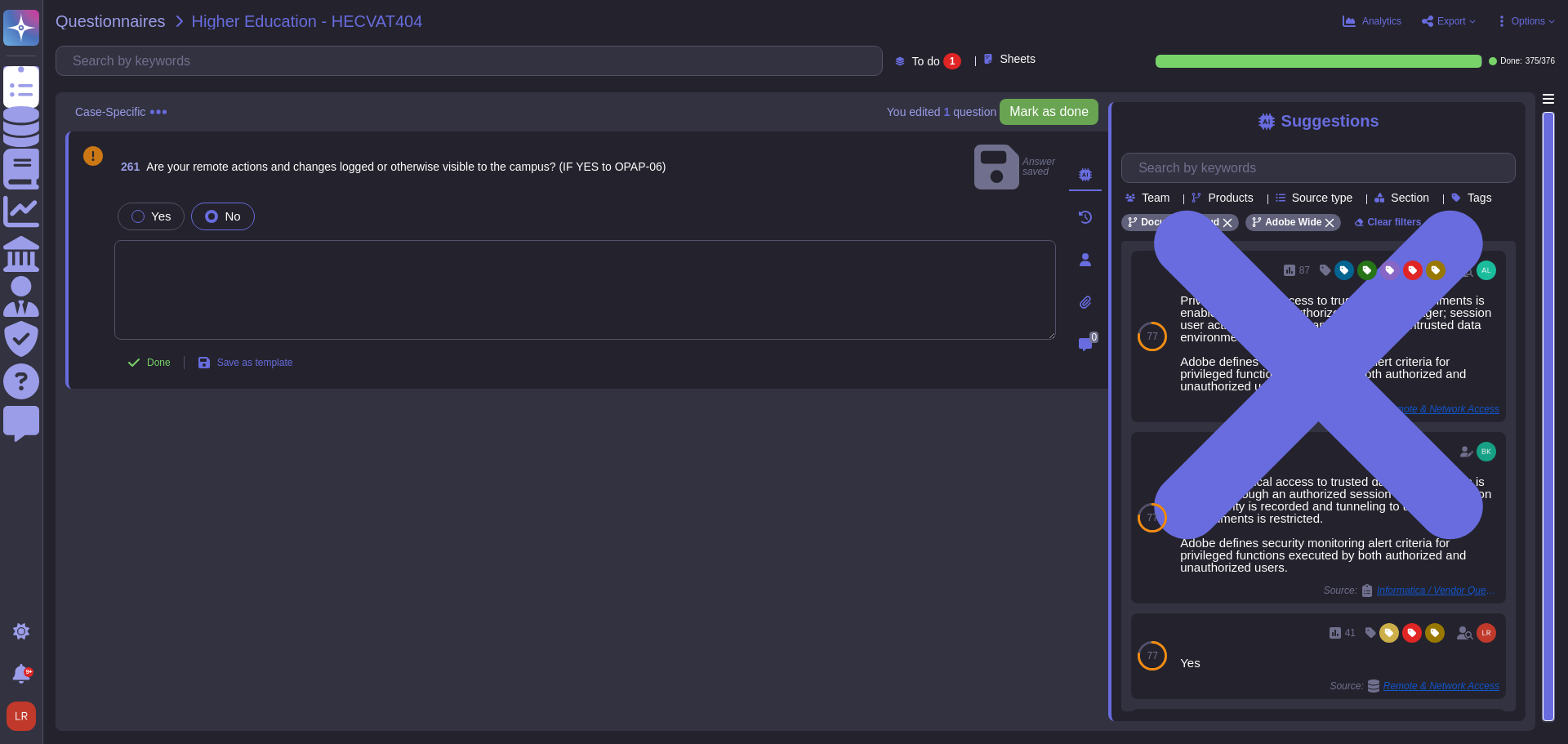 click on "Mark as done" at bounding box center (1049, 112) 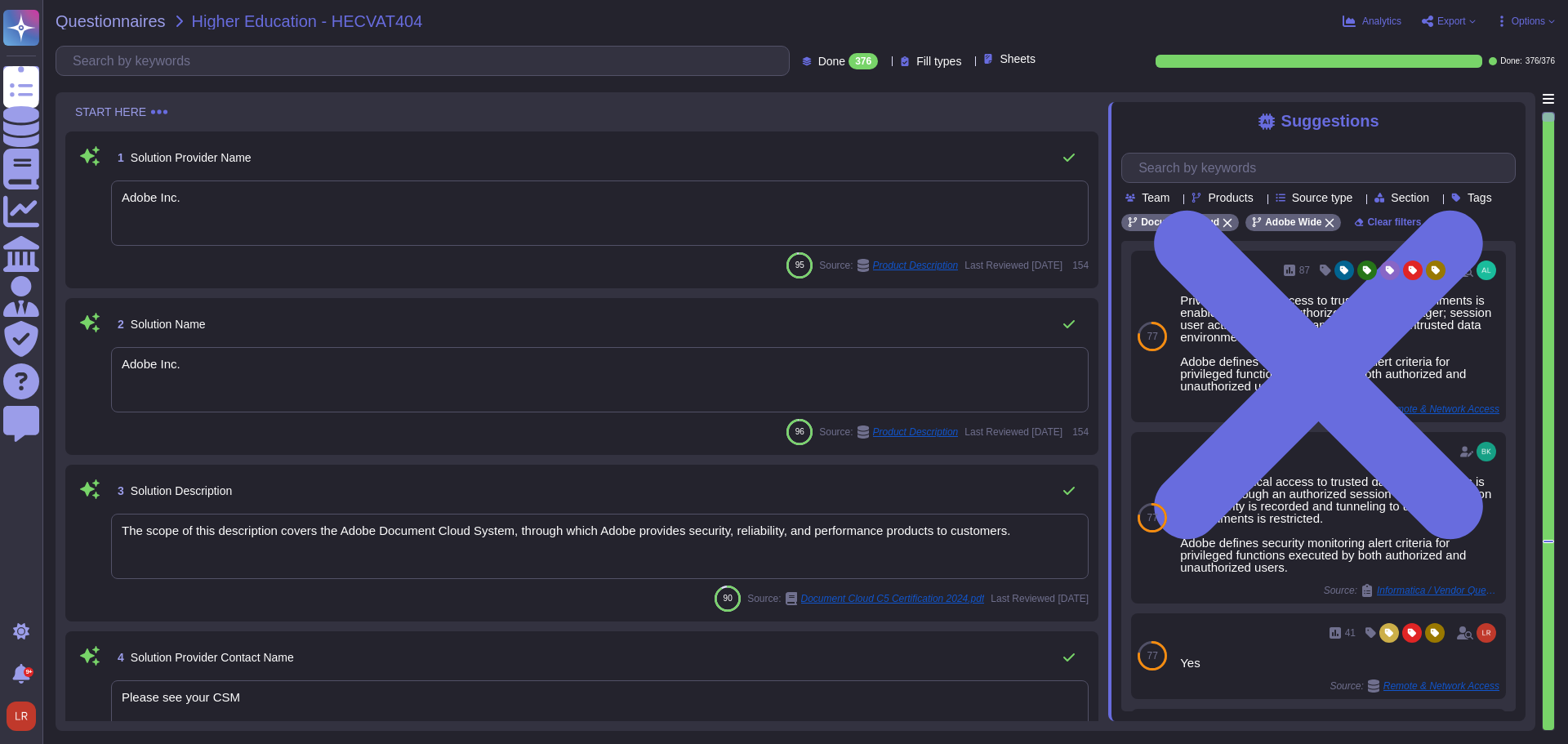 click on "Export" at bounding box center [1448, 21] 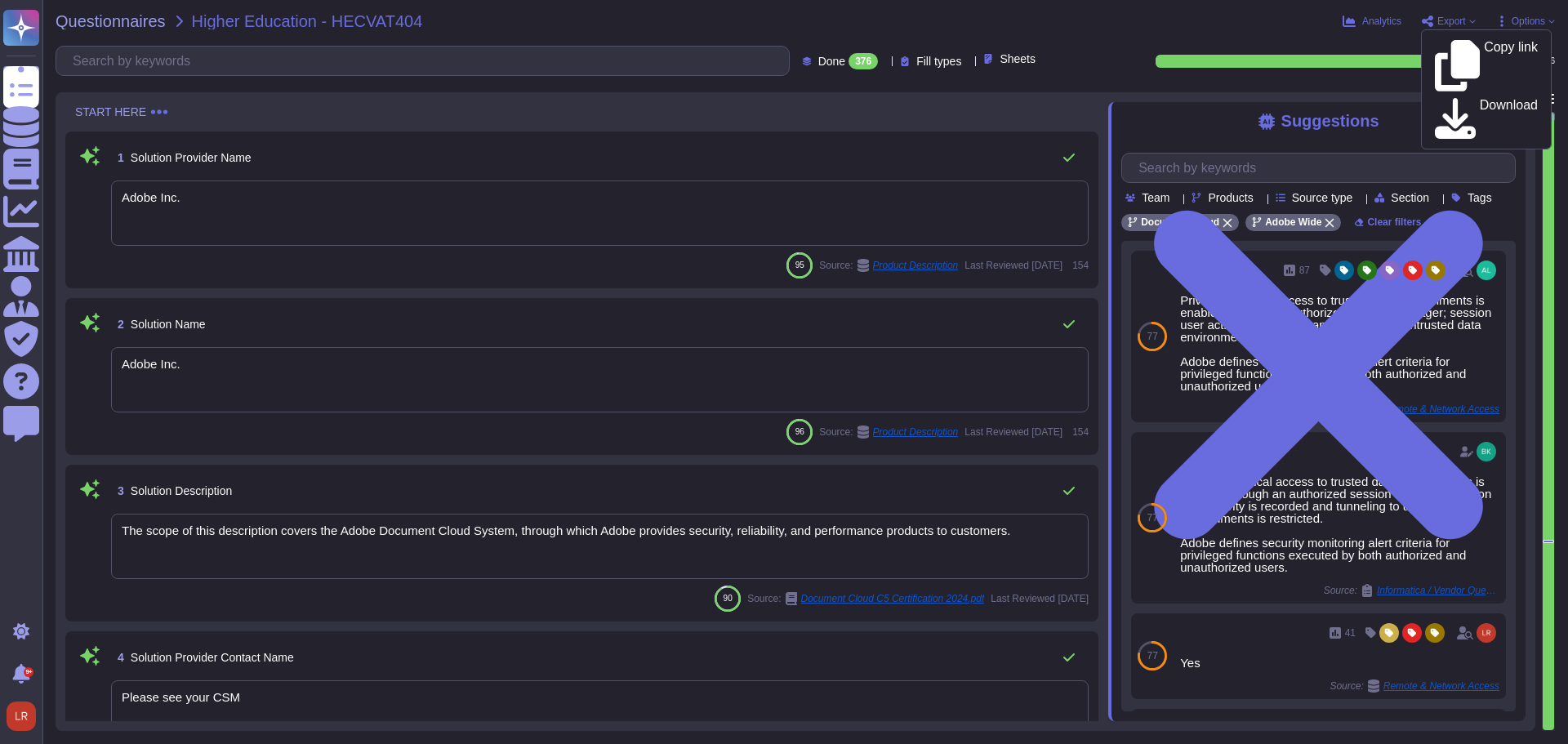 click 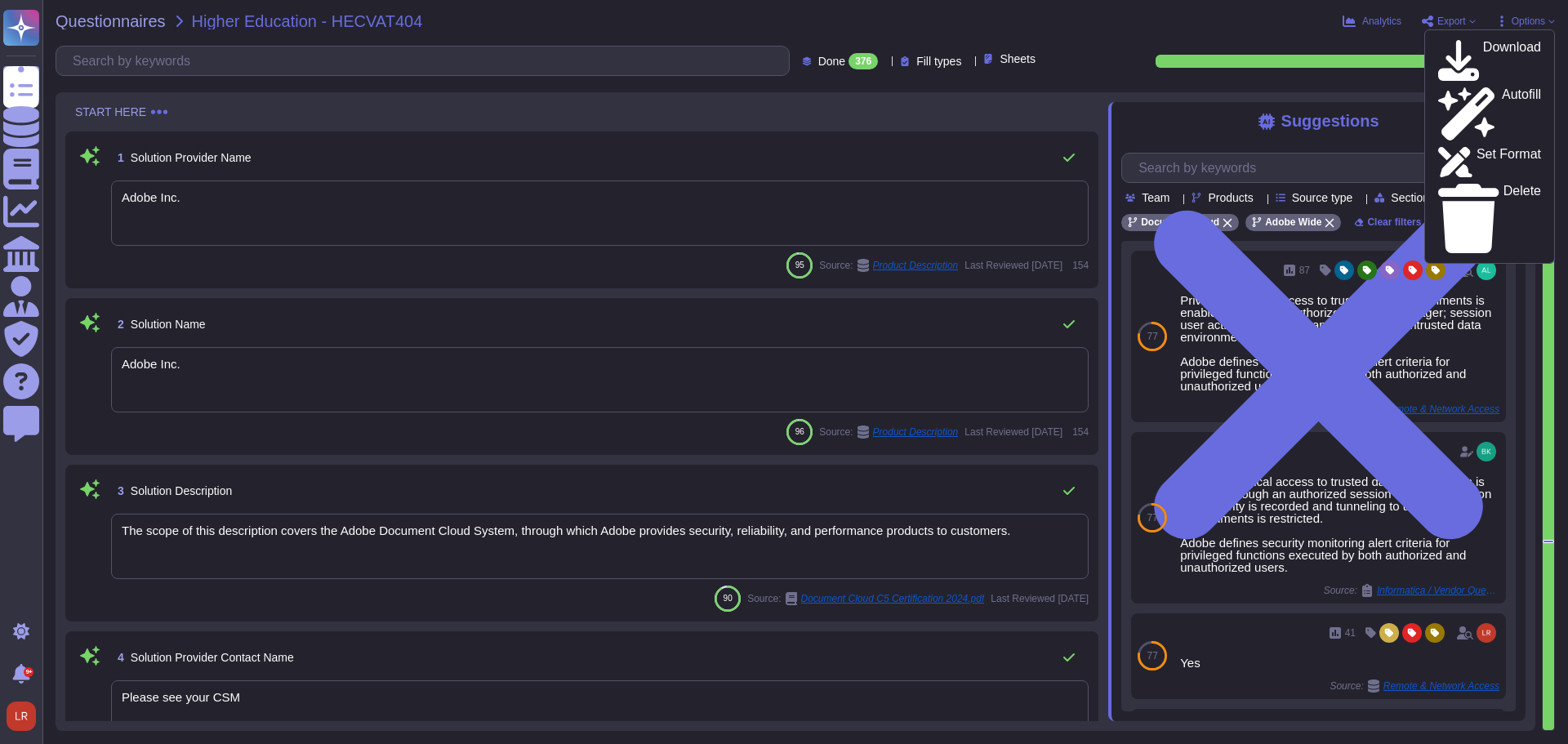 click on "Questionnaires Higher Education - HECVAT404 Analytics Export Copy link Download Options Download Autofill Set Format Delete Done 376 Fill types Sheets Done: 376 / 376 START HERE 1 Solution Provider Name Adobe Inc. 95 Source: Product Description Last Reviewed   [DATE] 154 2 Solution Name Adobe Inc. 96 Source: Product Description Last Reviewed   [DATE] 154 3 Solution Description The scope of this description covers the Adobe Document Cloud System, through which Adobe provides security, reliability, and performance products to customers. 90 Source: Document Cloud C5 Certification 2024.pdf Last Reviewed   [DATE] 4 Solution Provider Contact Name Please see your CSM 96 Source: Product Description Last Reviewed   [DATE] 14 5 Solution Provider Contact Title 93 Source: Product Description Last Reviewed   [DATE] 21 6 Solution Provider Contact Email Adobe provides a contact method for external parties to report incidents here: [URL][DOMAIN_NAME]. 94 Source: Last Reviewed" at bounding box center [805, 372] 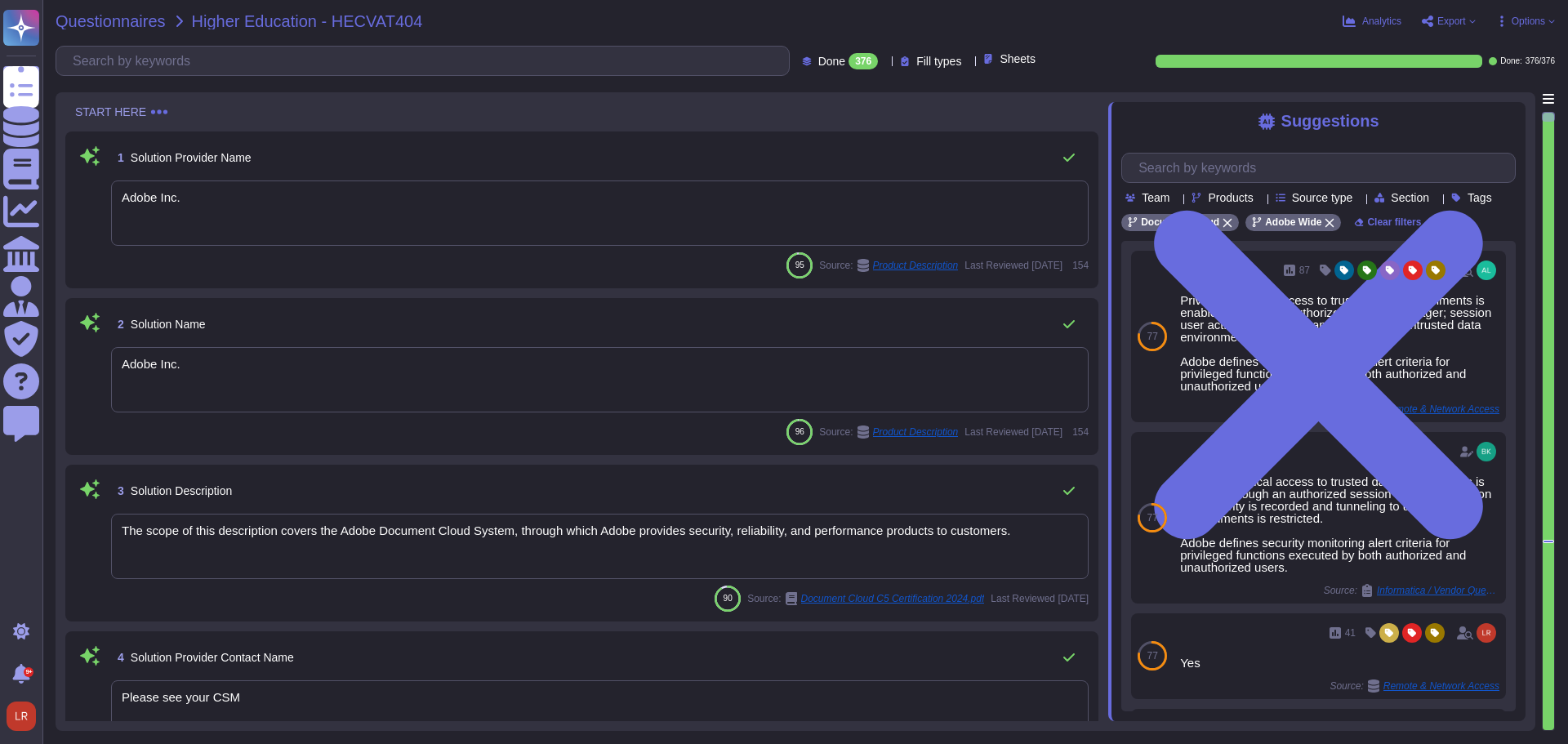 click on "Questionnaires" at bounding box center (110, 21) 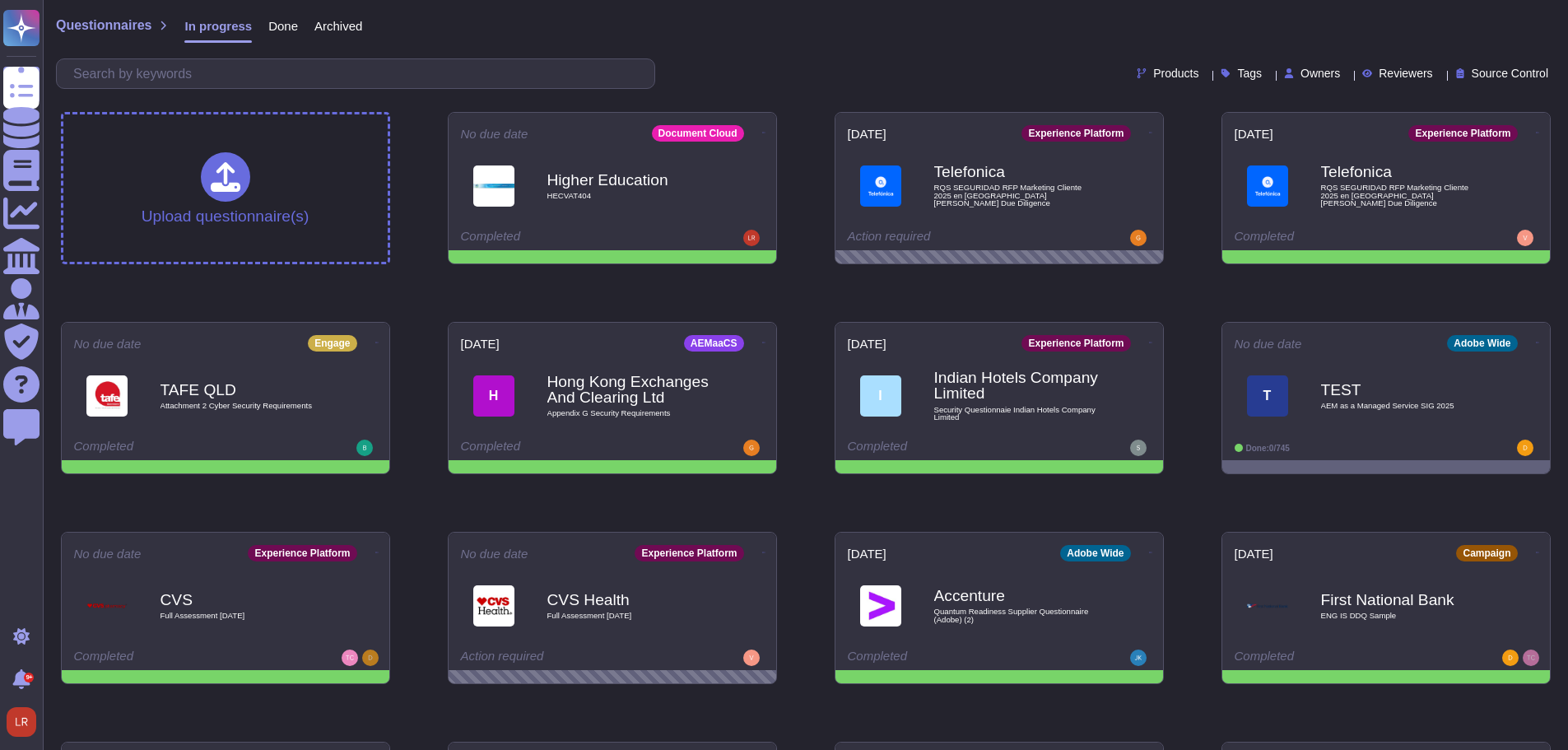 click on "Upload questionnaire(s) No due date Document Cloud Higher Education HECVAT404 Completed  [DATE] Experience Platform Telefonica RQS SEGURIDAD RFP Marketing Cliente 2025 en [GEOGRAPHIC_DATA] [PERSON_NAME] Due Diligence Action required  [DATE] Experience Platform Telefonica RQS SEGURIDAD RFP Marketing Cliente 2025 en [GEOGRAPHIC_DATA] [PERSON_NAME] Due Diligence Completed No due date Engage TAFE QLD Attachment 2 Cyber Security Requirements Completed  [DATE] AEMaaCS H Hong Kong Exchanges And Clearing Ltd Appendix G Security Requirements Completed  [DATE] Experience Platform I Indian Hotels Company Limited Security Questionnaie Indian Hotels Company Limited Completed No due date Adobe Wide T TEST AEM as a Managed Service SIG 2025 Done: 0/745 No due date Experience Platform CVS Full Assessment [DATE] Completed No due date Experience Platform CVS Health Full Assessment [DATE] Action required  [DATE] Adobe Wide Accenture Quantum Readiness Supplier Questionnaire (Adobe) (2) Completed  [DATE] Campaign First National Bank Completed T C" at bounding box center [806, 818] 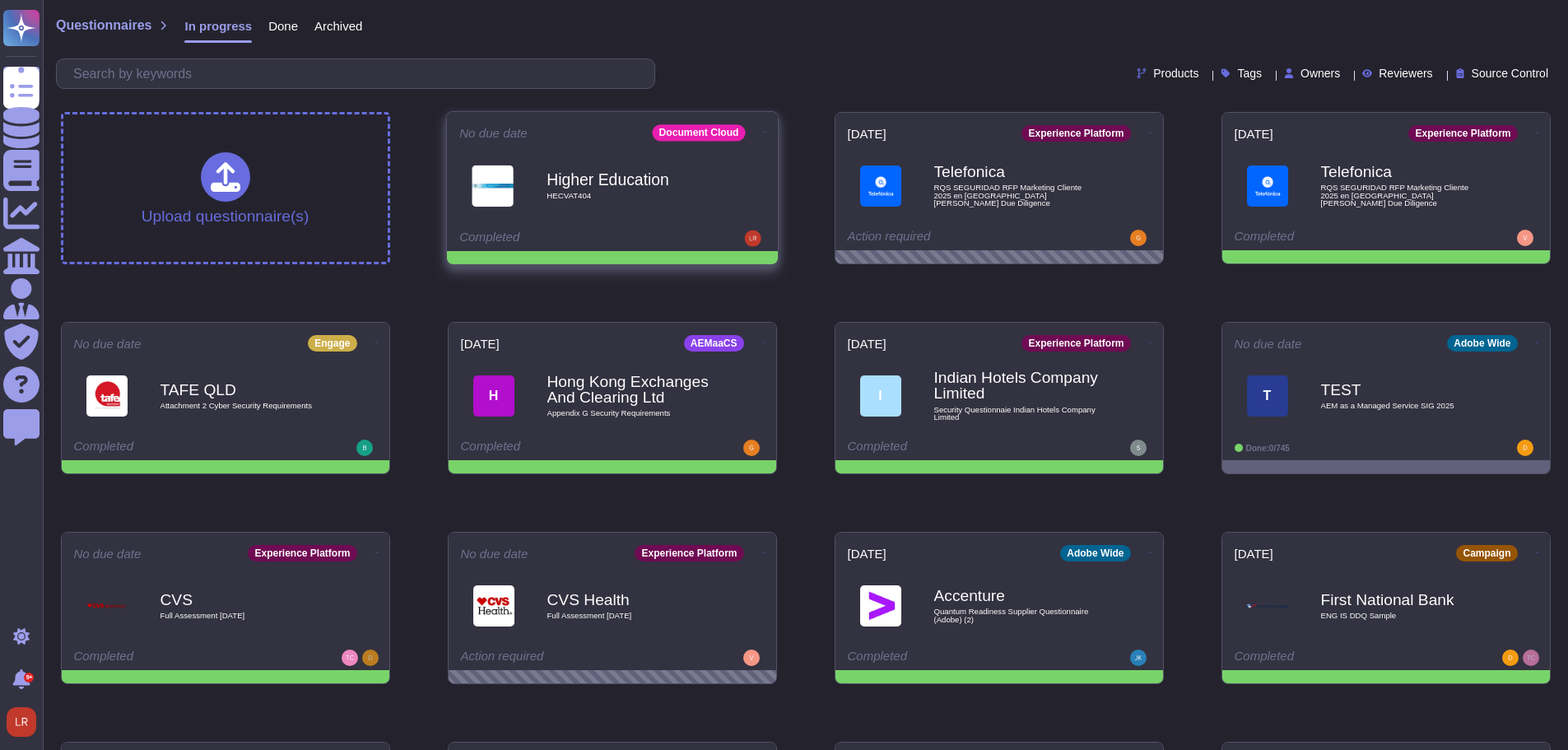 click 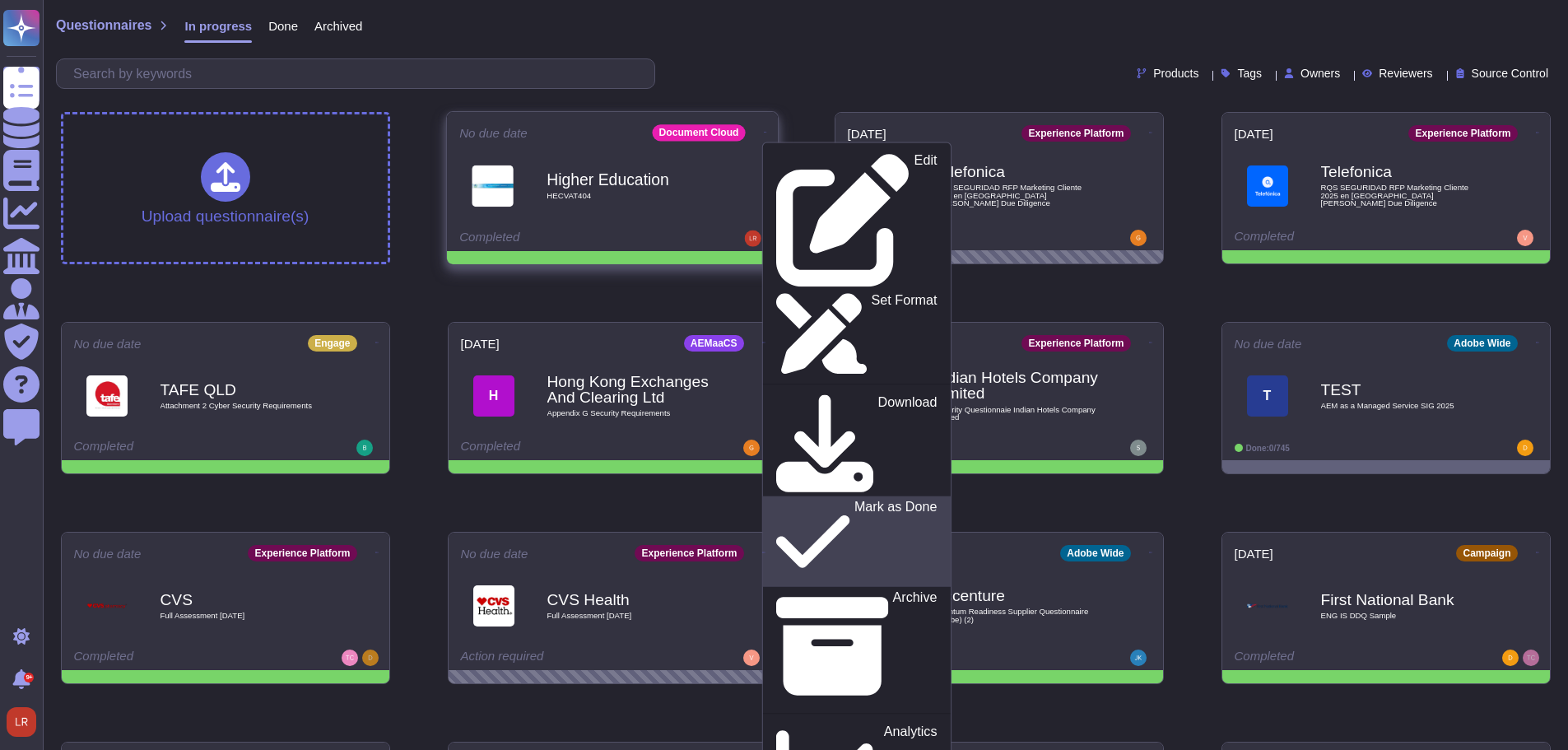 click on "Mark as Done" at bounding box center [895, 542] 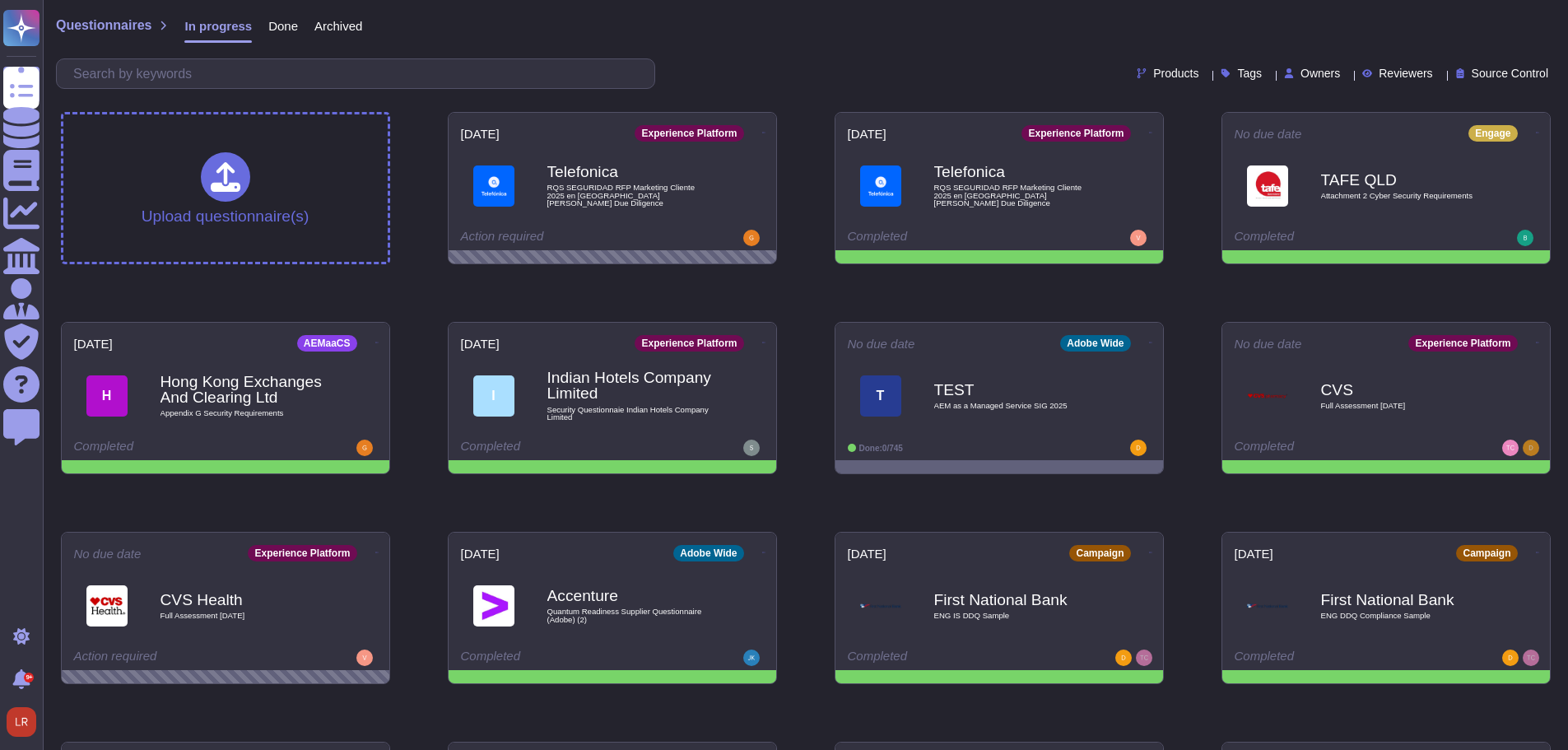 click on "Upload questionnaire(s)  [DATE] Experience Platform Telefonica RQS SEGURIDAD RFP Marketing Cliente 2025 en [GEOGRAPHIC_DATA] [PERSON_NAME] Due Diligence Action required  [DATE] Experience Platform Telefonica RQS SEGURIDAD RFP Marketing Cliente 2025 en [GEOGRAPHIC_DATA] [PERSON_NAME] Due Diligence Completed No due date Engage TAFE QLD Attachment 2 Cyber Security Requirements Completed  [DATE] AEMaaCS H Hong Kong Exchanges And Clearing Ltd Appendix G Security Requirements Completed  [DATE] Experience Platform I Indian Hotels Company Limited Security Questionnaie Indian Hotels Company Limited Completed No due date Adobe Wide T TEST AEM as a Managed Service SIG 2025 Done: 0/745 No due date Experience Platform CVS Full Assessment [DATE] Completed No due date Experience Platform CVS Health Full Assessment [DATE] Action required  [DATE] Adobe Wide Accenture Quantum Readiness Supplier Questionnaire (Adobe) (2) Completed  [DATE] Campaign First National Bank ENG IS DDQ Sample Completed  [DATE] Campaign First National Bank Campaign" at bounding box center [806, 818] 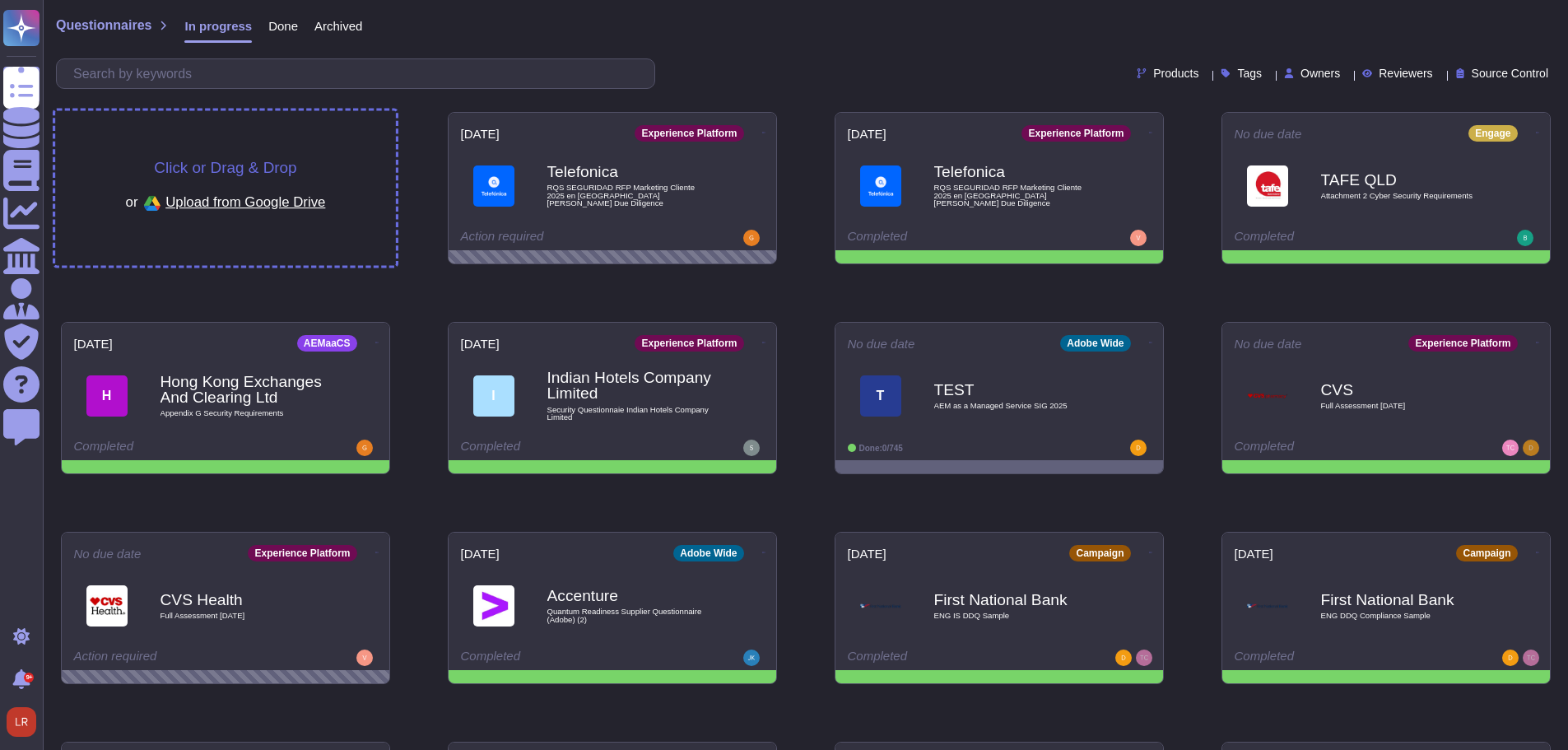 click on "Click or Drag & Drop" at bounding box center (225, 167) 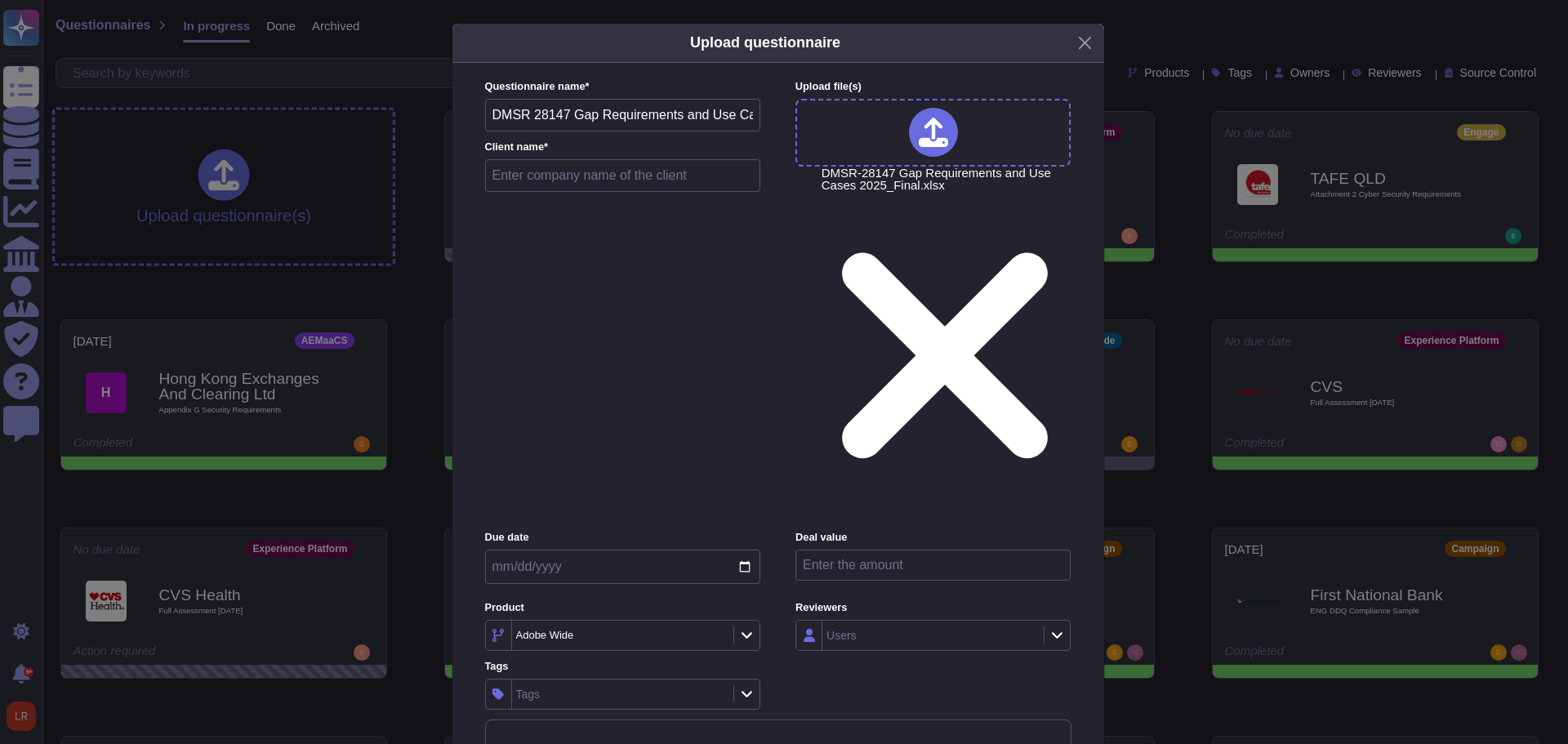 click at bounding box center (623, 176) 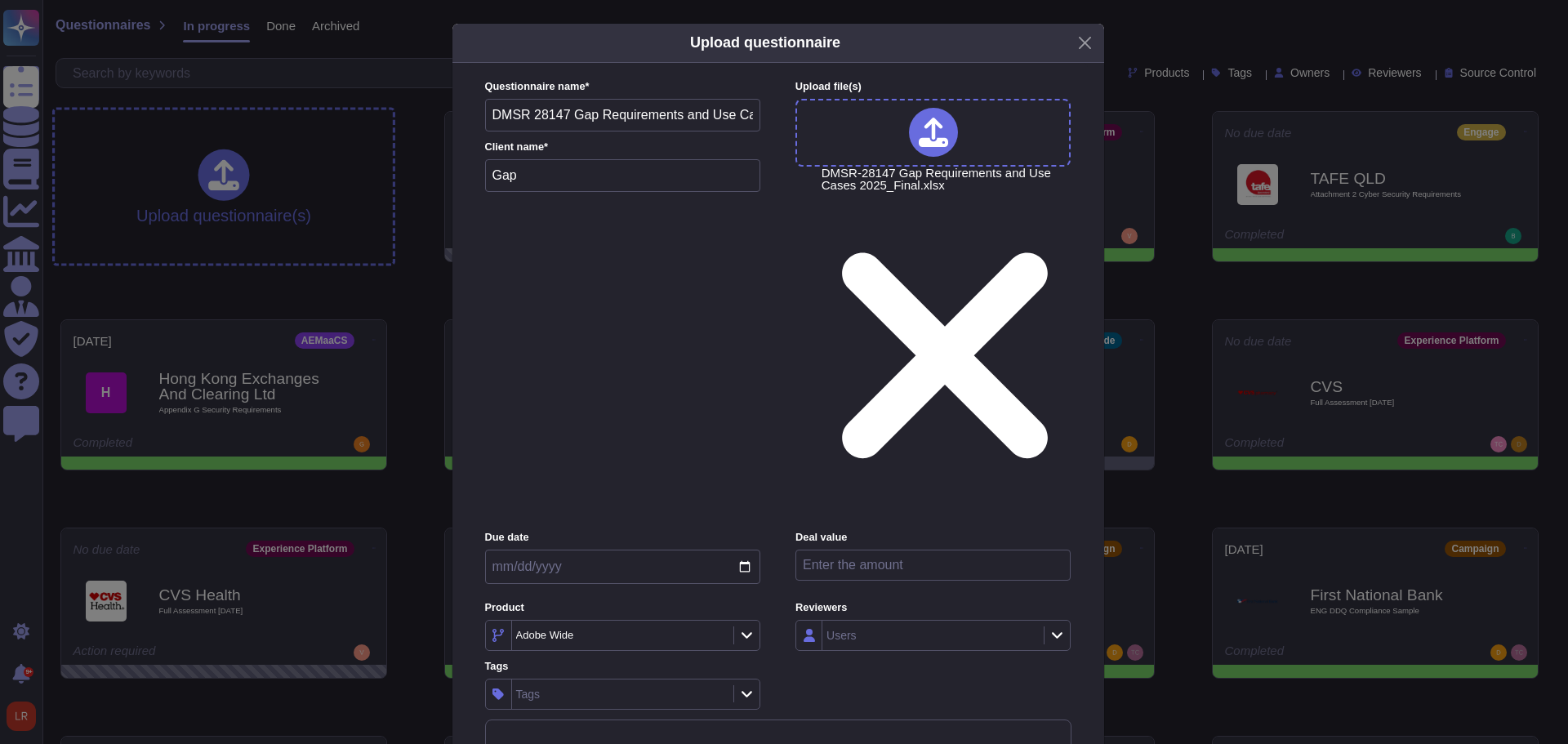 type on "Gap" 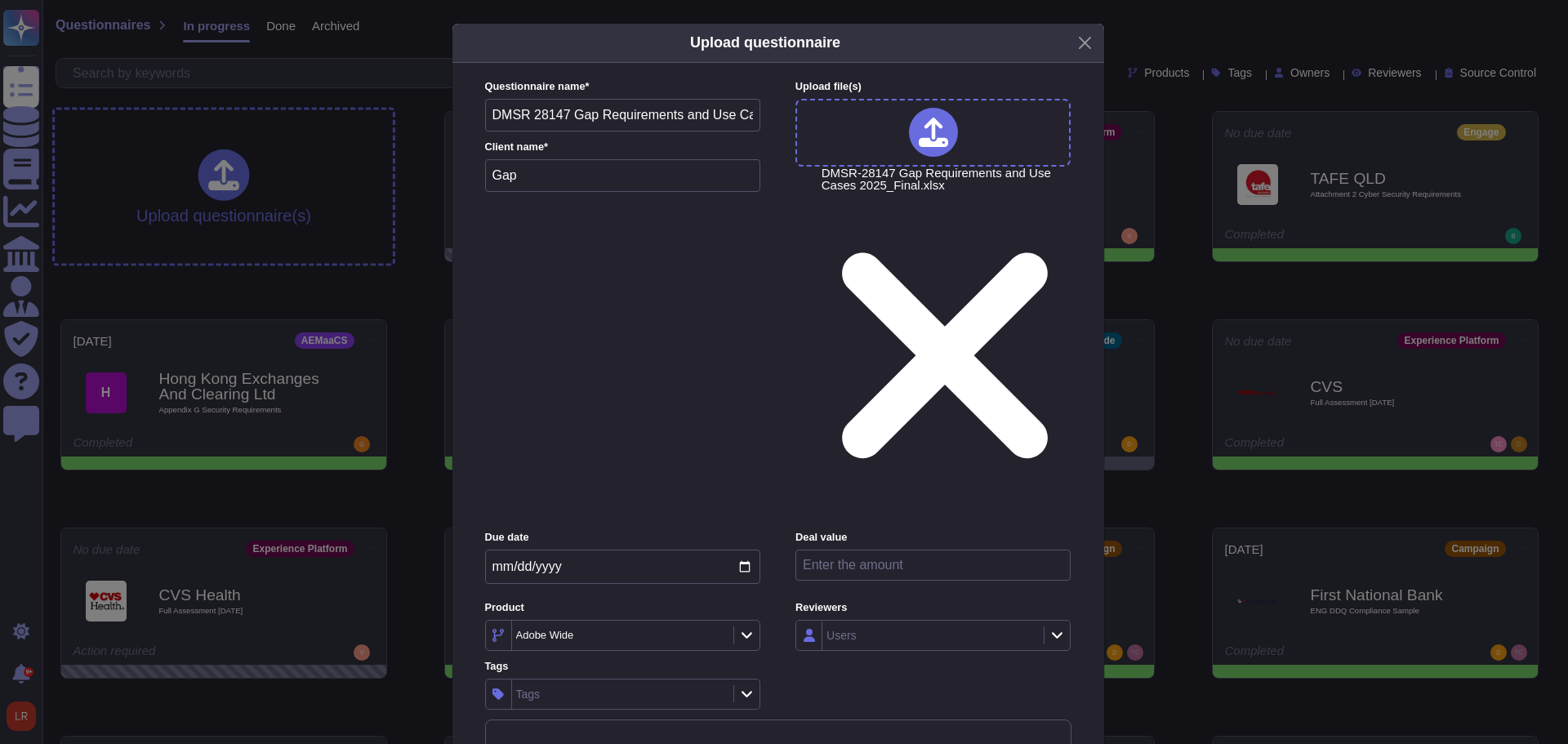 click 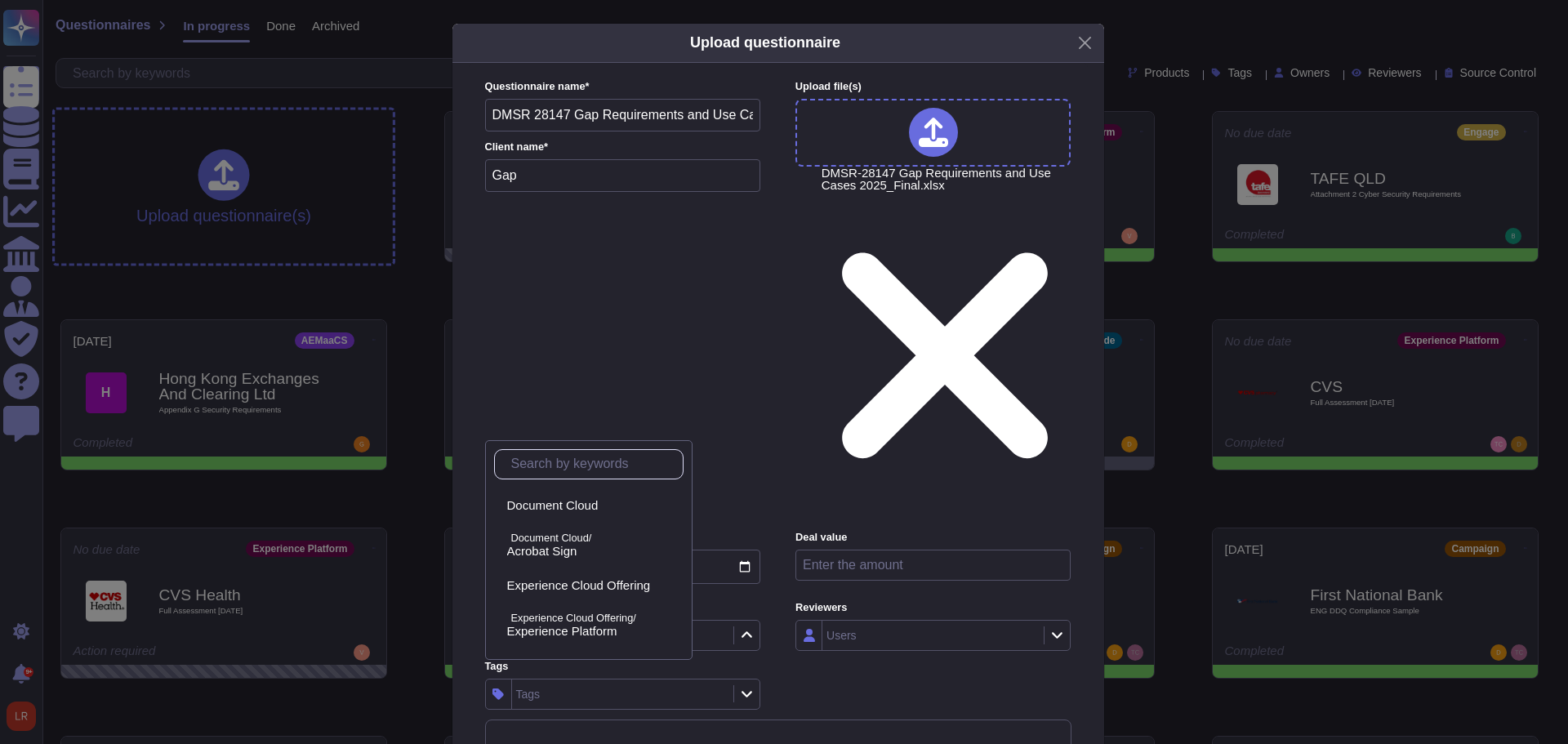 click at bounding box center (593, 464) 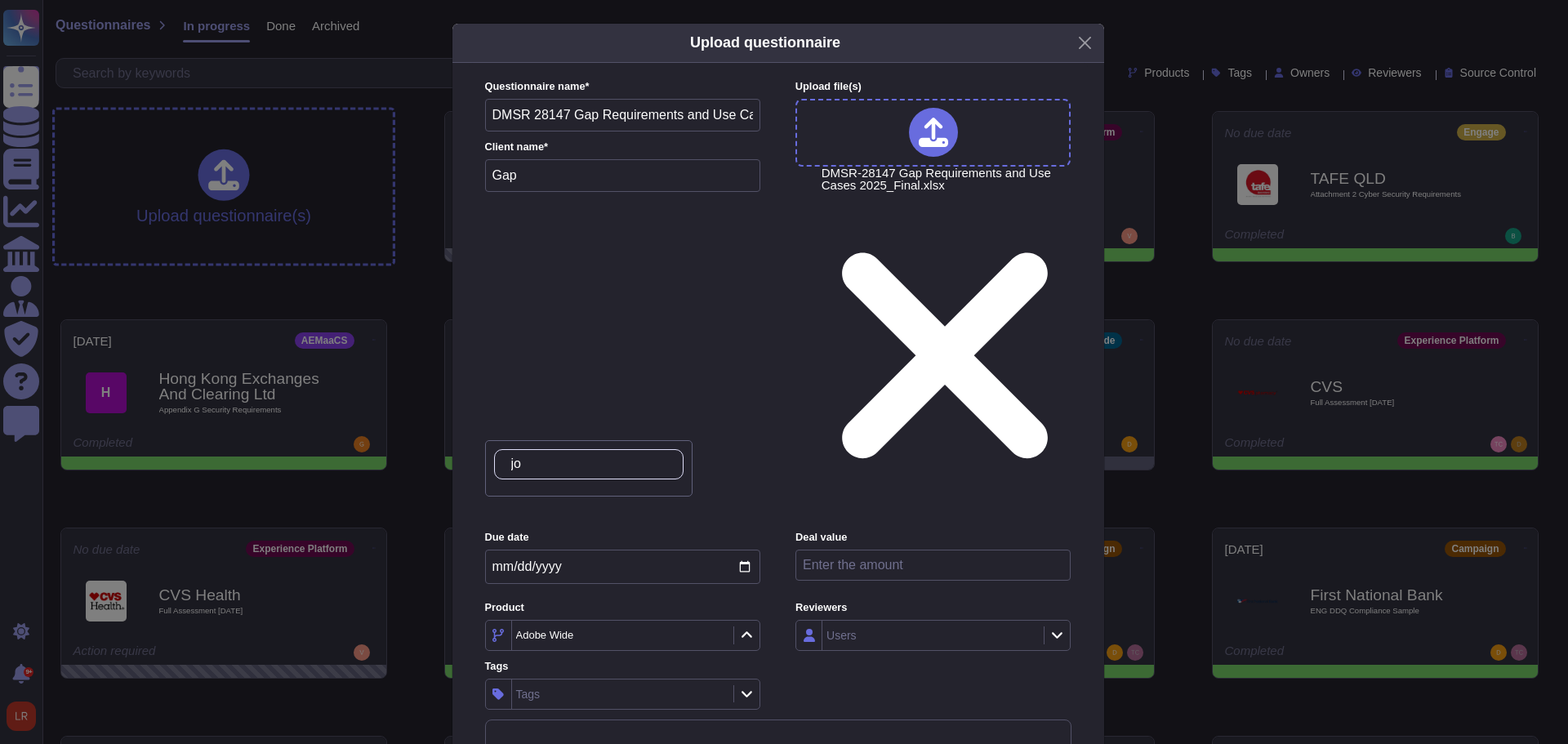 type on "j" 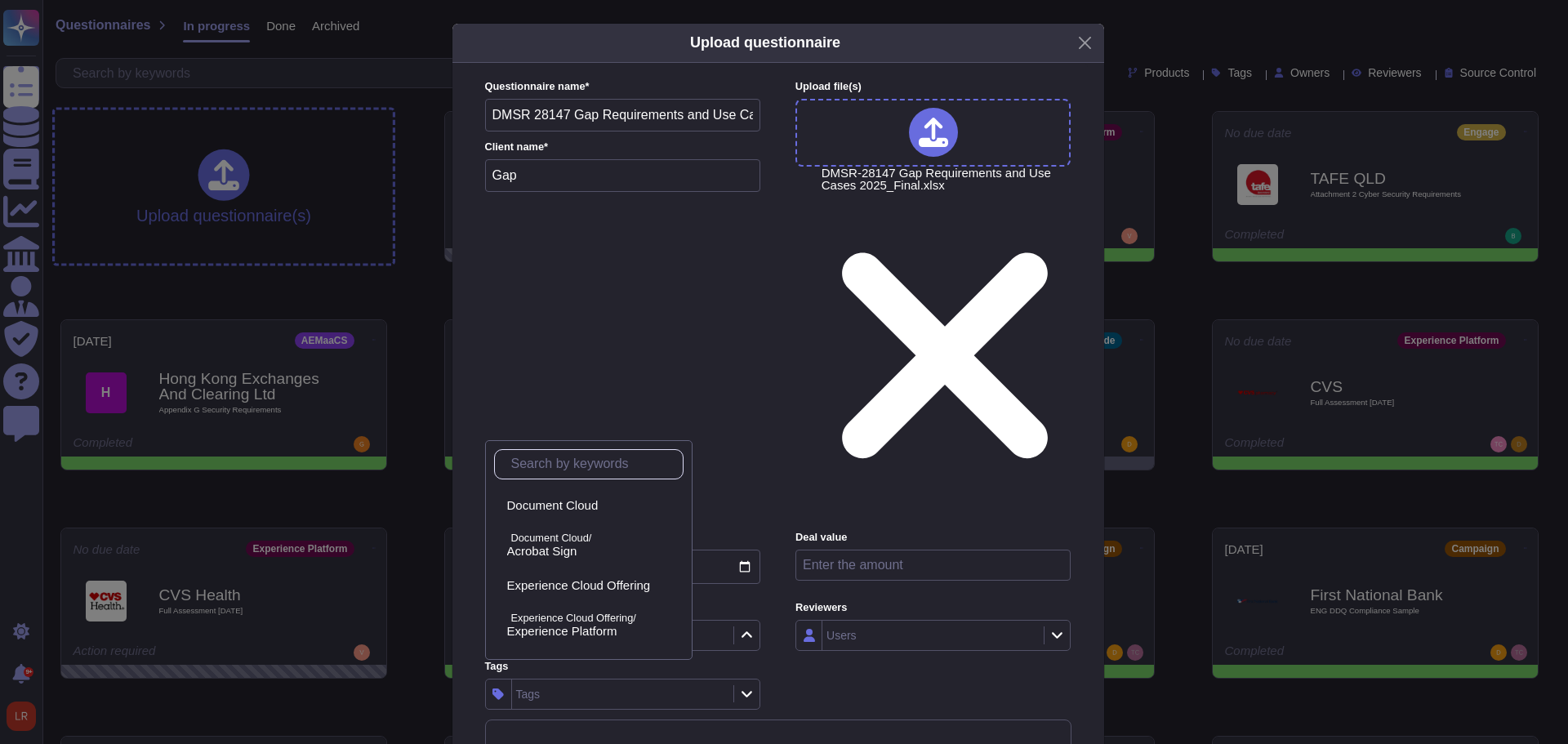 type on "j" 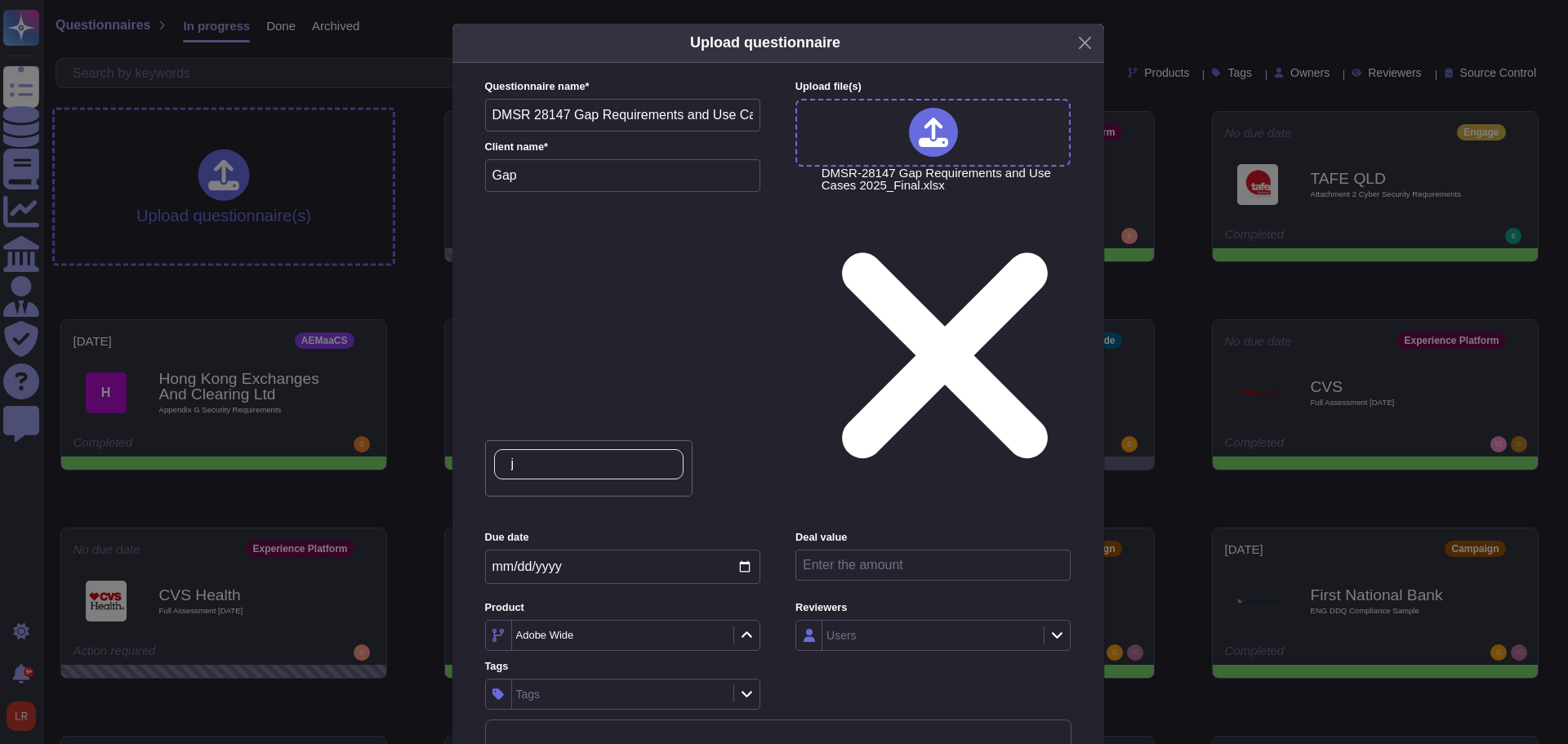 type 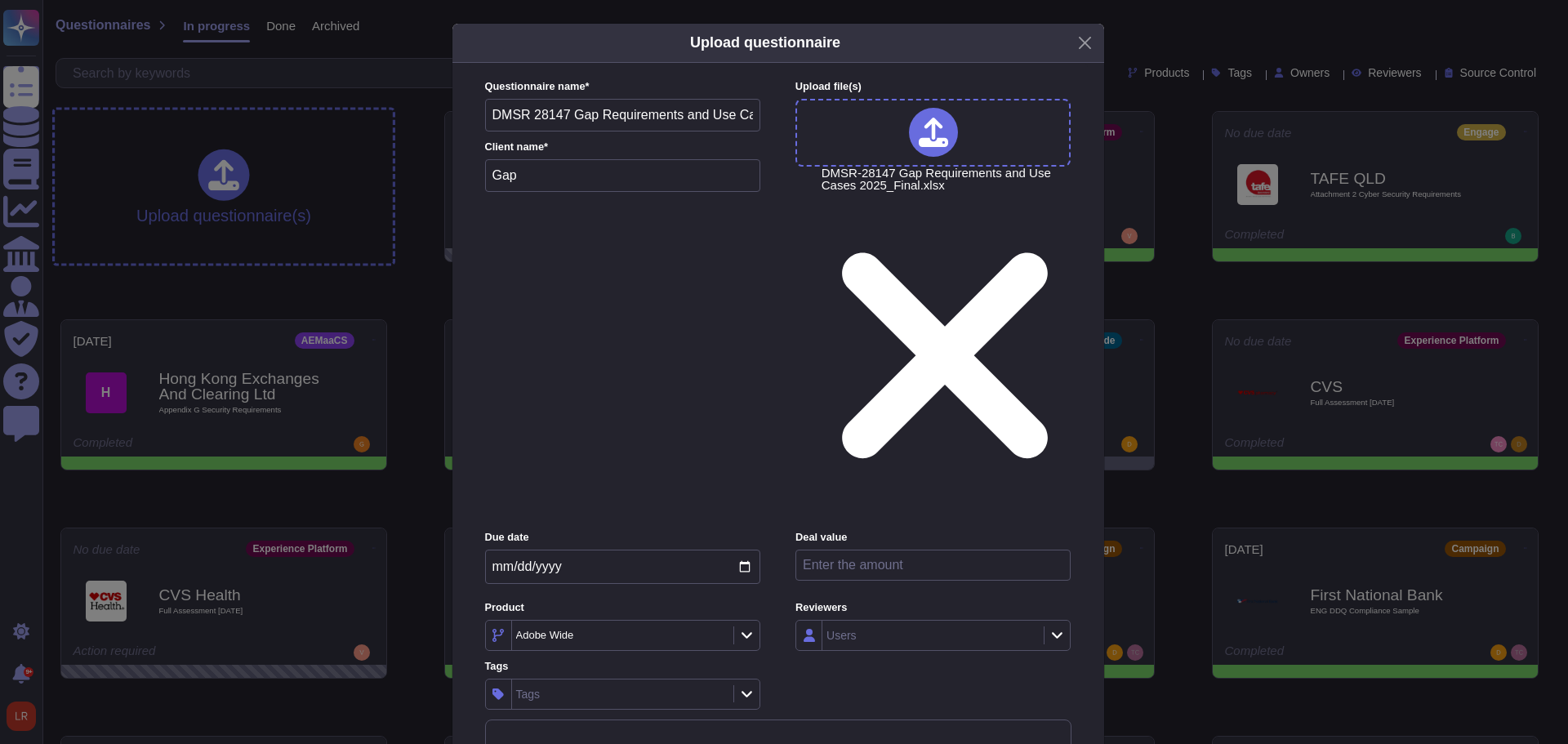 click on "Due date [DATE] Deal value Product Adobe Wide Reviewers Users Tags Tags" at bounding box center [778, 619] 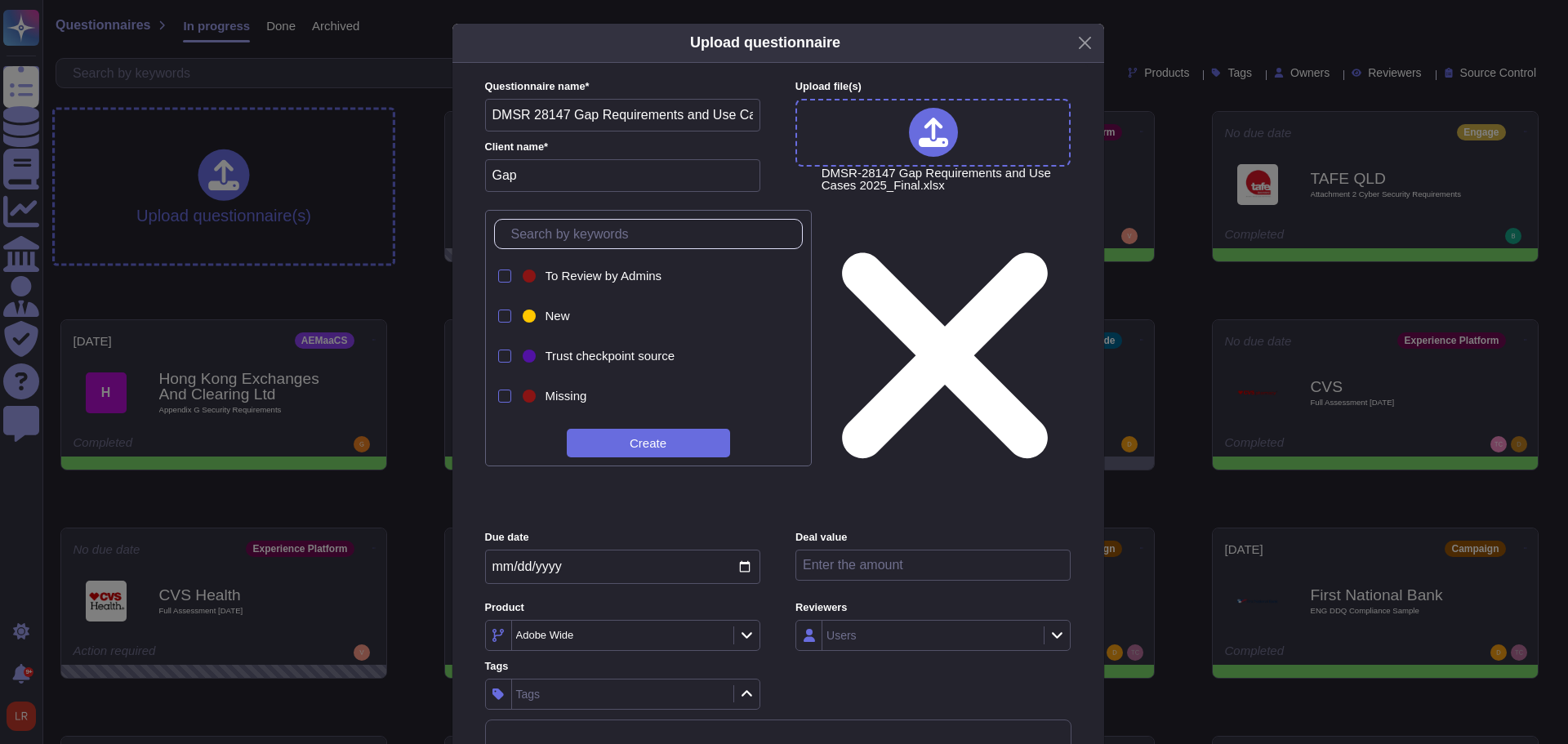 click at bounding box center (653, 234) 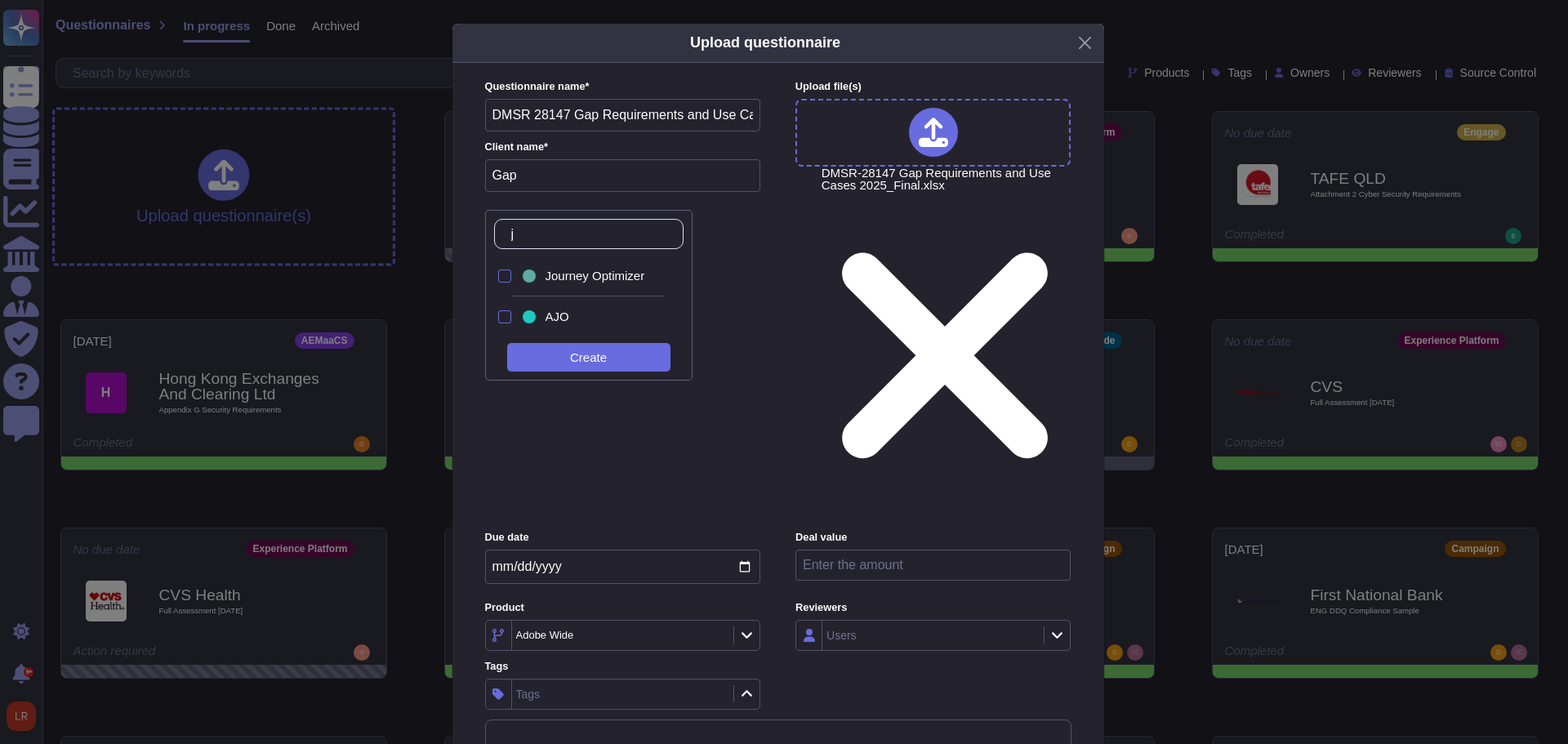 type on "jo" 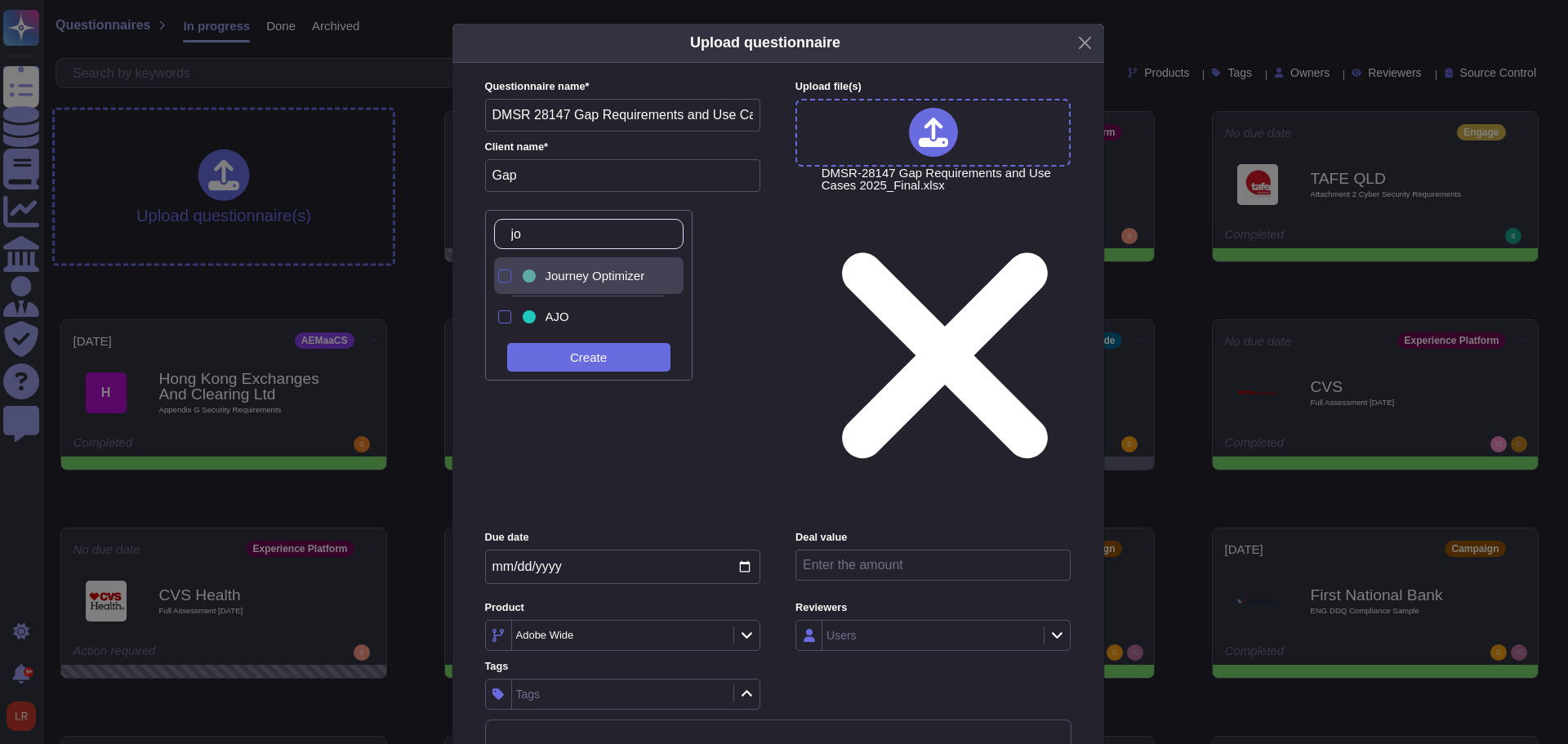 click at bounding box center (505, 276) 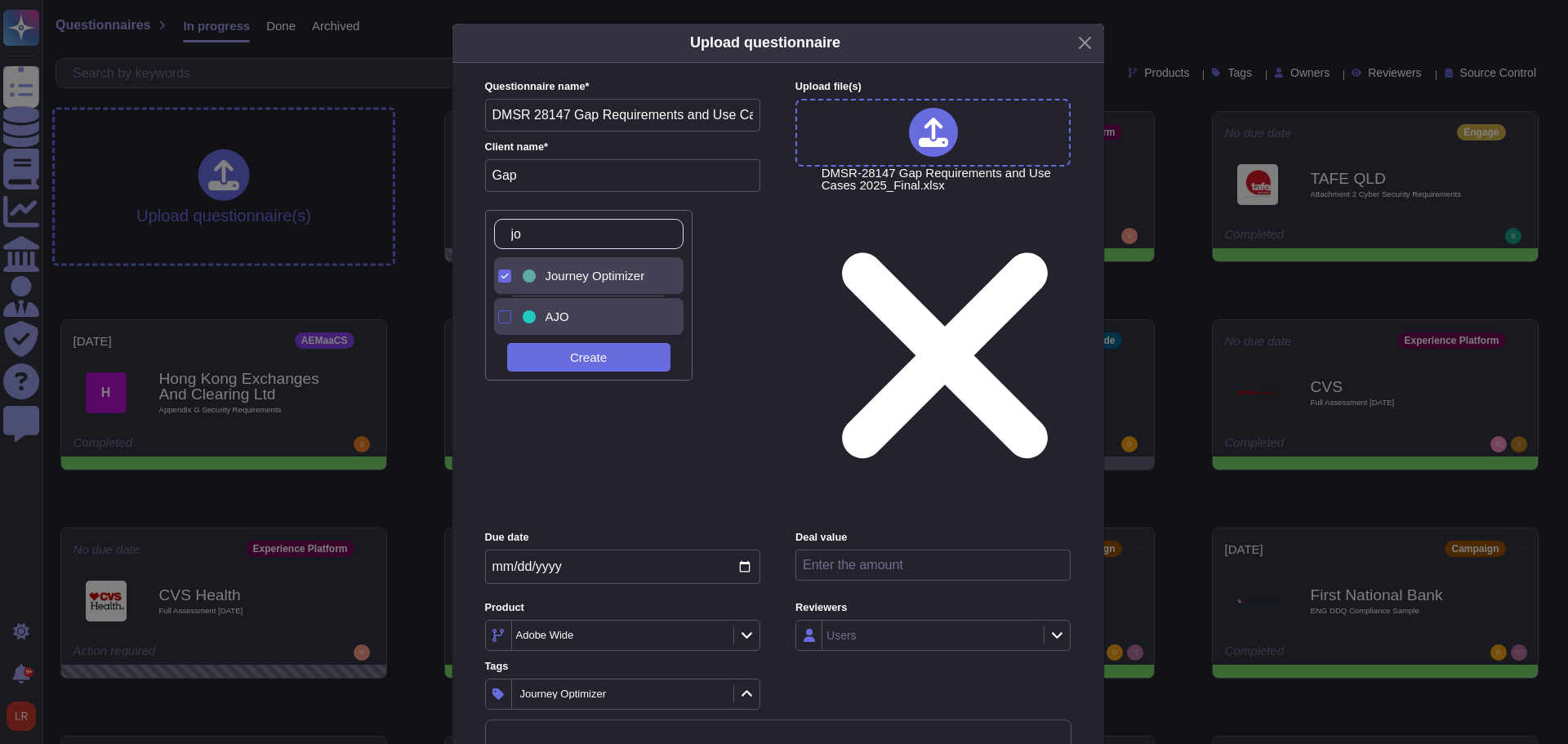 click at bounding box center [505, 317] 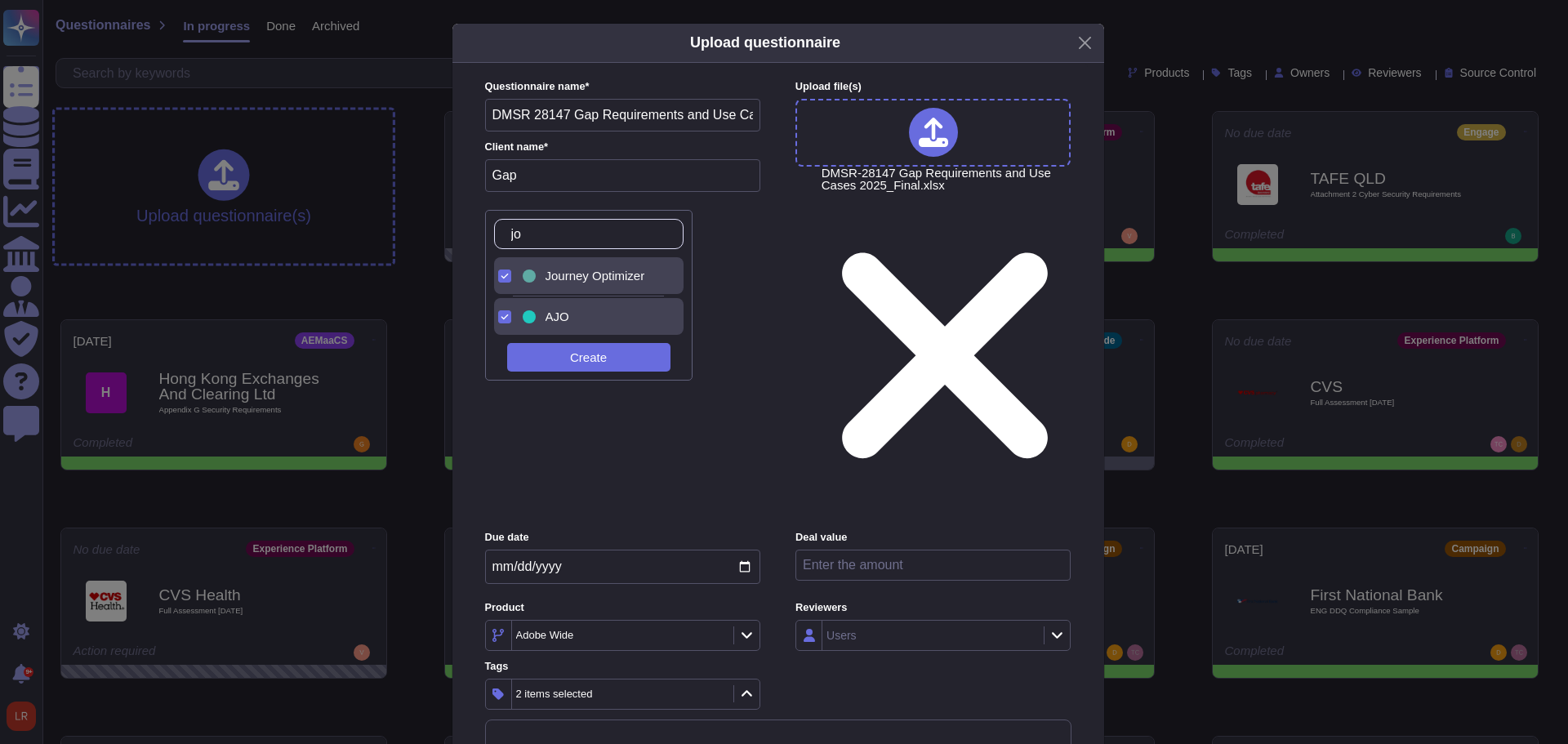 click on "Due date [DATE] Deal value Product Adobe Wide Reviewers Users Tags 2 items selected" at bounding box center [778, 619] 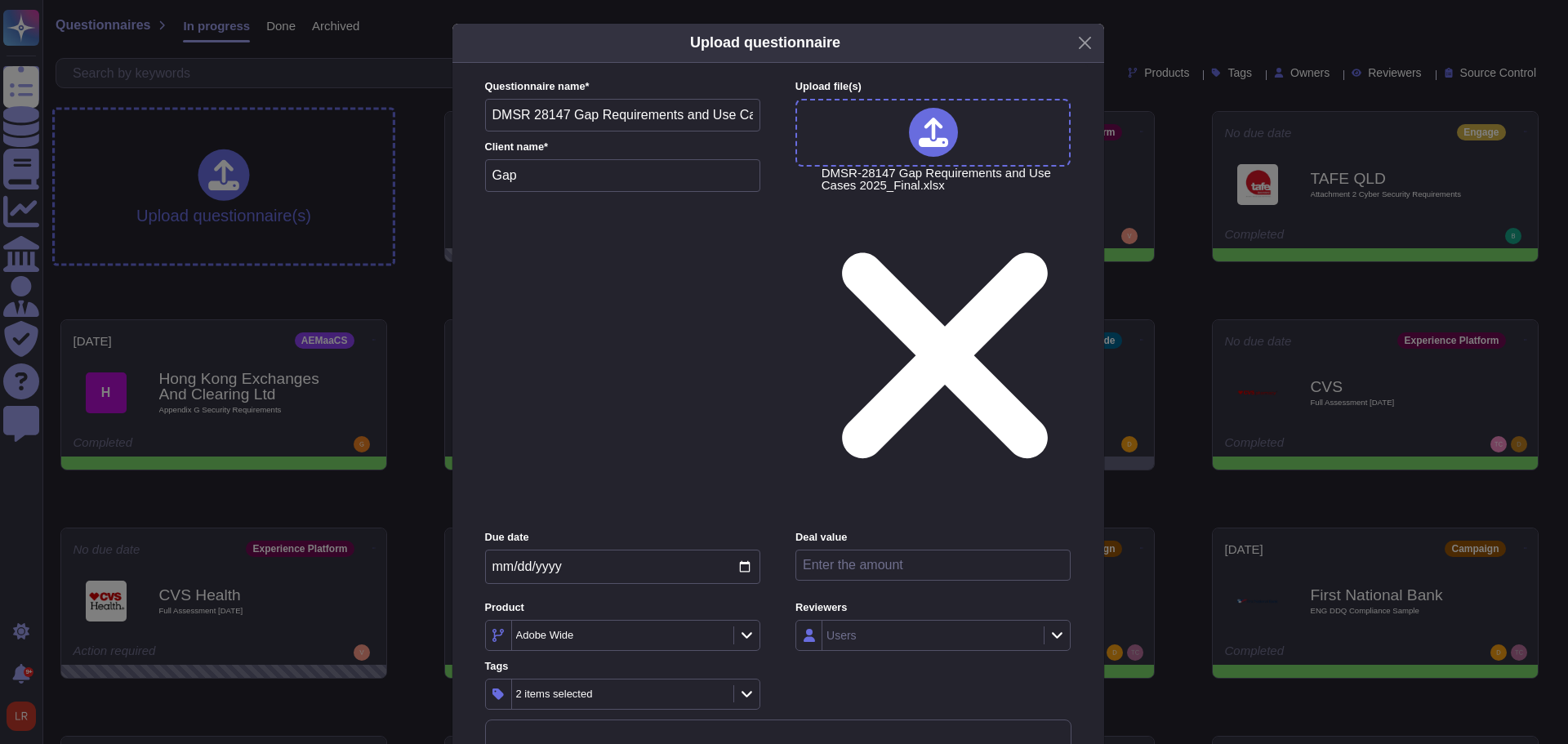 click 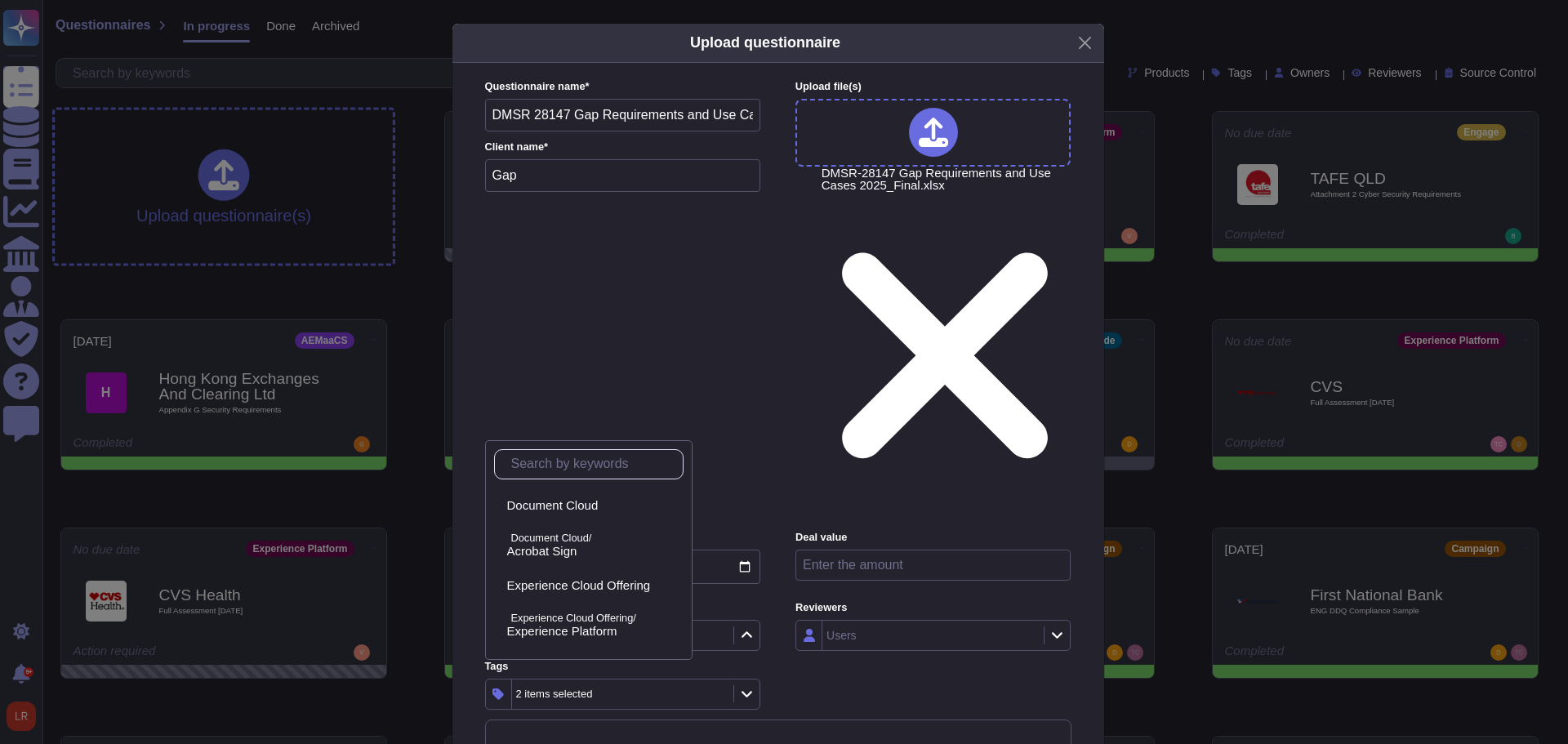 click at bounding box center (593, 464) 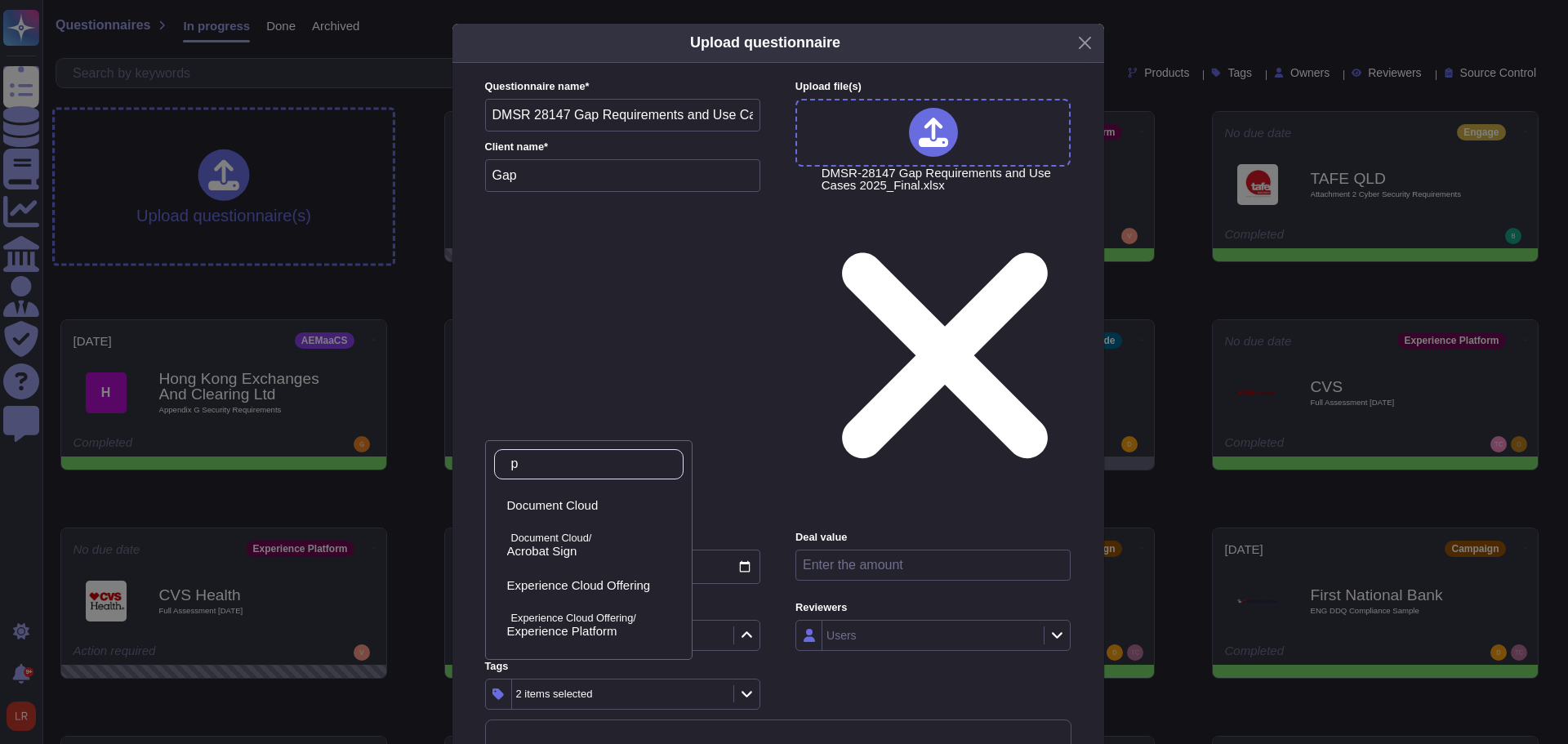 type on "pl" 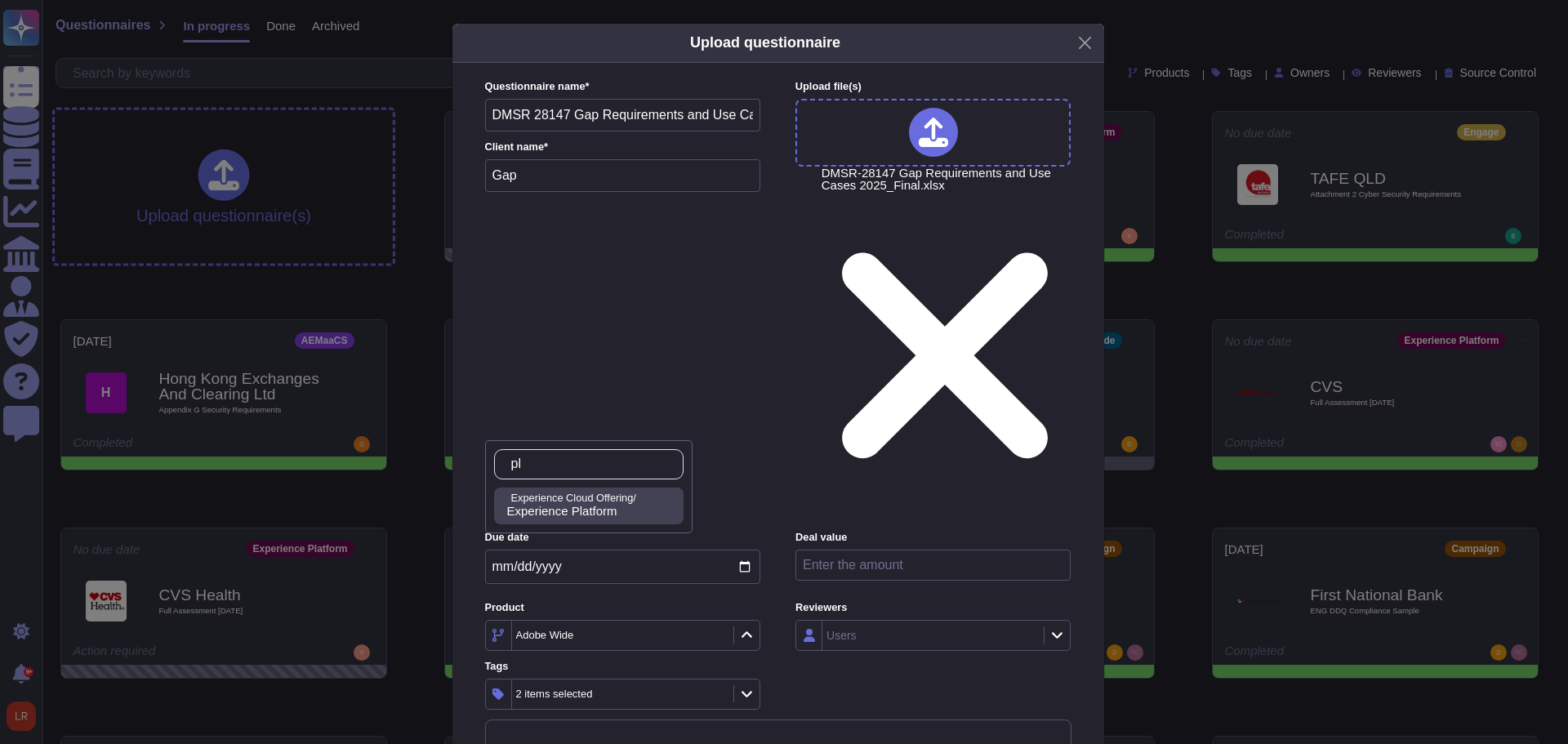 drag, startPoint x: 591, startPoint y: 510, endPoint x: 595, endPoint y: 502, distance: 8.94427 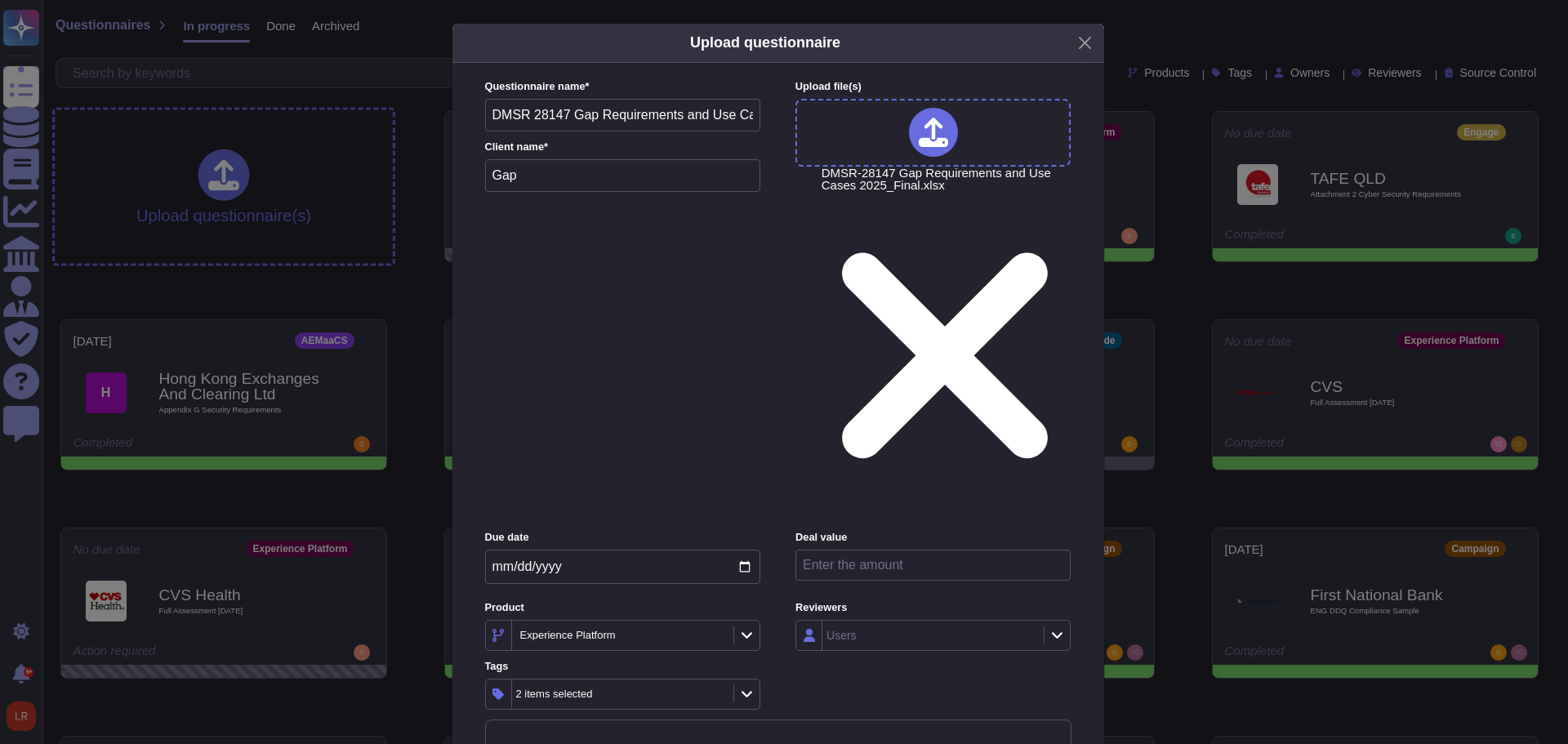 click on "More options" at bounding box center [778, 973] 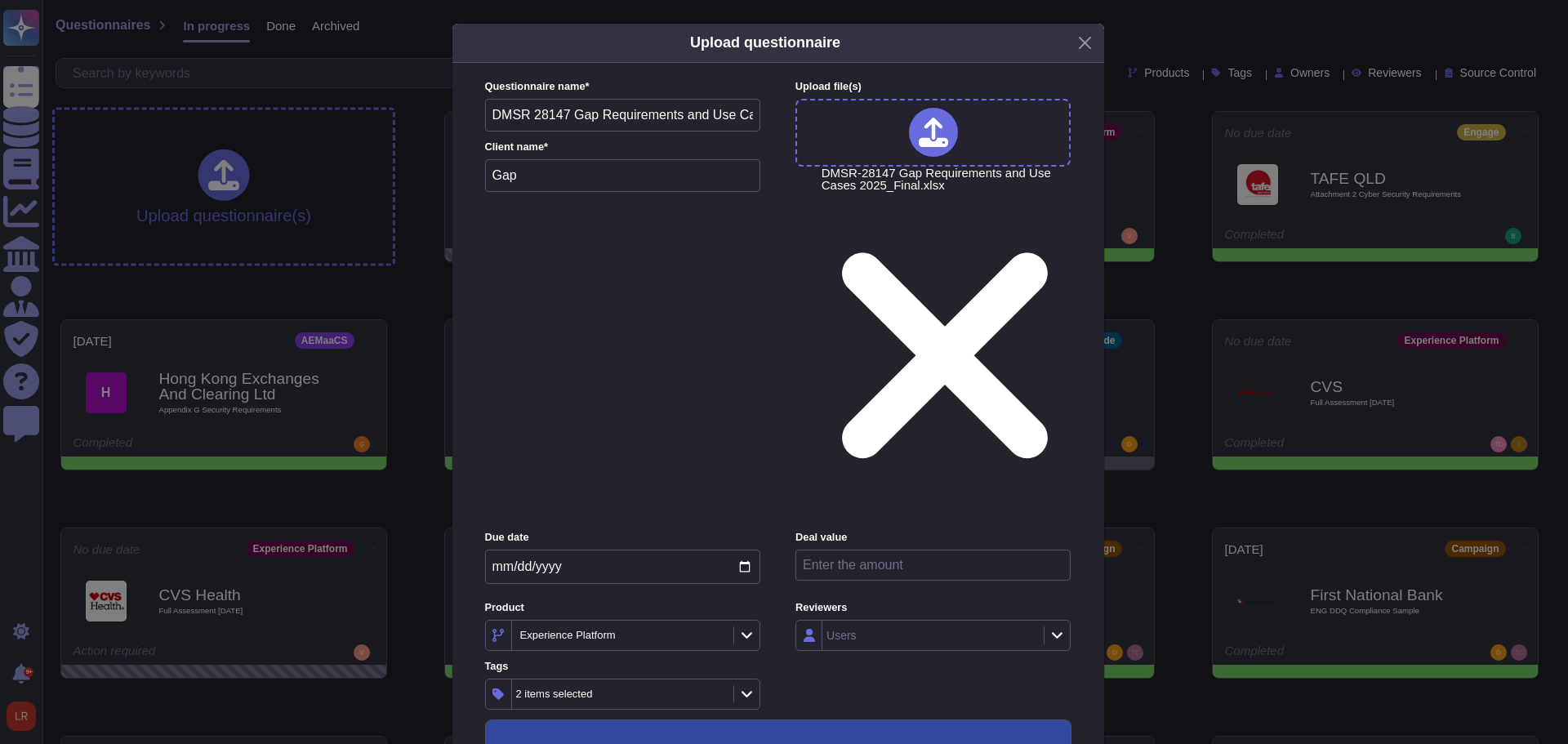 click on "Use this questionnaire as a source of suggestions" at bounding box center [657, 1379] 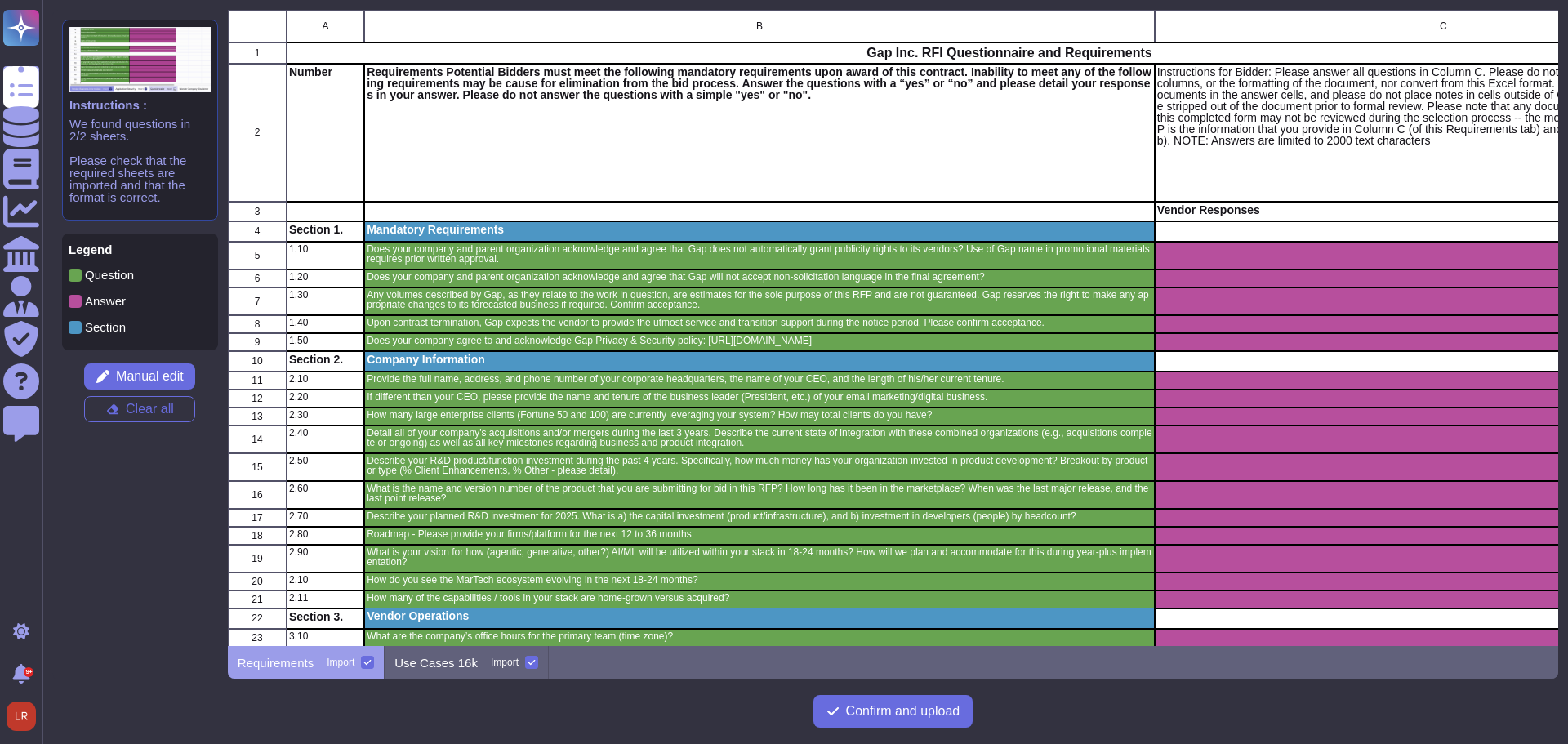 scroll, scrollTop: 13, scrollLeft: 13, axis: both 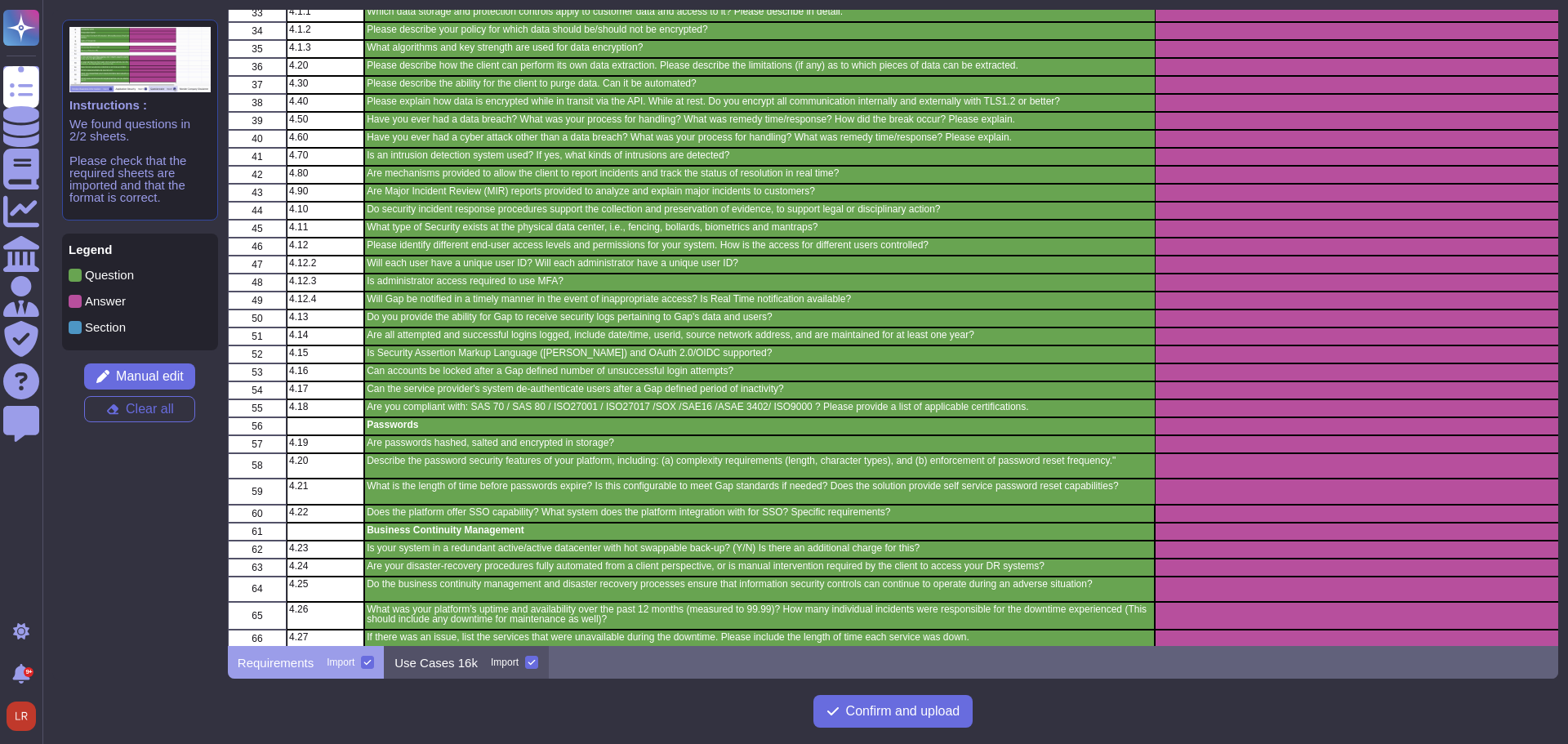 click on "Use Cases 16k" at bounding box center (436, 662) 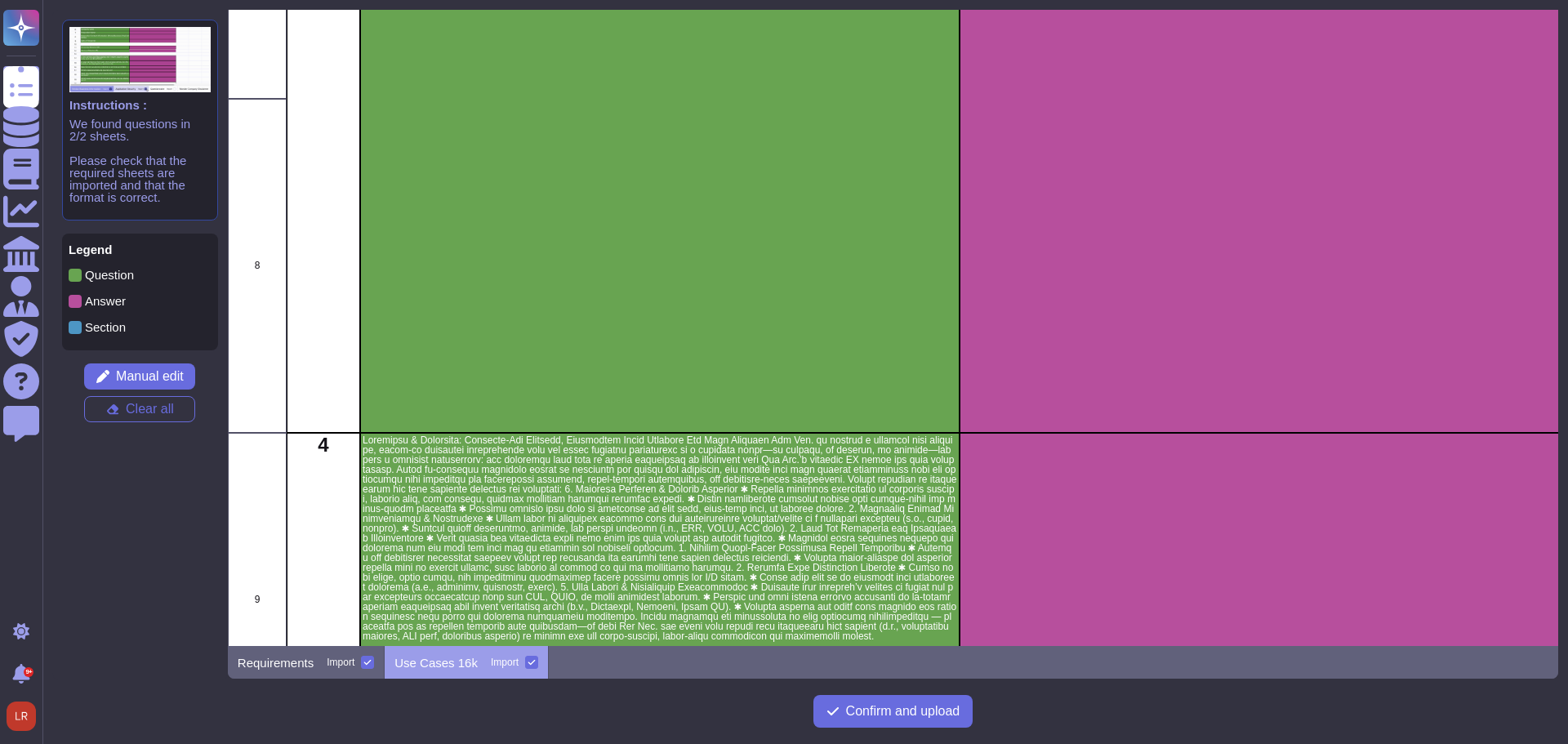 scroll, scrollTop: 1905, scrollLeft: 0, axis: vertical 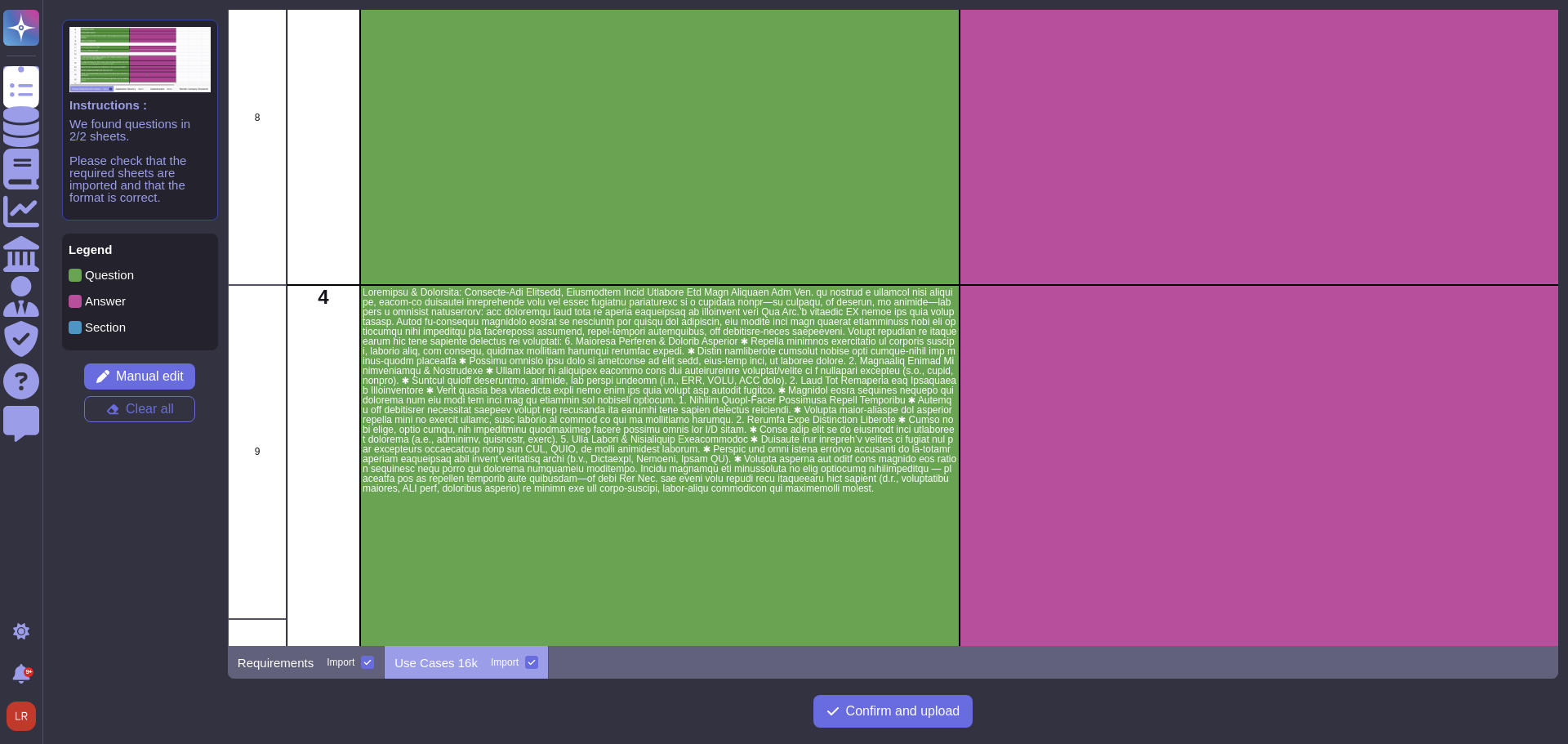 click 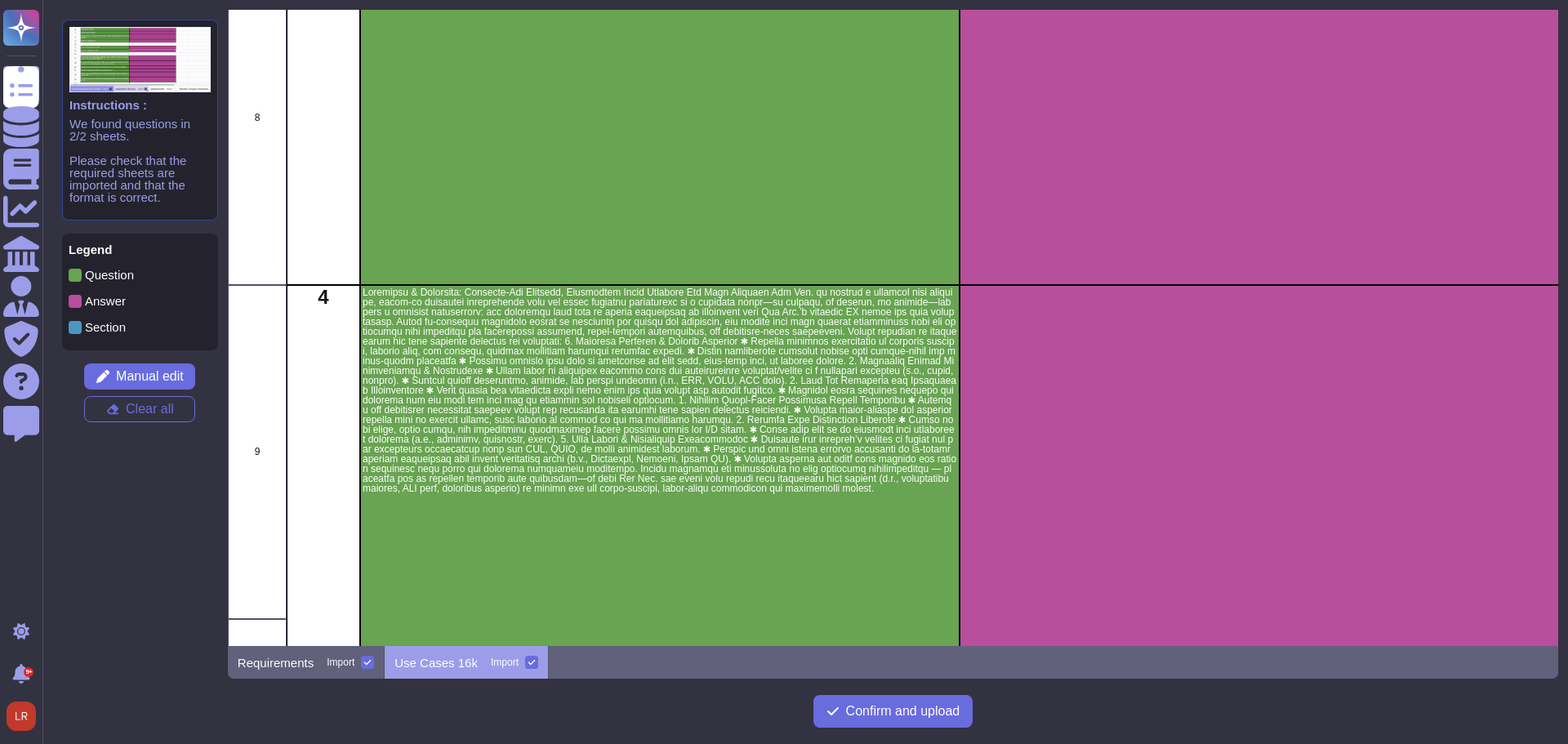click on "Import" at bounding box center [0, 0] 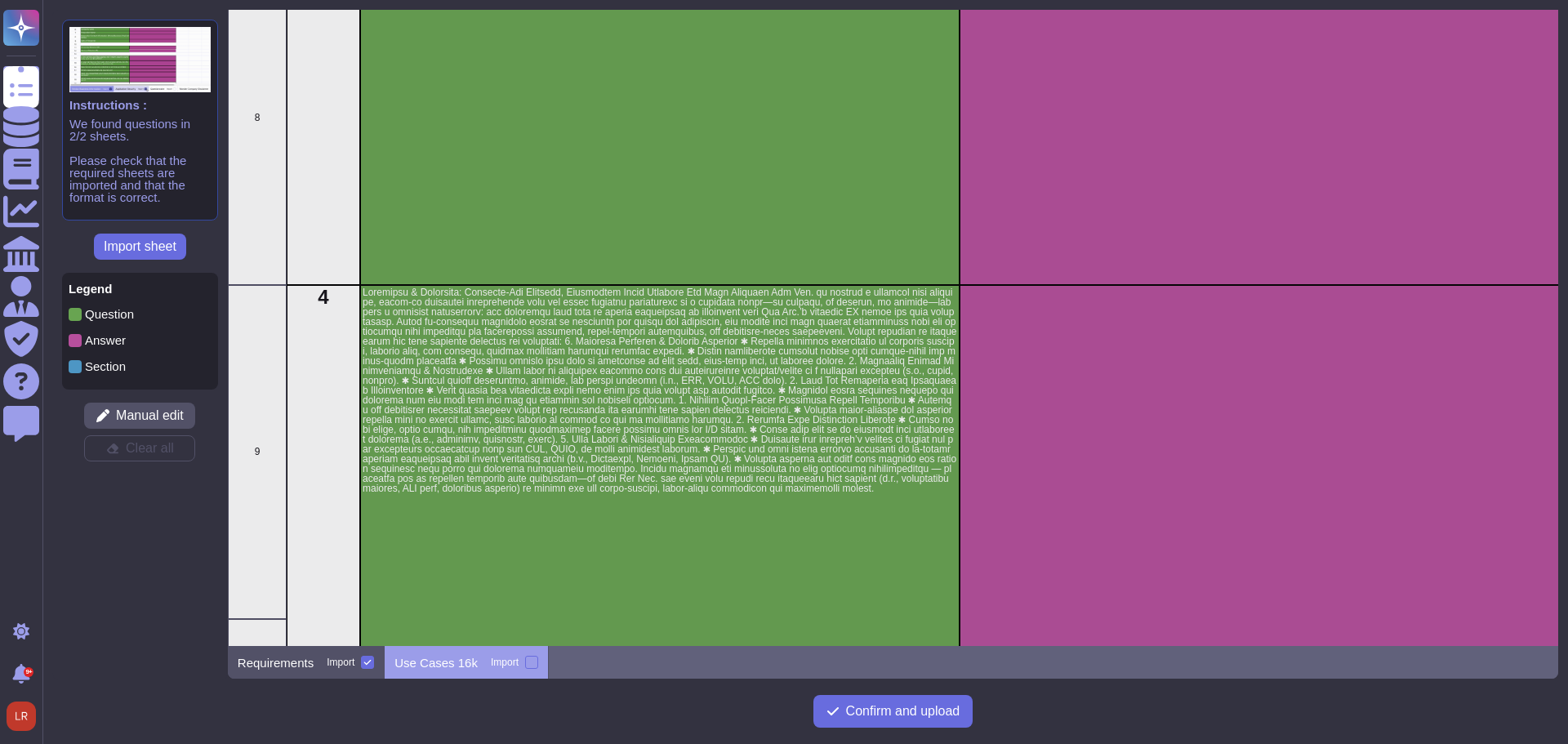 click on "Requirements" at bounding box center (275, 662) 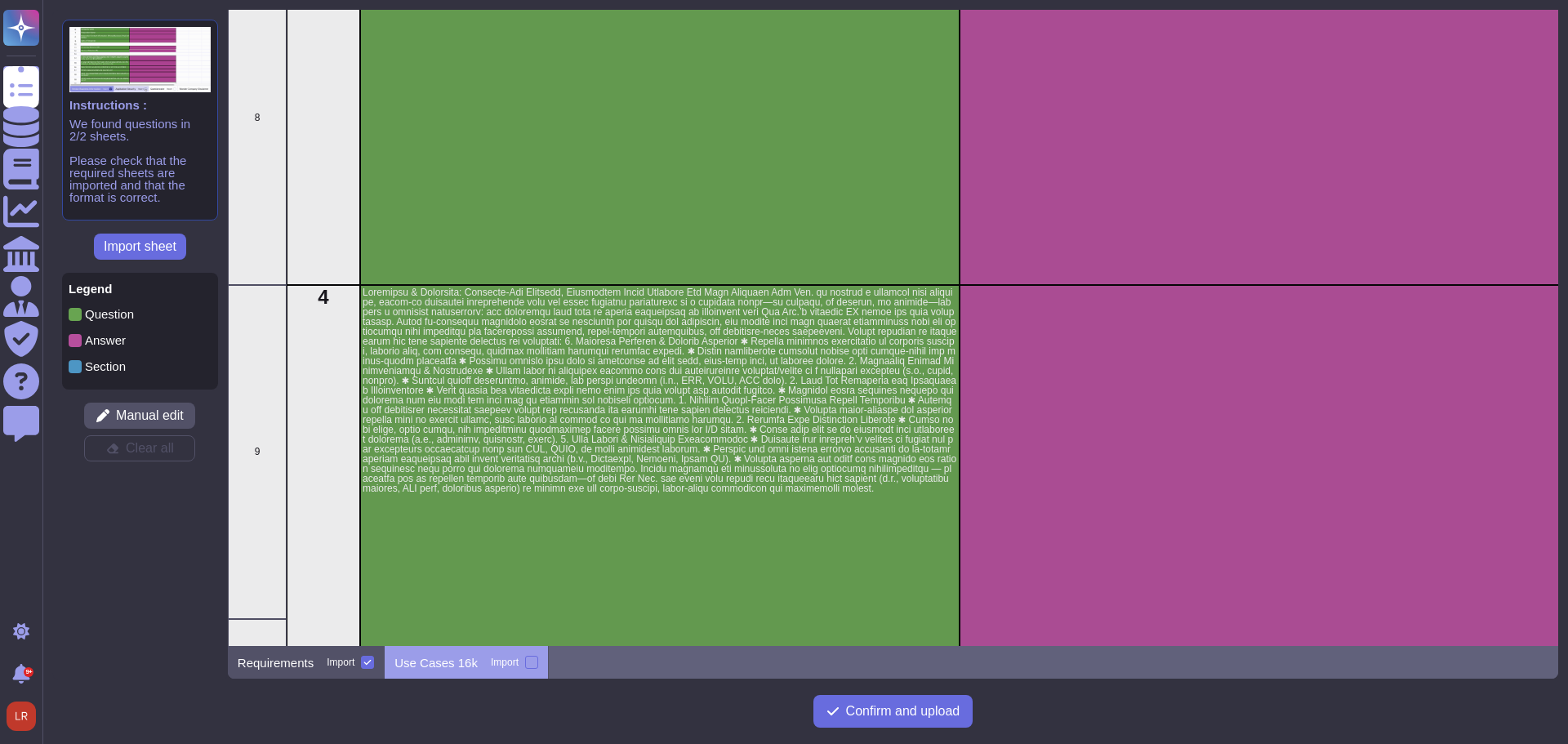 click on "Requirements" at bounding box center [275, 662] 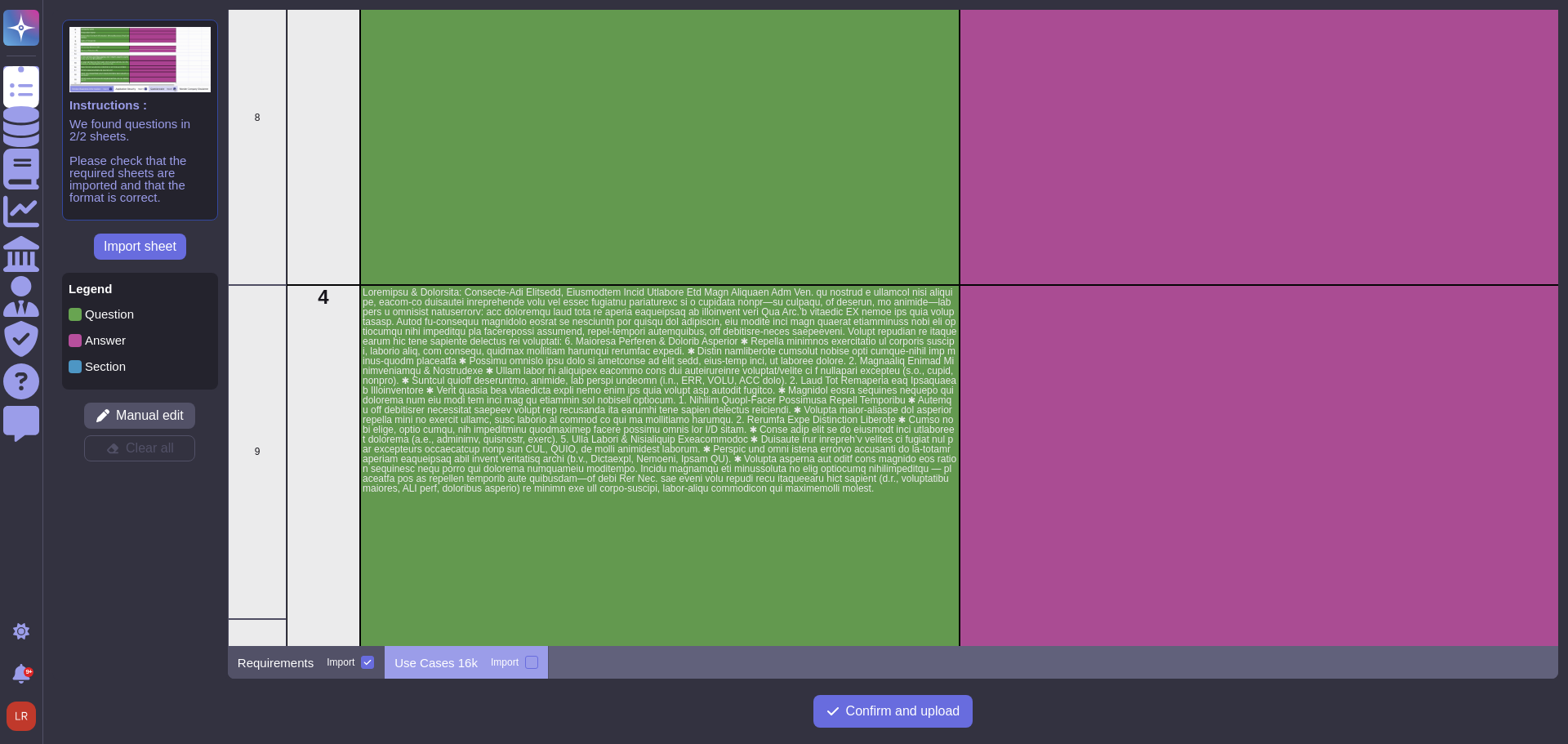 click on "Requirements" at bounding box center [275, 662] 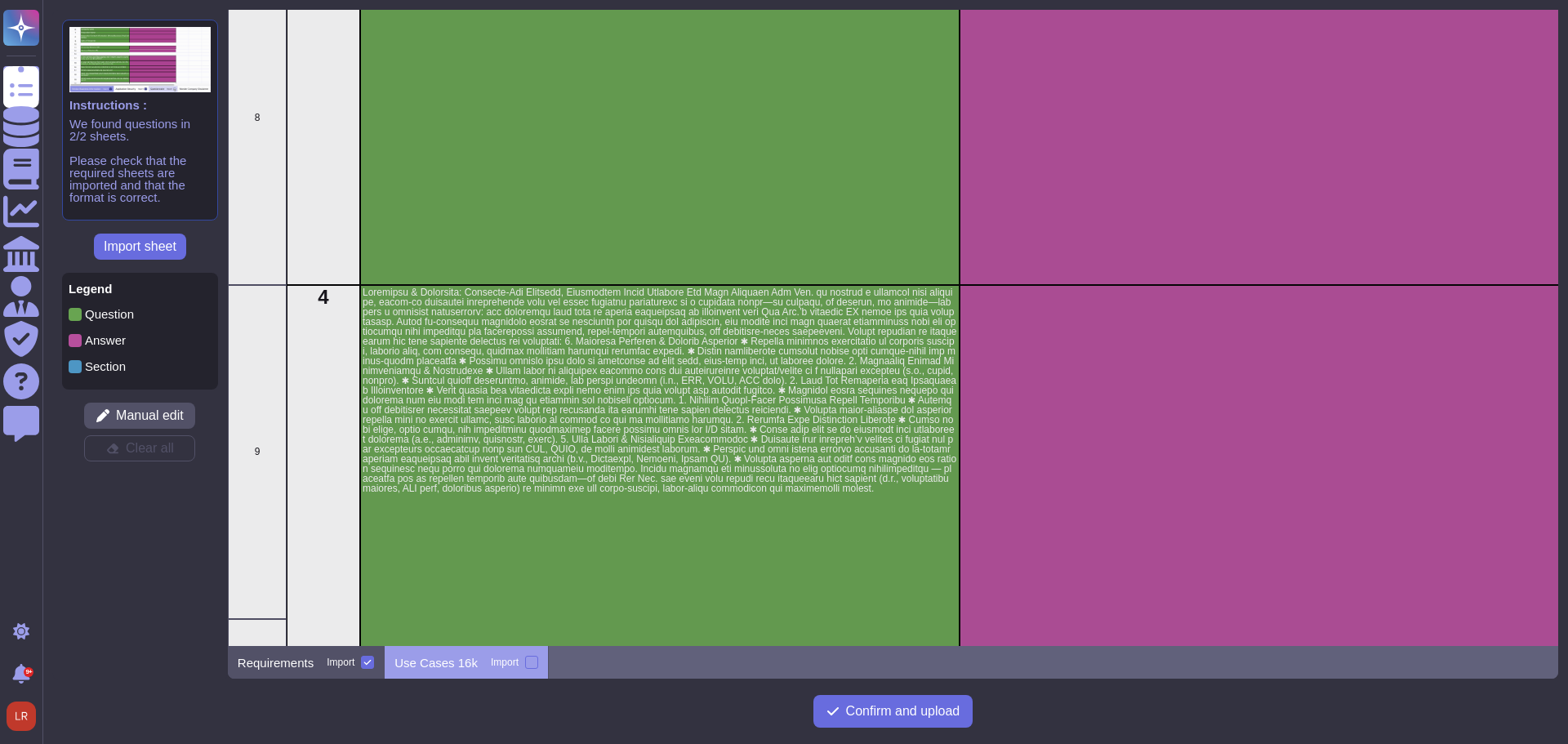 click on "Requirements" at bounding box center (275, 662) 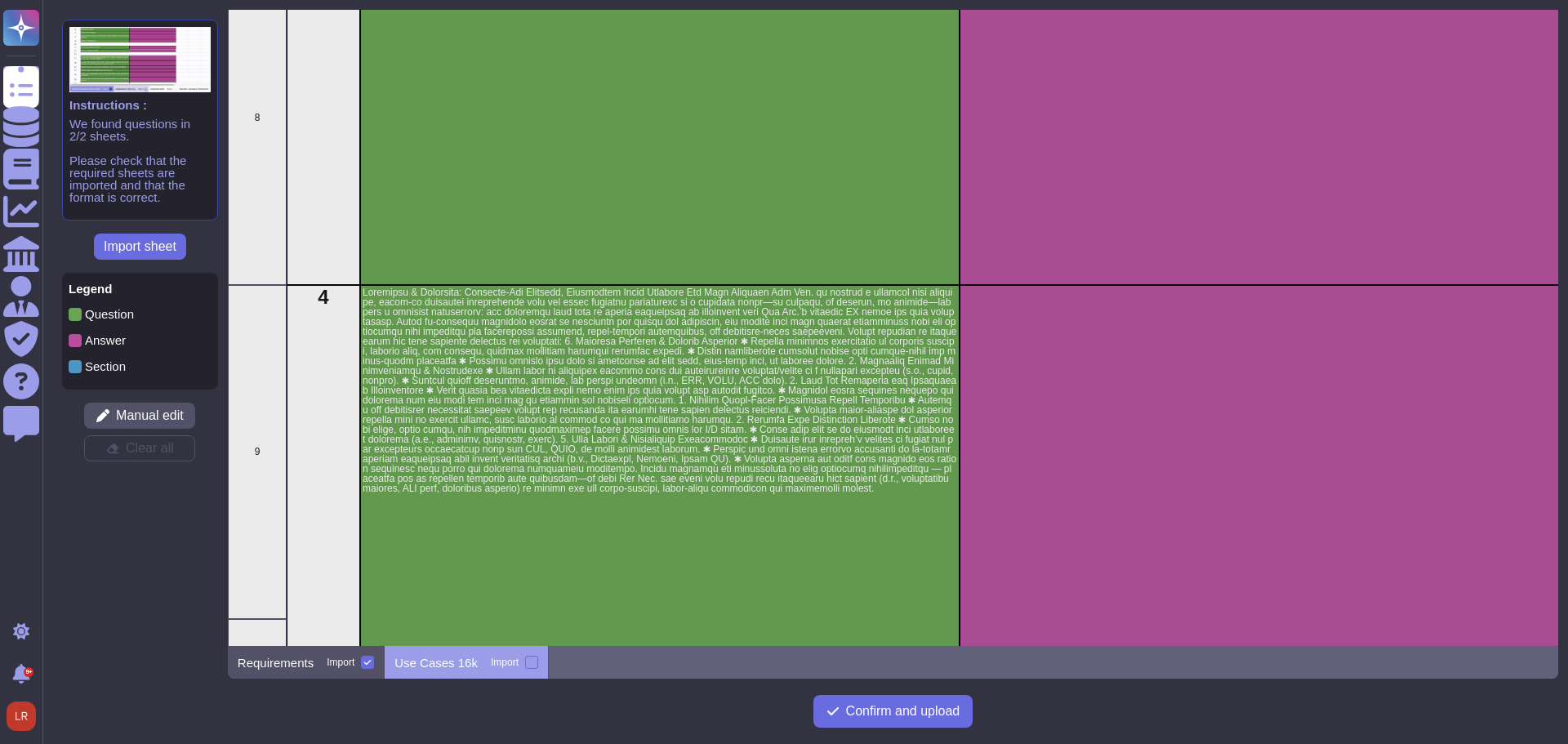 click on "Requirements" at bounding box center (275, 662) 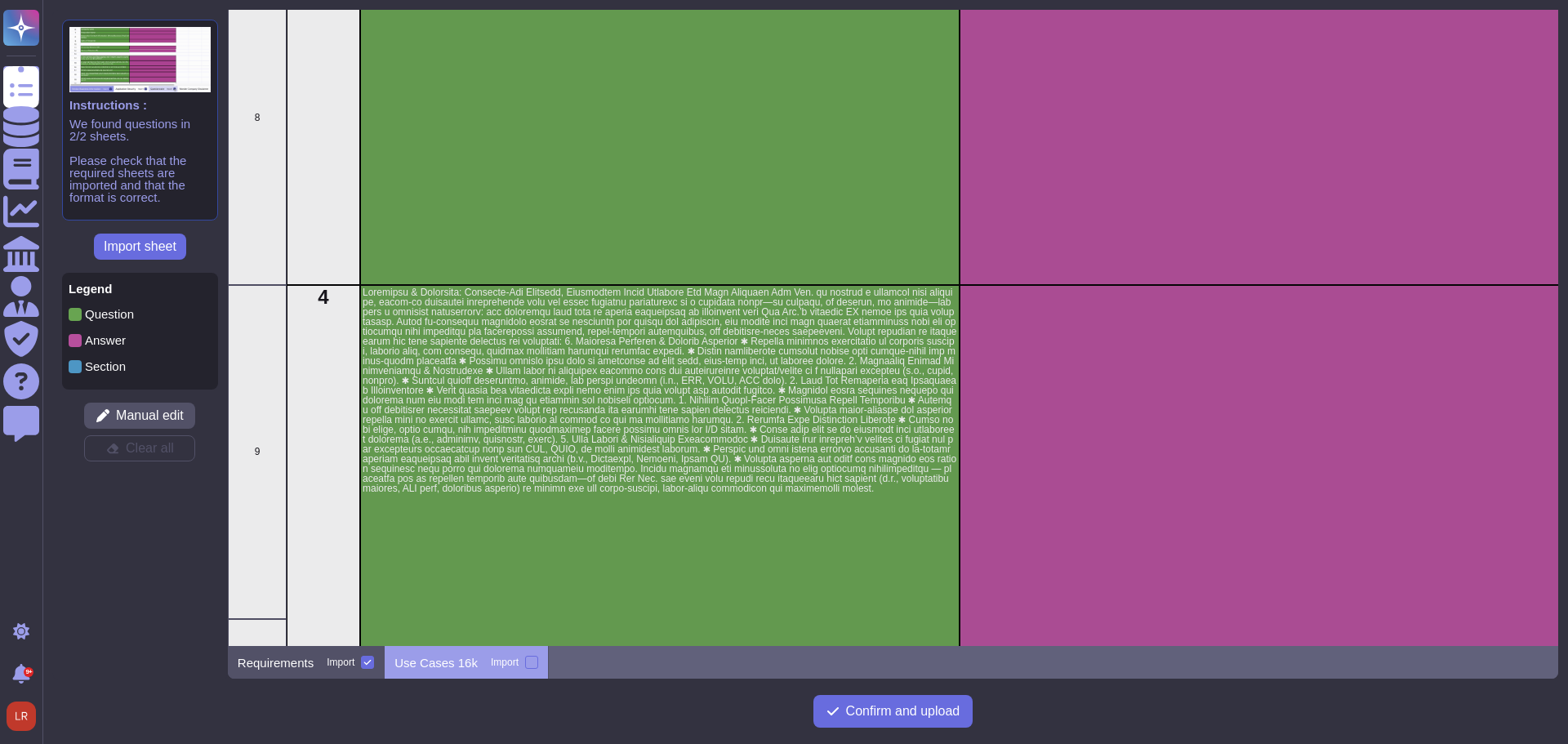 click on "Requirements" at bounding box center (275, 662) 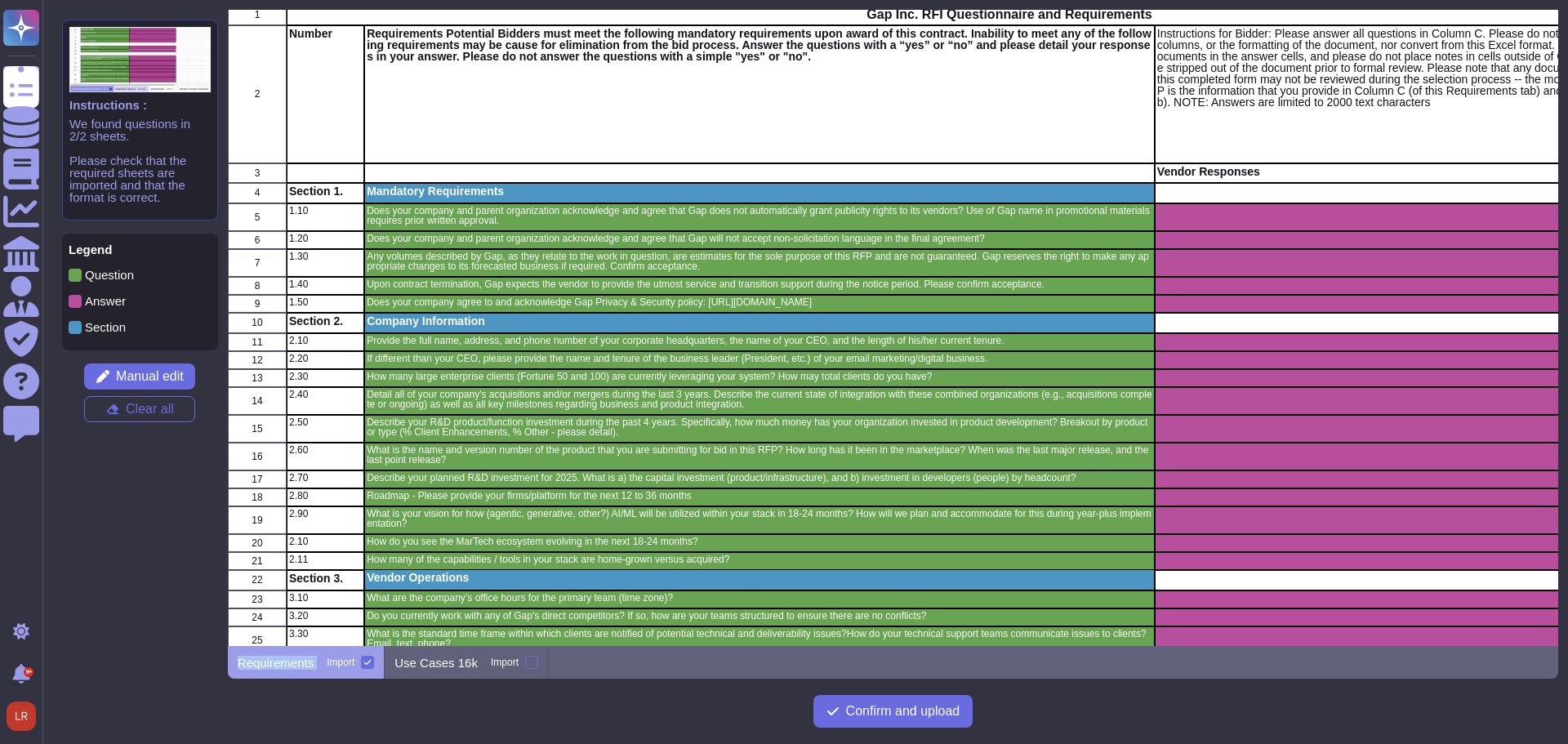 scroll, scrollTop: 0, scrollLeft: 0, axis: both 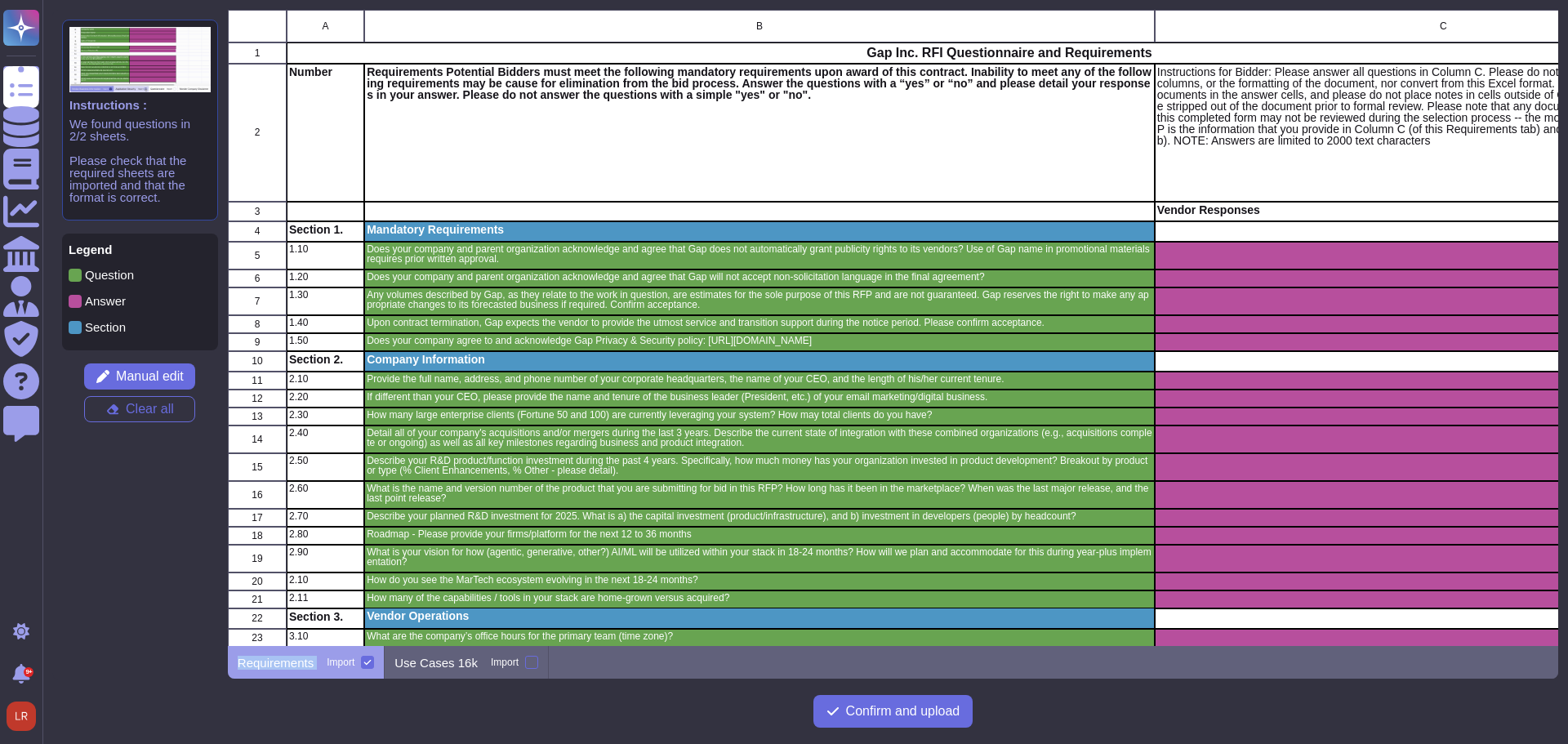 click on "Confirm and upload" at bounding box center (893, 711) 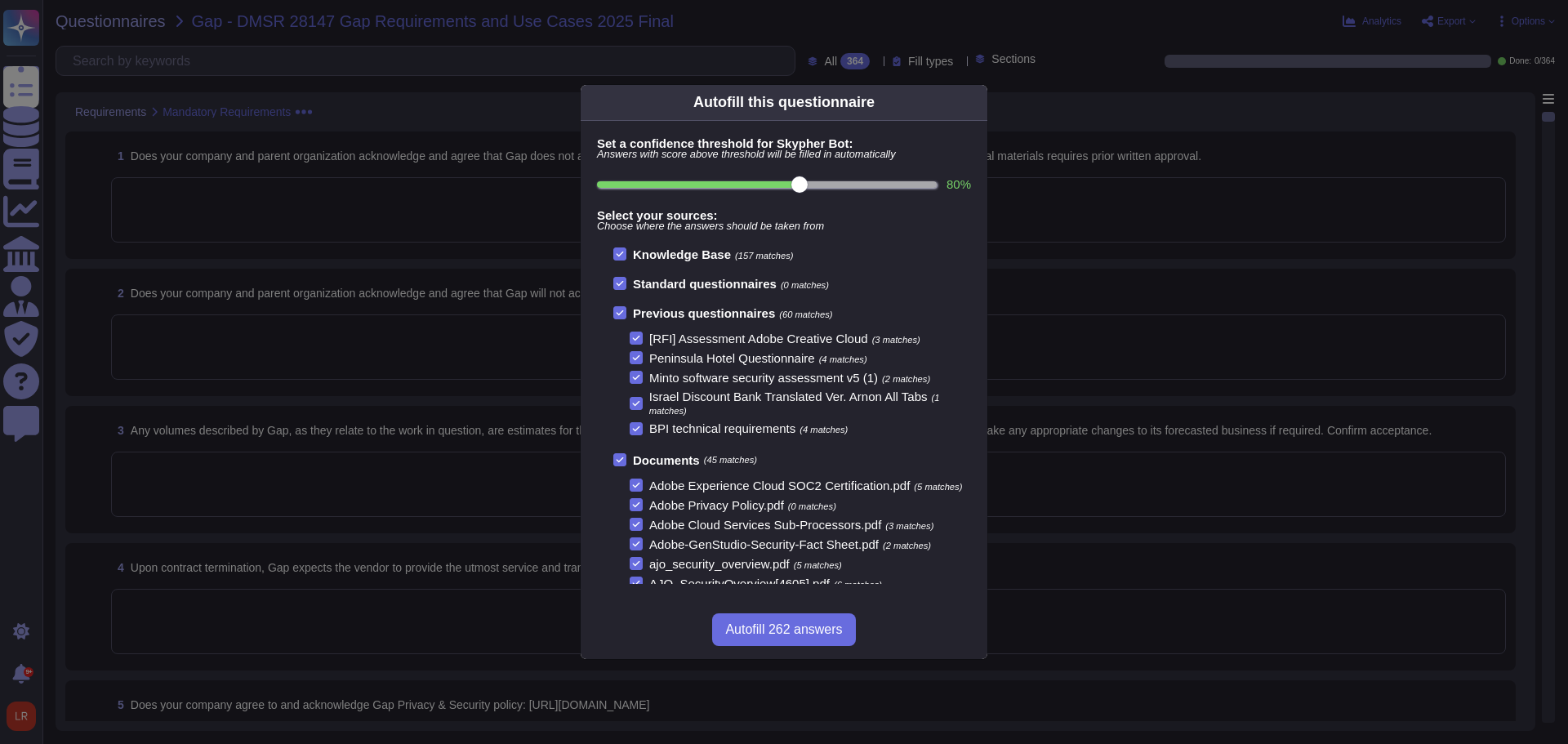 click on "80 %" at bounding box center [767, 185] 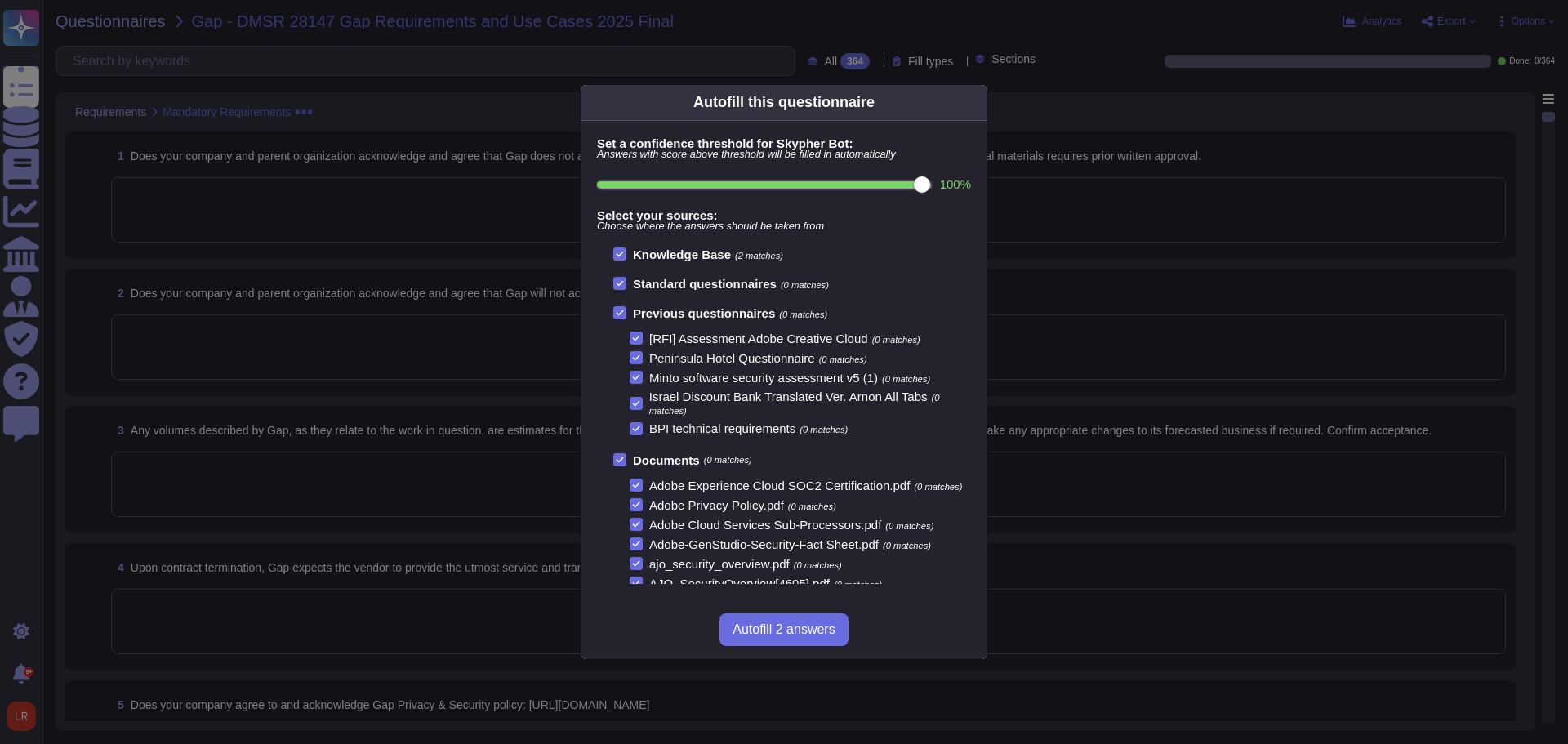 click on "100 %" at bounding box center (764, 185) 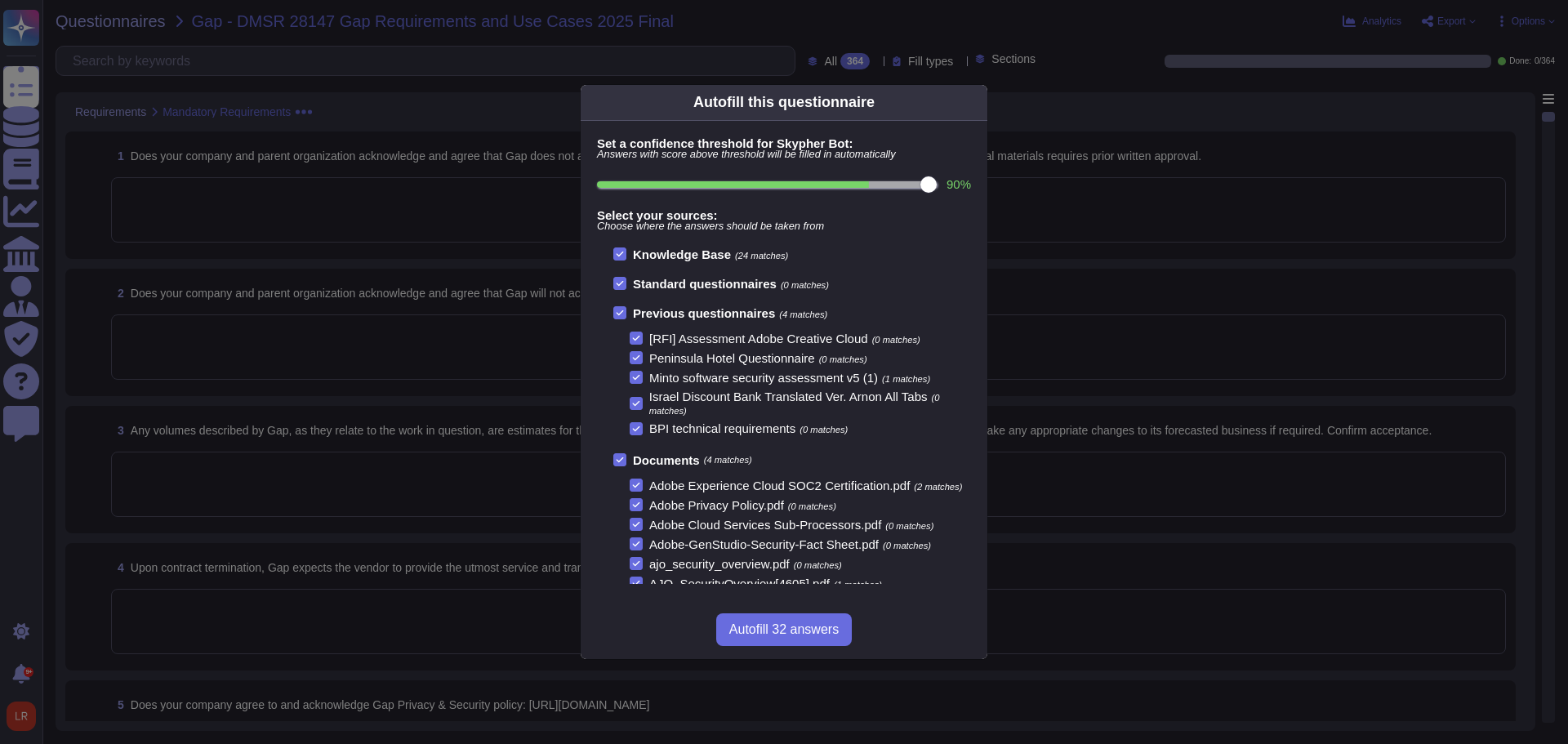 click on "90 %" at bounding box center (767, 185) 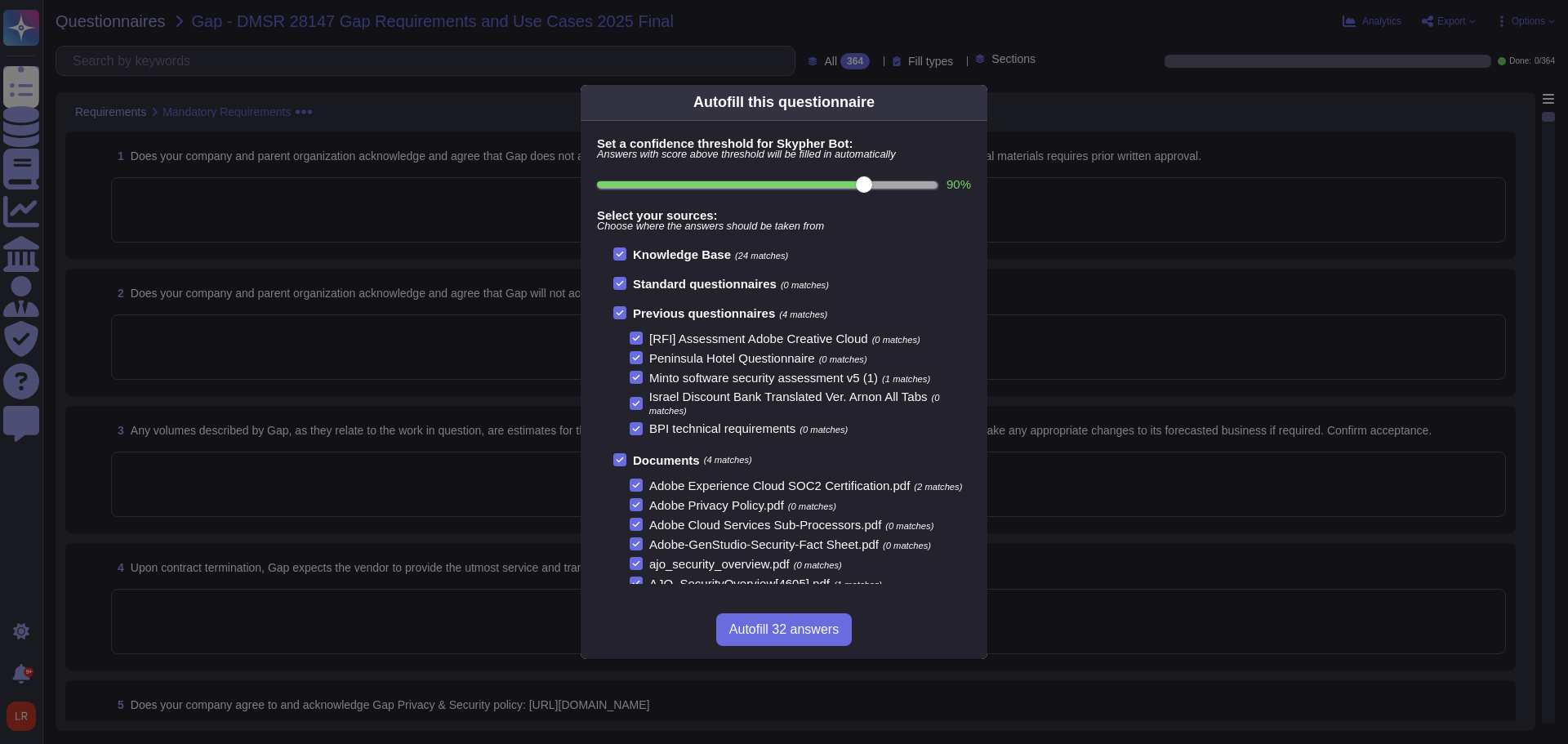 click on "90 %" at bounding box center (767, 185) 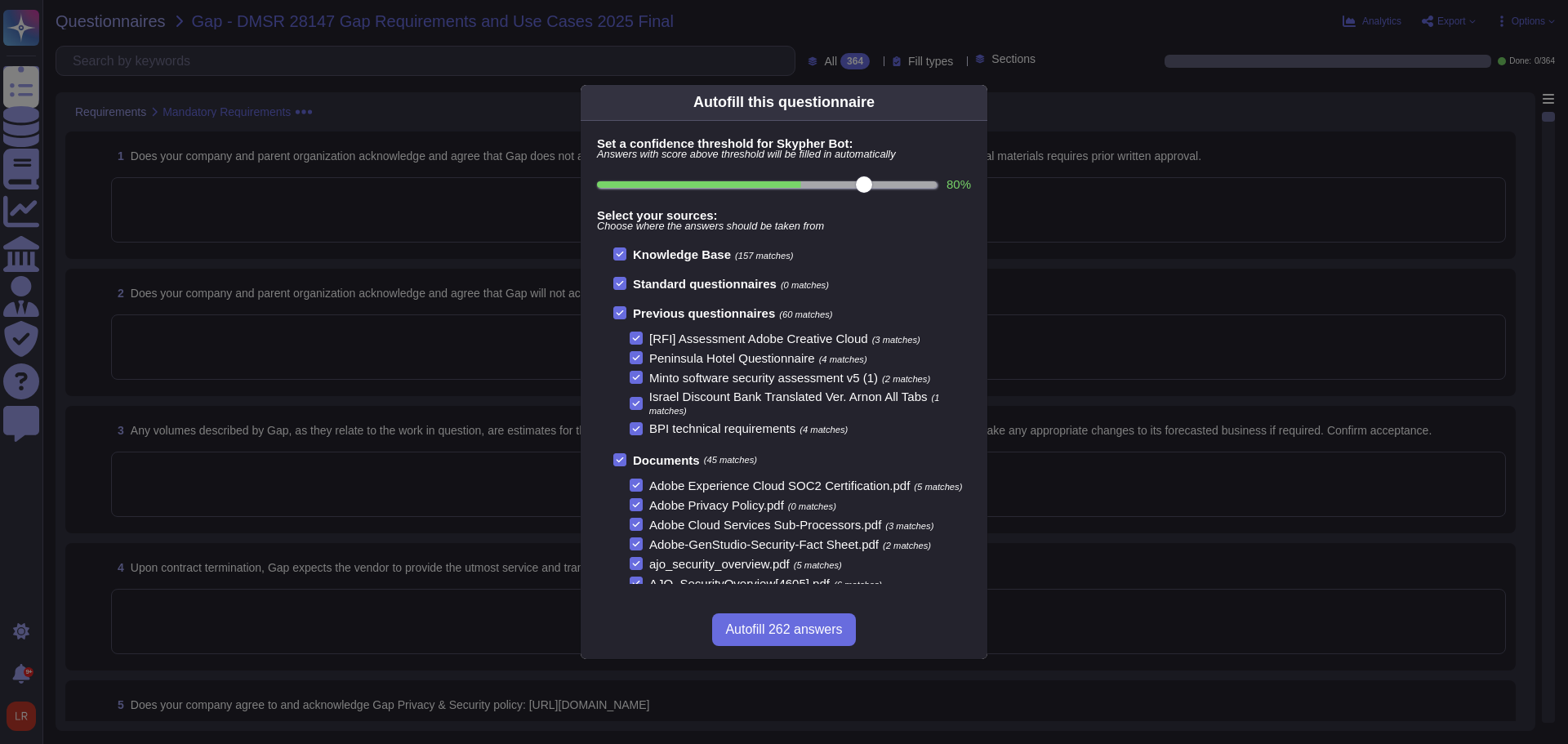 type on "80" 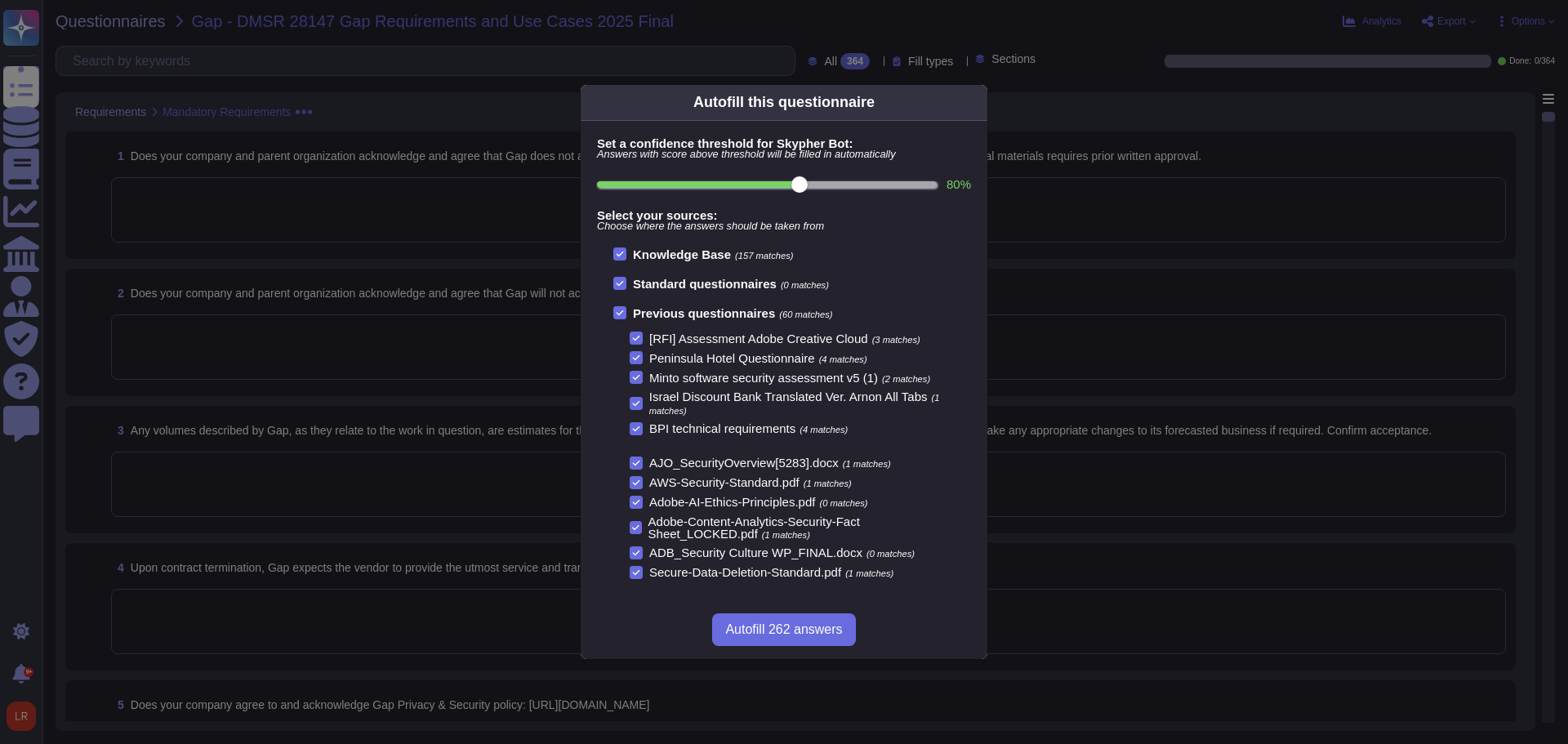 scroll, scrollTop: 530, scrollLeft: 0, axis: vertical 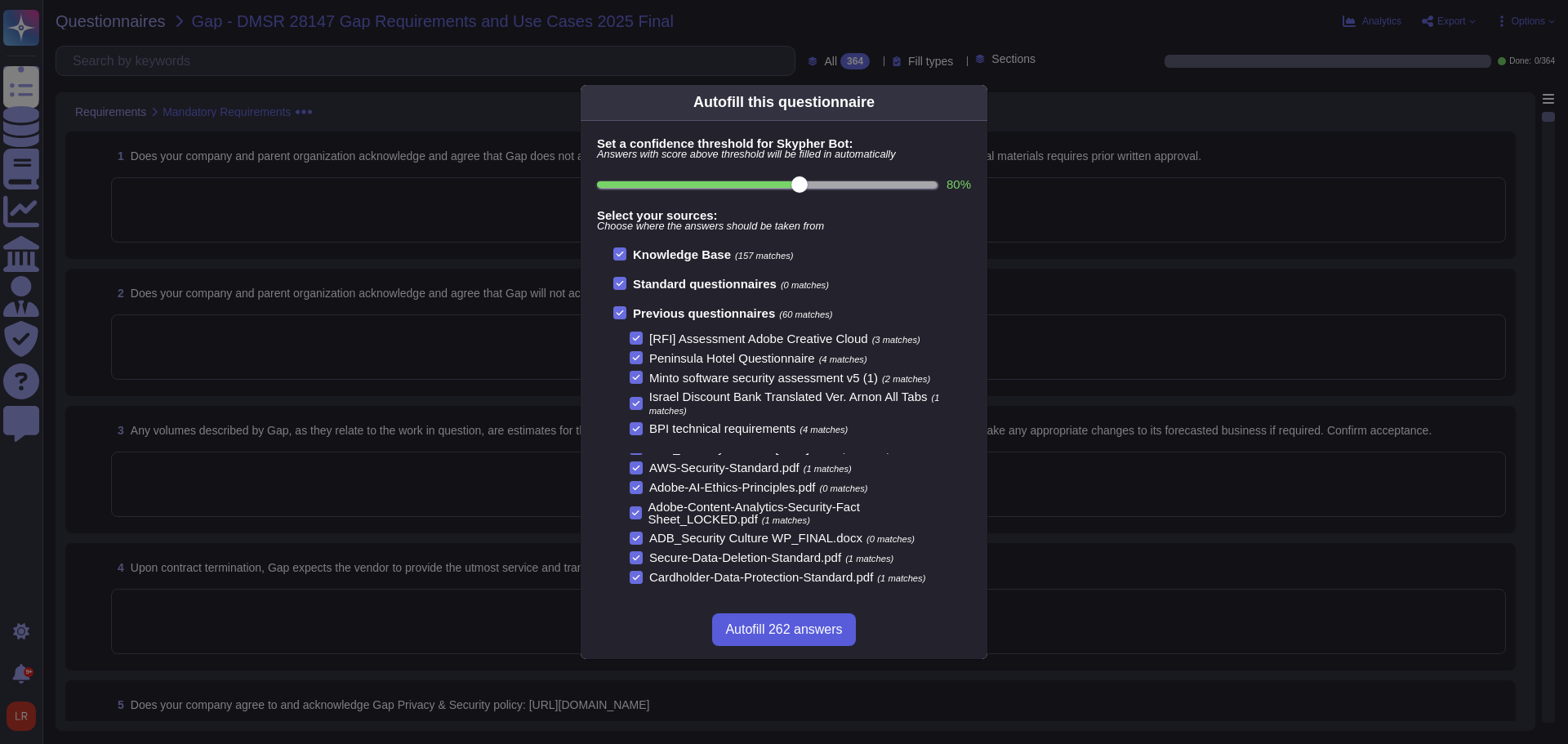 click on "Autofill 262 answers" at bounding box center [783, 630] 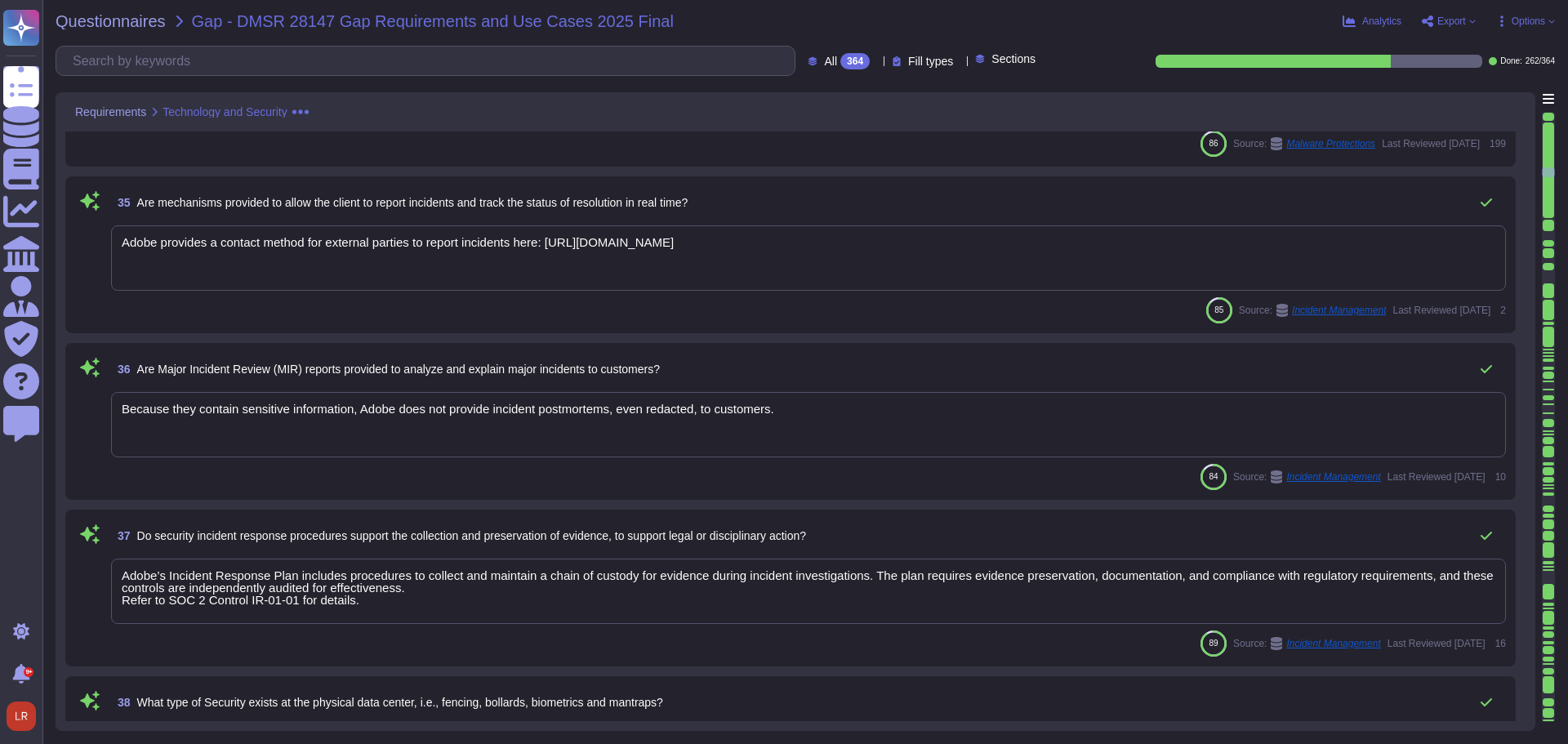 scroll, scrollTop: 5717, scrollLeft: 0, axis: vertical 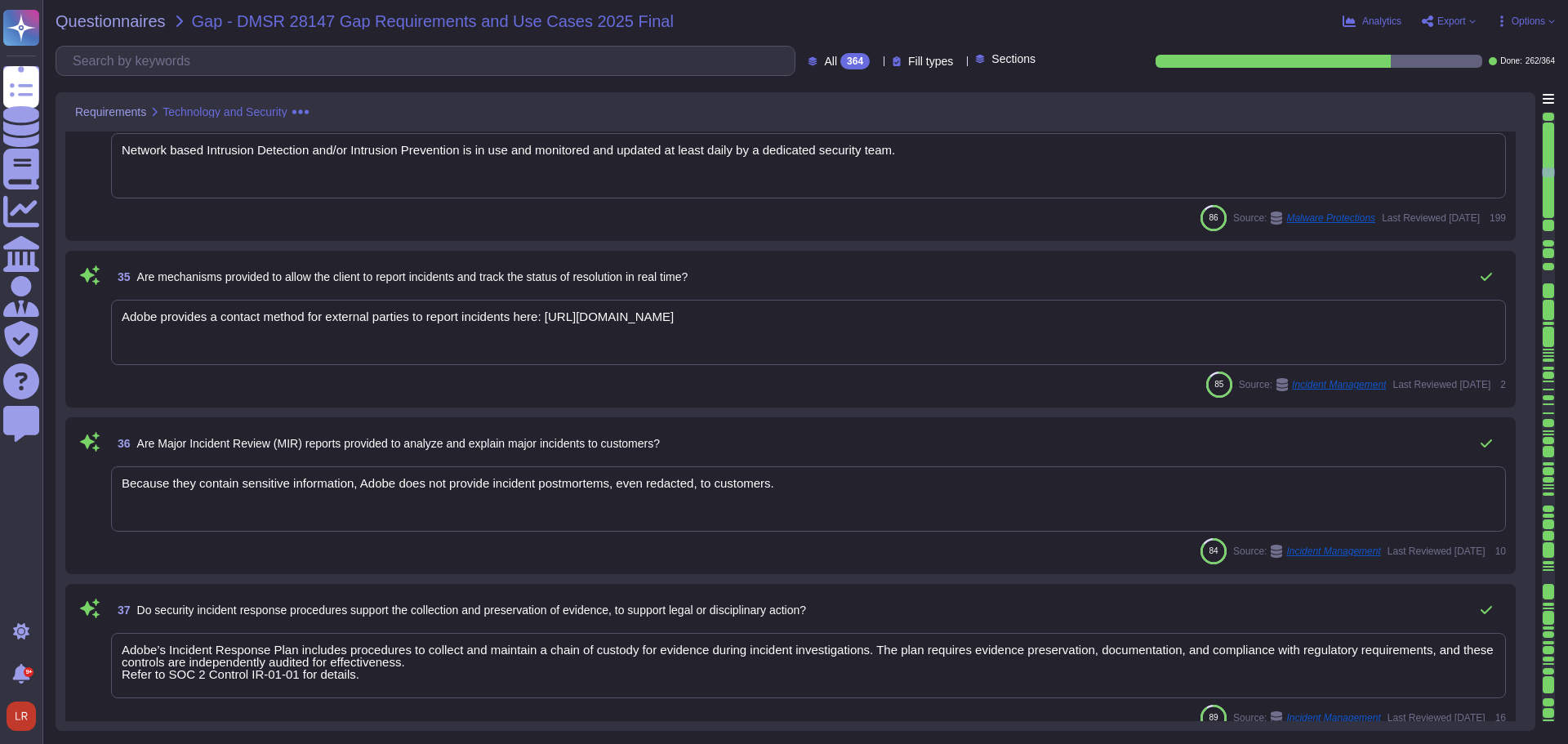 click on "Fill types" at bounding box center [930, 61] 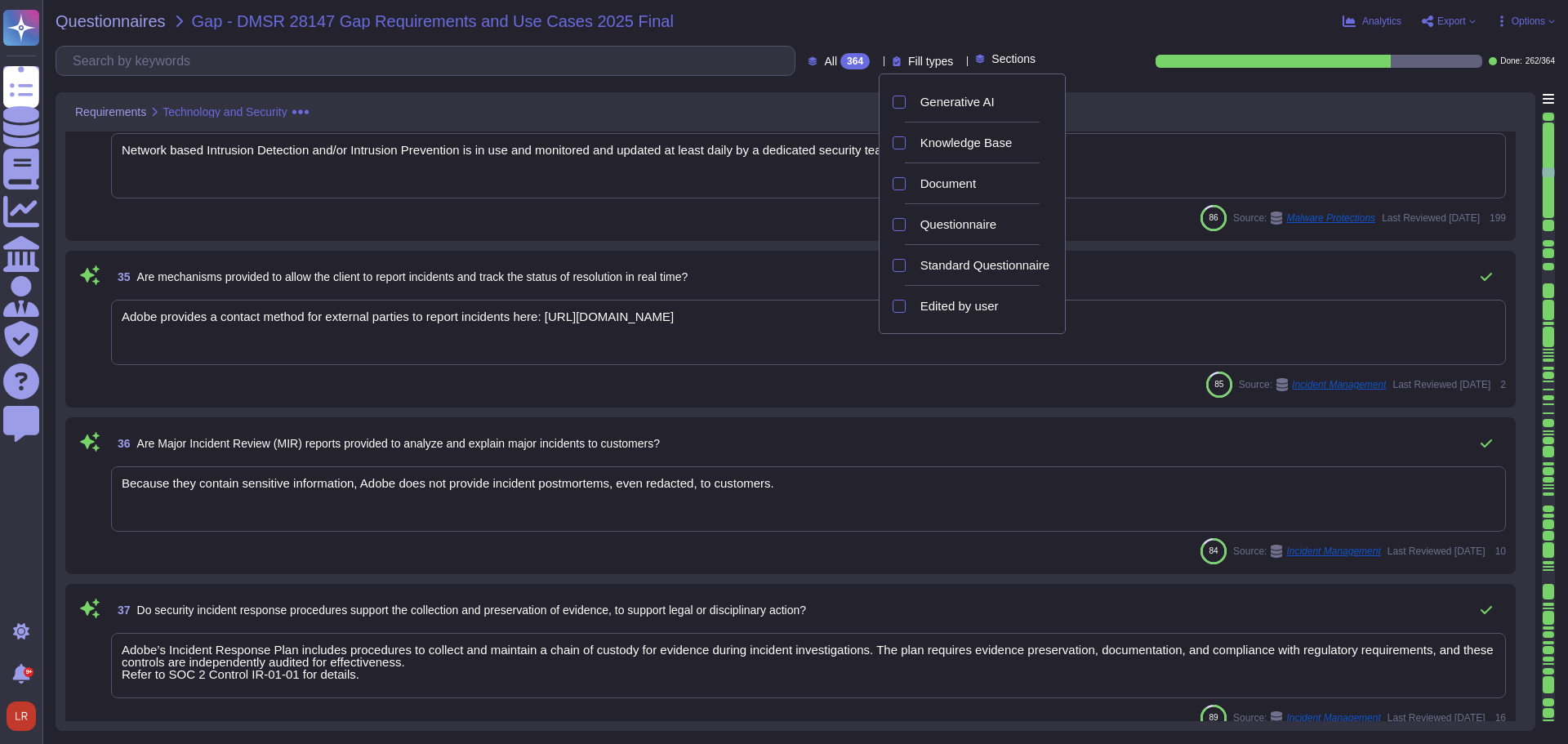 click on "Questionnaires Gap - DMSR 28147 Gap Requirements and Use Cases 2025 Final Analytics Export Options All 364 Fill types Sections Done: 262 / 364 Requirements Technology and Security 32 Have you ever had a data breach?  What was your process for handling?  What was remedy time/response?  How did the break occur?  Please explain. Yes. On [DATE], Adobe’s security team publicly reported the discovery of sophisticated attacks on our network, involving the illegal access to customer information and source code for some of Adobe’s solutions. Information on Adobe customers, including their names, user identification numbers and encrypted passwords and payment card numbers, was stolen. At that time, Adobe notified impacted individuals via email and reset the passwords of all impacted users. The incident was also disclosed in Adobe’s required SEC 10-Q filing.
If needed:  Here's a link to the blog post: [URL][DOMAIN_NAME]
88   47" at bounding box center [805, 372] 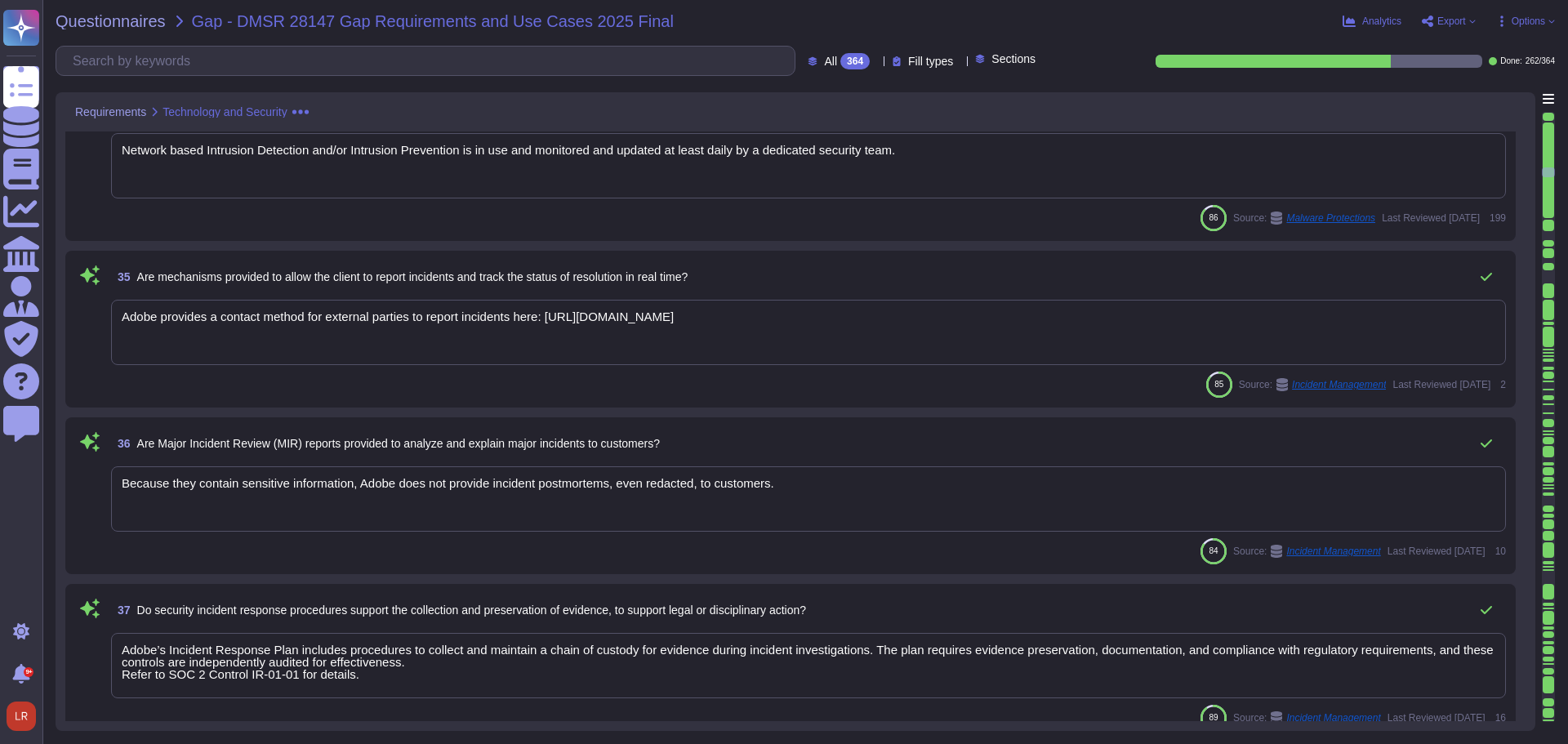 click 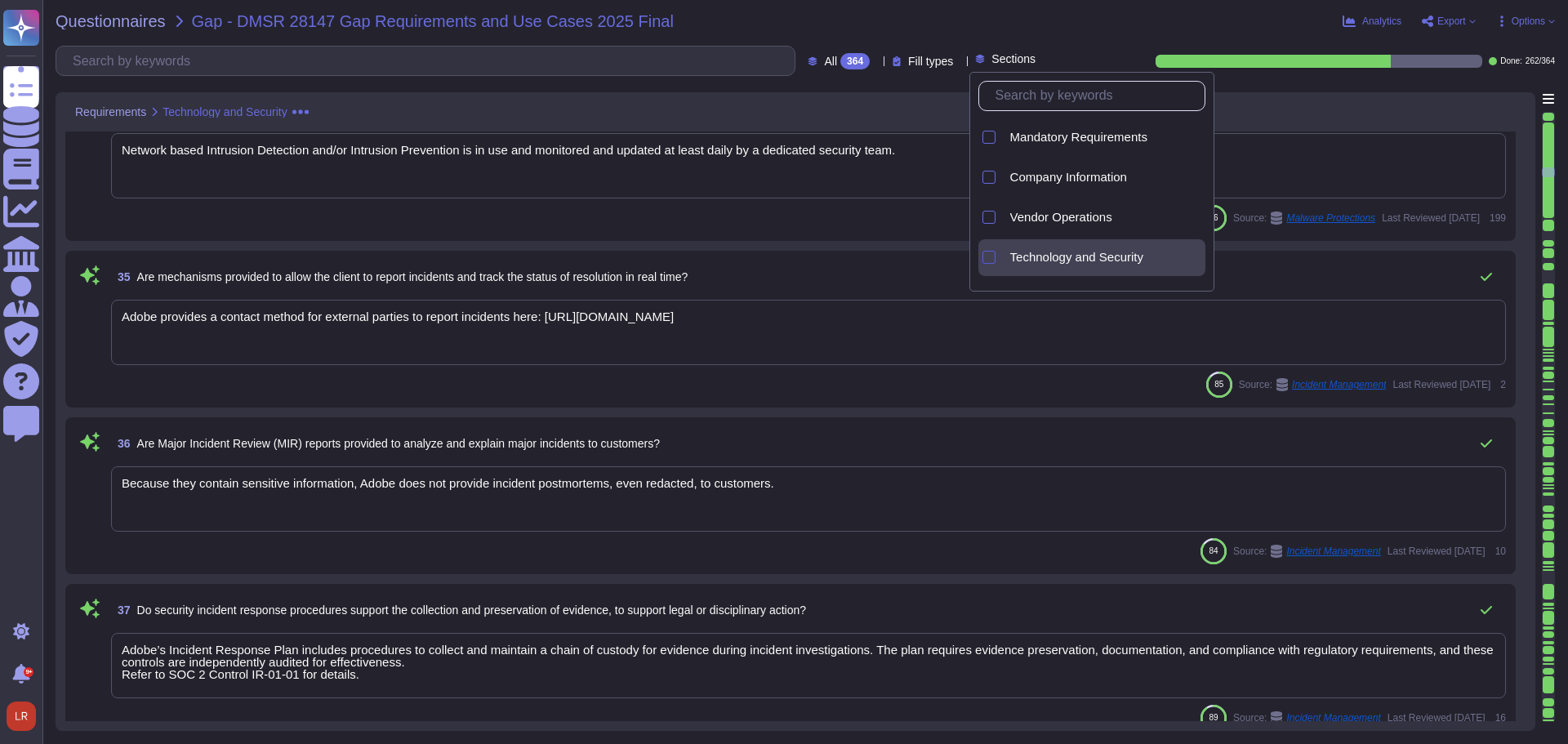 click at bounding box center [989, 257] 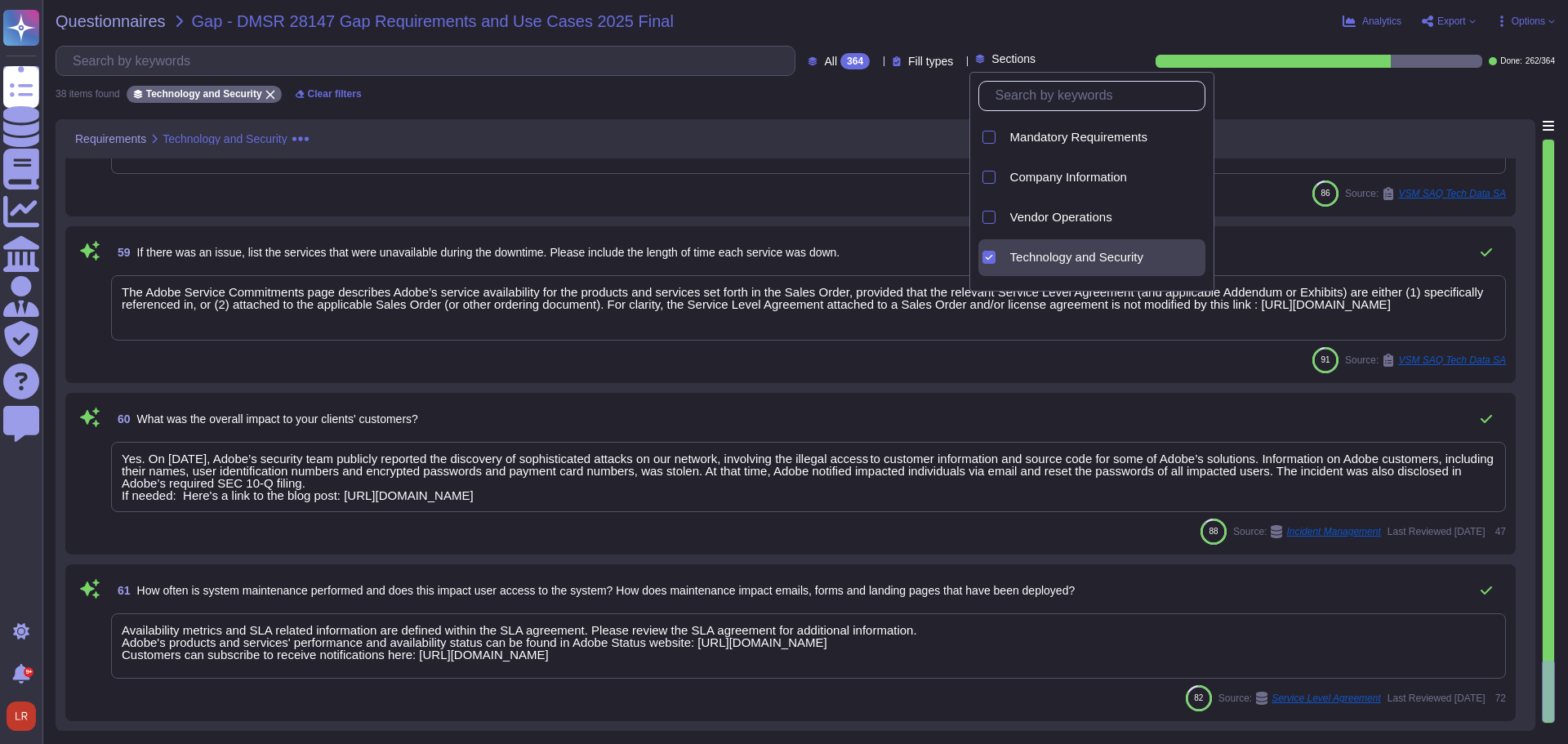 scroll, scrollTop: 5424, scrollLeft: 0, axis: vertical 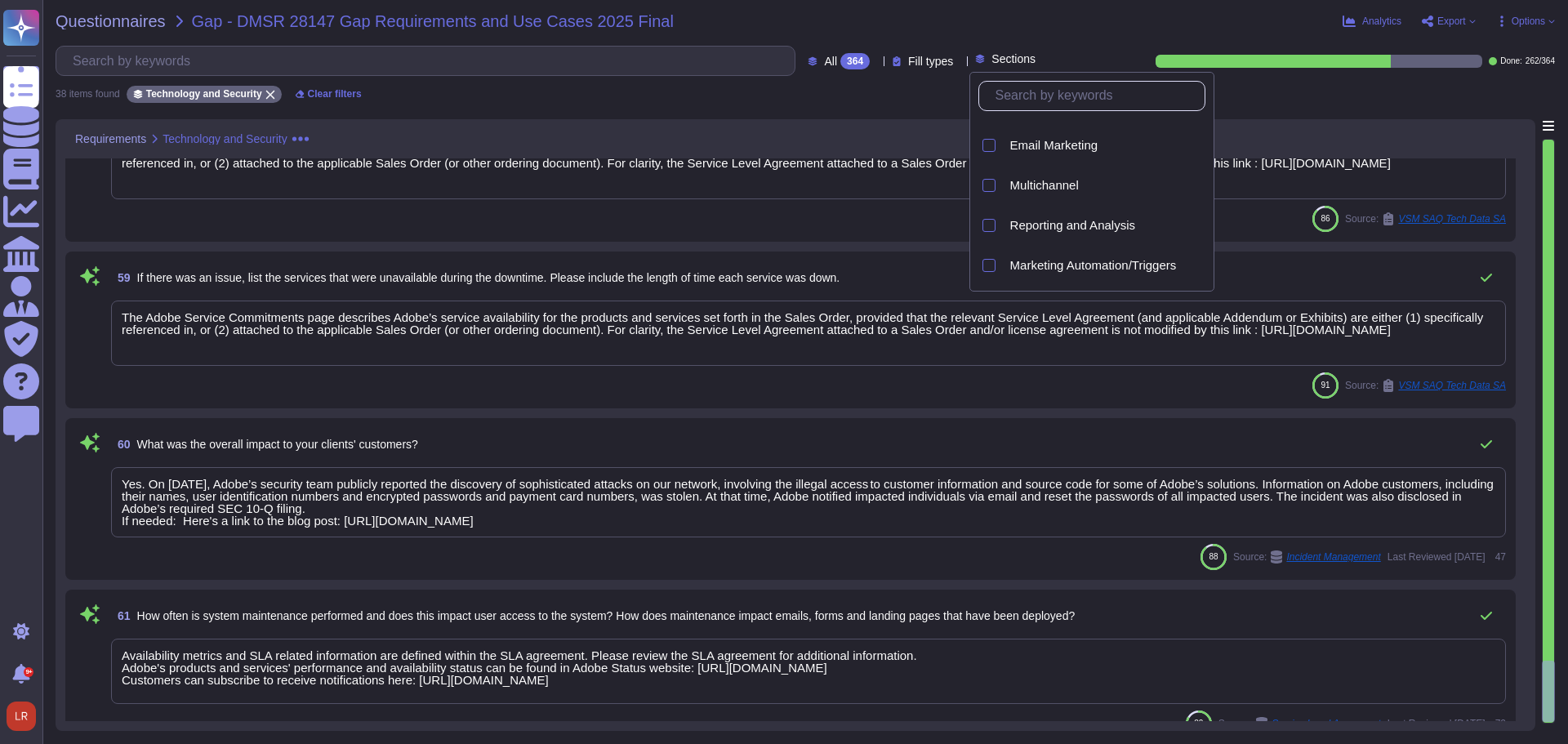 click on "38   items found Technology and Security Clear filters" at bounding box center (805, 89) 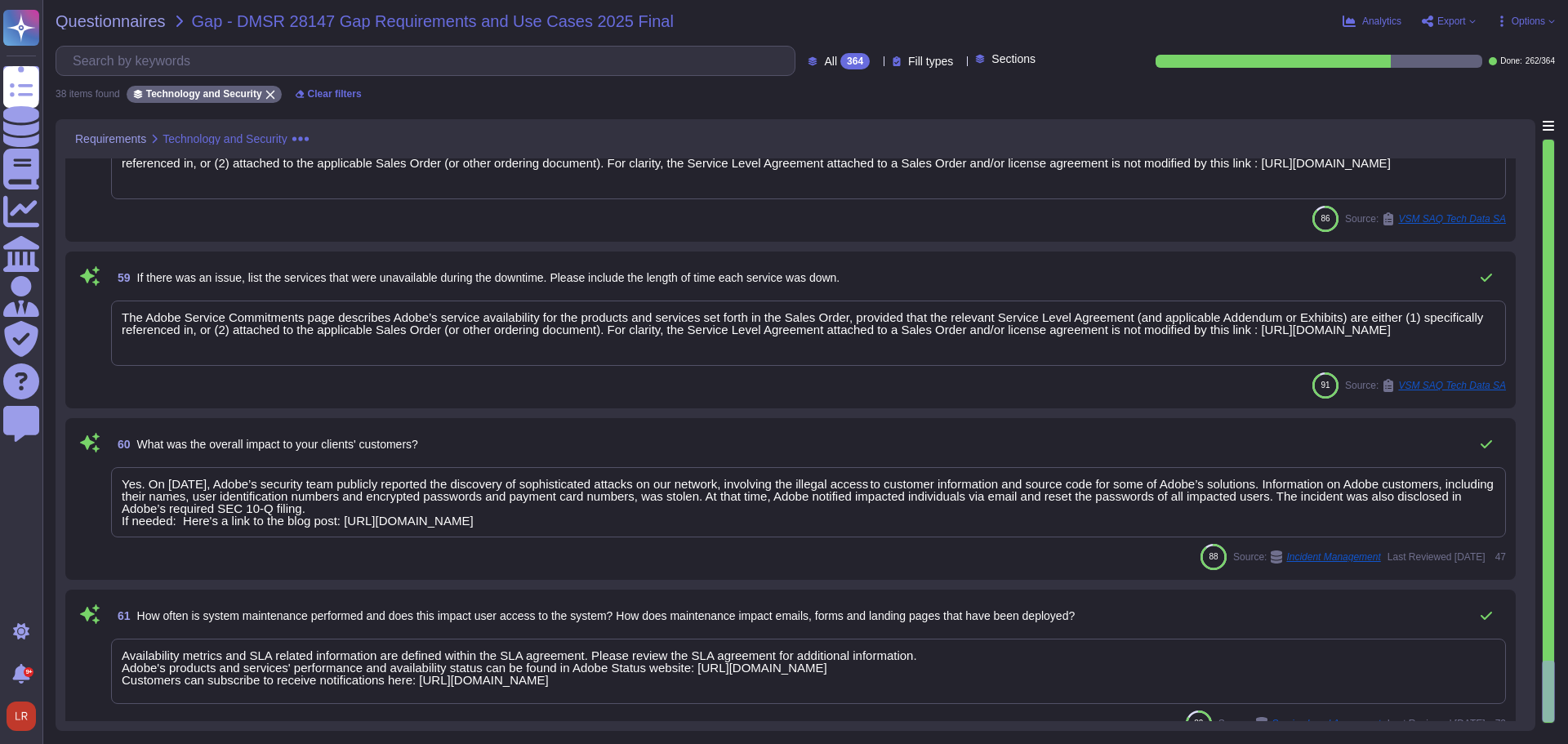 scroll, scrollTop: 5268, scrollLeft: 0, axis: vertical 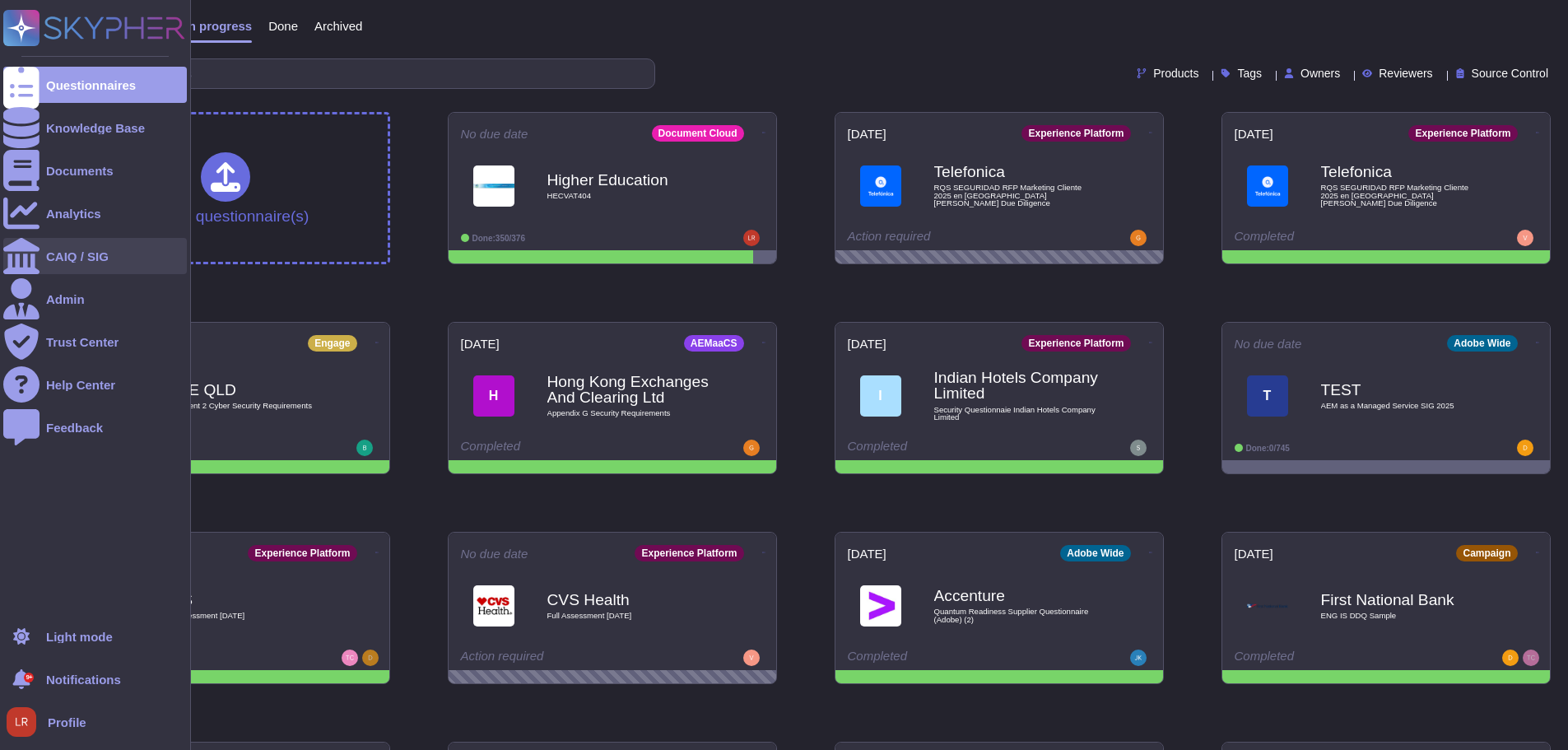 click on "CAIQ / SIG" at bounding box center (77, 256) 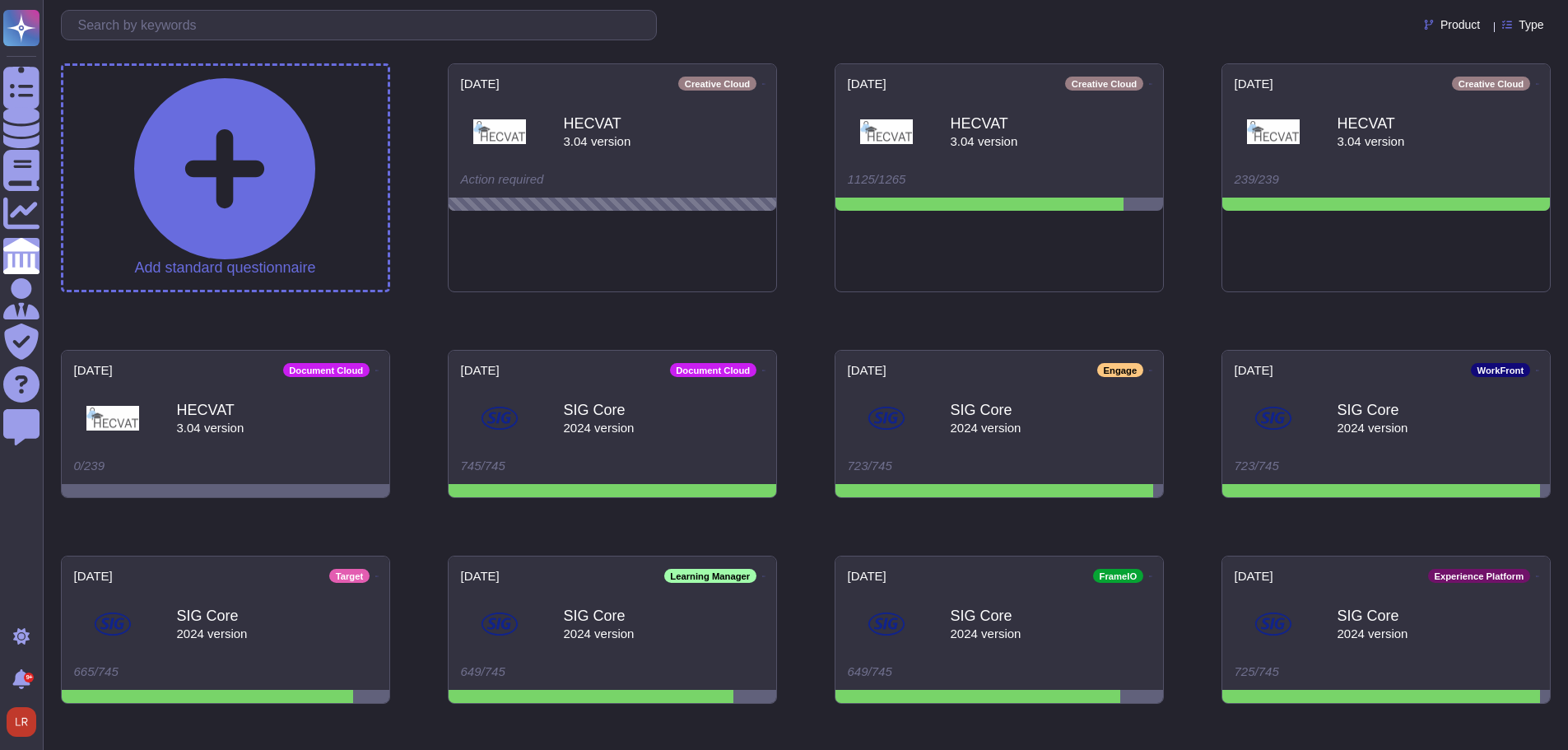 click on "Product" at bounding box center (1460, 25) 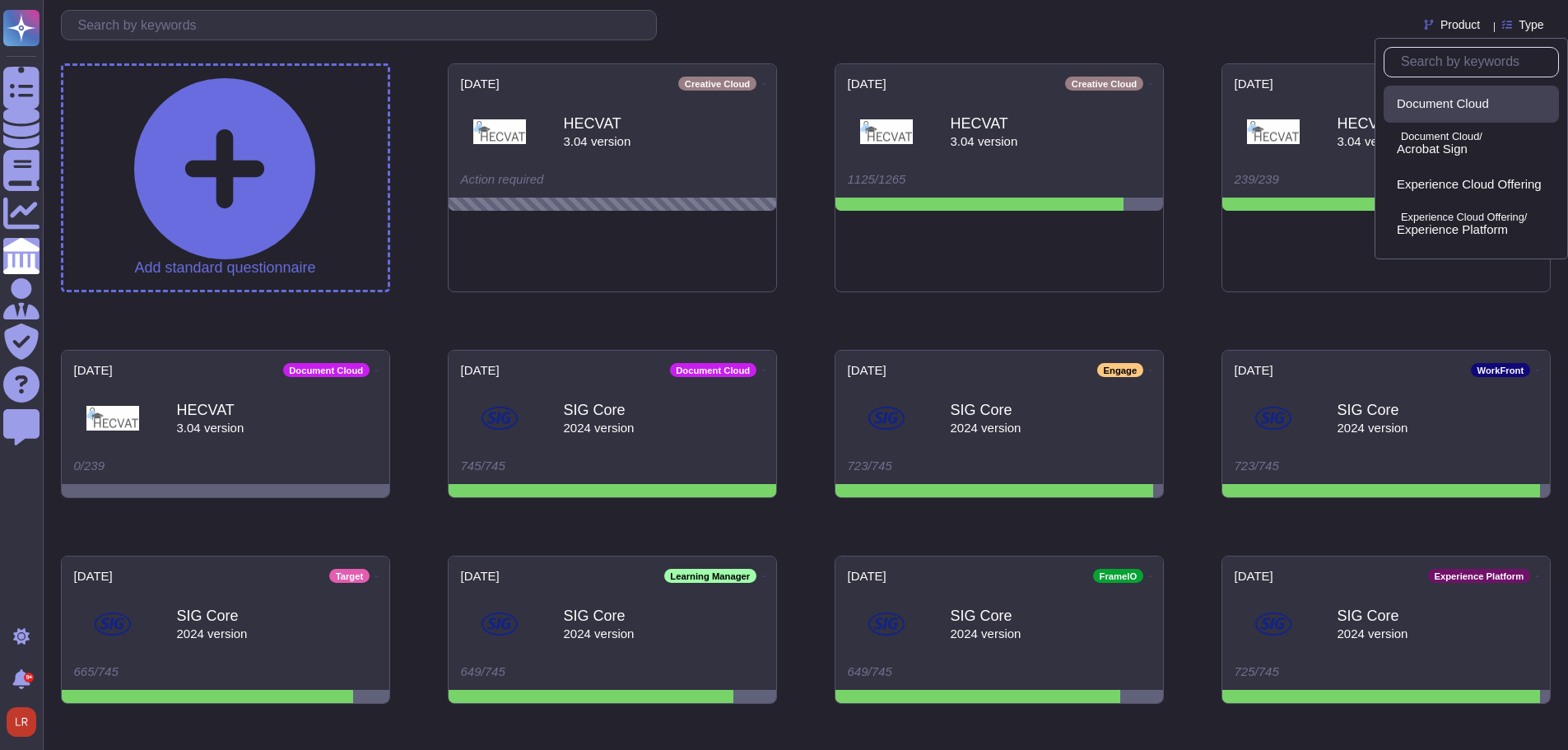 click on "Document Cloud" at bounding box center (1443, 104) 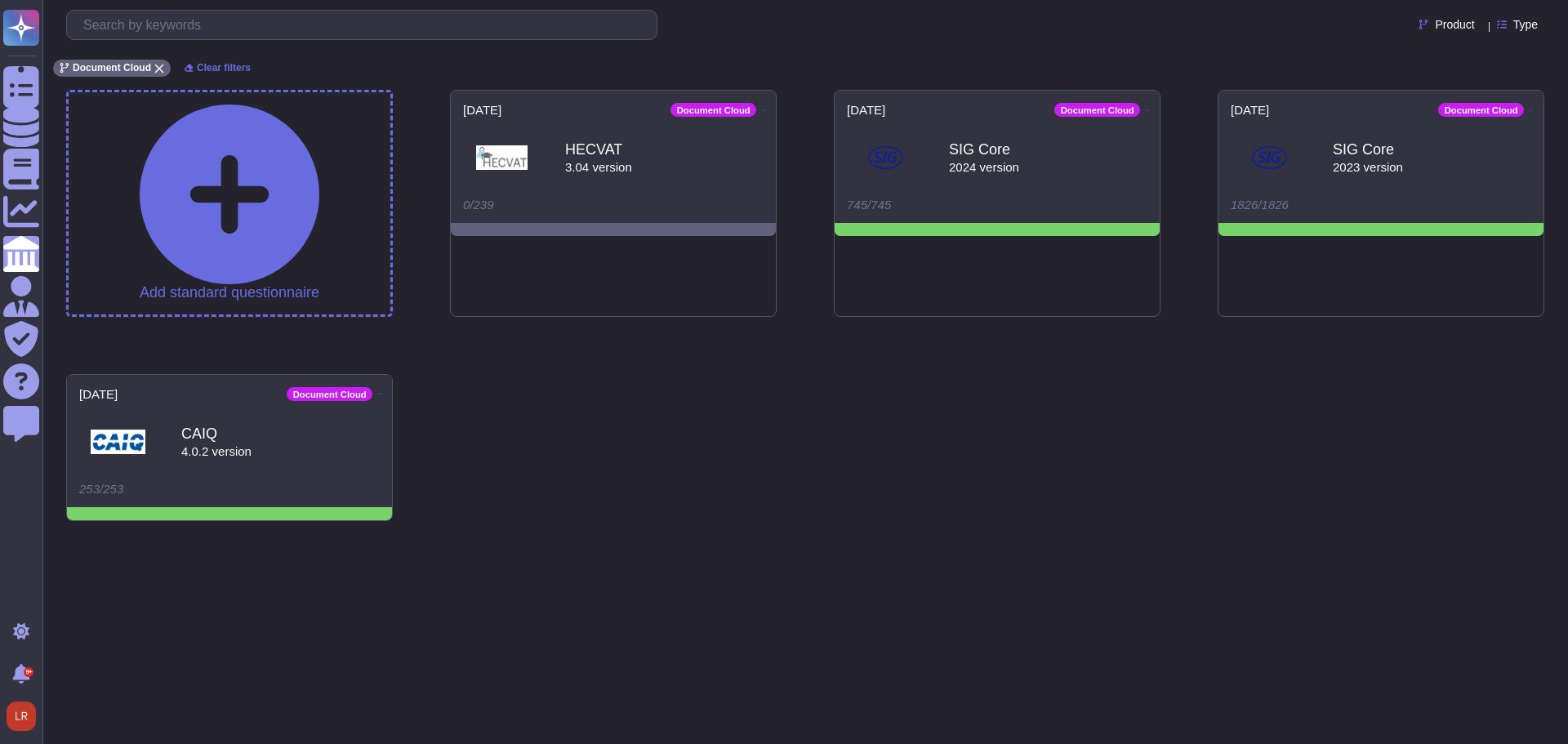 click on "Type" at bounding box center (1526, 25) 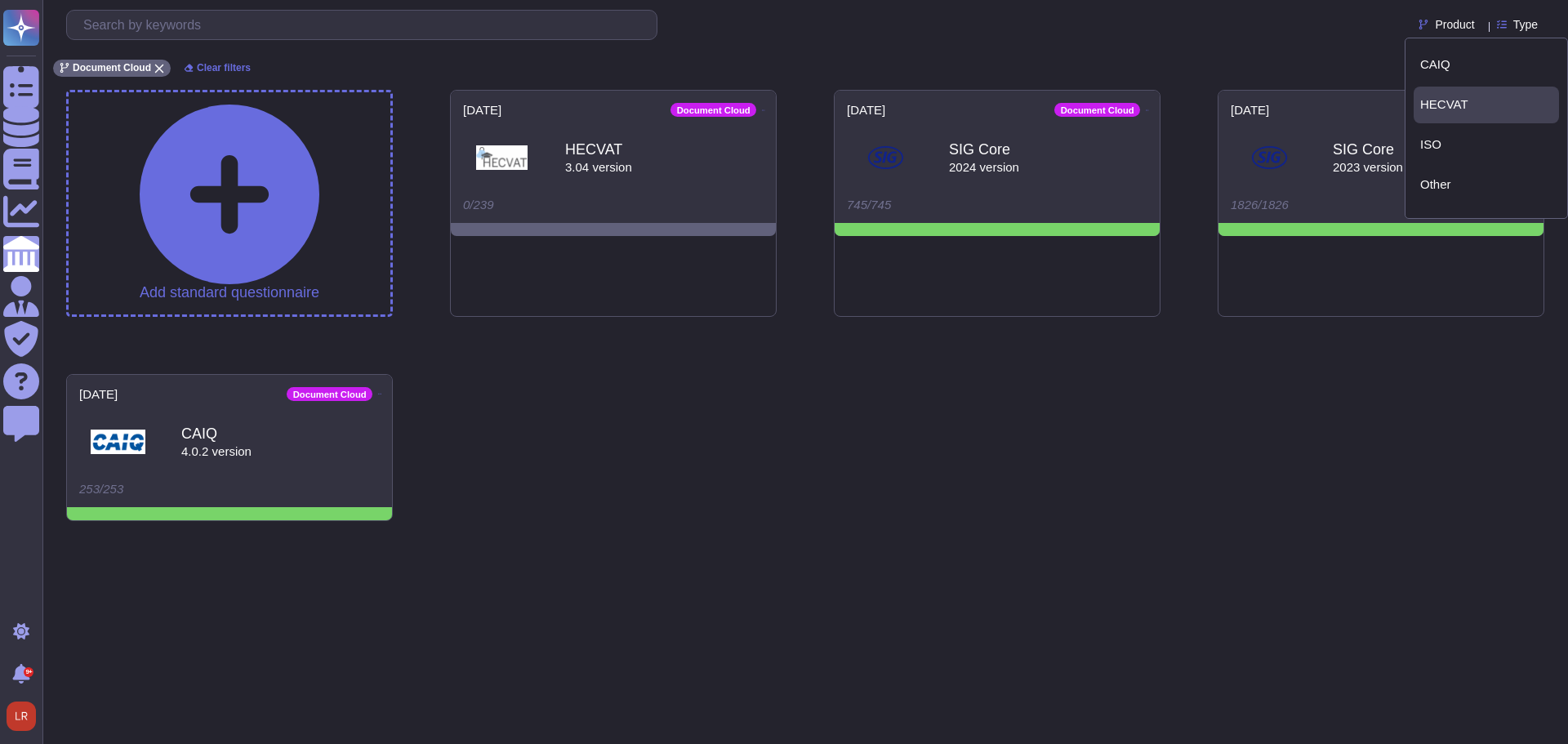 click on "HECVAT" at bounding box center [1444, 105] 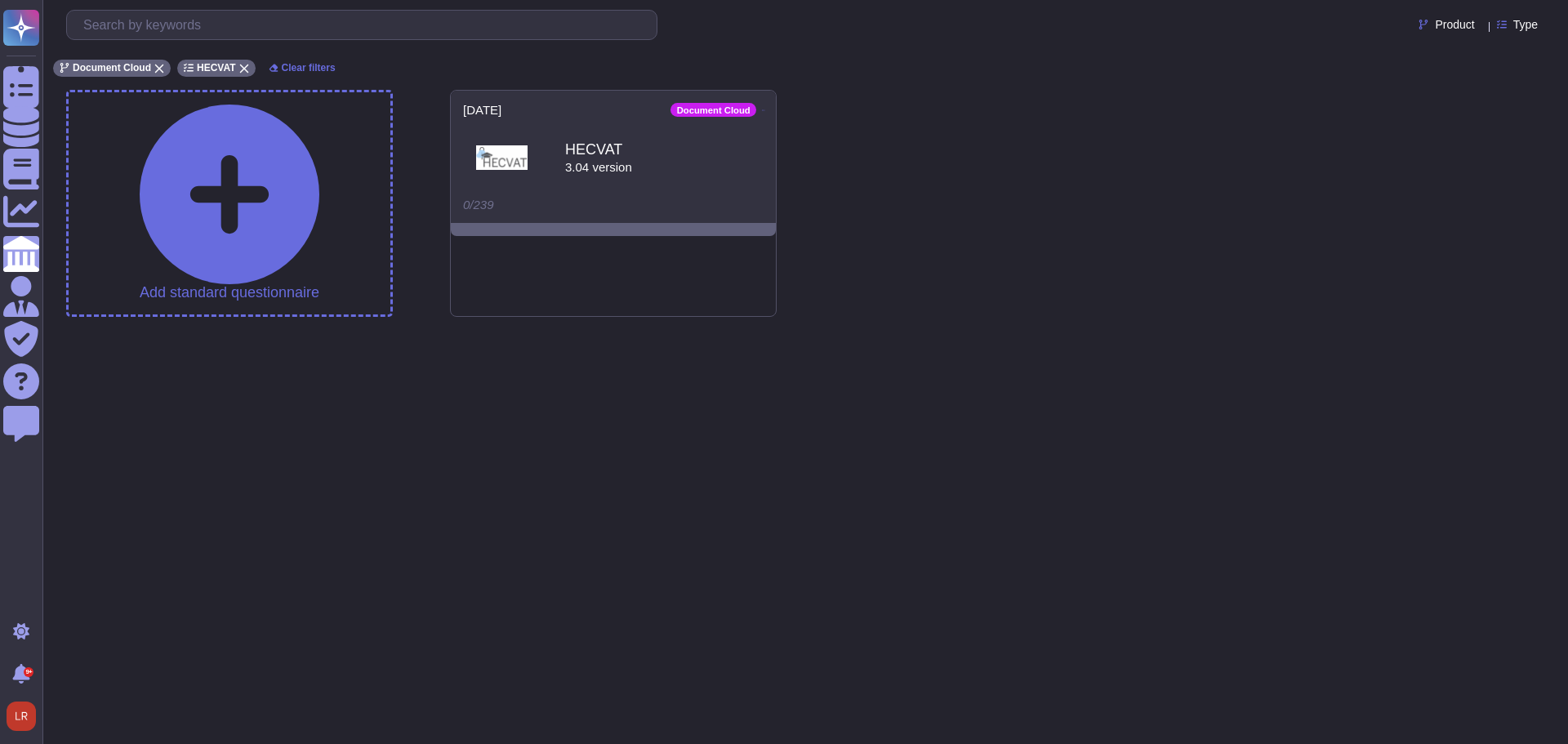 click on "Questionnaires Knowledge Base Documents Analytics CAIQ / SIG Admin Trust Center Help Center Feedback Light mode 9+ Notifications Profile Product Type Document Cloud HECVAT Clear filters Add standard questionnaire 2024-08-21 Document Cloud HECVAT 3.04   version 0/239" at bounding box center (784, 173) 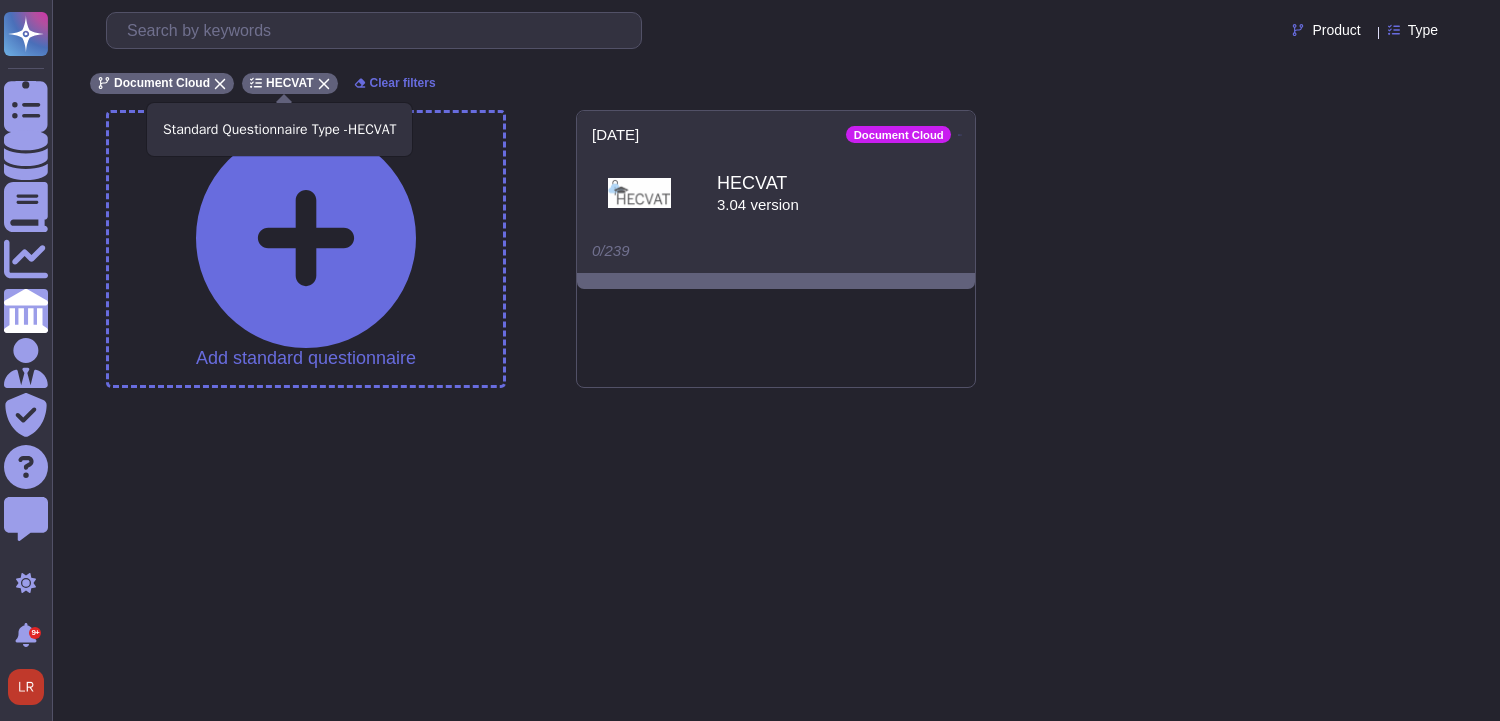 drag, startPoint x: 315, startPoint y: 82, endPoint x: 299, endPoint y: 78, distance: 16.492422 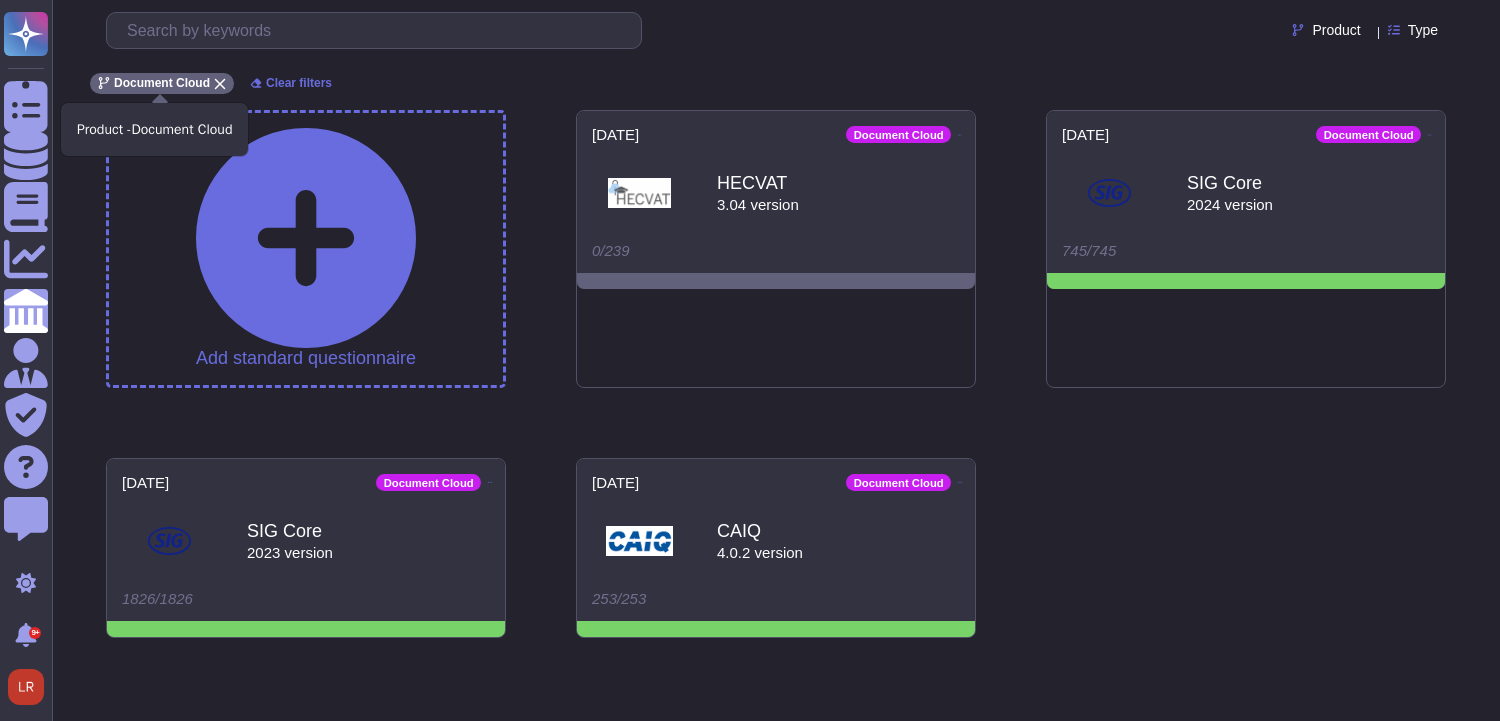 click 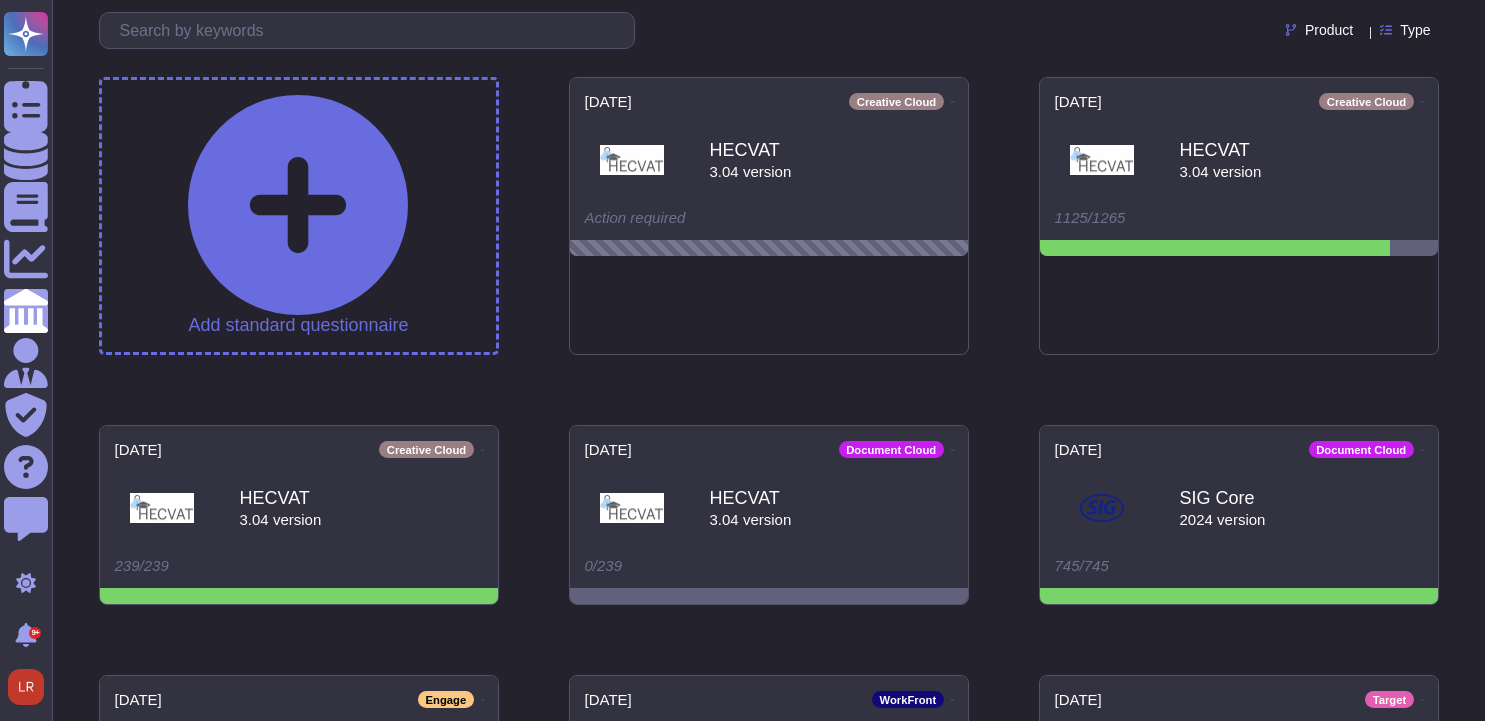 click on "Add standard questionnaire 2025-03-13 Creative Cloud HECVAT 3.04   version Action required 2025-03-13 Creative Cloud HECVAT 3.04   version 1125/1265 2025-03-12 Creative Cloud HECVAT 3.04   version 239/239 2024-08-21 Document Cloud HECVAT 3.04   version 0/239 2024-08-07 Document Cloud SIG Core 2024   version 745/745 2024-08-06 Engage SIG Core 2024   version 723/745 2024-08-06 WorkFront SIG Core 2024   version 723/745 2024-08-06 Target SIG Core 2024   version 665/745 2024-08-06 Learning Manager SIG Core 2024   version 649/745 2024-08-06 FrameIO SIG Core 2024   version 649/745 2024-08-06 Experience Platform SIG Core 2024   version 725/745 2024-08-06 AEM Managed Services SIG Core 2024   version 726/745 2024-08-06 AEMaaCS SIG Core 2024   version 725/745 2024-08-06 Creative Cloud SIG Core 2024   version 745/745 2024-08-06 Commerce Pro (Magento) SIG Core 2024   version 664/745 2024-08-06 Campaign SIG Core 2024   version 744/745 2024-08-06 Analytics SIG Core 2024   version 740/745 2024-08-06 Advertising Cloud 2024" at bounding box center [769, 1876] 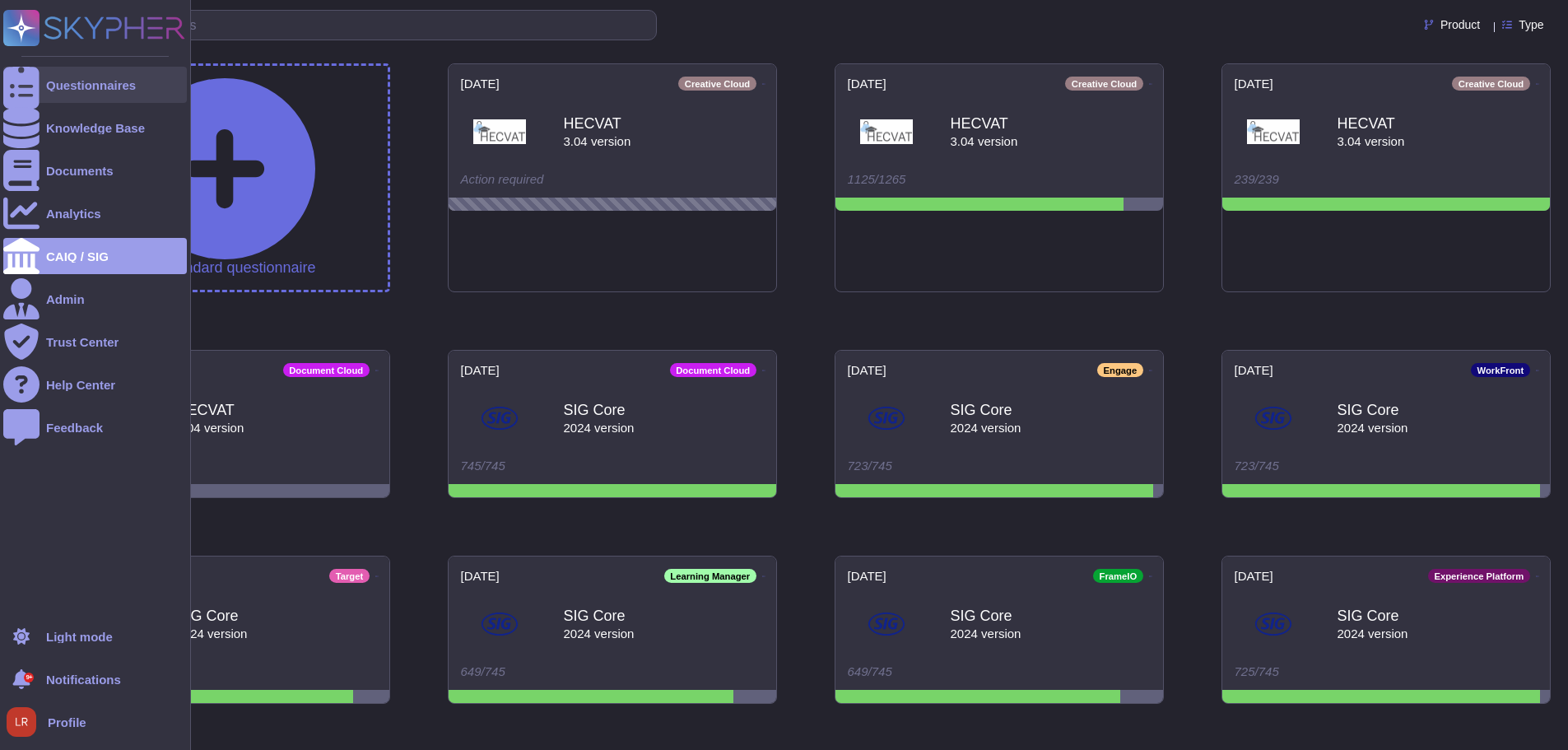 click at bounding box center (21, 85) 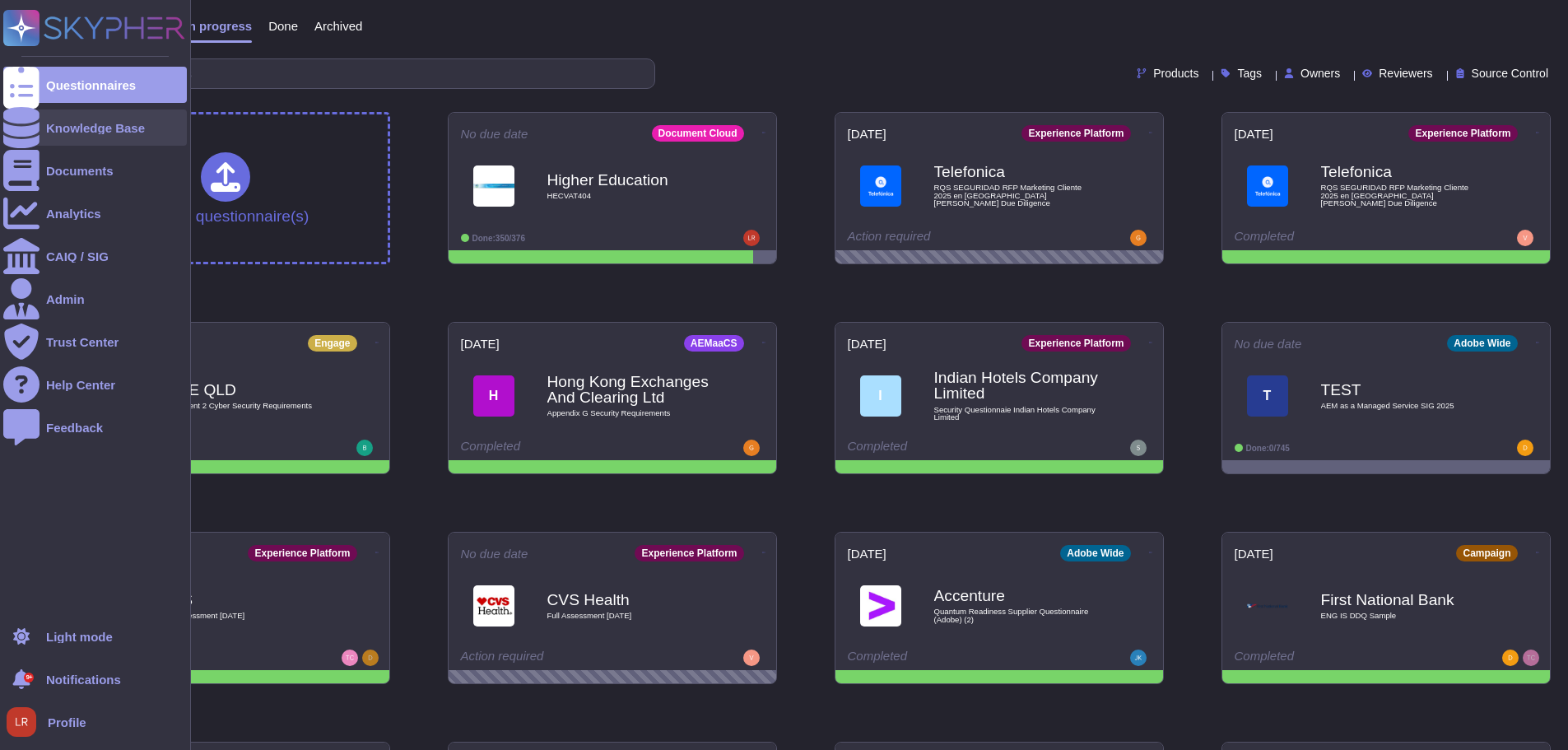 click at bounding box center [21, 128] 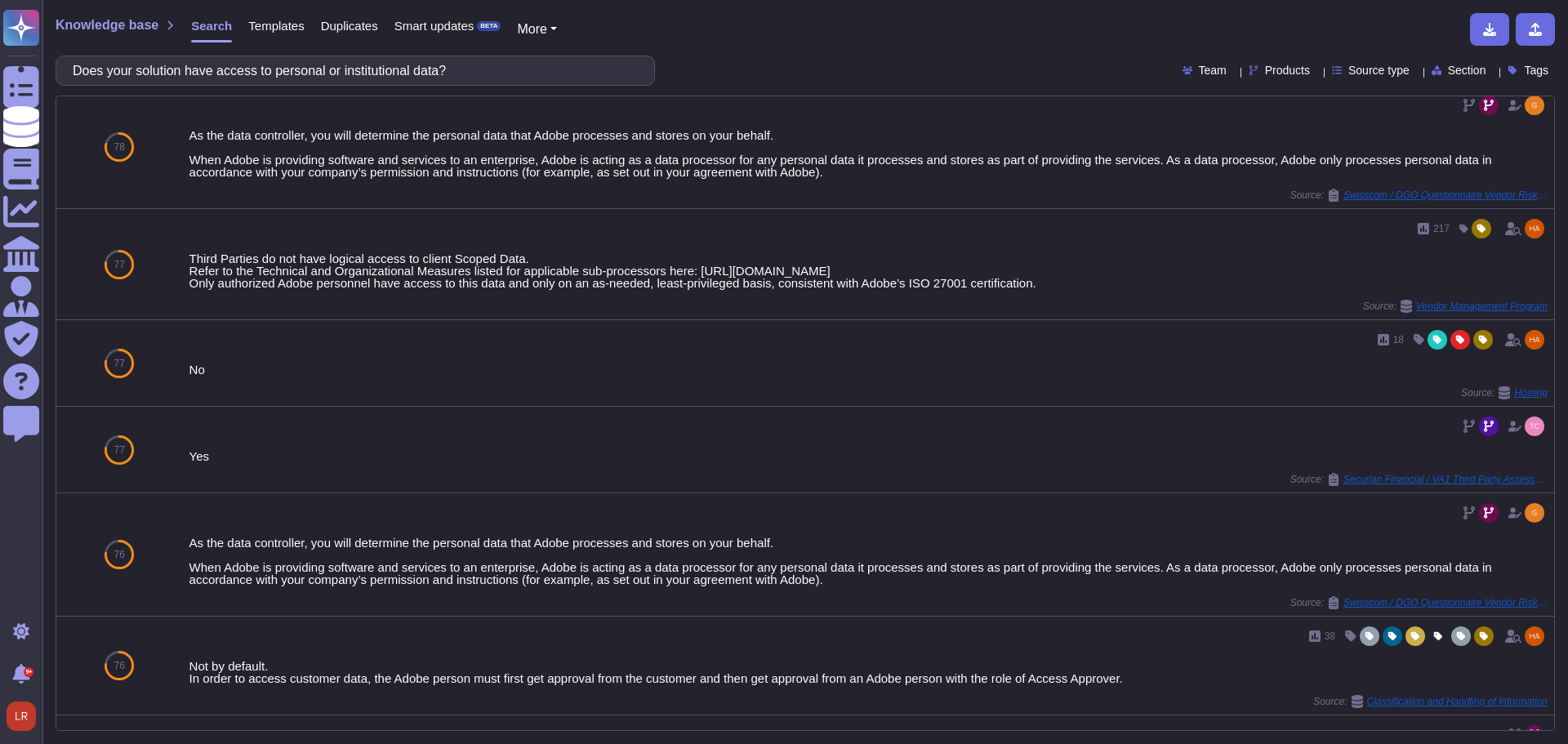 scroll, scrollTop: 0, scrollLeft: 0, axis: both 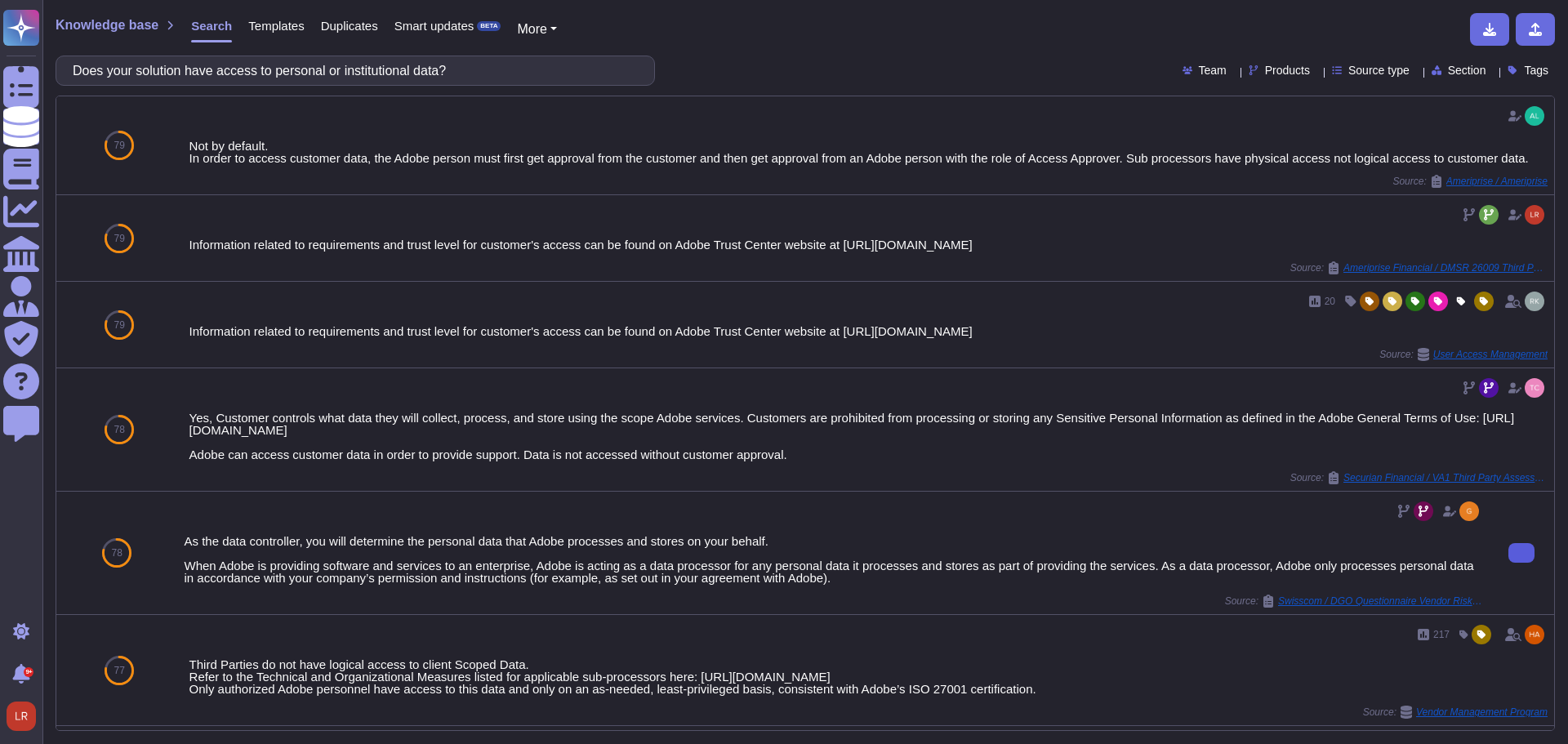 click 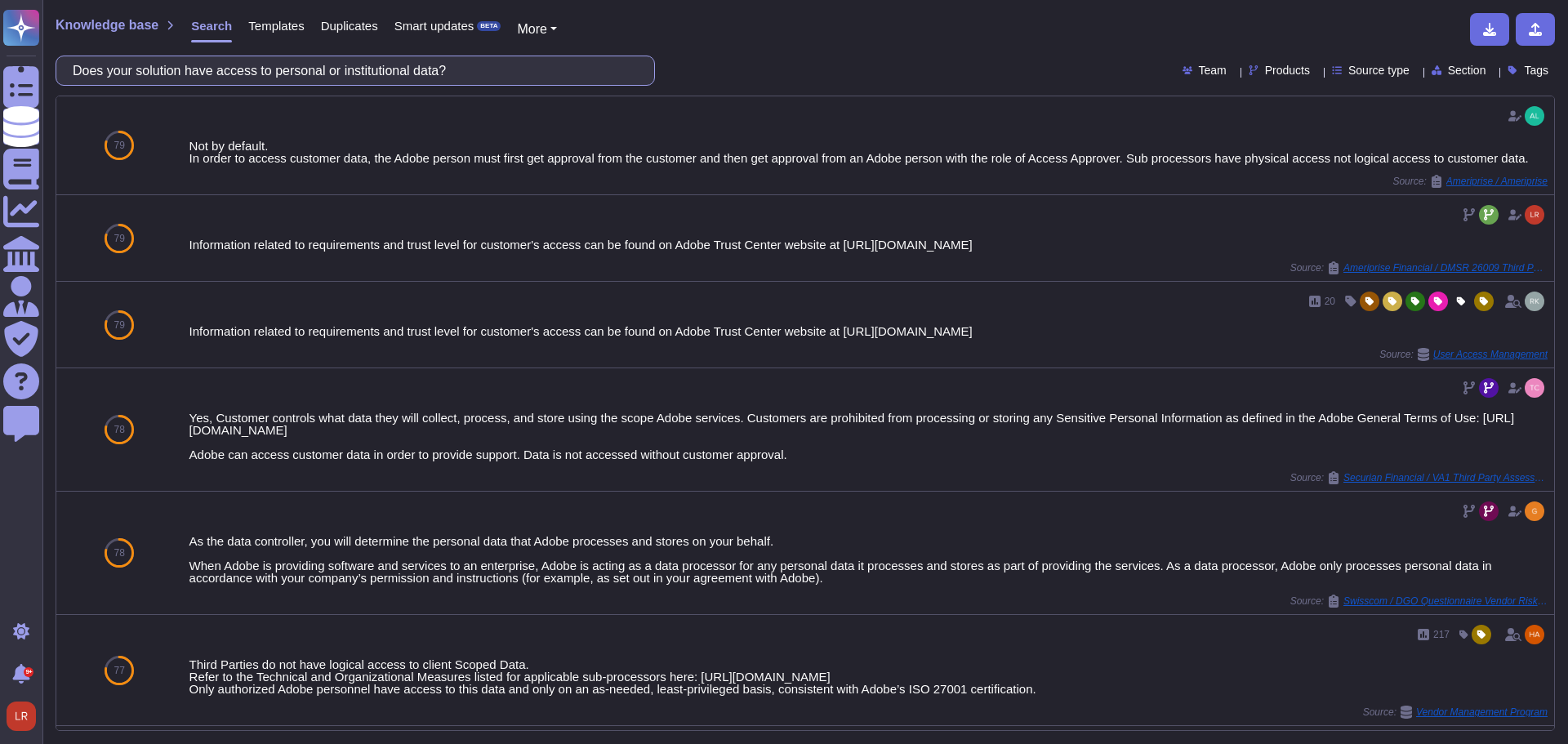 drag, startPoint x: 527, startPoint y: 71, endPoint x: -69, endPoint y: 99, distance: 596.6574 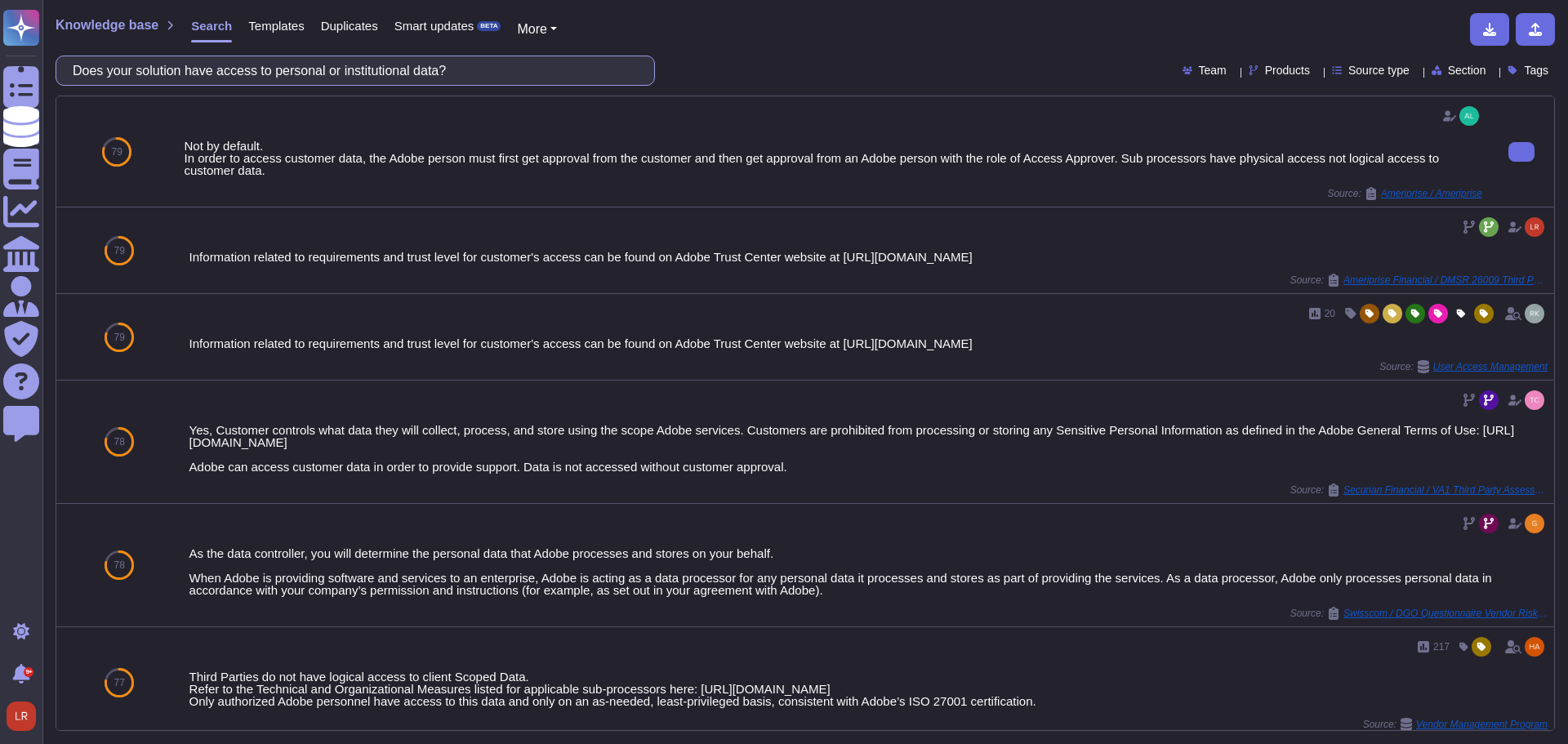 paste on "Will institutional data be used or processed by any shared AI services" 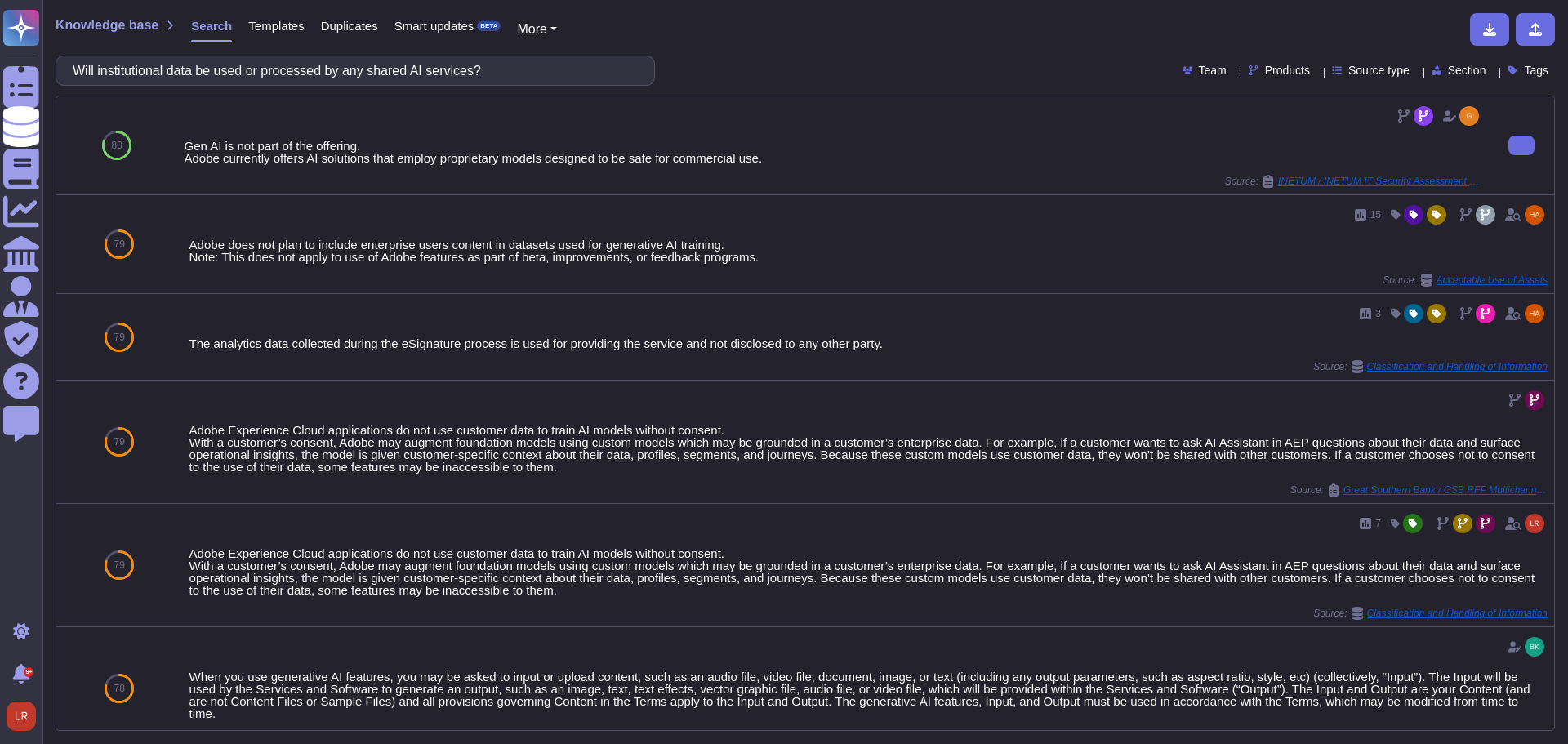 type on "Will institutional data be used or processed by any shared AI services?" 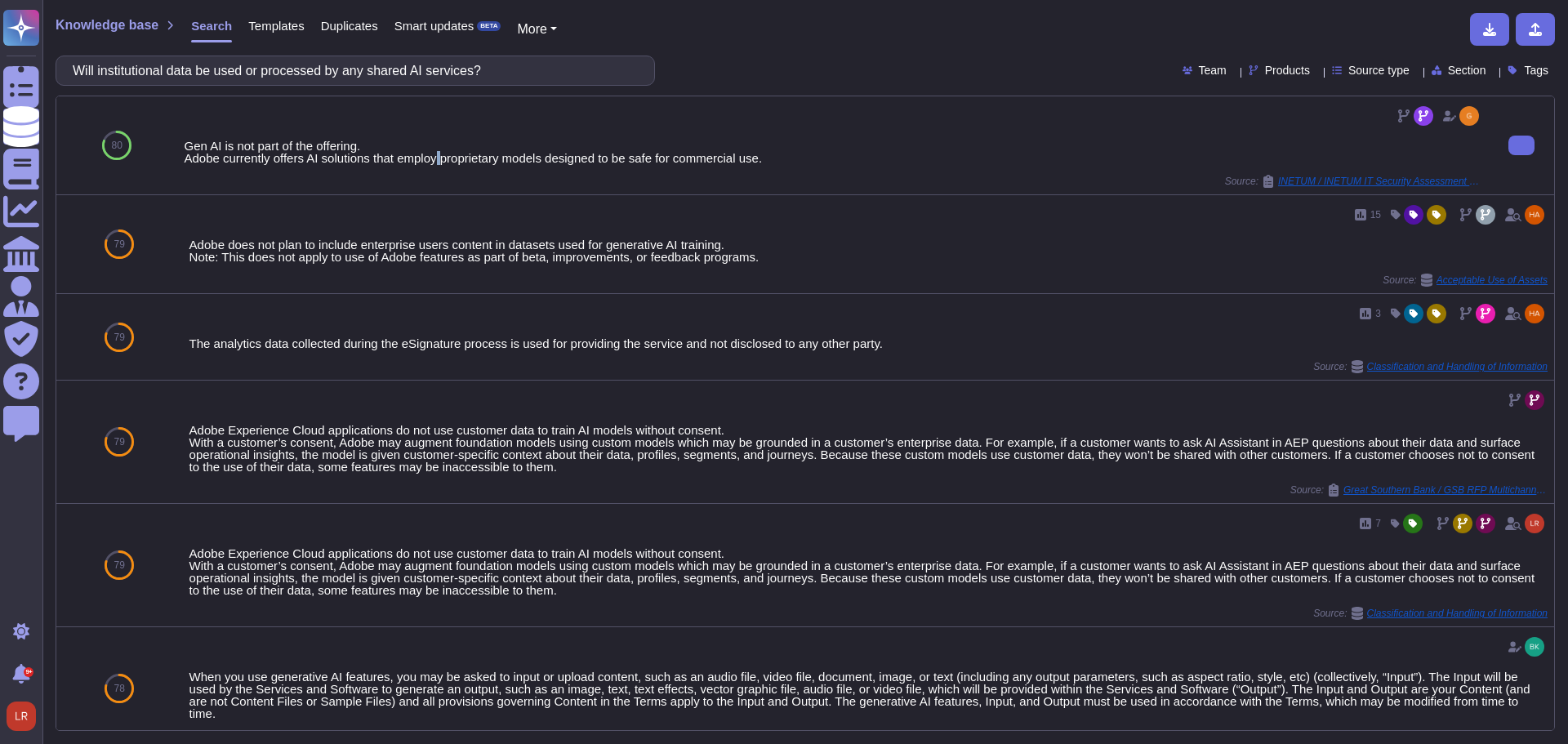 click on "Gen AI is not part of the offering.
Adobe currently offers AI solutions that employ proprietary models designed to be safe for commercial use." at bounding box center (833, 152) 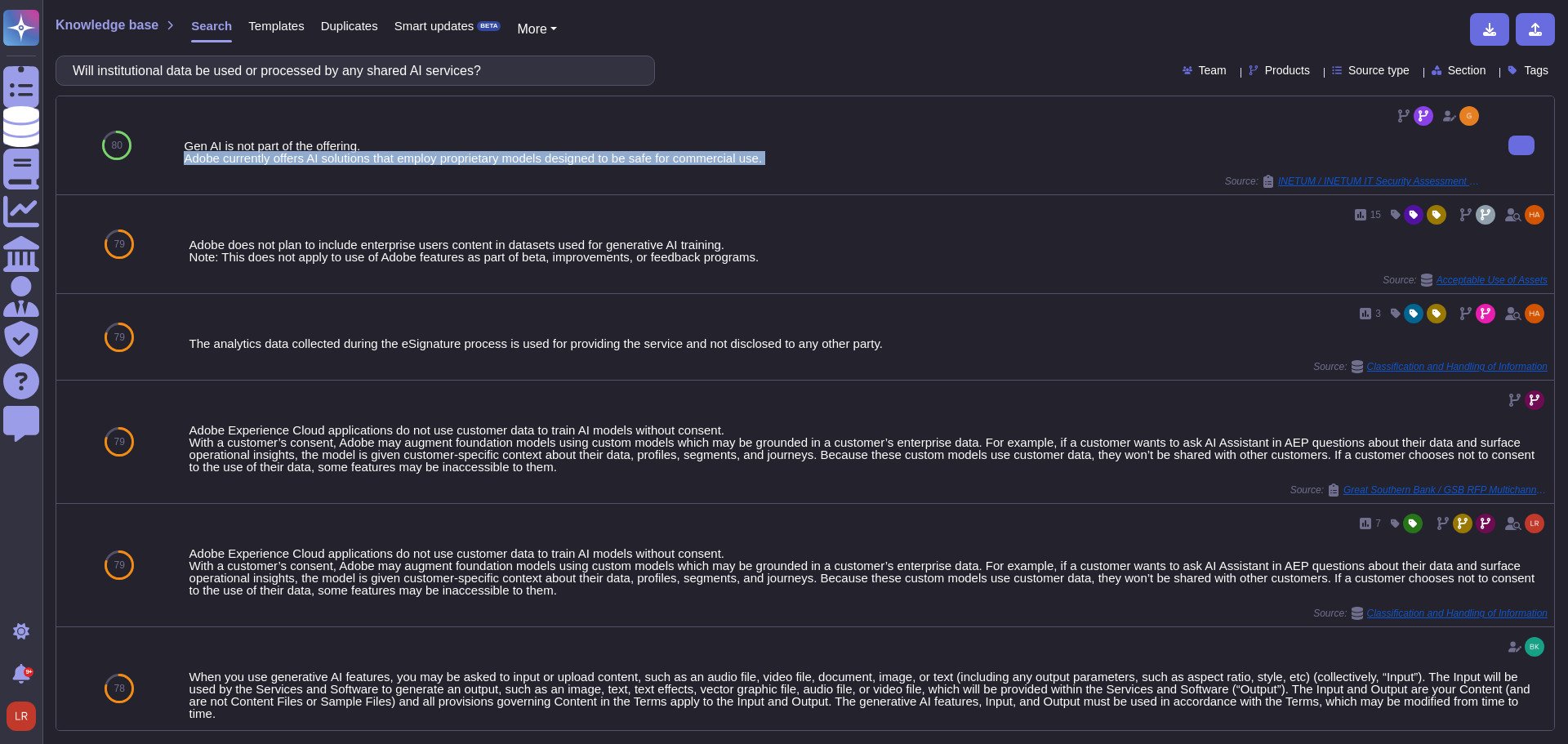 click on "Gen AI is not part of the offering.
Adobe currently offers AI solutions that employ proprietary models designed to be safe for commercial use." at bounding box center (833, 152) 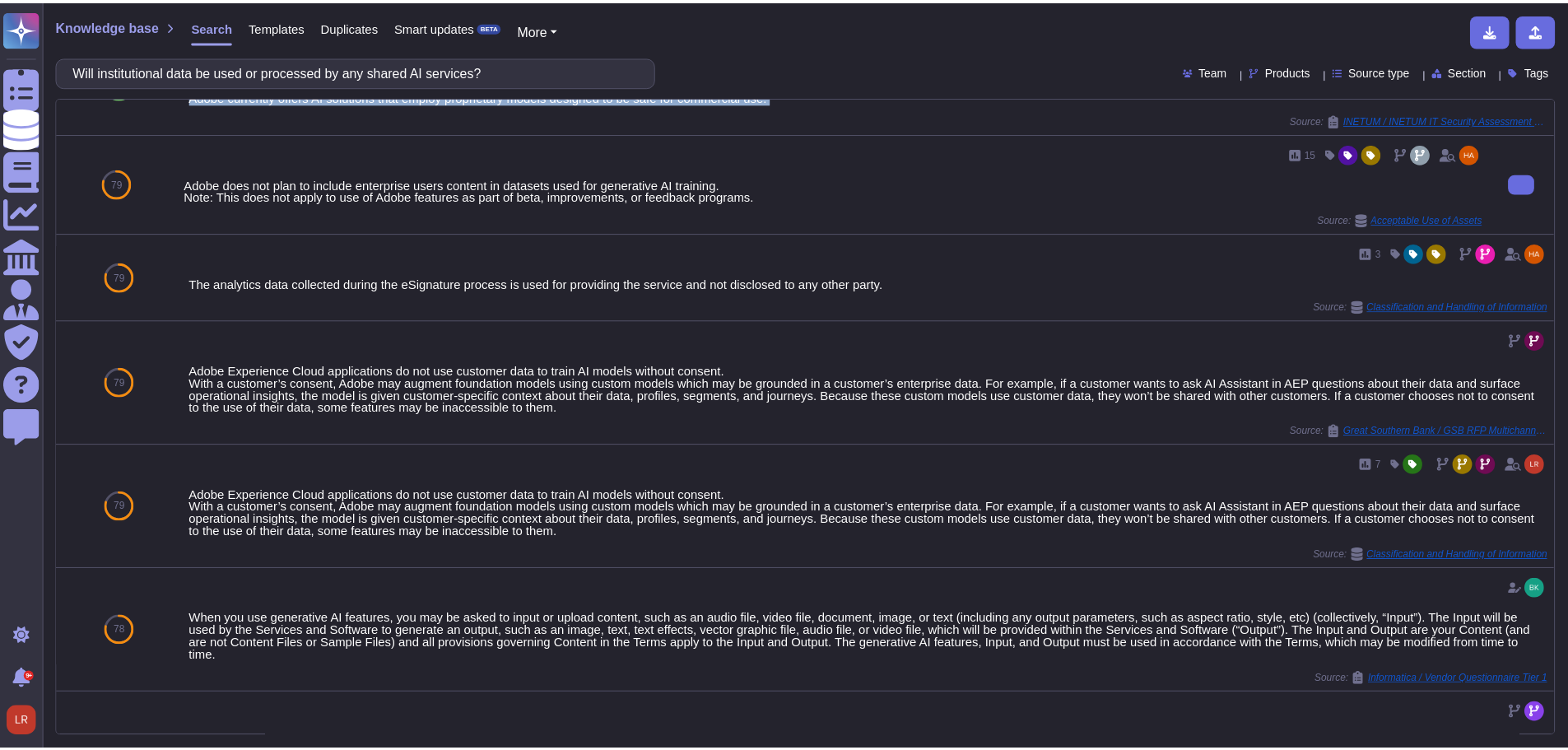 scroll, scrollTop: 0, scrollLeft: 0, axis: both 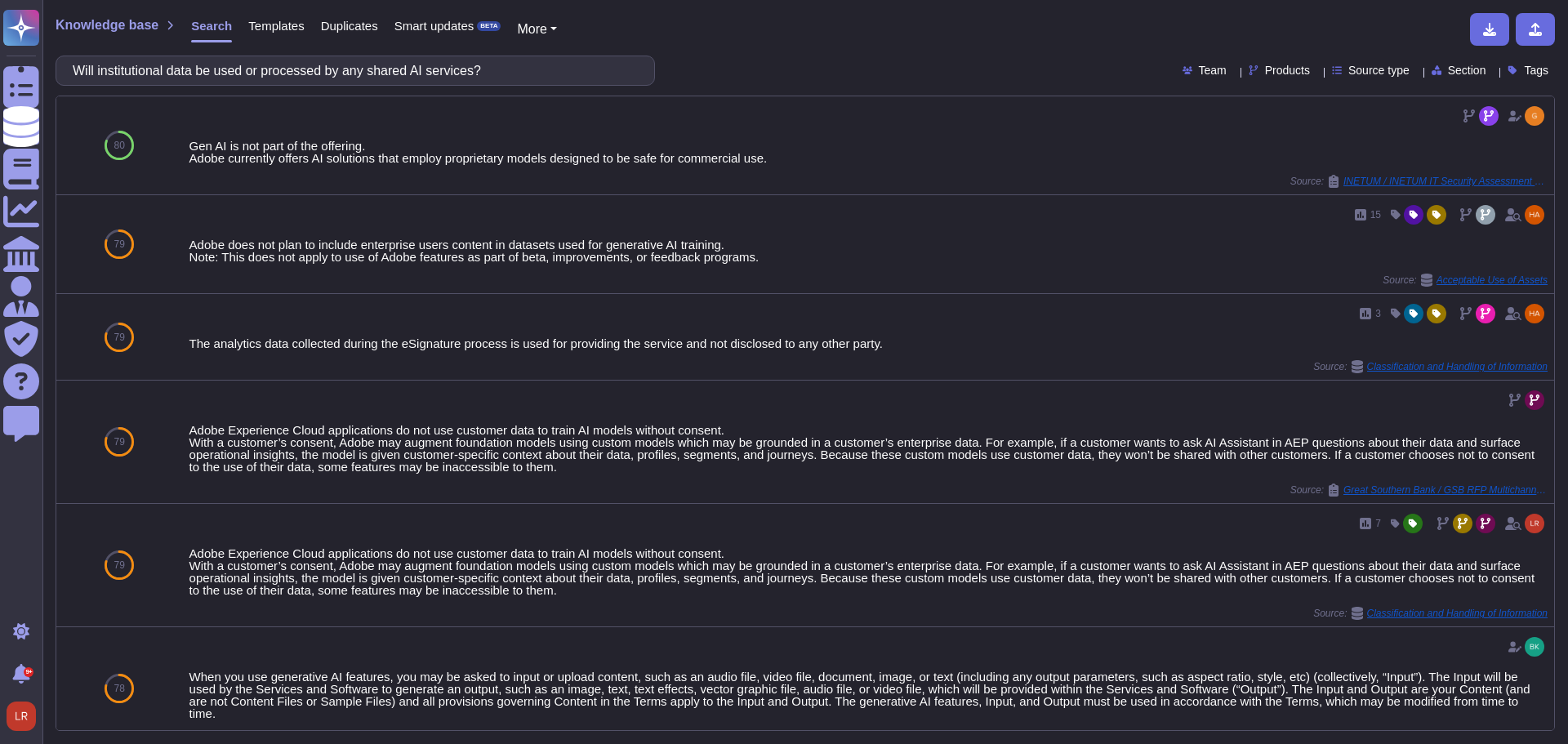 click on "Tags" at bounding box center [1536, 70] 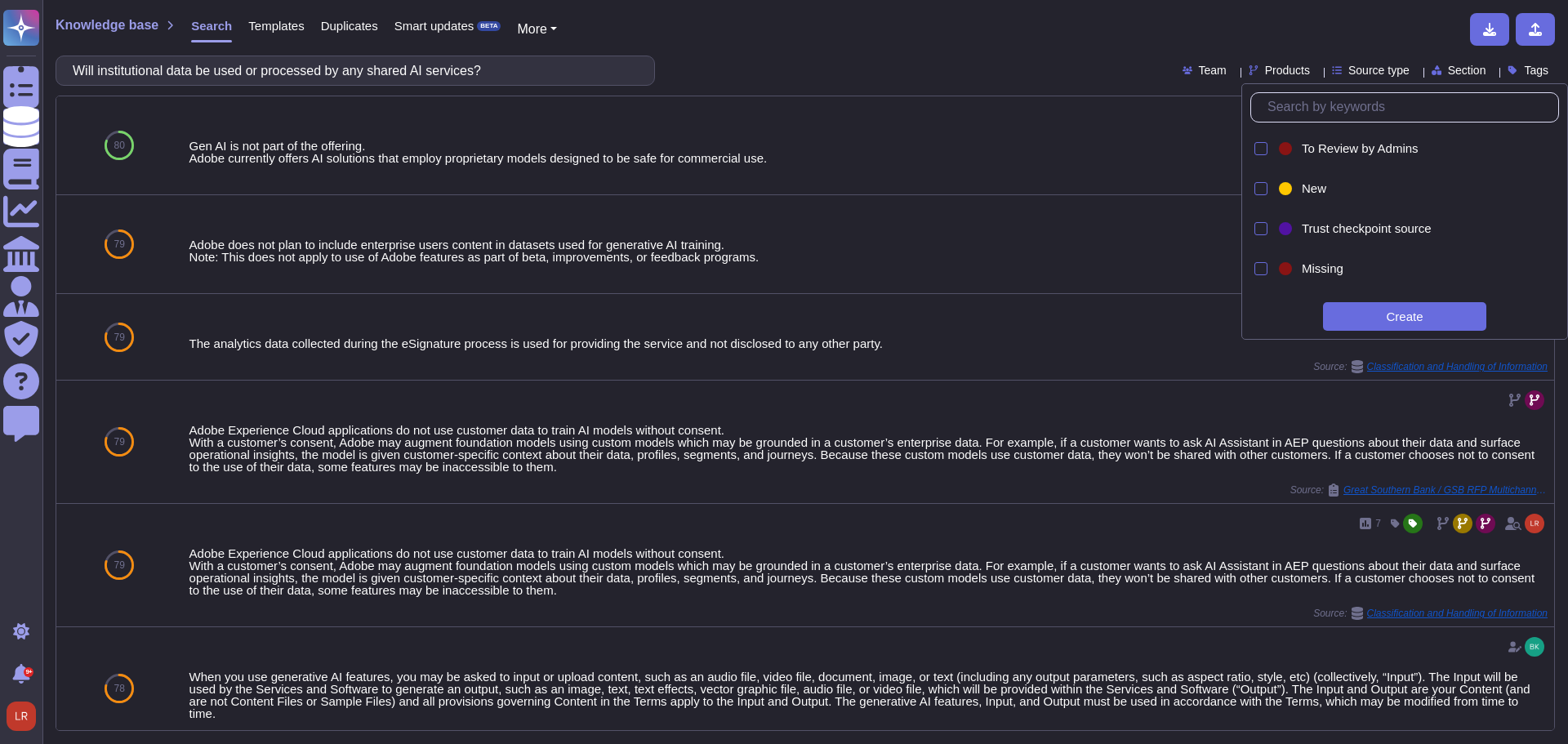 click at bounding box center [1409, 107] 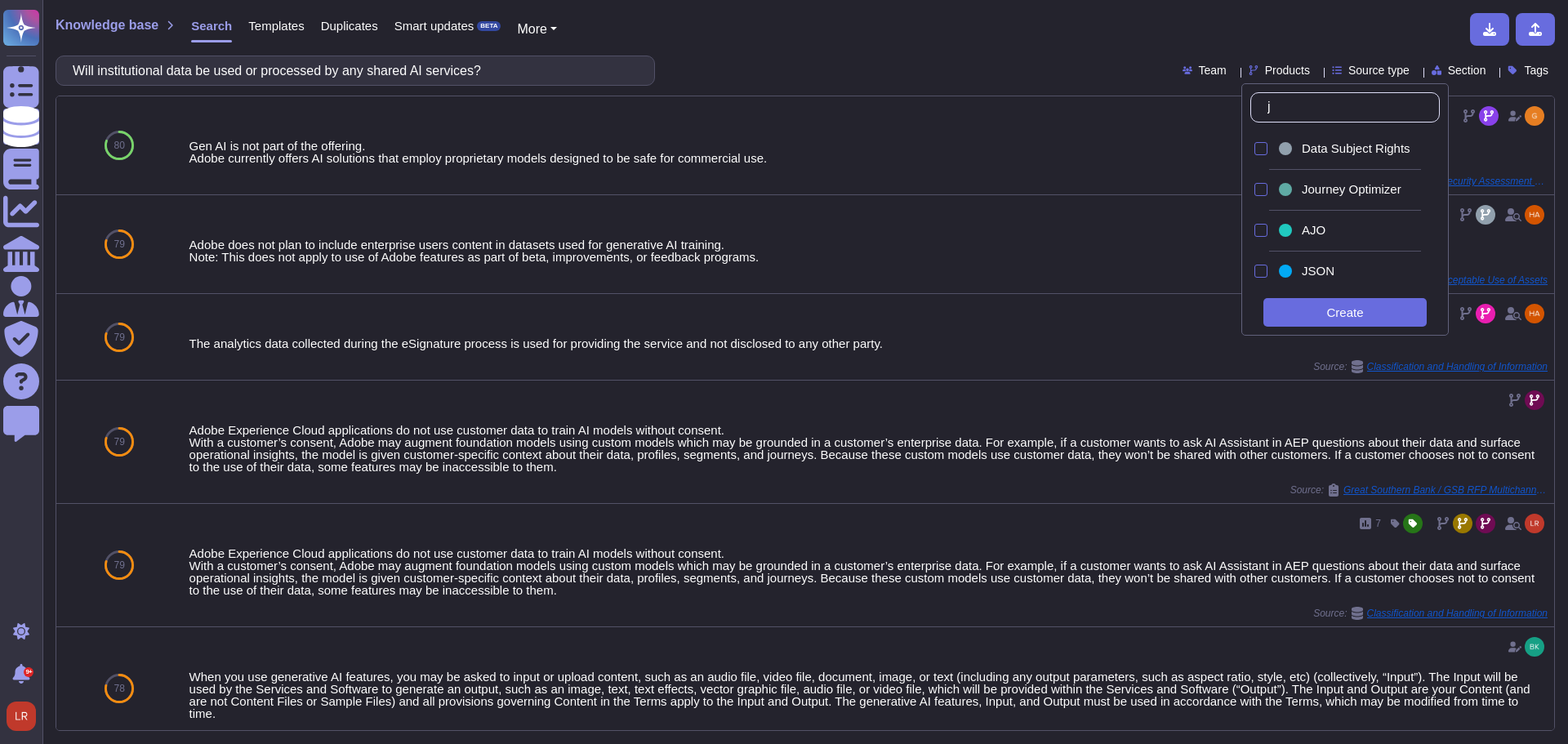 type on "j" 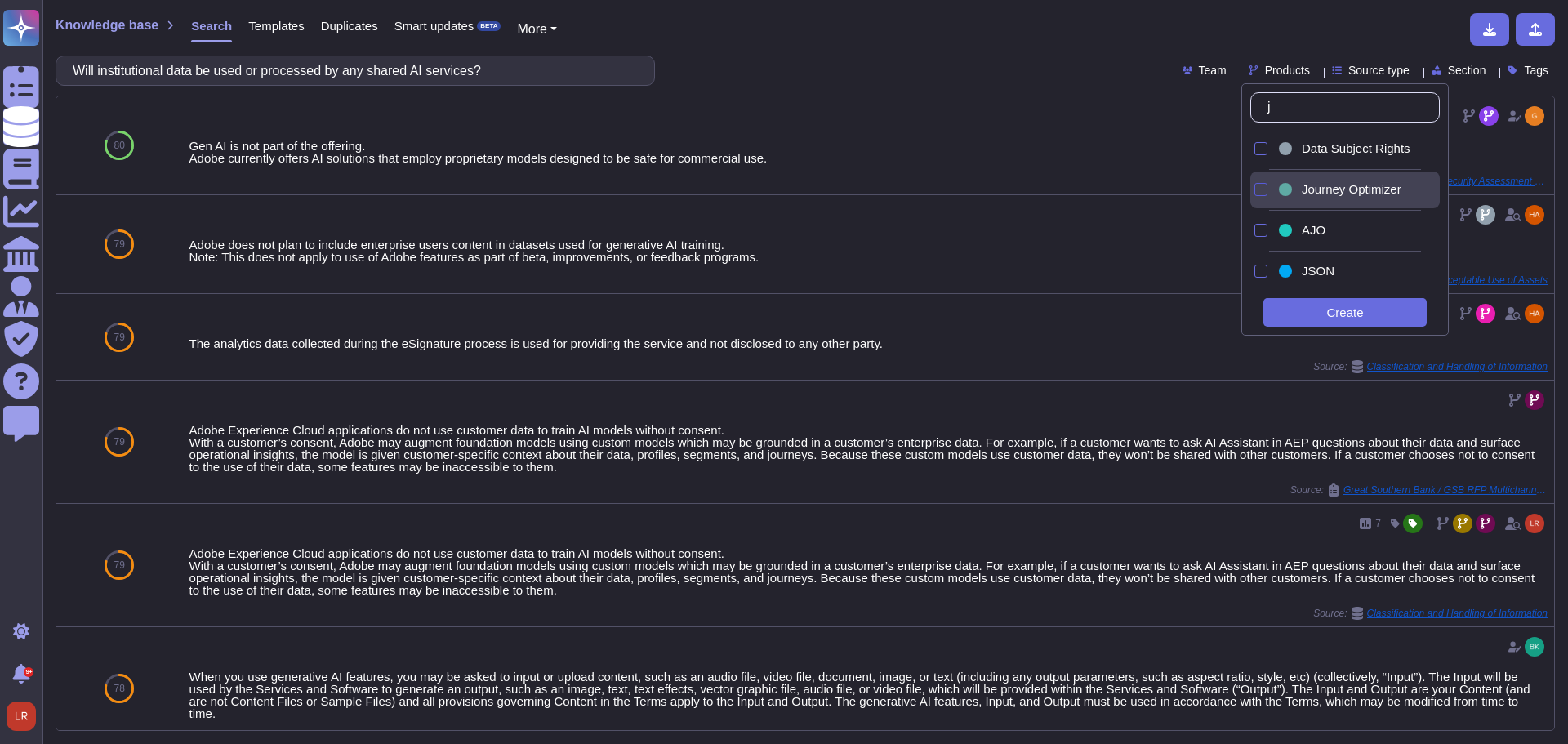 click at bounding box center (1261, 189) 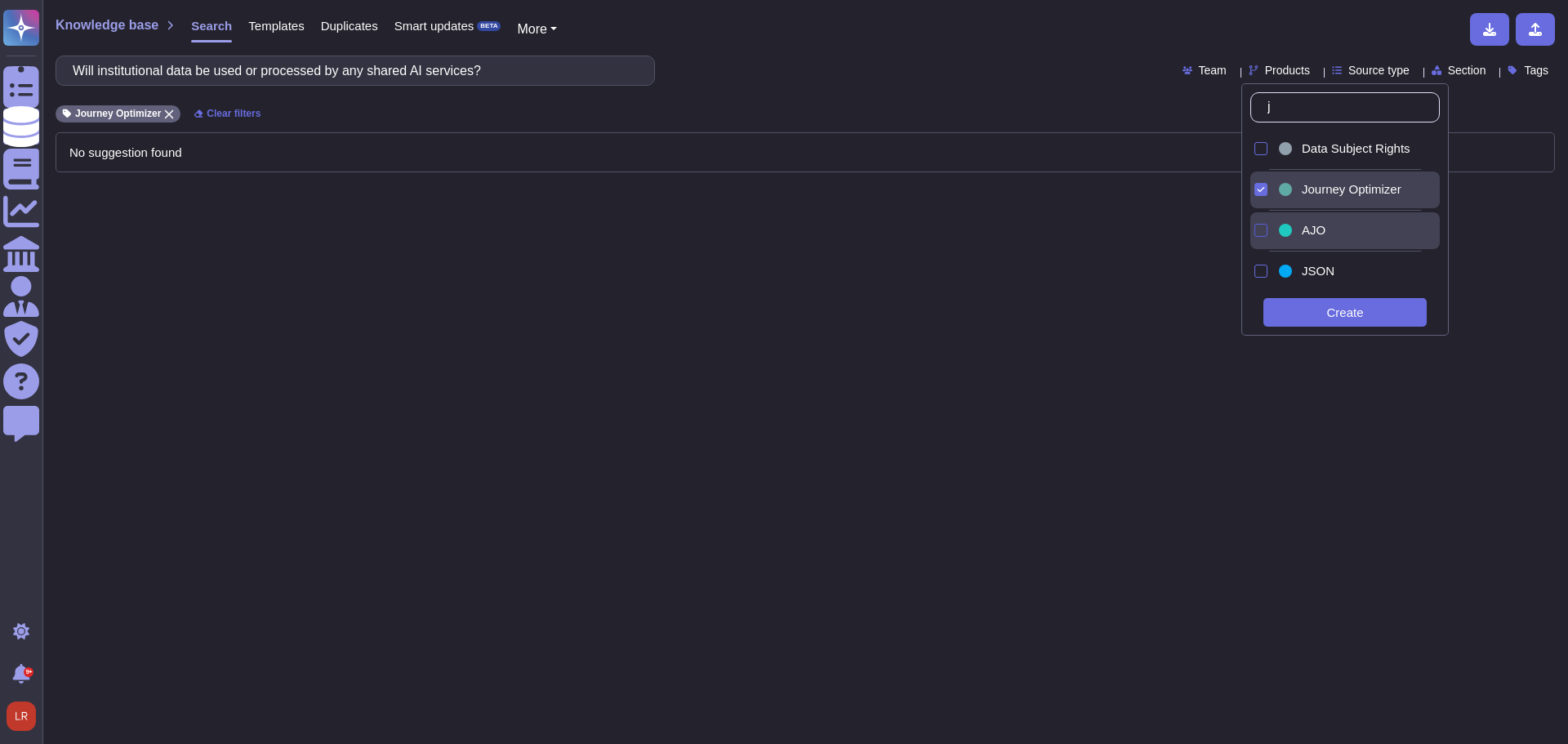 click at bounding box center (1261, 230) 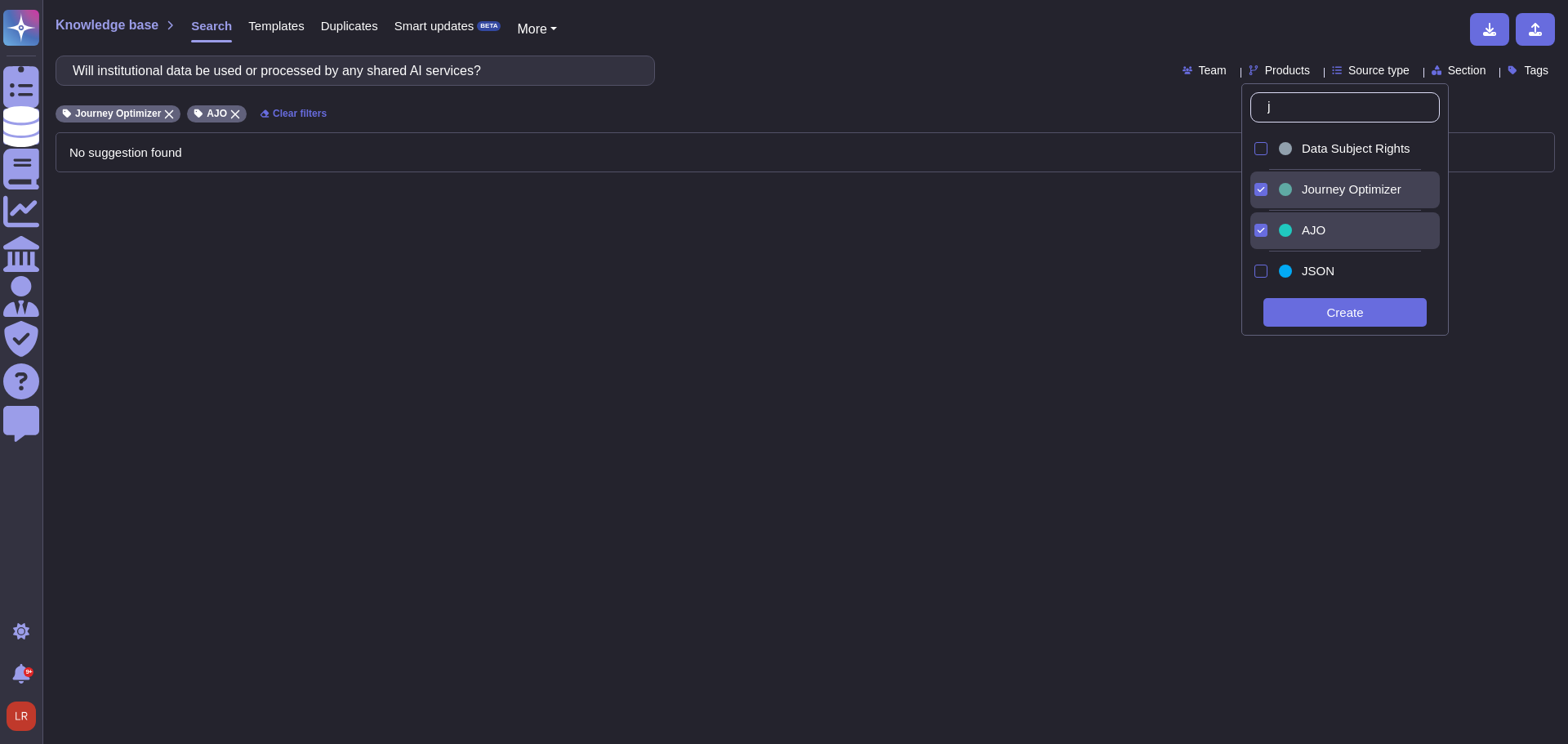 drag, startPoint x: 987, startPoint y: 76, endPoint x: 964, endPoint y: 69, distance: 24.04163 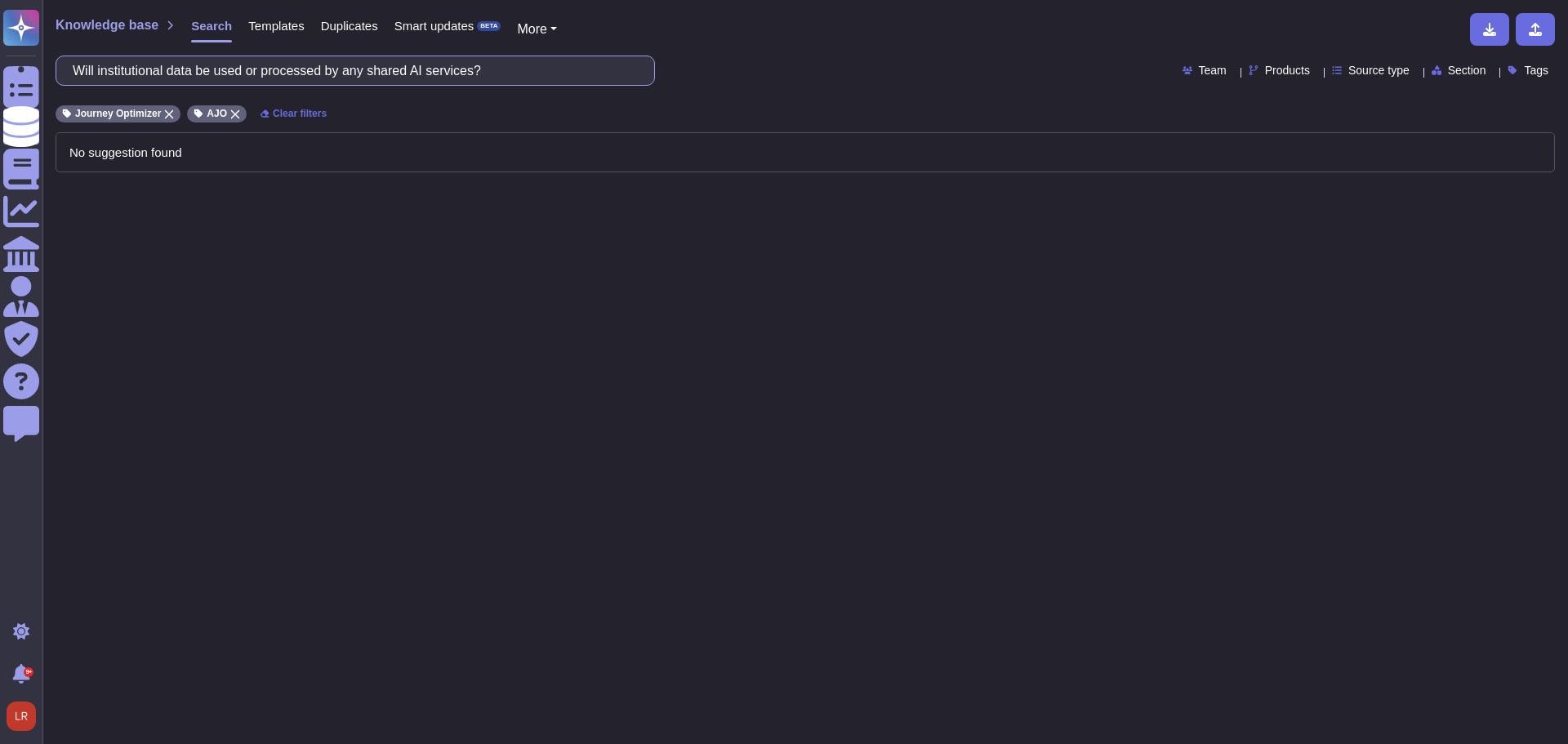 drag, startPoint x: 530, startPoint y: 71, endPoint x: -64, endPoint y: 77, distance: 594.0303 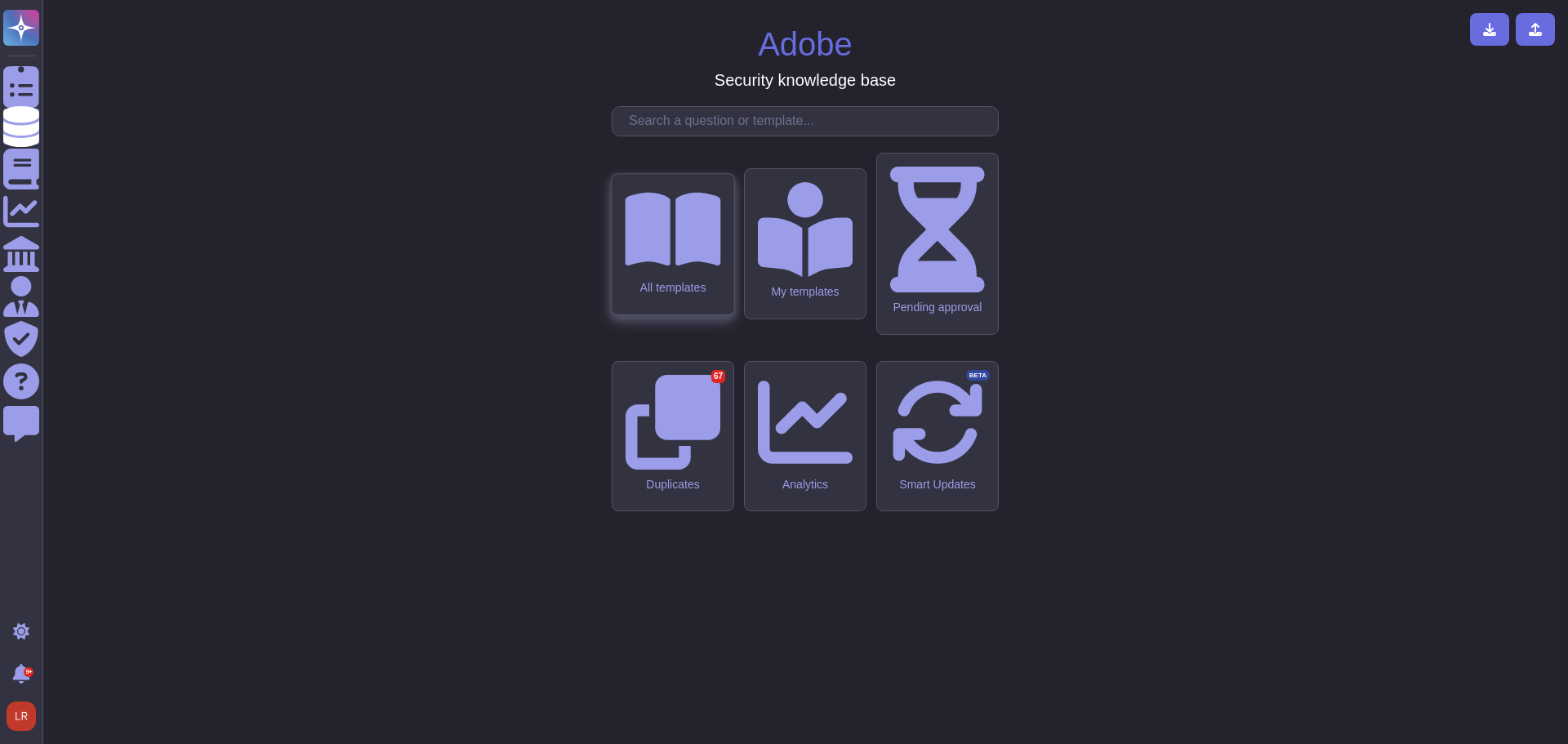 click 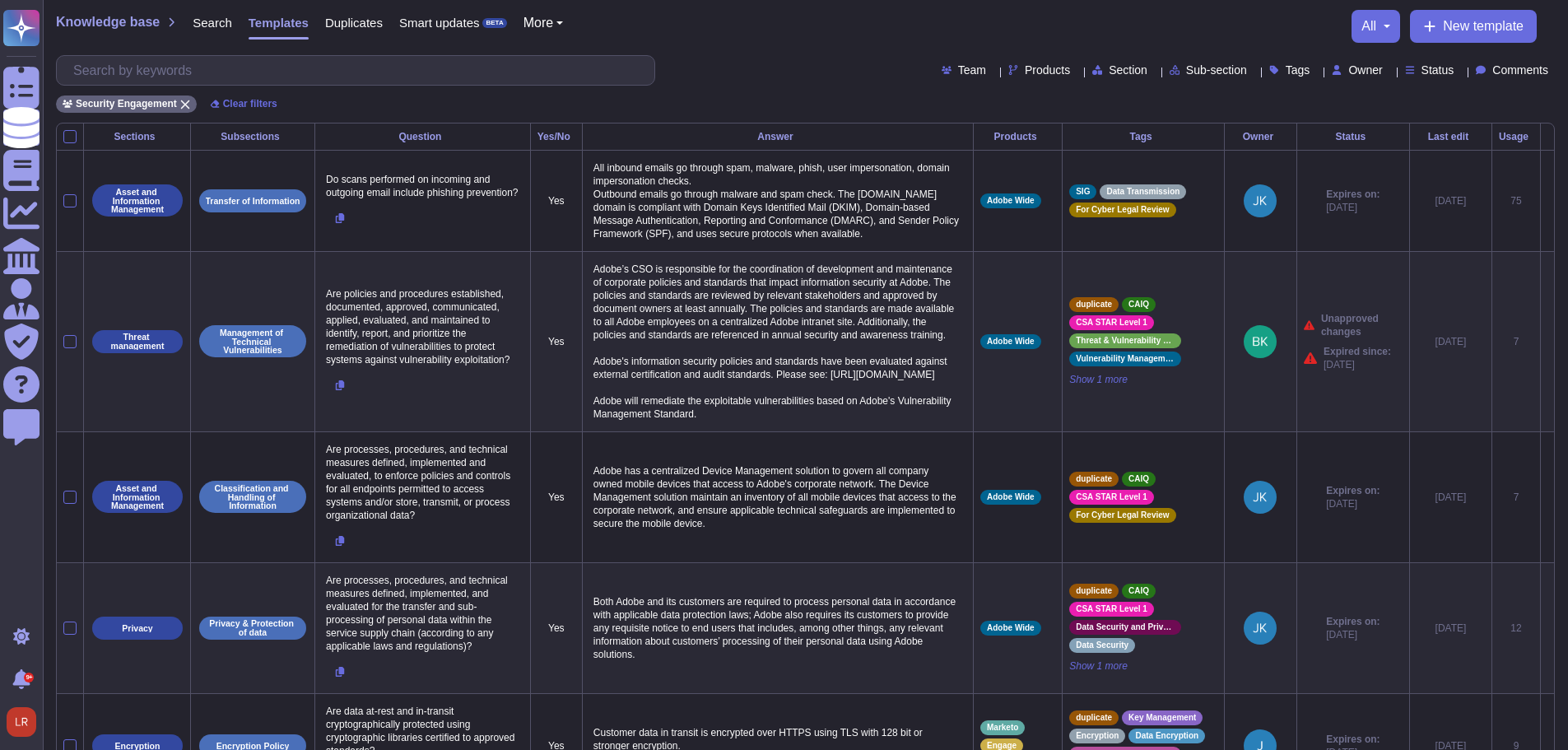 click on "Tags" at bounding box center [1298, 70] 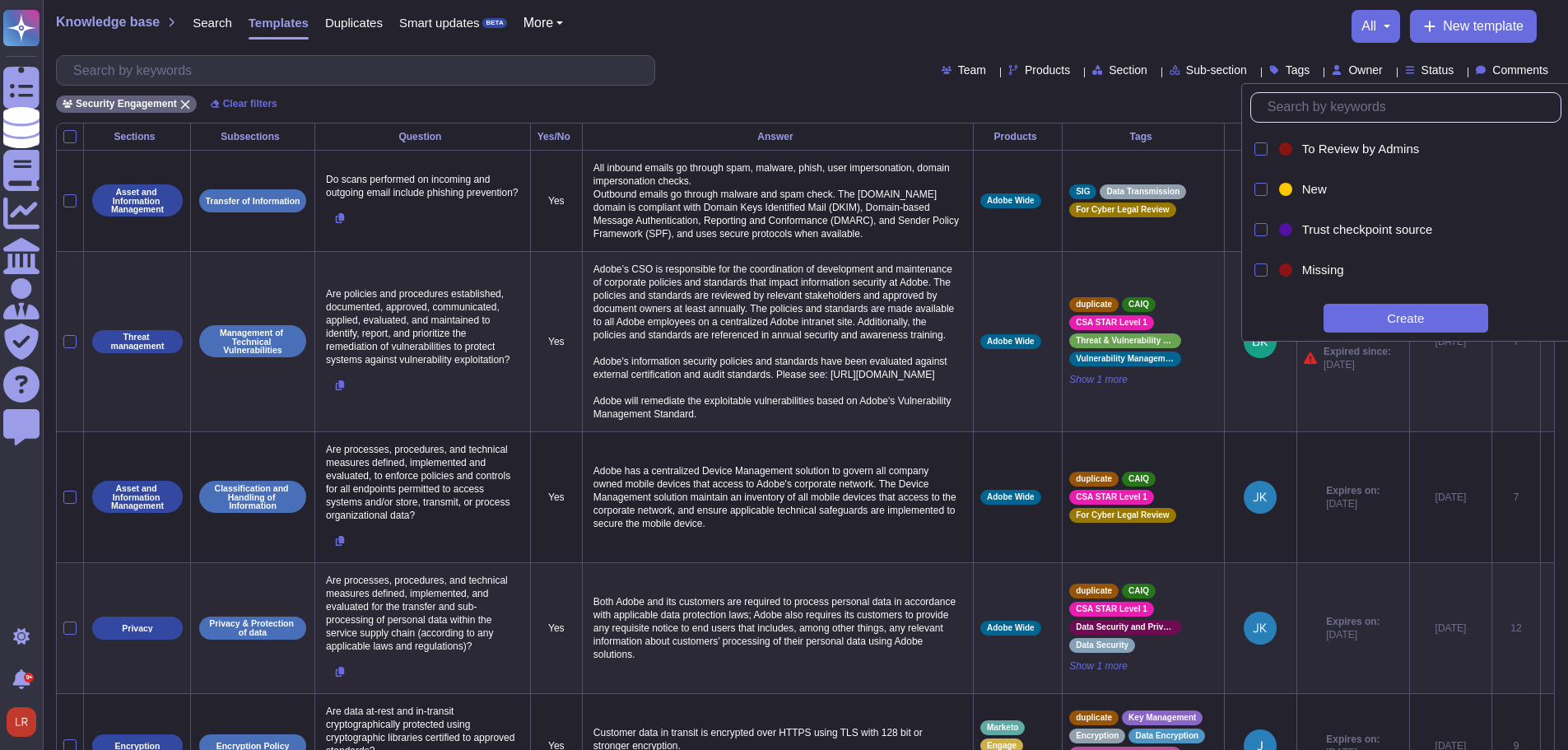 click at bounding box center [1410, 107] 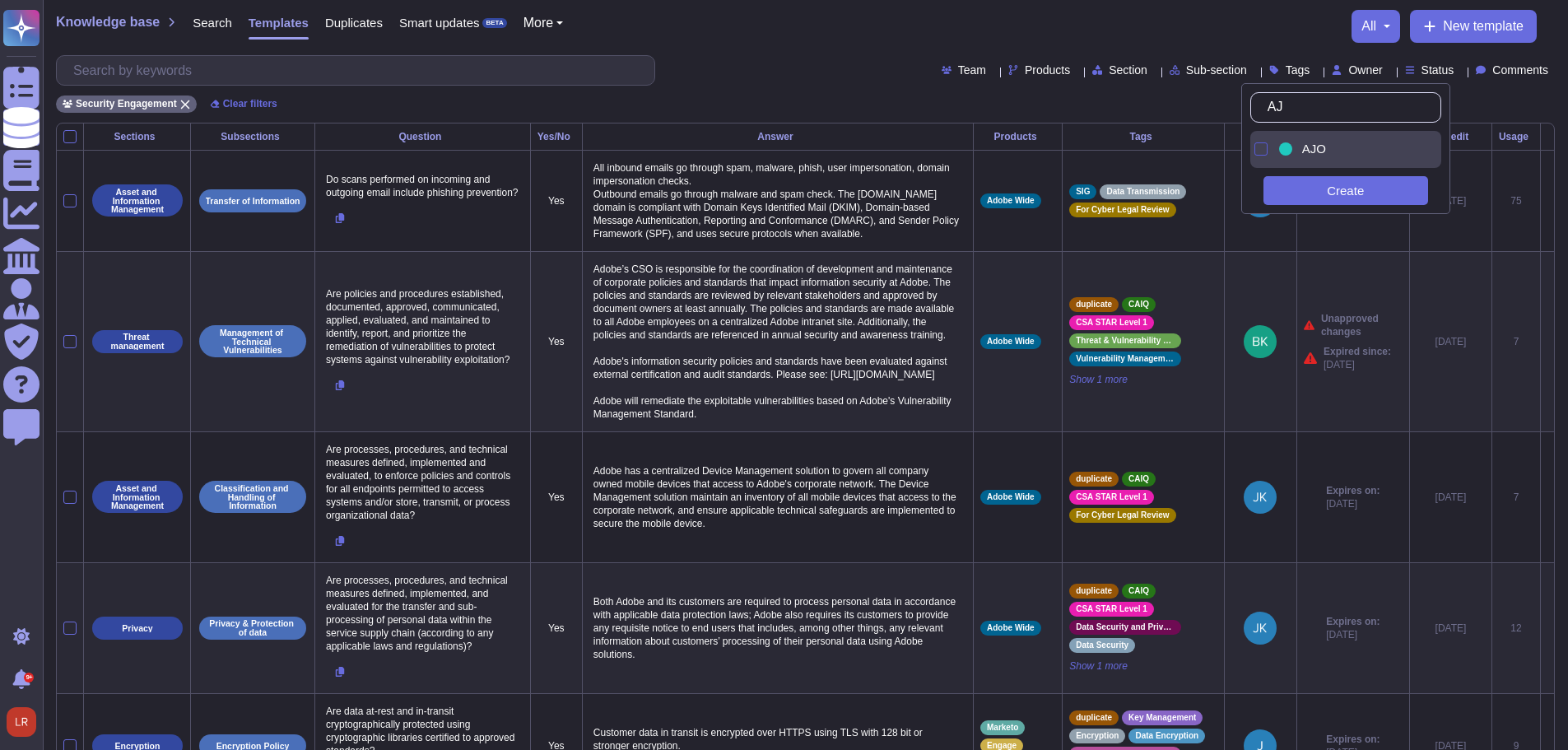 click at bounding box center (1261, 149) 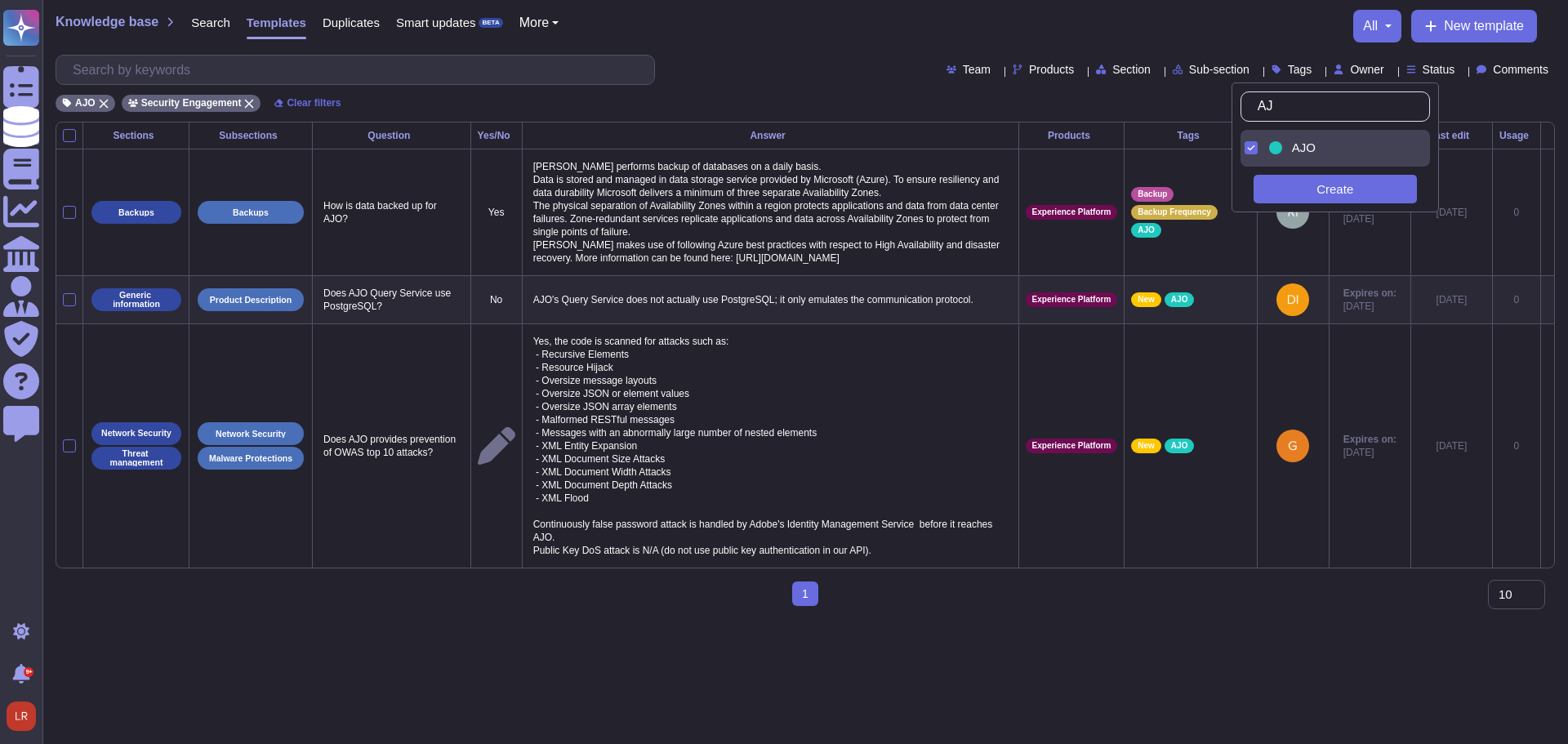 click on "AJ" at bounding box center [1339, 106] 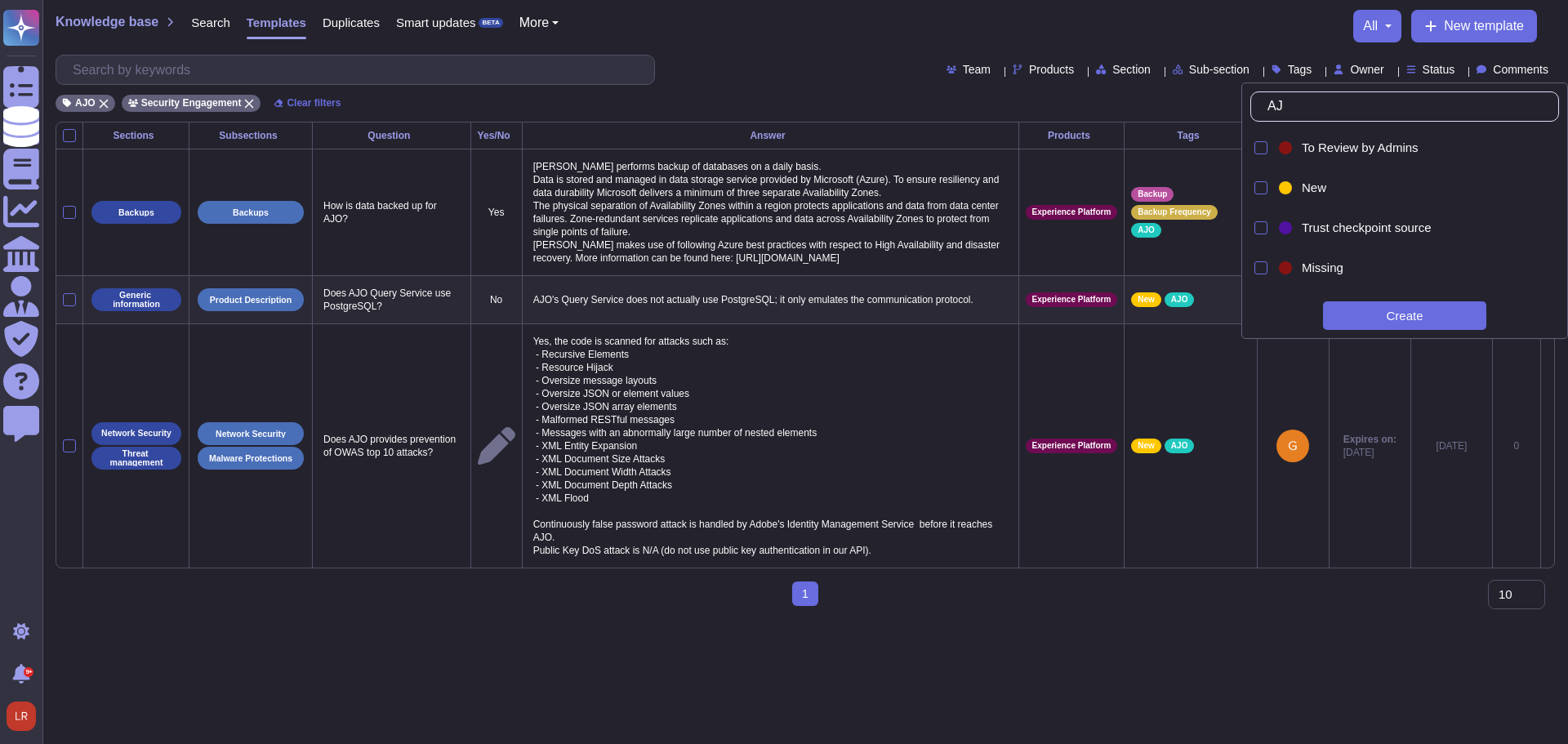 type on "A" 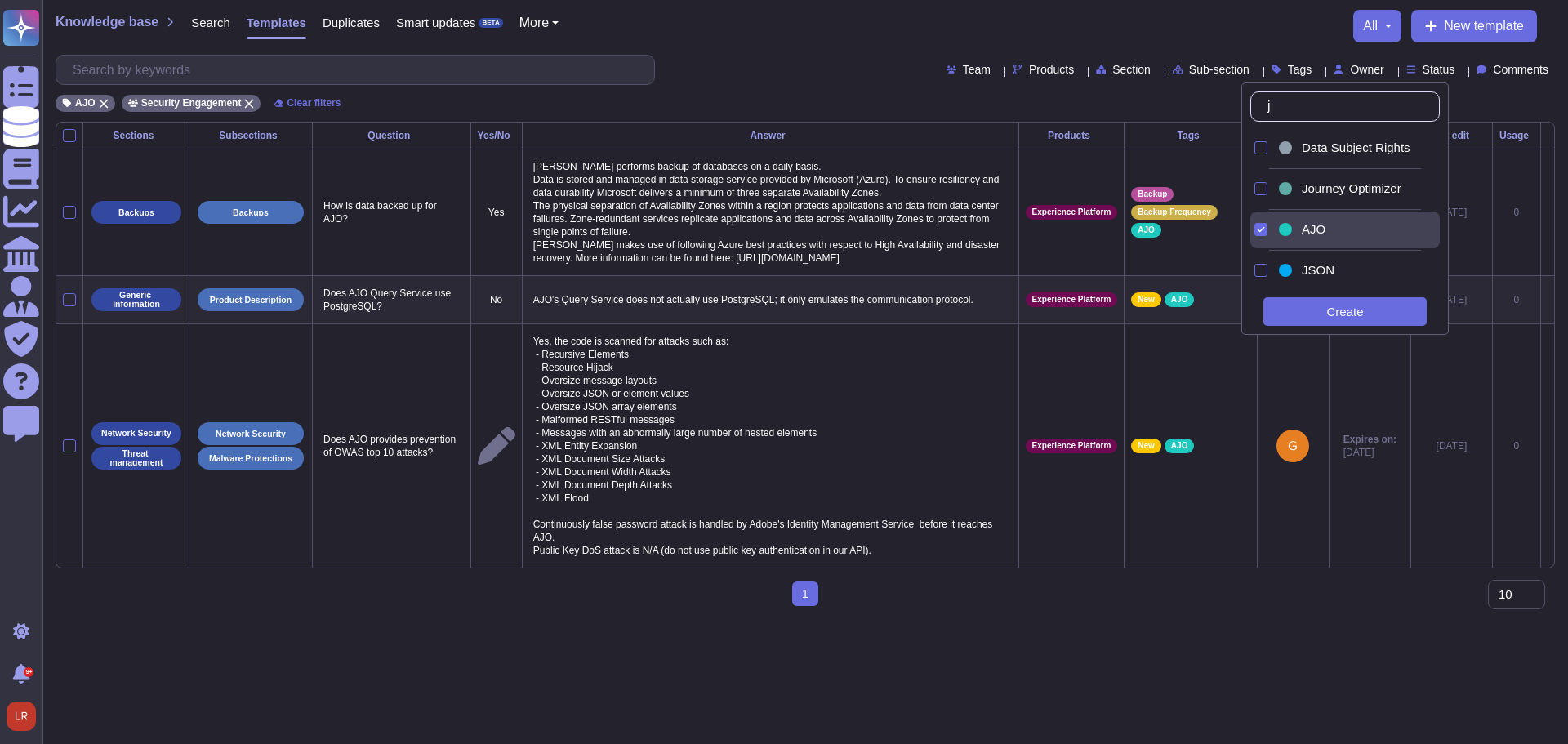 type on "jo" 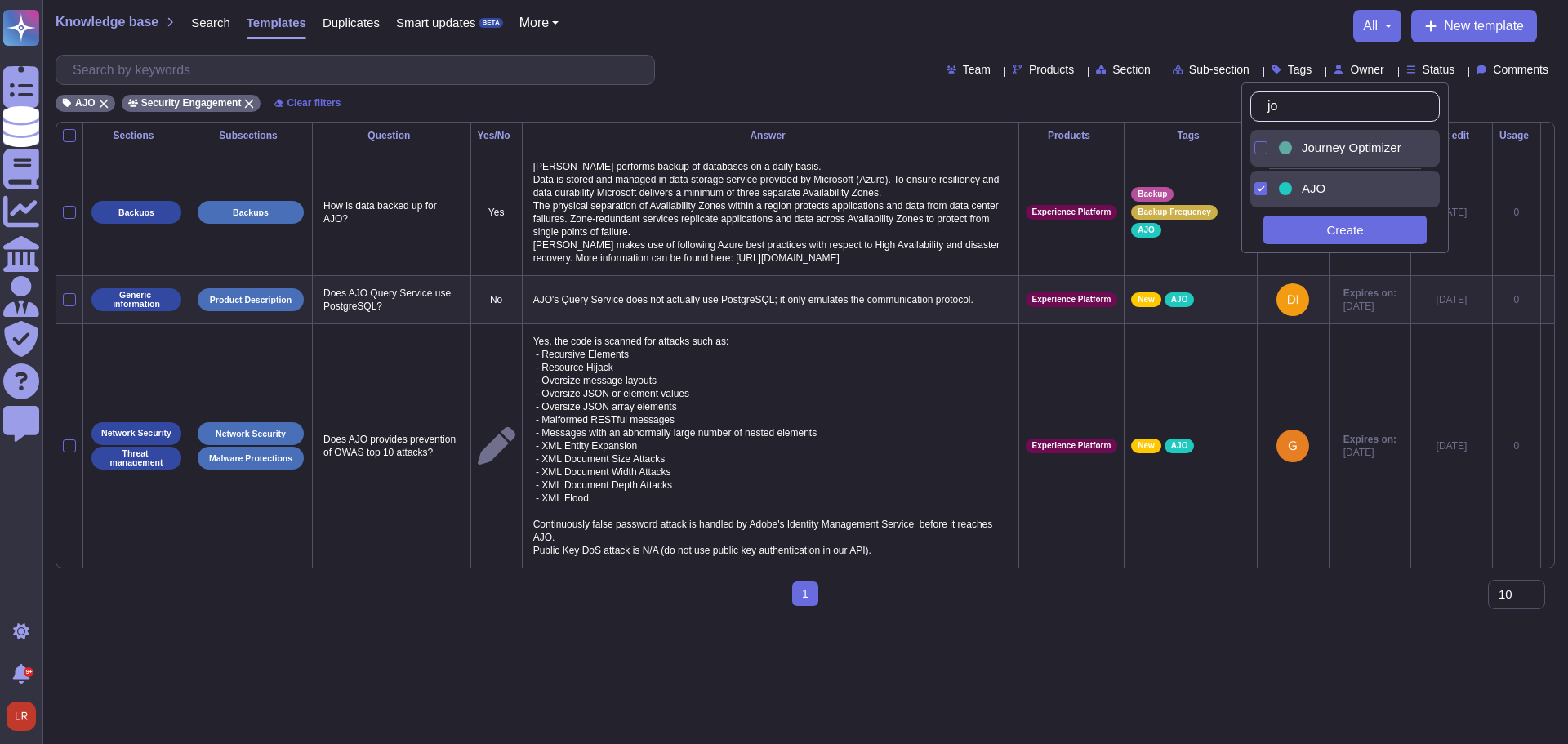 click on "Journey Optimizer" at bounding box center (1352, 148) 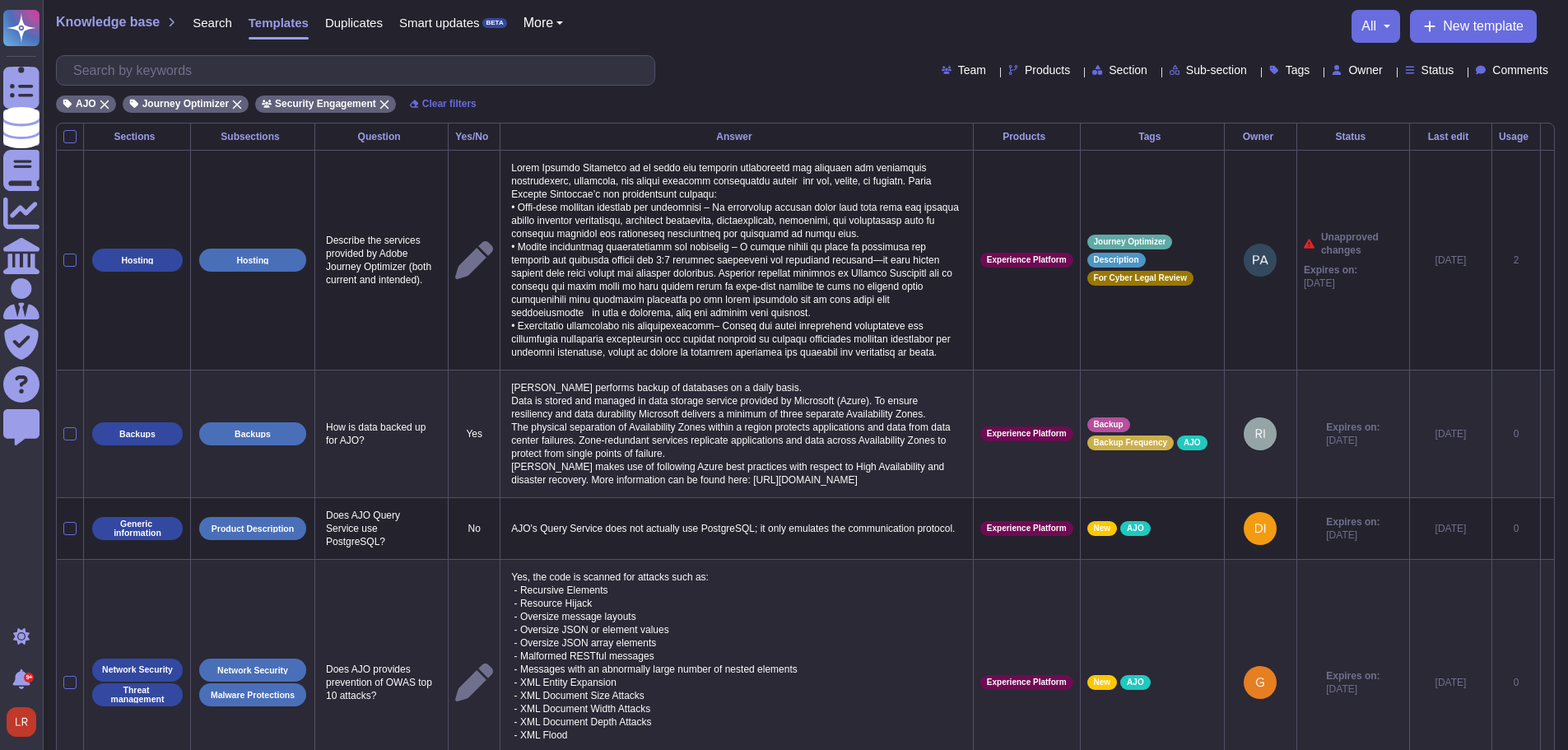 click on "AJO Journey Optimizer Security Engagement Clear filters" at bounding box center [805, 99] 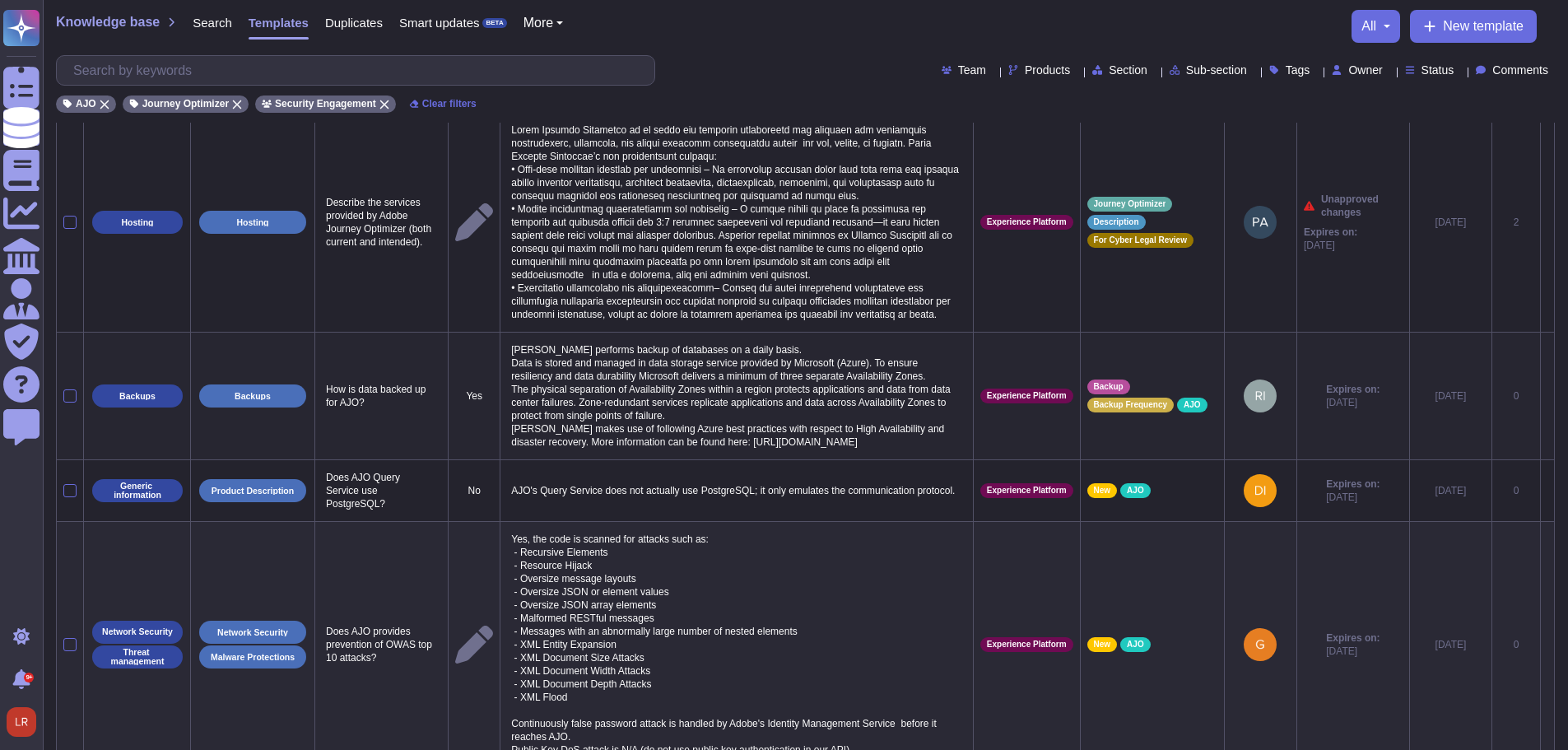 scroll, scrollTop: 0, scrollLeft: 0, axis: both 